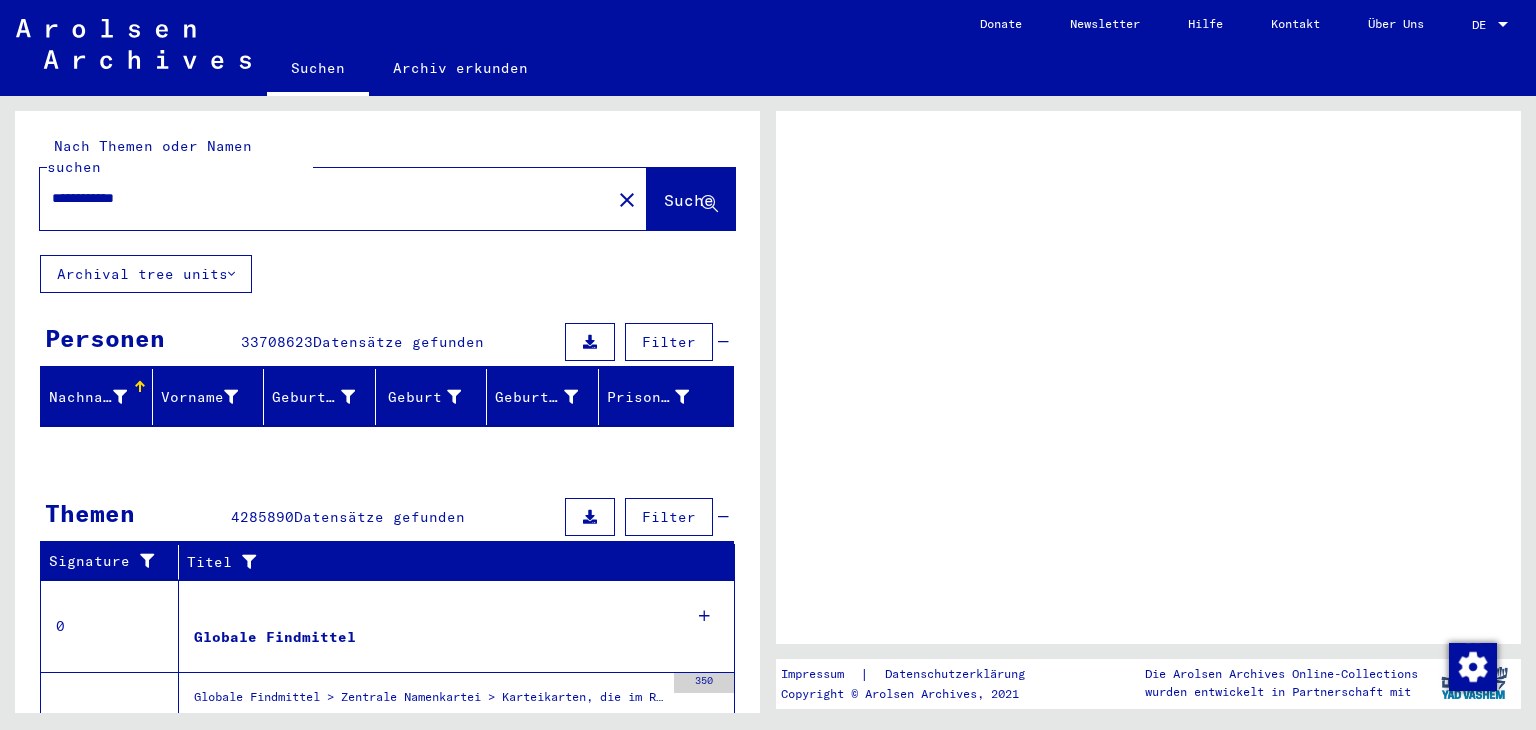 scroll, scrollTop: 0, scrollLeft: 0, axis: both 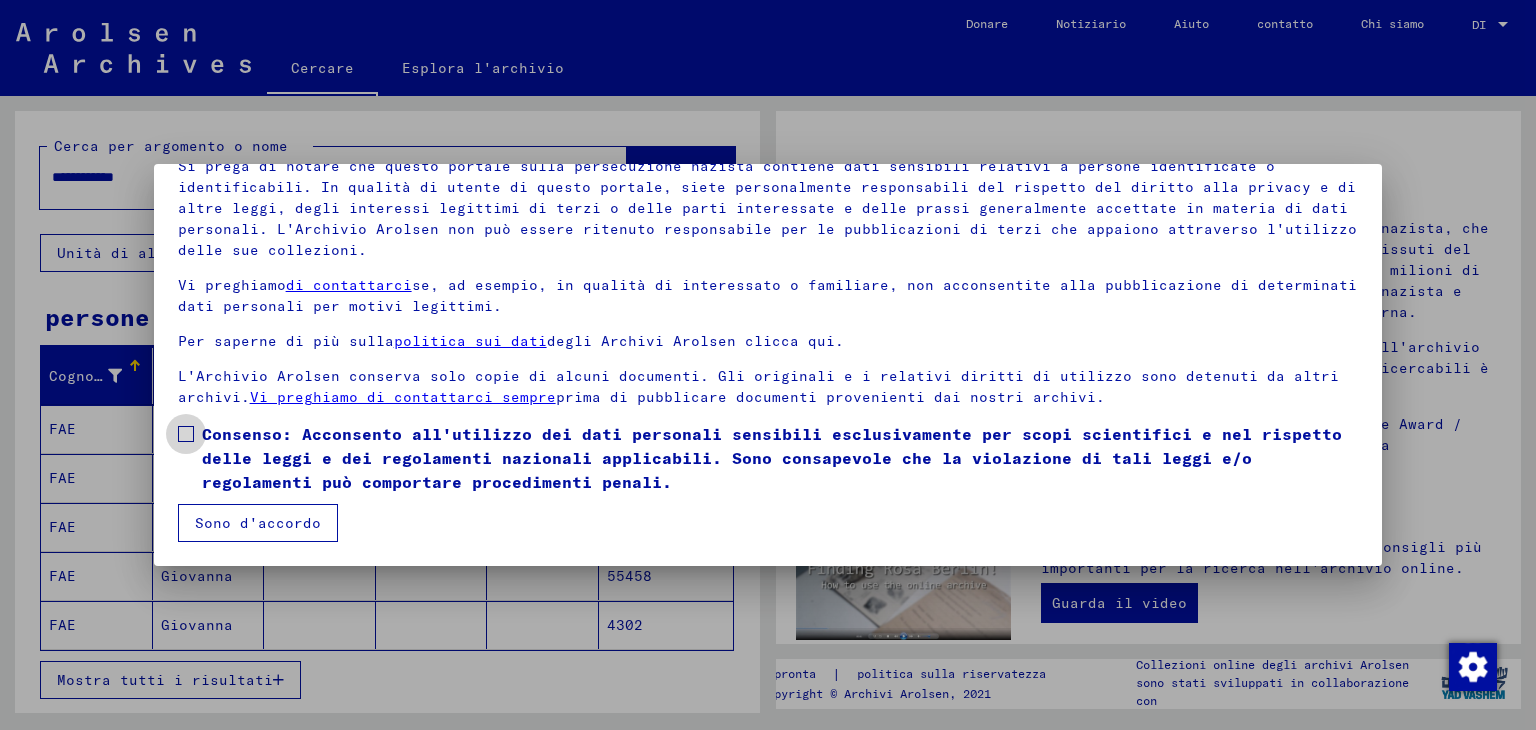 click at bounding box center [186, 434] 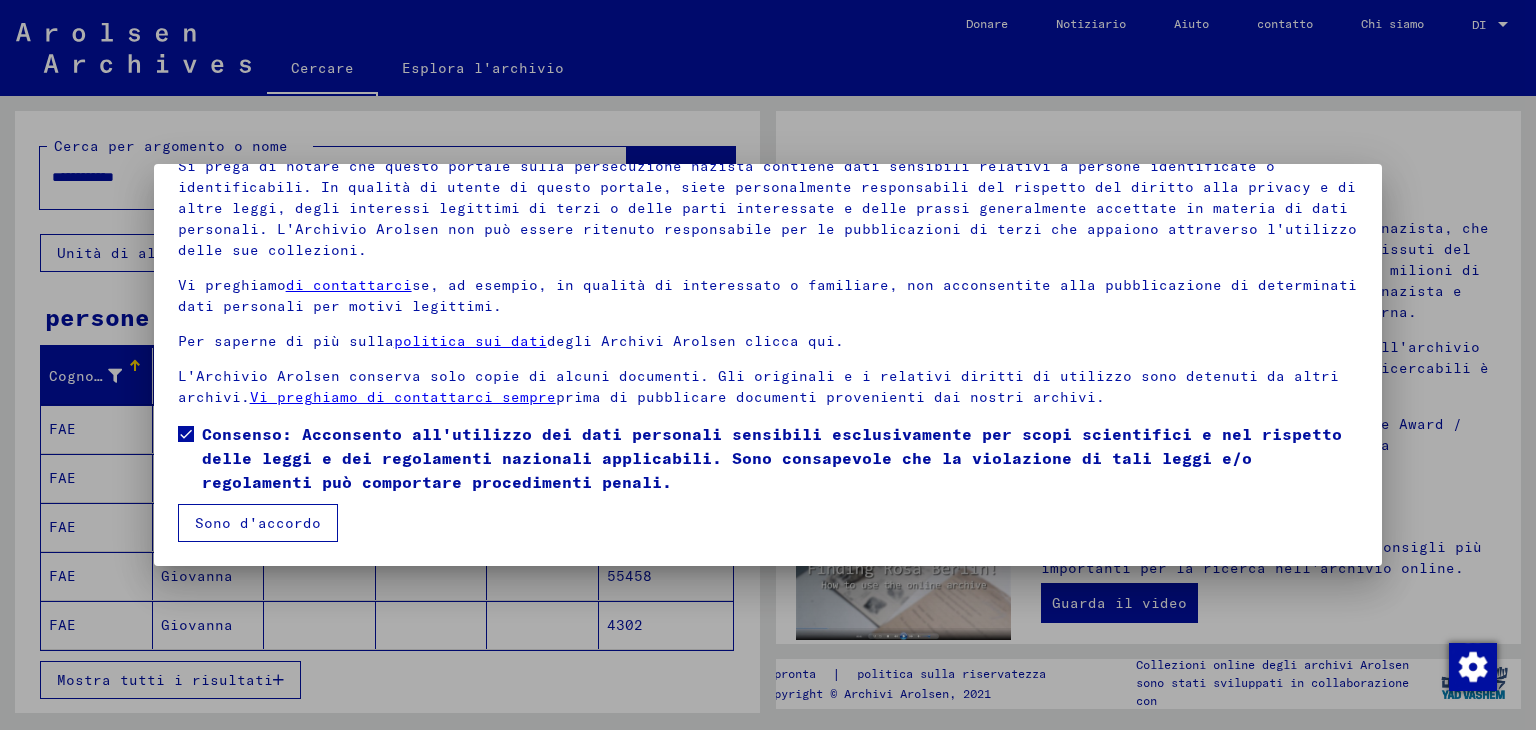 click on "Sono d'accordo" at bounding box center [258, 523] 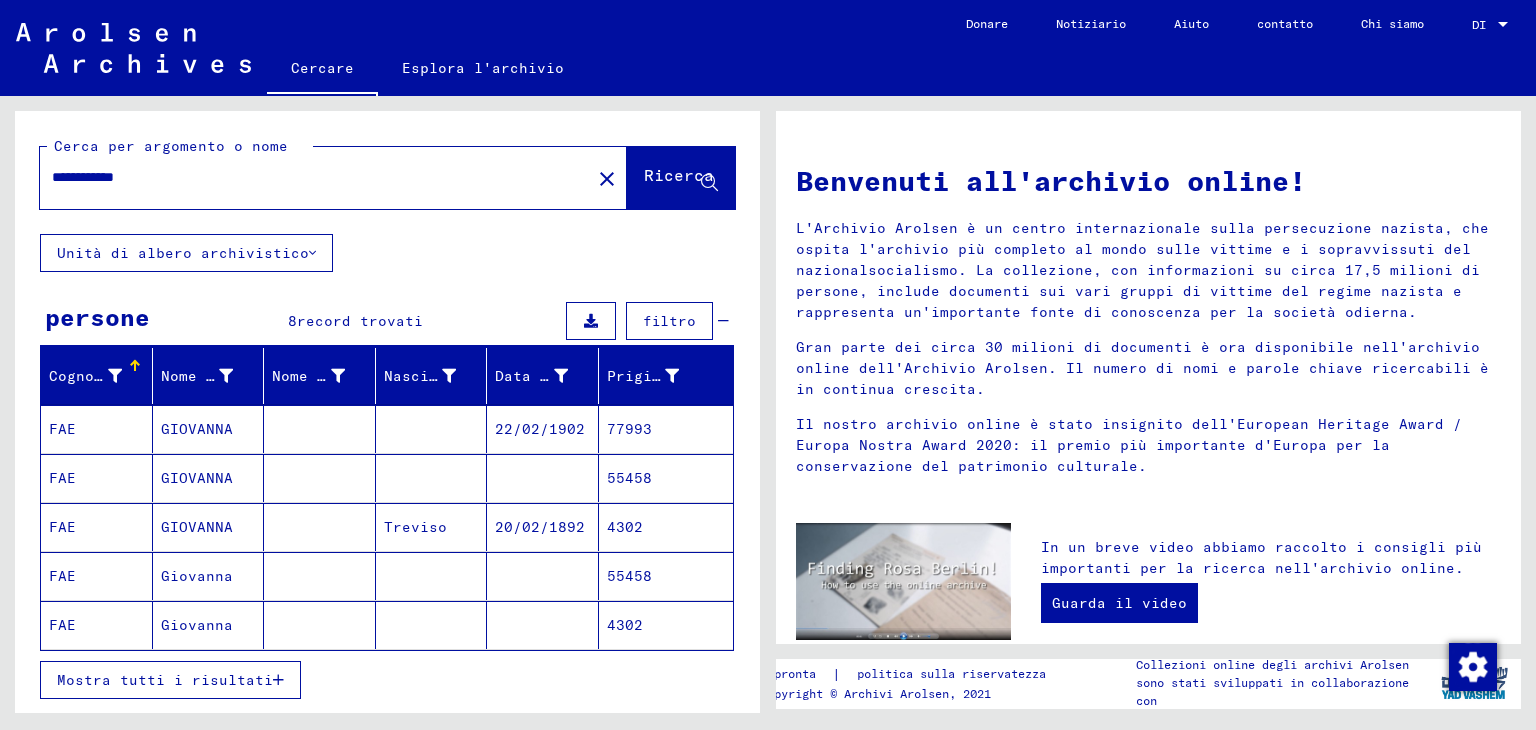 click on "Mostra tutti i risultati" at bounding box center [165, 680] 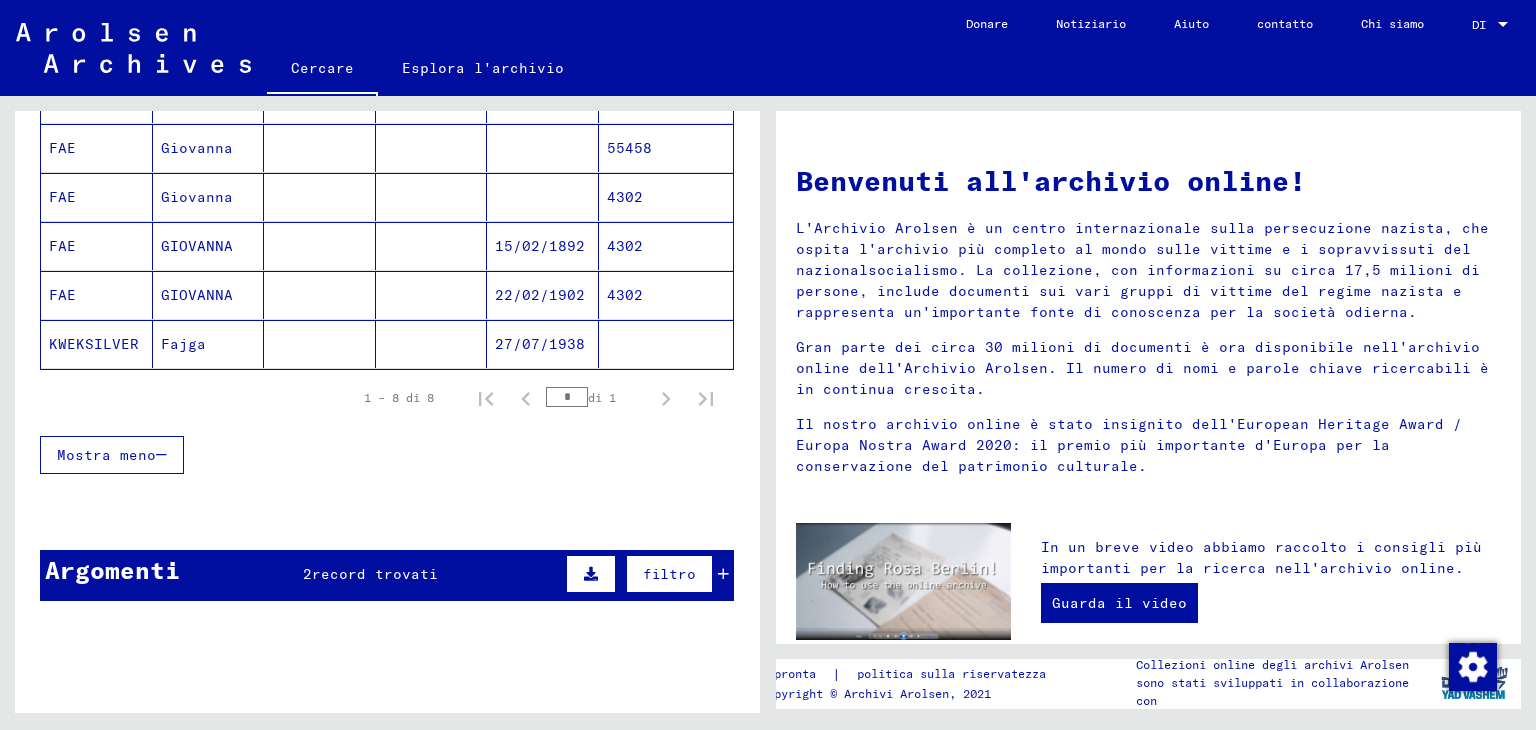 scroll, scrollTop: 500, scrollLeft: 0, axis: vertical 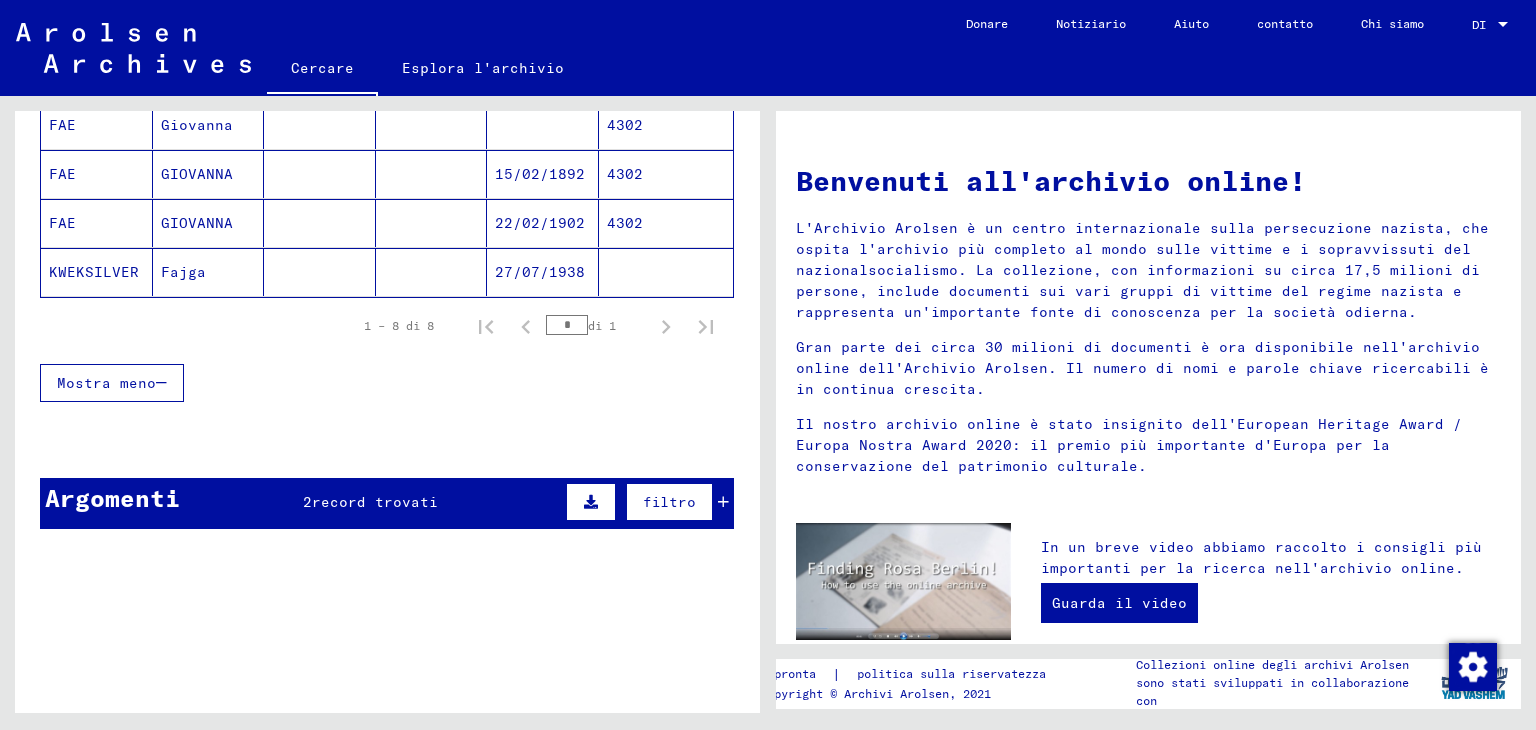 click on "4302" 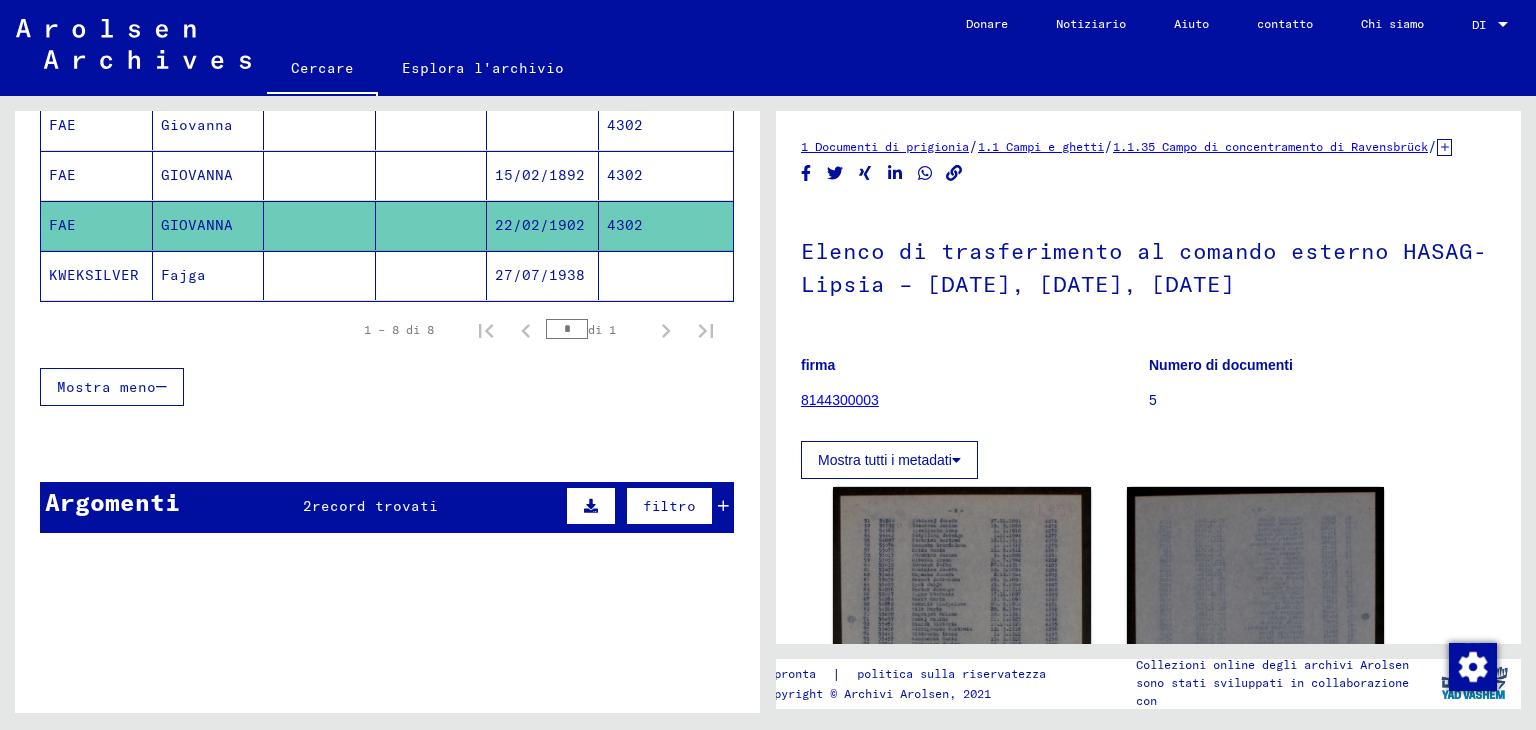 scroll, scrollTop: 404, scrollLeft: 0, axis: vertical 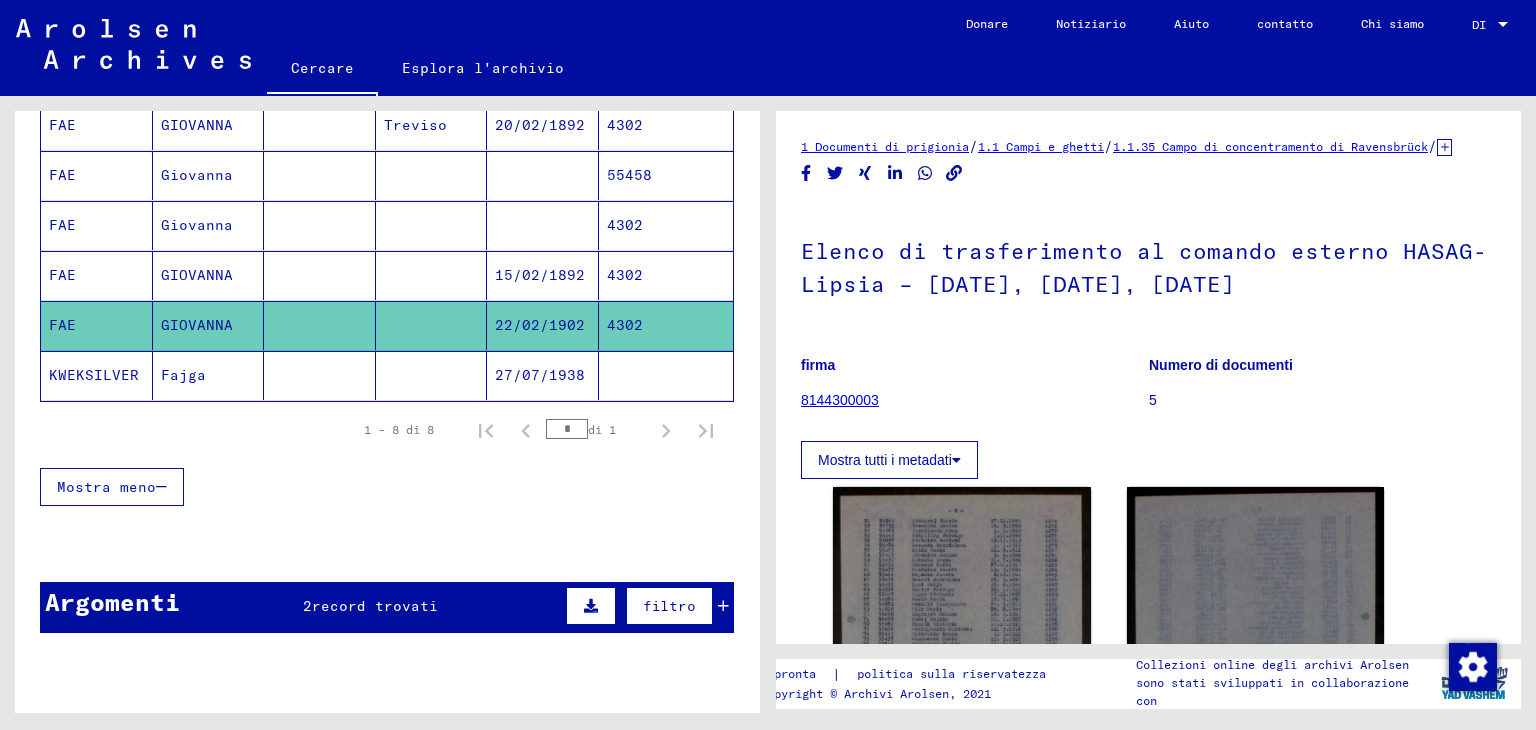 click on "4302" at bounding box center [625, 325] 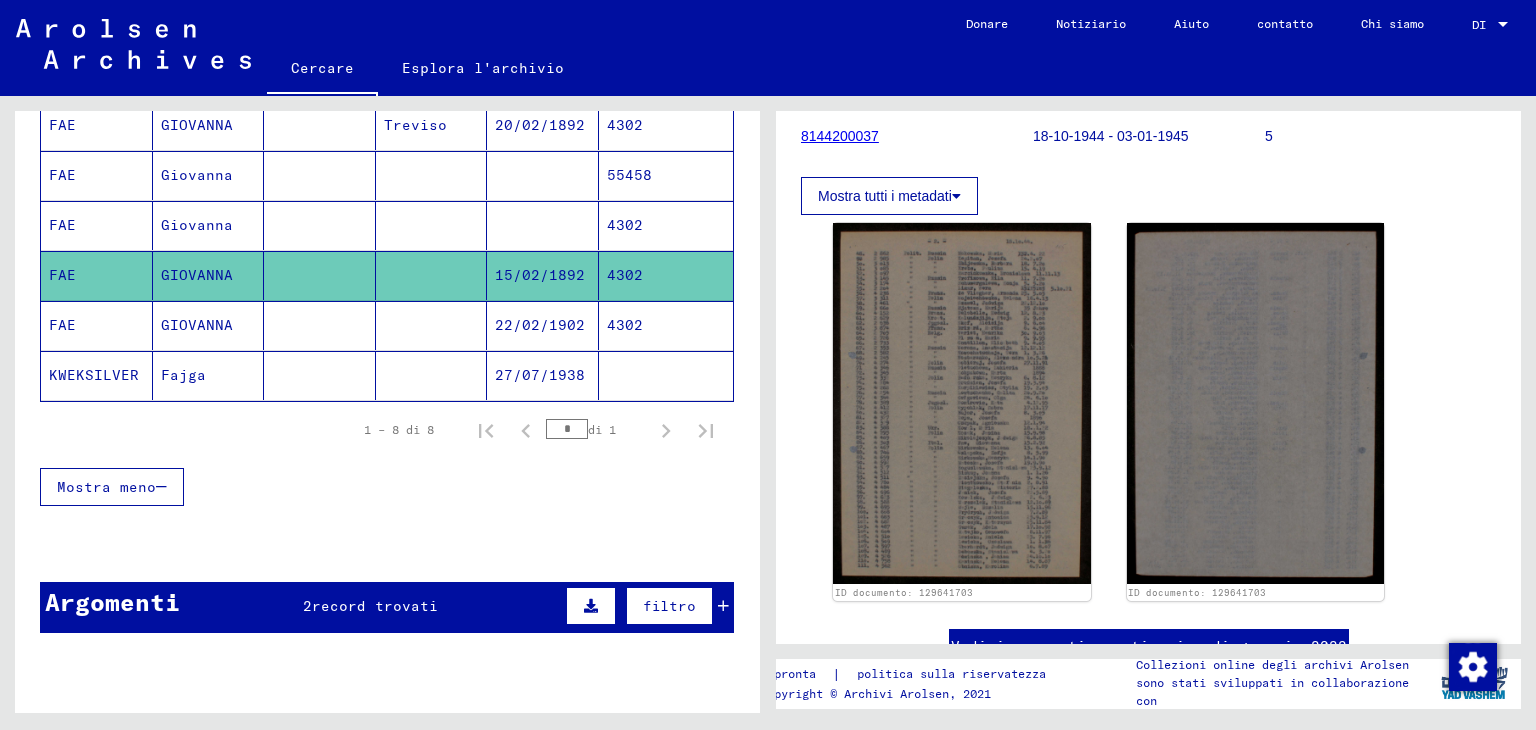 scroll, scrollTop: 300, scrollLeft: 0, axis: vertical 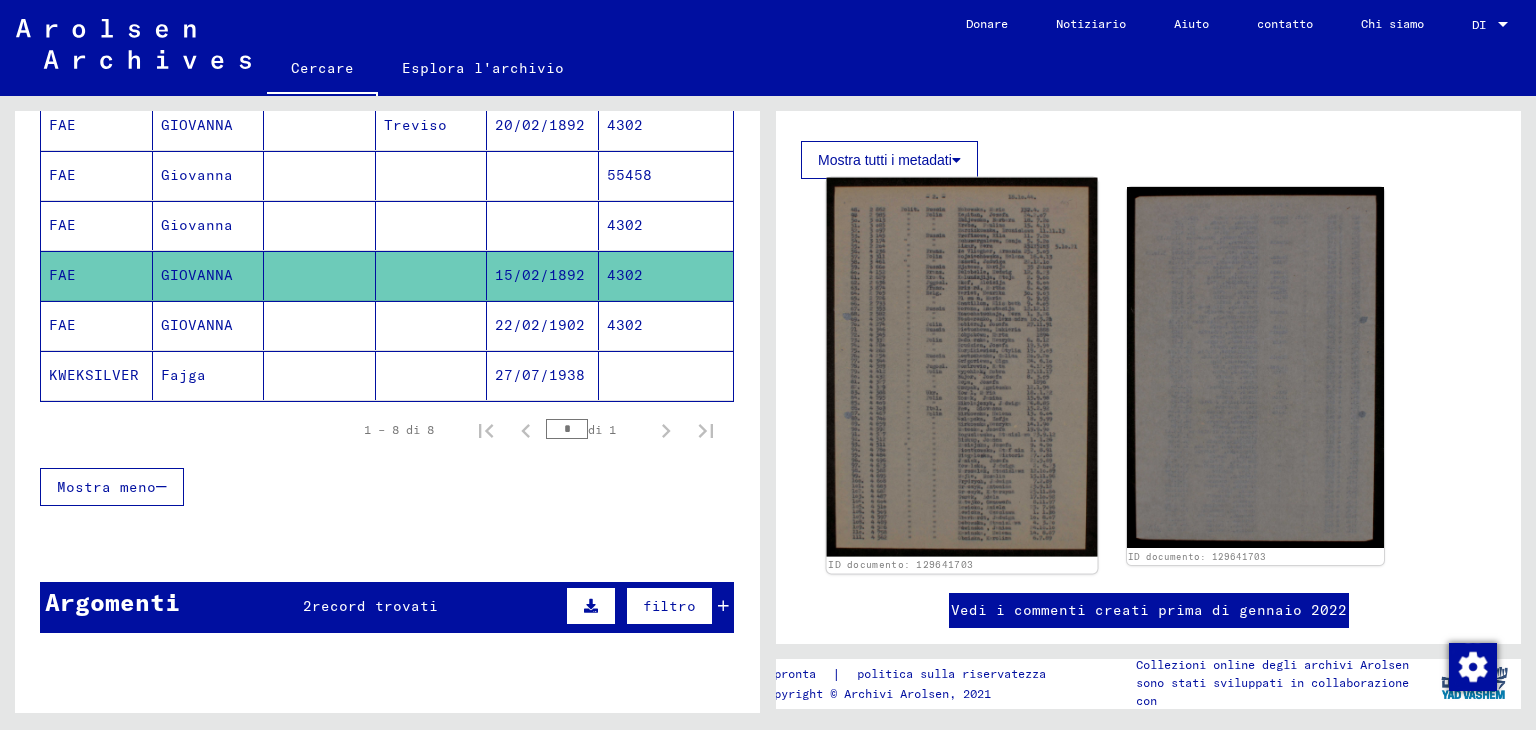 click 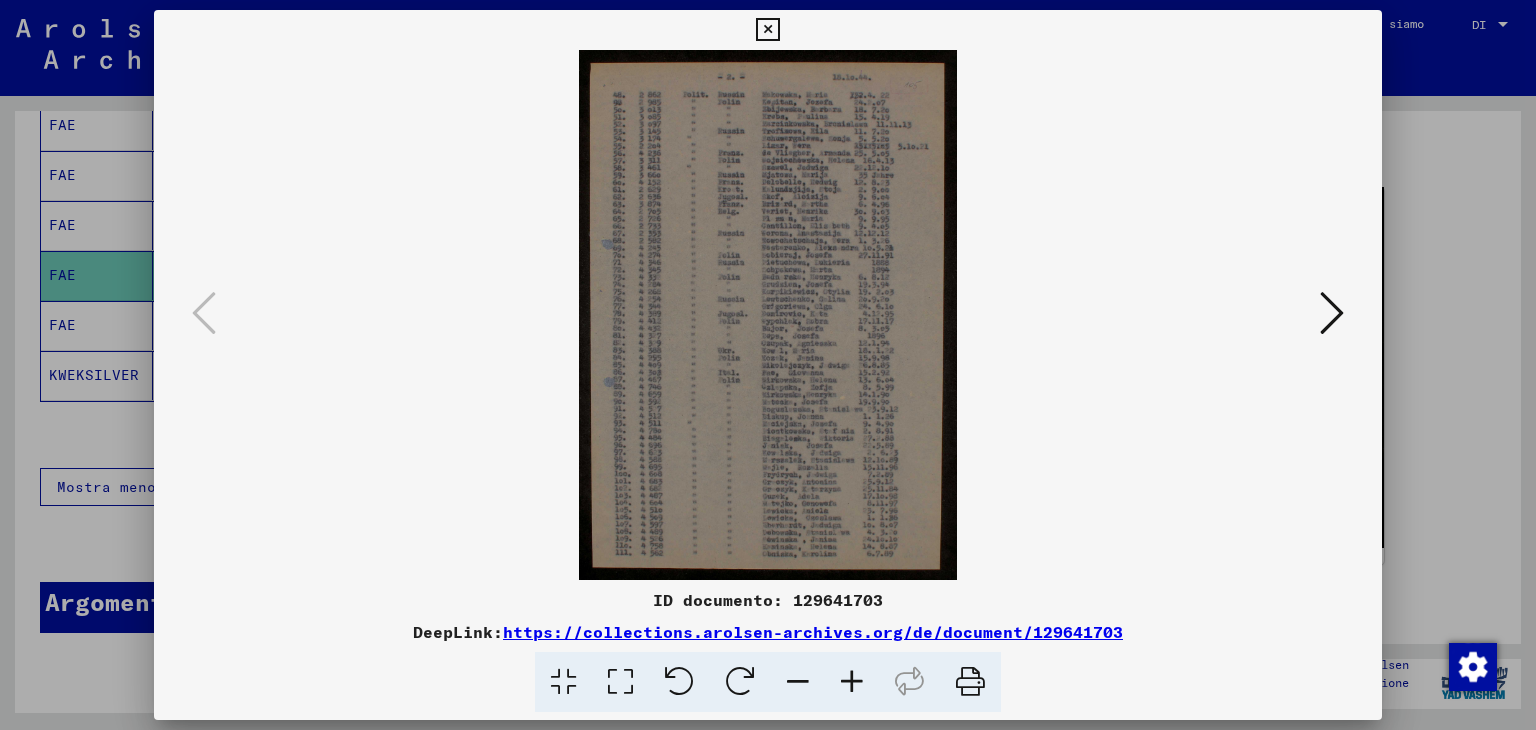 click at bounding box center [852, 682] 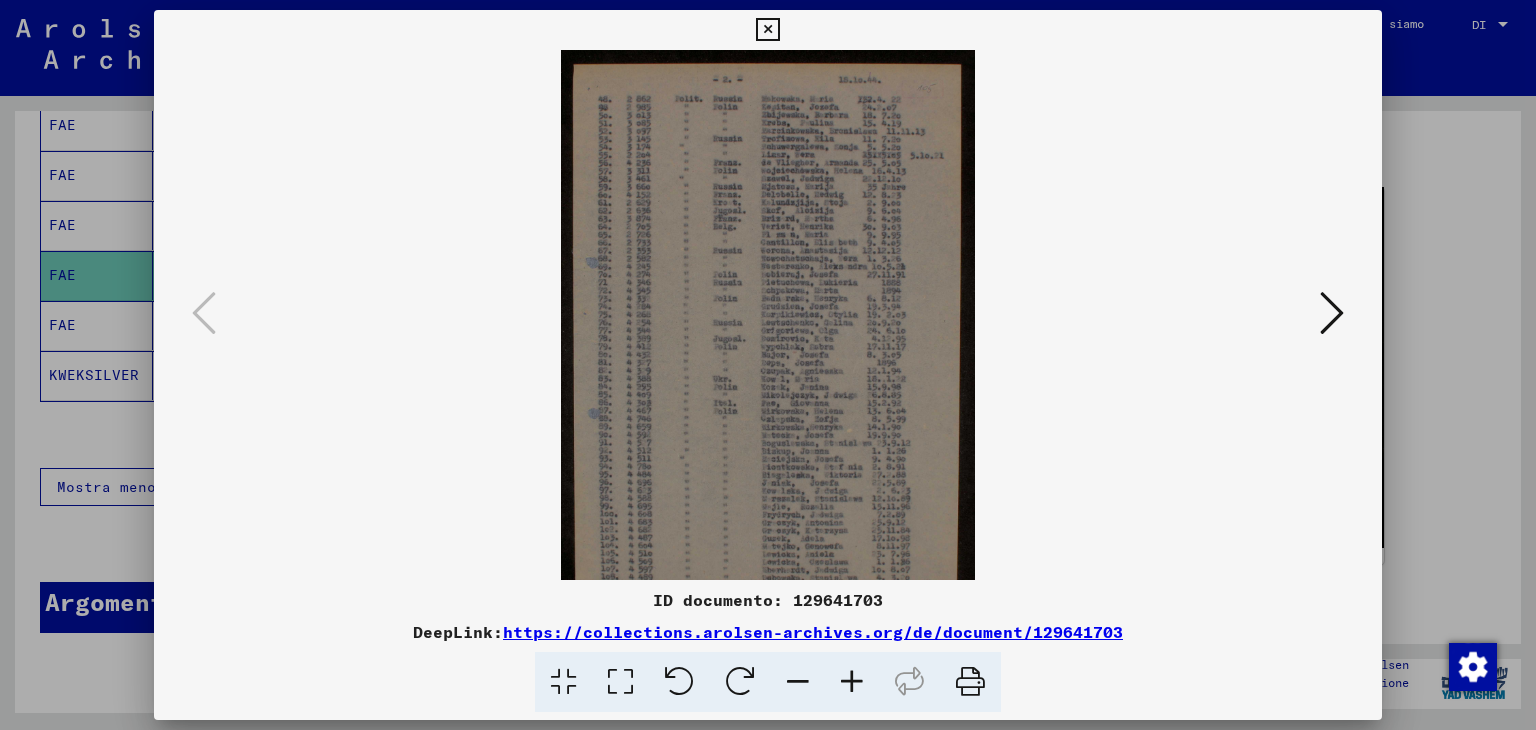 click at bounding box center [852, 682] 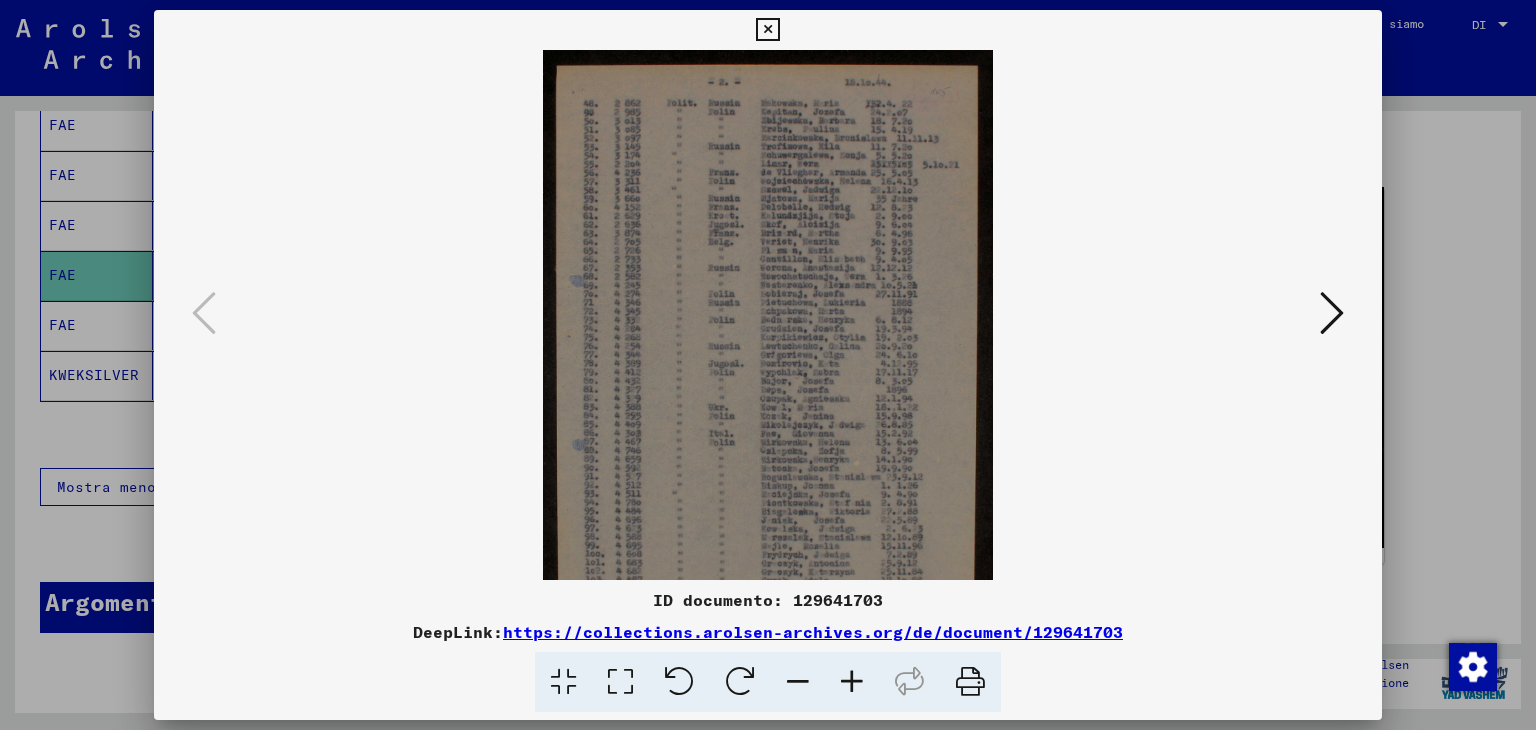click at bounding box center [852, 682] 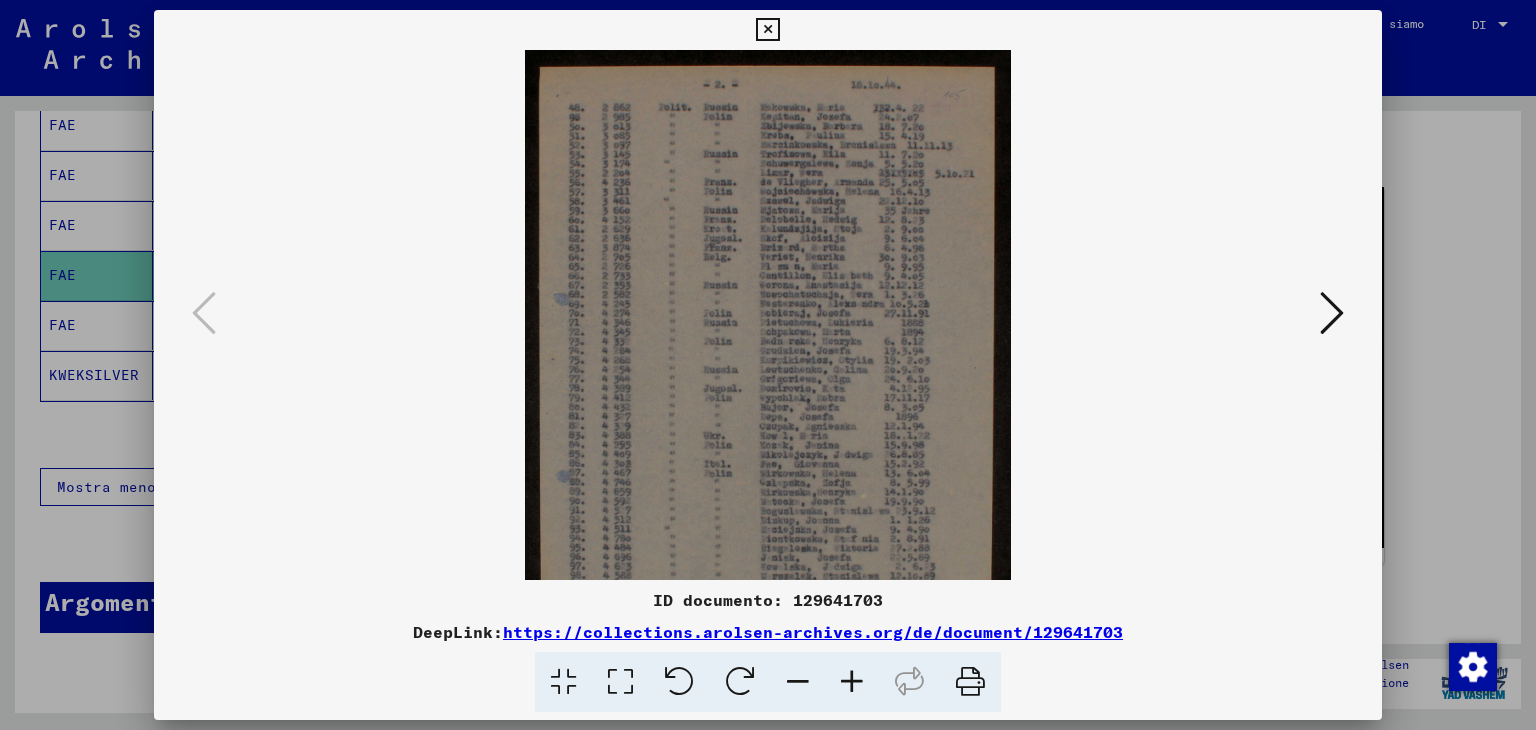 click at bounding box center [852, 682] 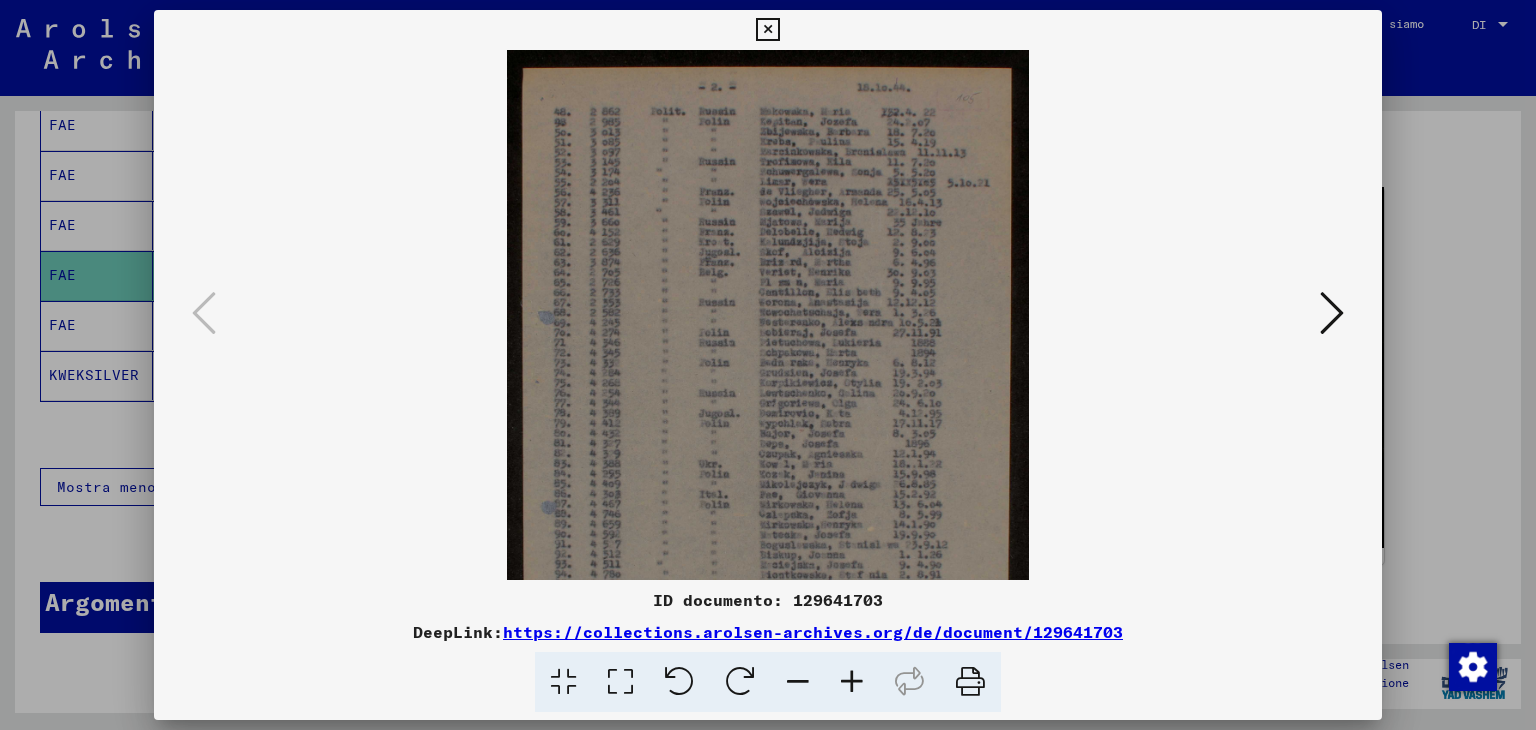 click at bounding box center (852, 682) 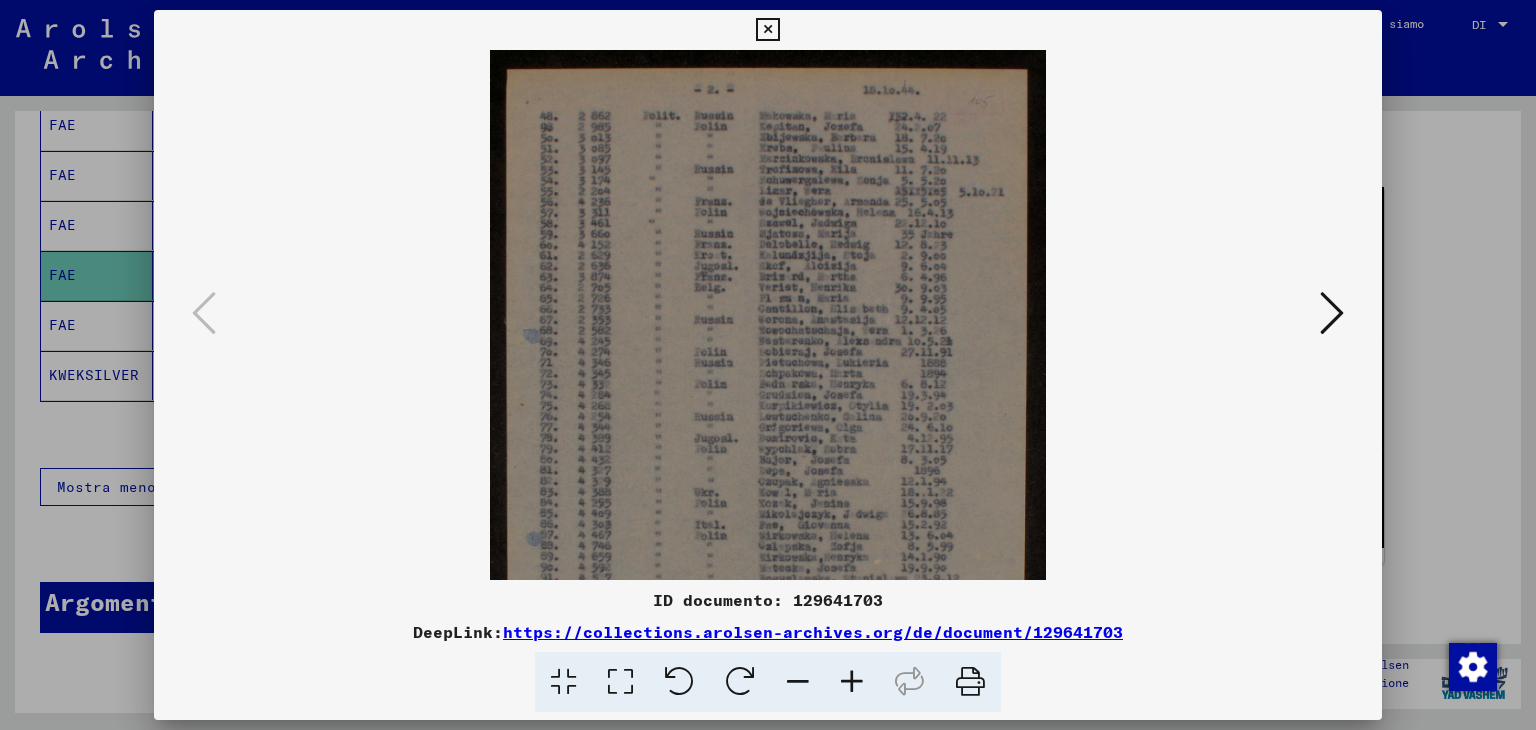 click at bounding box center [852, 682] 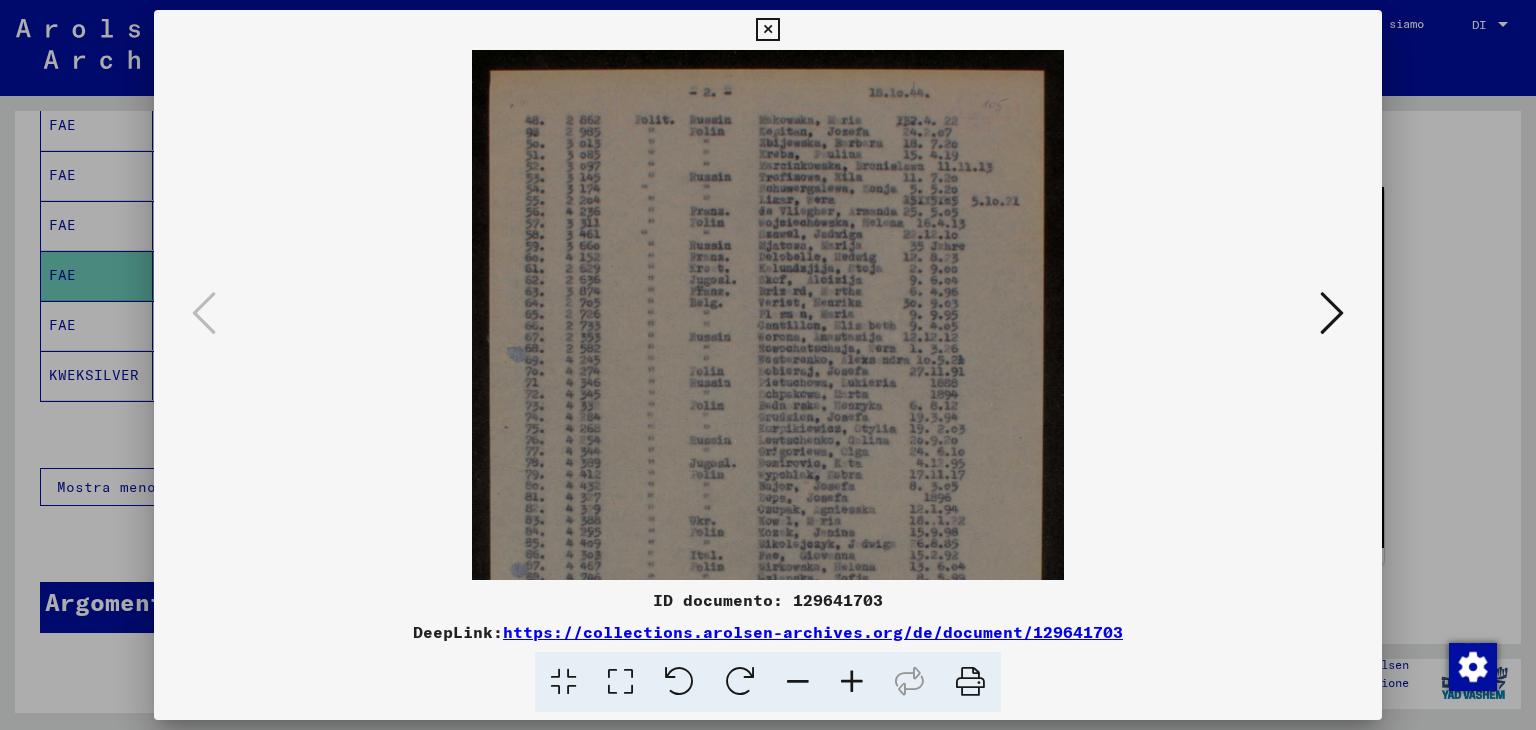 click at bounding box center [852, 682] 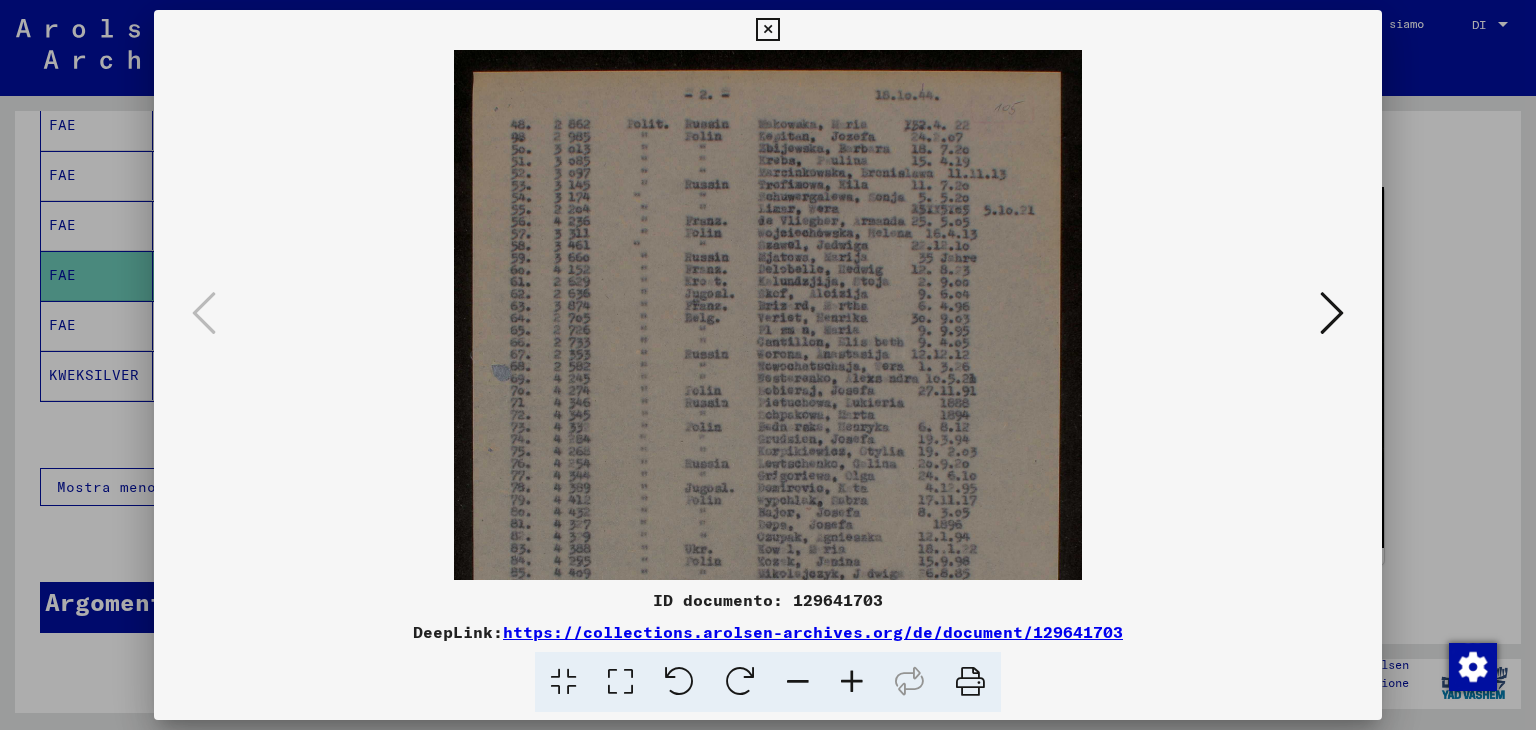 click at bounding box center (852, 682) 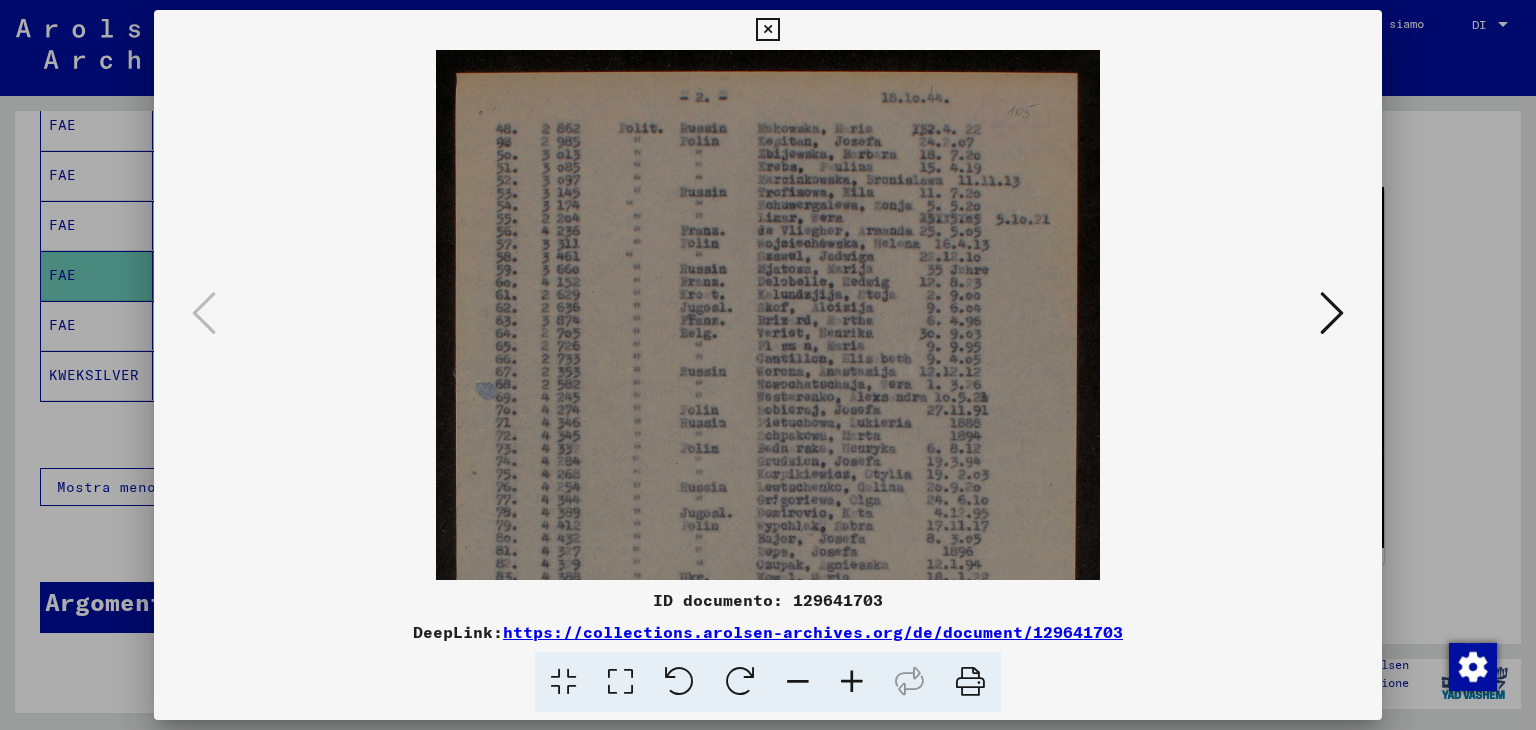 click at bounding box center (852, 682) 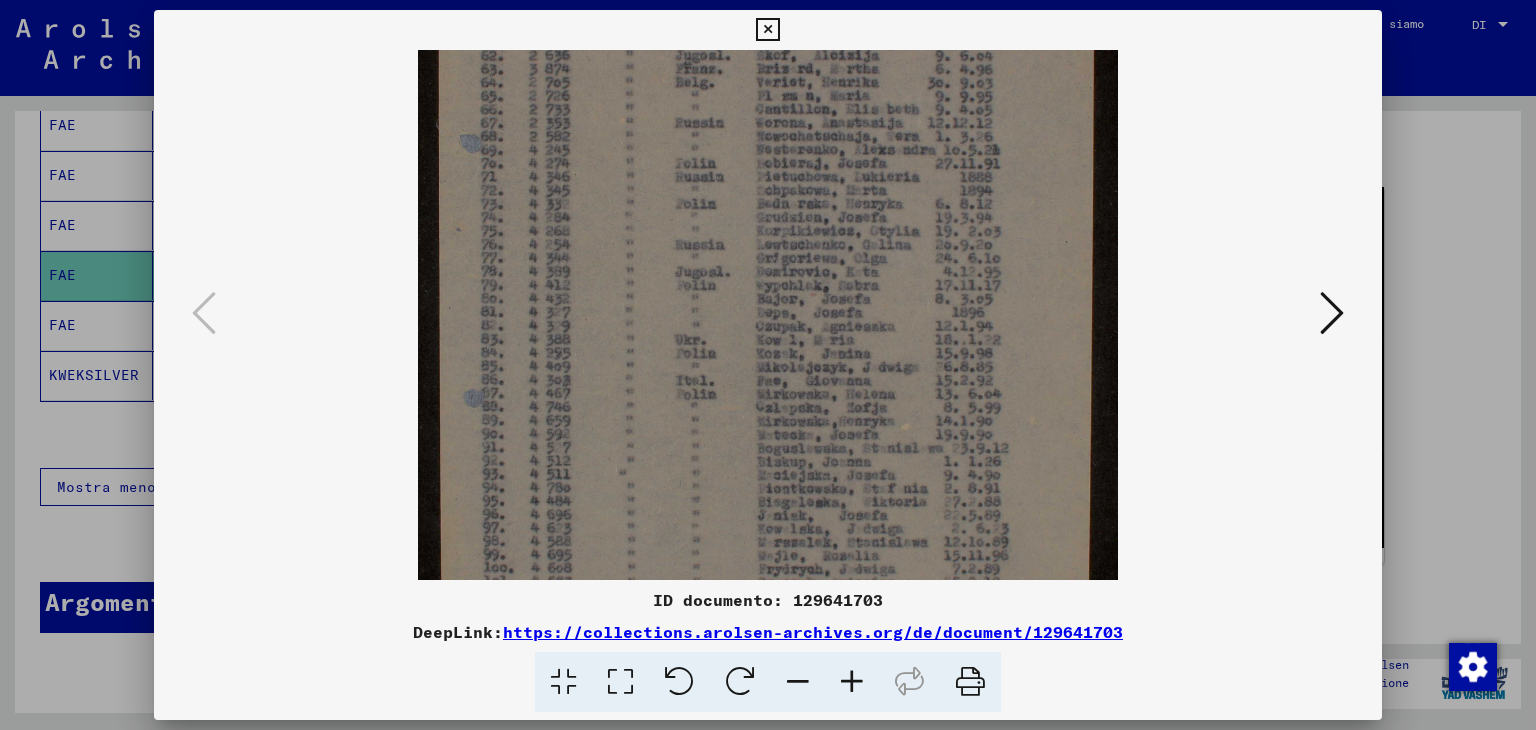scroll, scrollTop: 276, scrollLeft: 0, axis: vertical 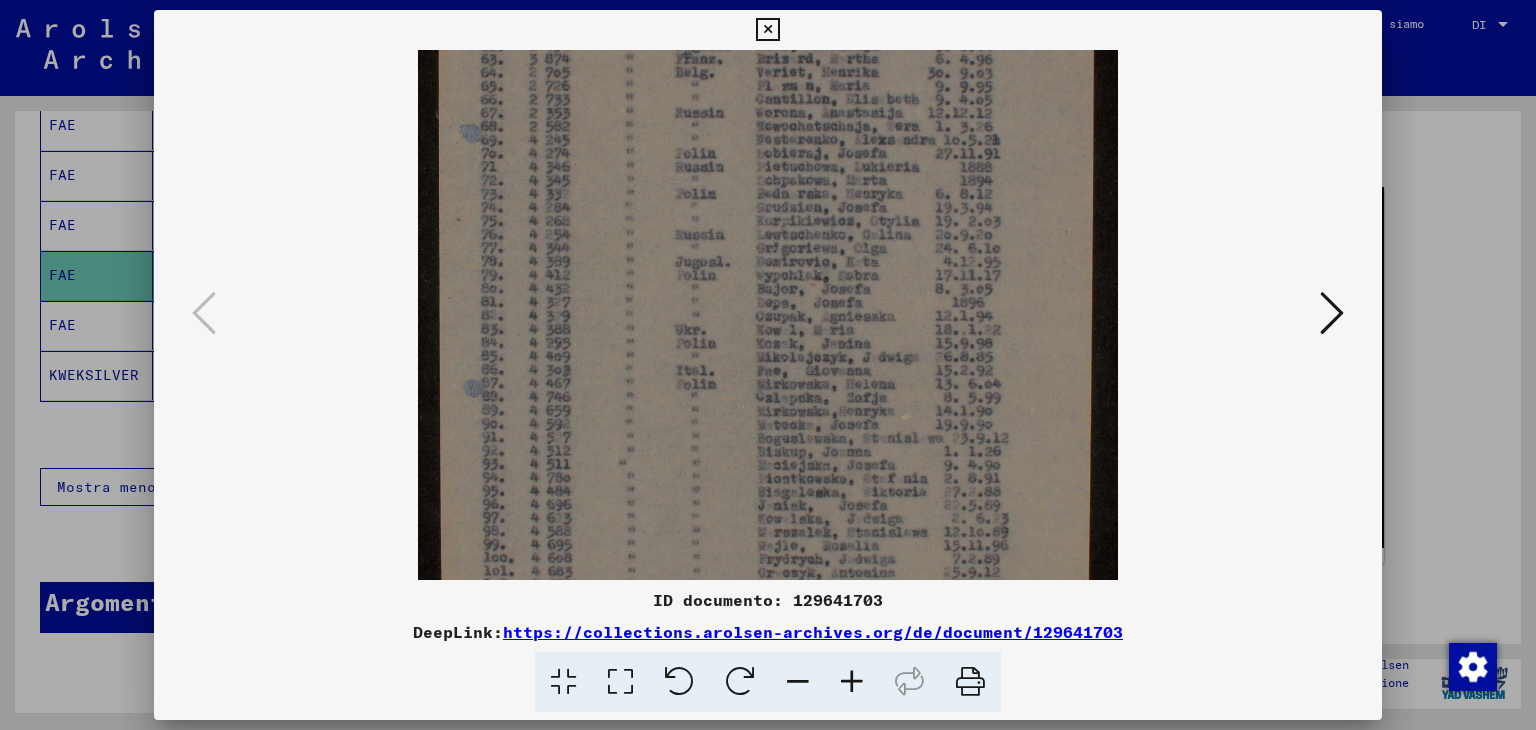 drag, startPoint x: 940, startPoint y: 409, endPoint x: 974, endPoint y: 139, distance: 272.13232 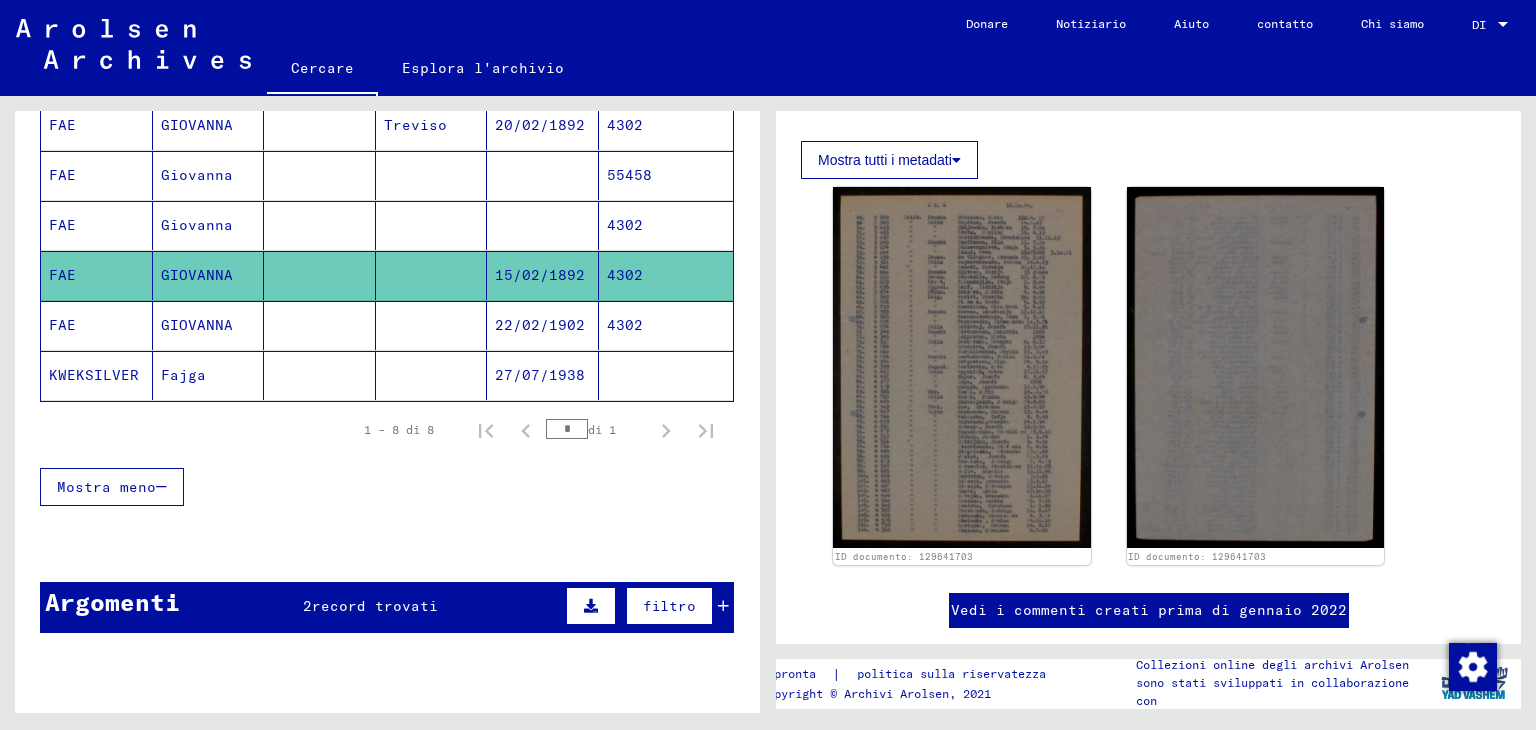 click on "4302" at bounding box center (625, 275) 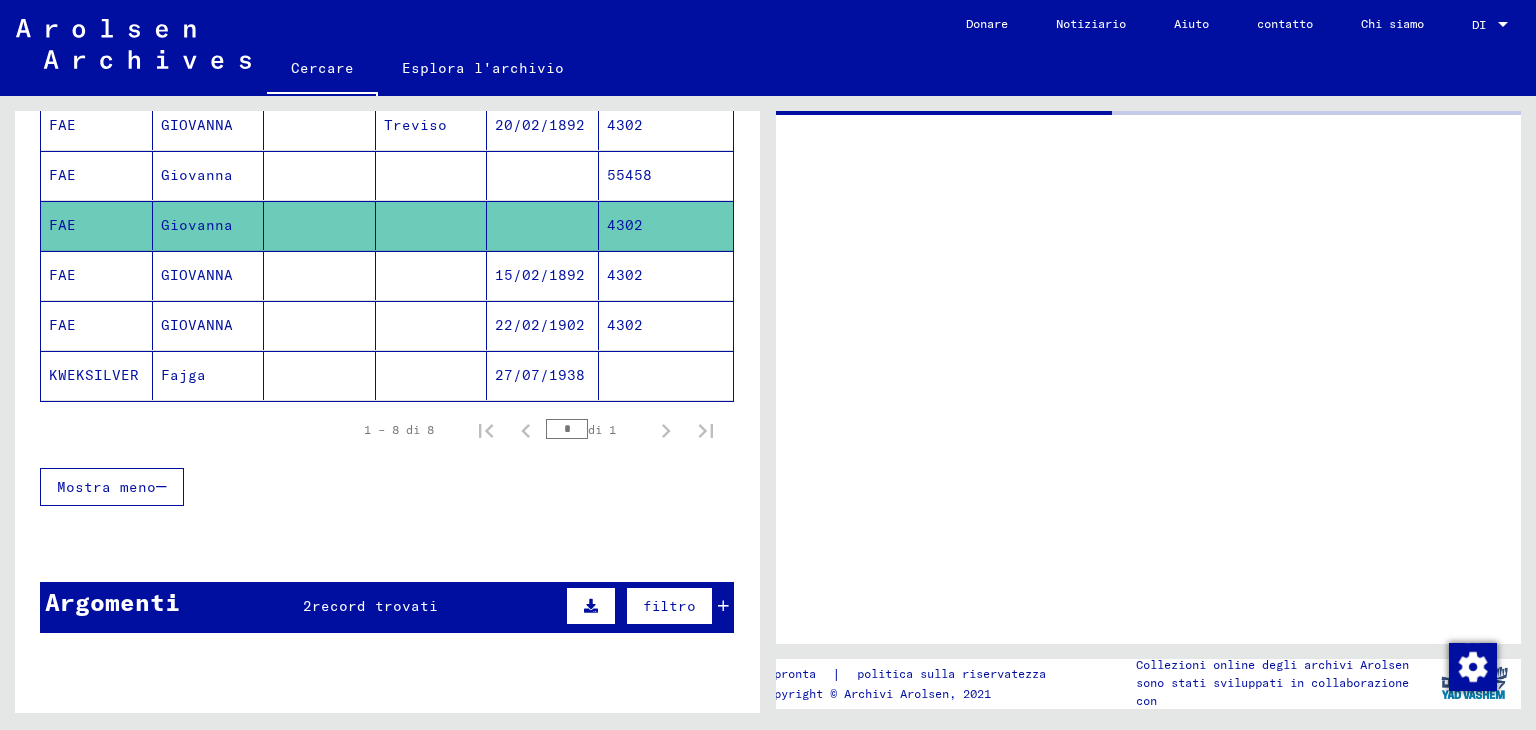 scroll, scrollTop: 0, scrollLeft: 0, axis: both 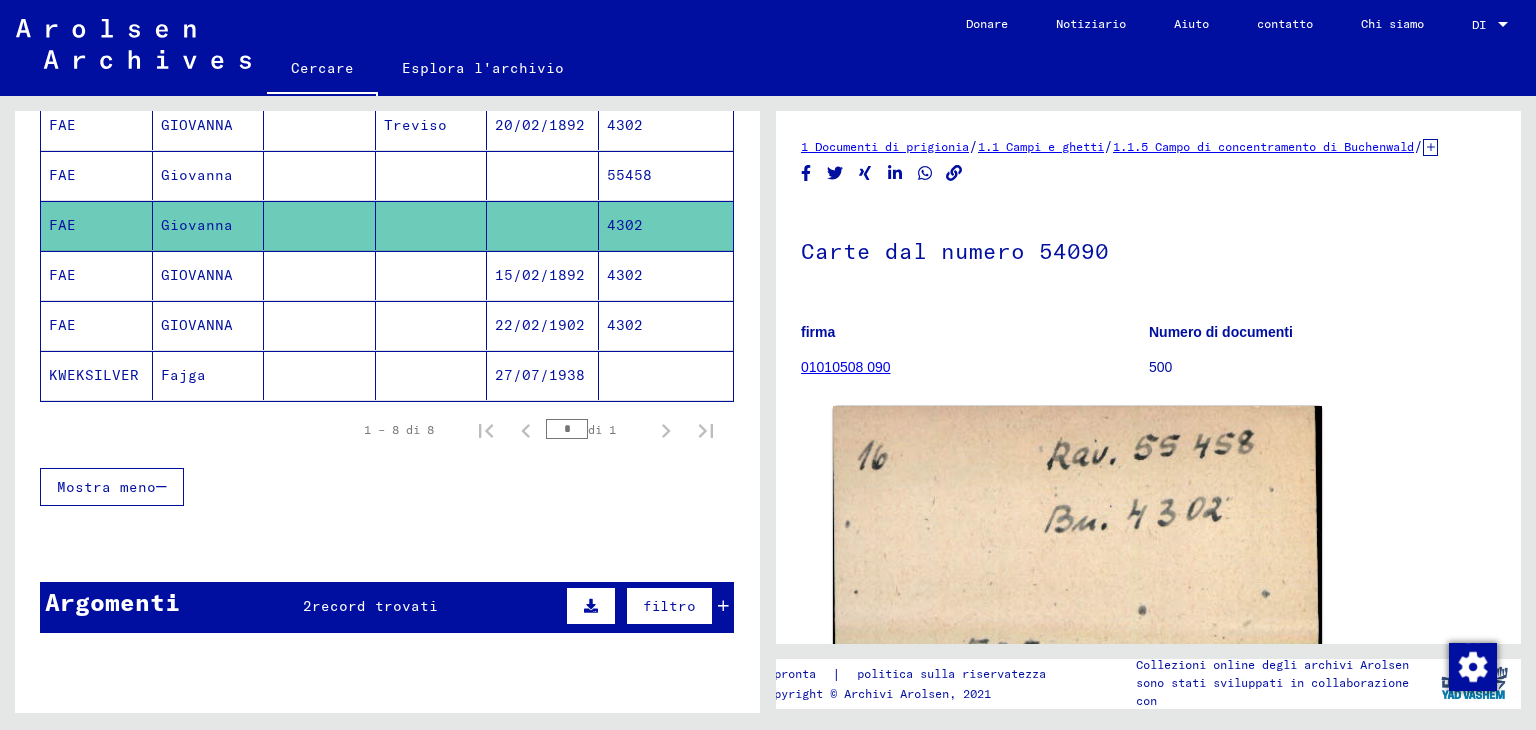 click on "55458" at bounding box center (625, 225) 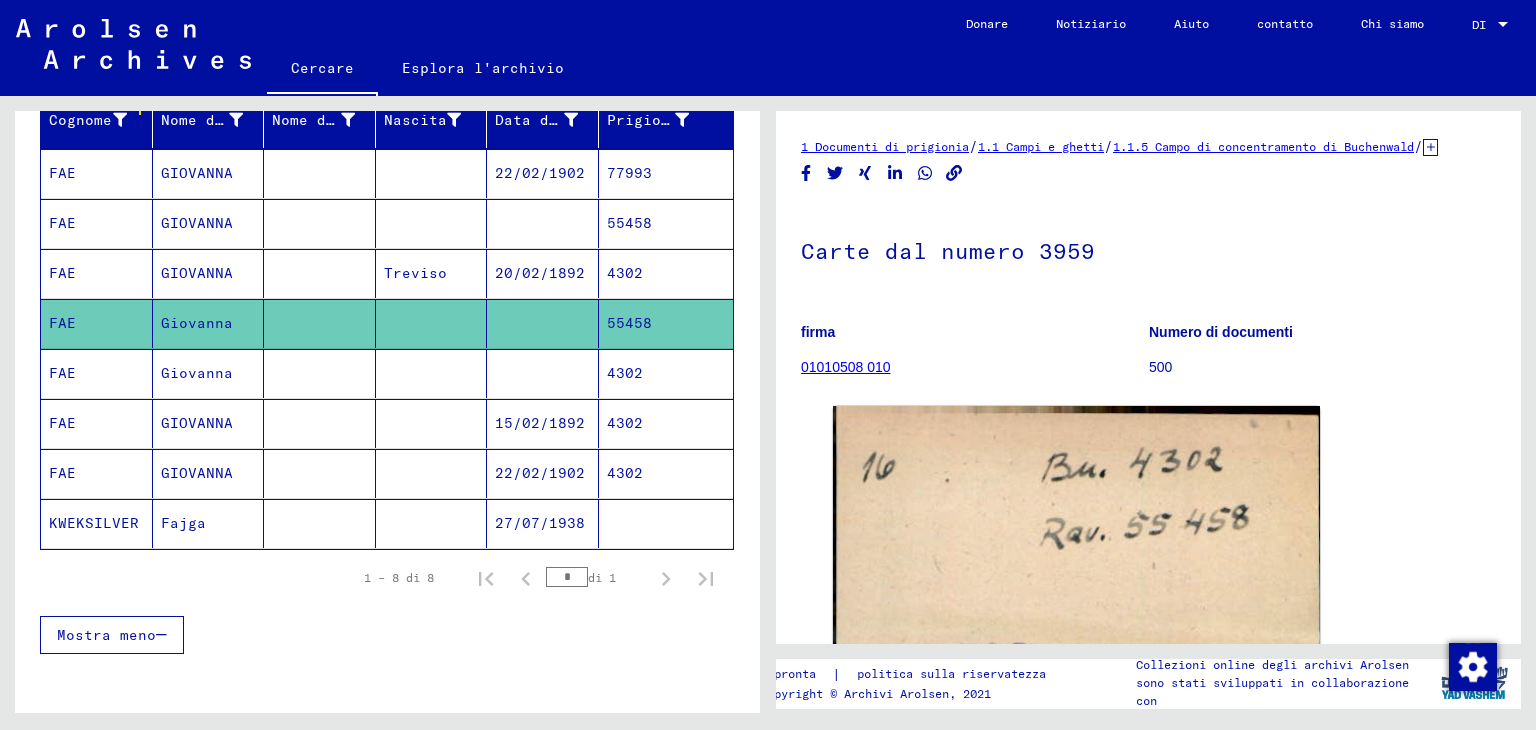 scroll, scrollTop: 204, scrollLeft: 0, axis: vertical 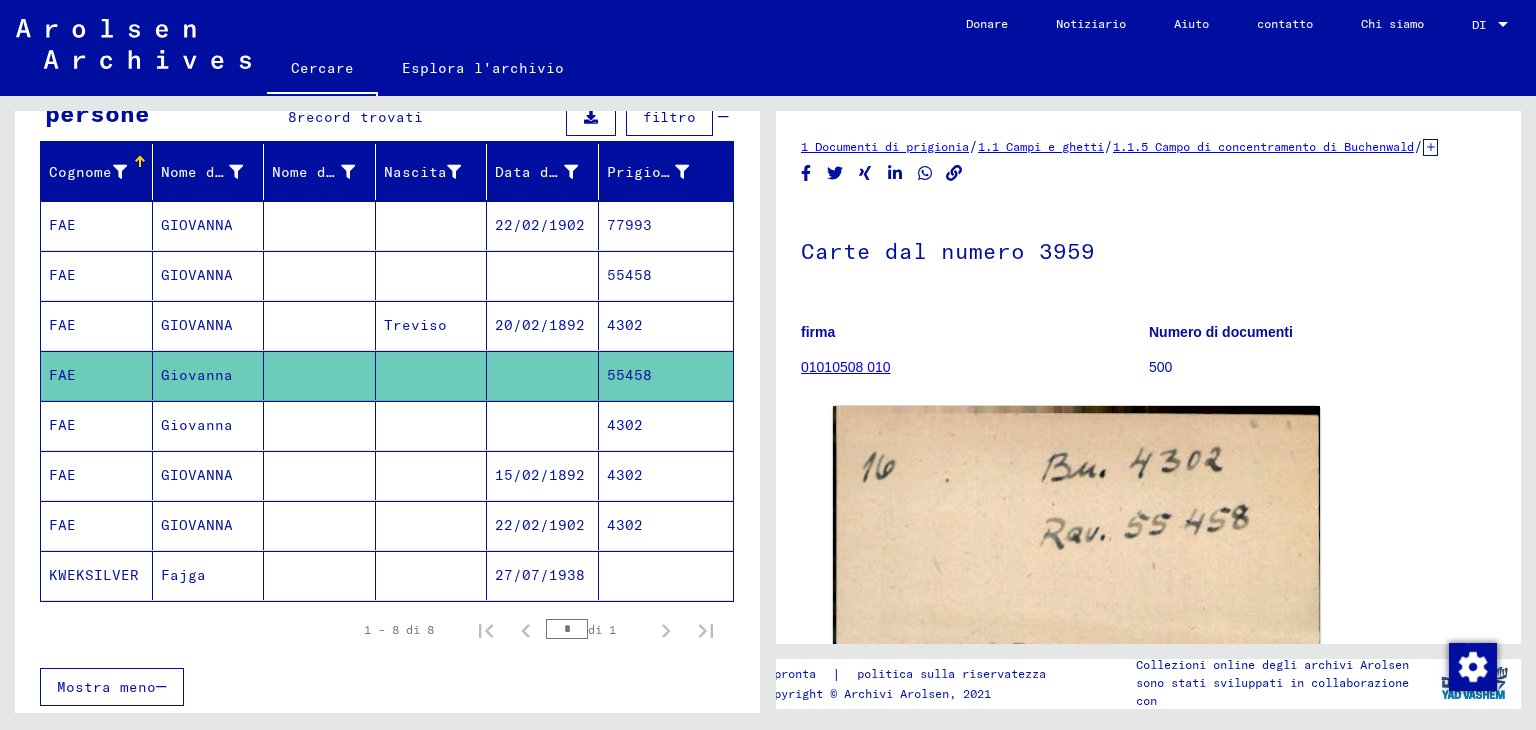 click on "55458" at bounding box center [625, 325] 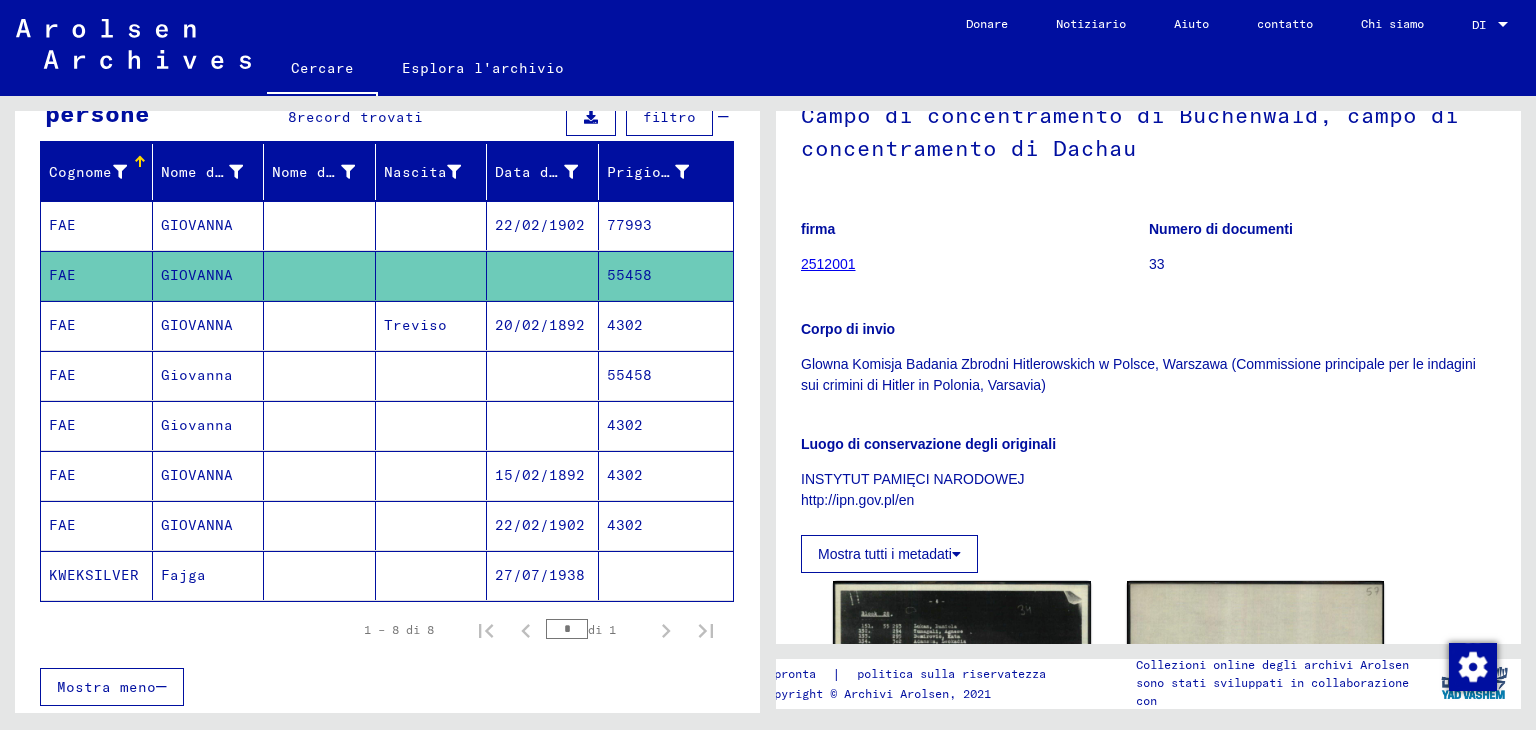 scroll, scrollTop: 300, scrollLeft: 0, axis: vertical 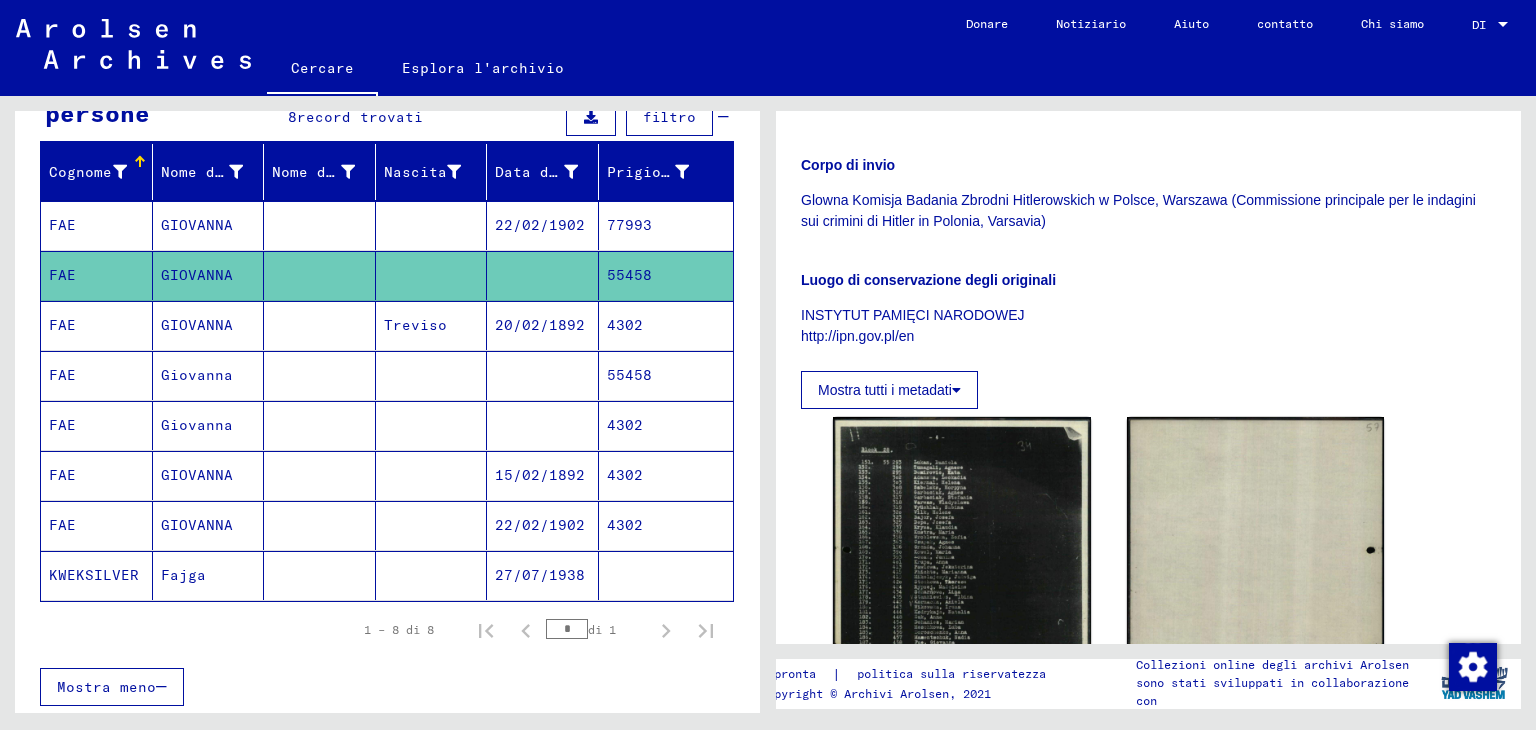 click on "77993" at bounding box center [666, 275] 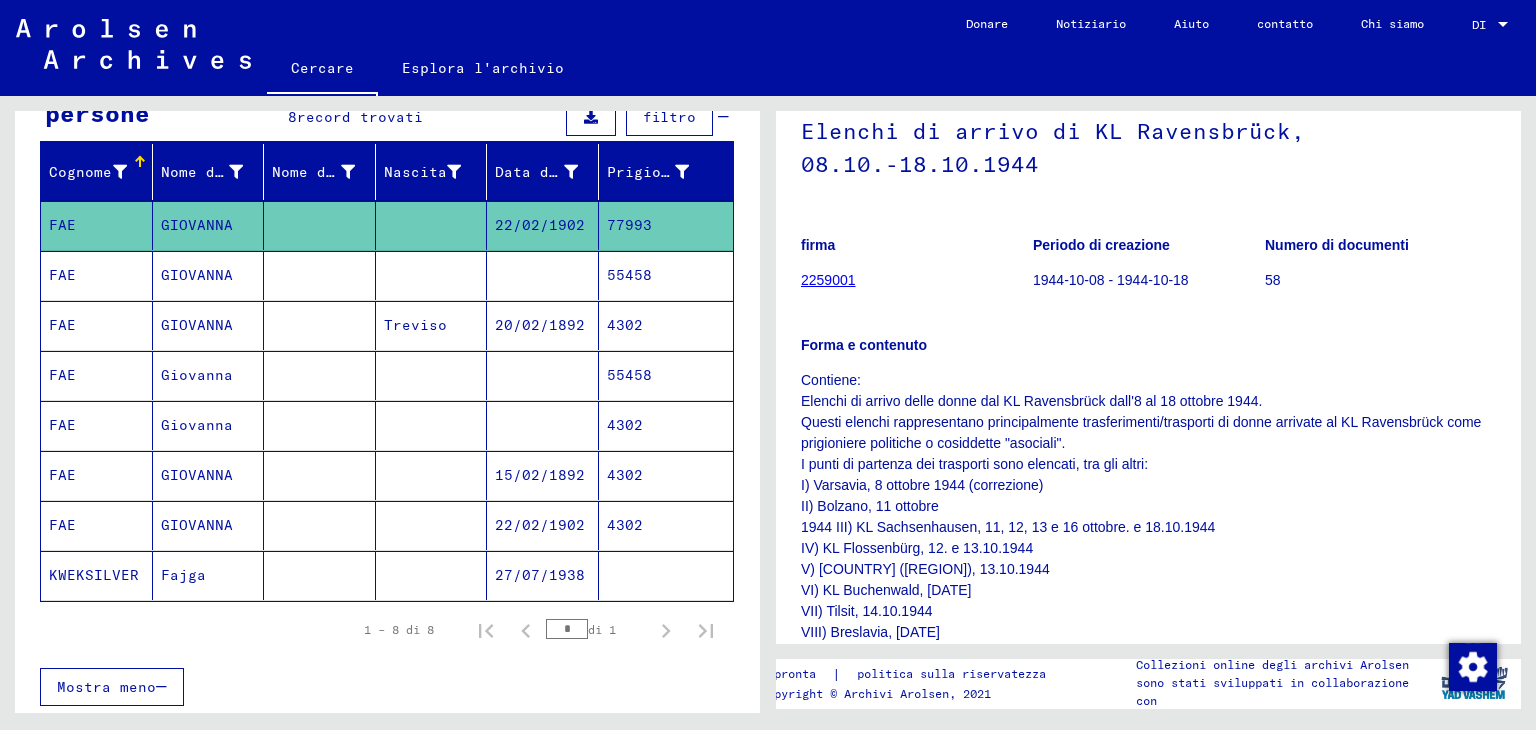 scroll, scrollTop: 0, scrollLeft: 0, axis: both 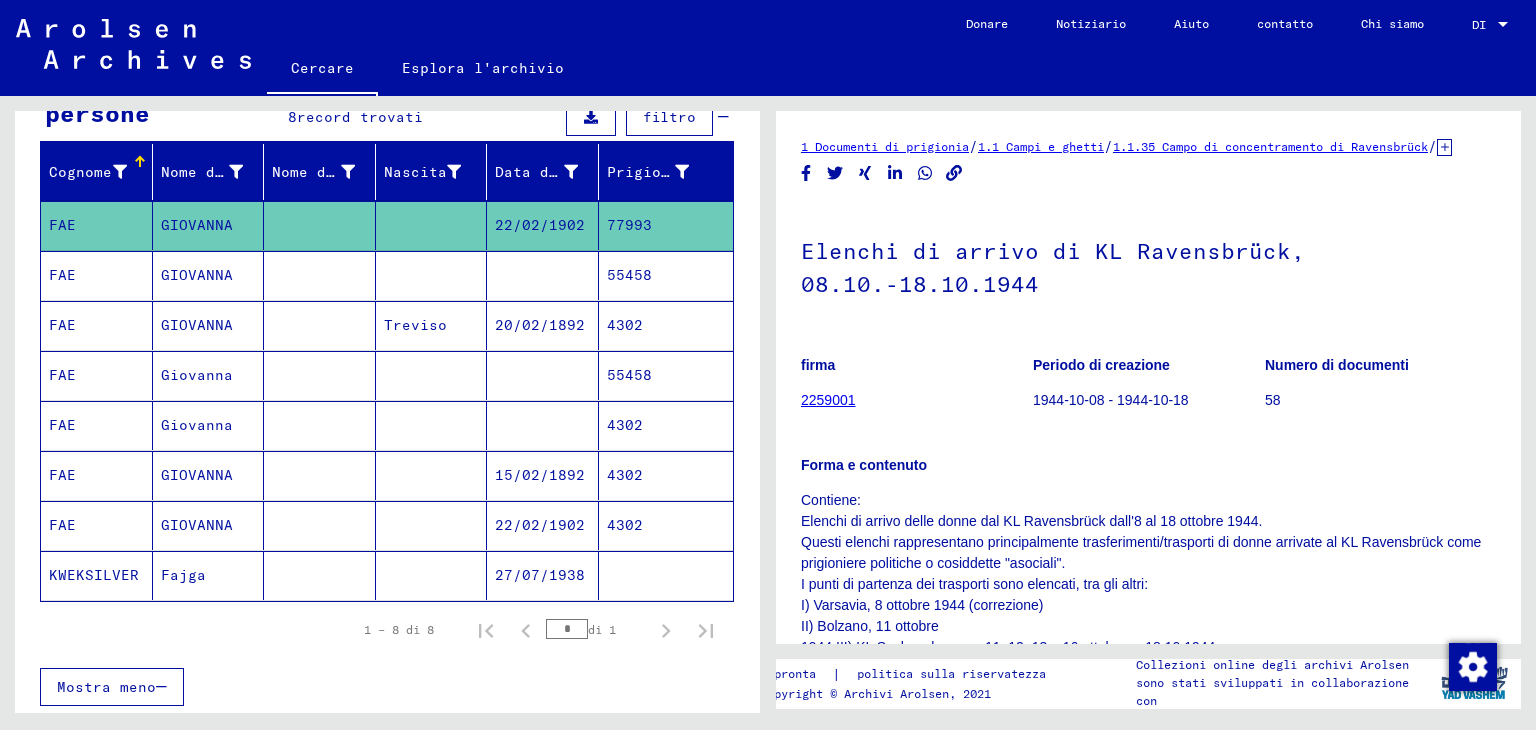 click on "2259001" 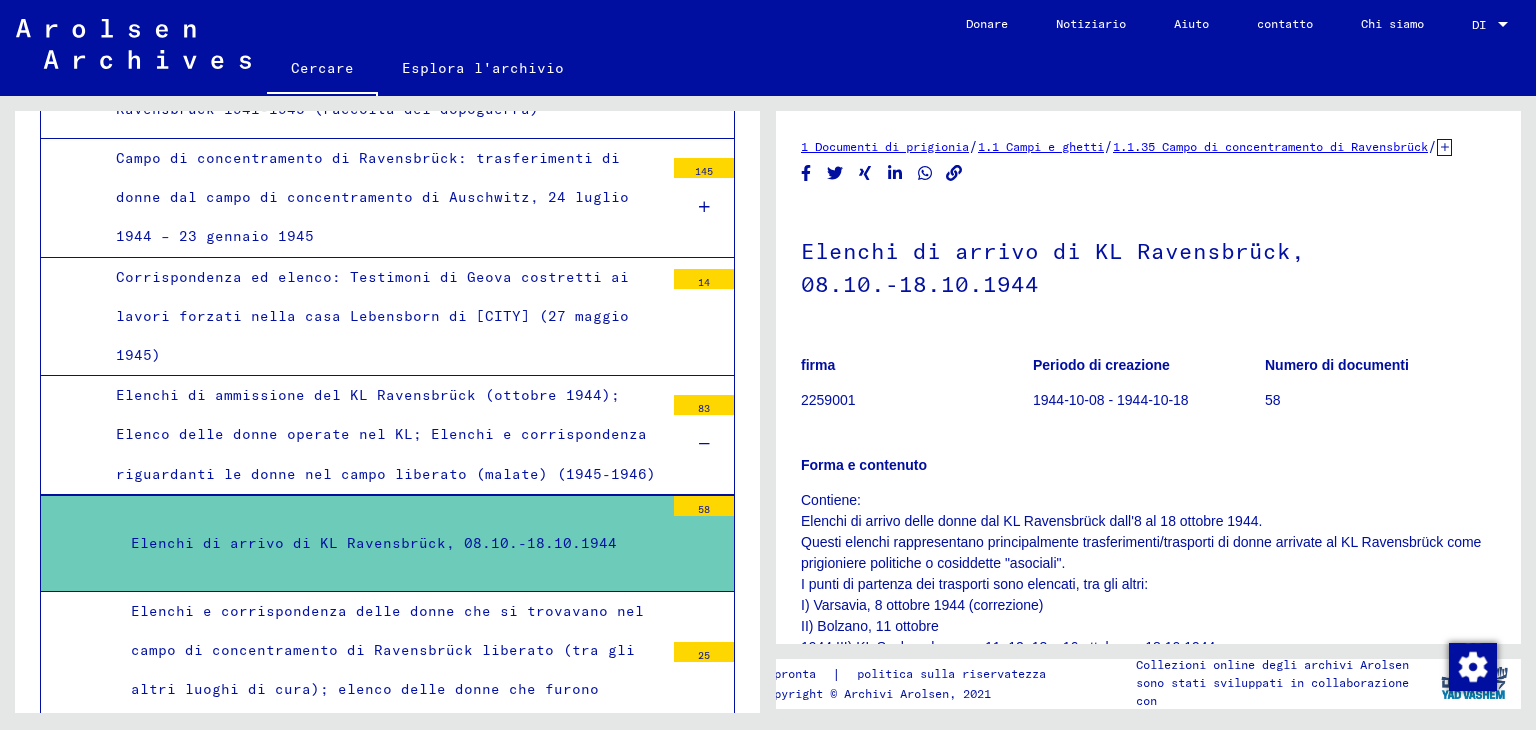 scroll, scrollTop: 7058, scrollLeft: 0, axis: vertical 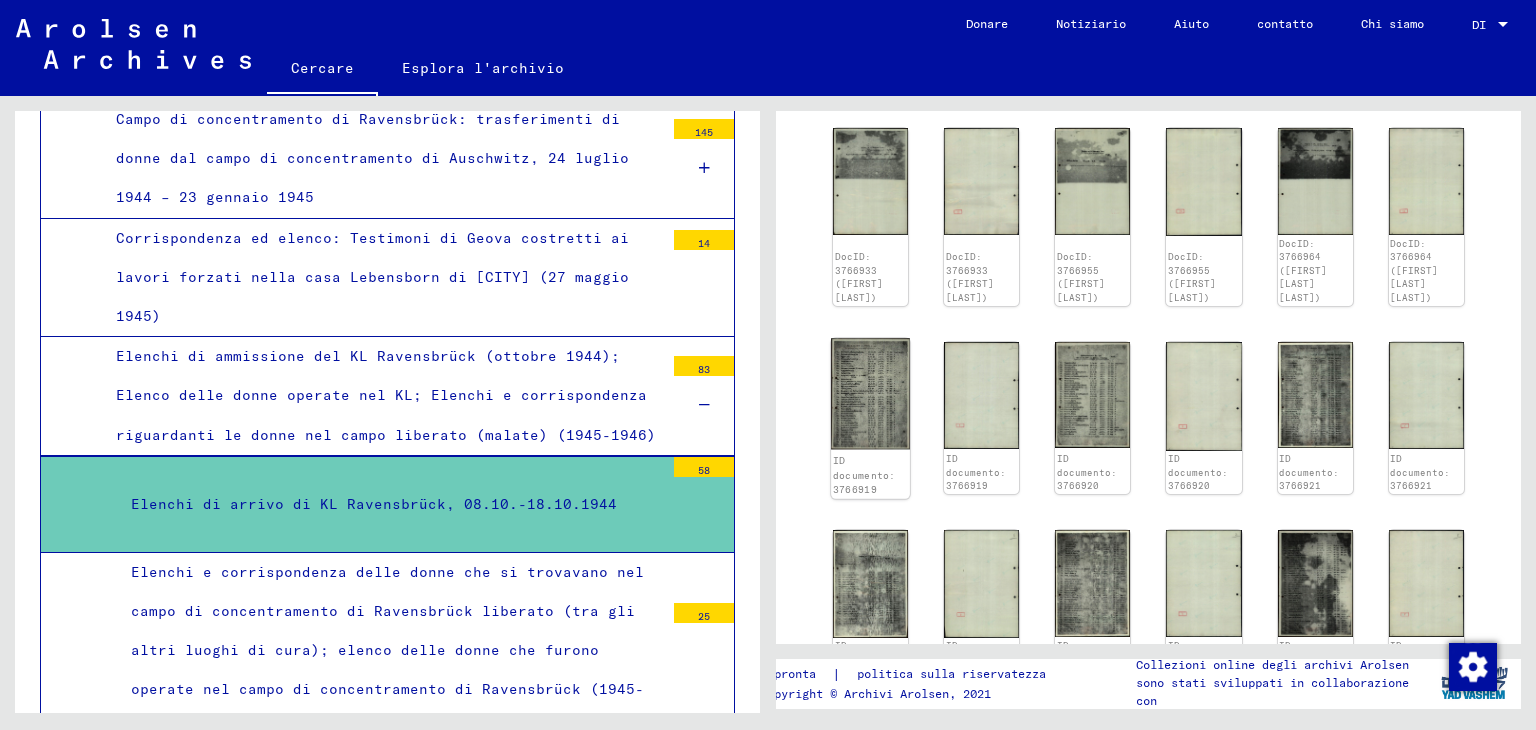 click 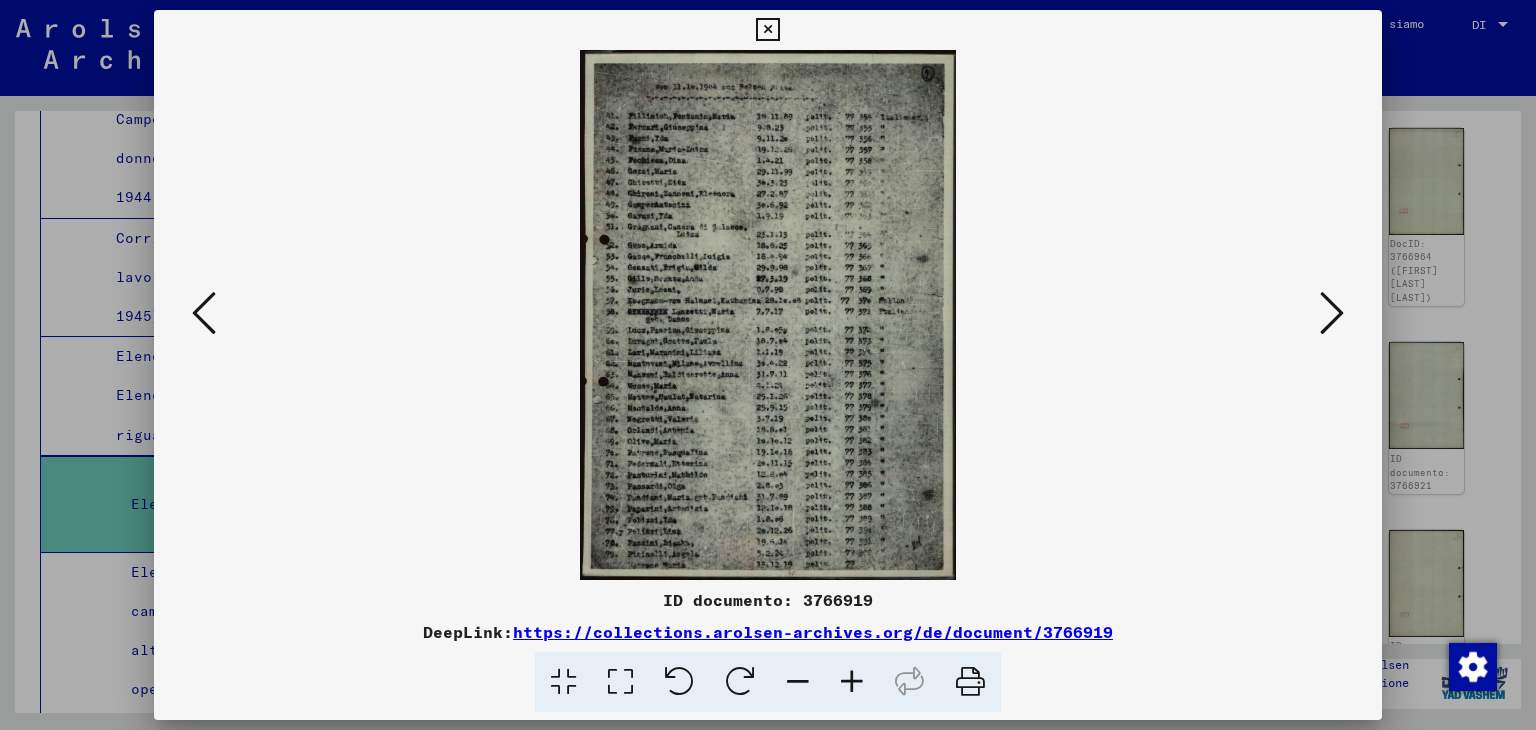 click at bounding box center (852, 682) 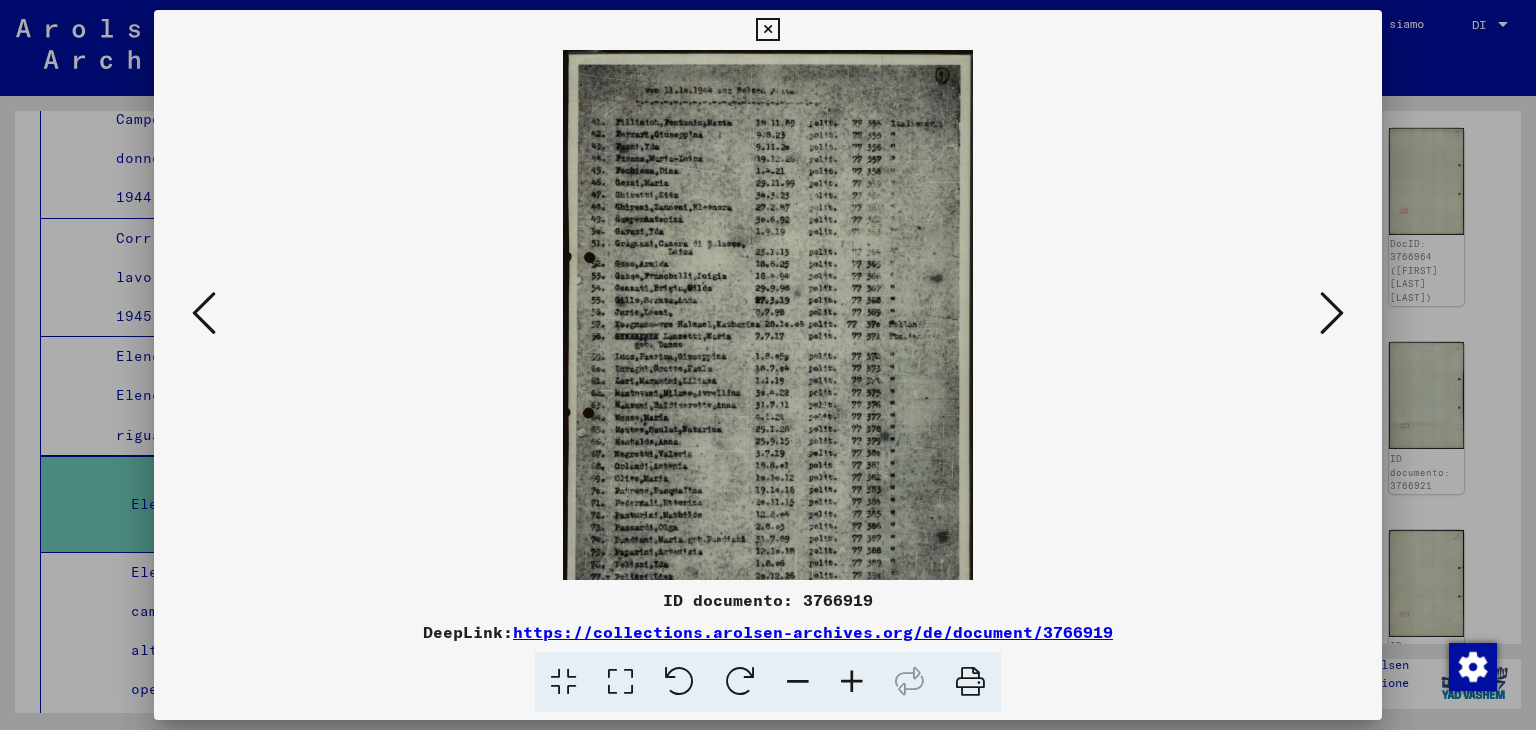 click at bounding box center [852, 682] 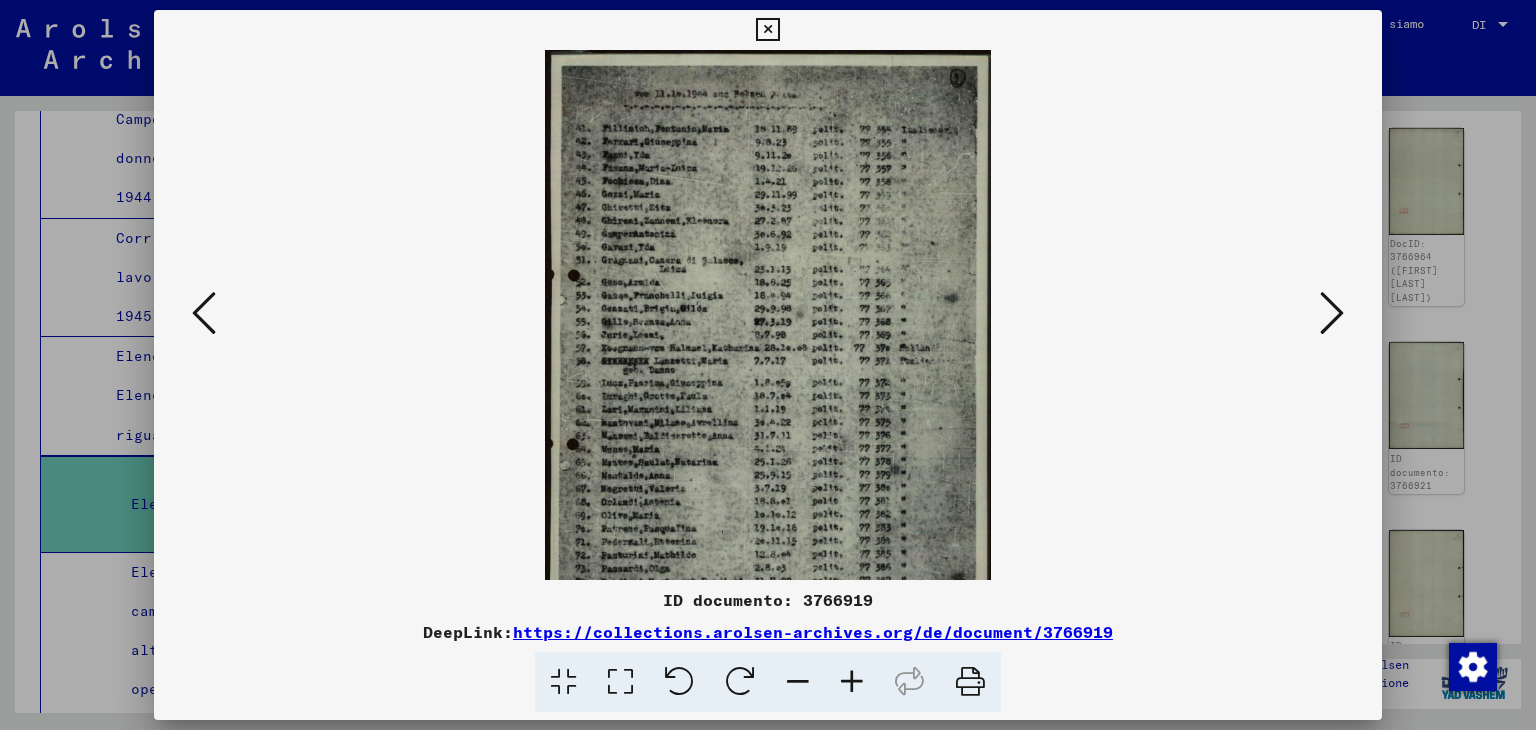click at bounding box center [852, 682] 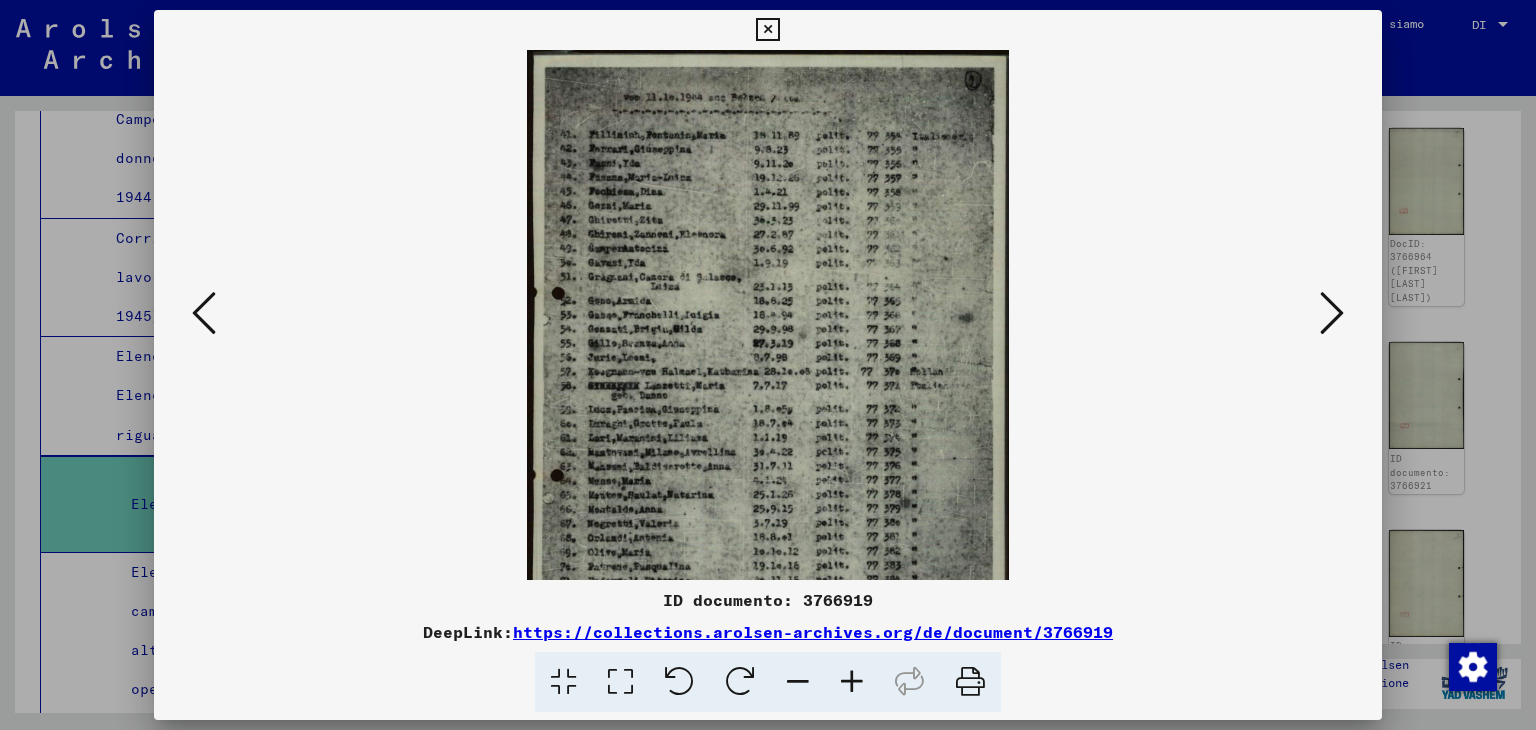 click at bounding box center [852, 682] 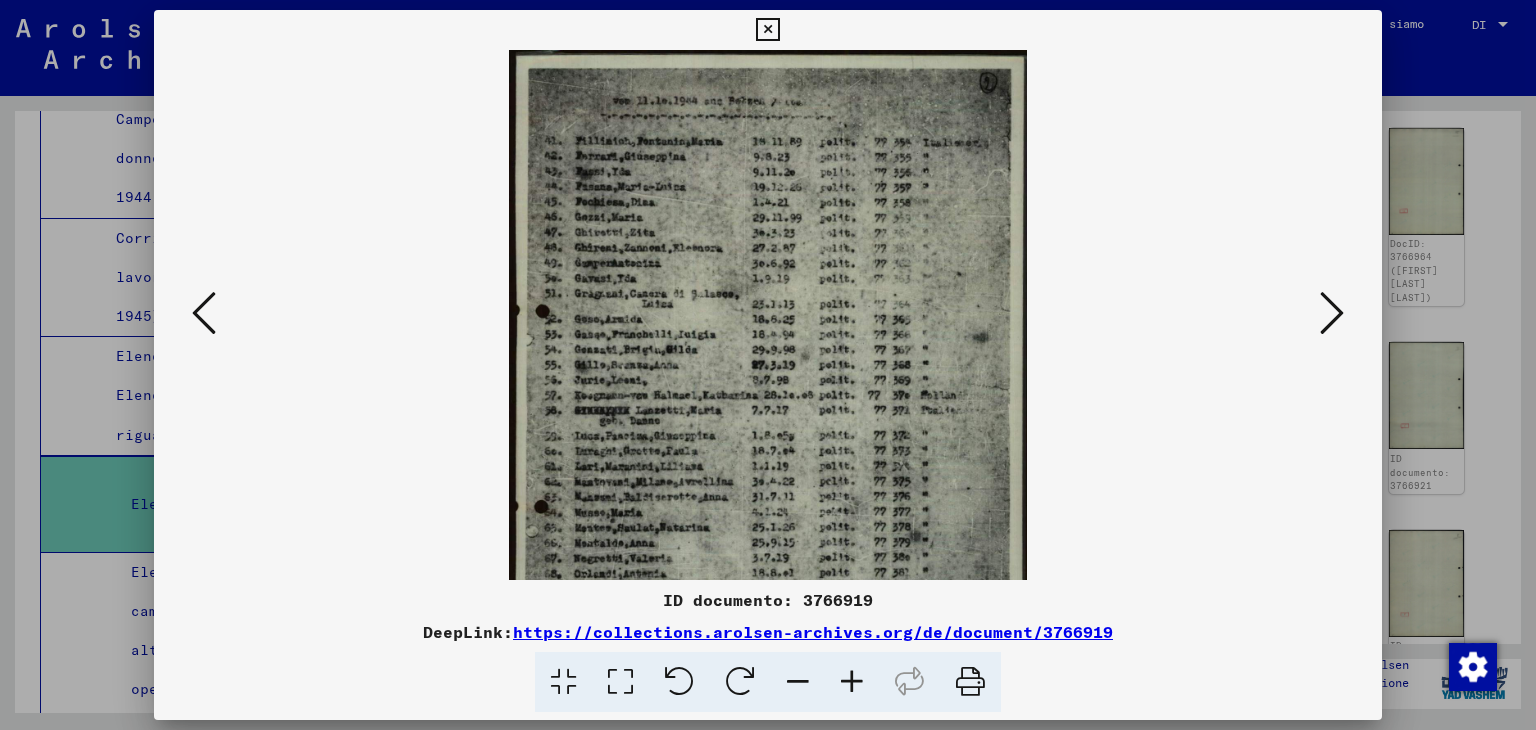 click at bounding box center (852, 682) 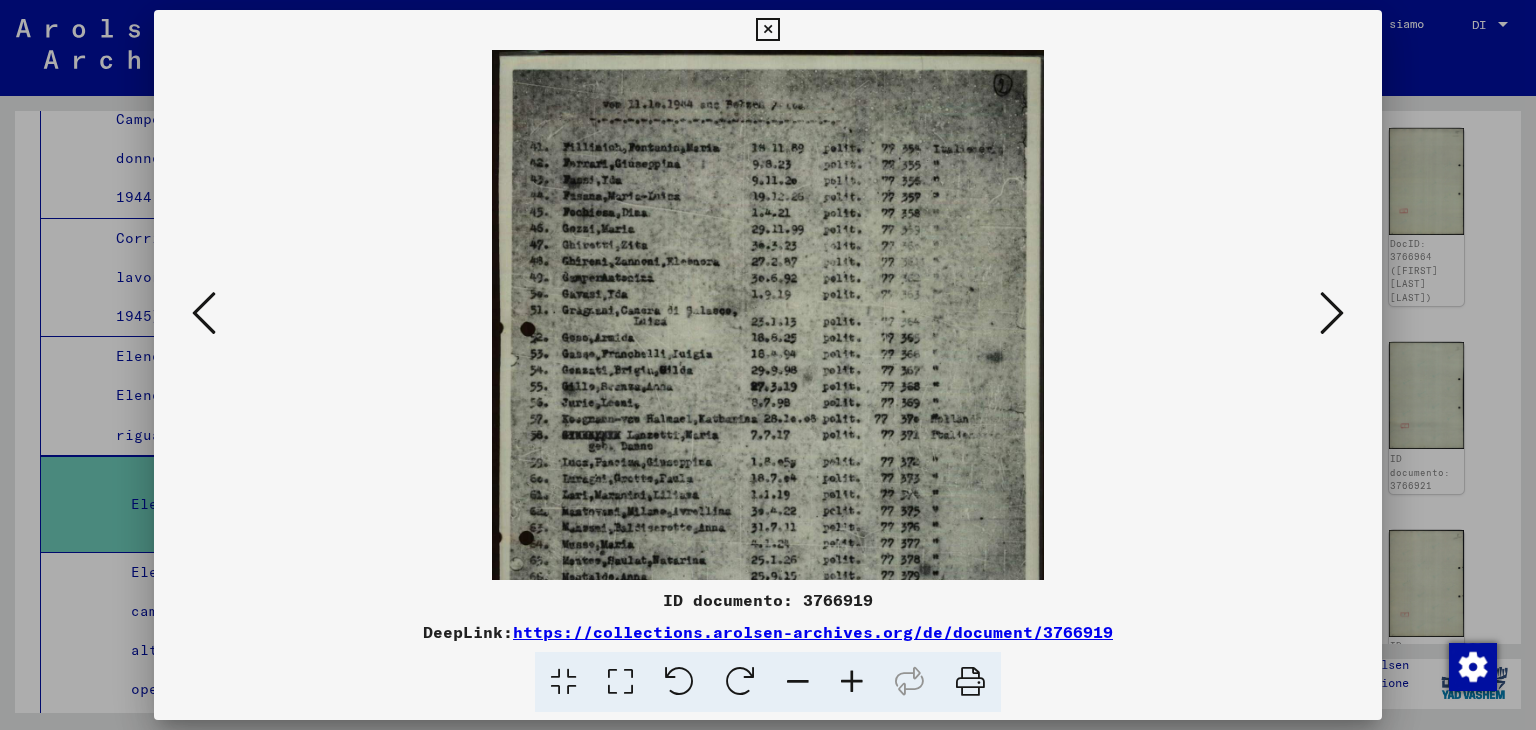 click at bounding box center [852, 682] 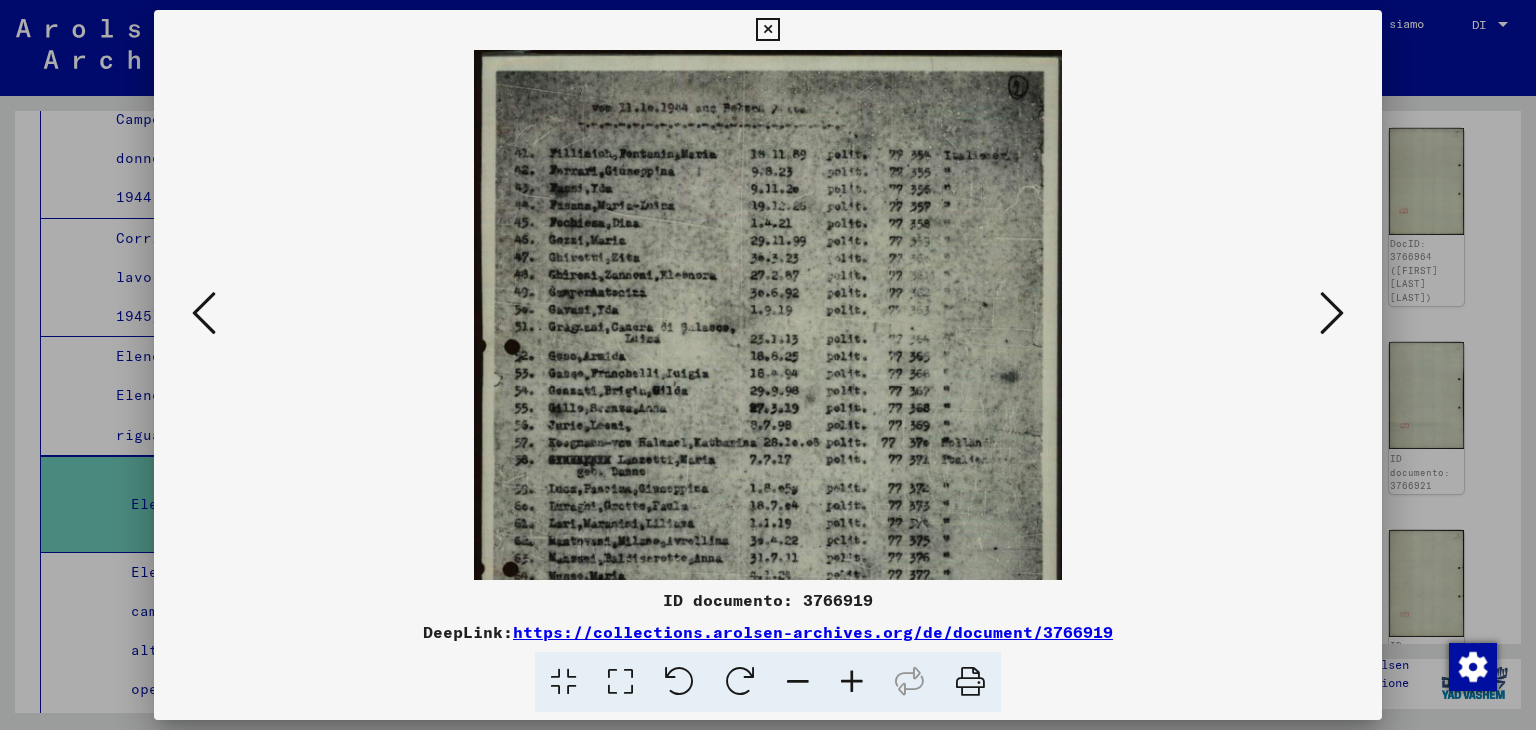 click at bounding box center (852, 682) 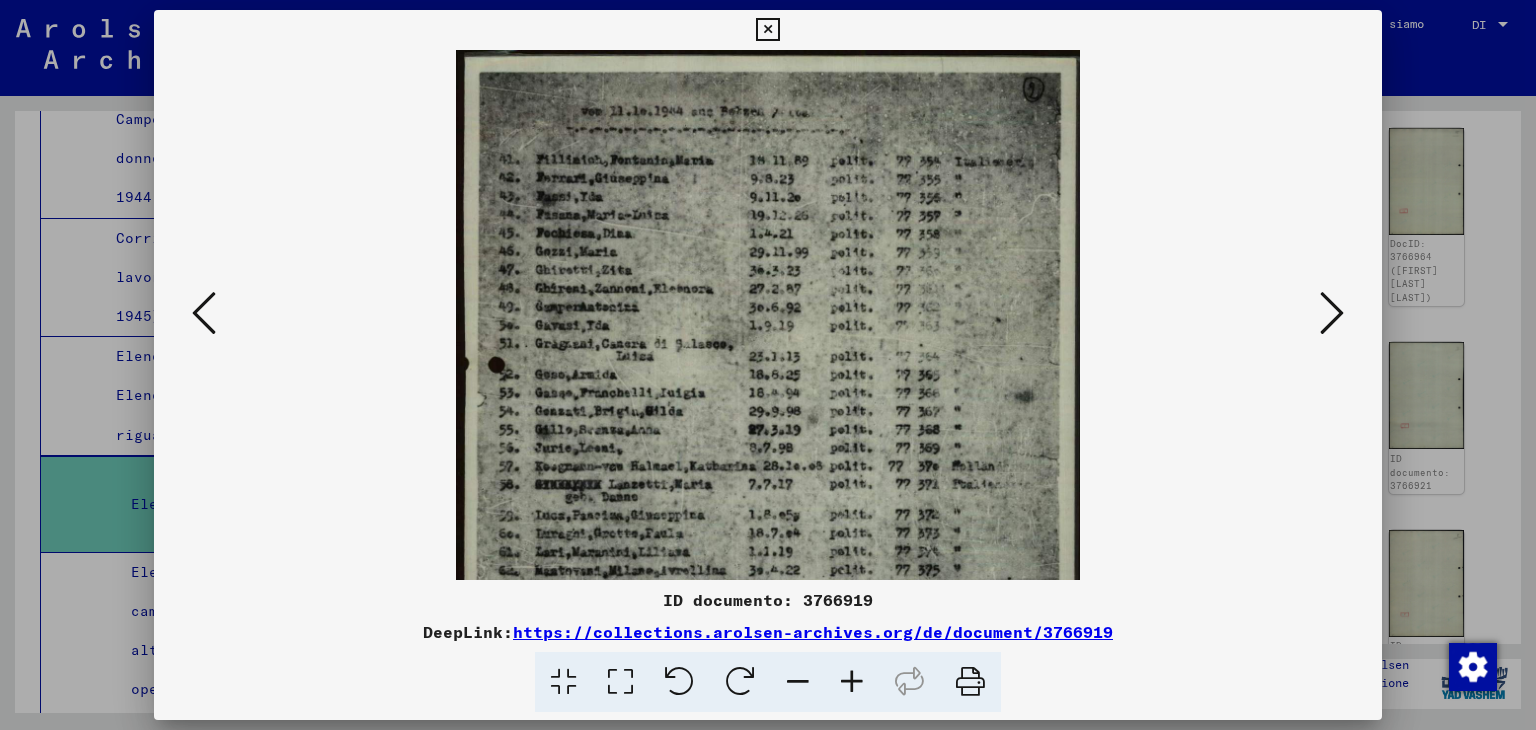 click at bounding box center [852, 682] 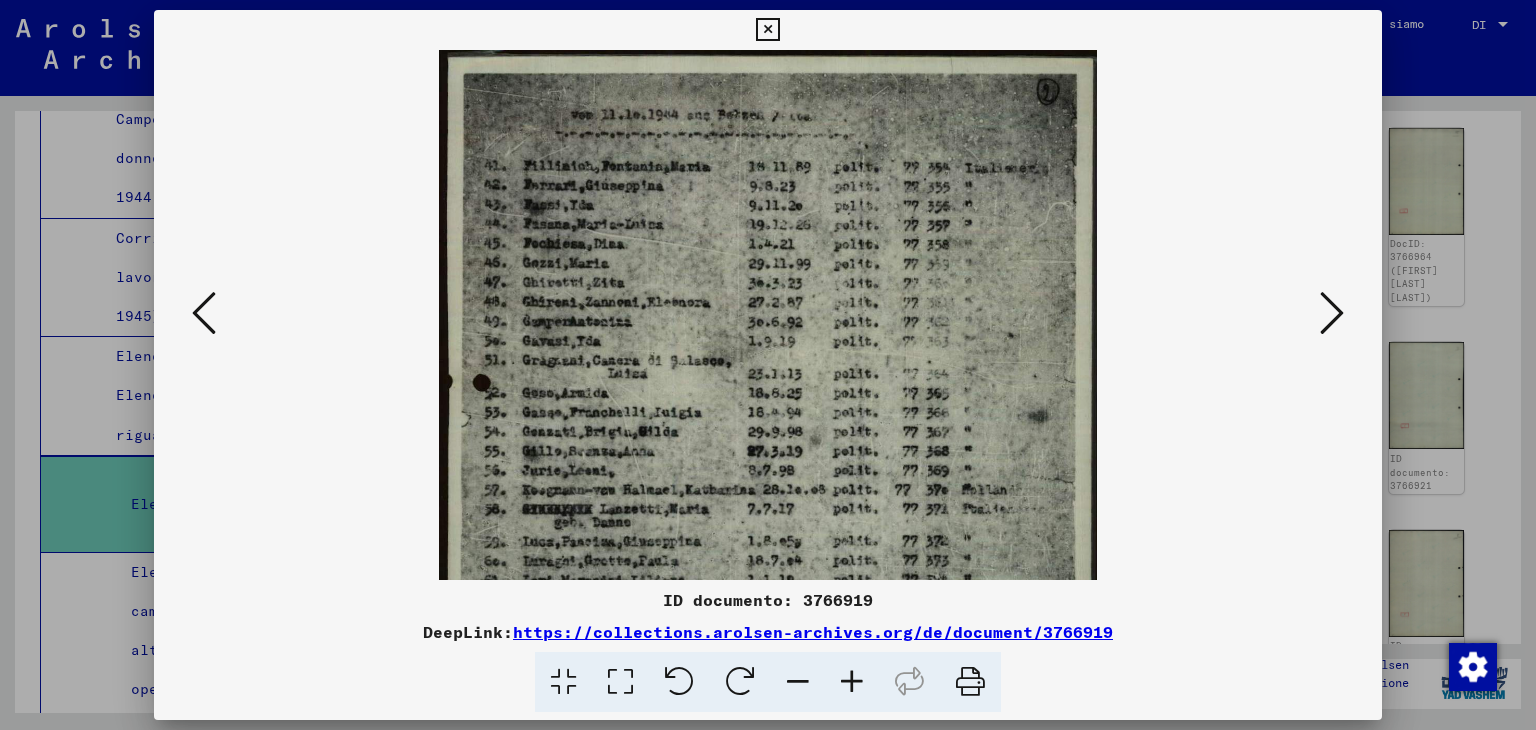 click at bounding box center (852, 682) 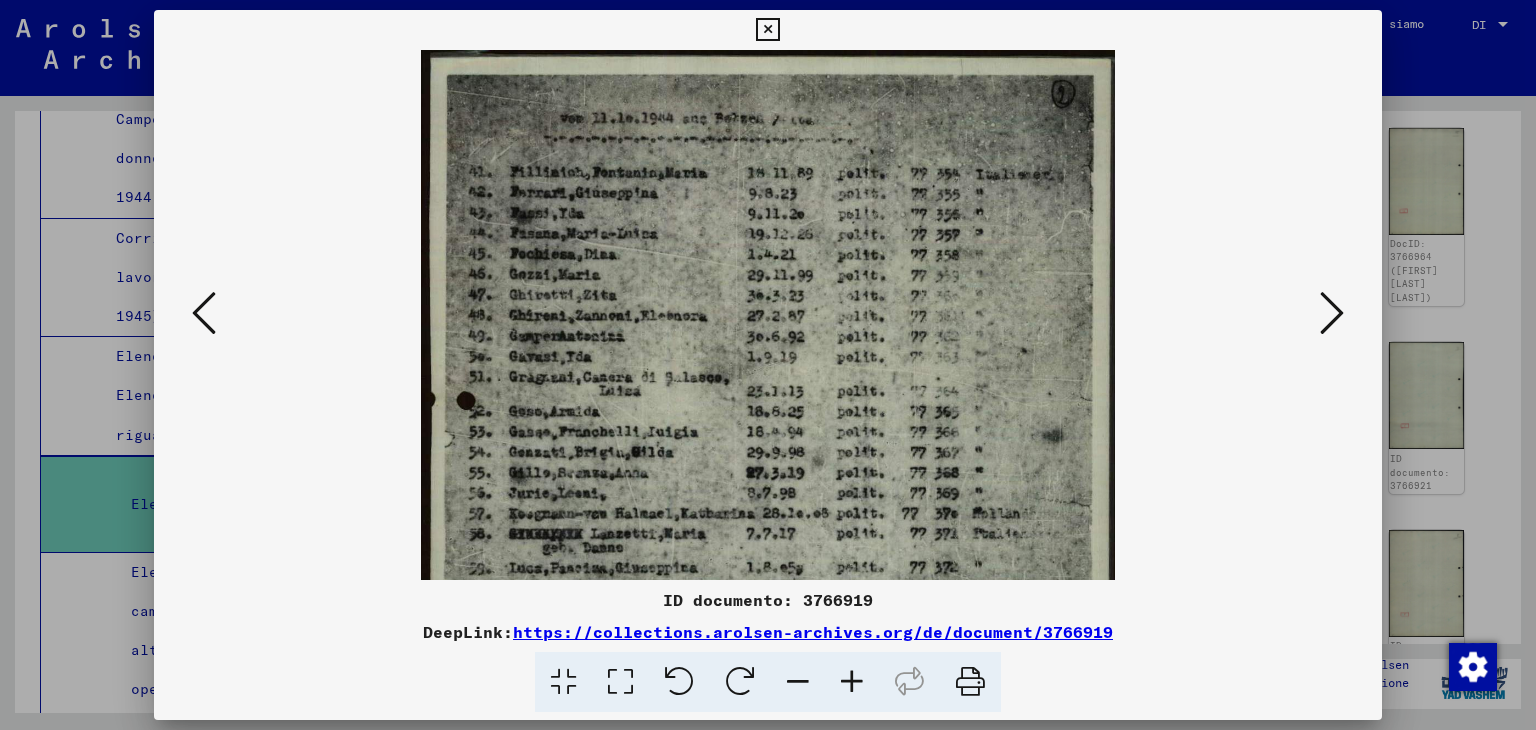 click at bounding box center [1332, 313] 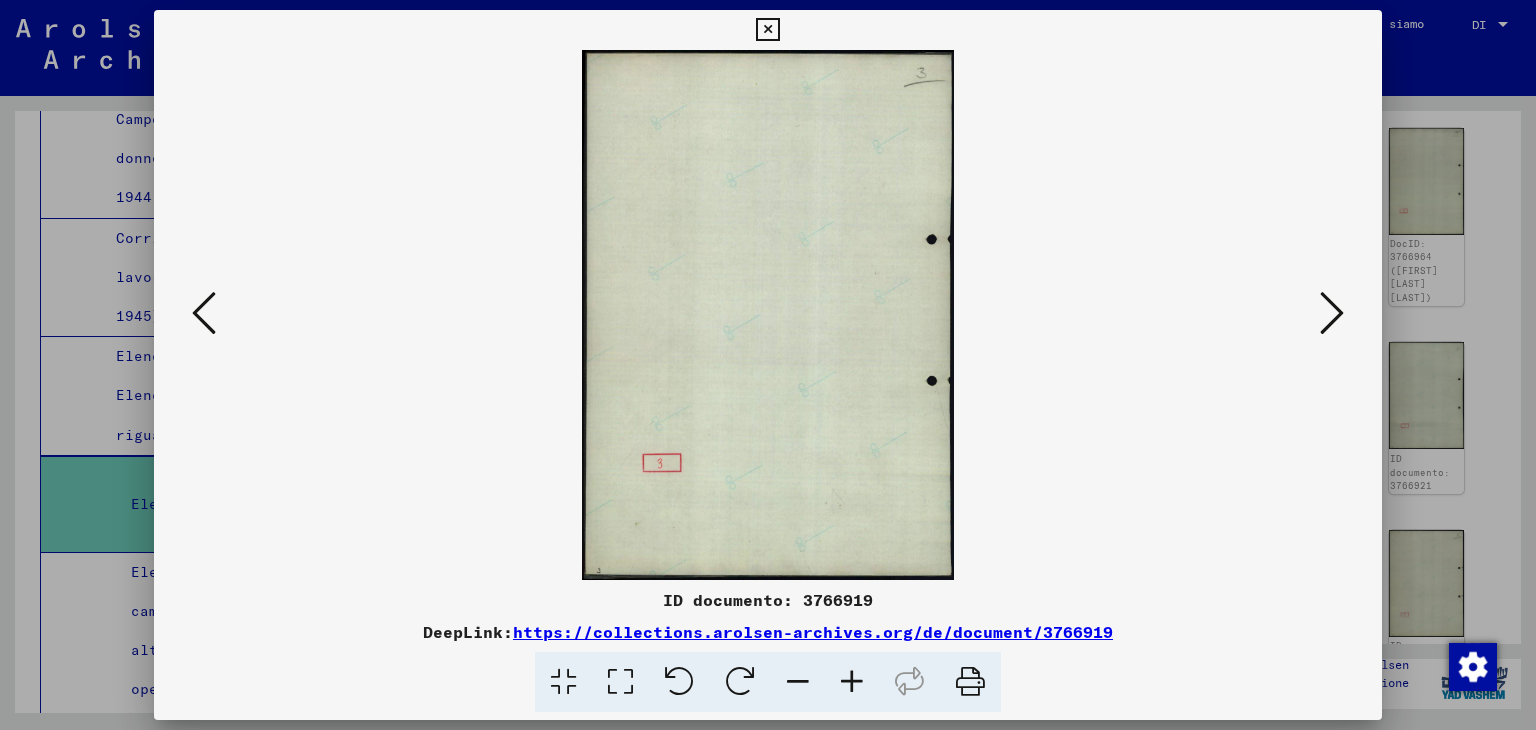 click at bounding box center [1332, 313] 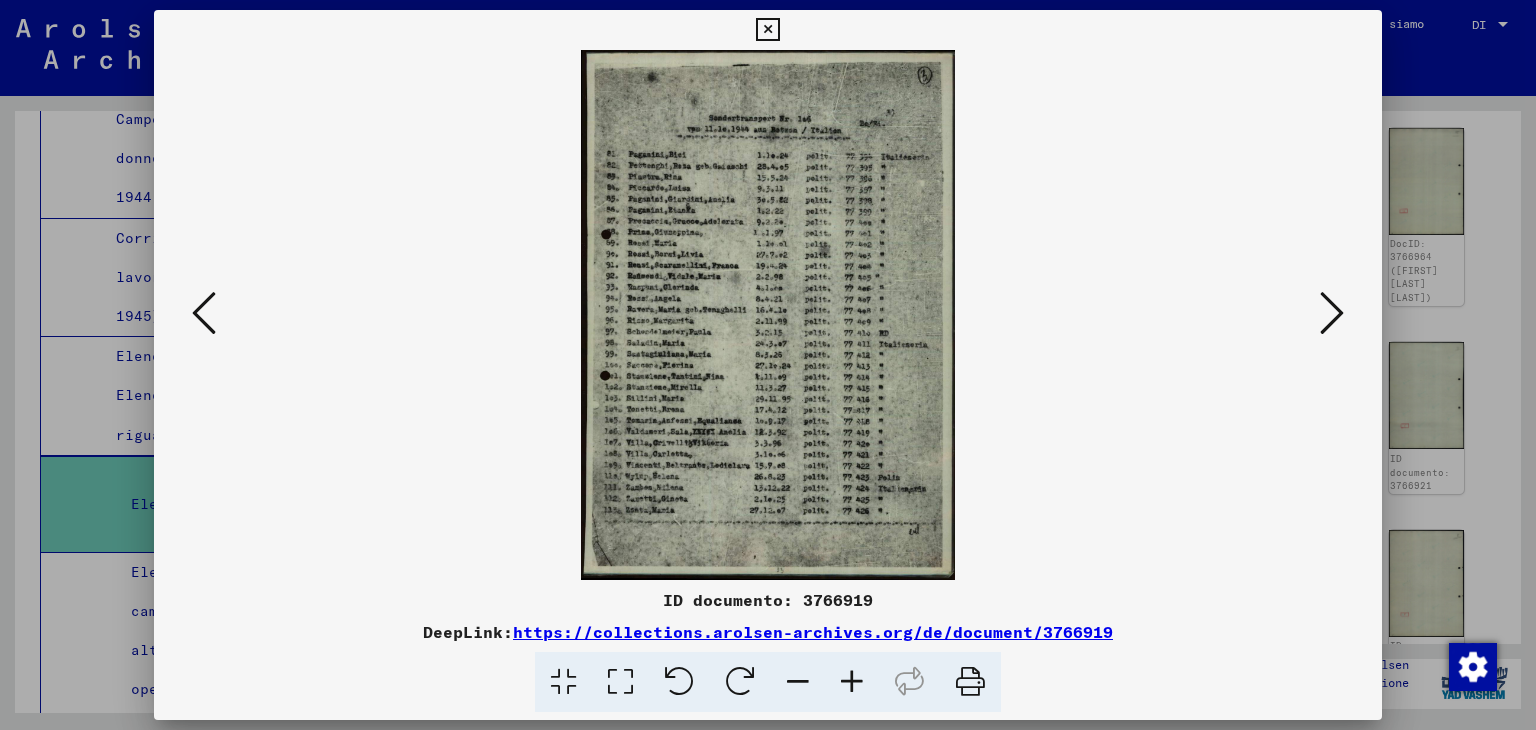 click at bounding box center (204, 313) 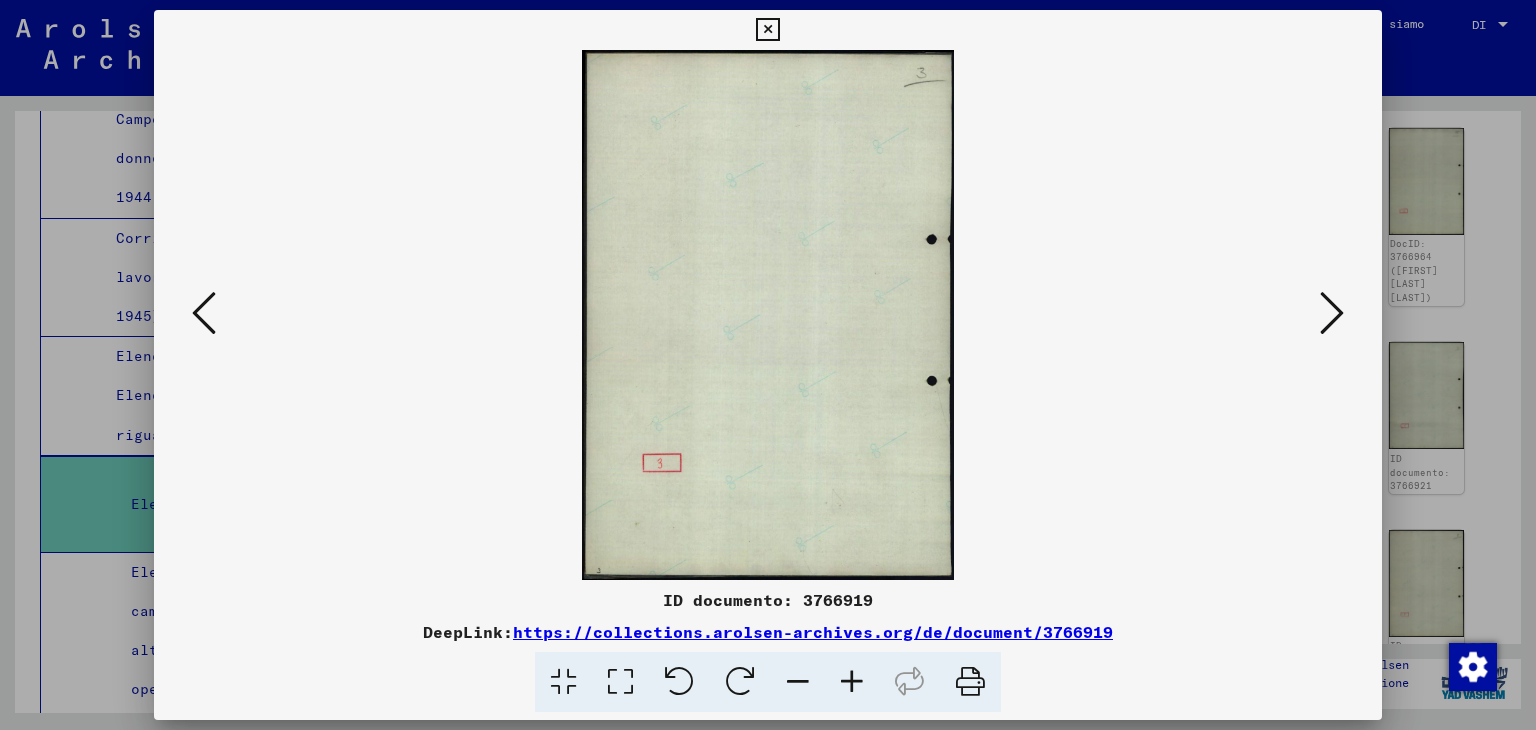 click at bounding box center (768, 315) 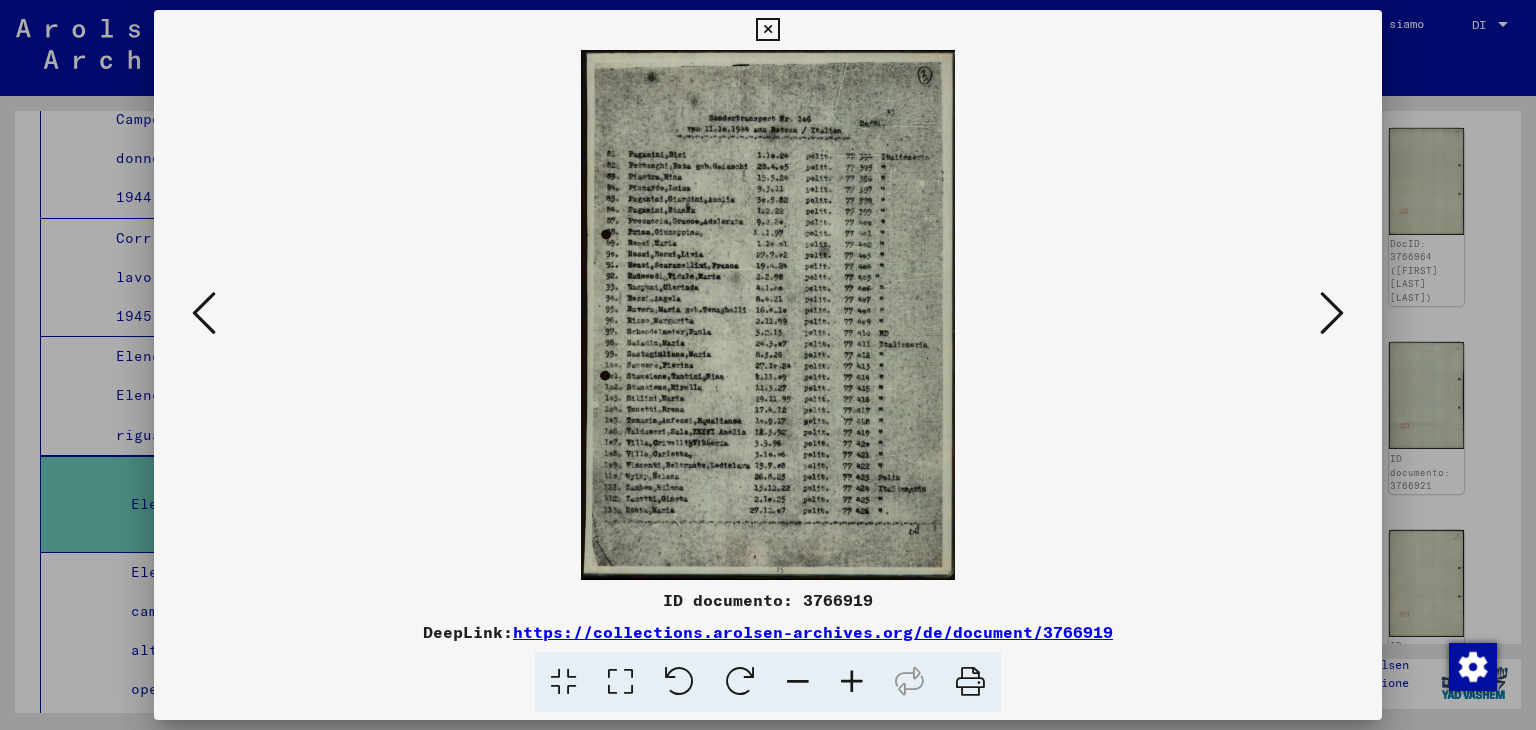 click at bounding box center [852, 682] 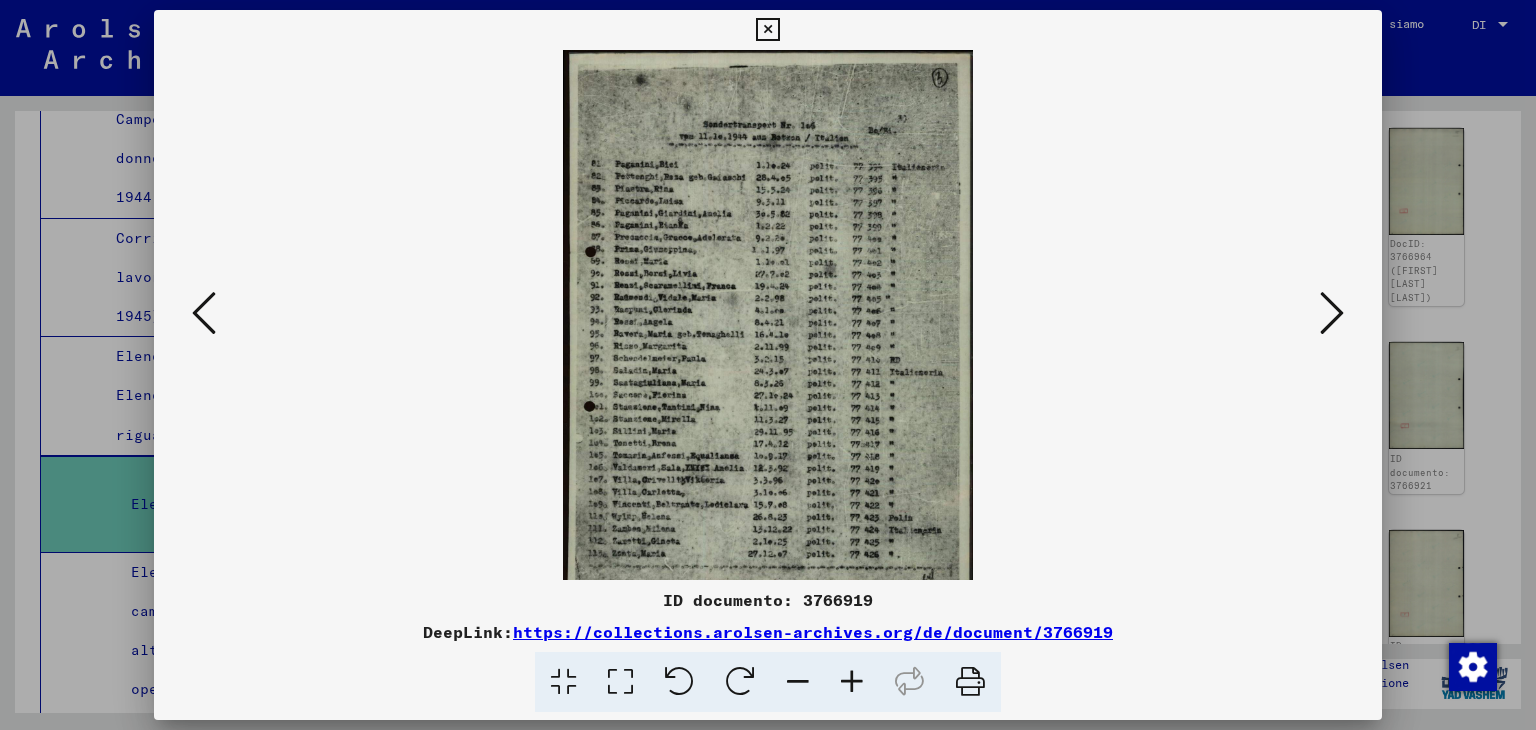 click at bounding box center (852, 682) 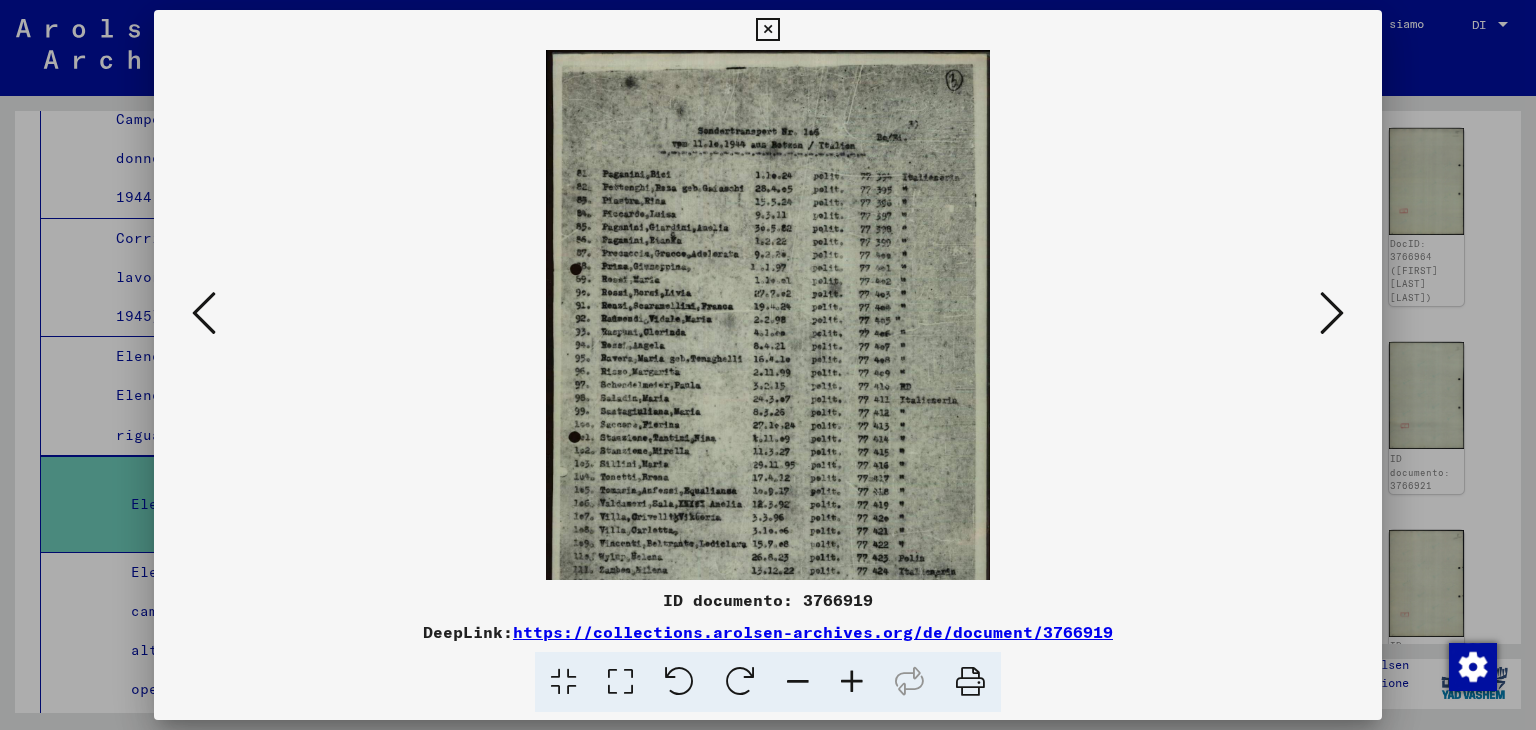 click at bounding box center (852, 682) 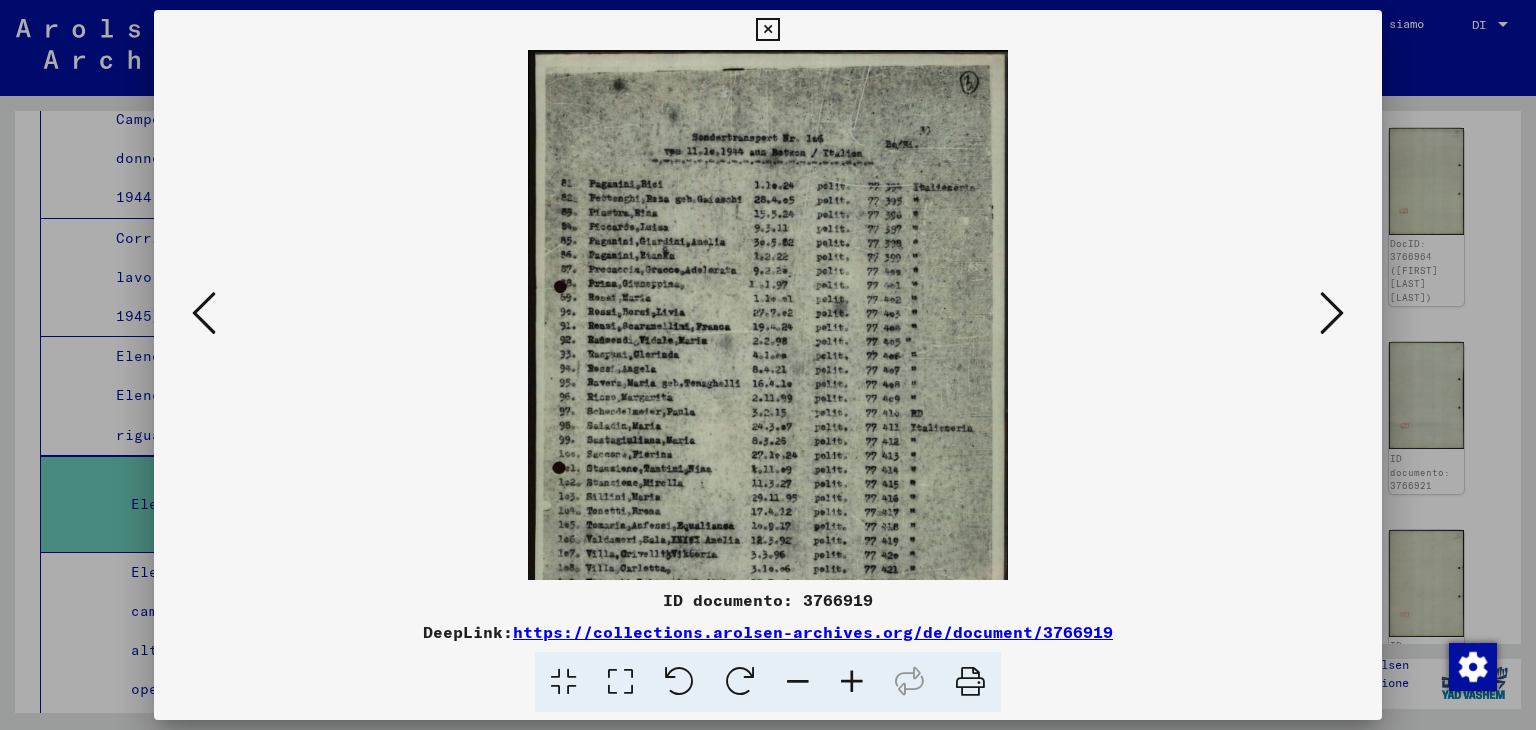 click at bounding box center (852, 682) 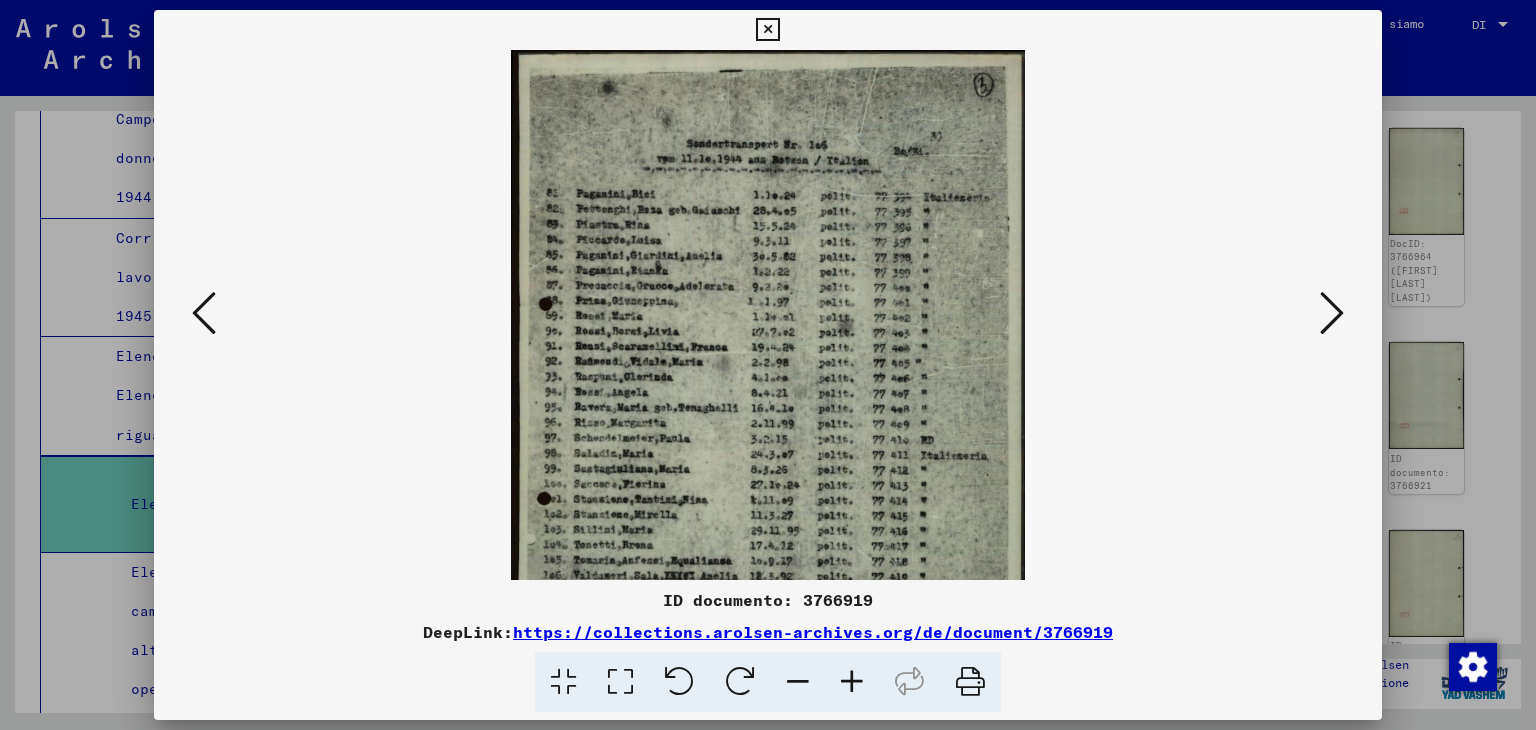 click at bounding box center [852, 682] 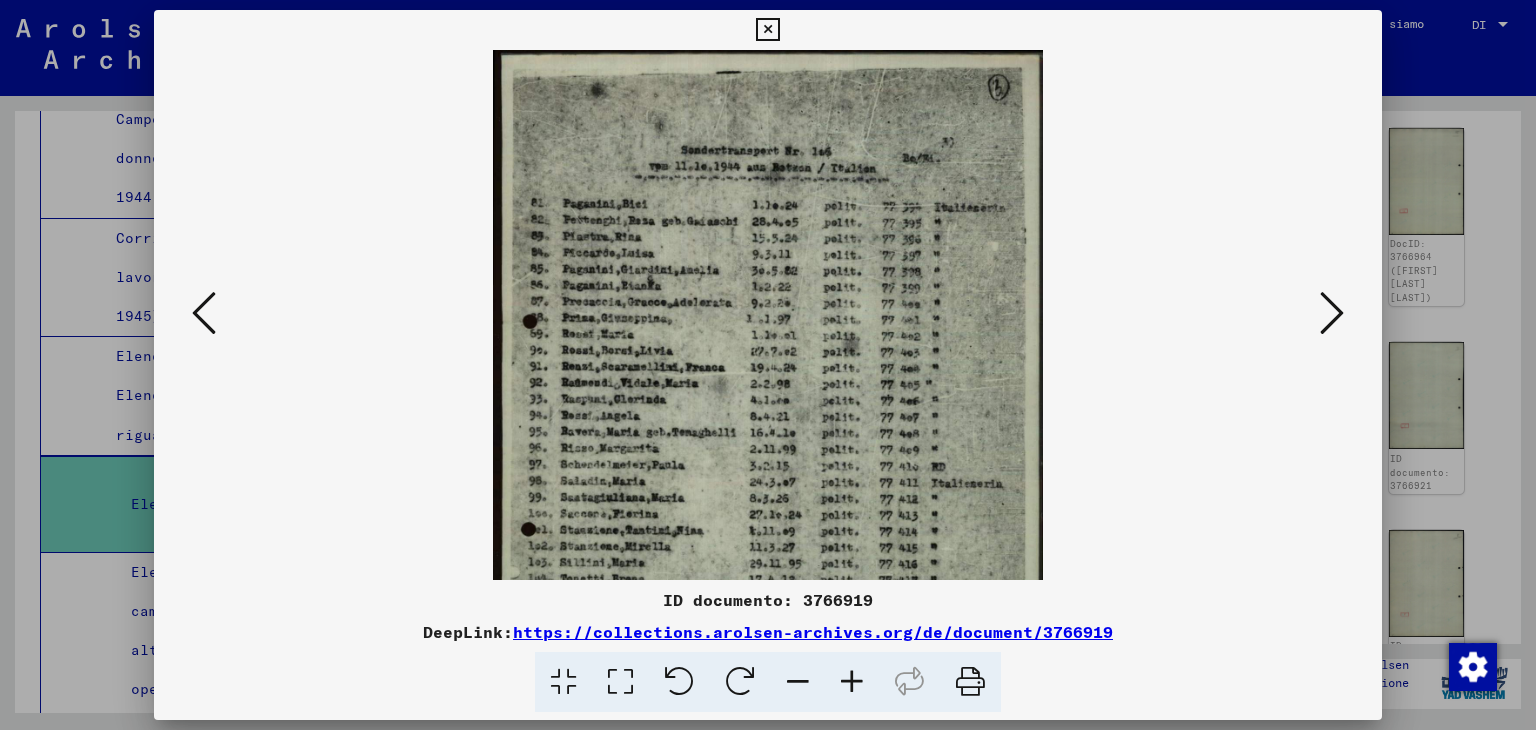 click at bounding box center [852, 682] 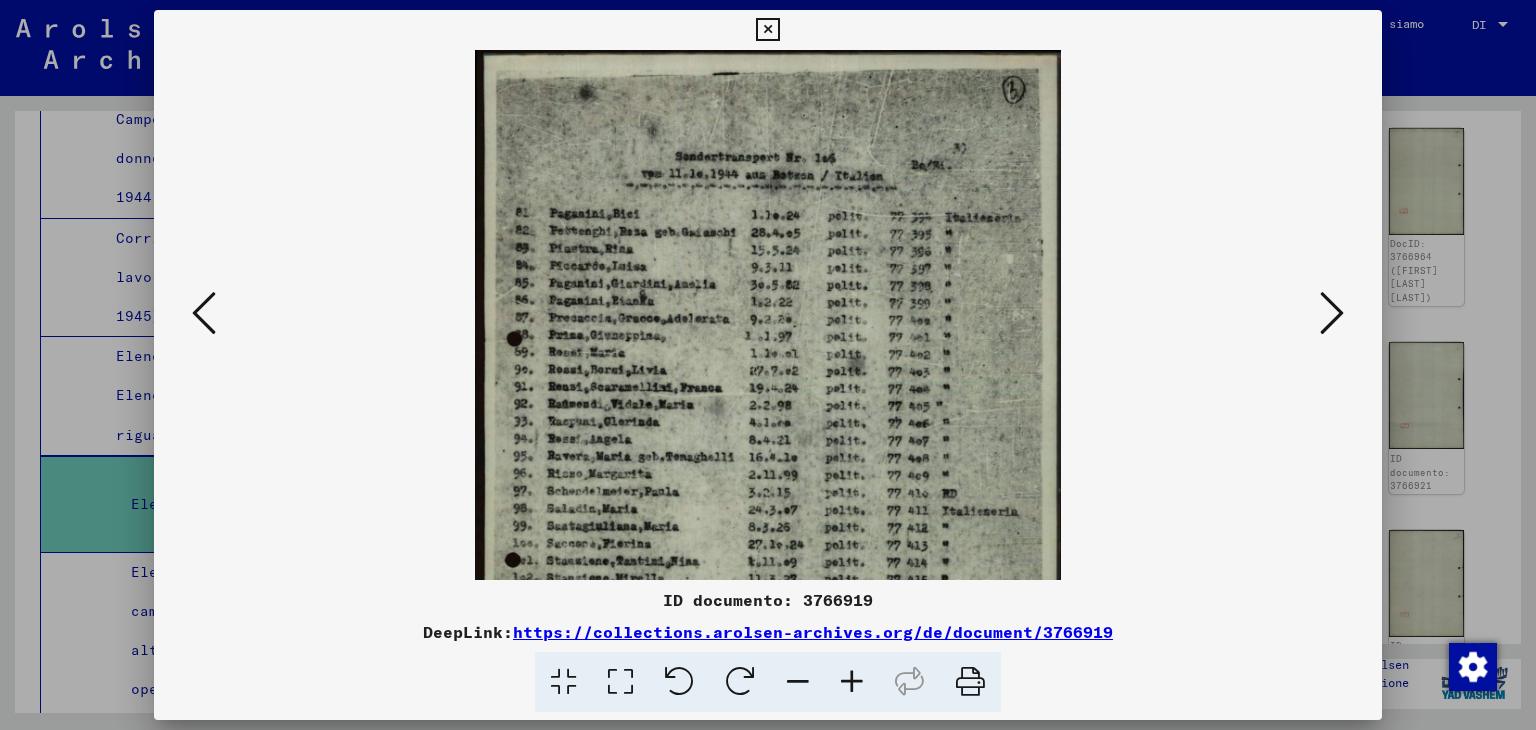 click at bounding box center [852, 682] 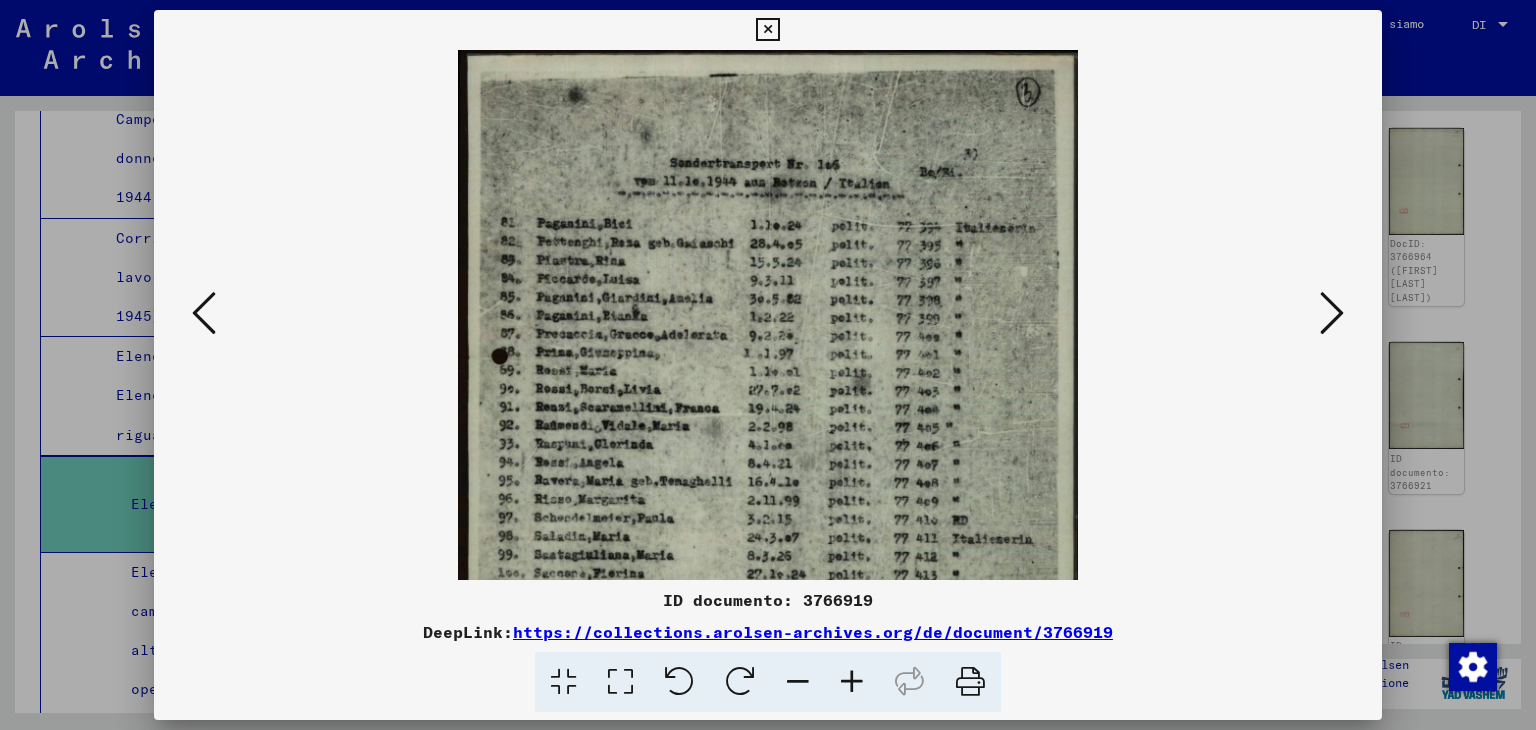 click at bounding box center (852, 682) 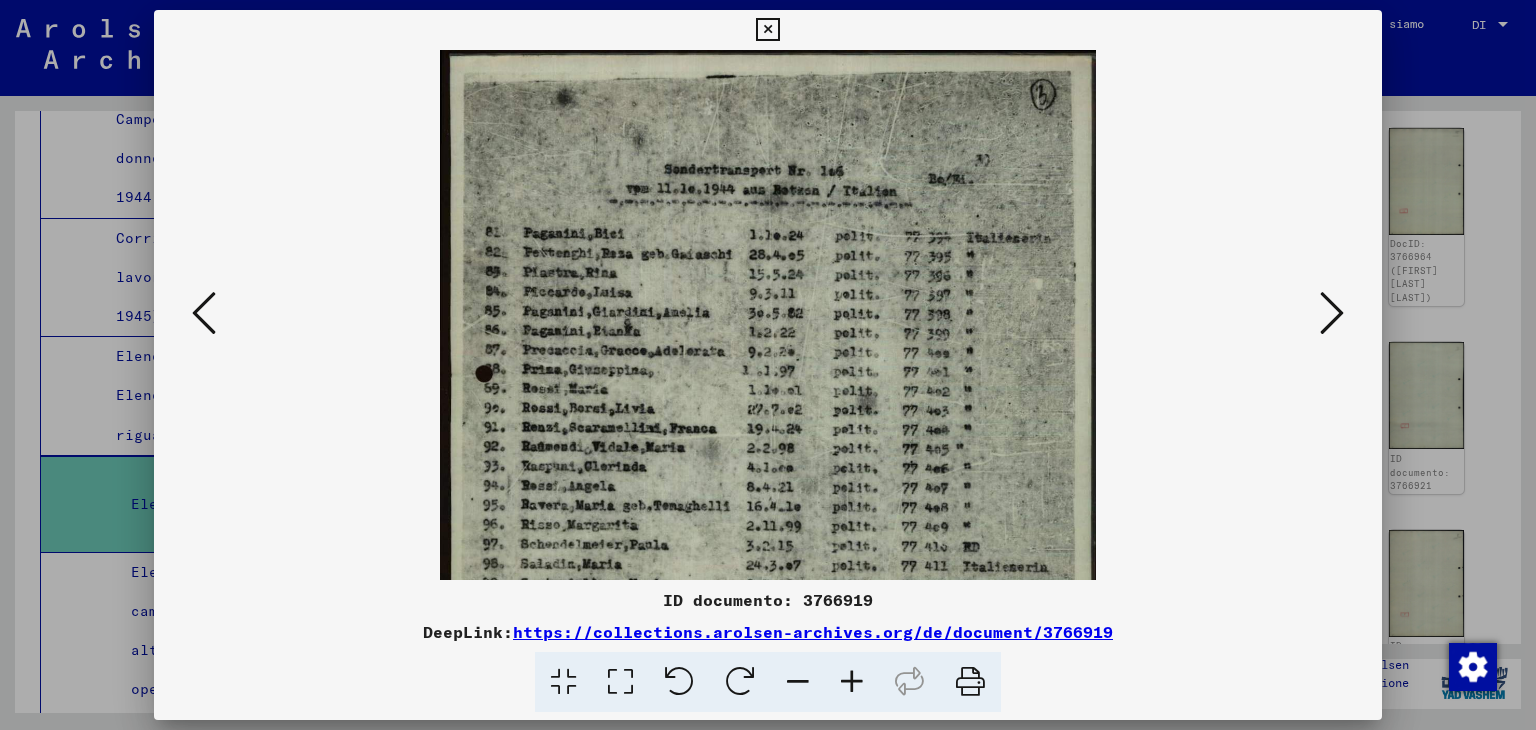 click at bounding box center (852, 682) 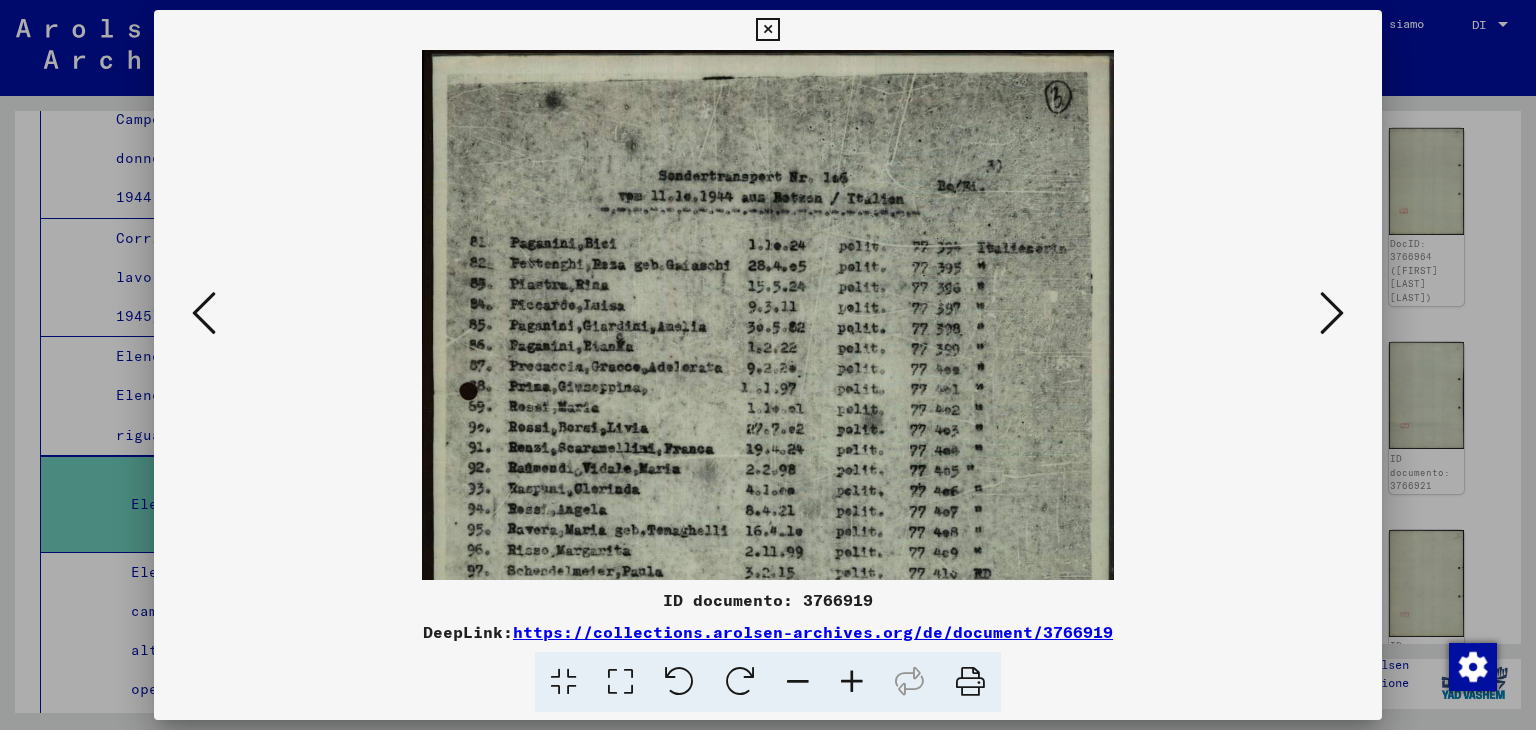 click at bounding box center [852, 682] 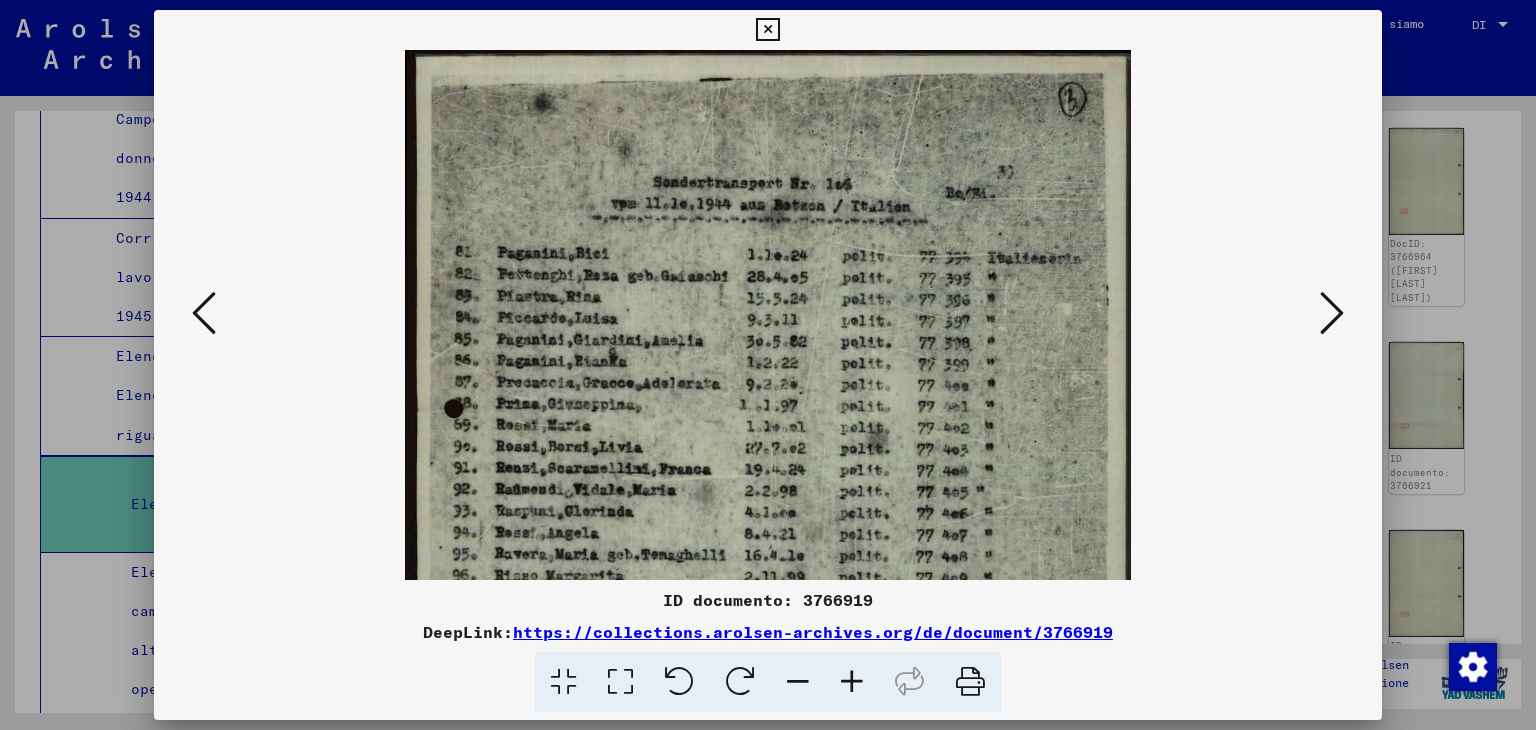 click at bounding box center [852, 682] 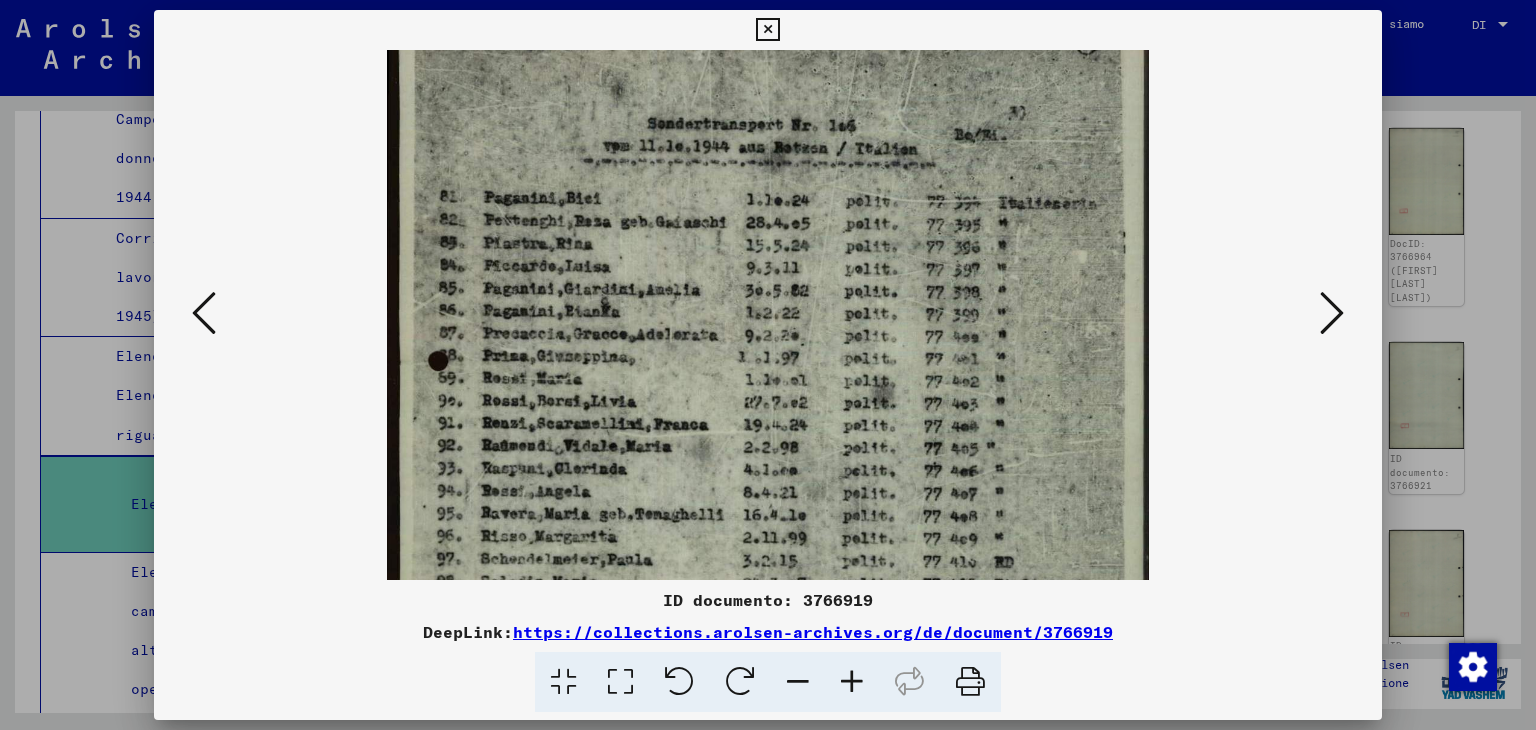 scroll, scrollTop: 111, scrollLeft: 0, axis: vertical 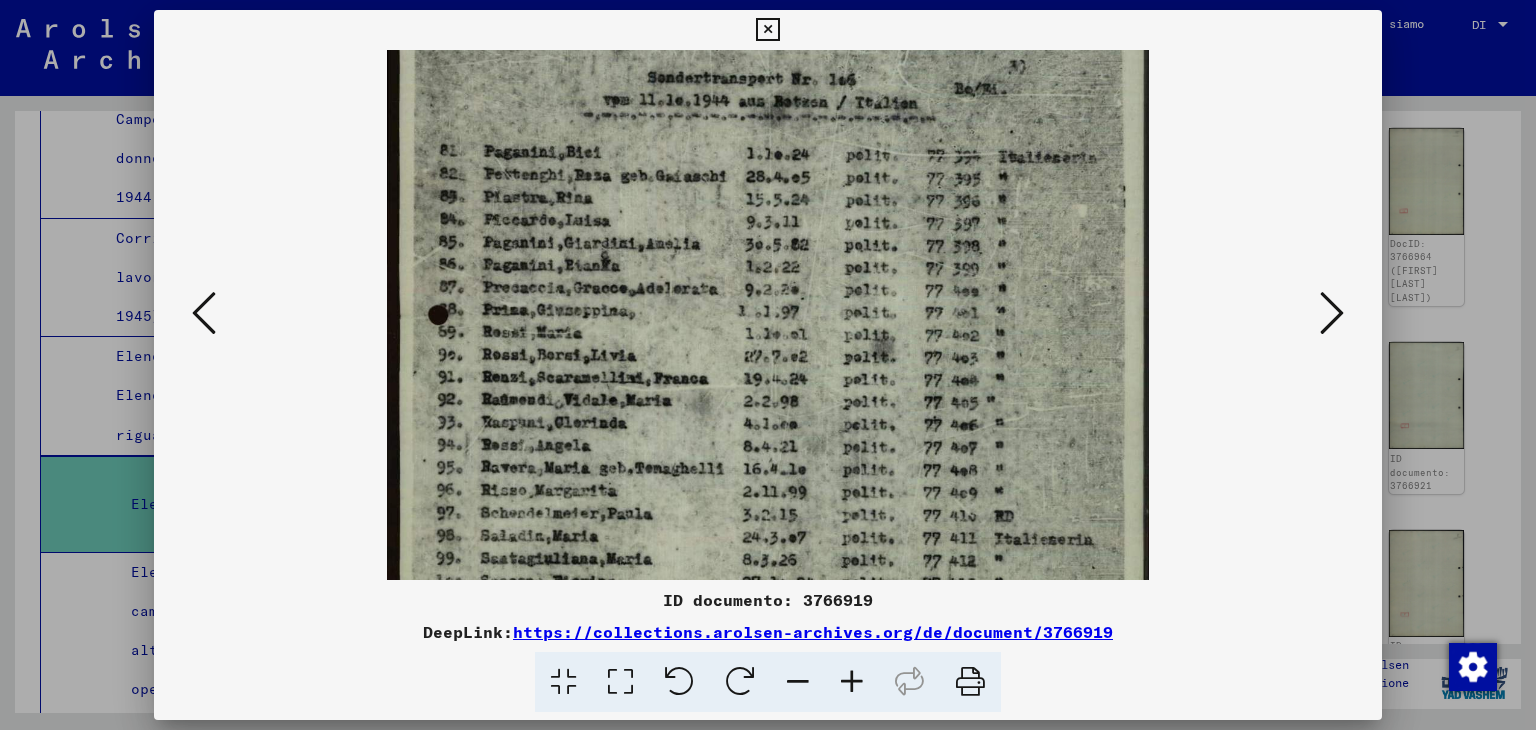 drag, startPoint x: 980, startPoint y: 450, endPoint x: 995, endPoint y: 341, distance: 110.02727 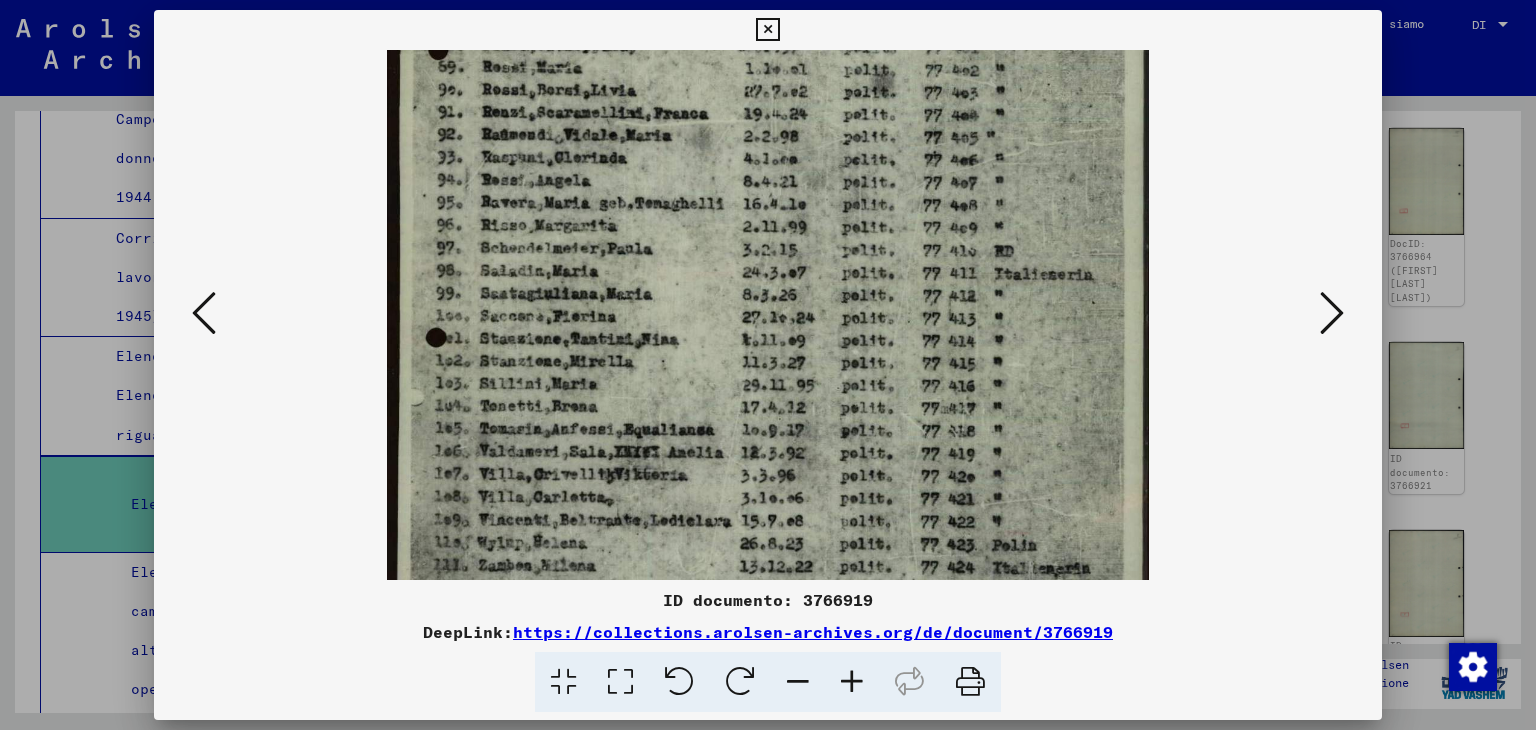 scroll, scrollTop: 391, scrollLeft: 0, axis: vertical 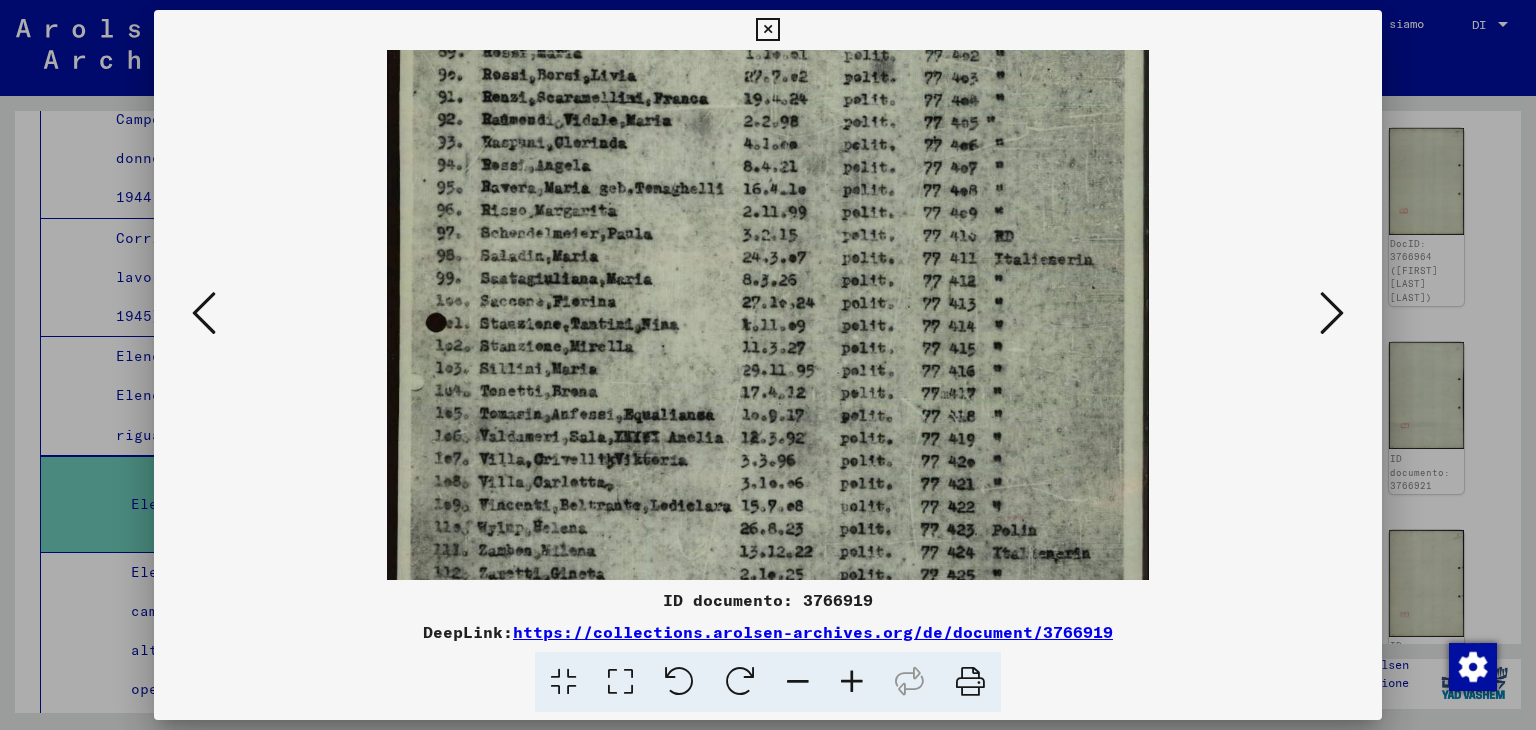 drag, startPoint x: 909, startPoint y: 509, endPoint x: 960, endPoint y: 232, distance: 281.65582 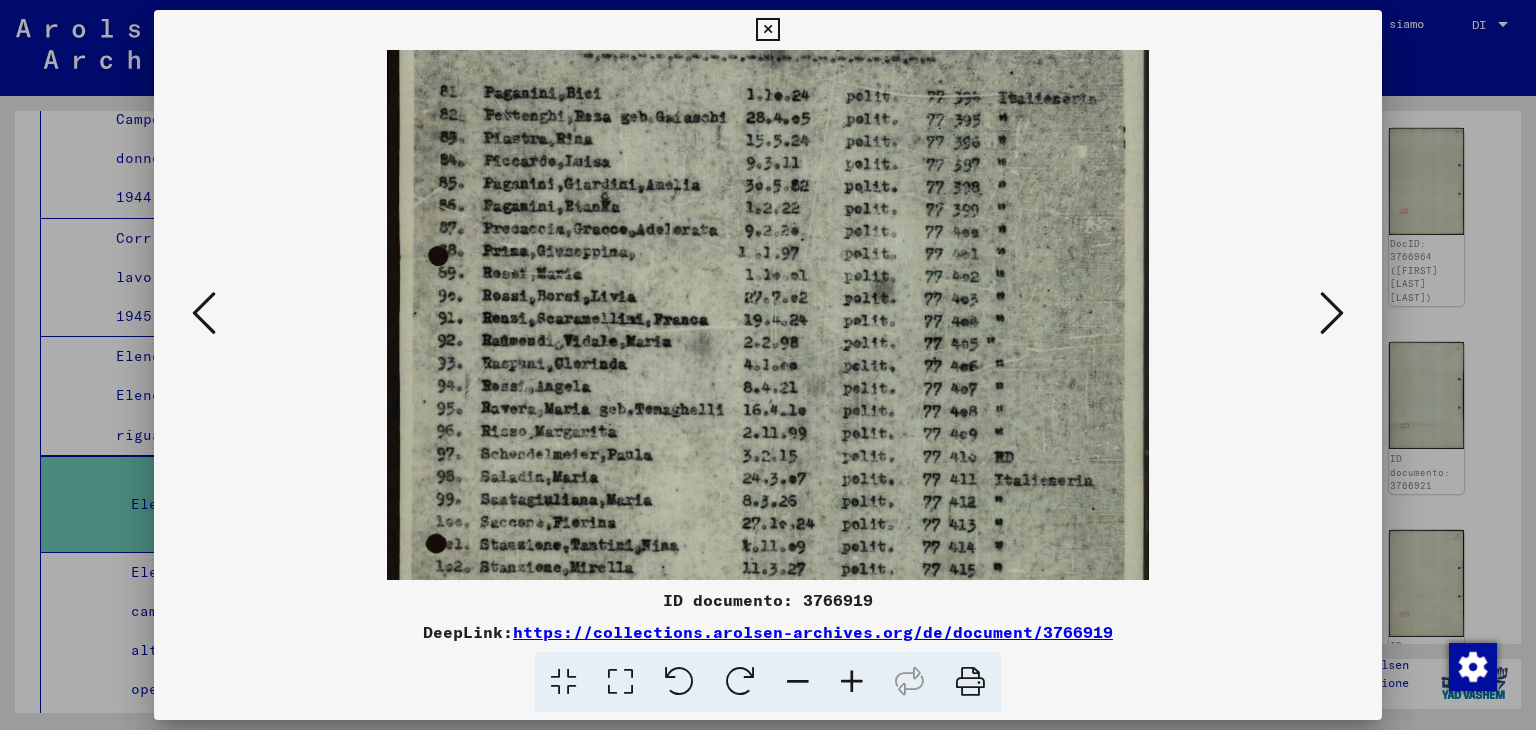 drag, startPoint x: 1083, startPoint y: 333, endPoint x: 1028, endPoint y: 557, distance: 230.65343 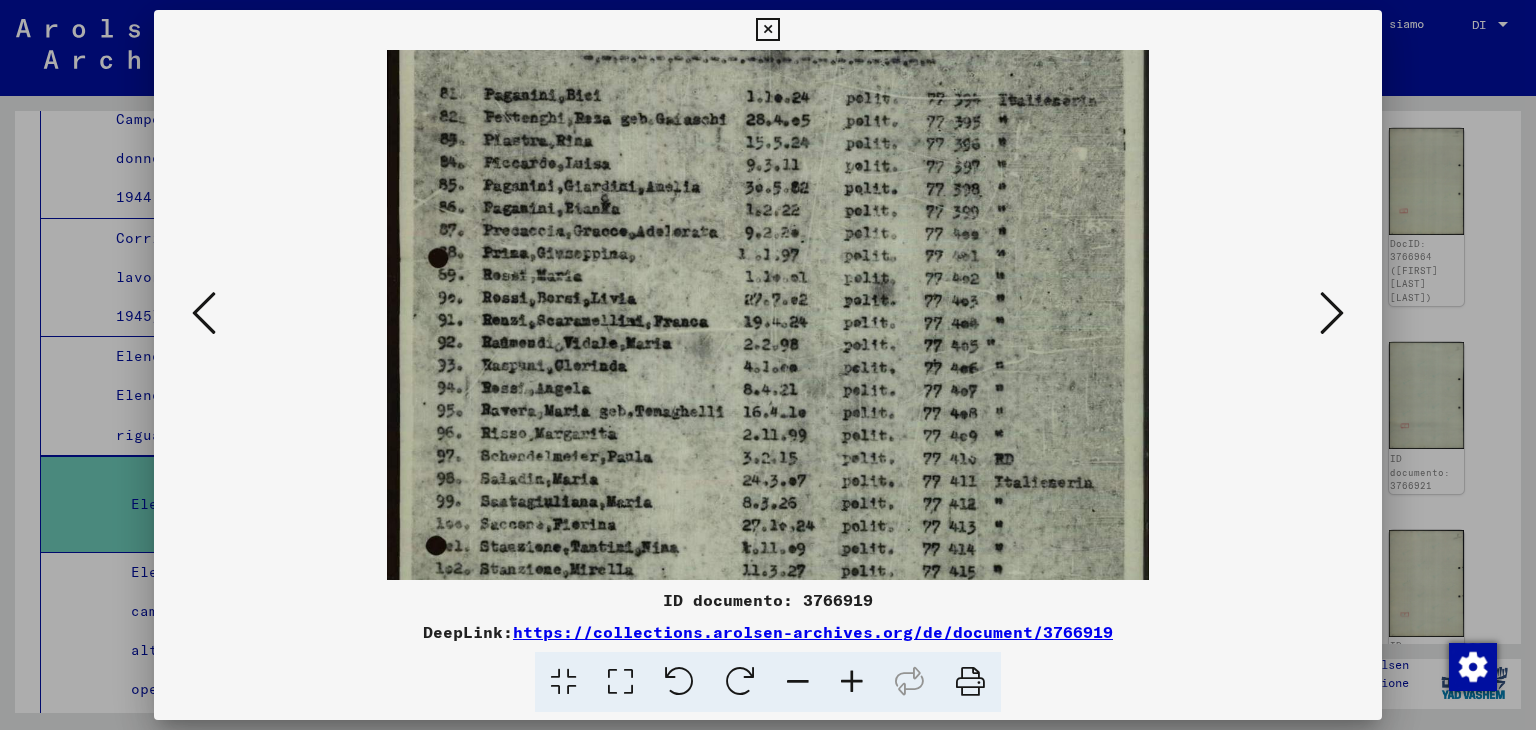 click at bounding box center (204, 313) 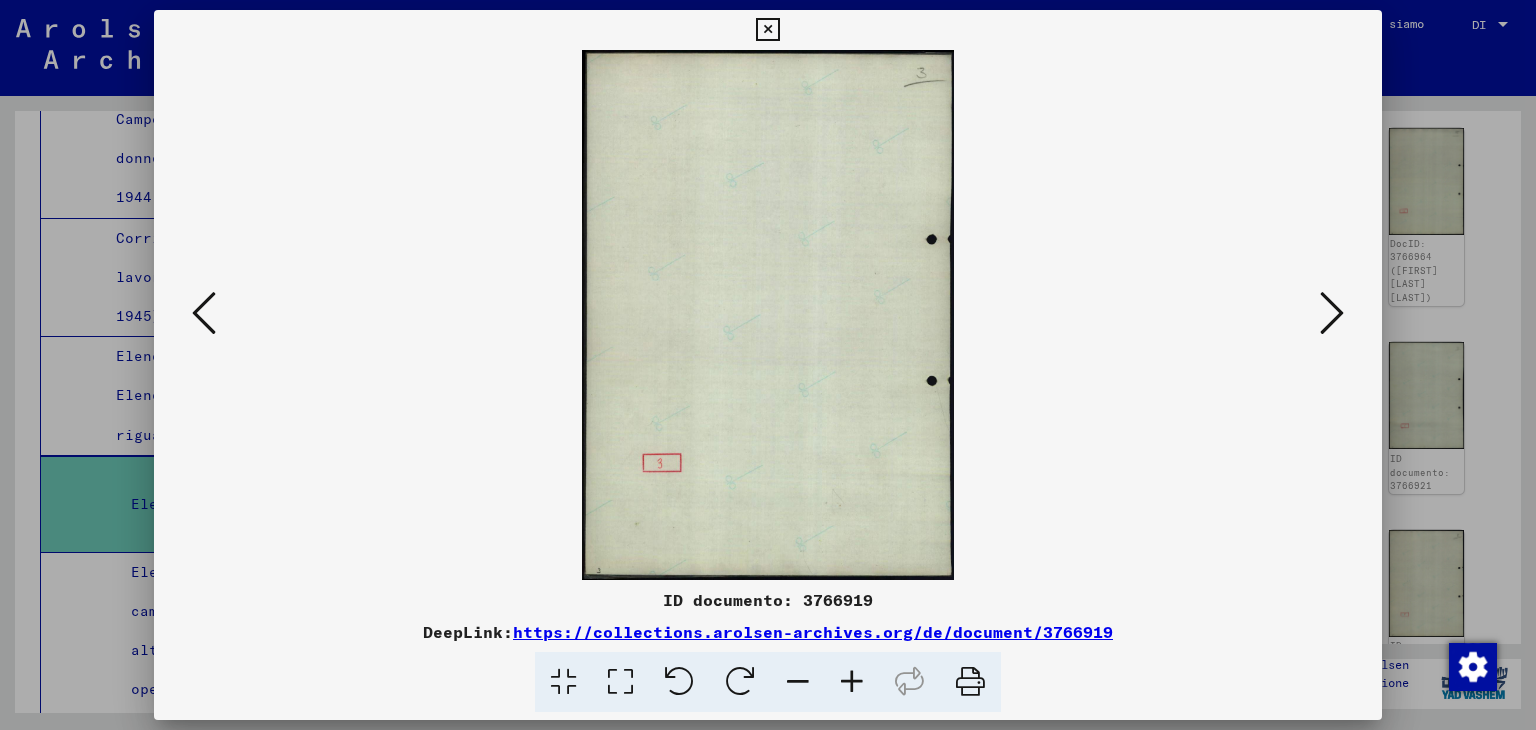scroll, scrollTop: 0, scrollLeft: 0, axis: both 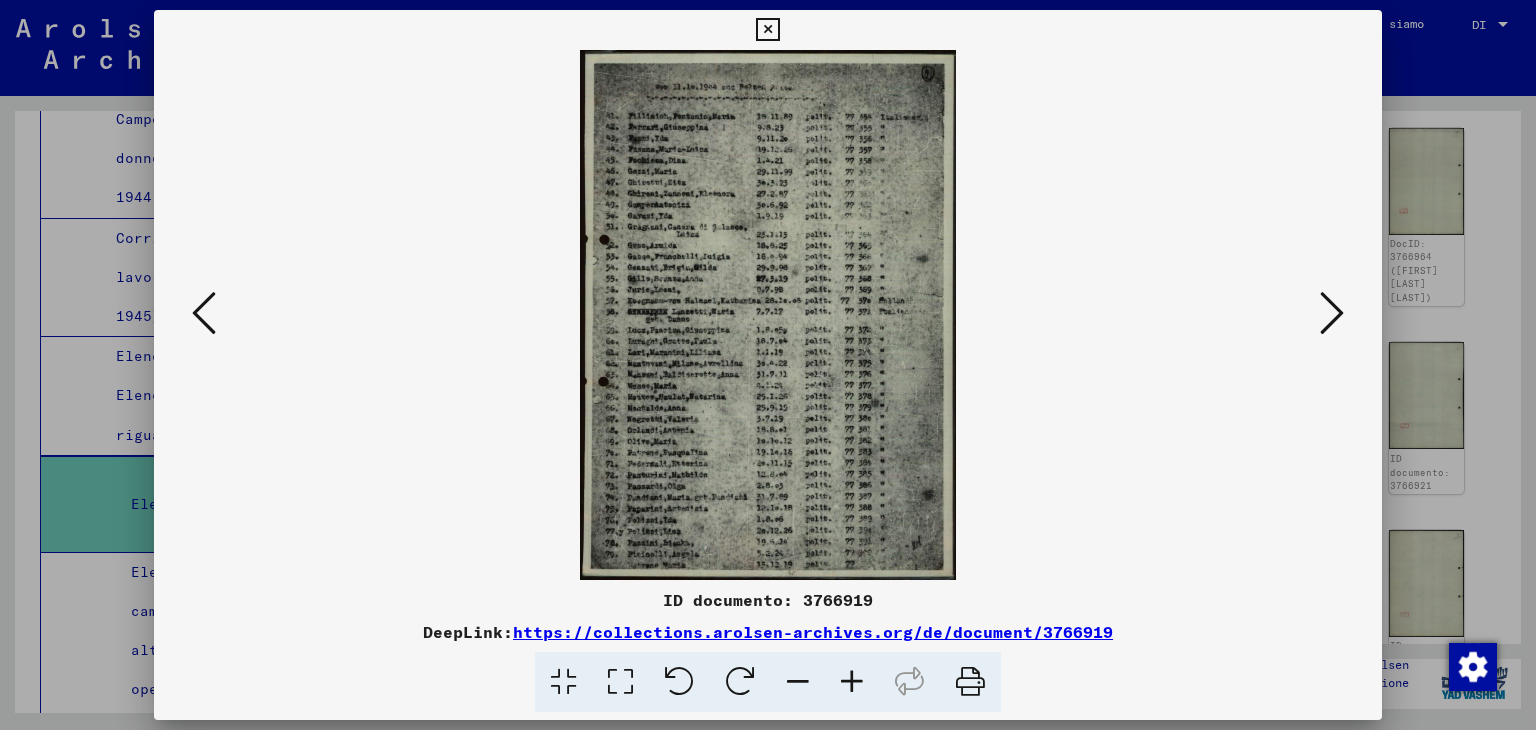 click at bounding box center [852, 682] 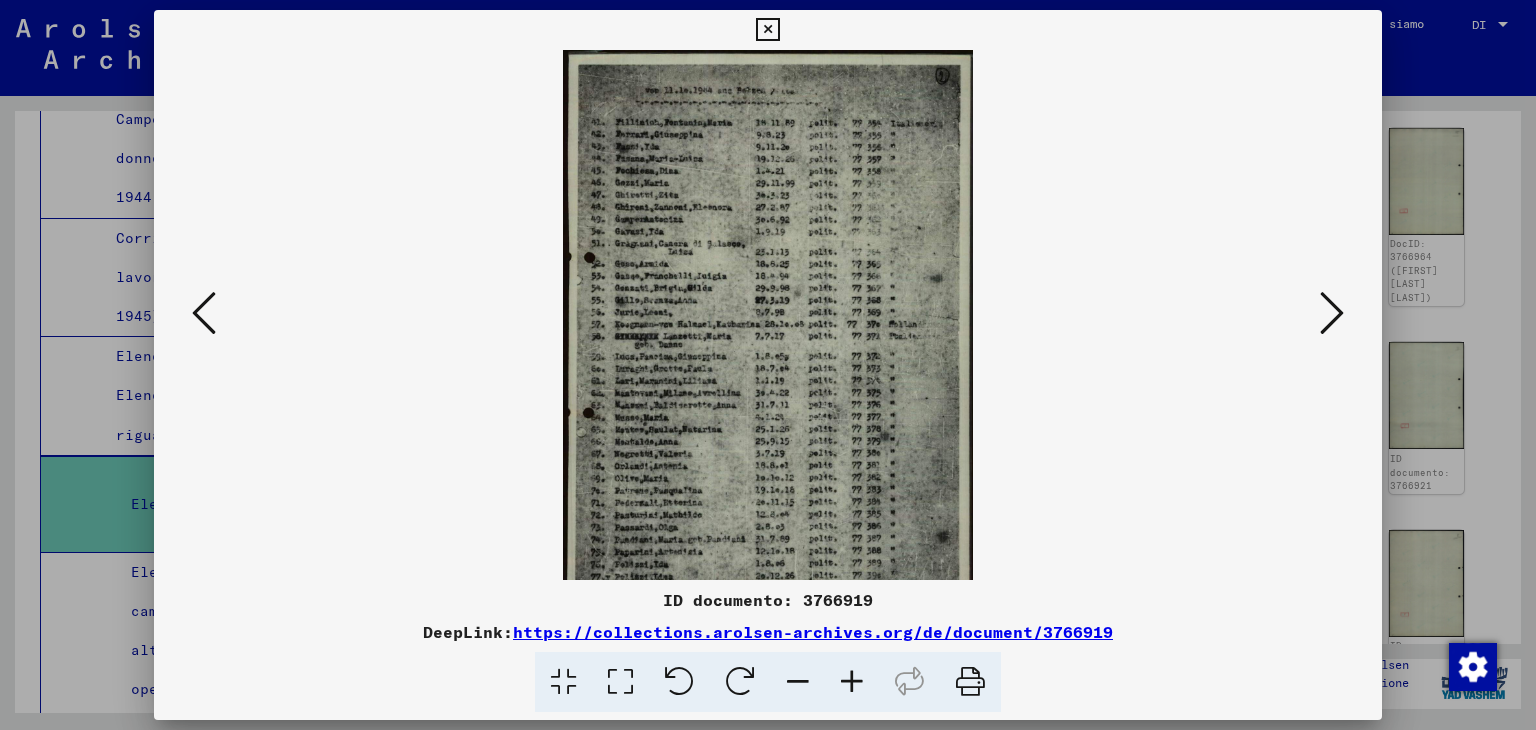 click at bounding box center [852, 682] 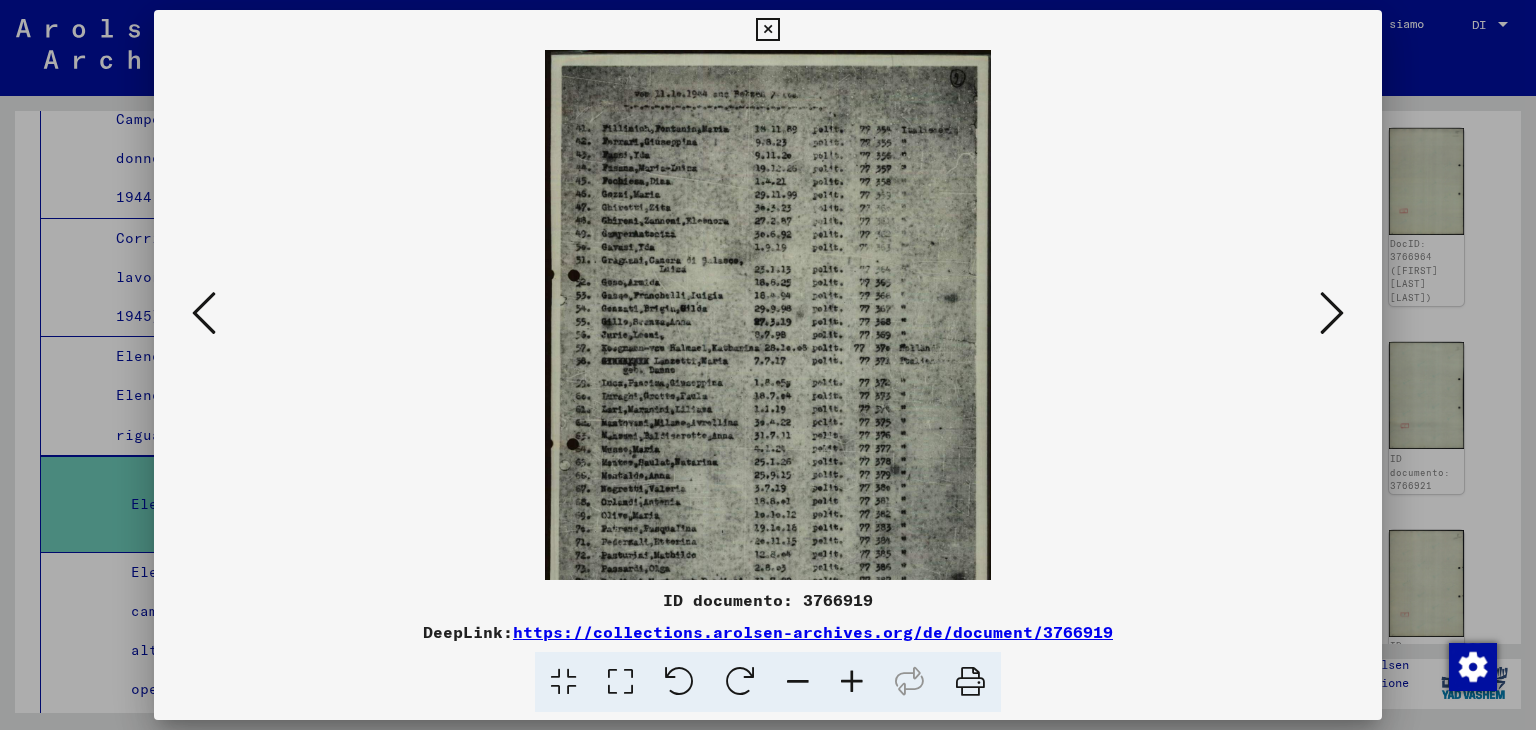click at bounding box center (852, 682) 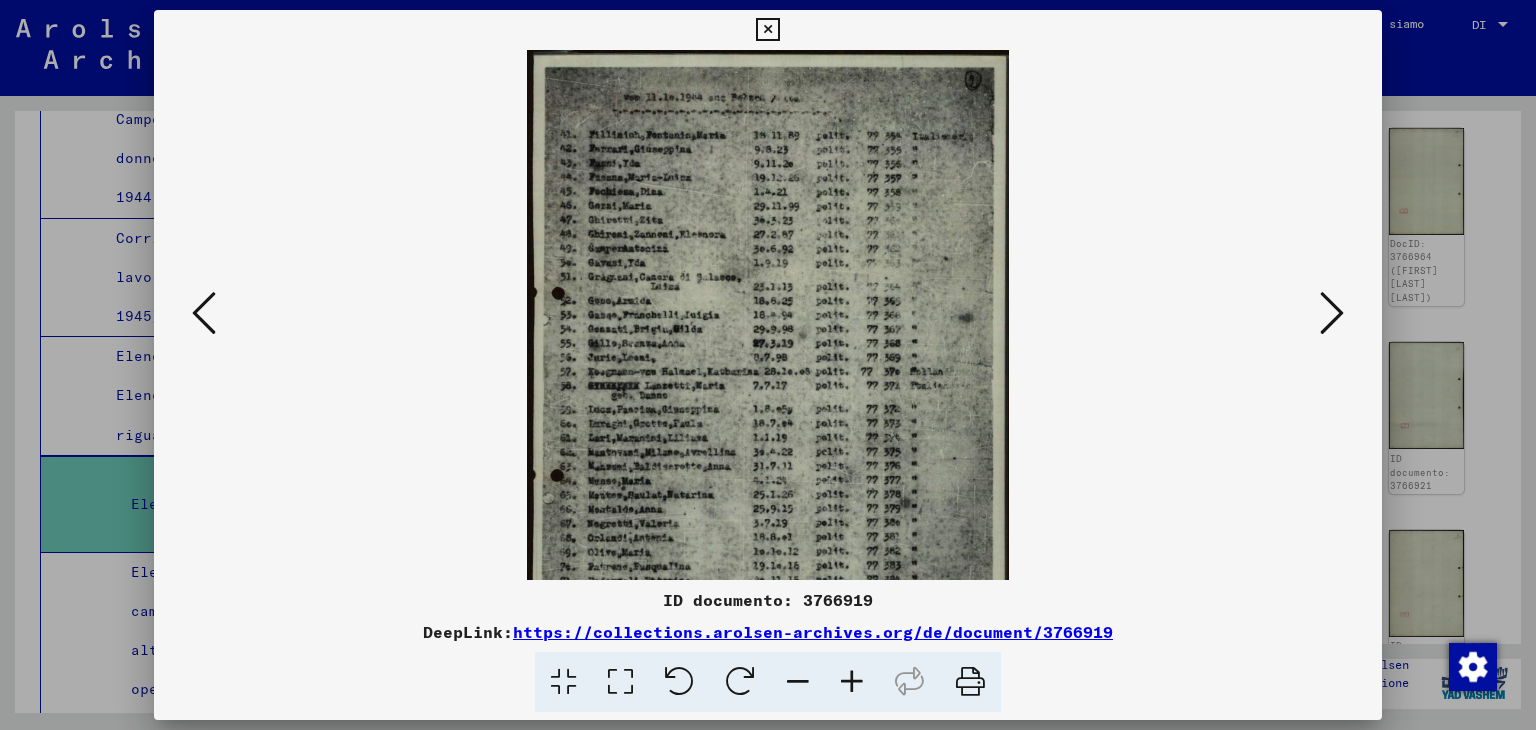 click at bounding box center (852, 682) 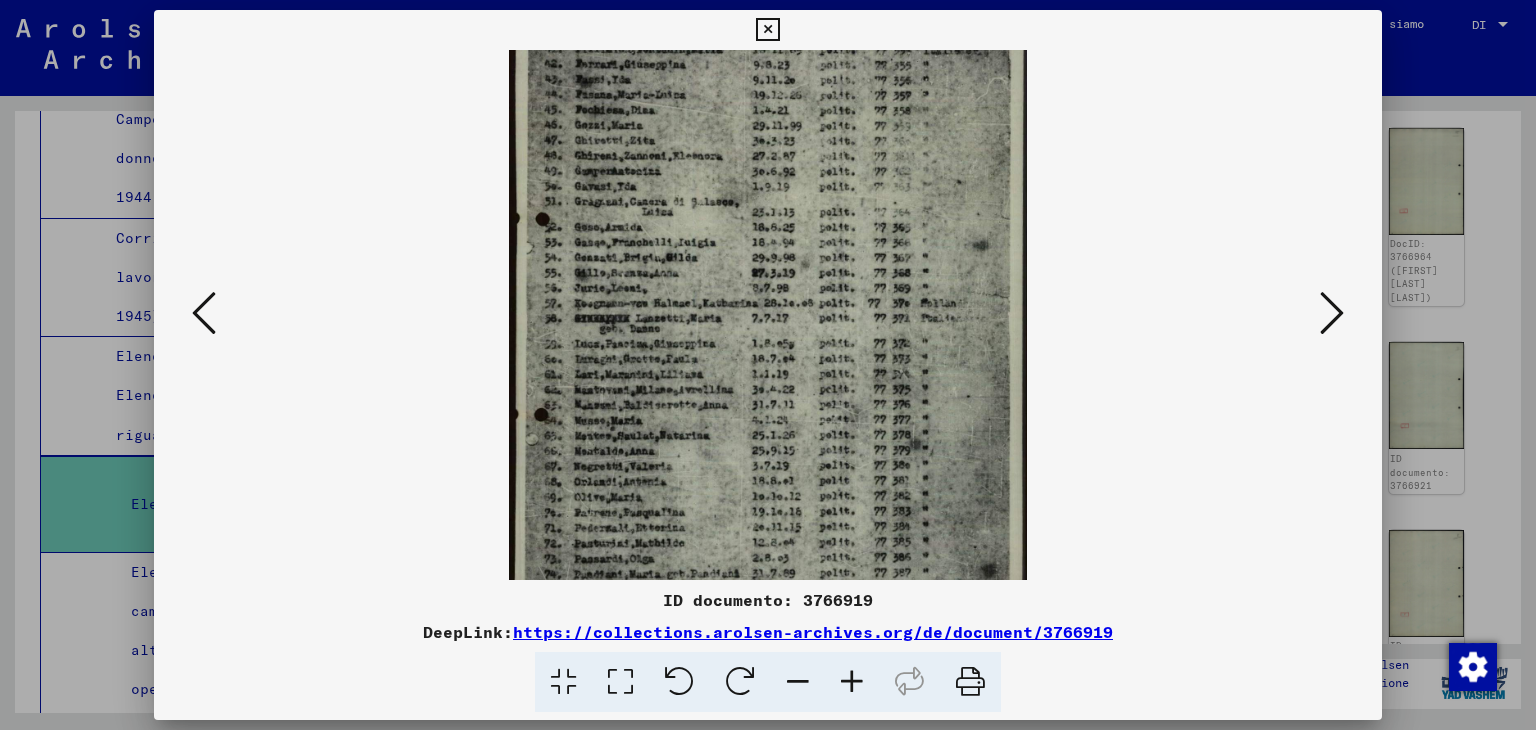 scroll, scrollTop: 116, scrollLeft: 0, axis: vertical 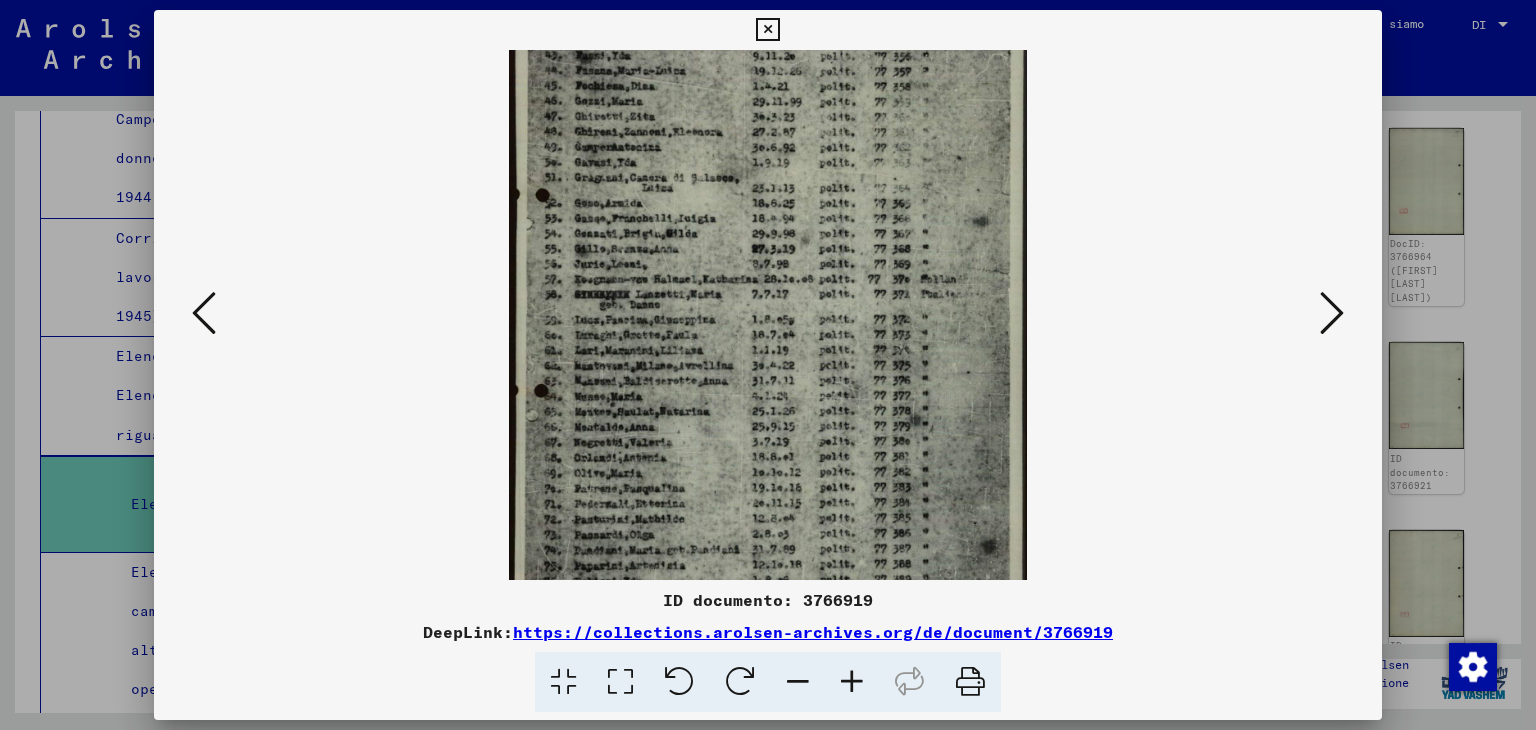 drag, startPoint x: 818, startPoint y: 488, endPoint x: 827, endPoint y: 375, distance: 113.35784 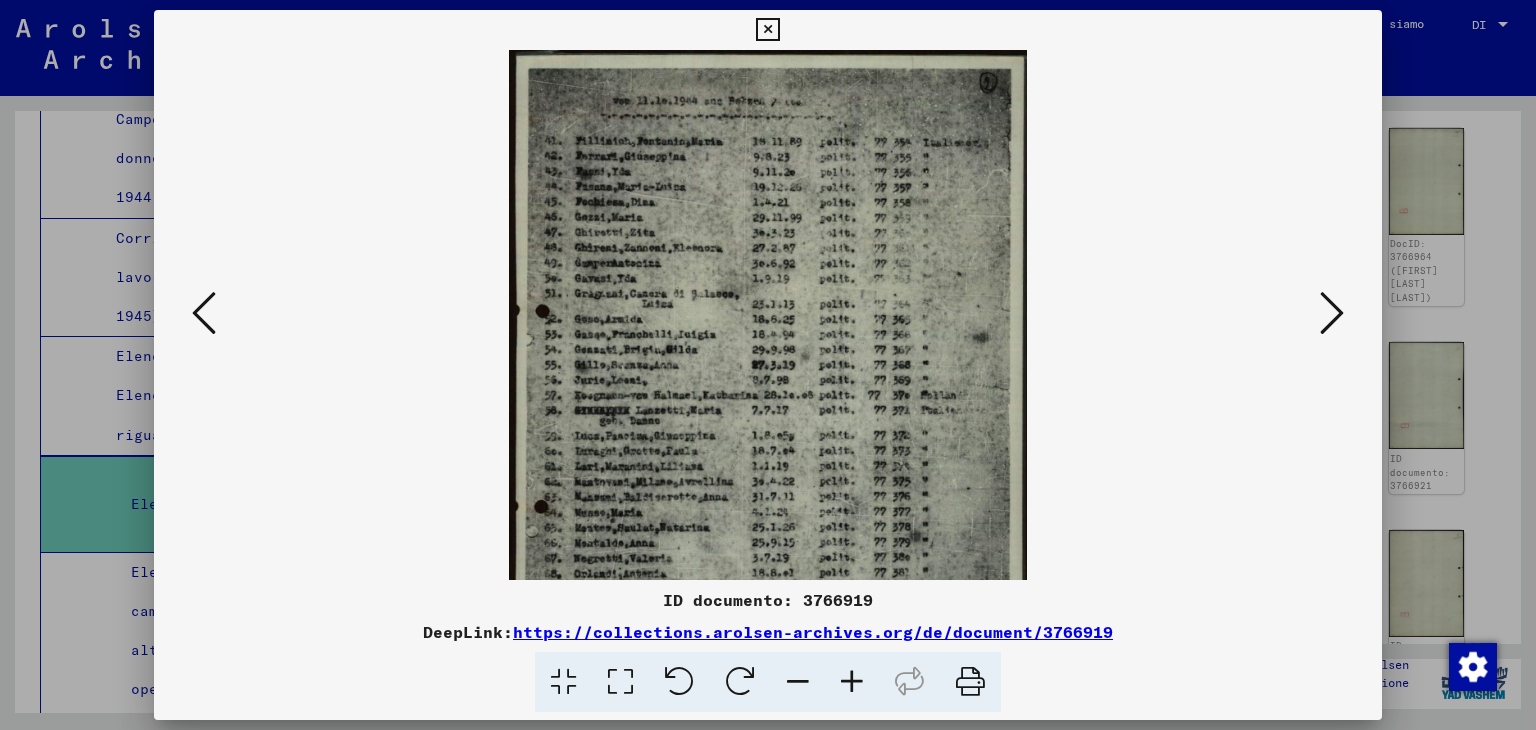 drag, startPoint x: 822, startPoint y: 244, endPoint x: 790, endPoint y: 629, distance: 386.32758 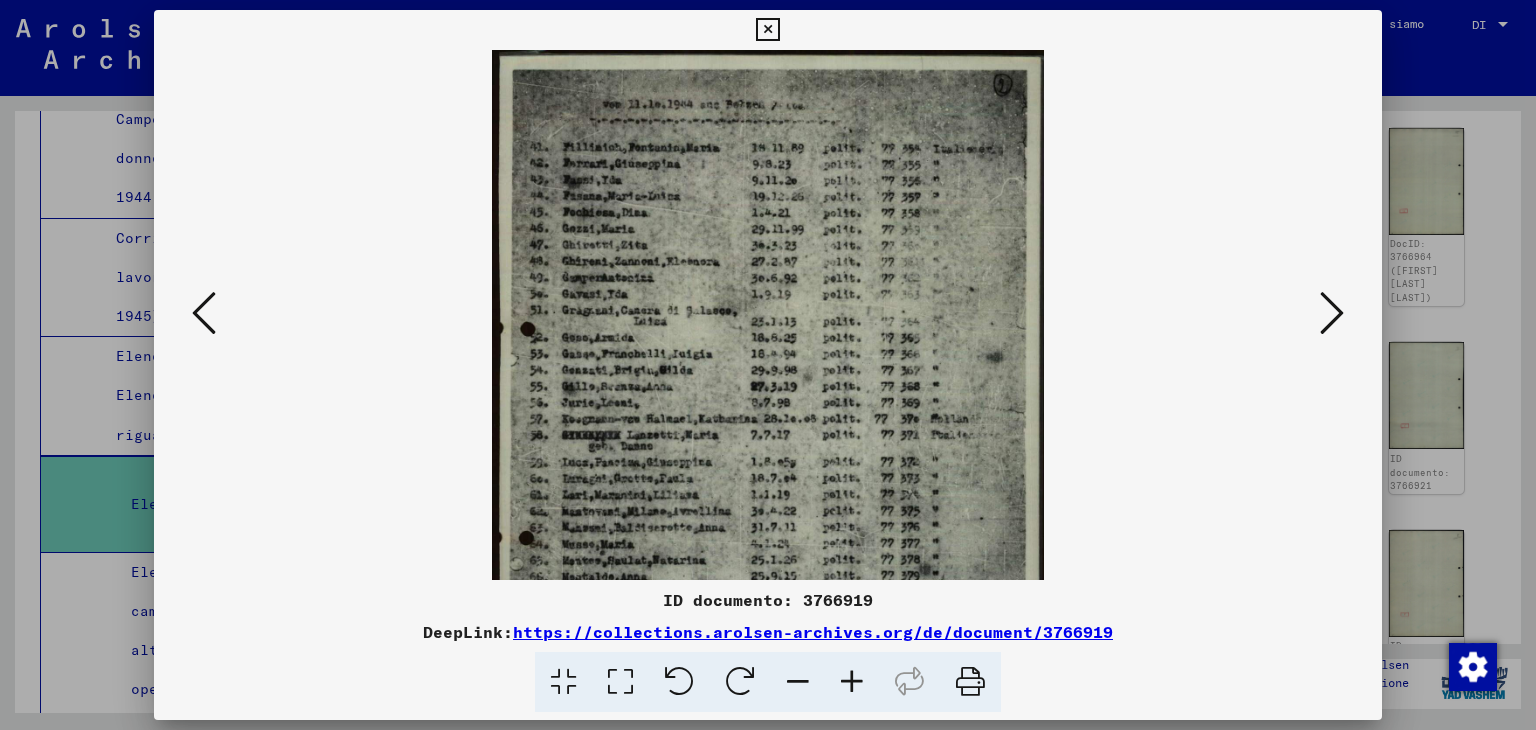 click at bounding box center [852, 682] 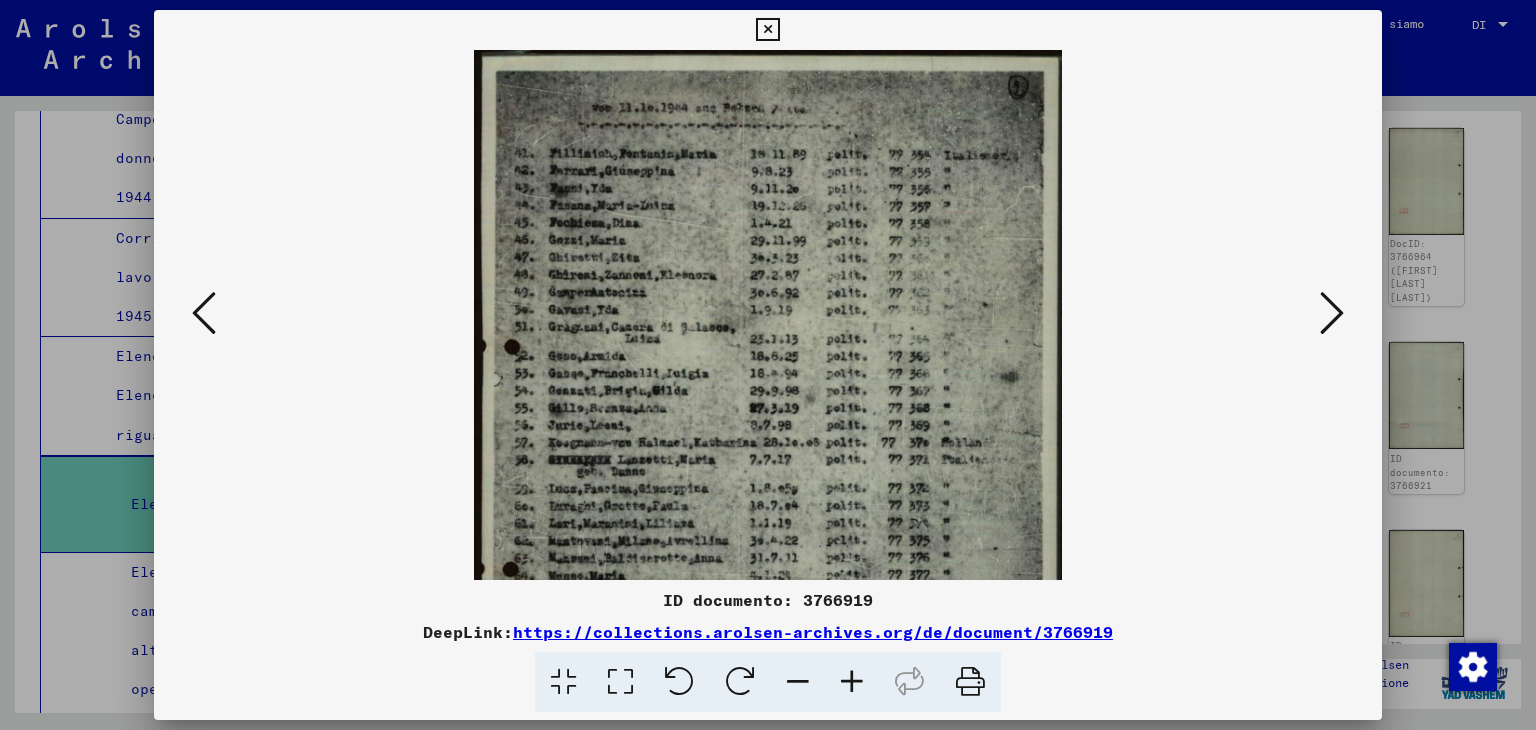 click at bounding box center [852, 682] 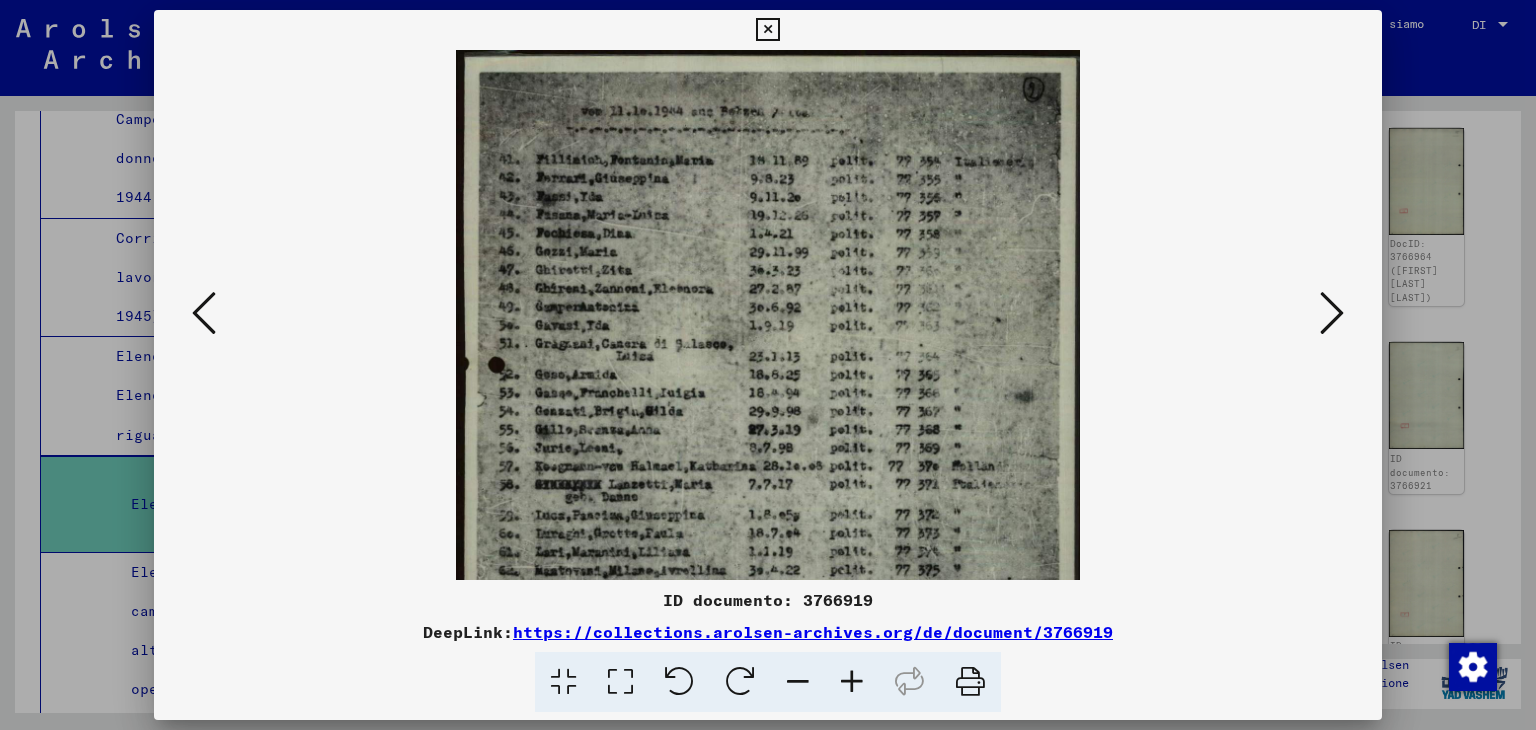 click at bounding box center (852, 682) 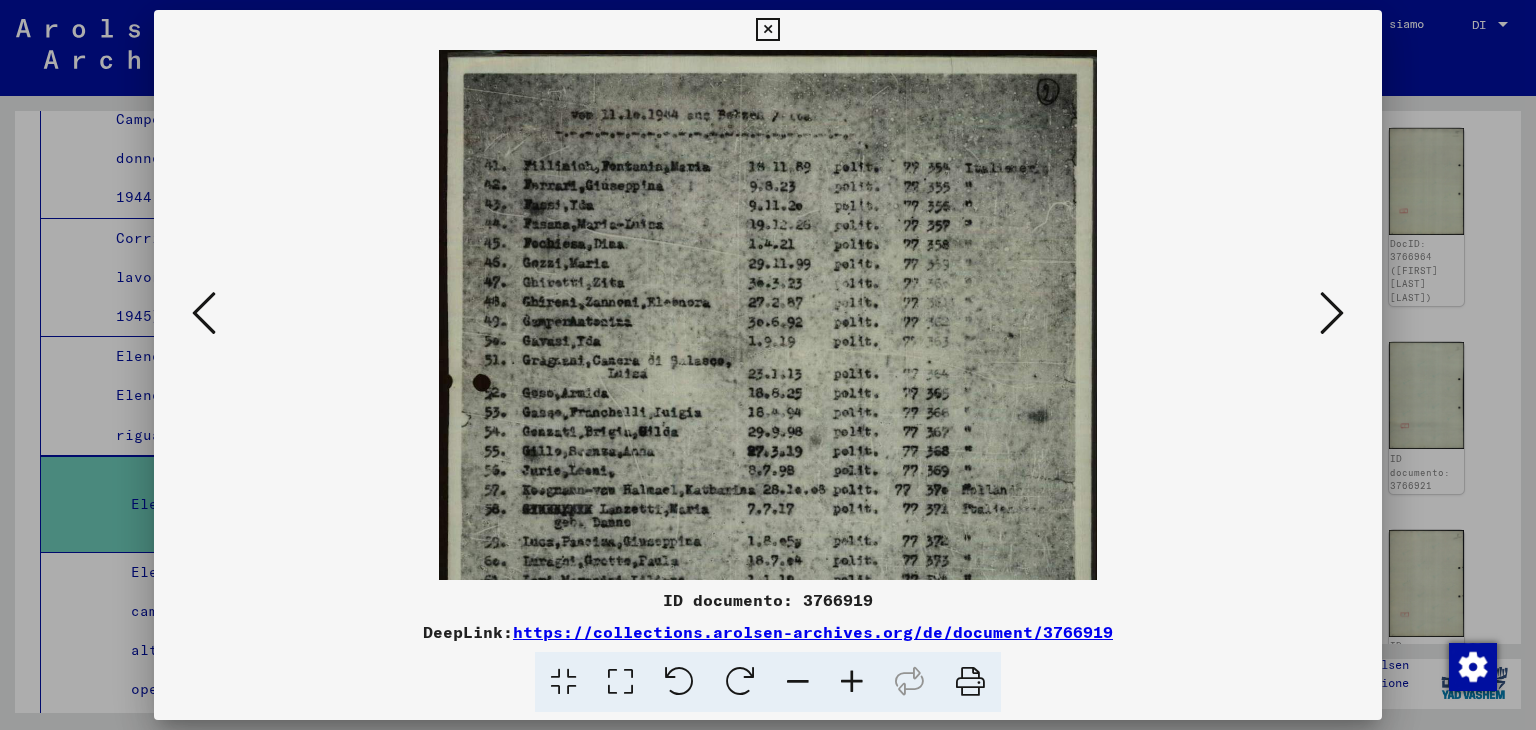 click at bounding box center [852, 682] 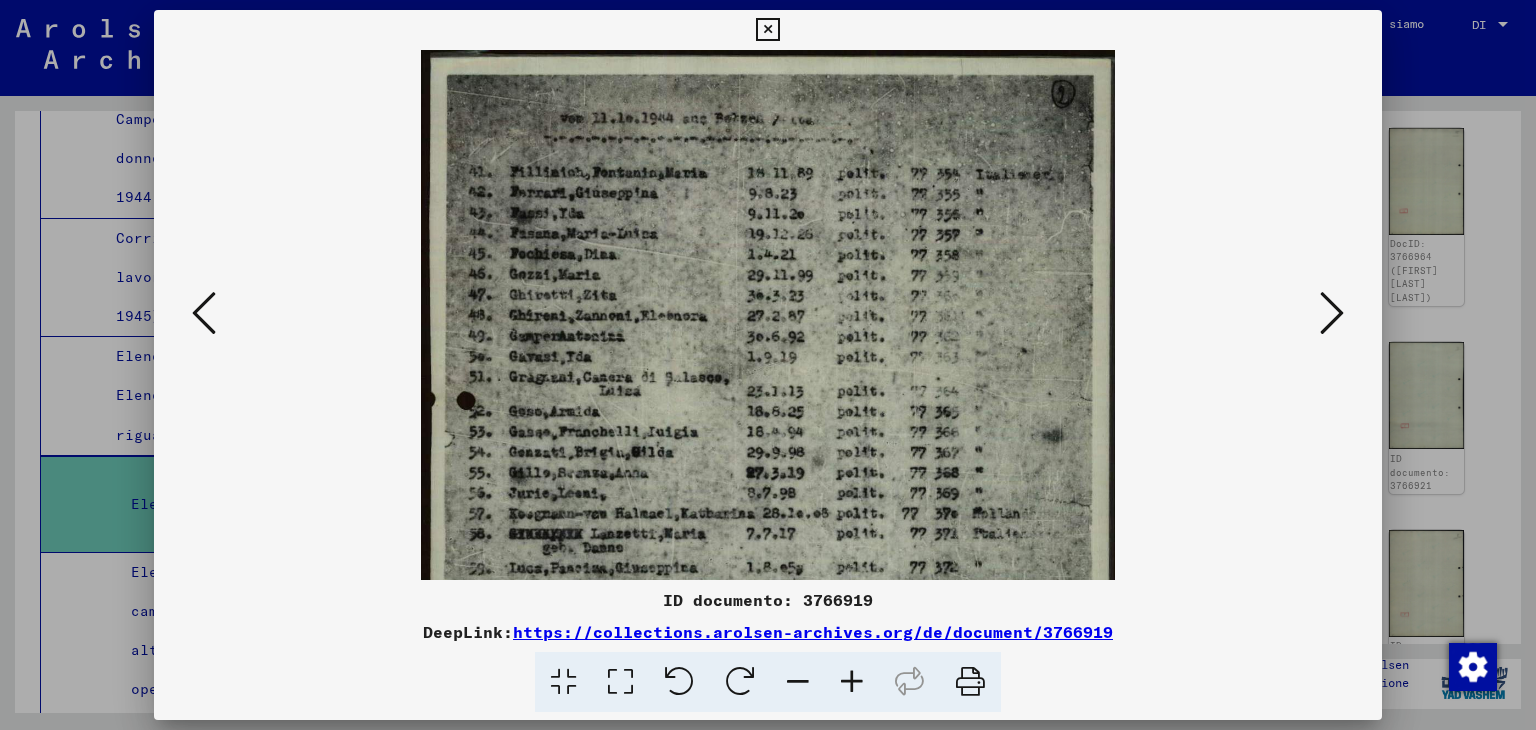 click at bounding box center (852, 682) 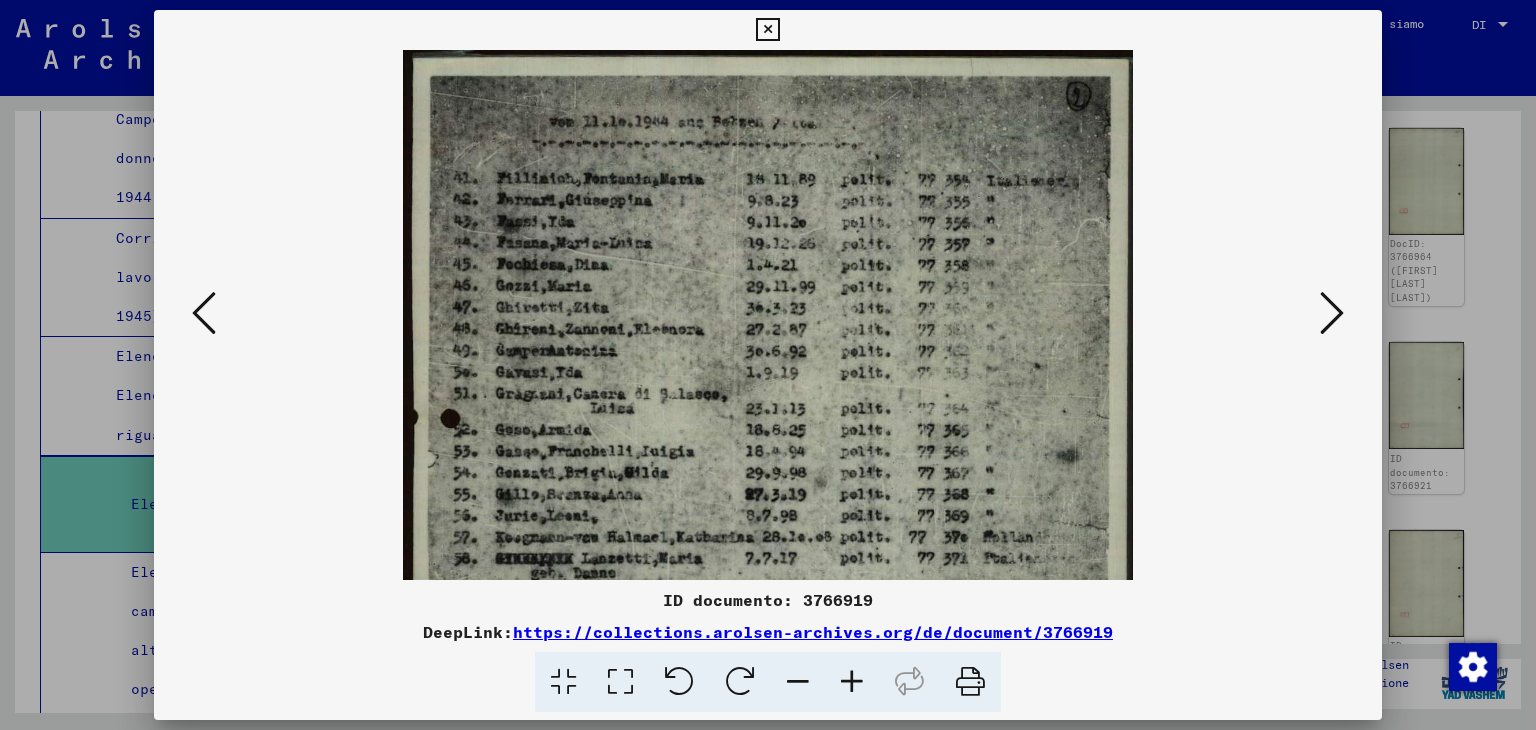 click at bounding box center (852, 682) 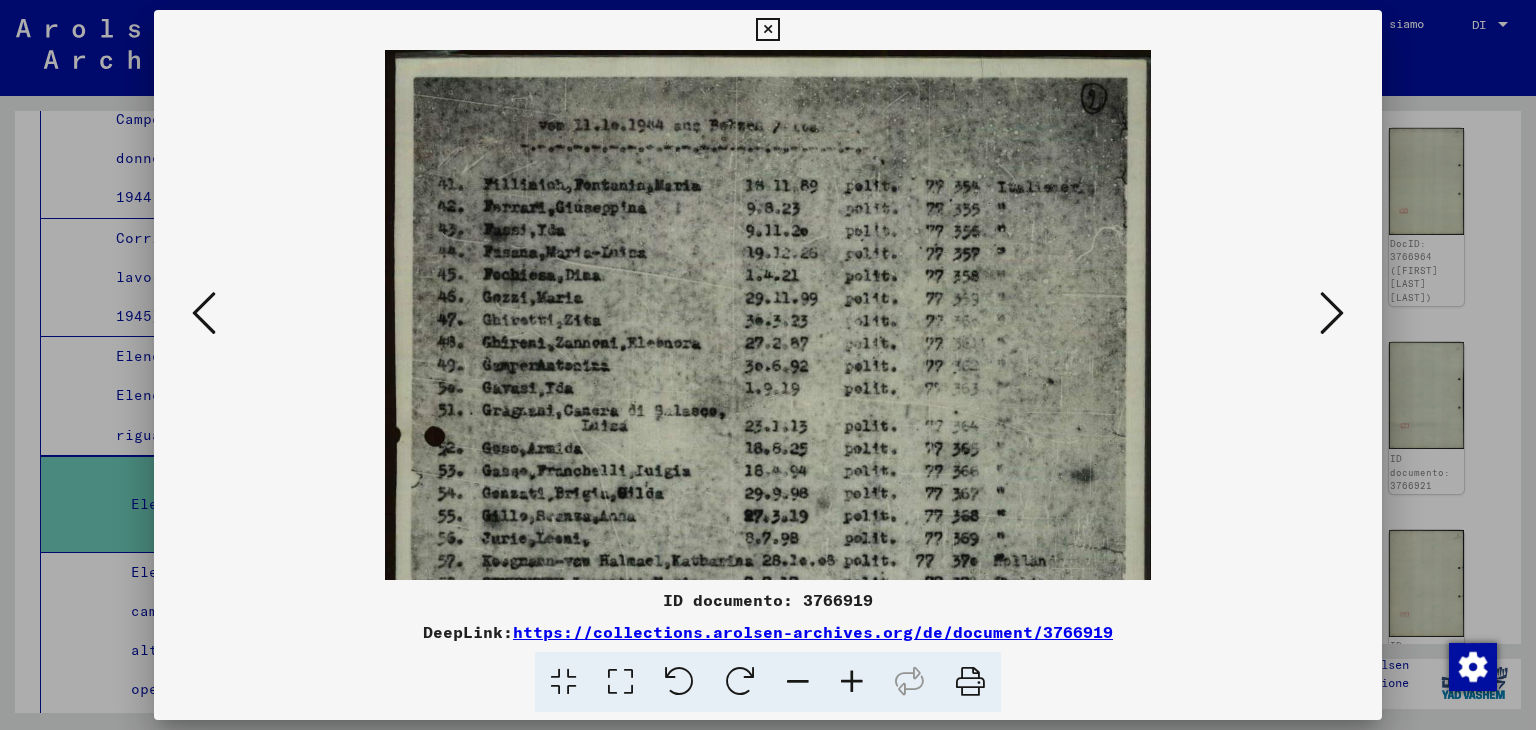 click at bounding box center (852, 682) 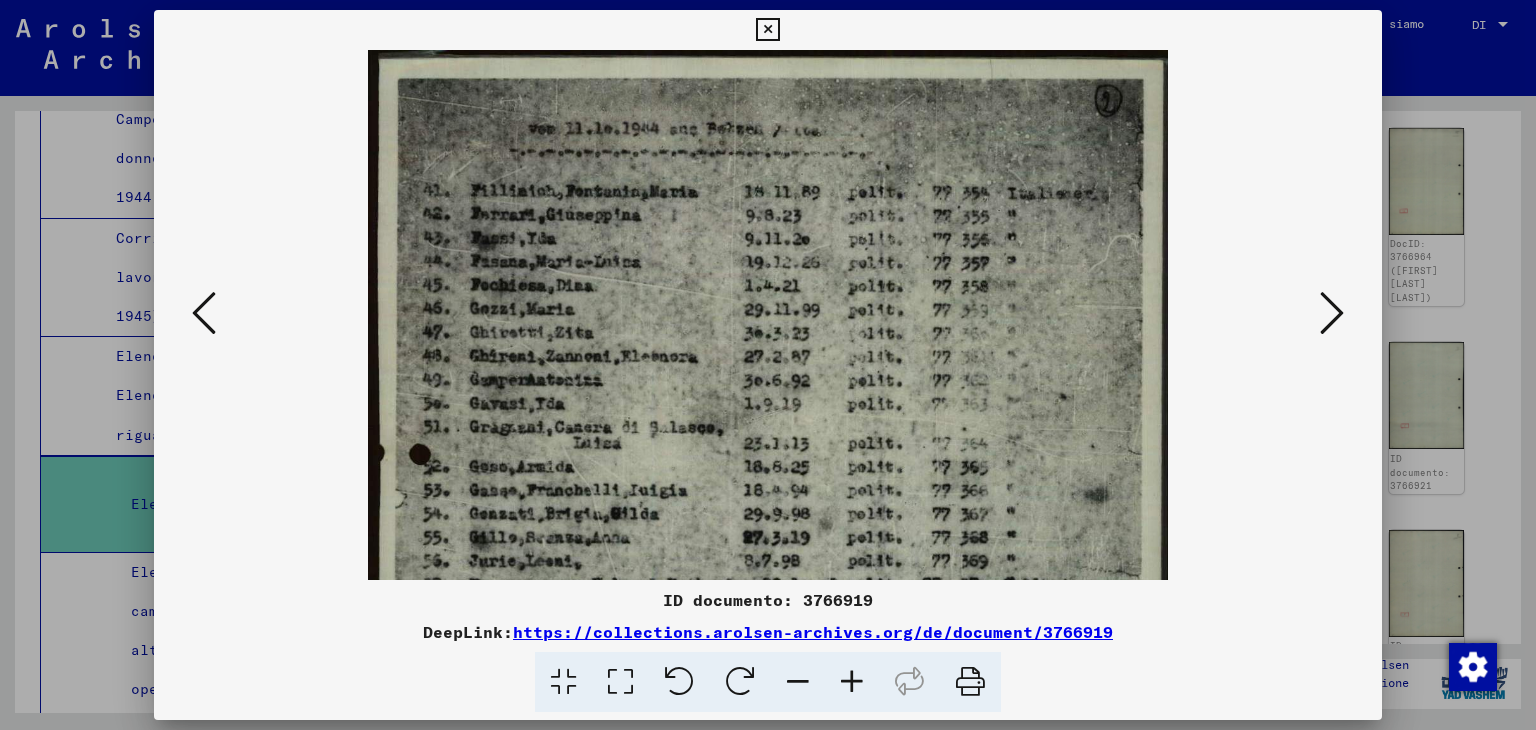 click at bounding box center (852, 682) 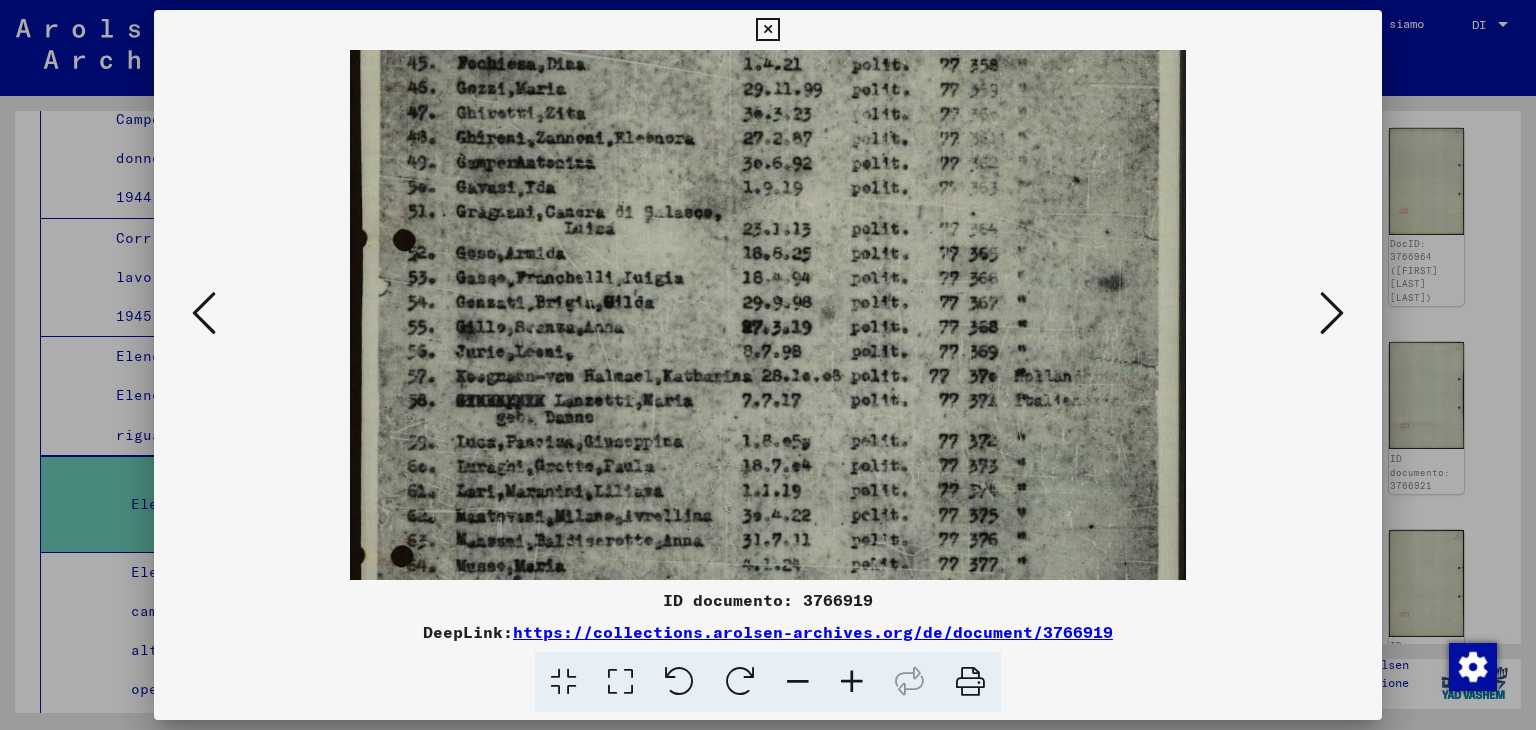 scroll, scrollTop: 273, scrollLeft: 0, axis: vertical 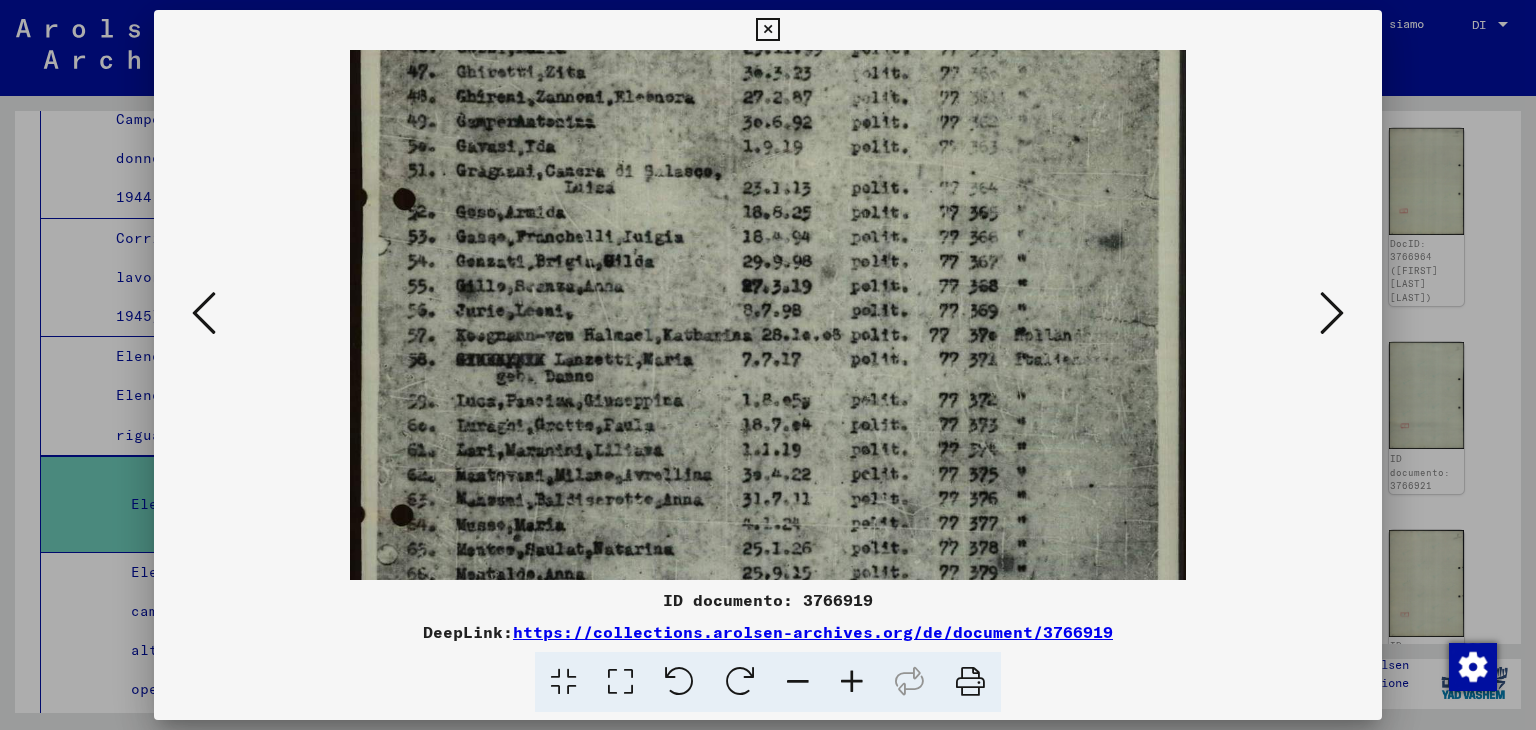 drag, startPoint x: 790, startPoint y: 481, endPoint x: 863, endPoint y: 213, distance: 277.76428 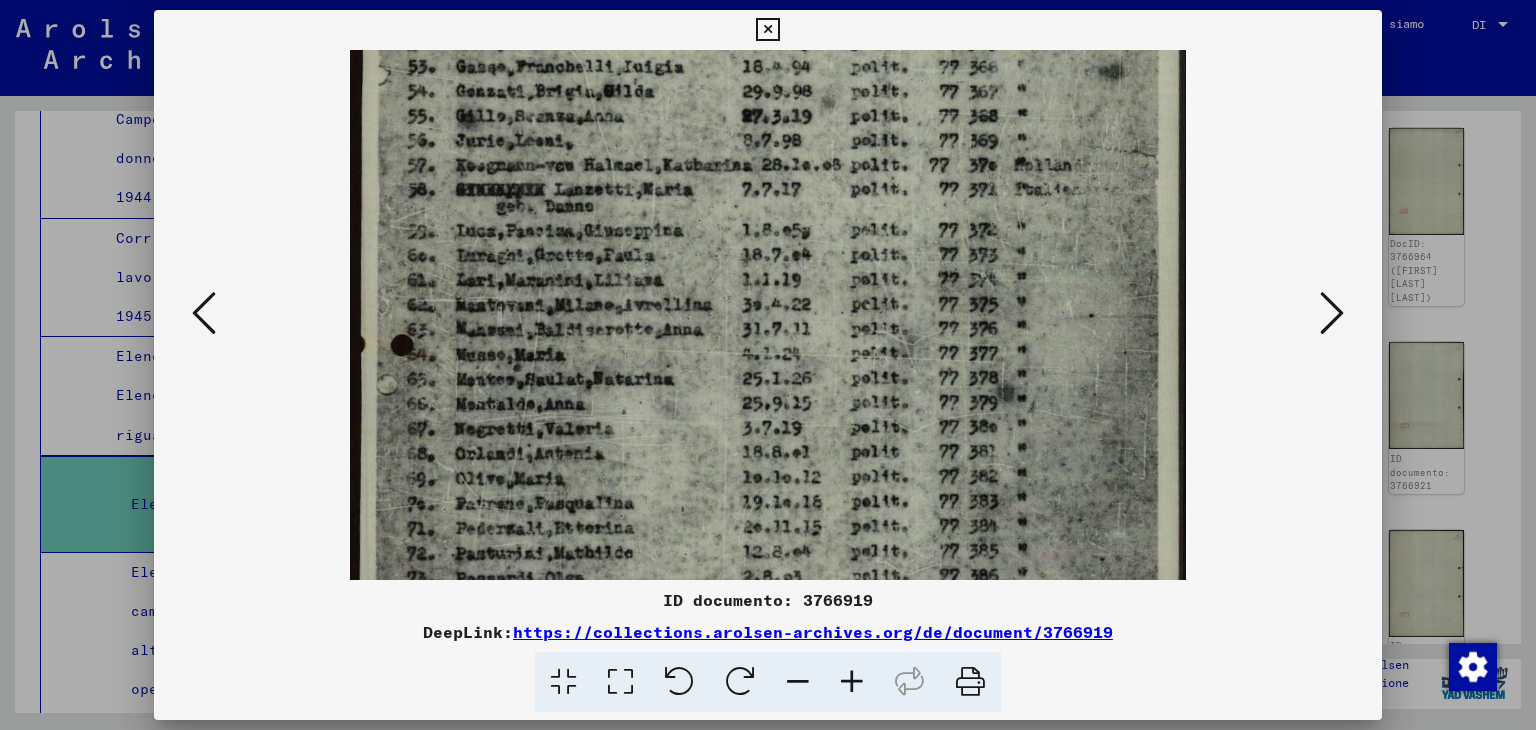scroll, scrollTop: 452, scrollLeft: 0, axis: vertical 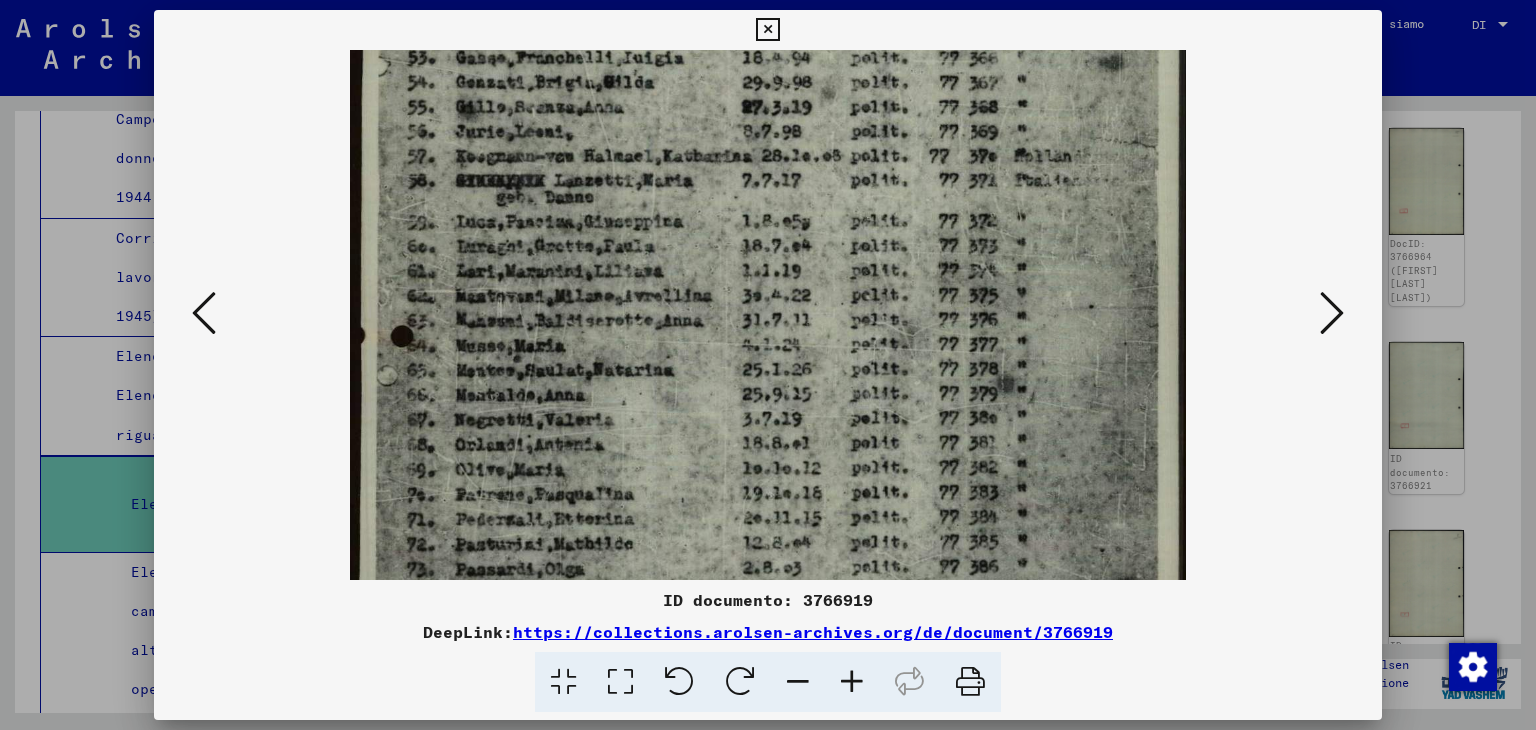drag, startPoint x: 911, startPoint y: 503, endPoint x: 920, endPoint y: 327, distance: 176.22997 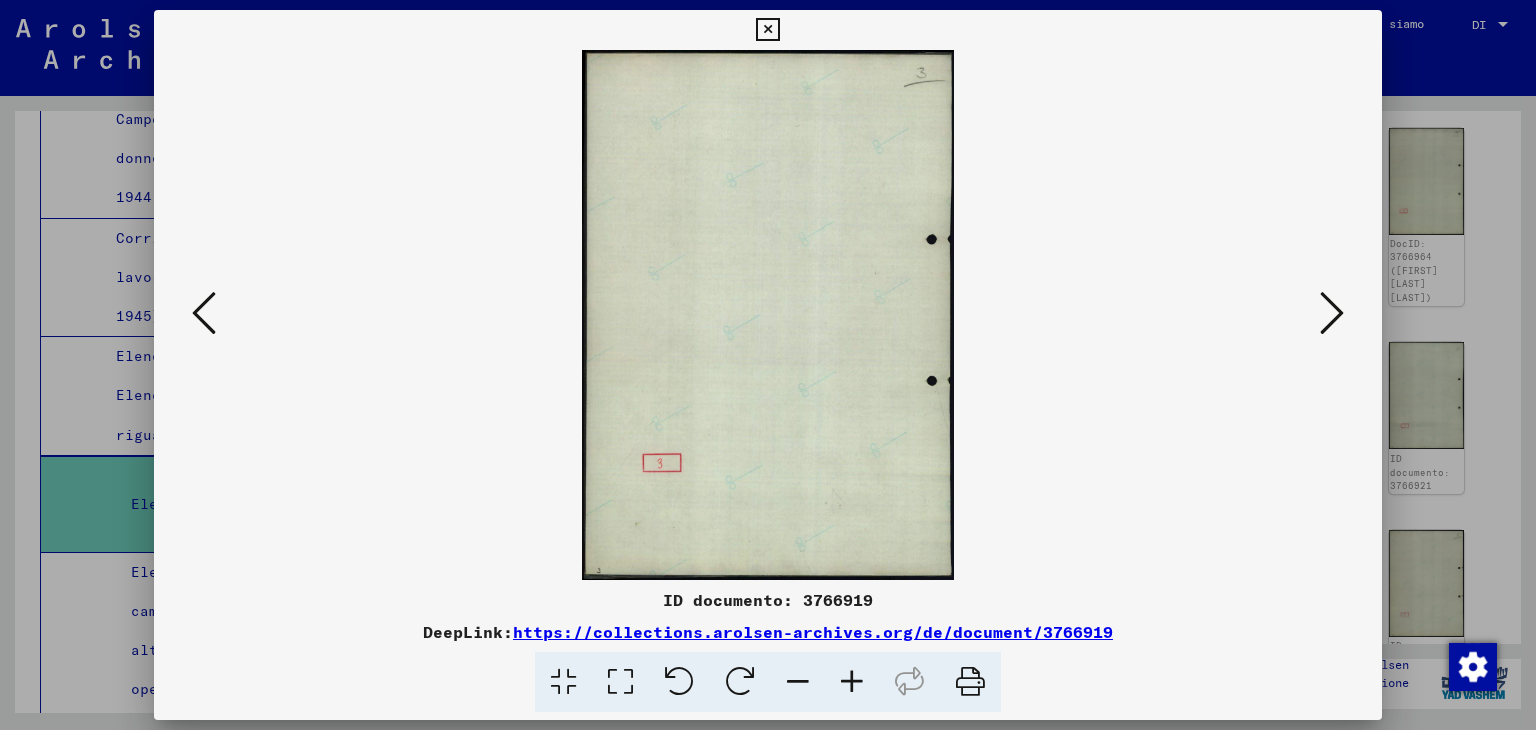 click at bounding box center (1332, 313) 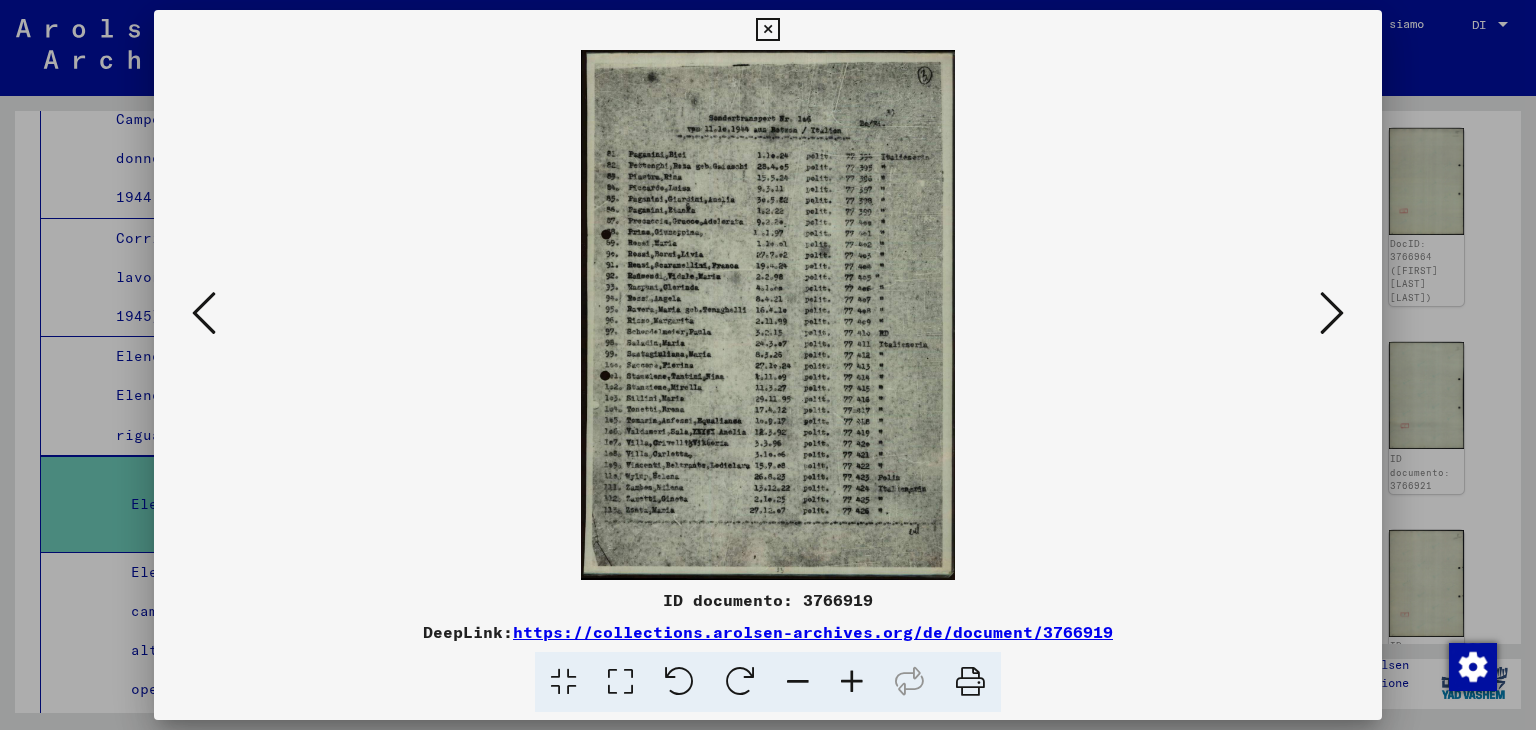click at bounding box center (767, 30) 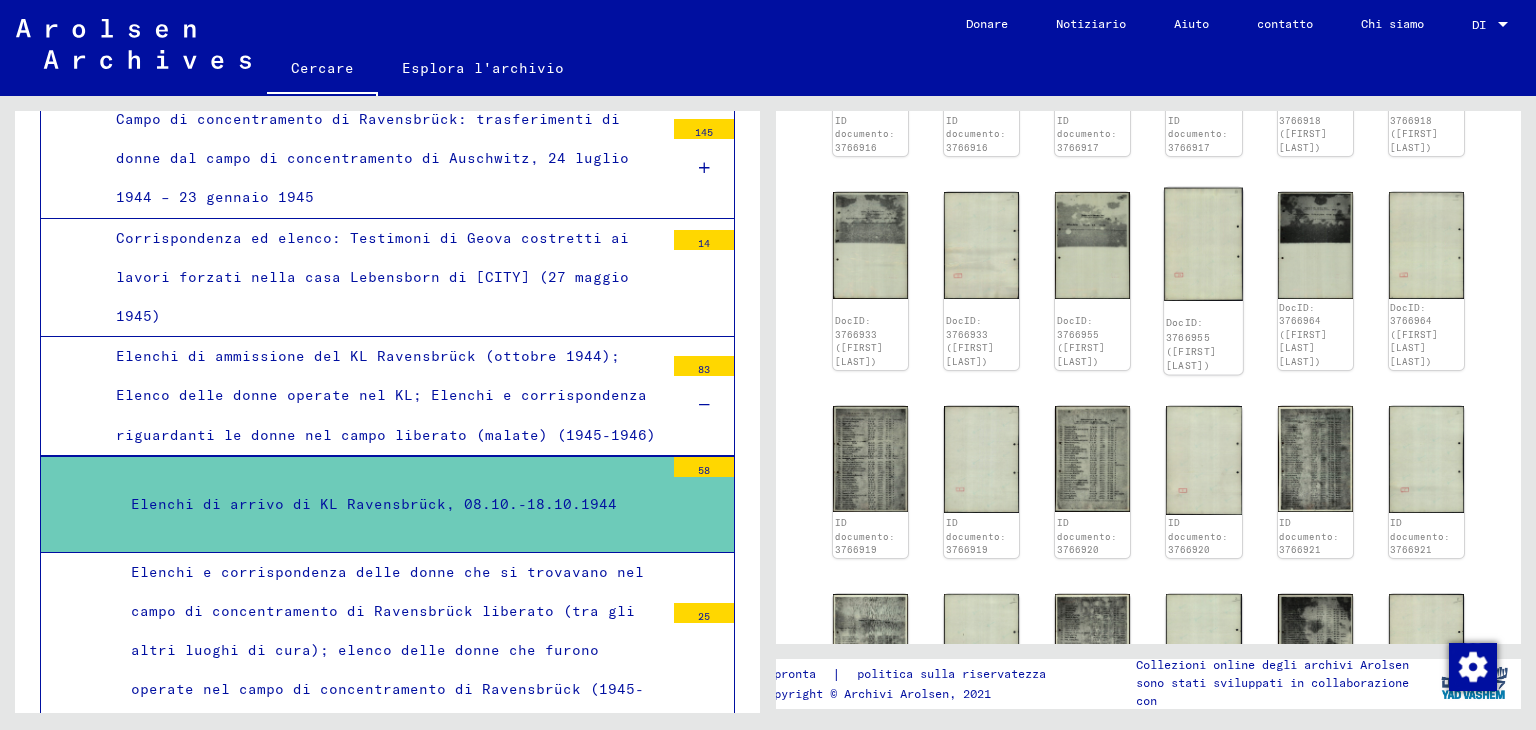 scroll, scrollTop: 1400, scrollLeft: 0, axis: vertical 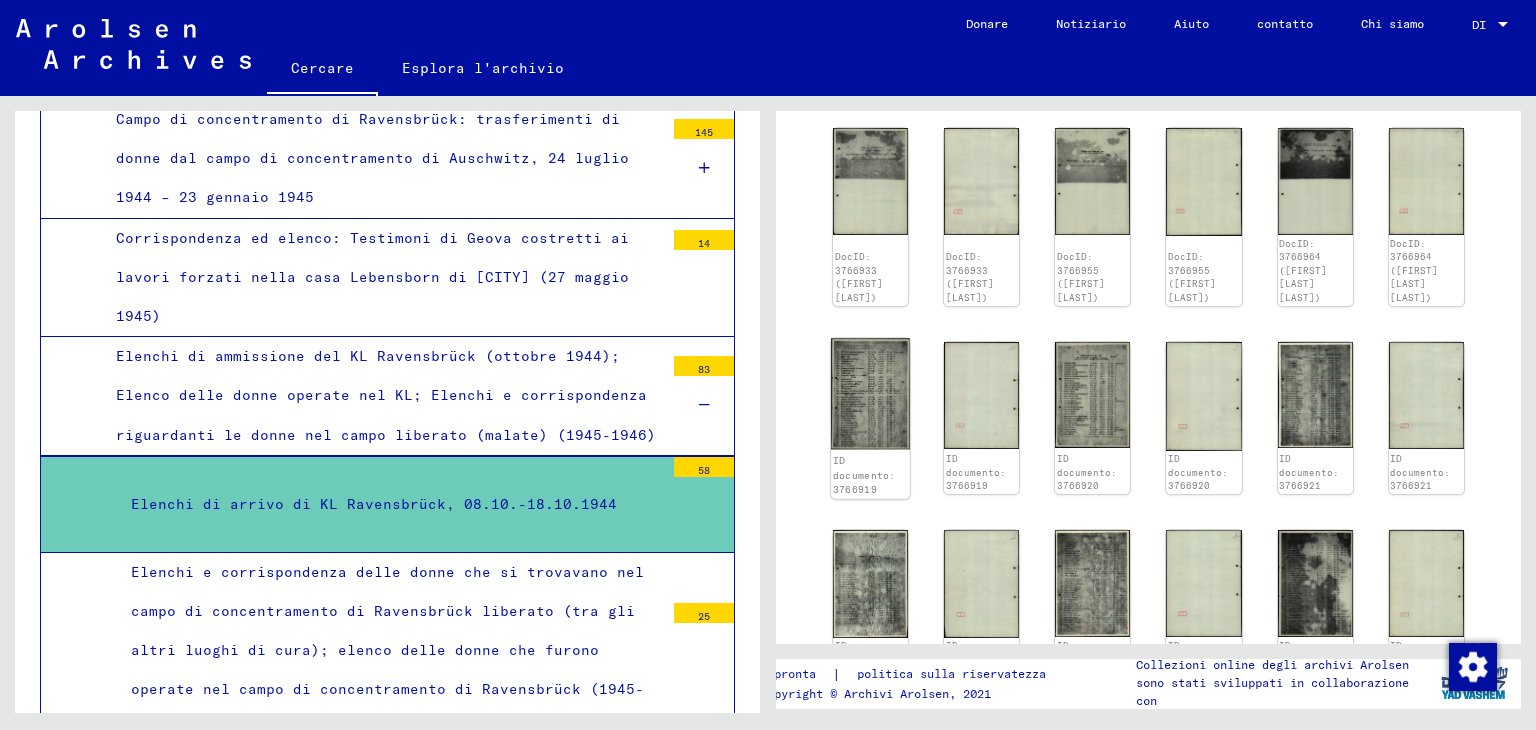 click 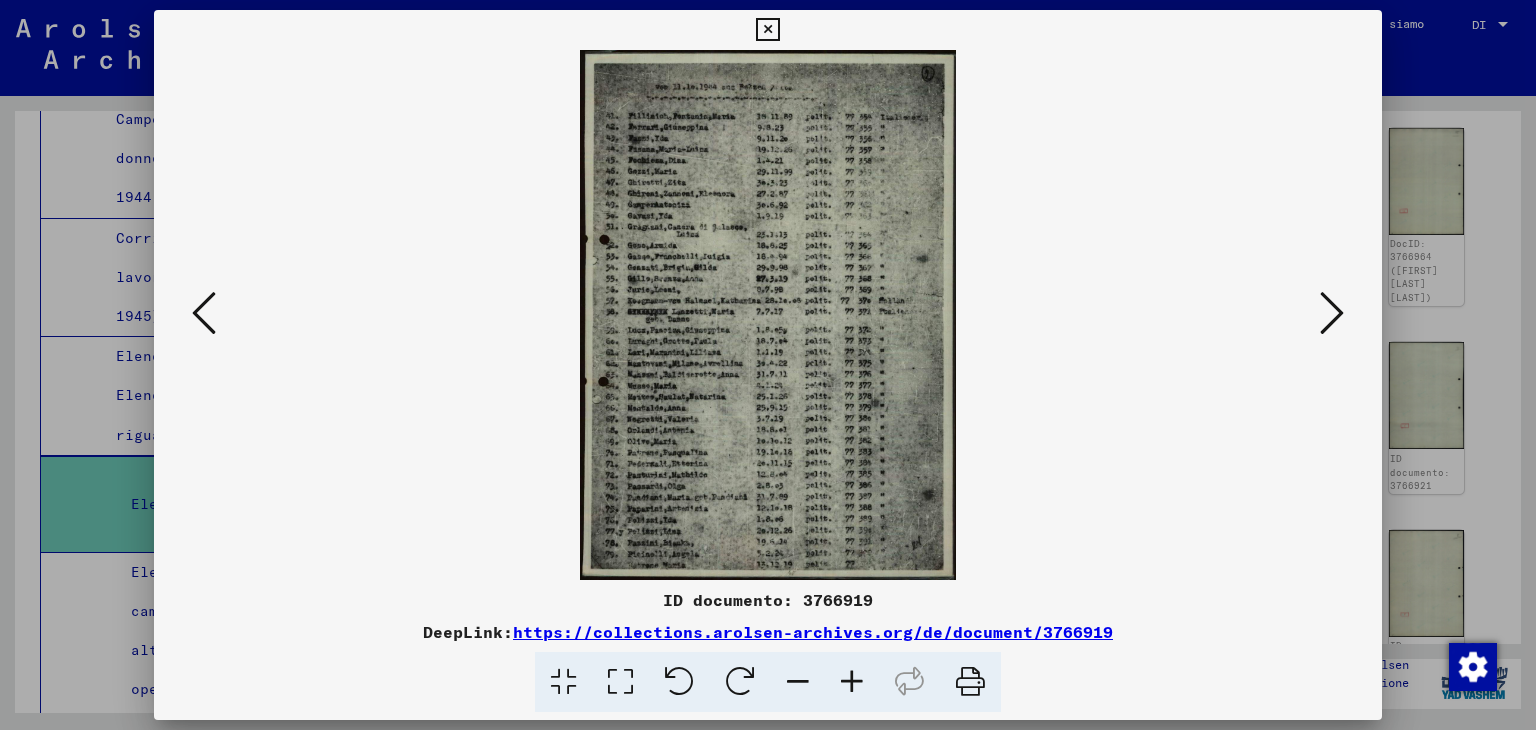 click at bounding box center (852, 682) 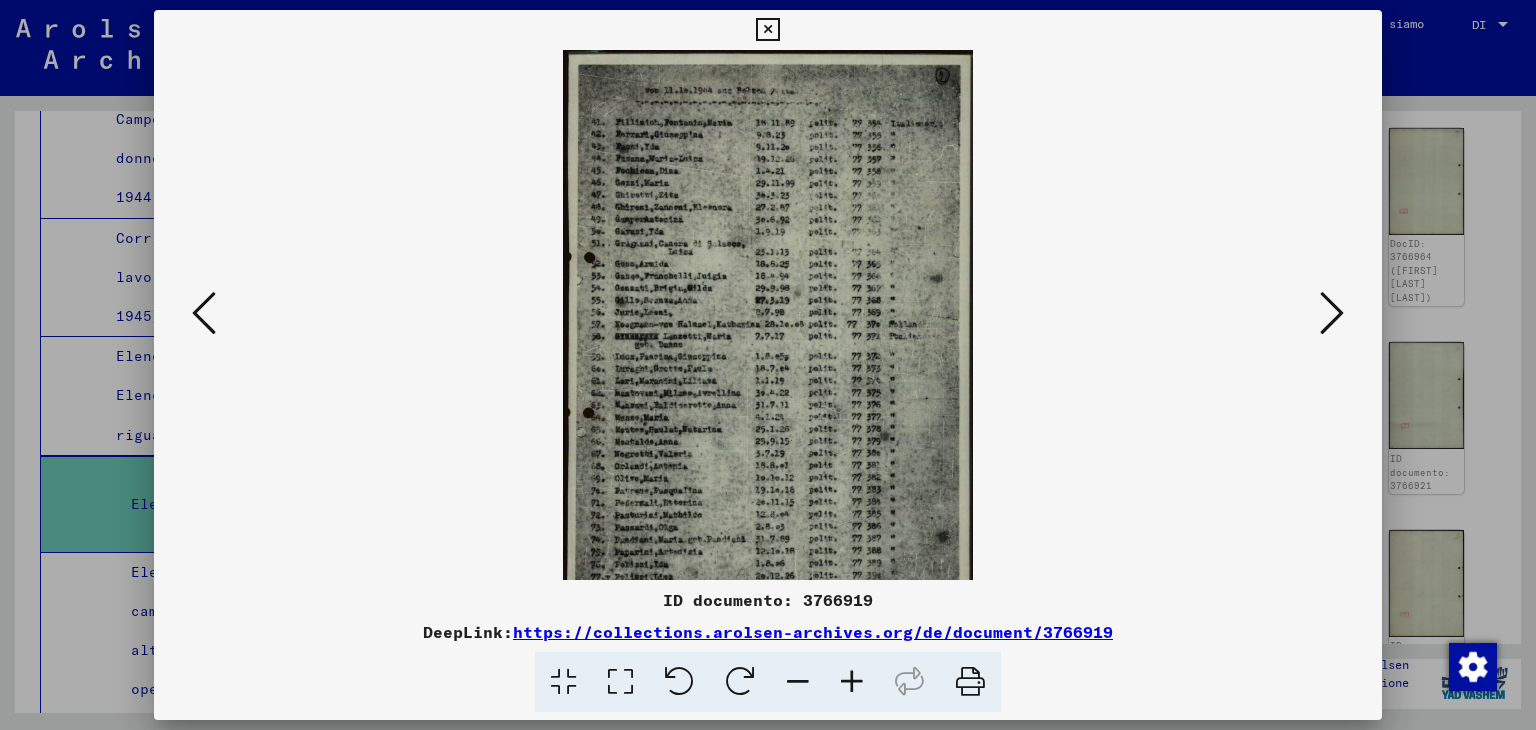 click at bounding box center [852, 682] 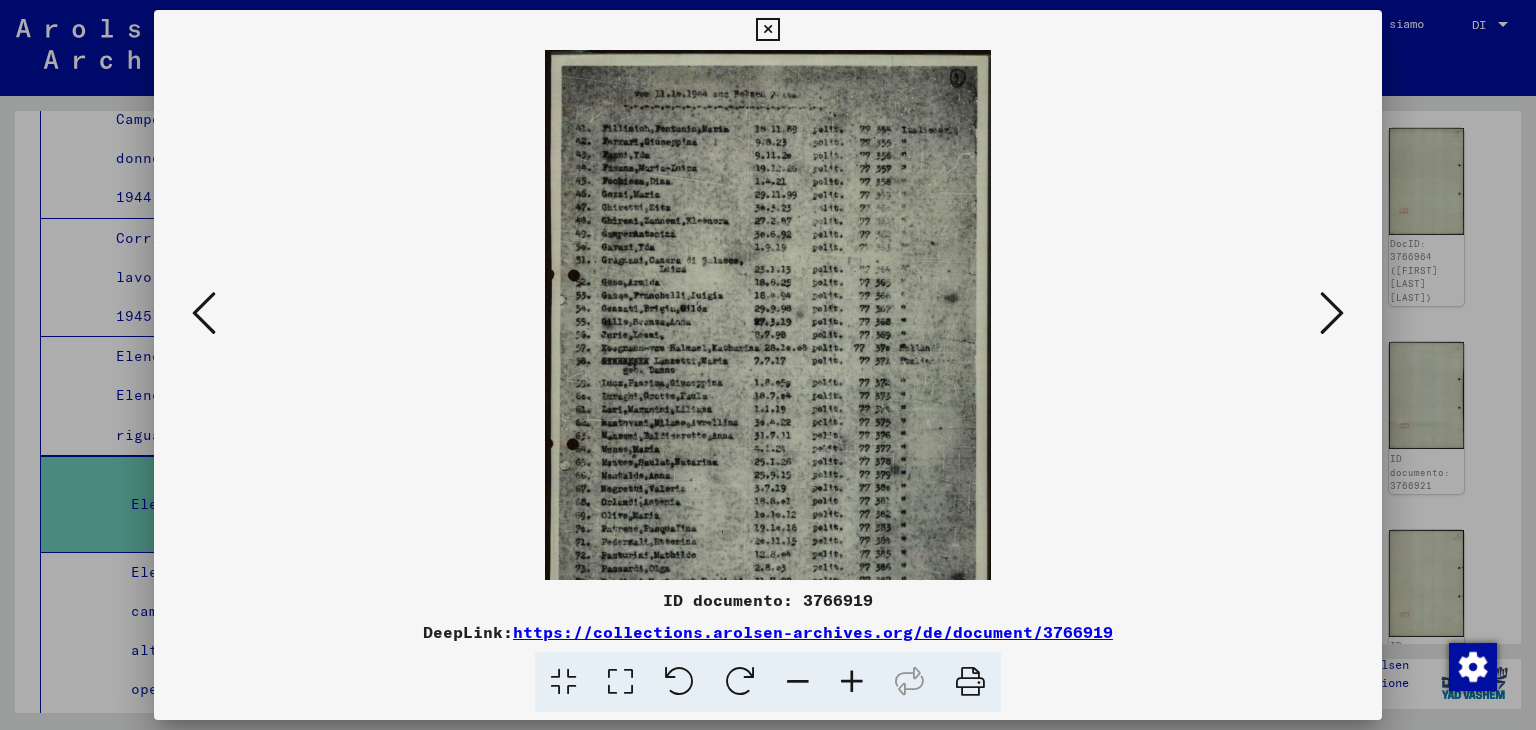 click at bounding box center [852, 682] 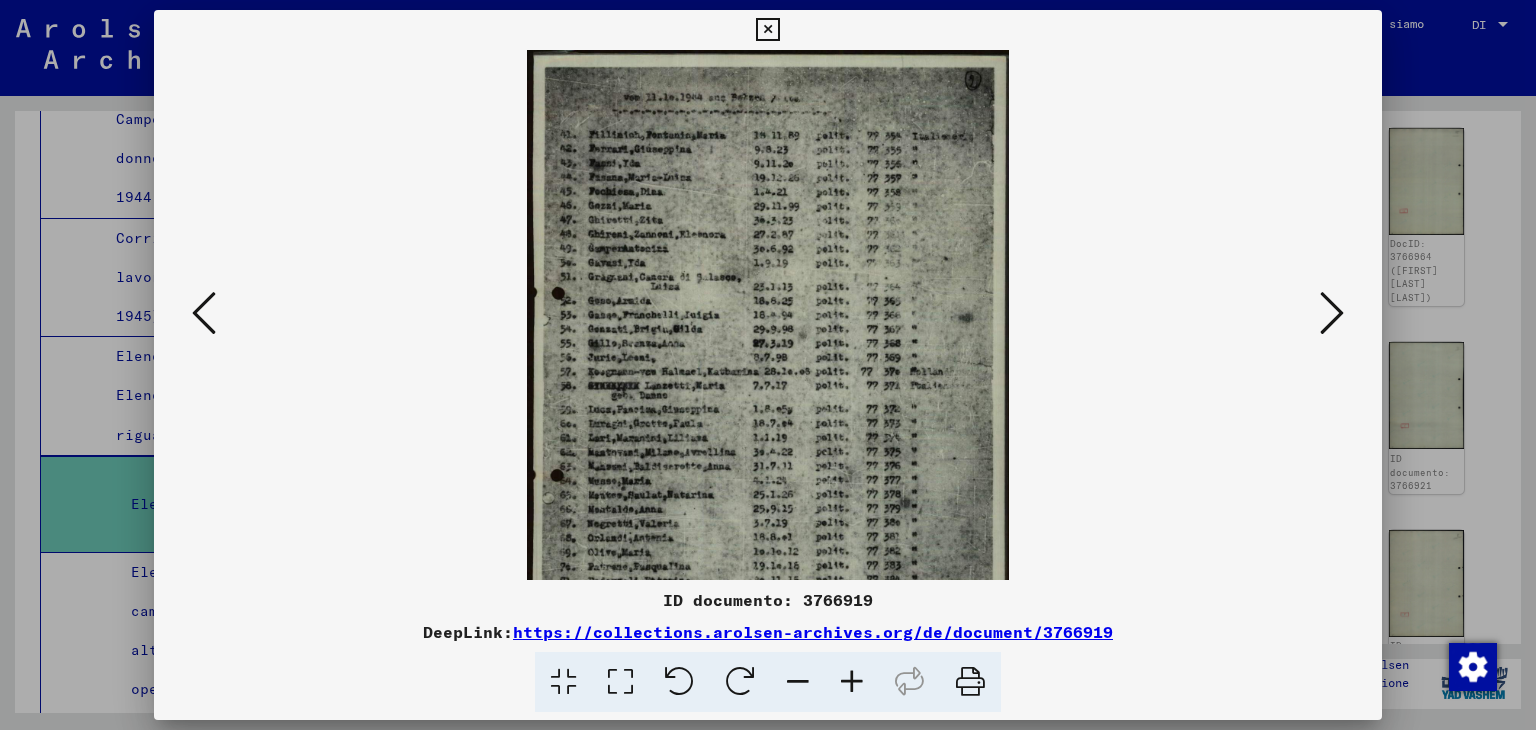 click at bounding box center [852, 682] 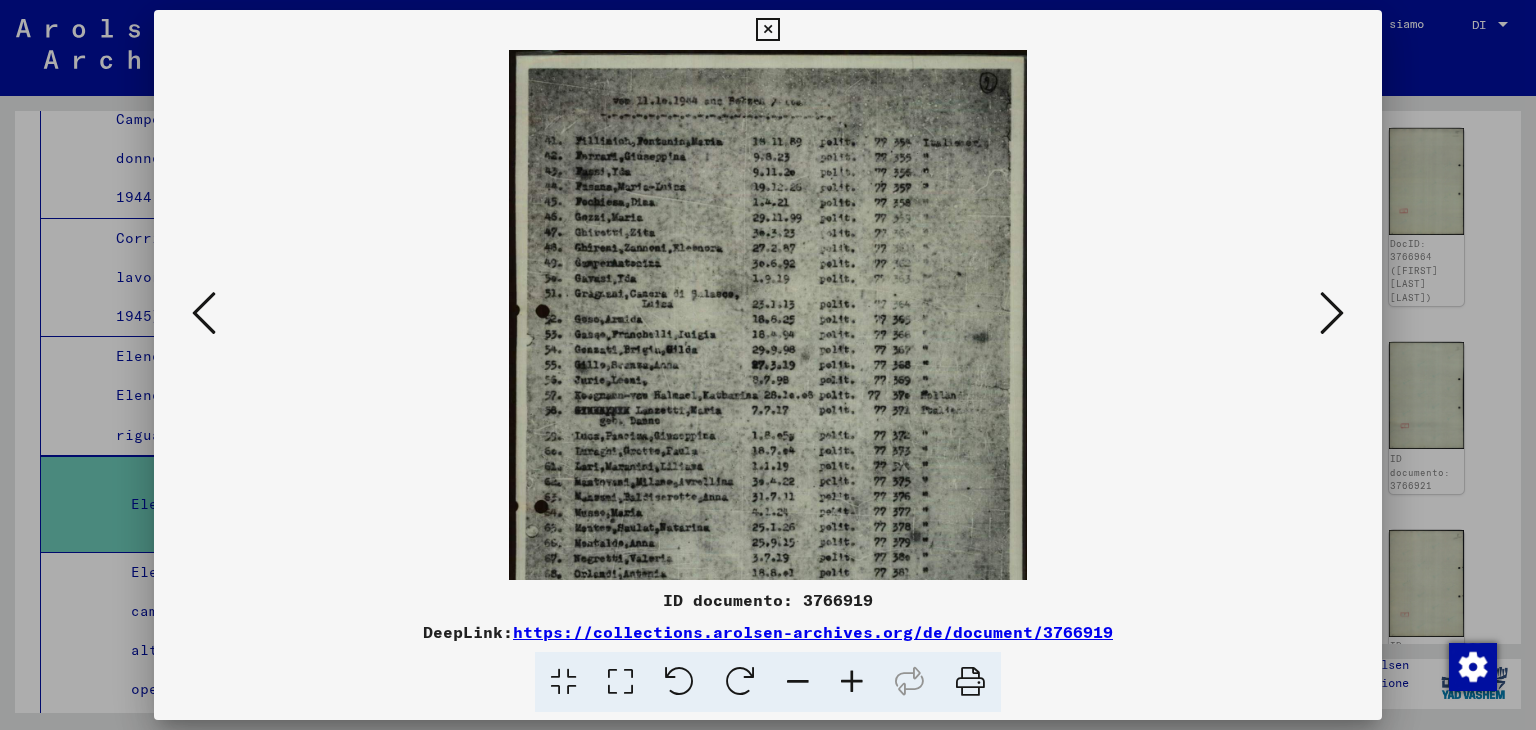 click at bounding box center (852, 682) 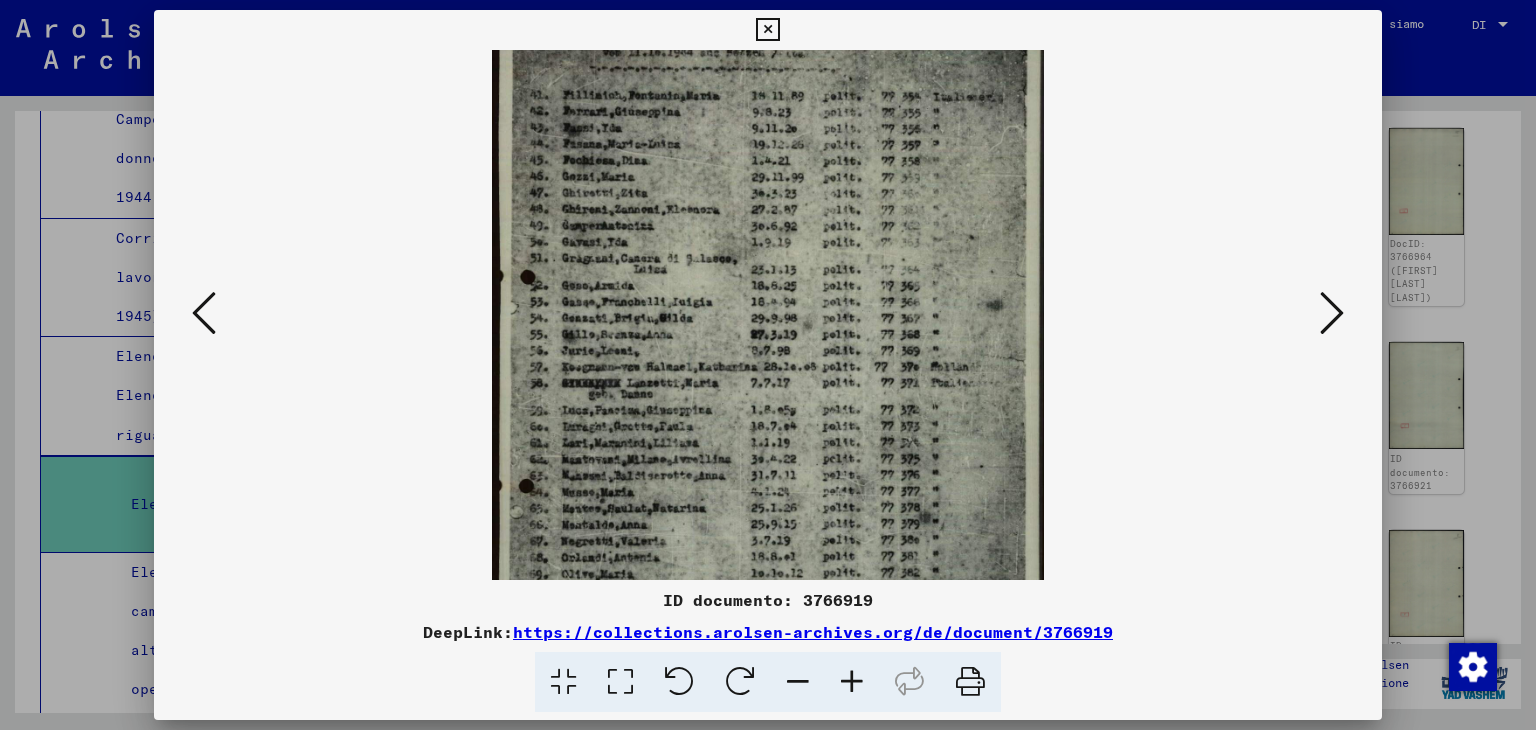 scroll, scrollTop: 106, scrollLeft: 0, axis: vertical 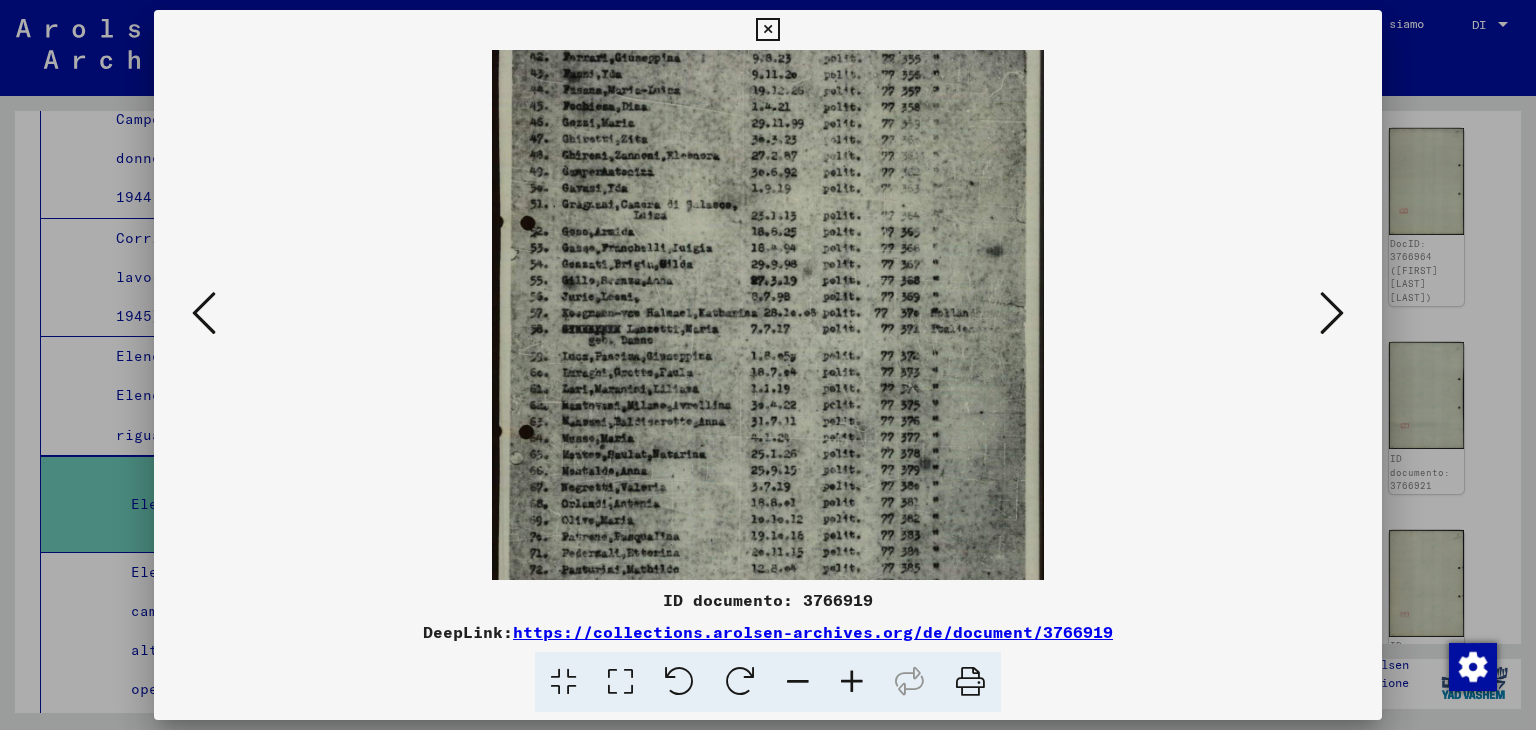 drag, startPoint x: 857, startPoint y: 473, endPoint x: 866, endPoint y: 367, distance: 106.381386 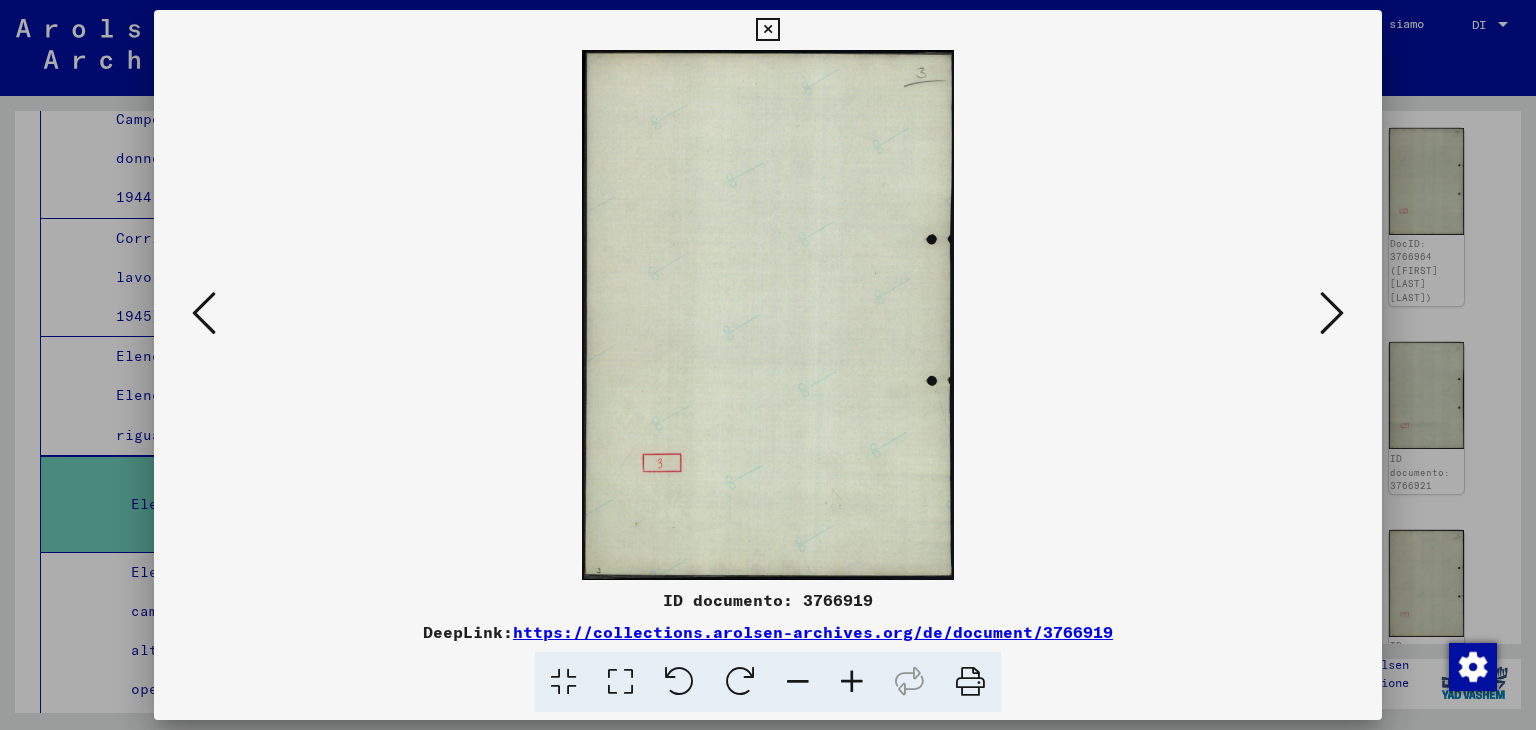 scroll, scrollTop: 0, scrollLeft: 0, axis: both 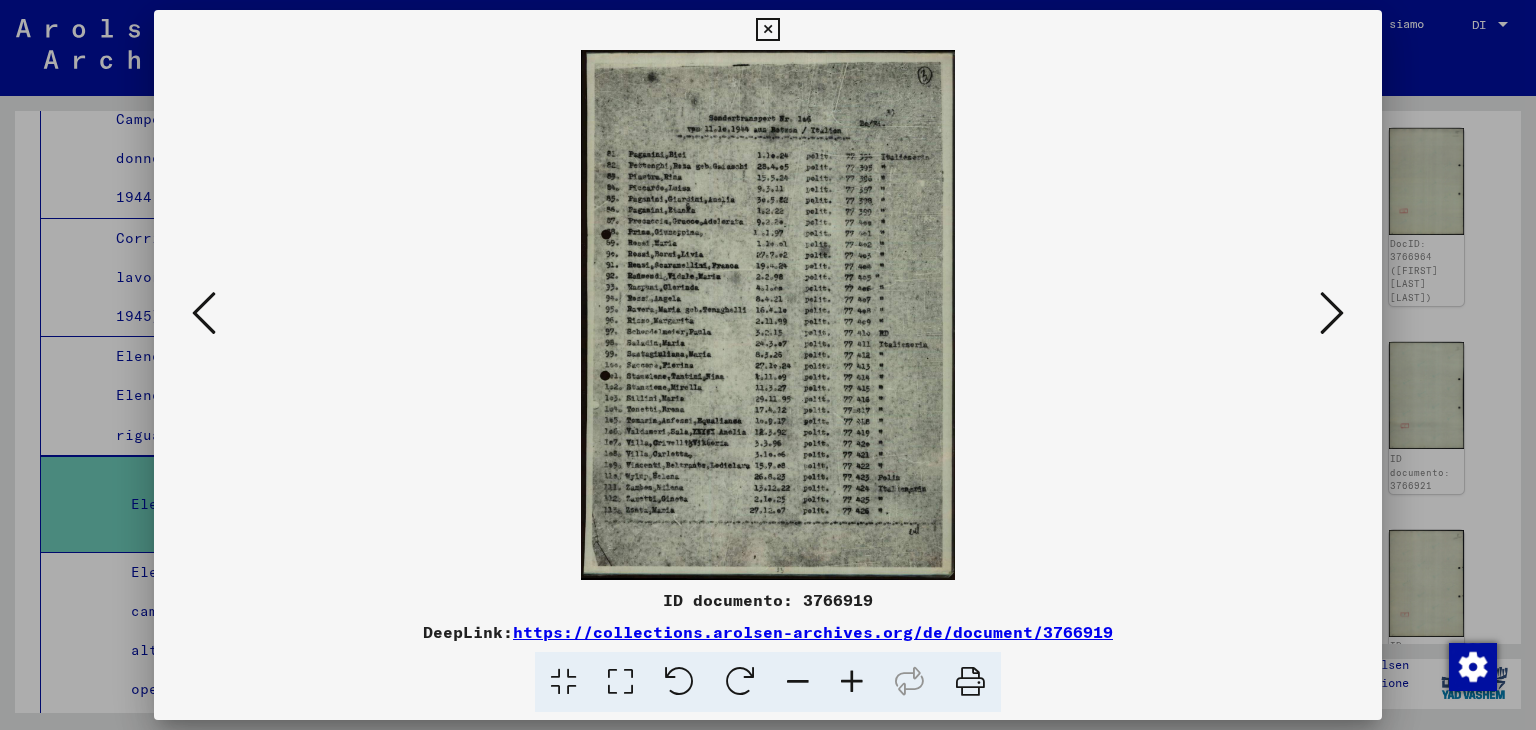 click at bounding box center (1332, 313) 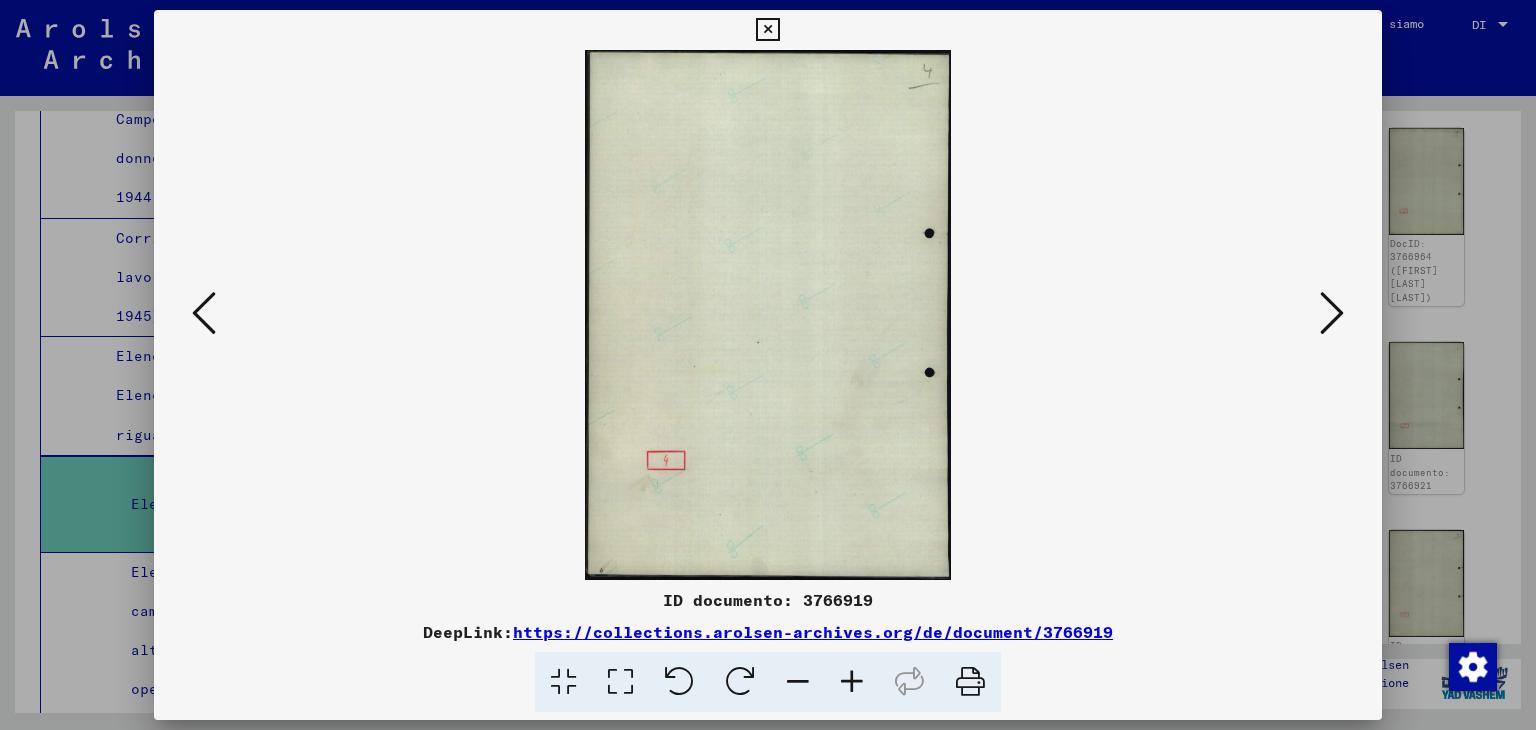 click at bounding box center [1332, 313] 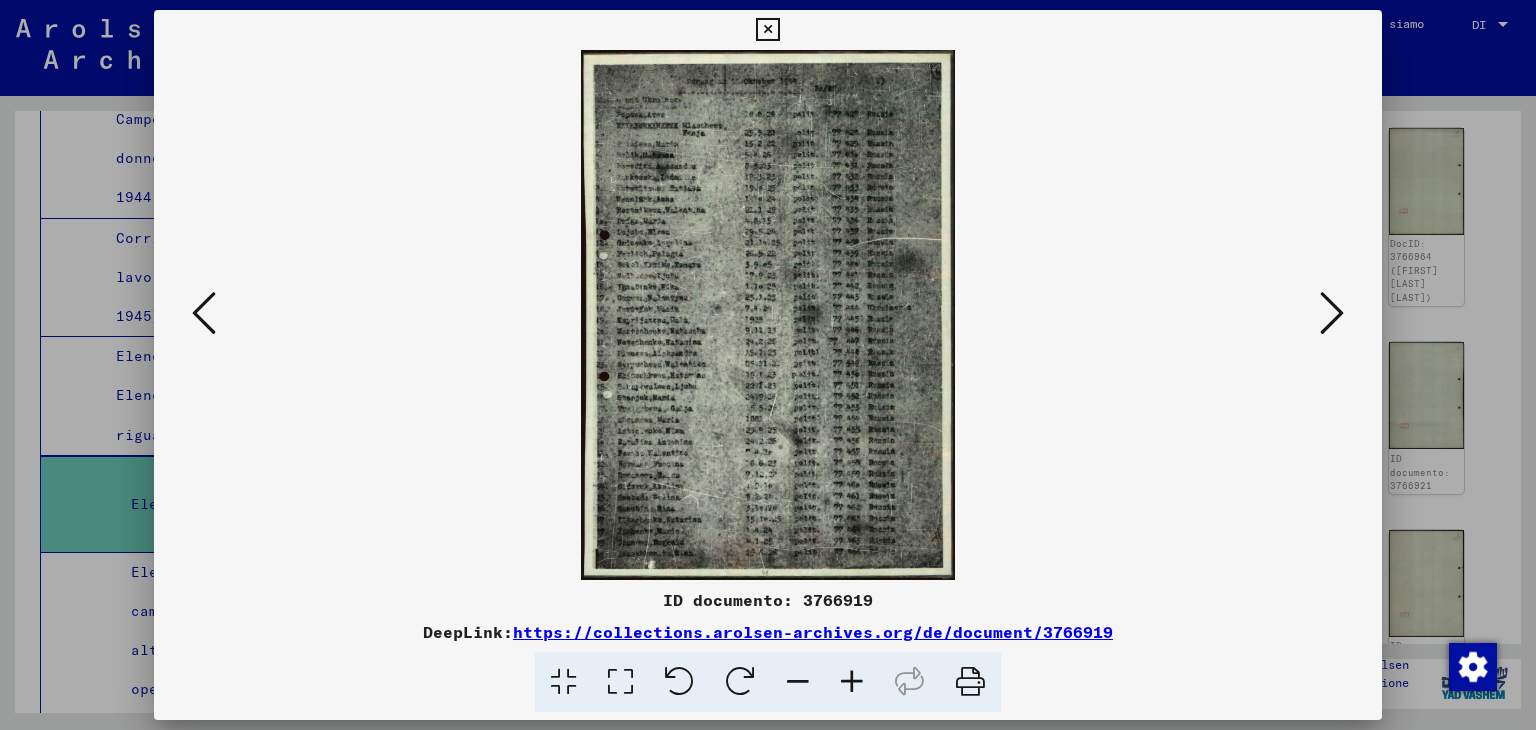 click at bounding box center [852, 682] 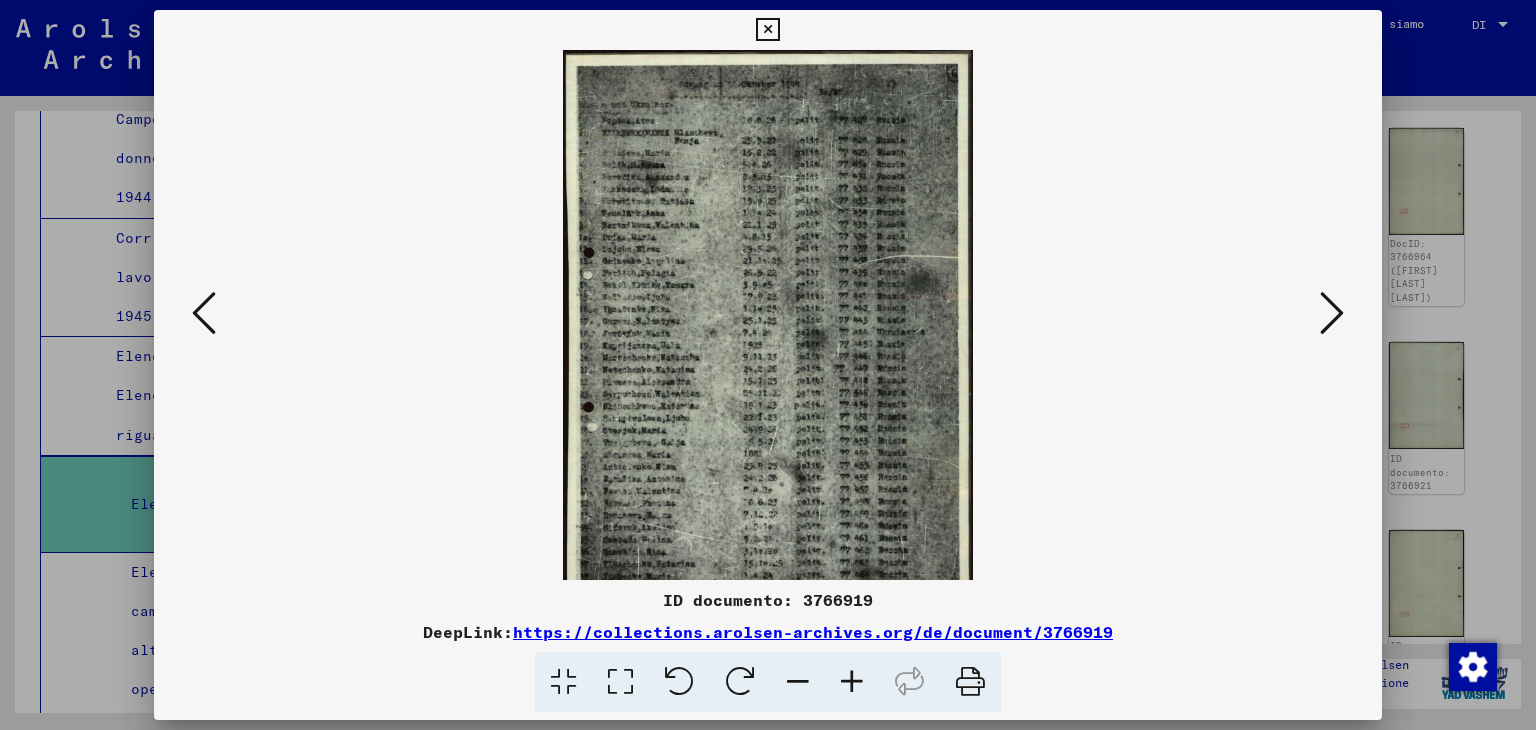 click at bounding box center (852, 682) 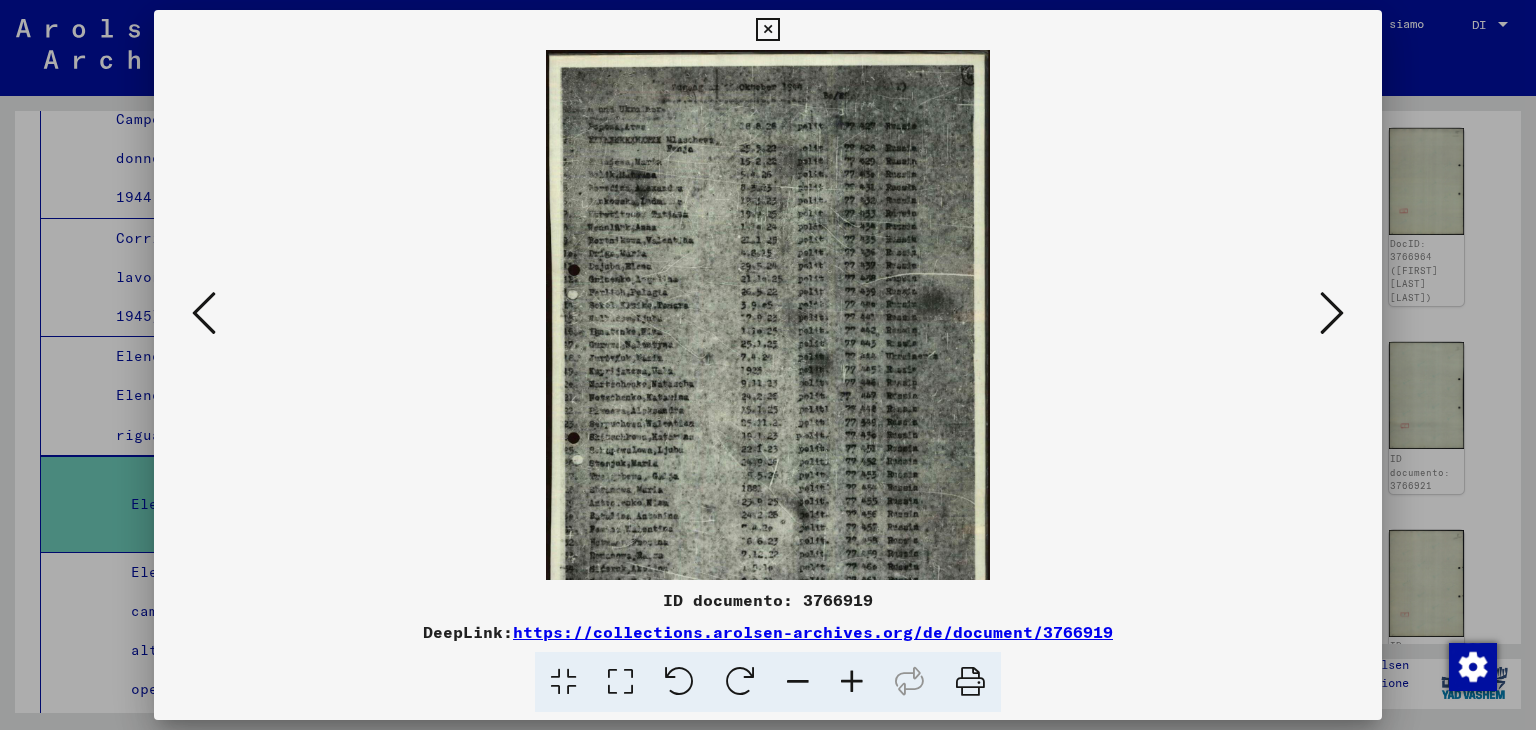 click at bounding box center [852, 682] 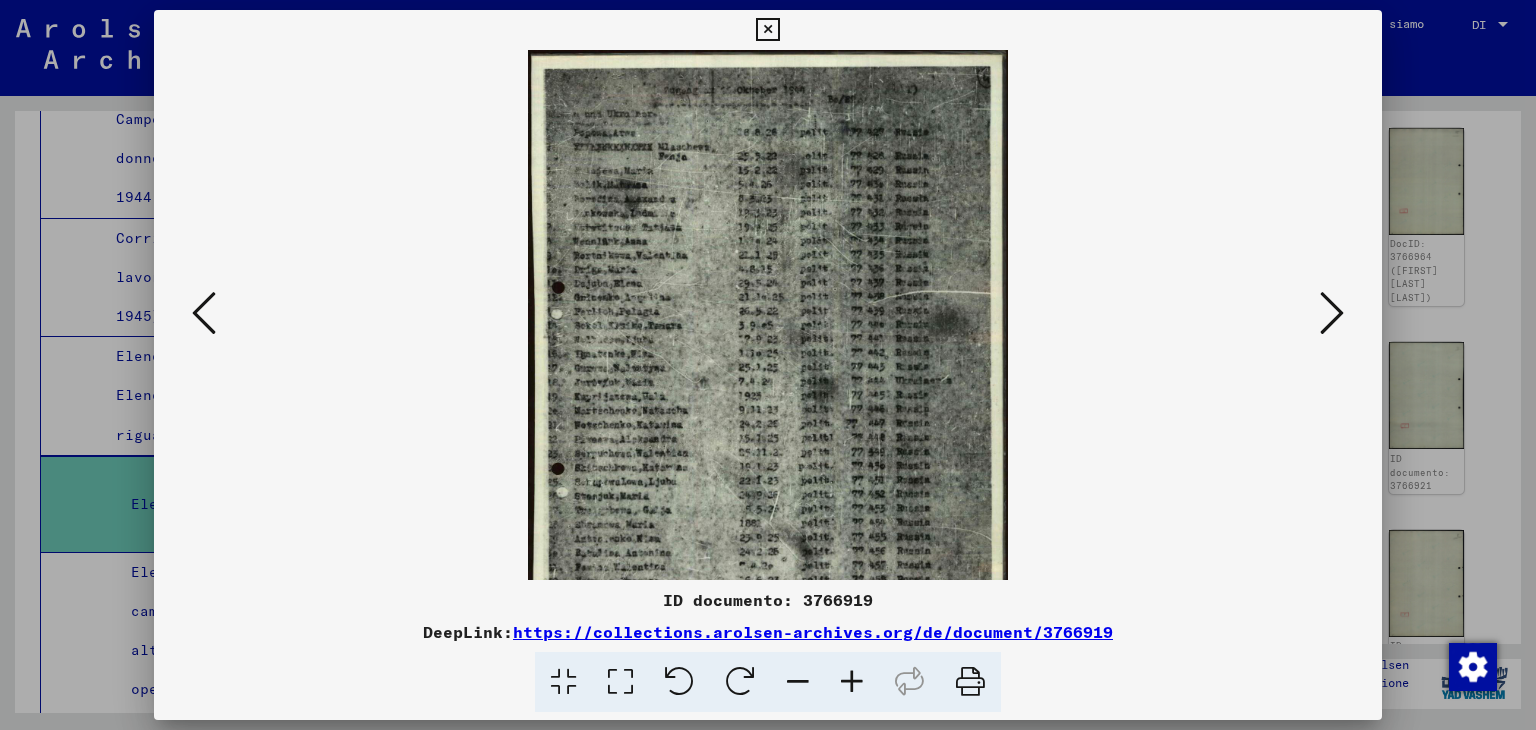 click at bounding box center [852, 682] 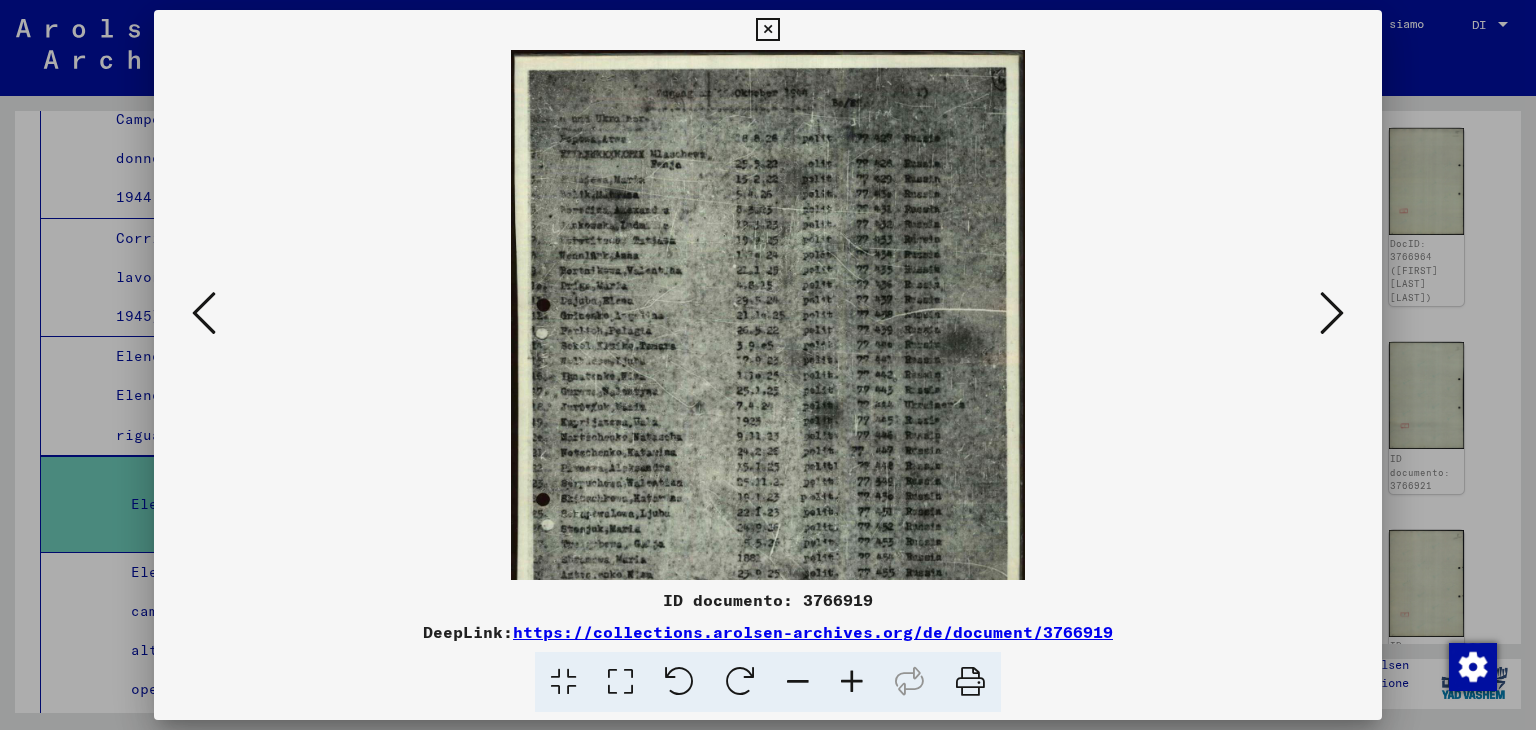 click at bounding box center (852, 682) 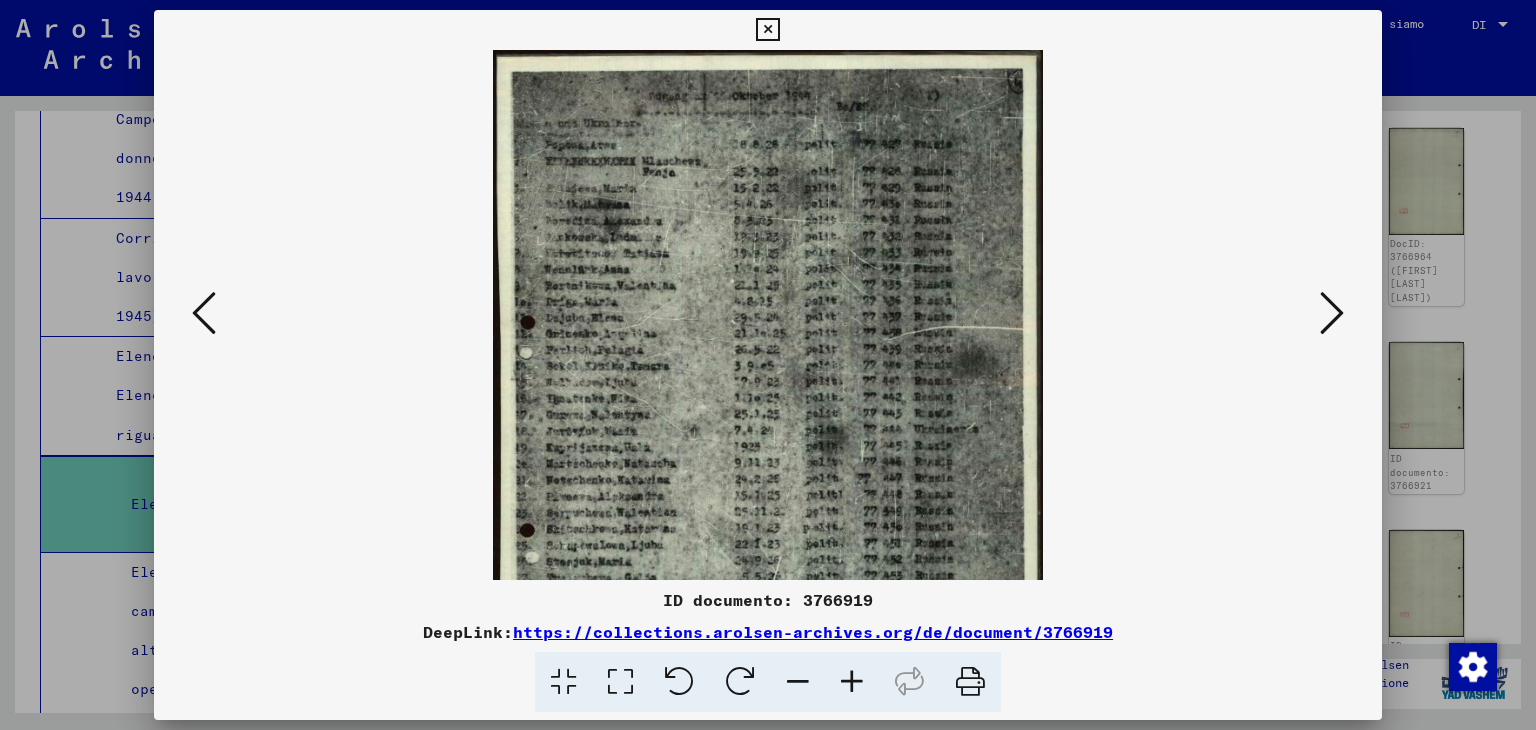 click at bounding box center [852, 682] 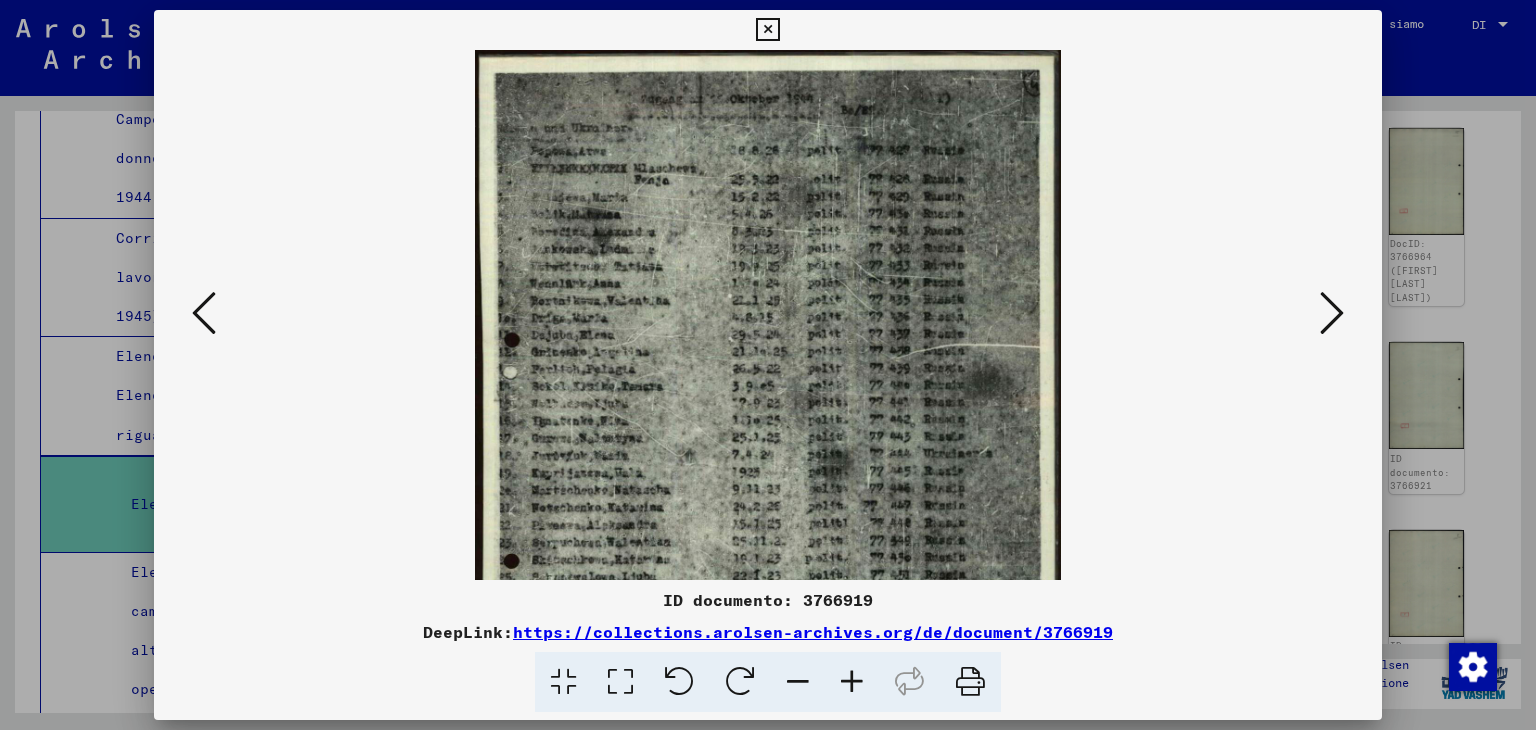 click at bounding box center [1332, 313] 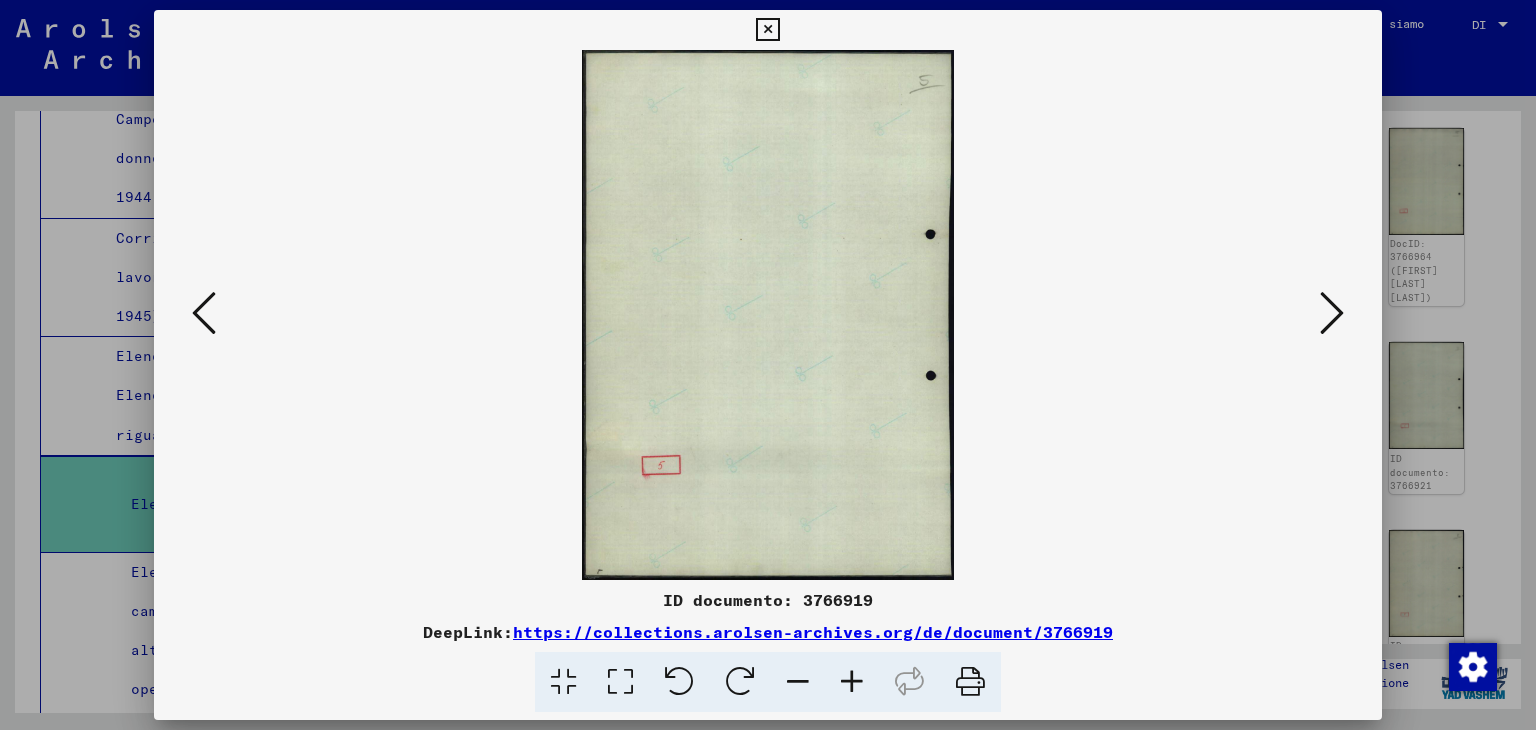 click at bounding box center [1332, 313] 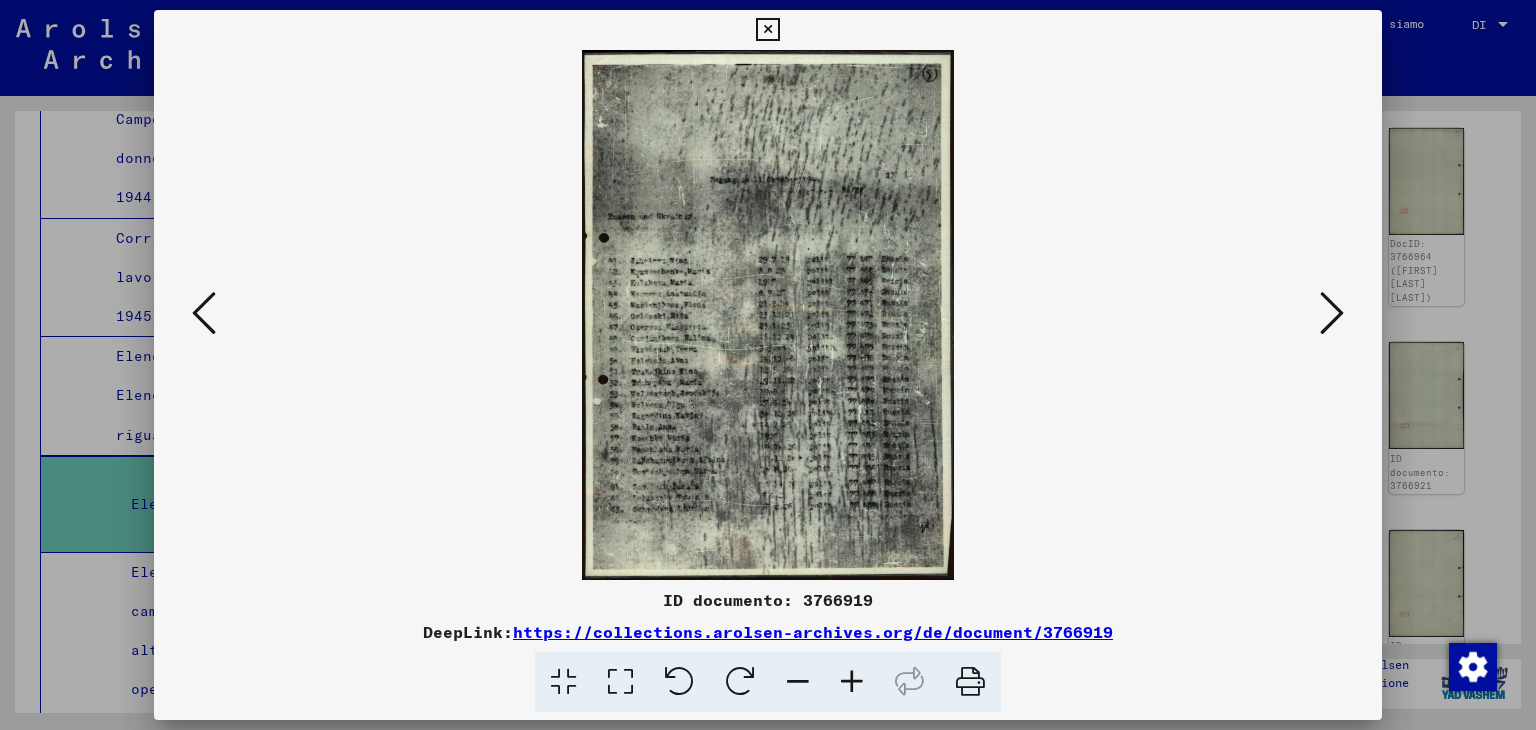 click at bounding box center (1332, 313) 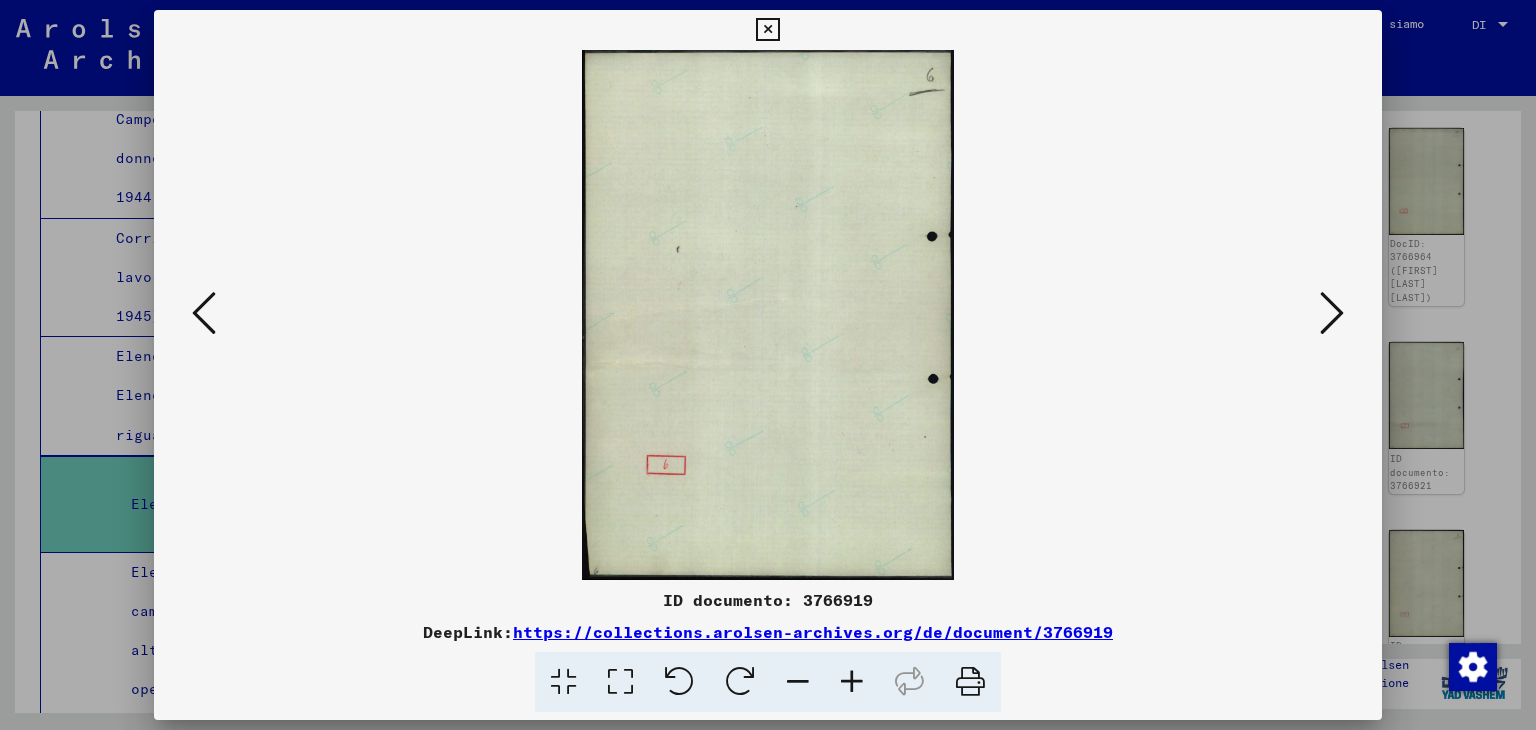 click at bounding box center [1332, 313] 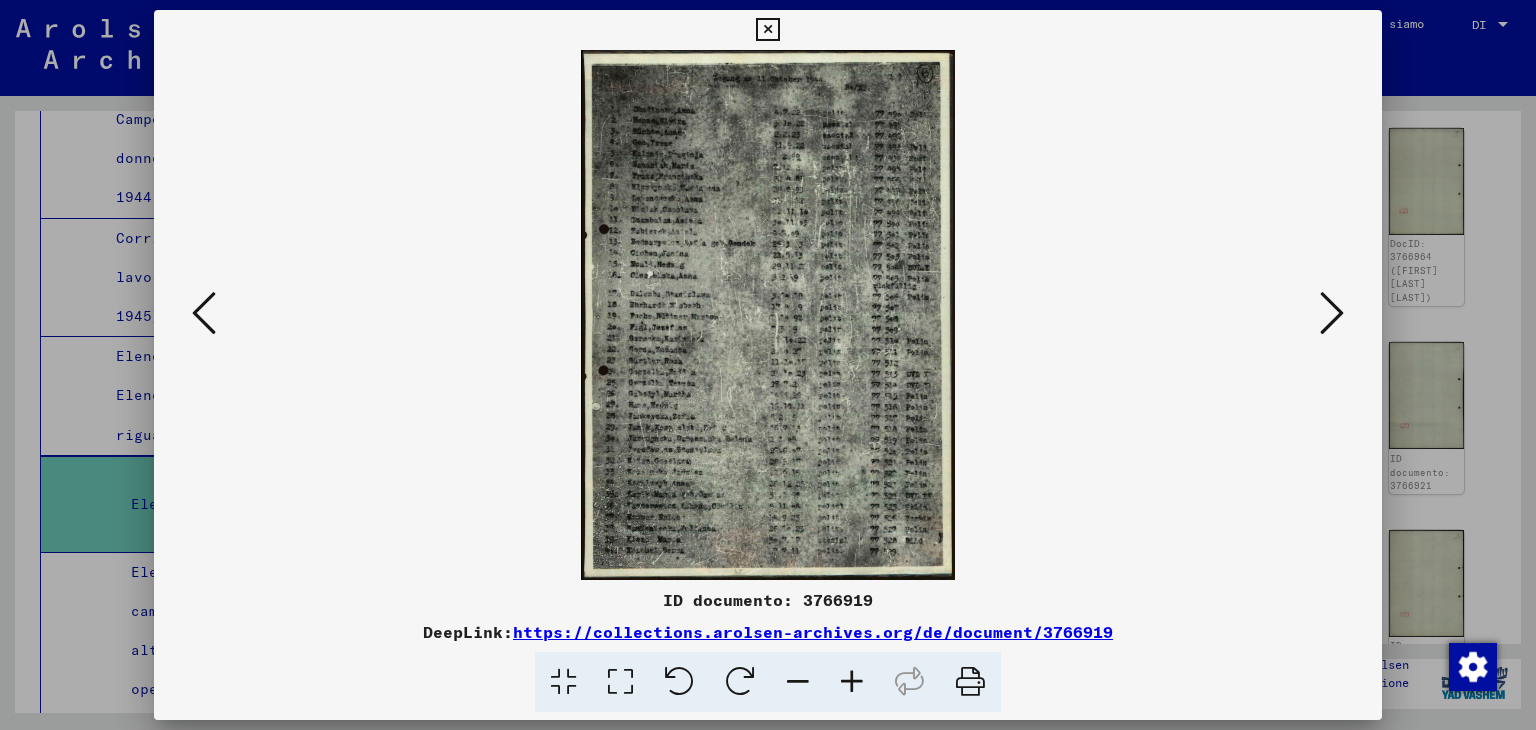 click at bounding box center [852, 682] 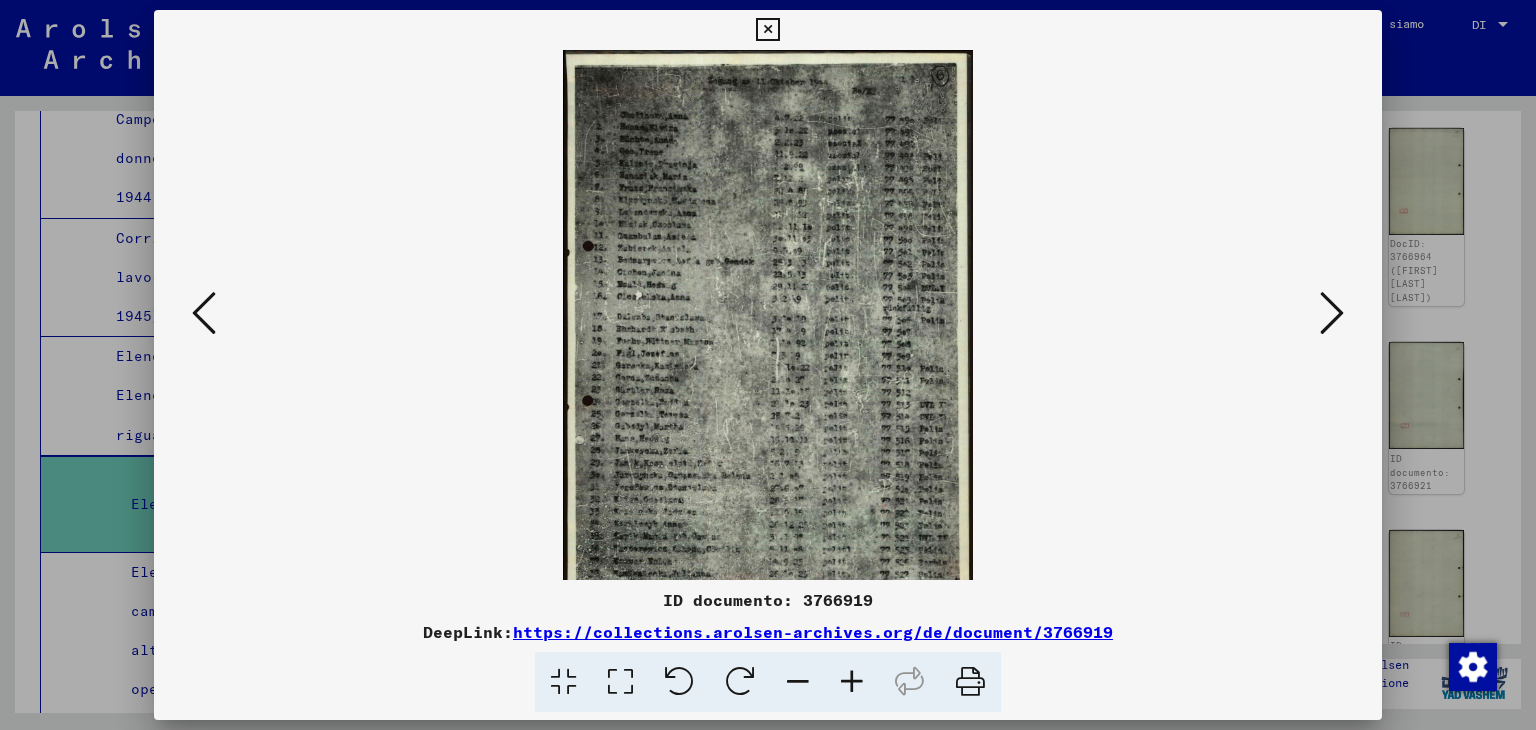 click at bounding box center [852, 682] 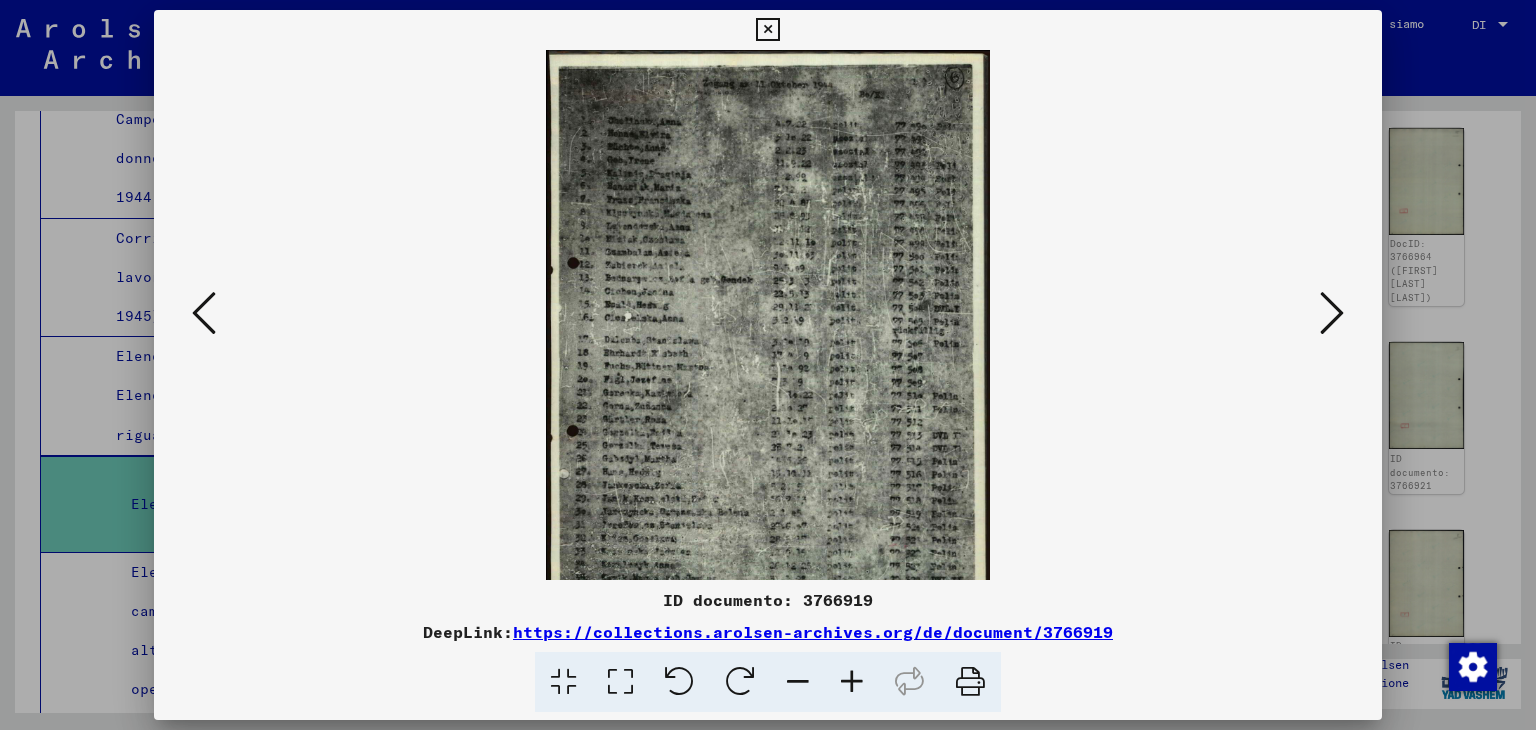 click at bounding box center (852, 682) 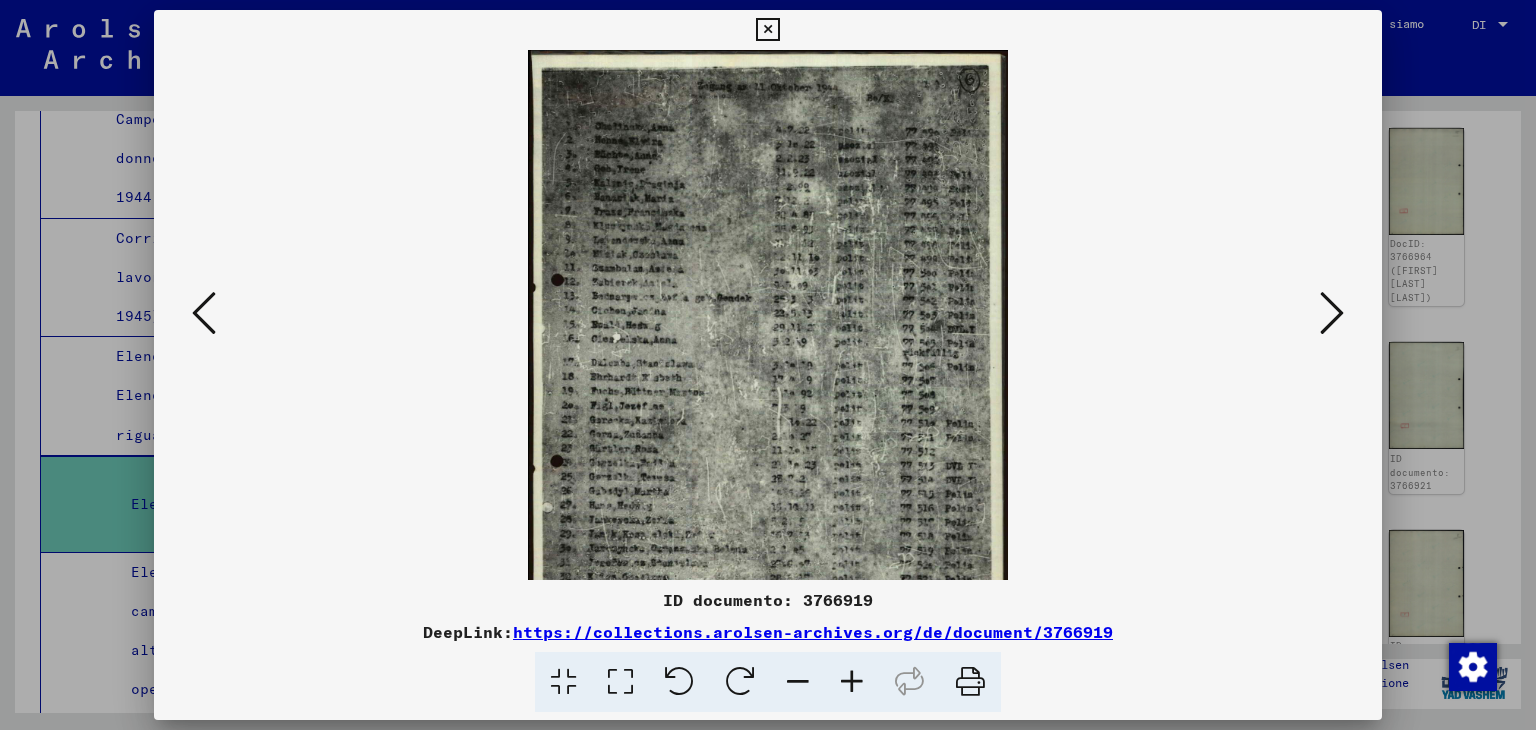 click at bounding box center [852, 682] 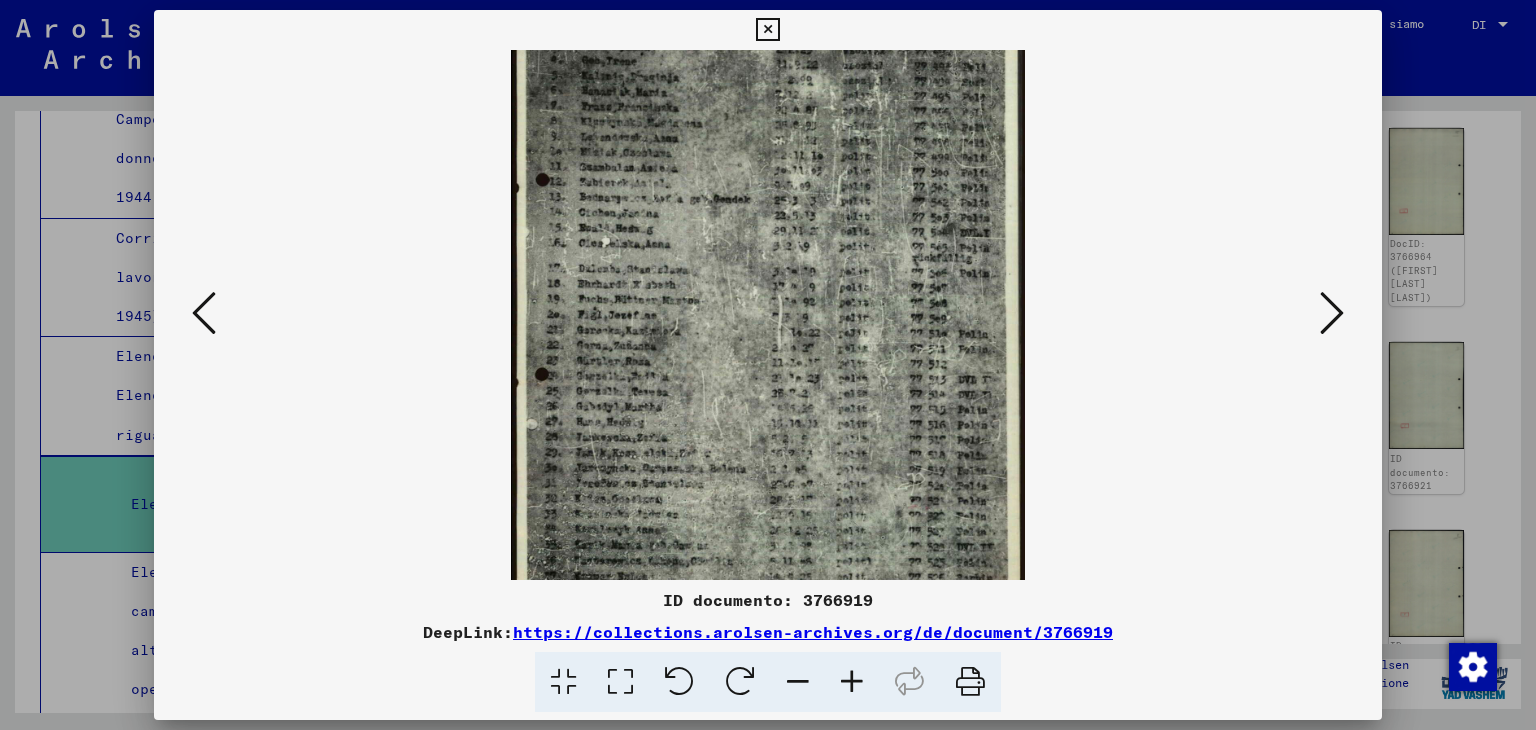 scroll, scrollTop: 200, scrollLeft: 0, axis: vertical 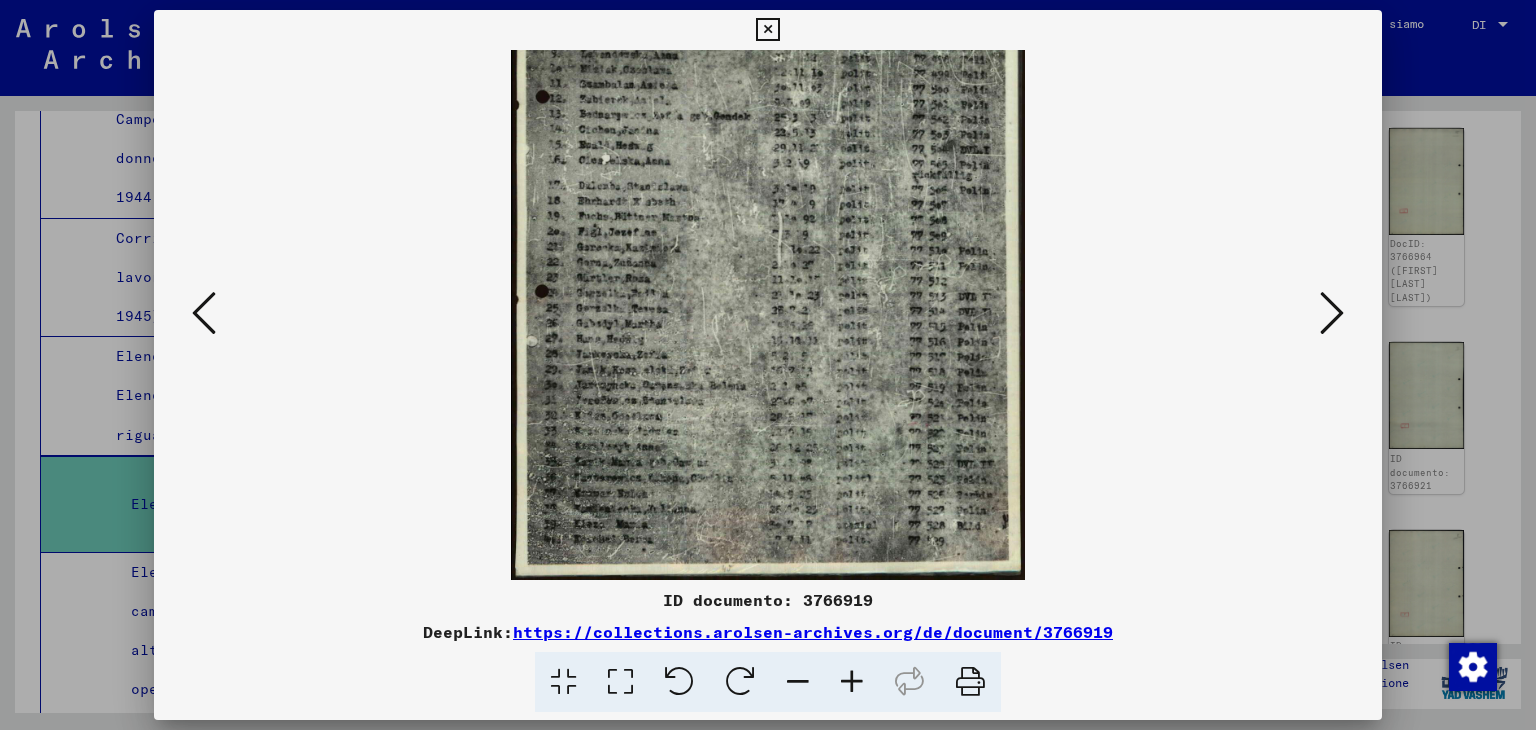 drag, startPoint x: 853, startPoint y: 549, endPoint x: 815, endPoint y: 316, distance: 236.07838 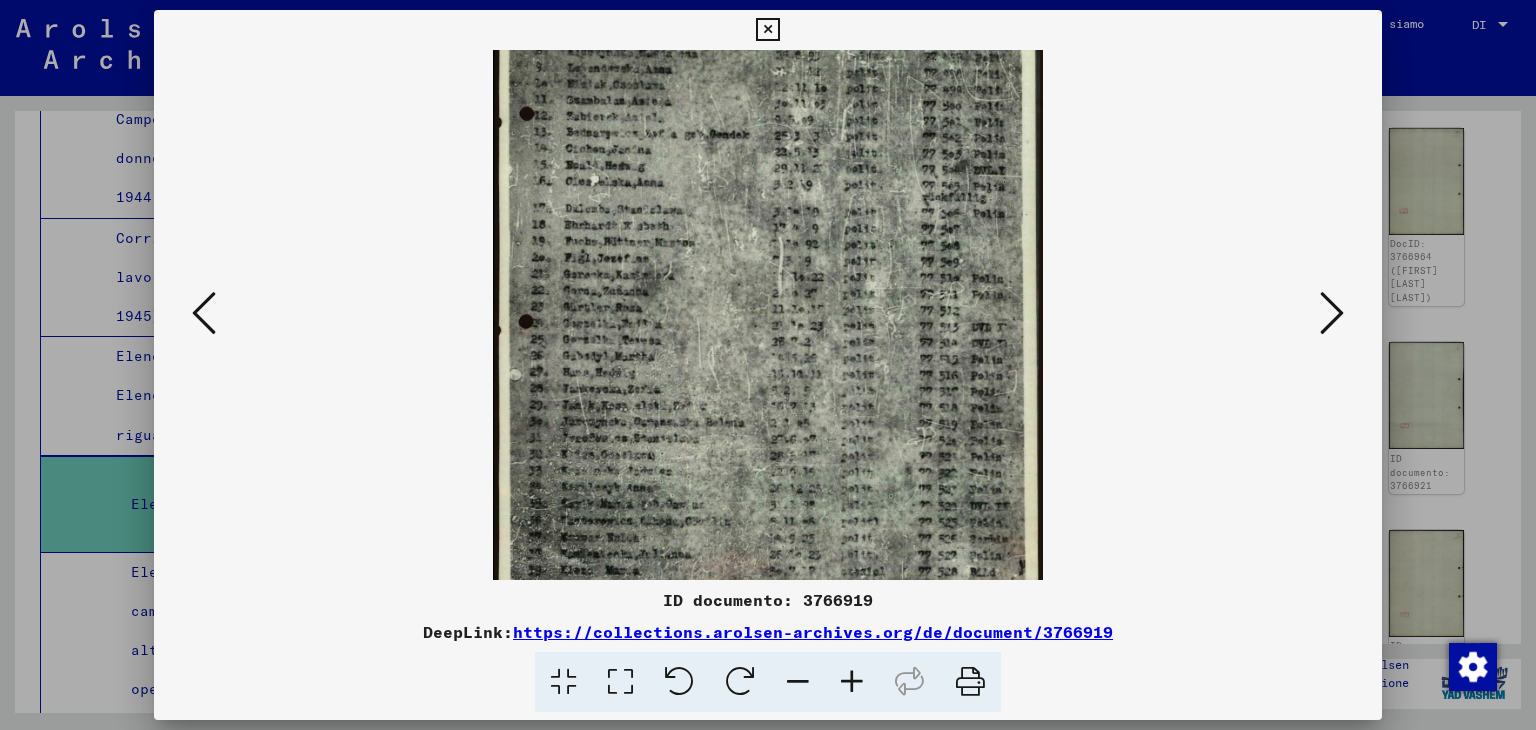 click at bounding box center (852, 682) 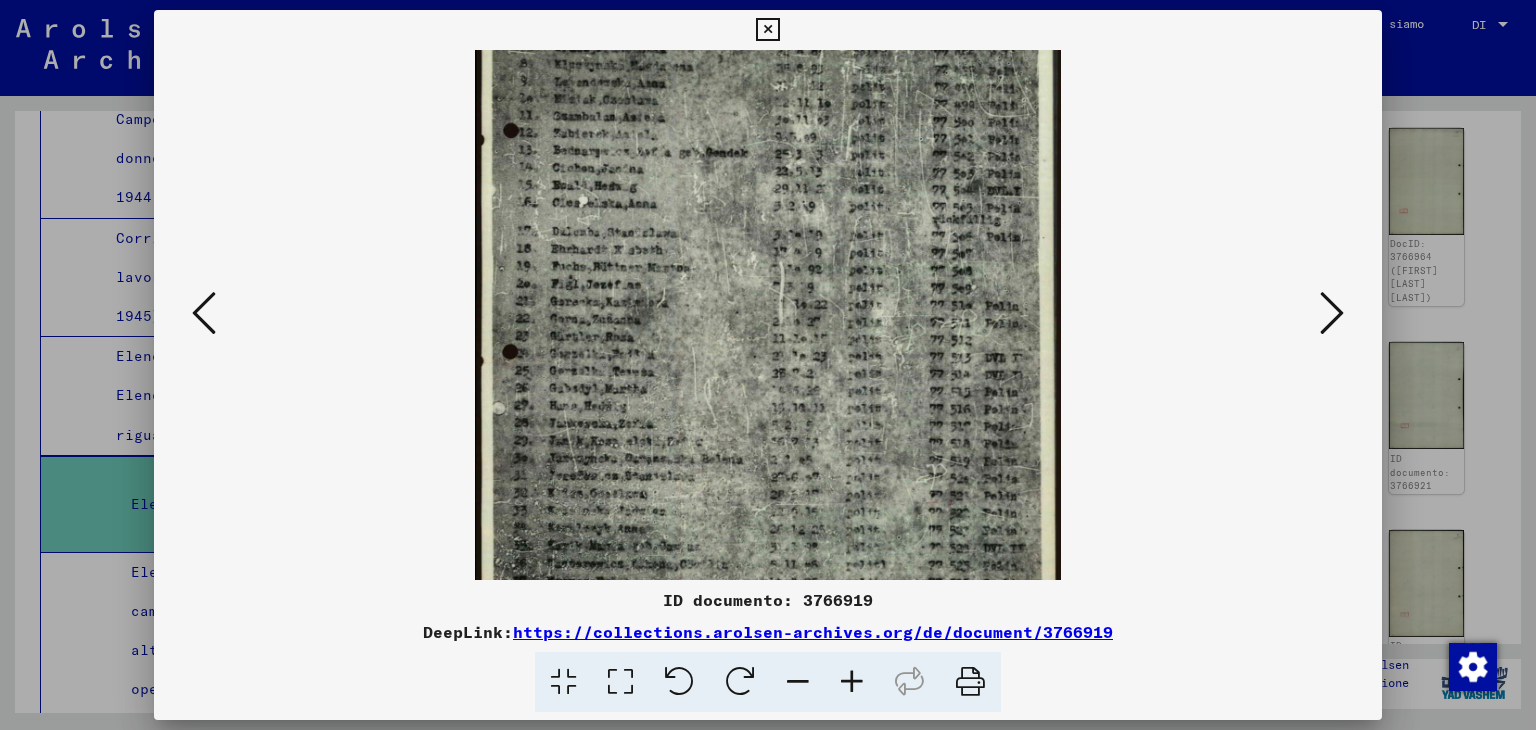 click at bounding box center (1332, 313) 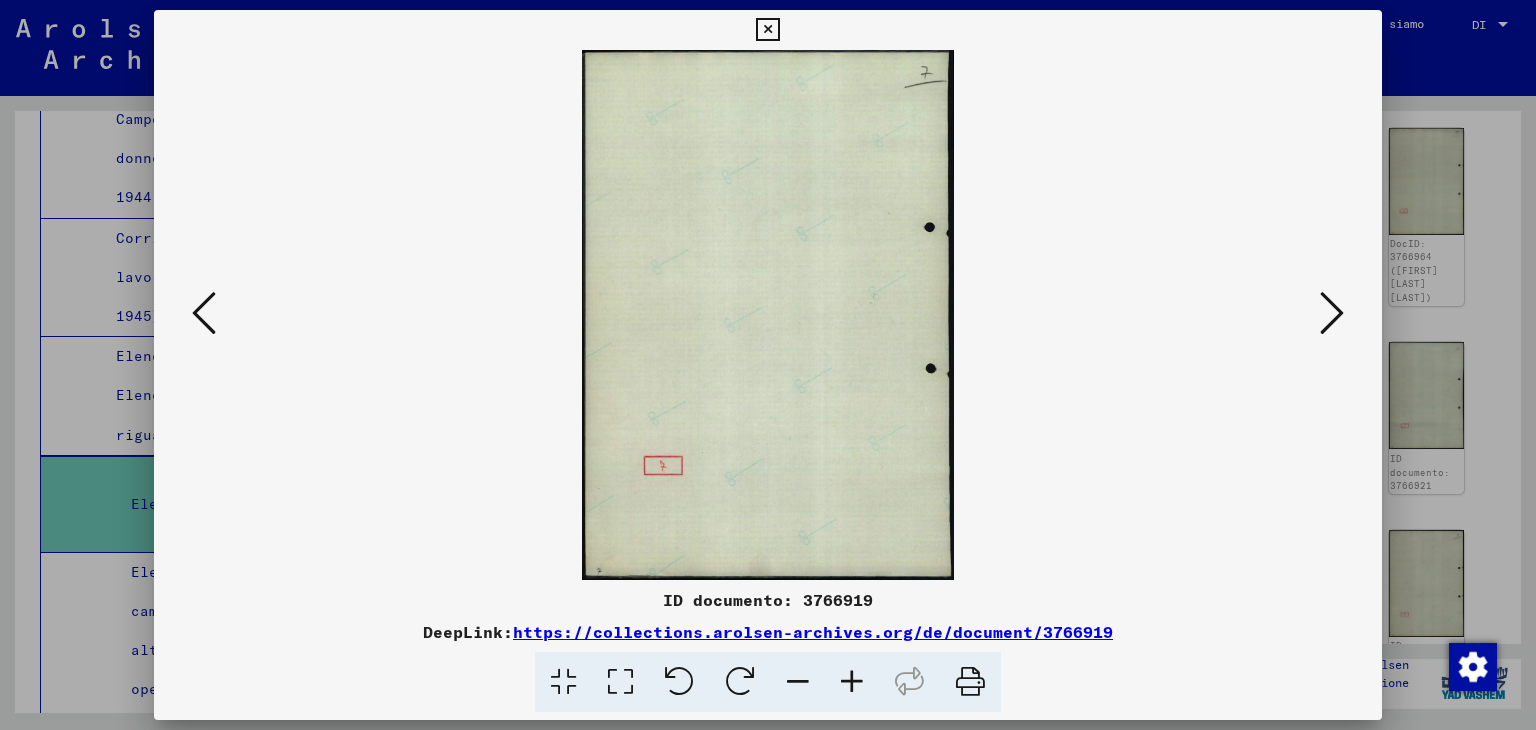 click at bounding box center [1332, 313] 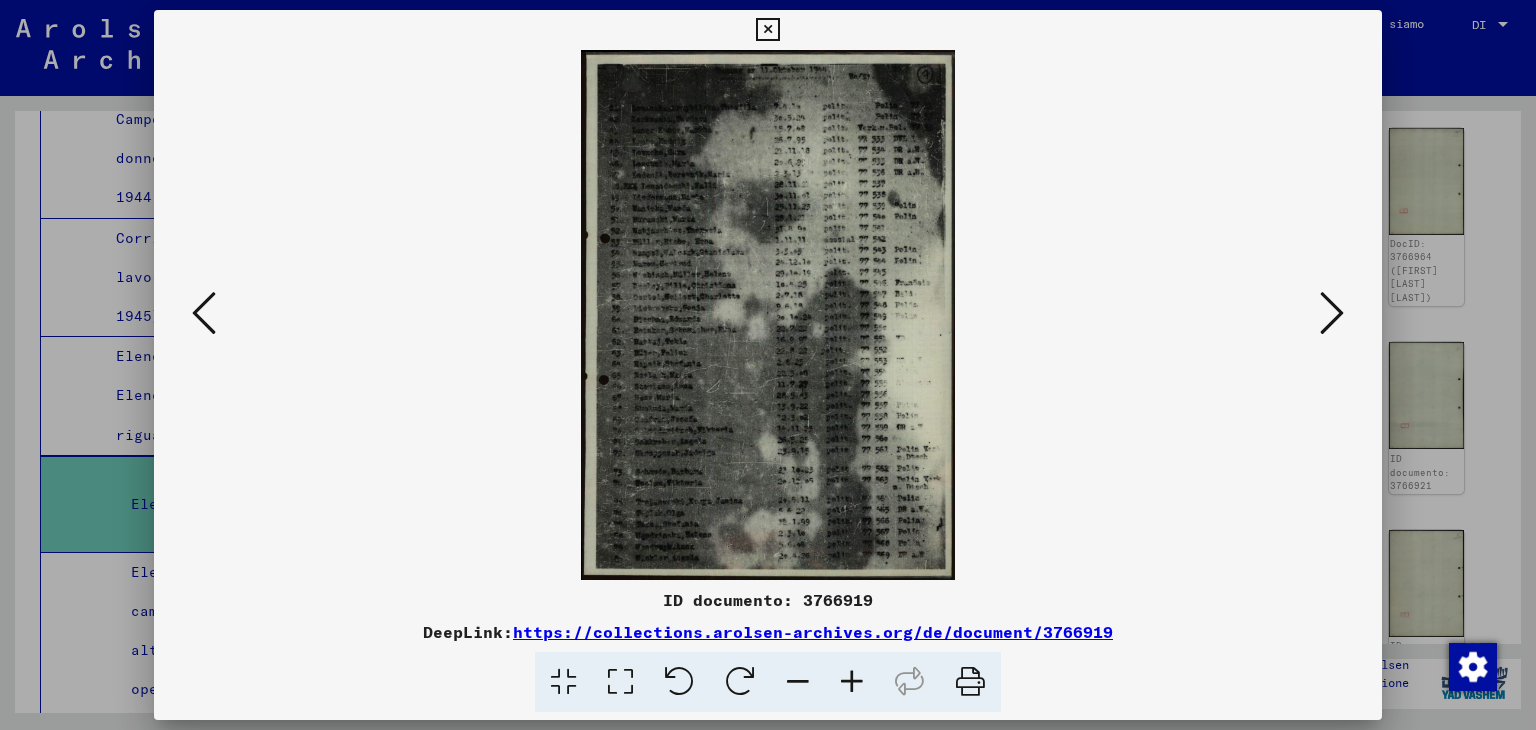 click at bounding box center (852, 682) 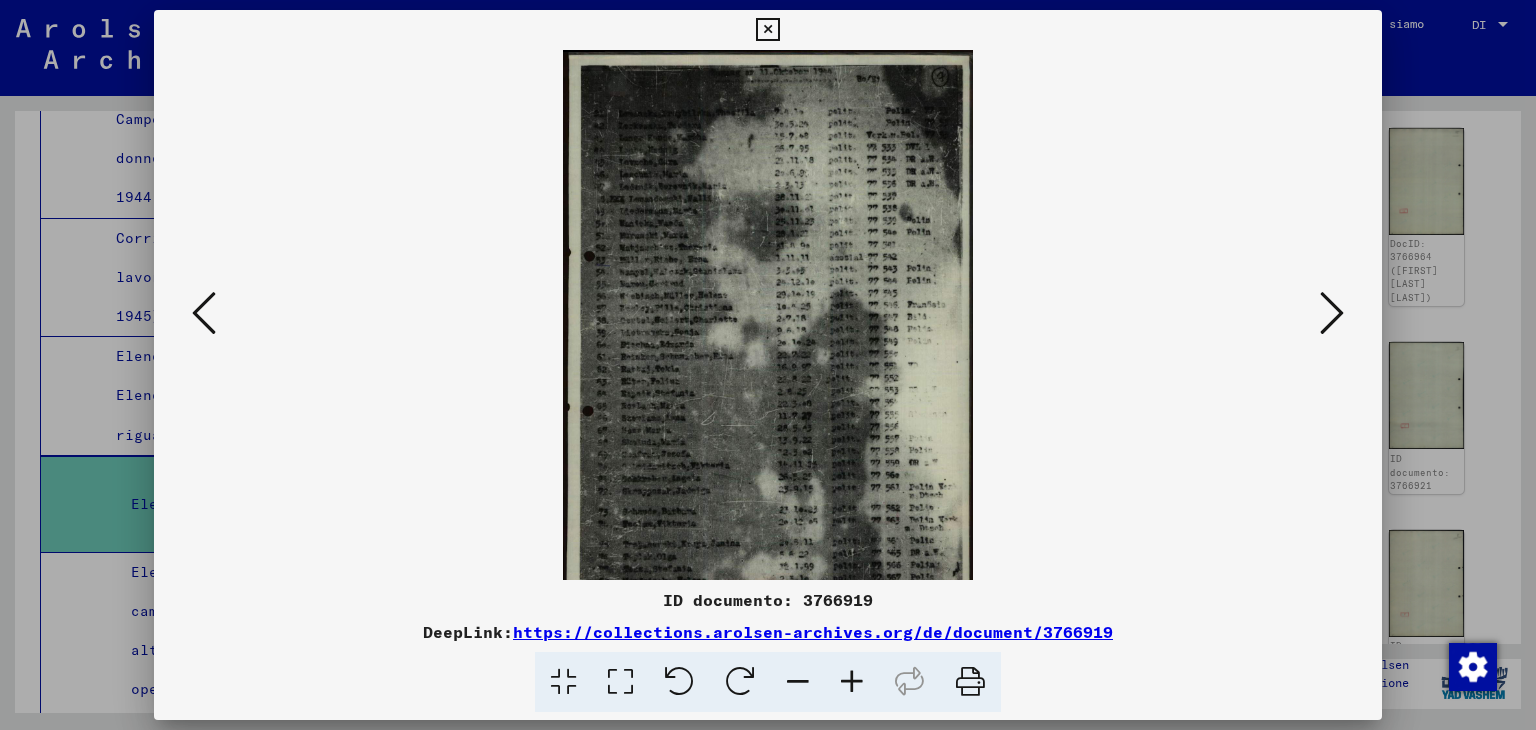 click at bounding box center [852, 682] 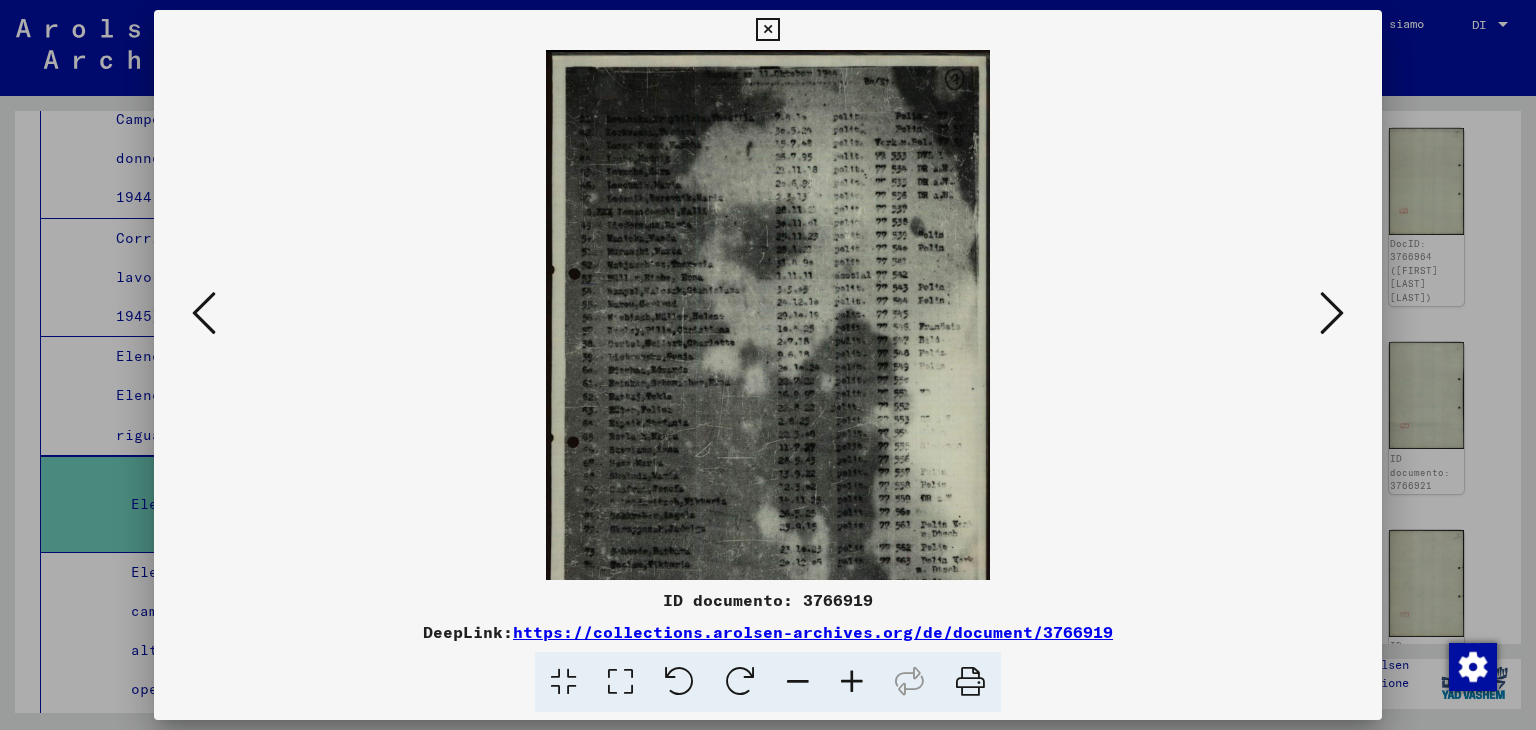 click at bounding box center (852, 682) 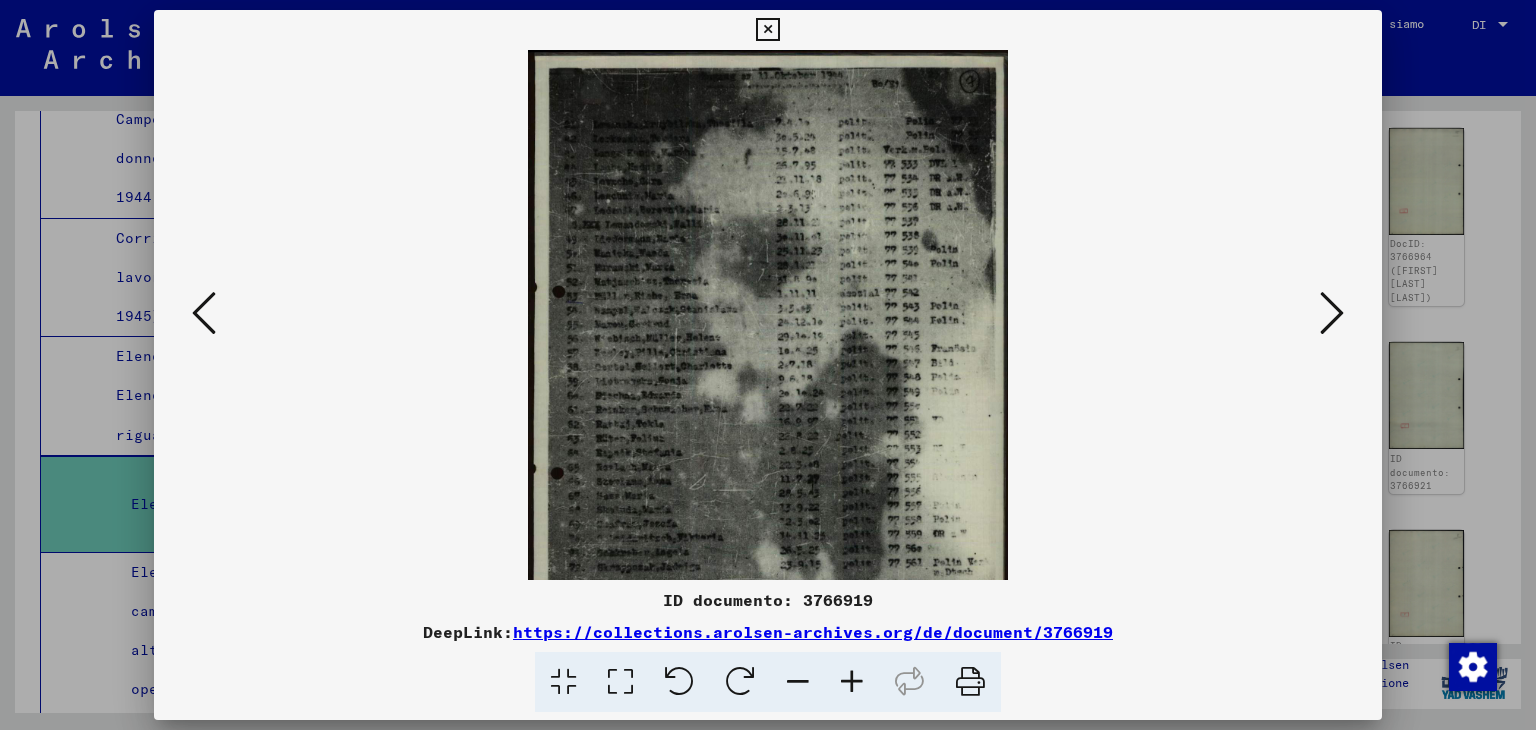 click at bounding box center (852, 682) 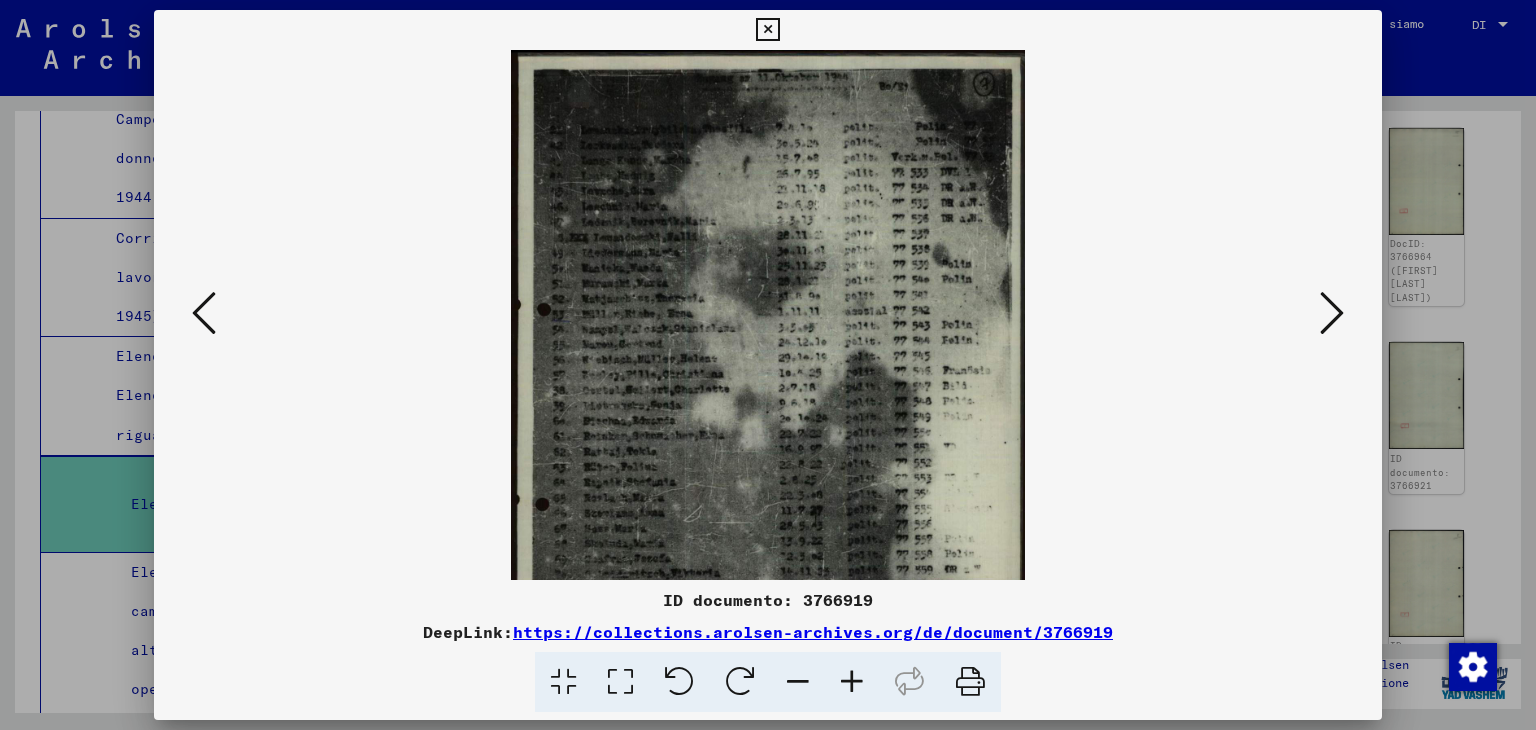 click at bounding box center [1332, 314] 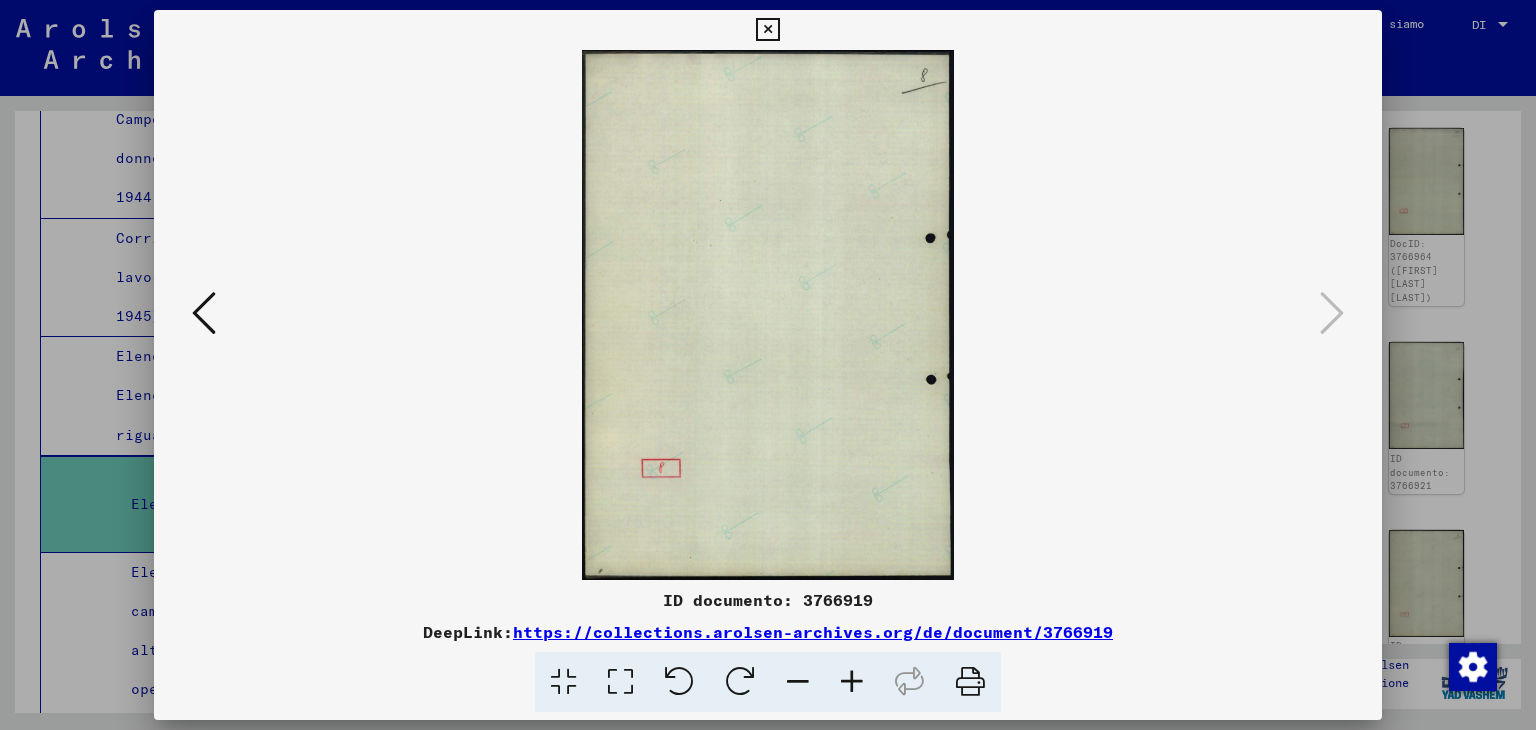 click at bounding box center [767, 30] 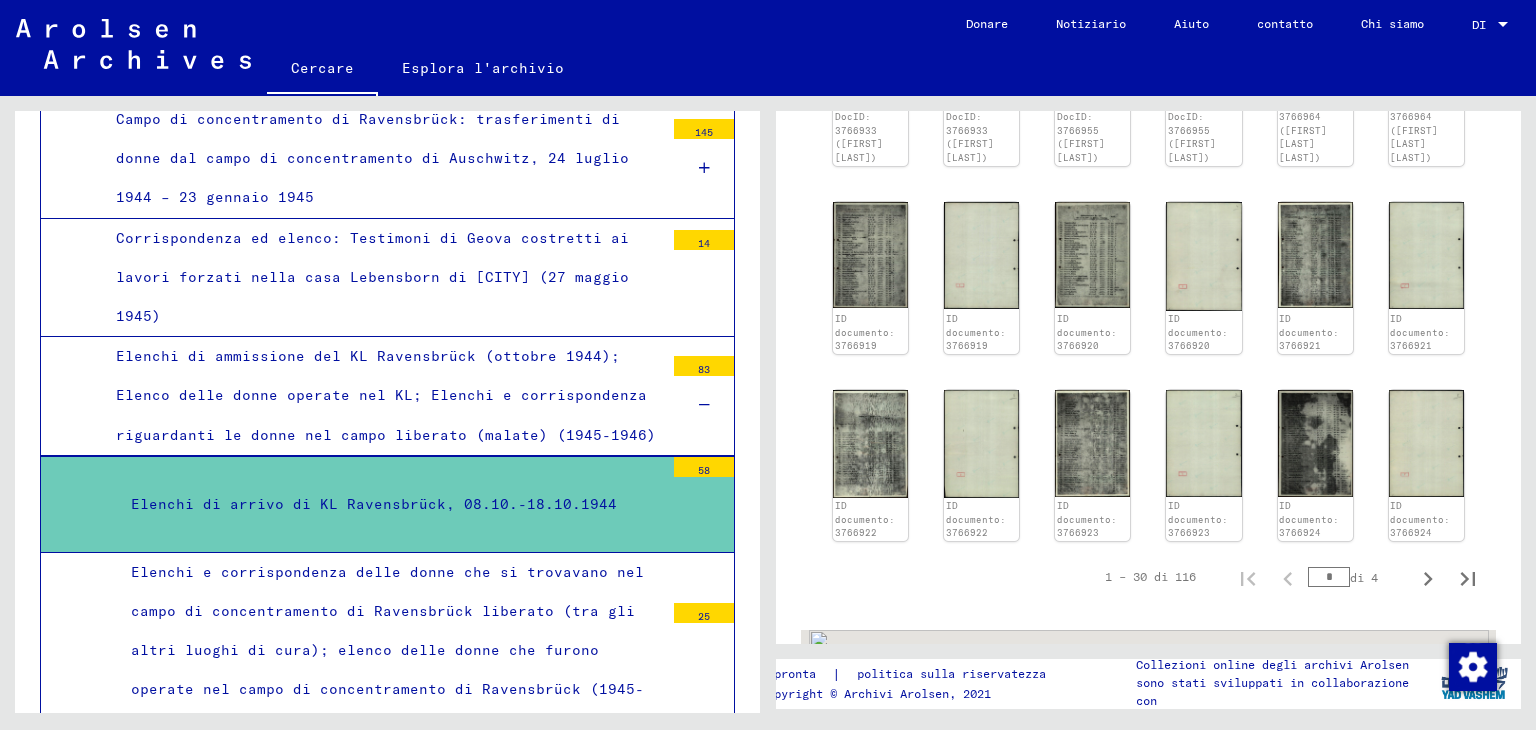 scroll, scrollTop: 1800, scrollLeft: 0, axis: vertical 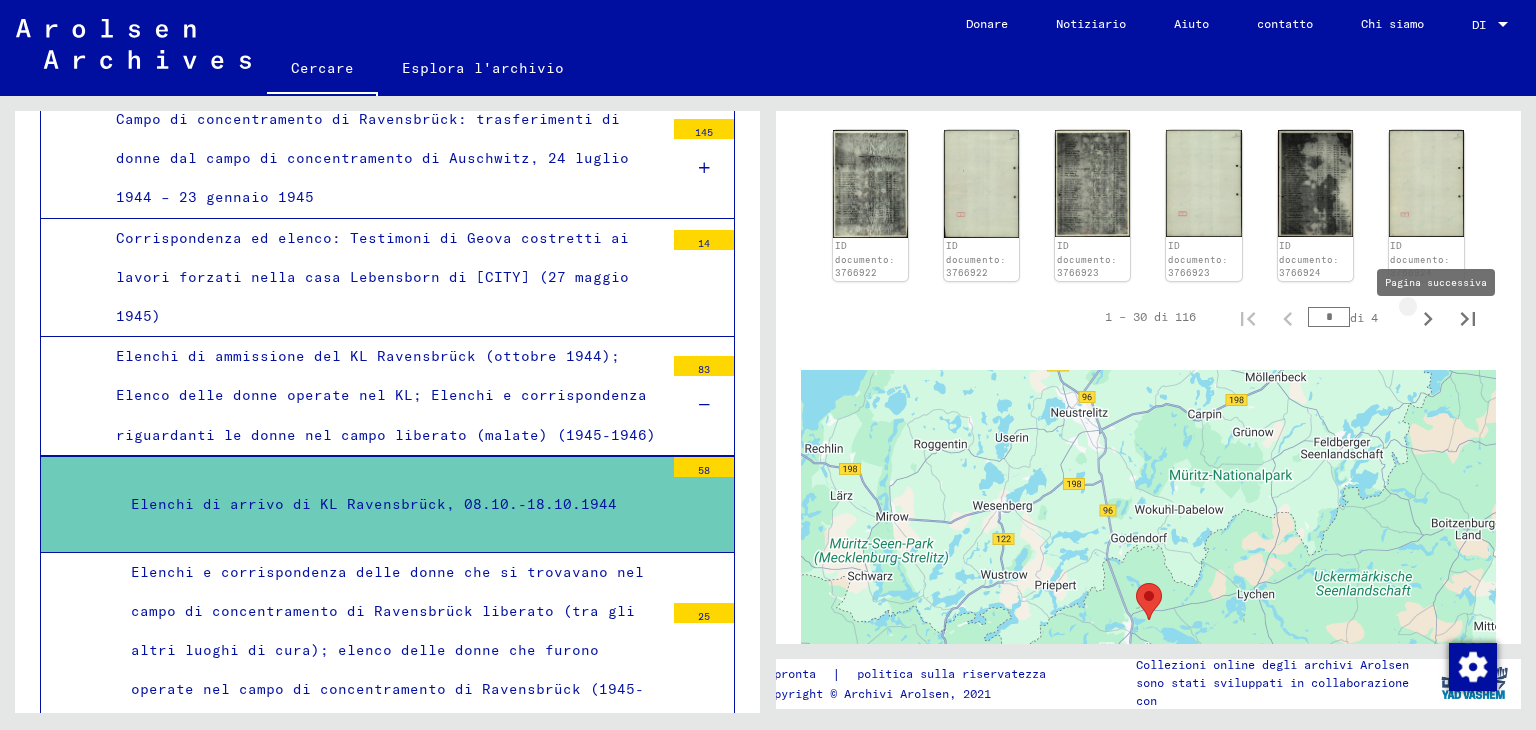 click 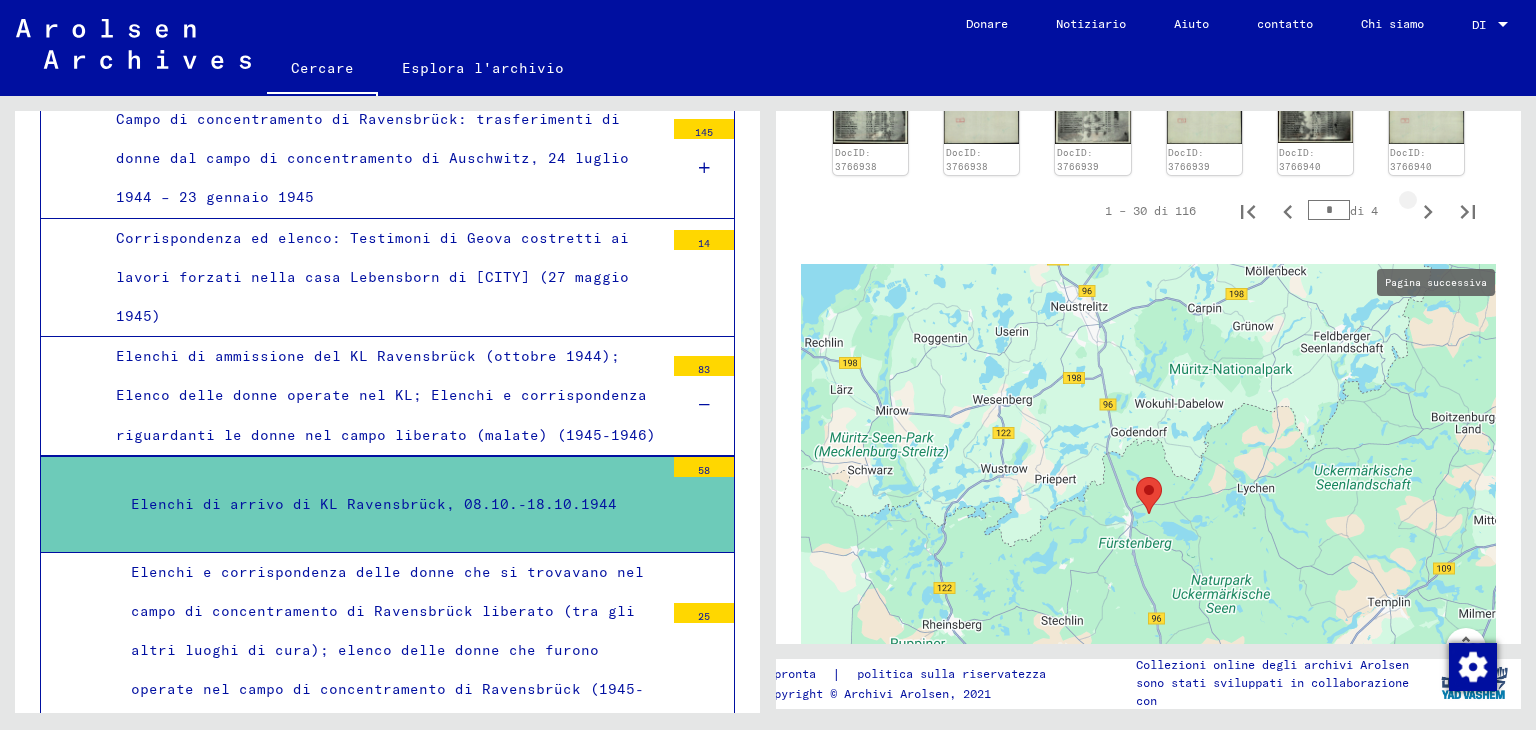 type on "*" 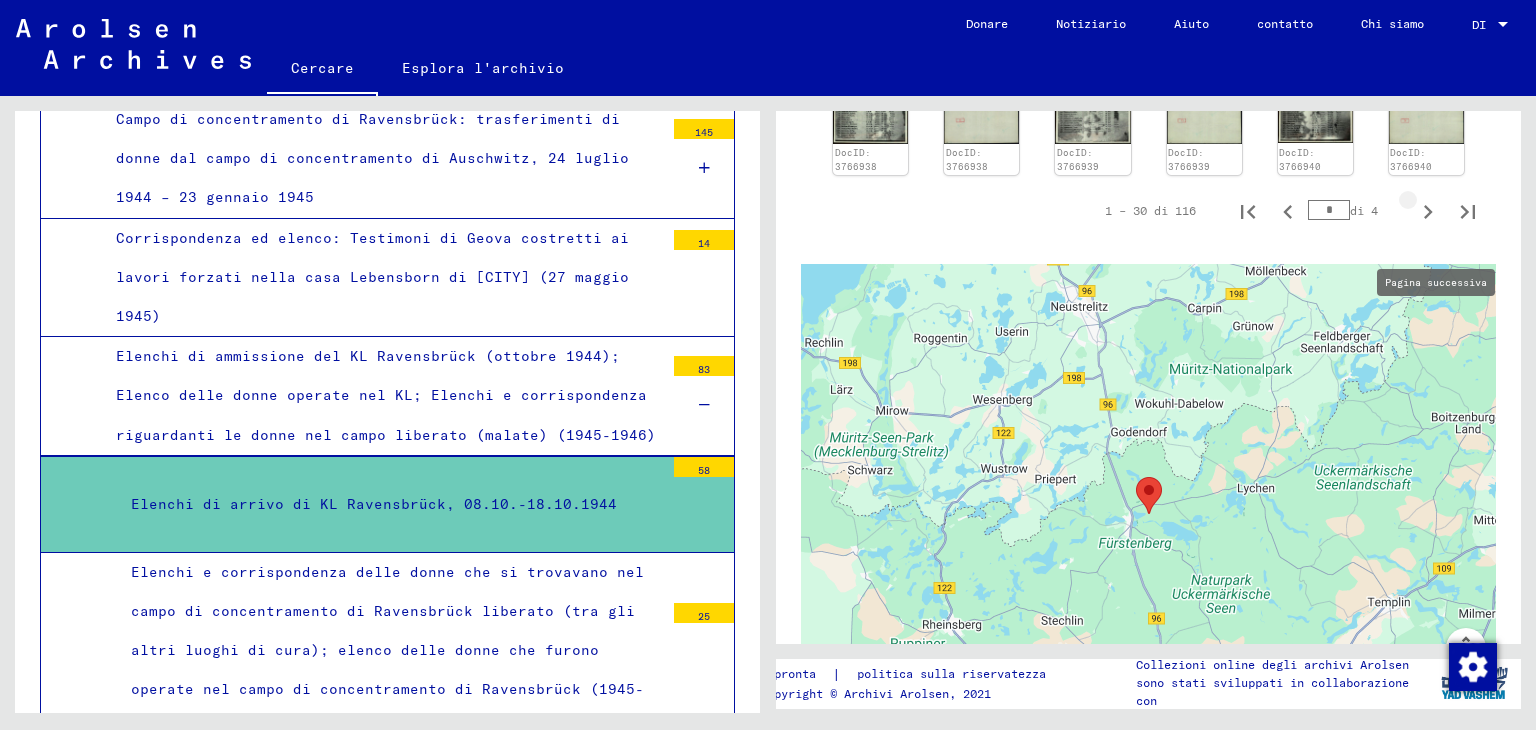 type on "*" 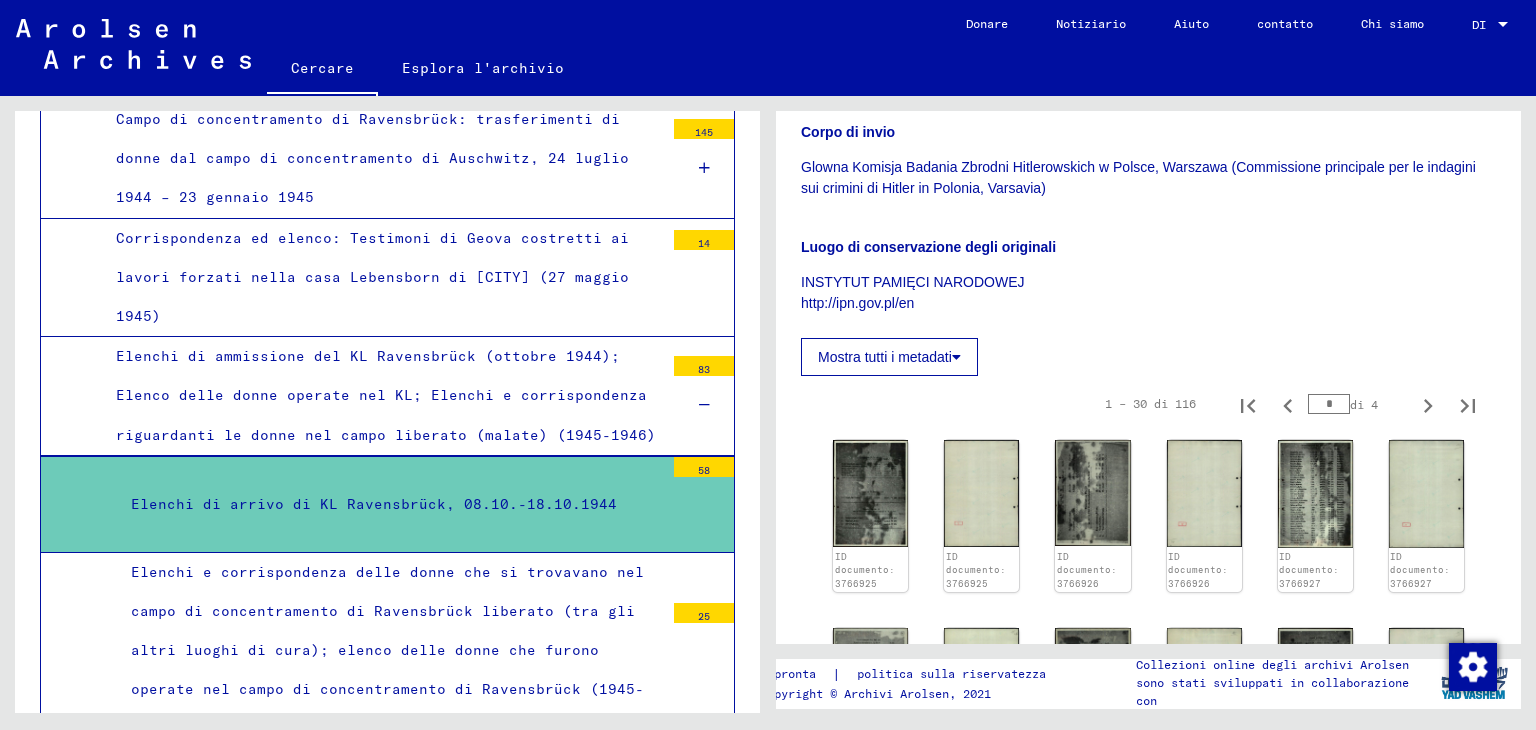 scroll, scrollTop: 800, scrollLeft: 0, axis: vertical 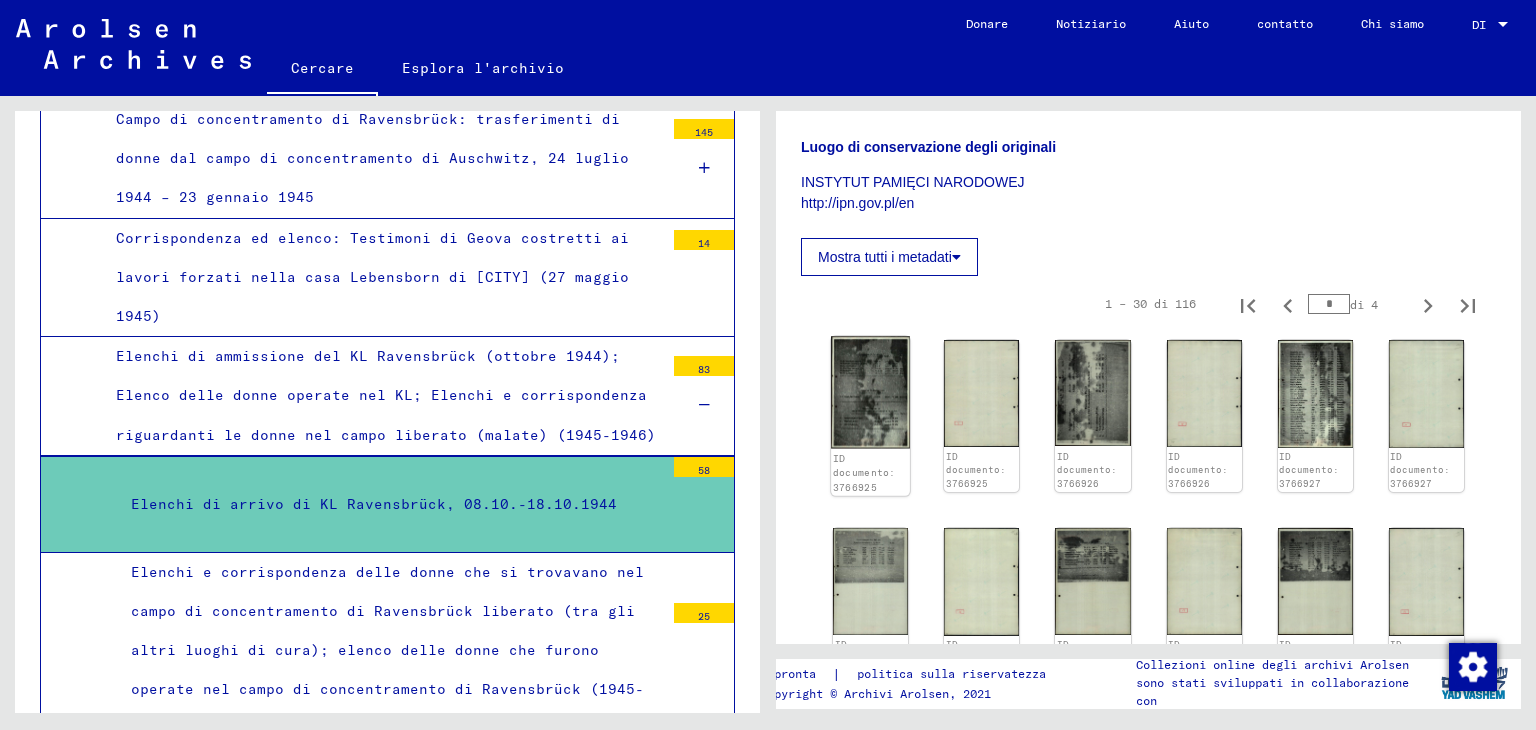 click 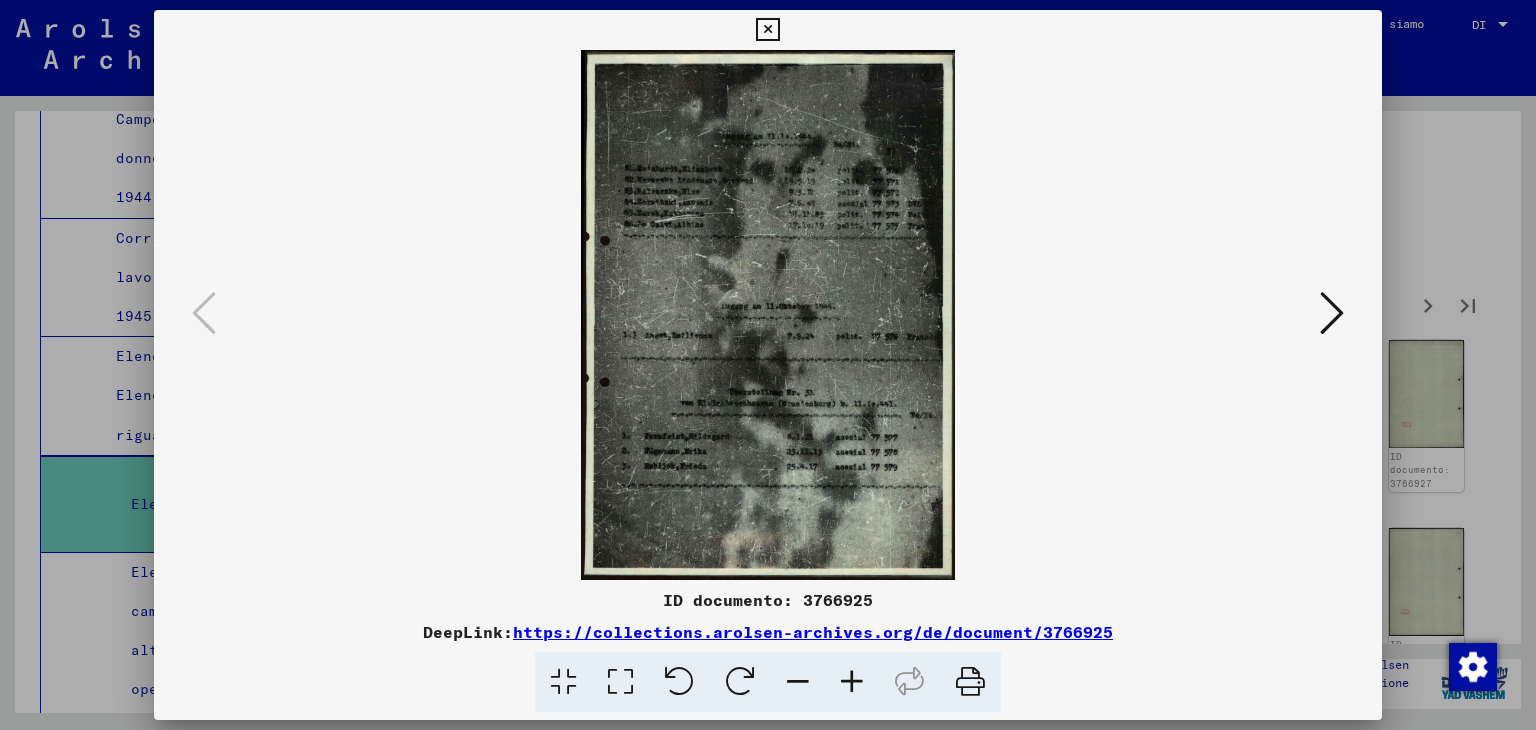 click at bounding box center (852, 682) 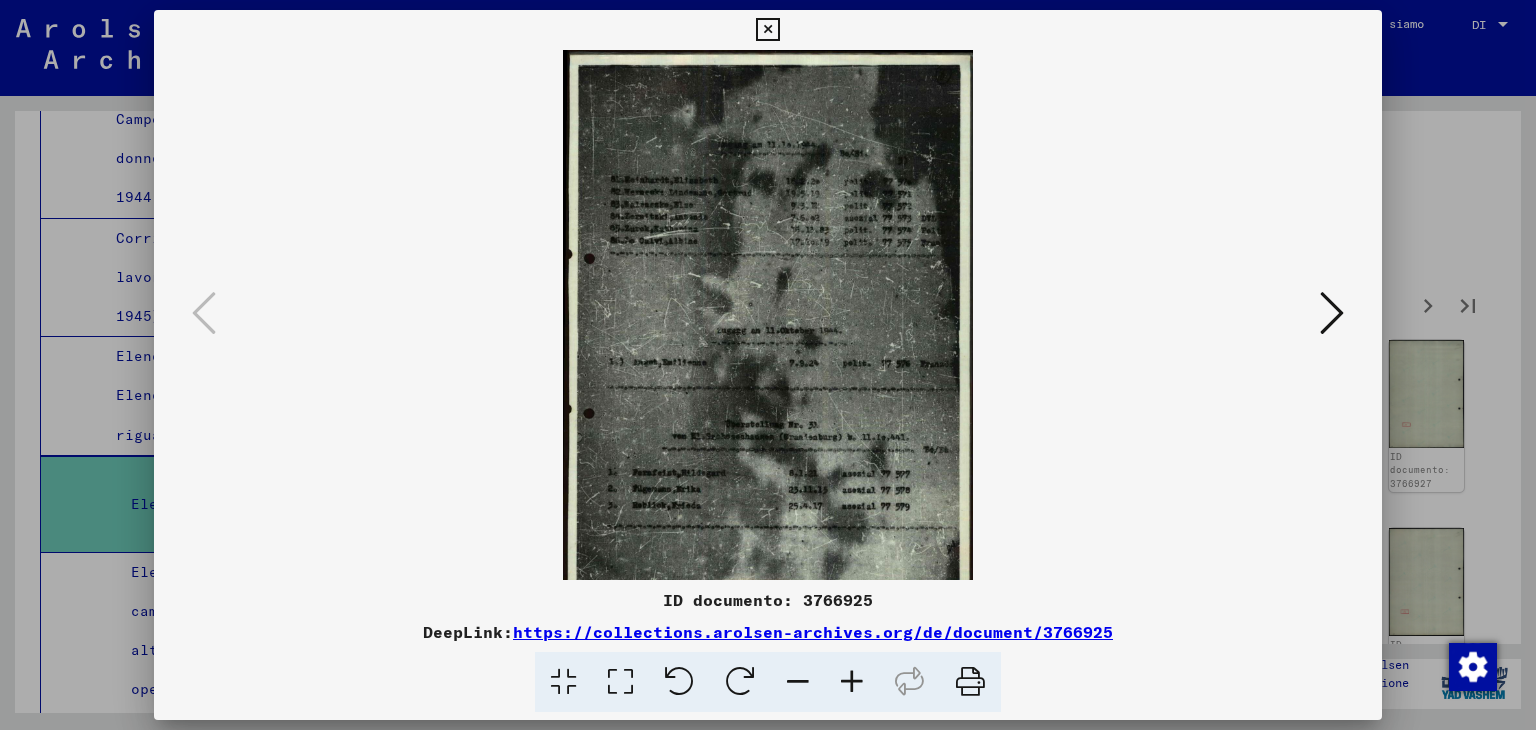 click at bounding box center [852, 682] 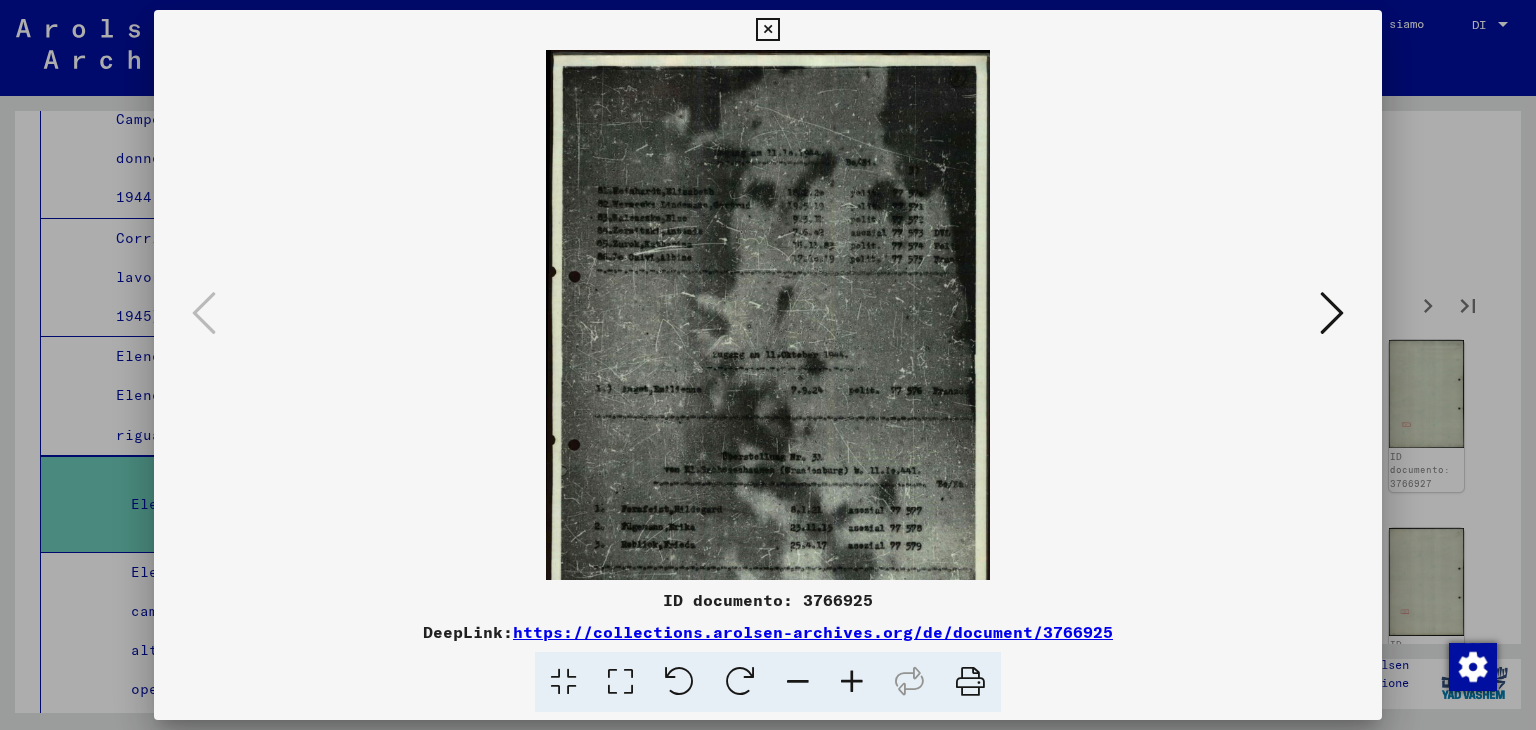 click at bounding box center (852, 682) 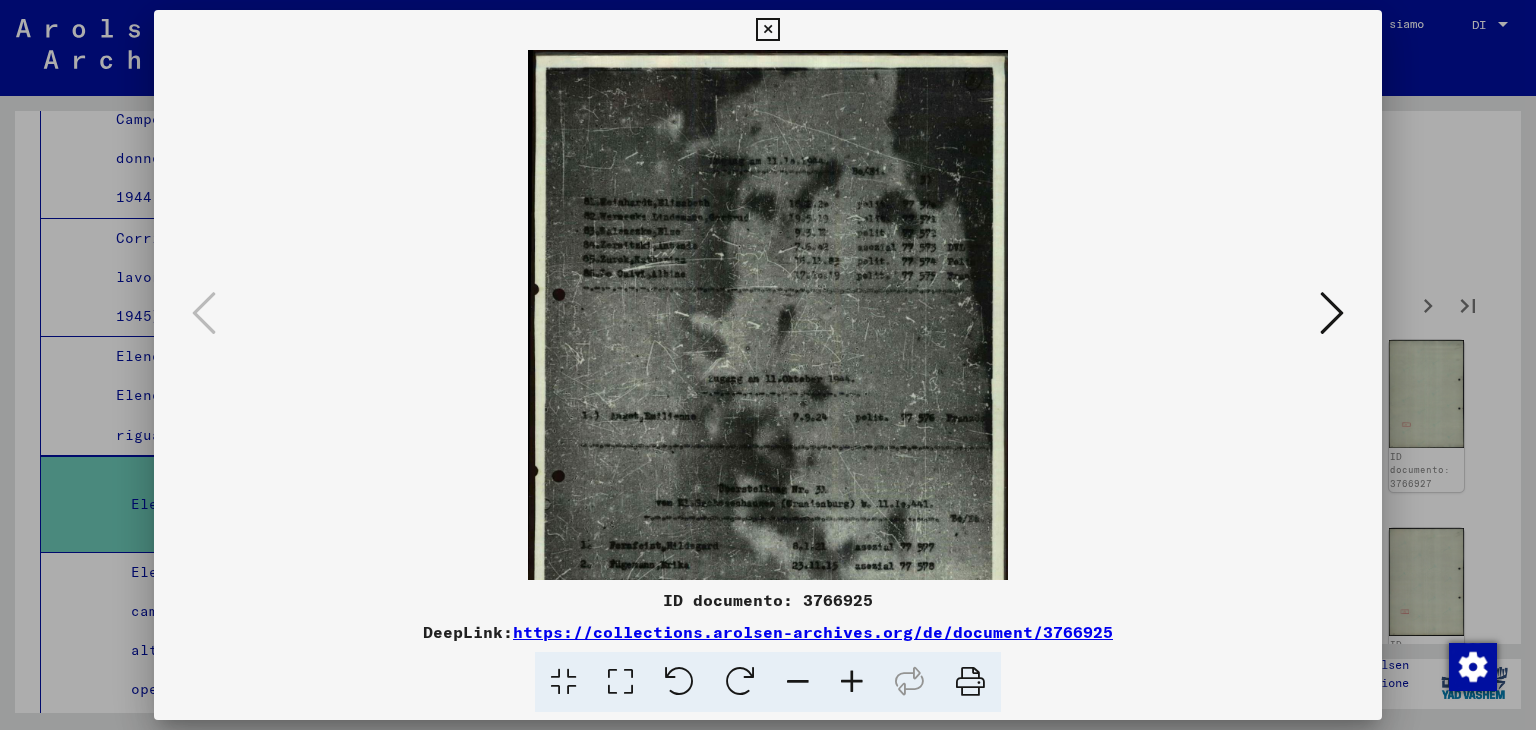 click at bounding box center (852, 682) 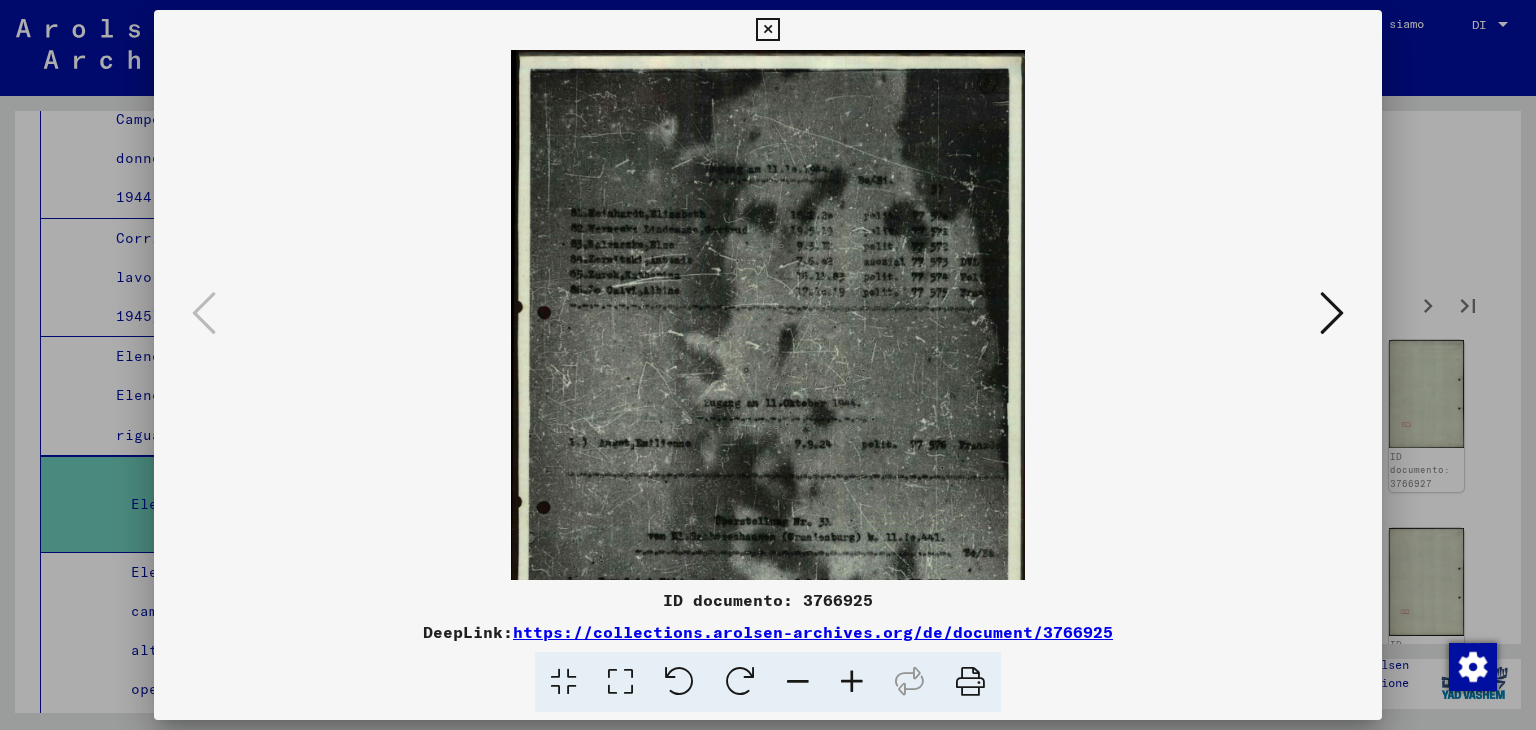 click at bounding box center [852, 682] 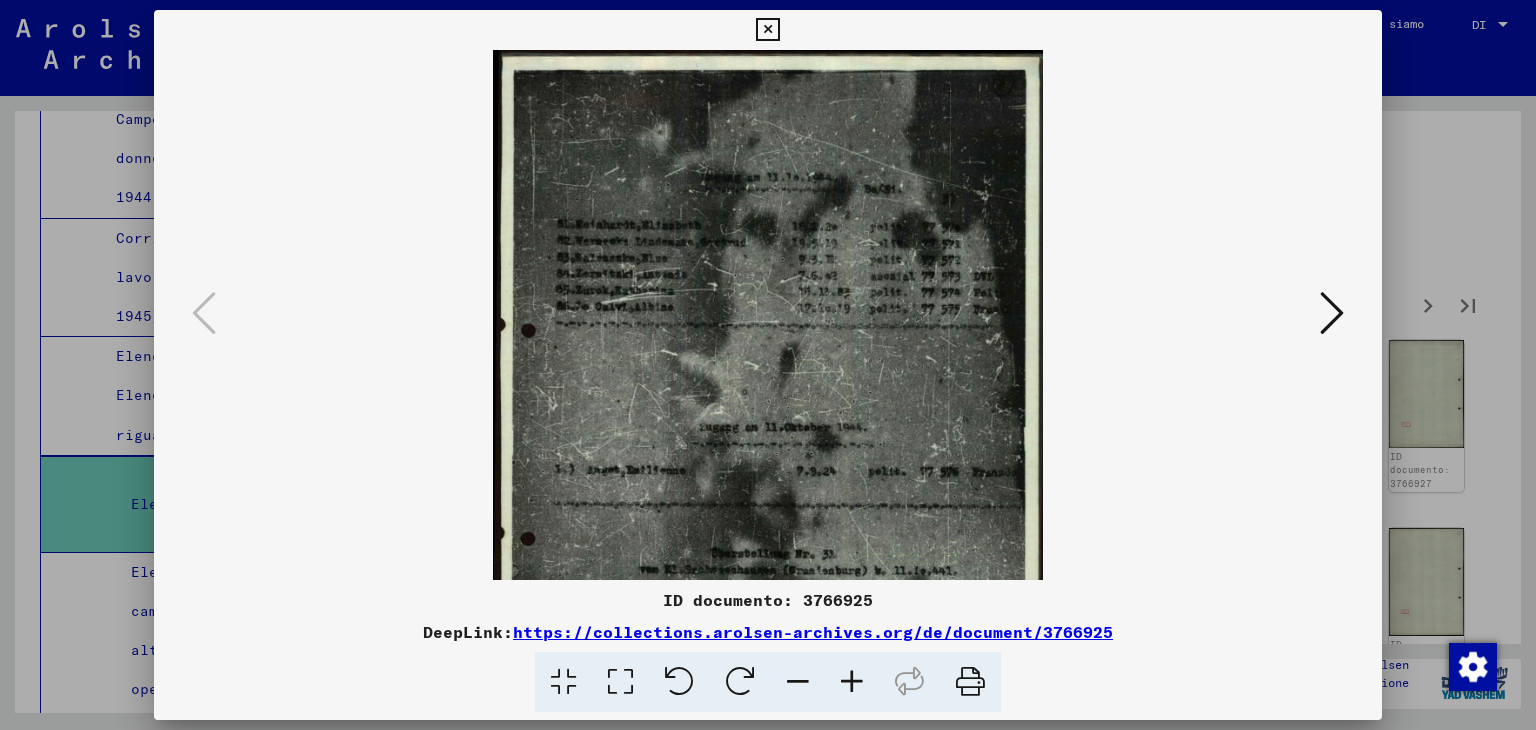 click at bounding box center [852, 682] 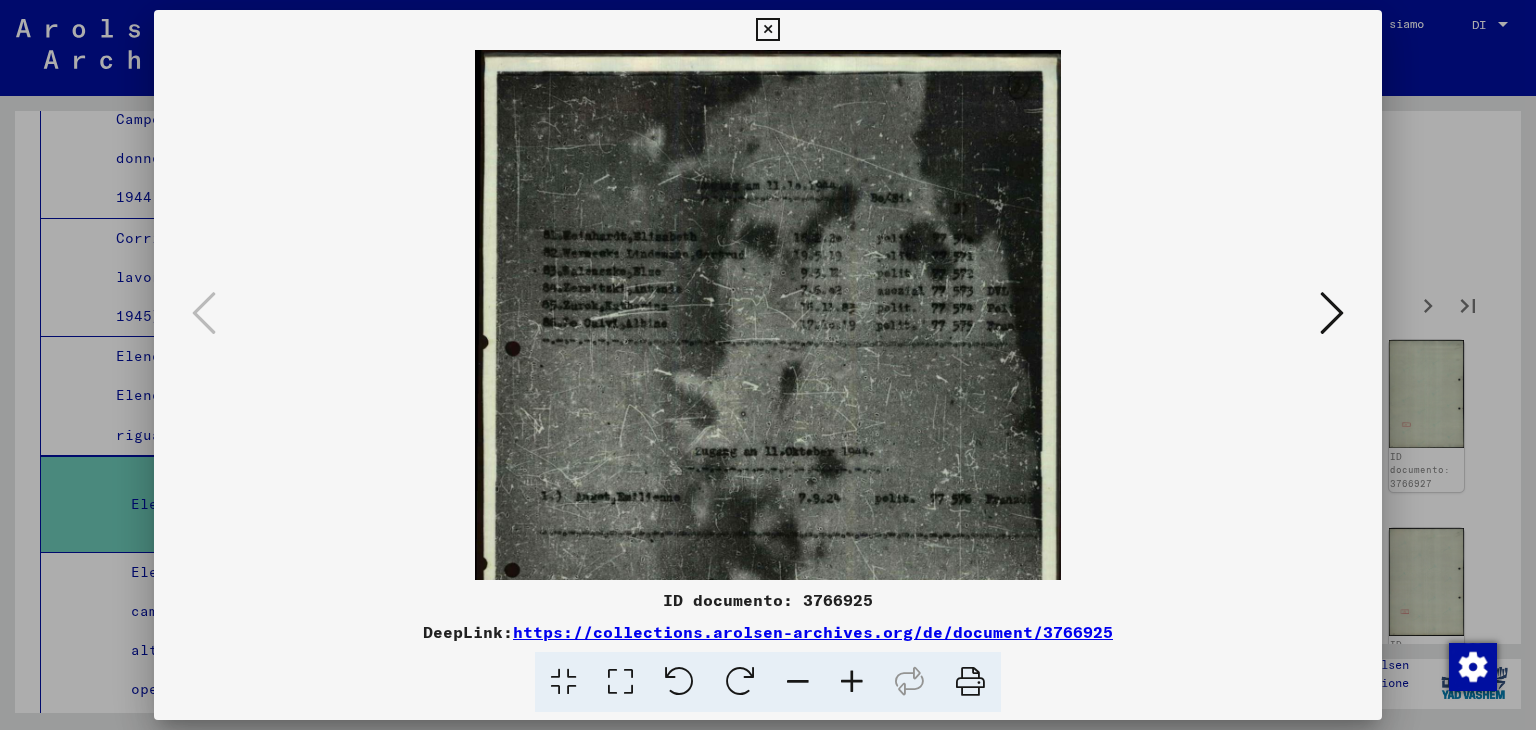 click at bounding box center [852, 682] 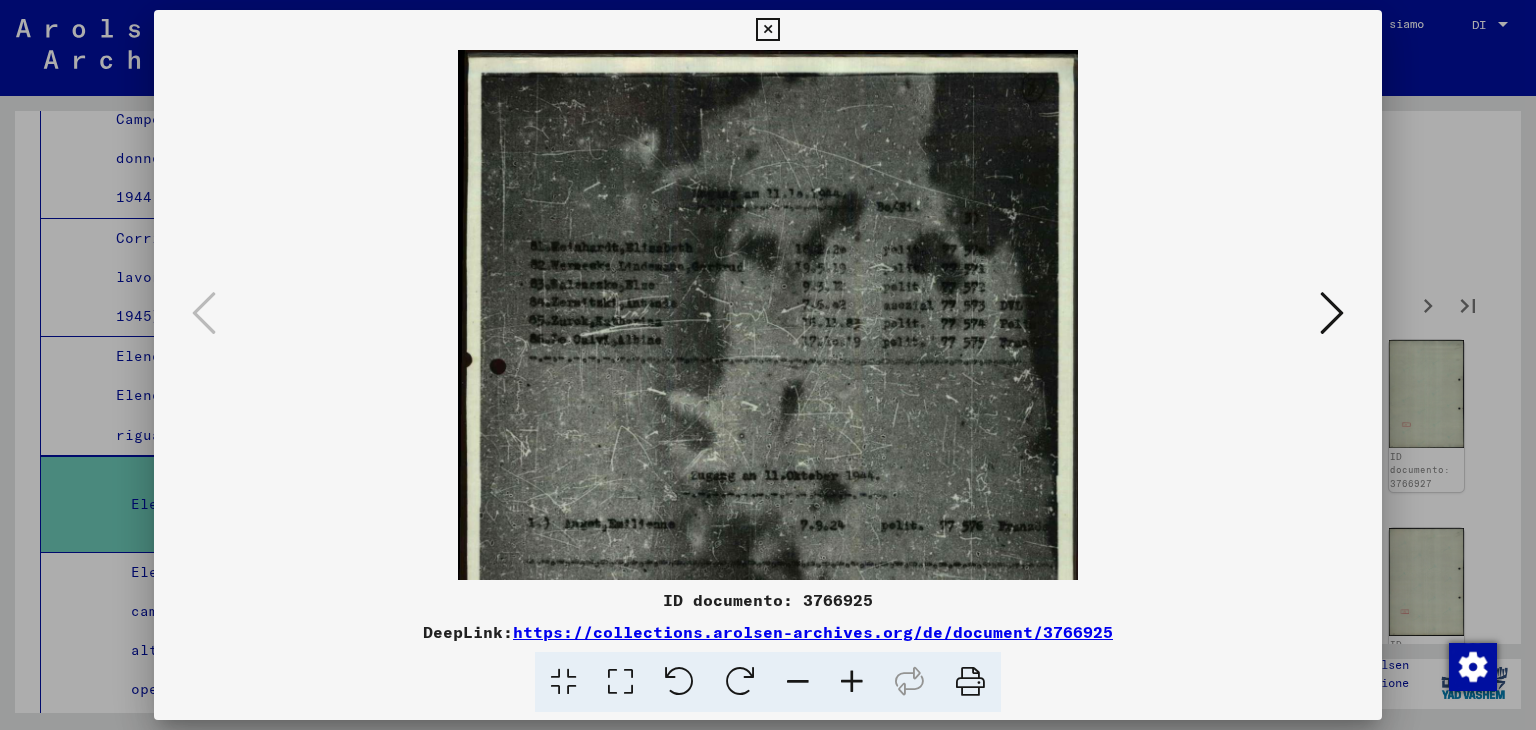 click at bounding box center (852, 682) 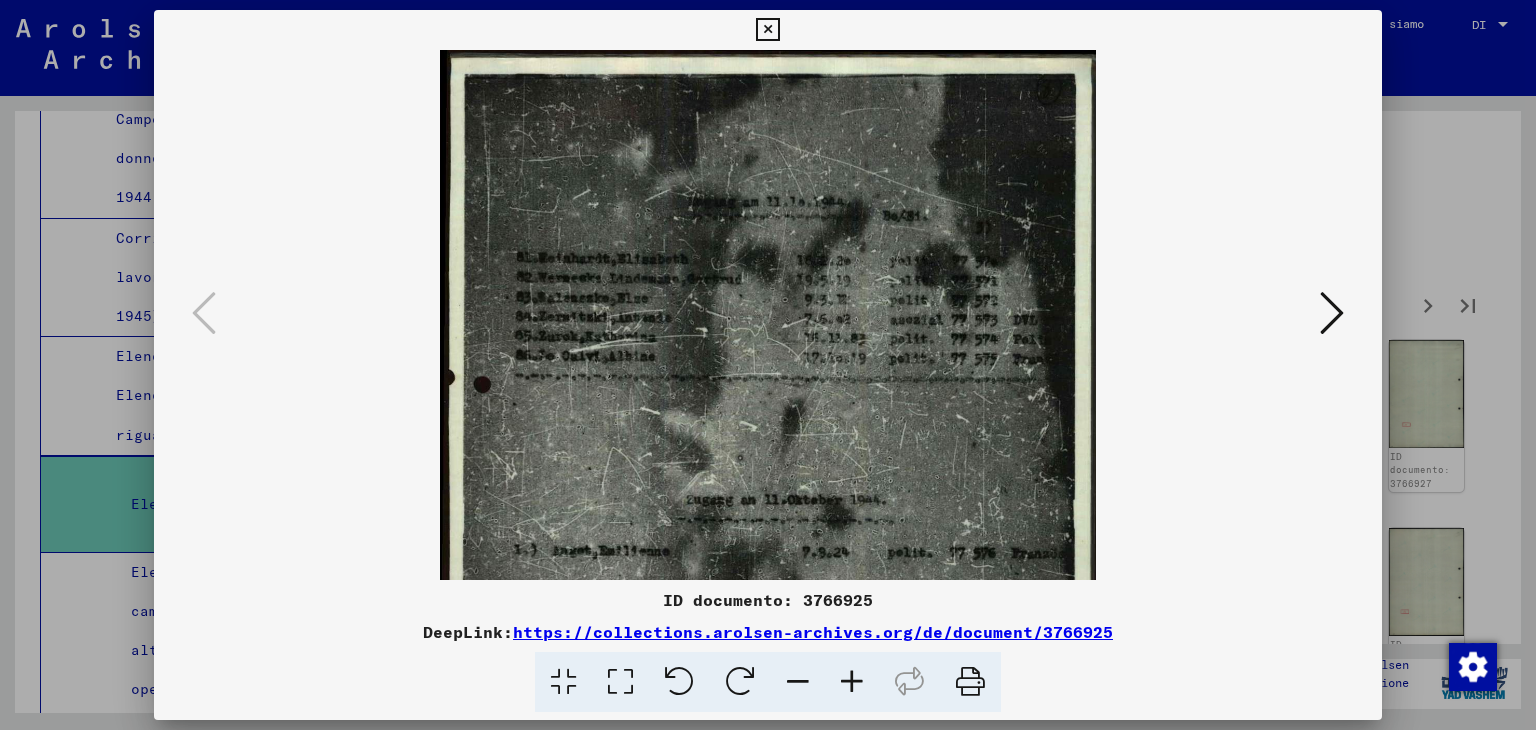 click at bounding box center [852, 682] 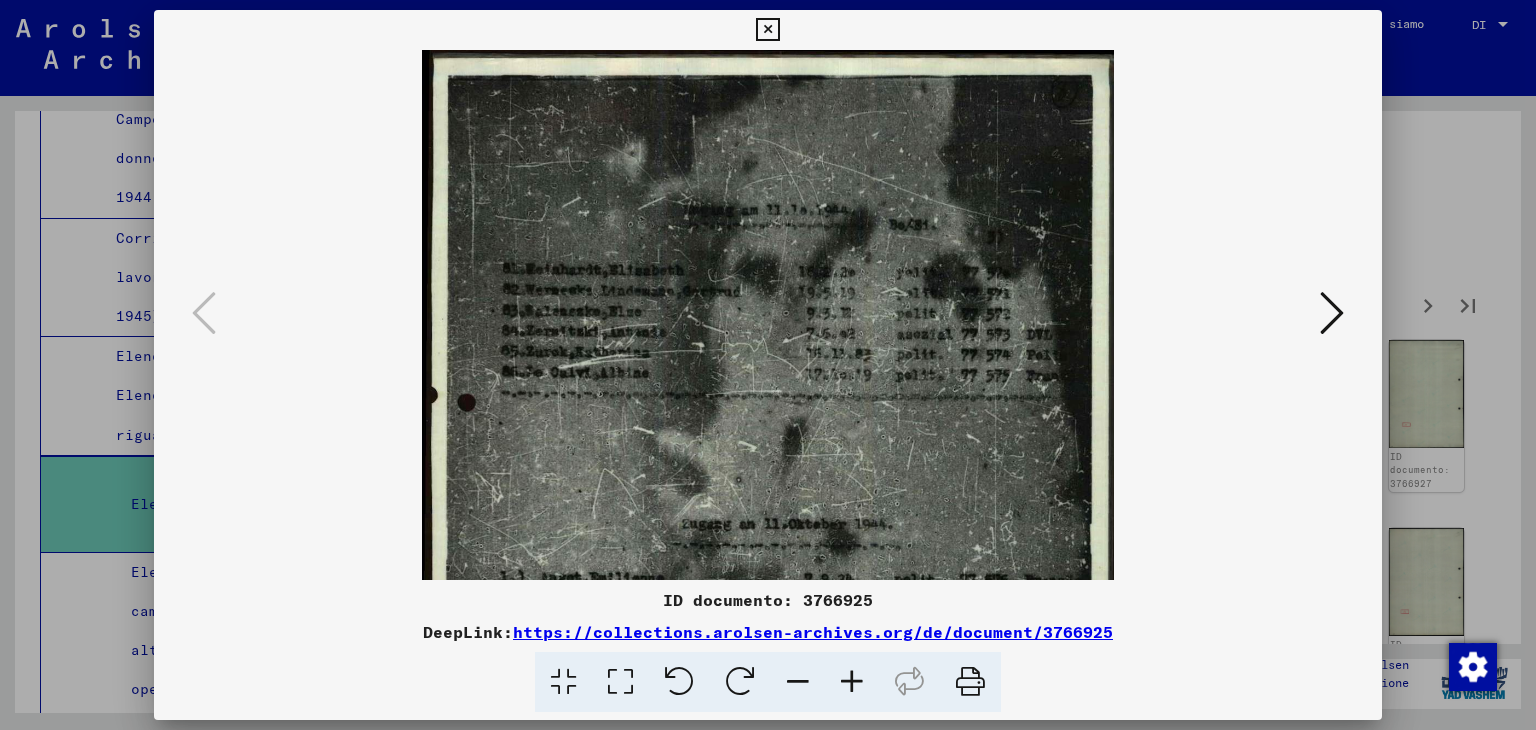 click at bounding box center [1332, 313] 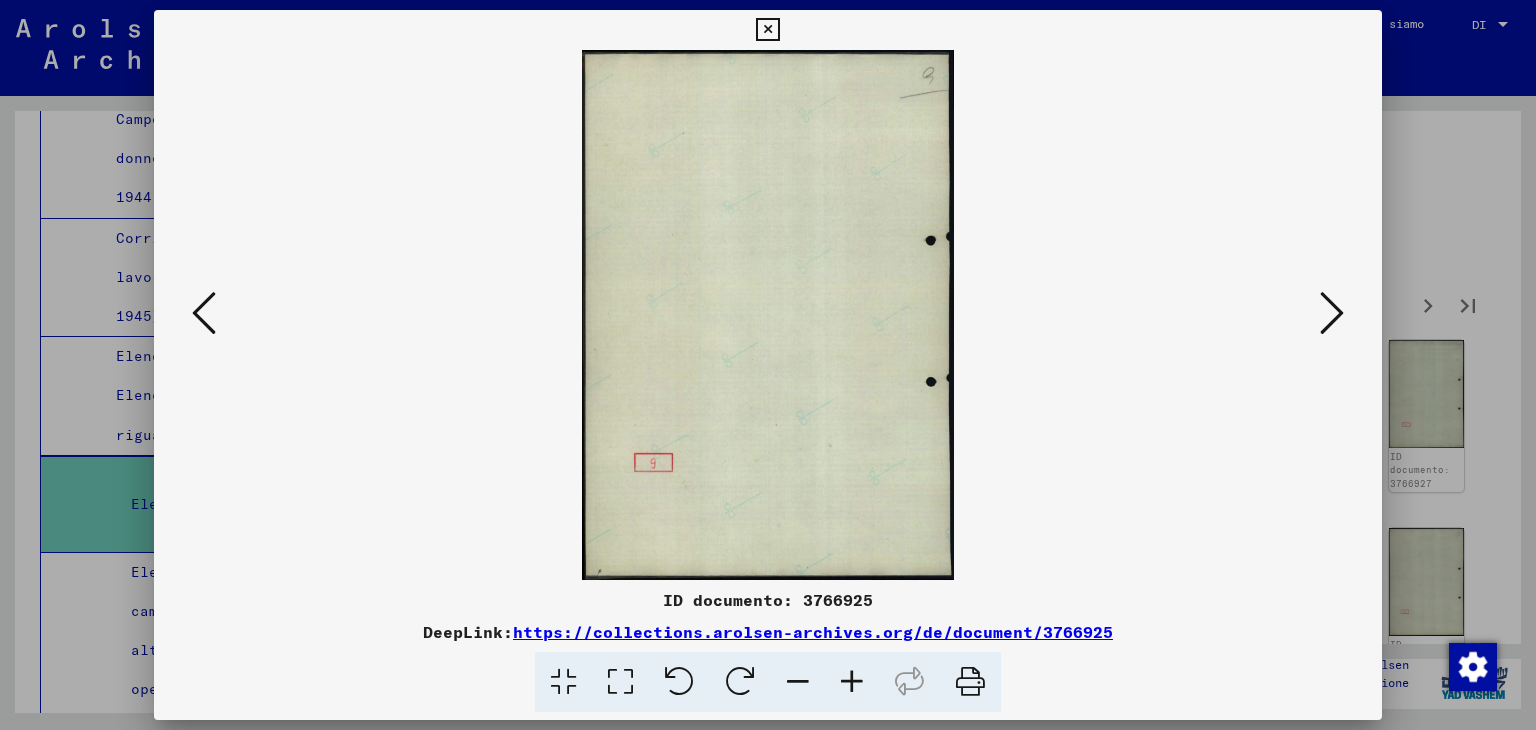 click at bounding box center [1332, 313] 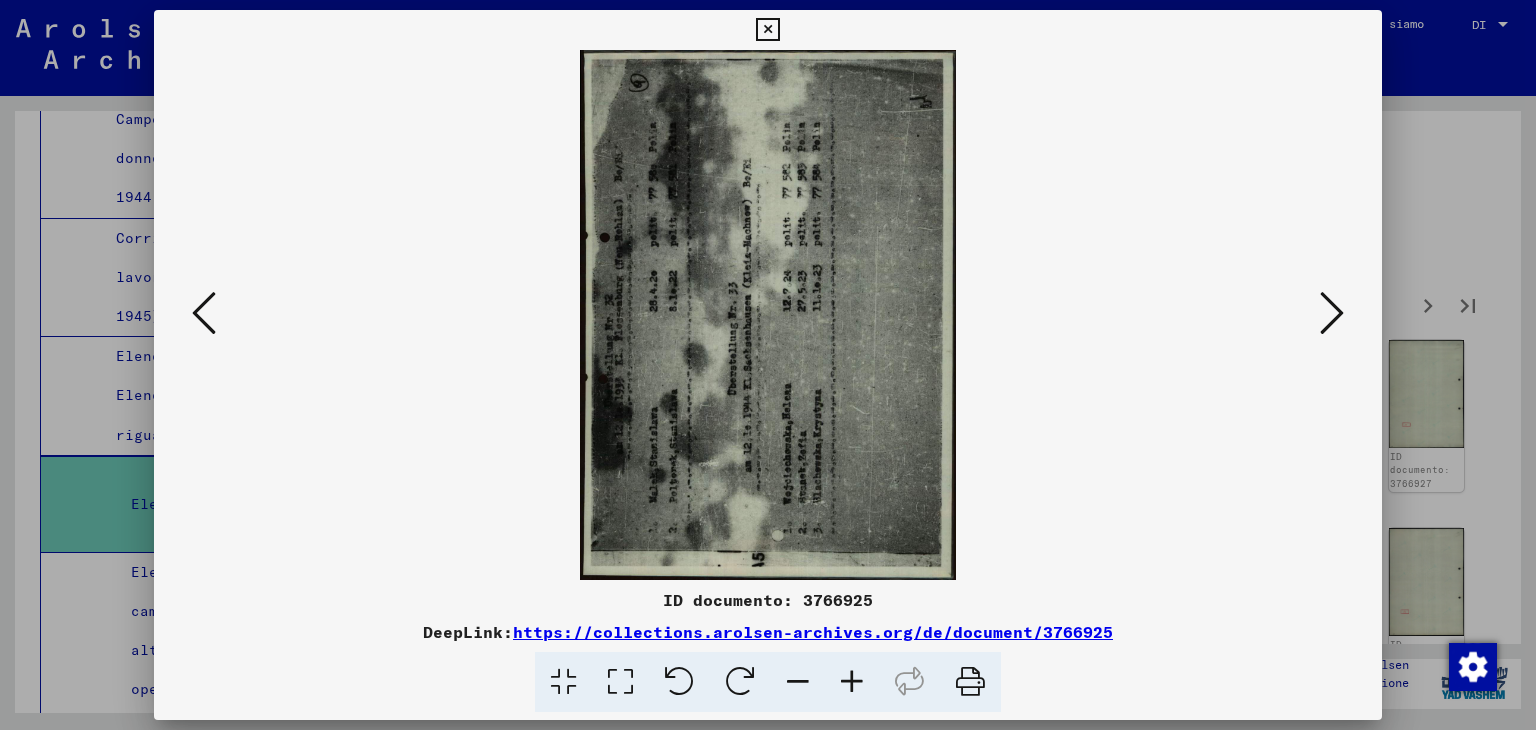 click at bounding box center [1332, 313] 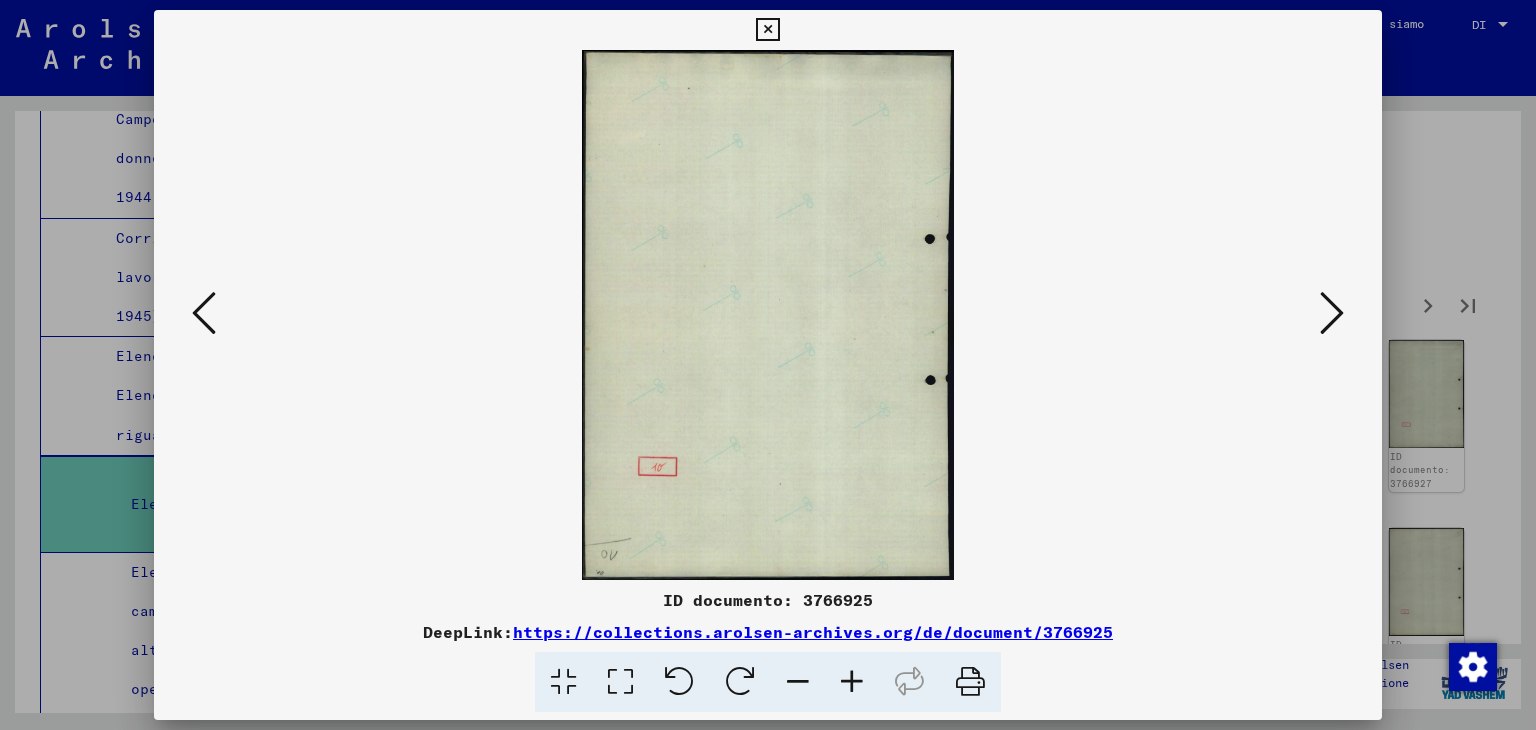 click at bounding box center [1332, 313] 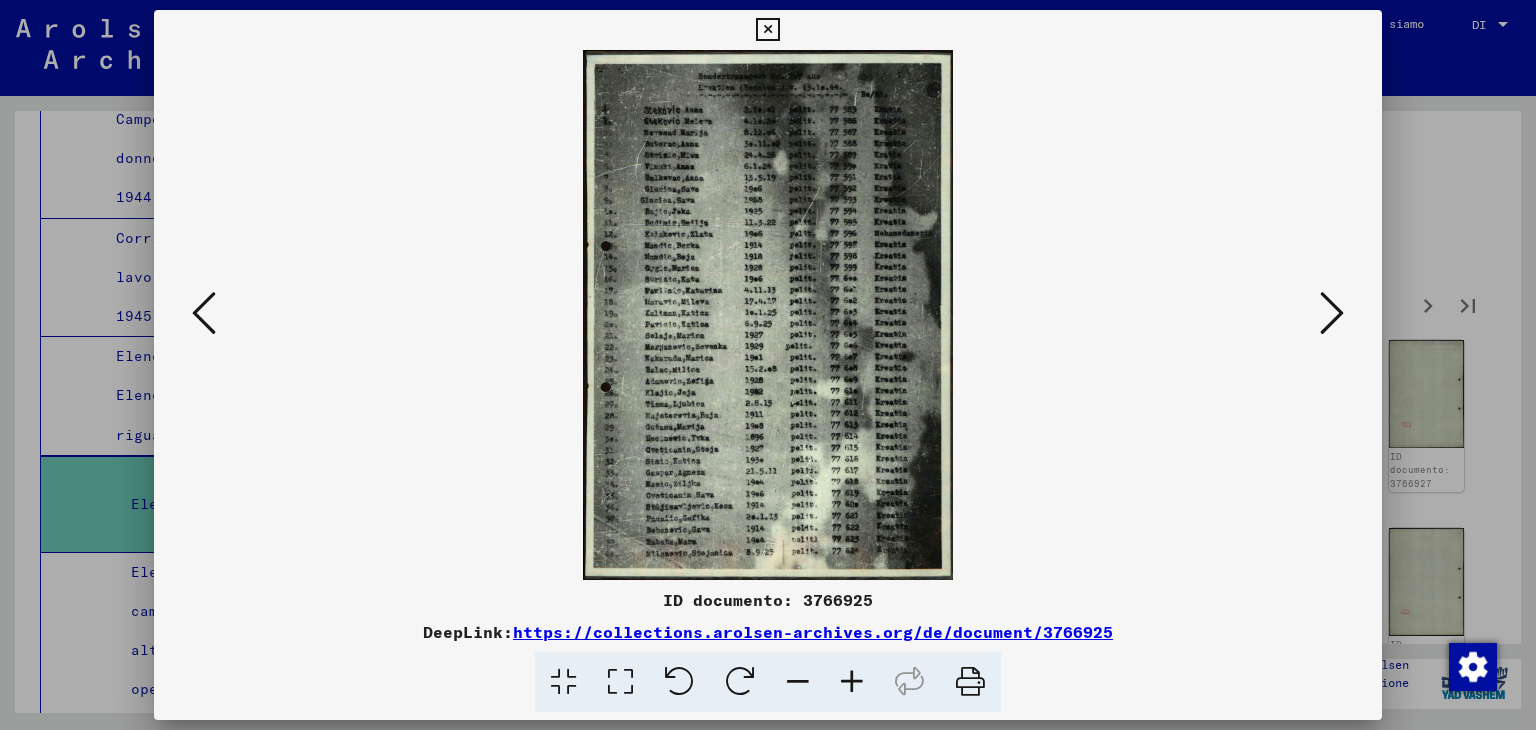 click at bounding box center [852, 682] 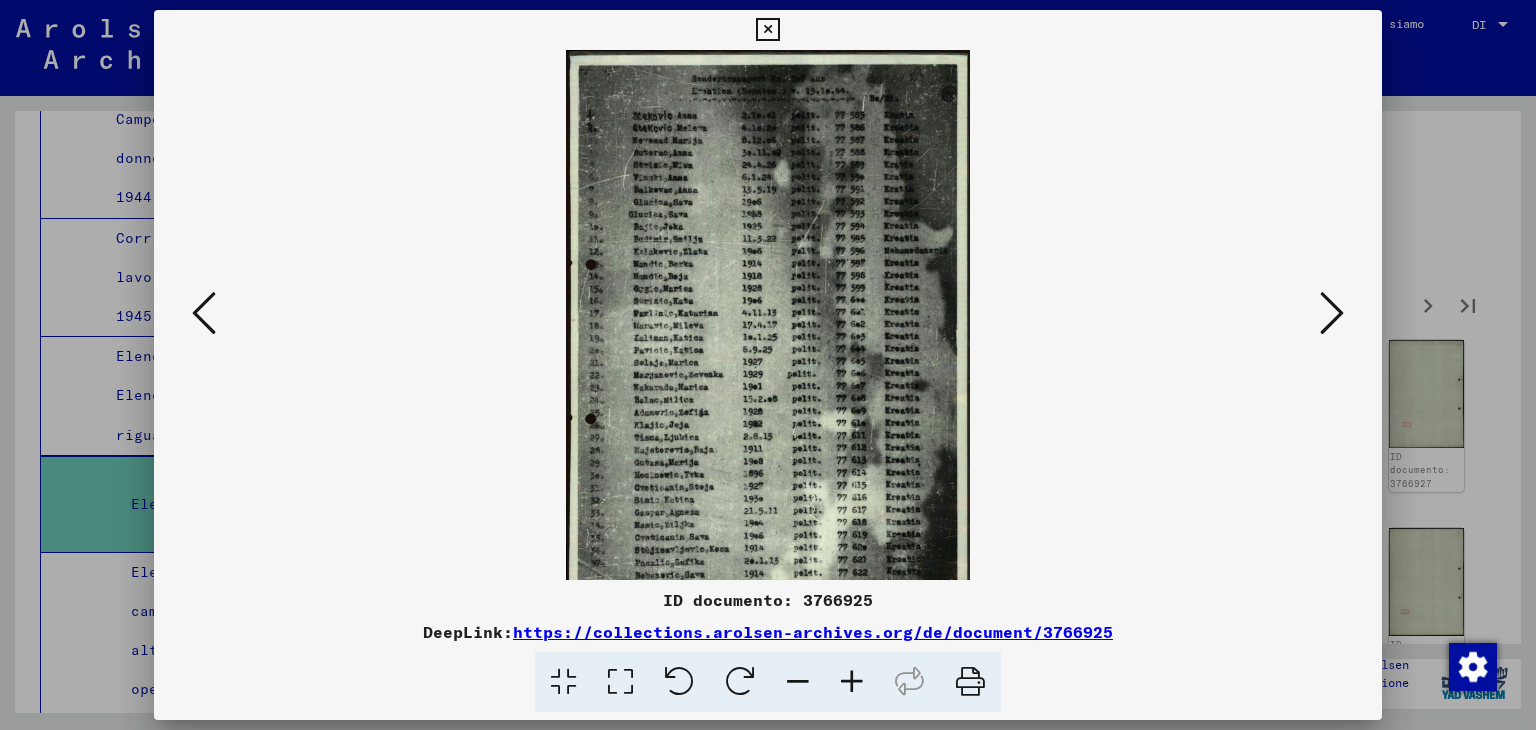 click at bounding box center (852, 682) 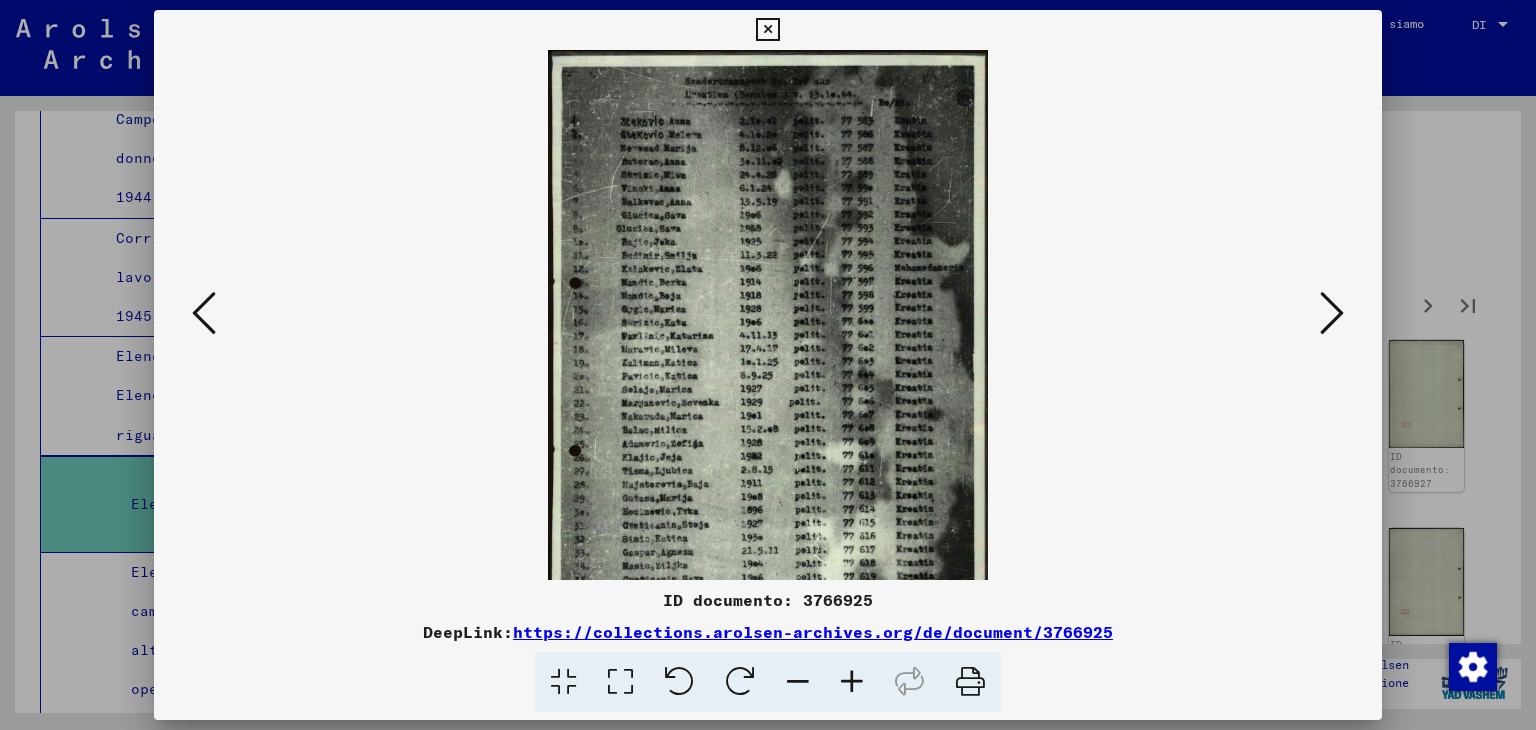 click at bounding box center (852, 682) 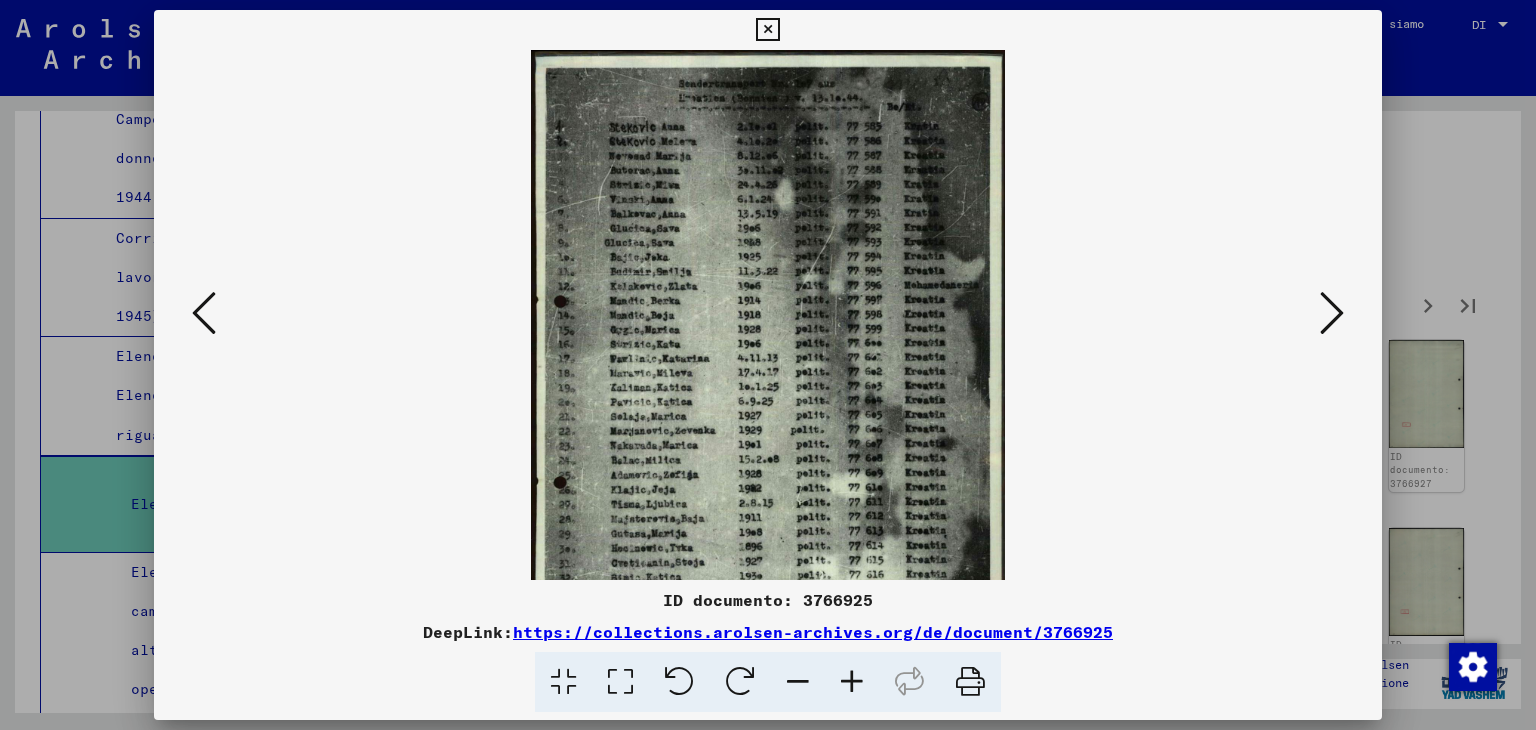 click at bounding box center [852, 682] 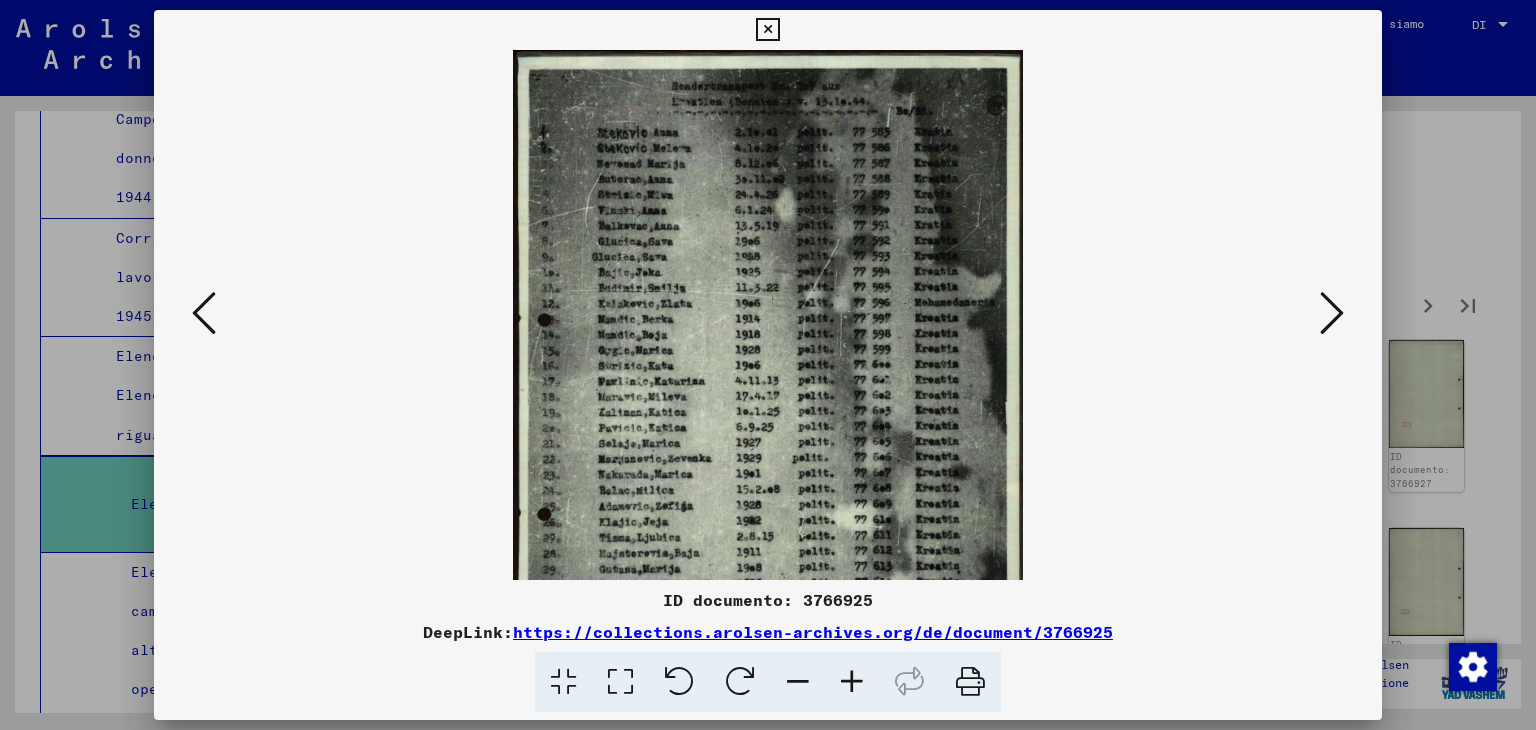 click at bounding box center (852, 682) 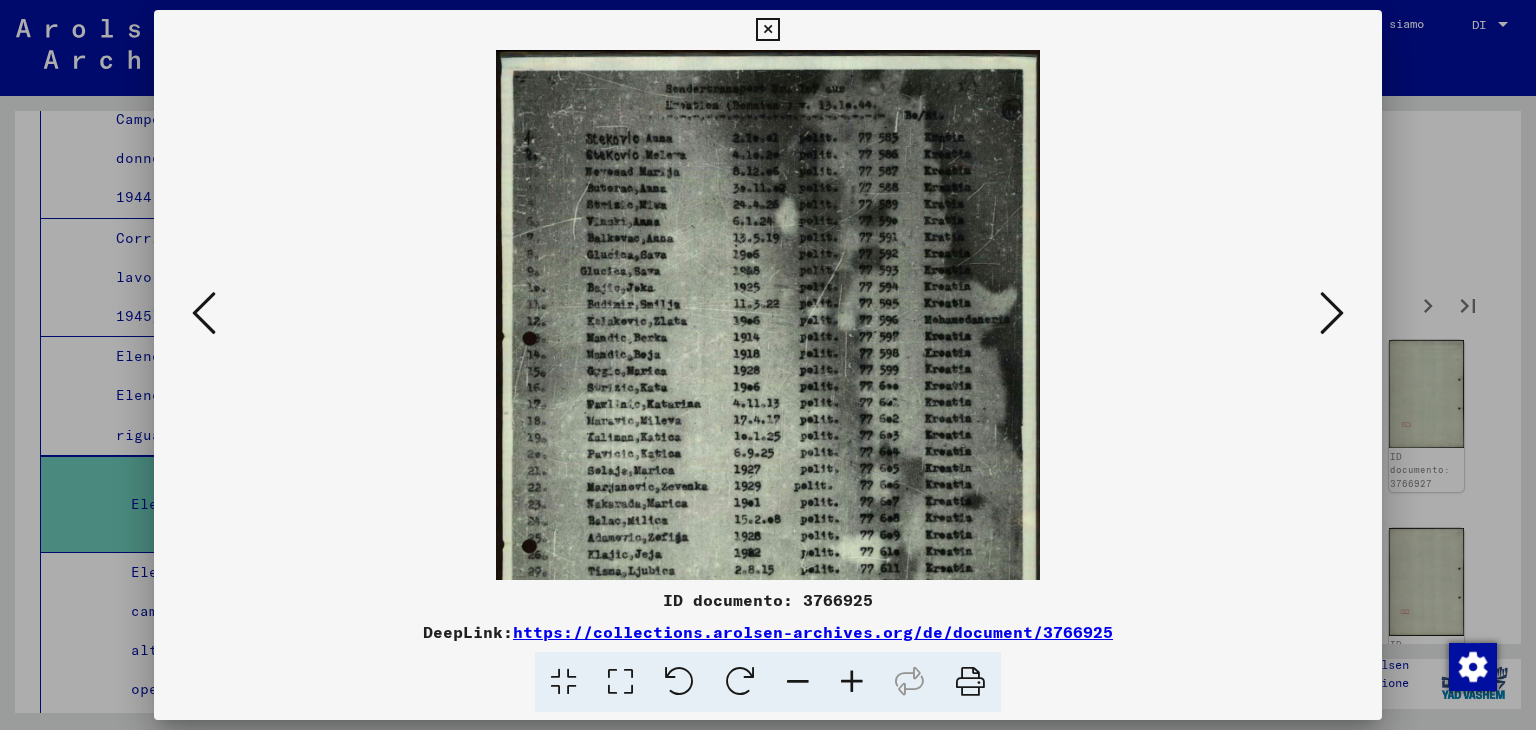 click at bounding box center (852, 682) 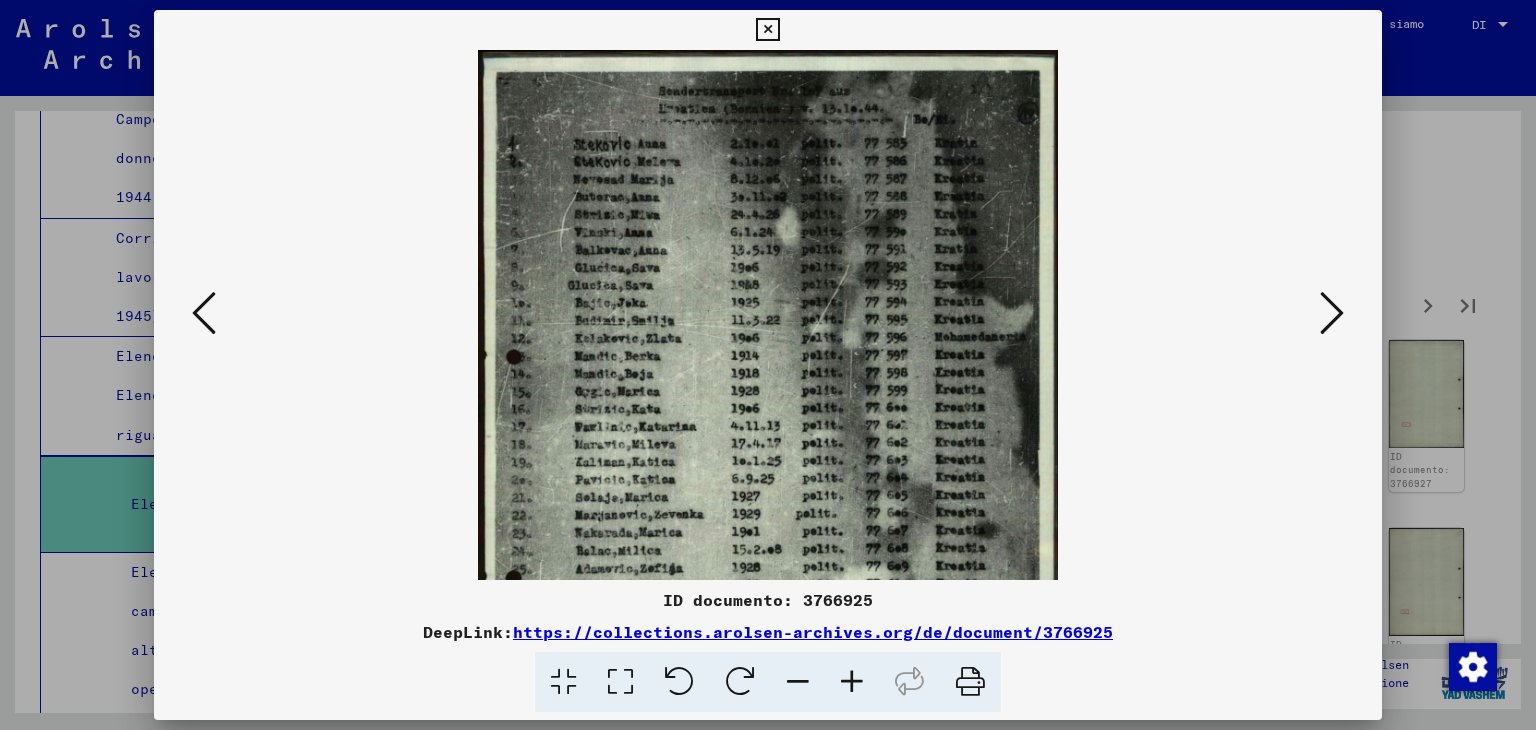click at bounding box center (852, 682) 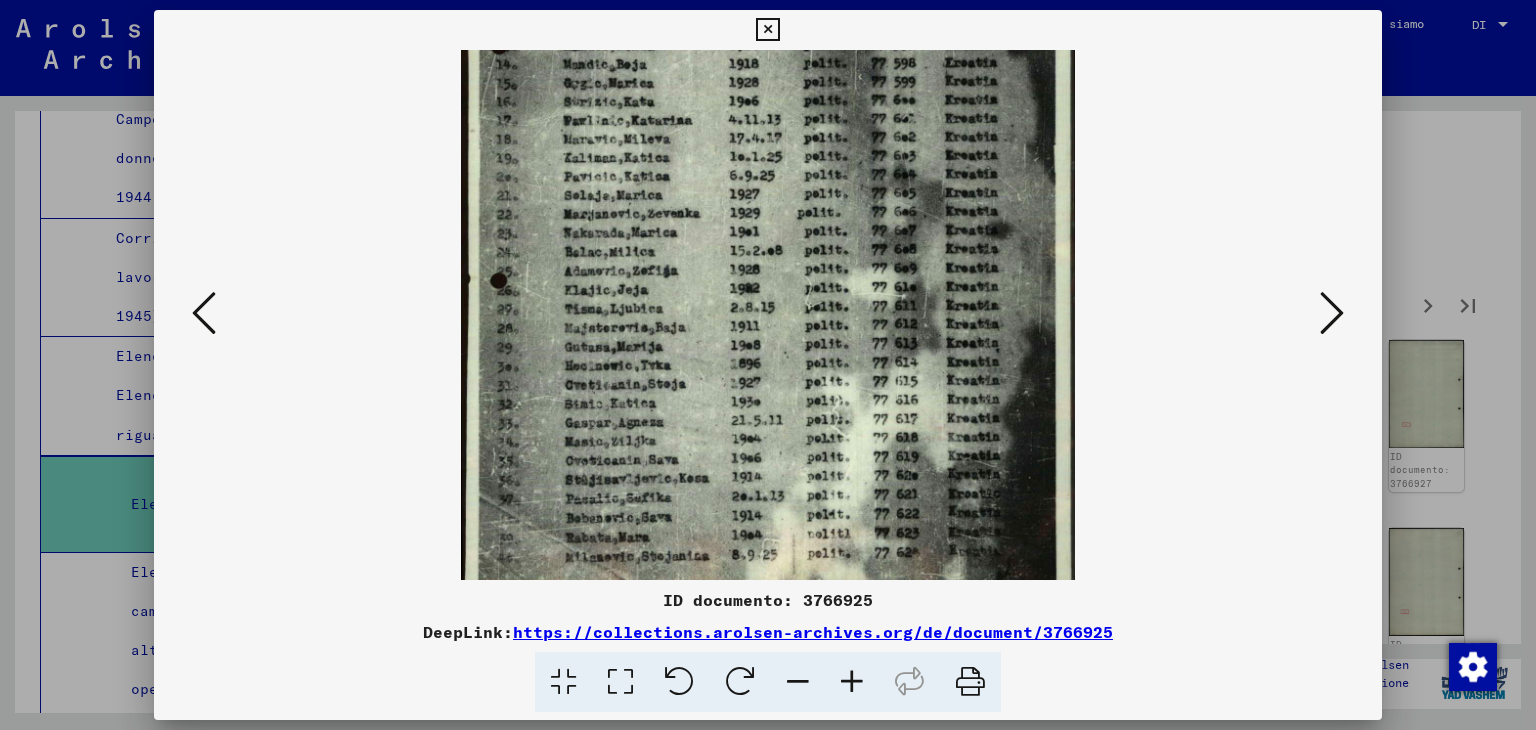 scroll, scrollTop: 332, scrollLeft: 0, axis: vertical 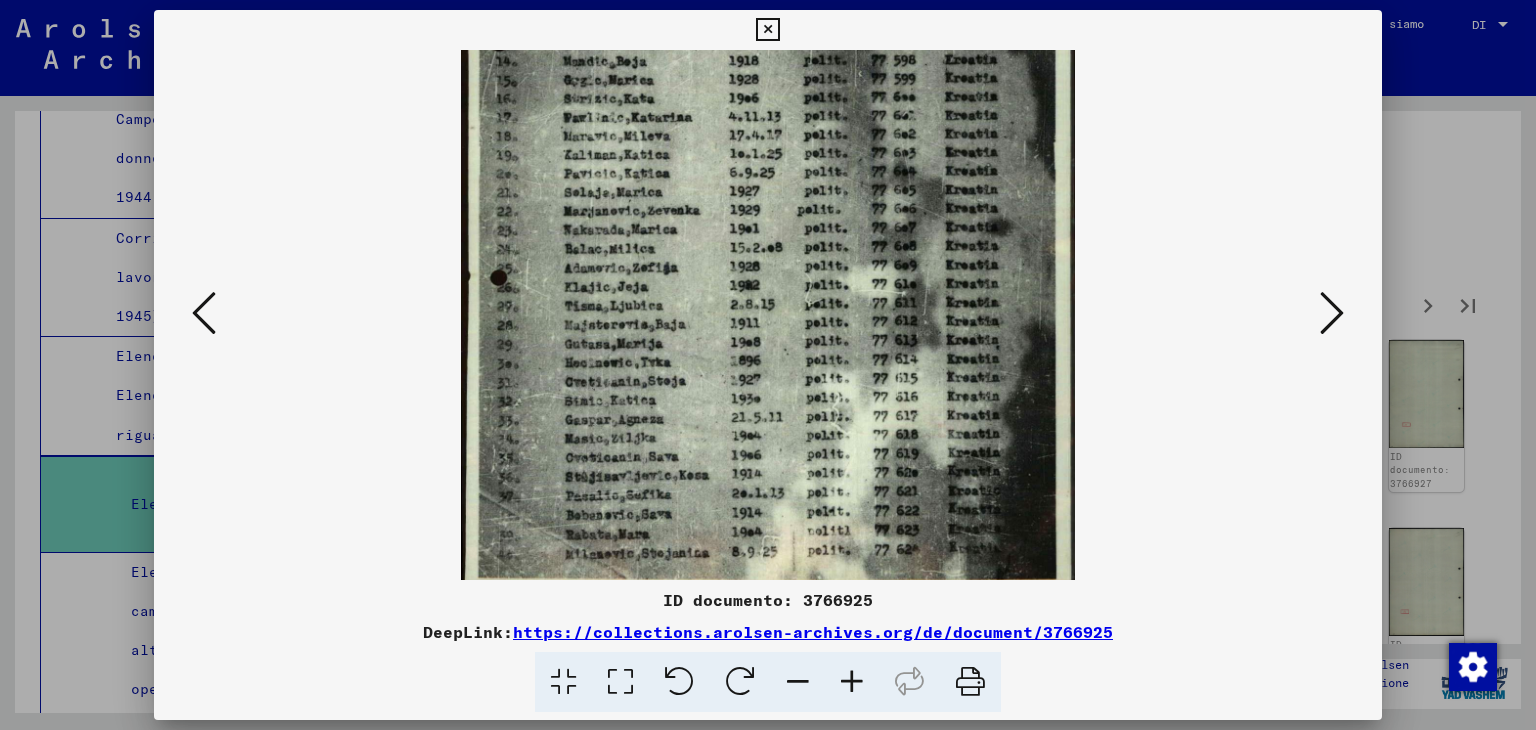 drag, startPoint x: 944, startPoint y: 449, endPoint x: 942, endPoint y: 118, distance: 331.00604 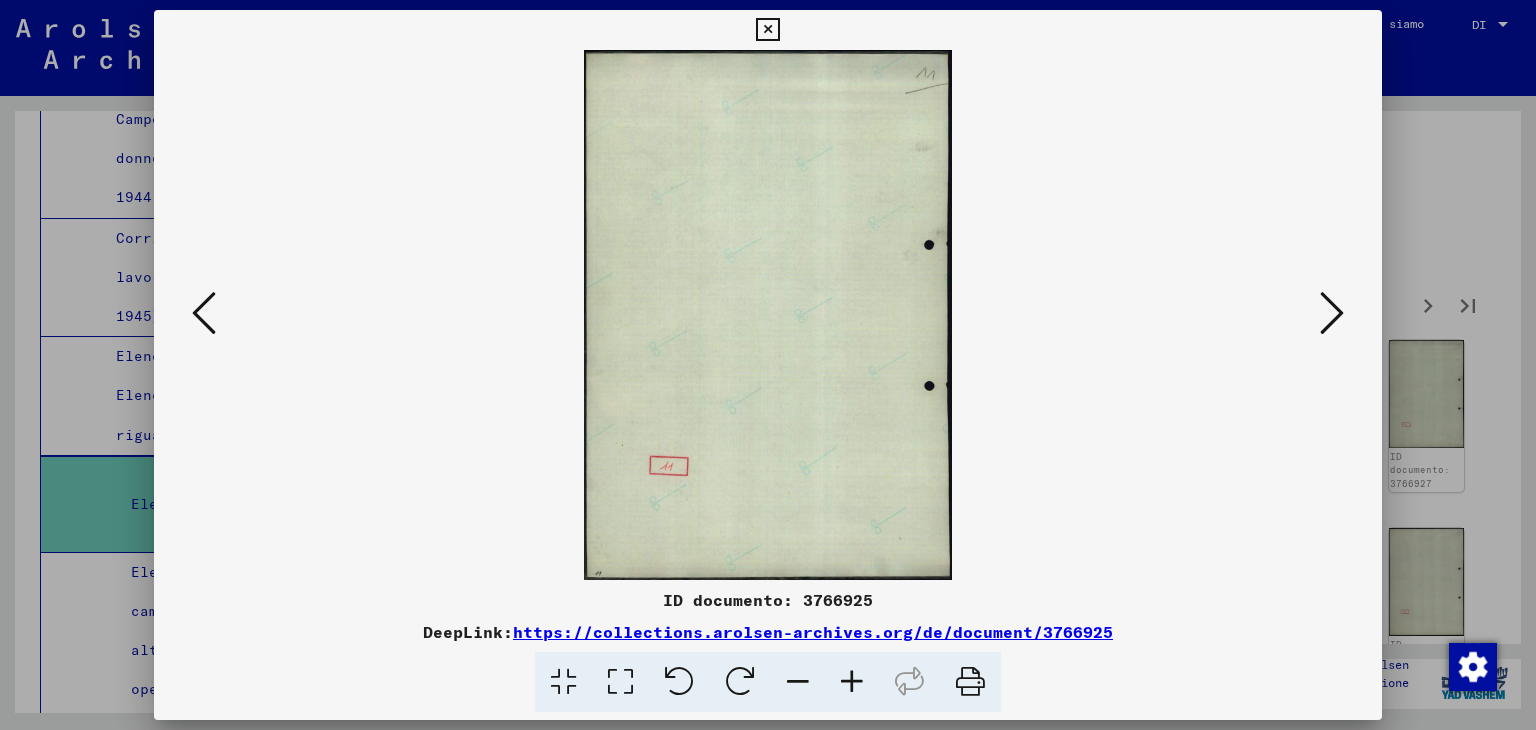 scroll, scrollTop: 0, scrollLeft: 0, axis: both 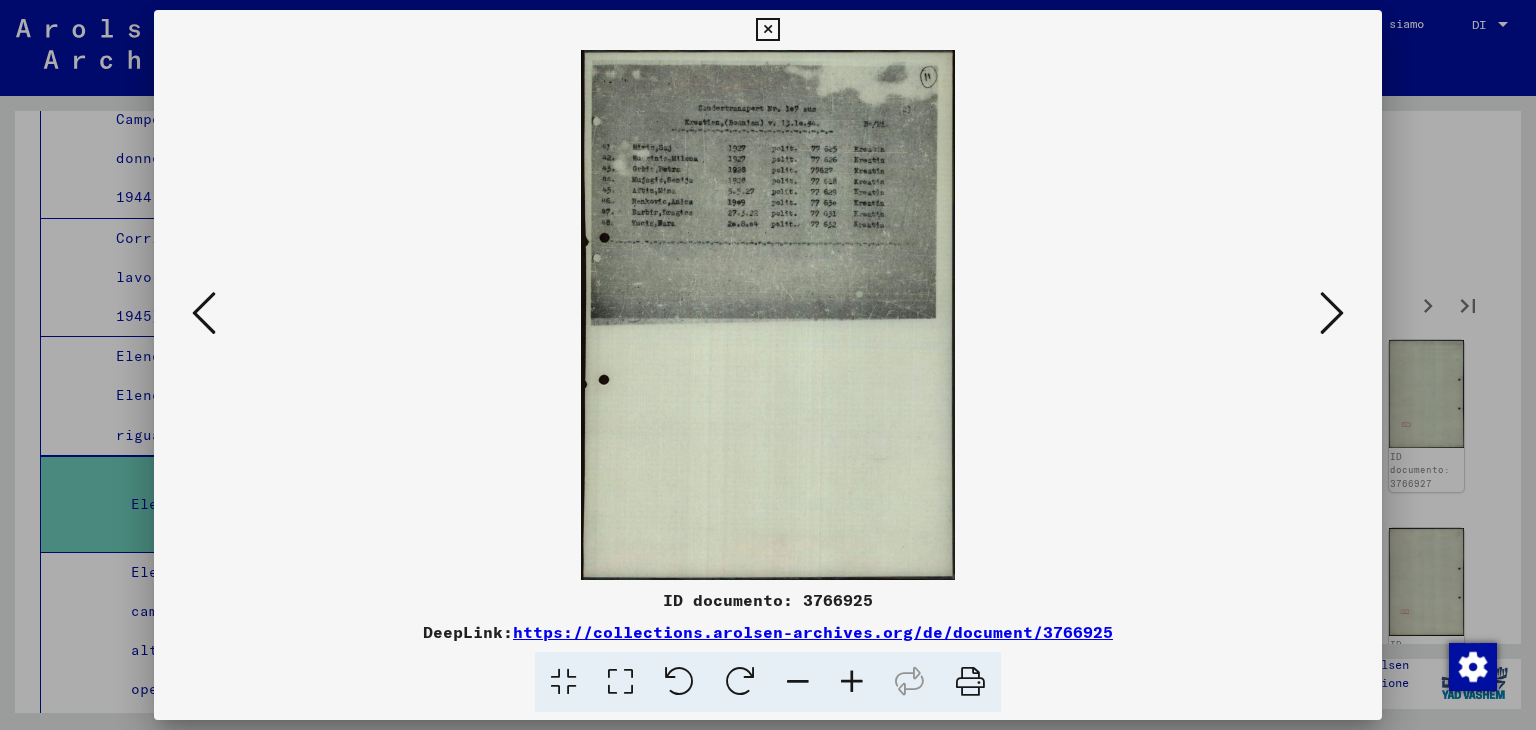 click at bounding box center (852, 682) 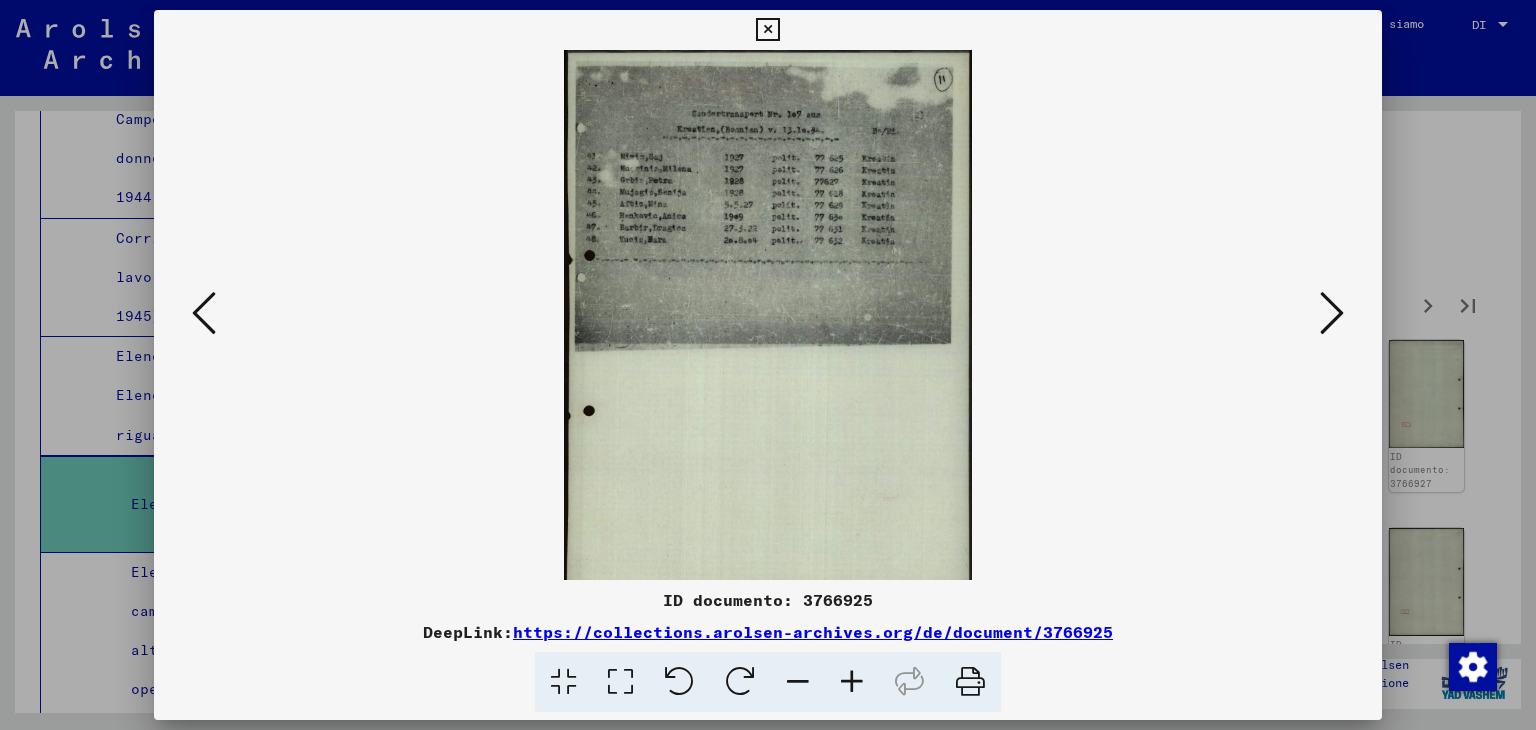 click at bounding box center [852, 682] 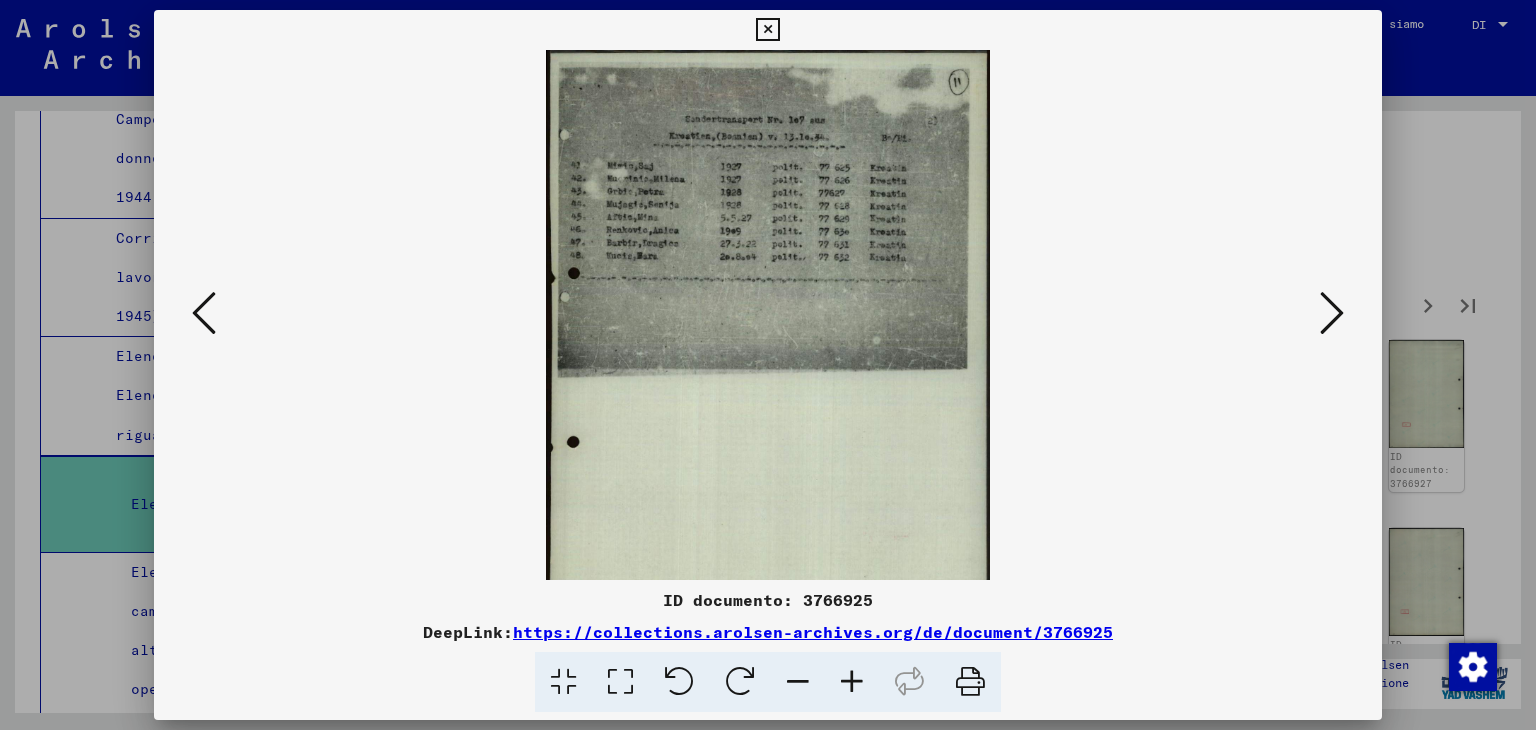 click at bounding box center [852, 682] 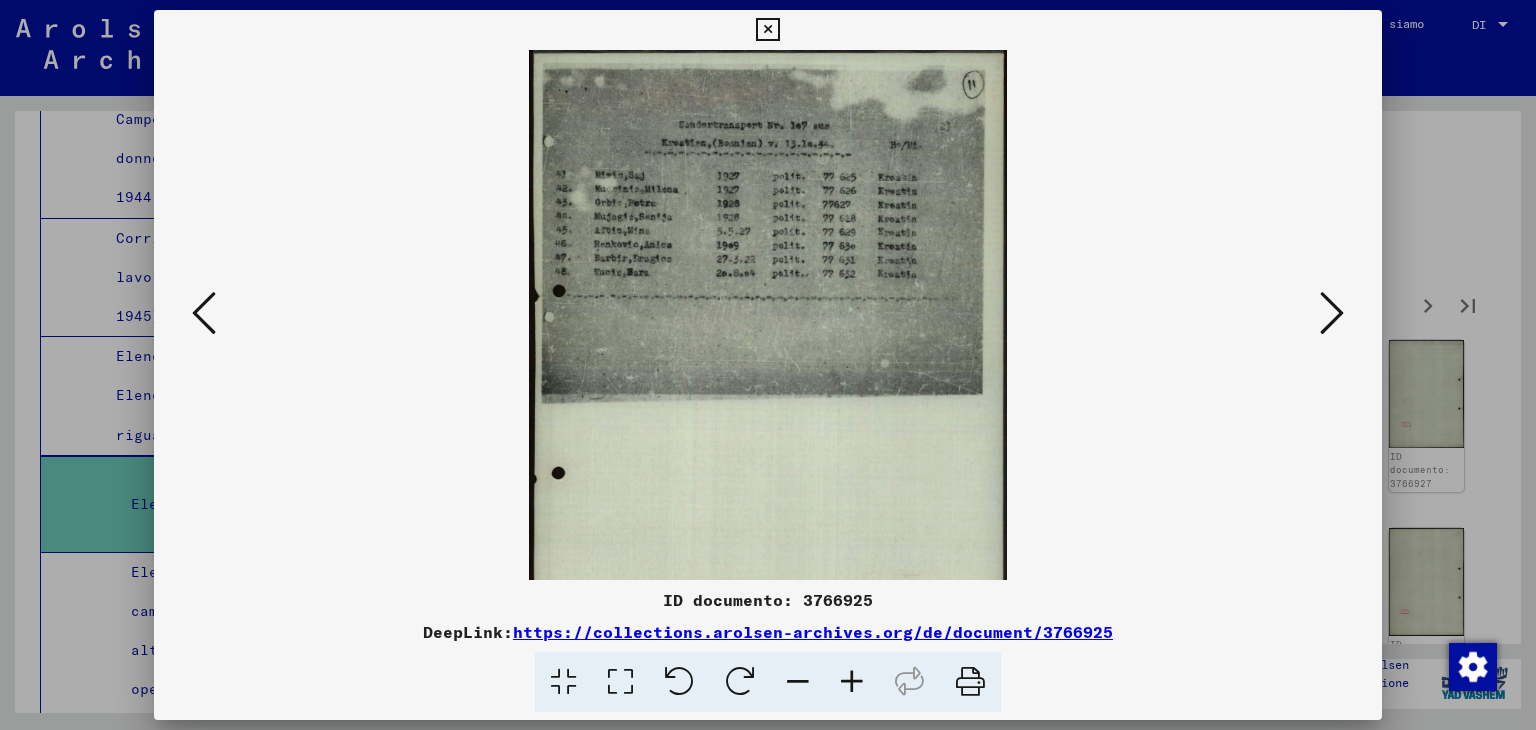 click at bounding box center (852, 682) 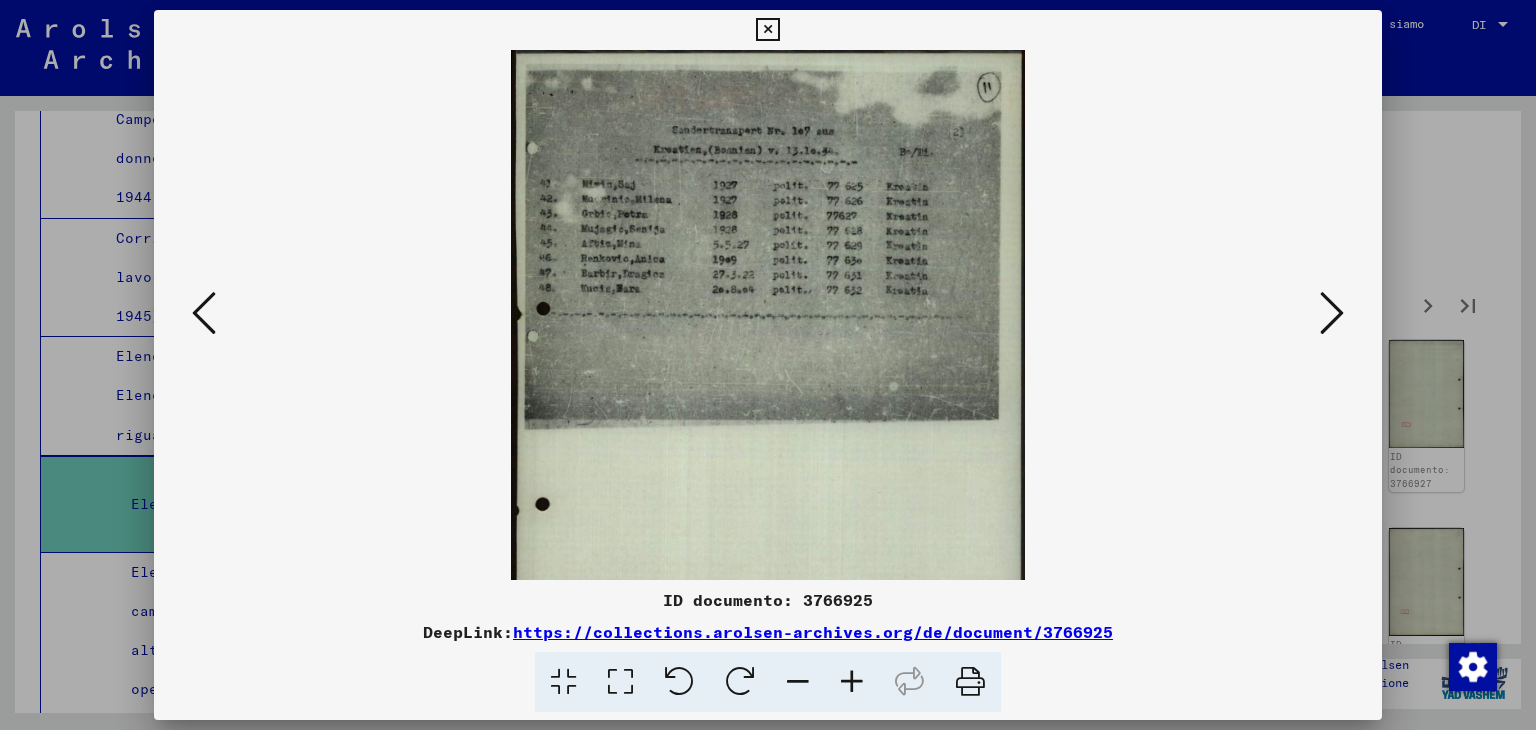 click at bounding box center (852, 682) 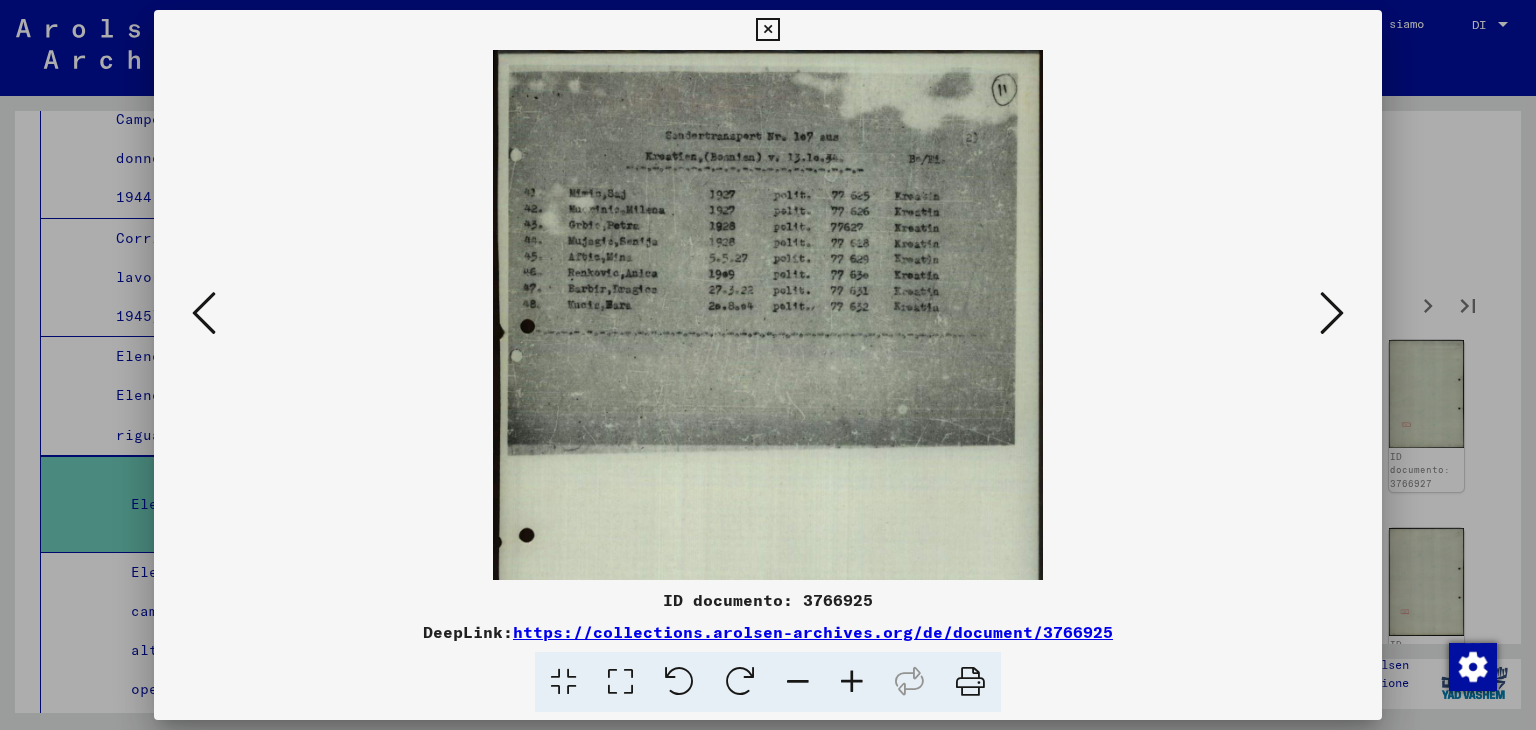 click at bounding box center (852, 682) 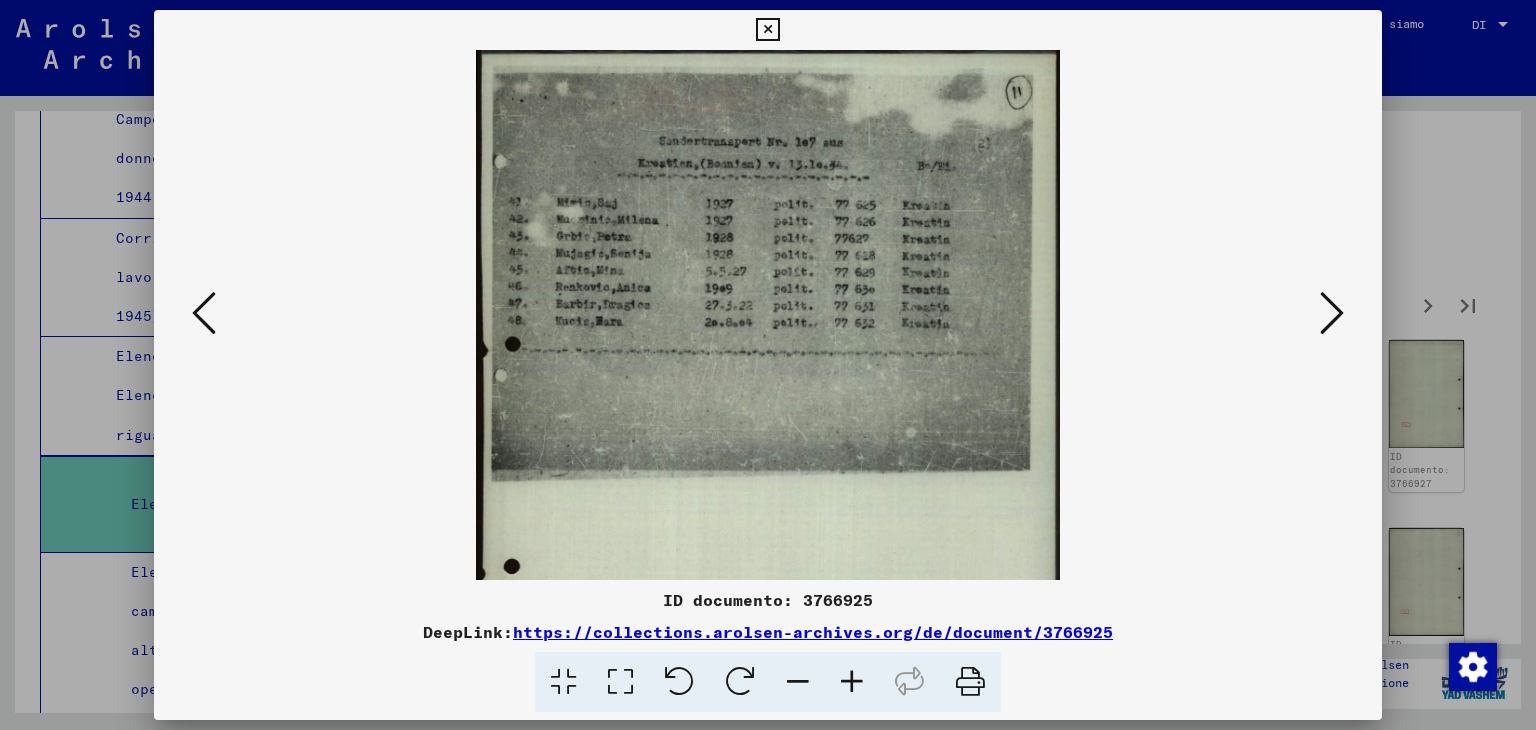 click at bounding box center (852, 682) 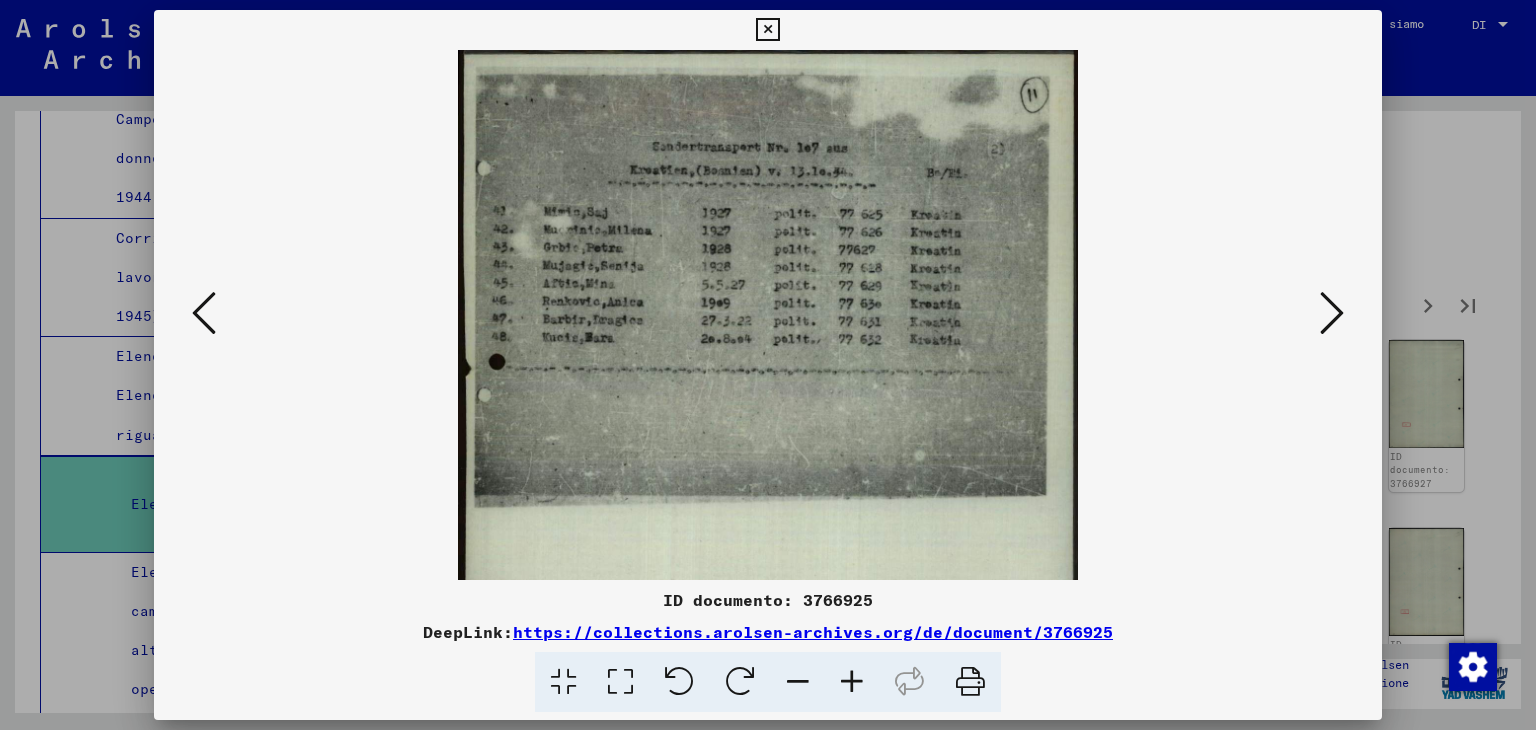 click at bounding box center [852, 682] 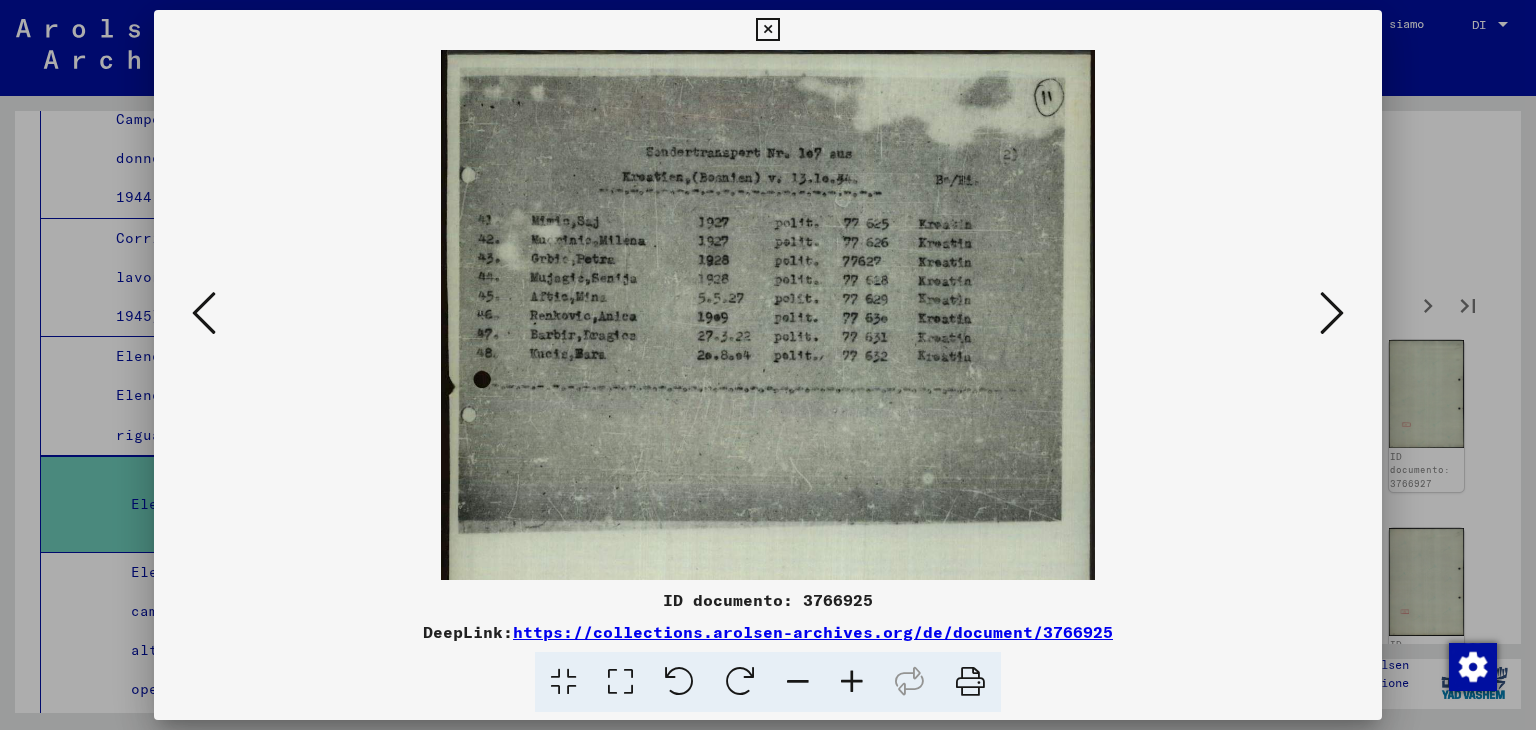 click at bounding box center (852, 682) 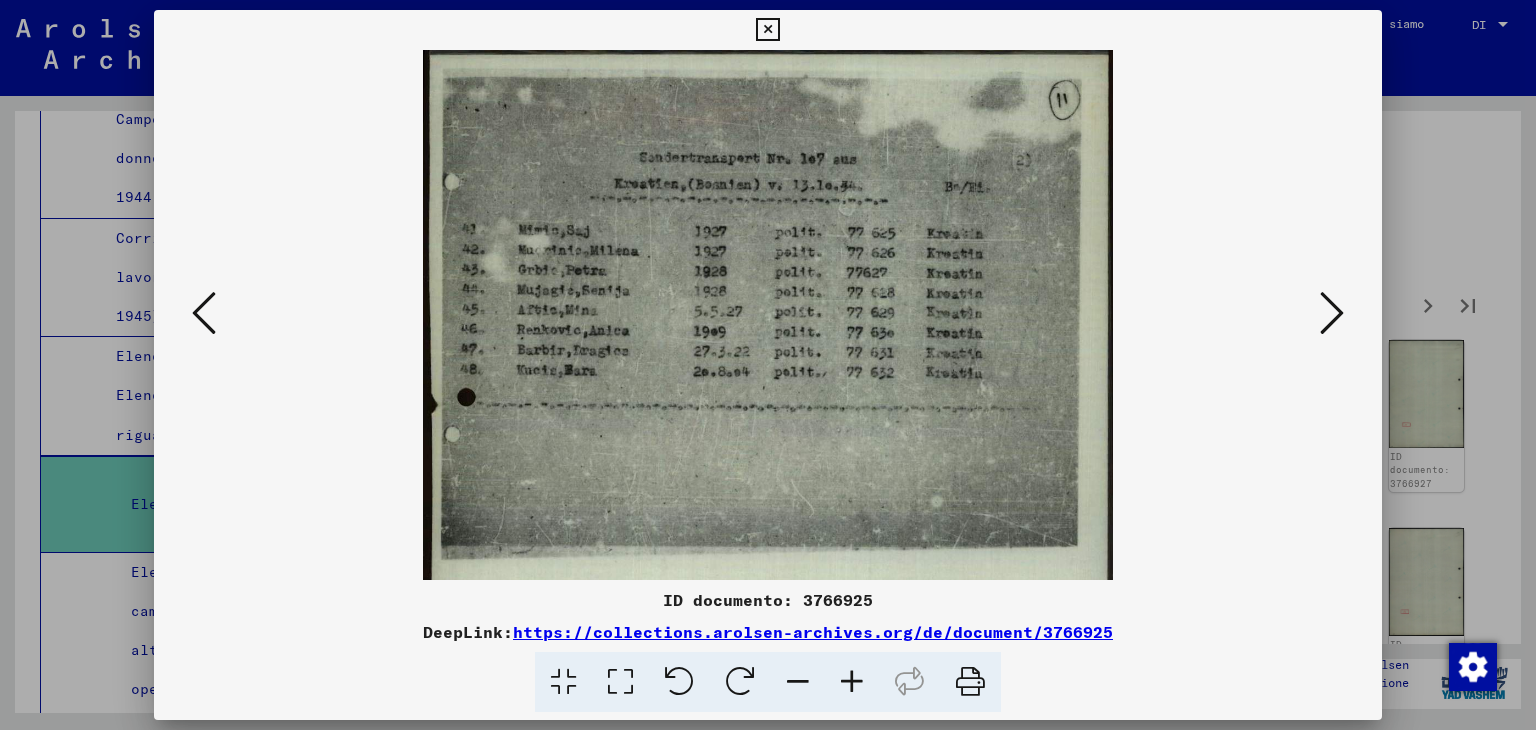 click at bounding box center (1332, 313) 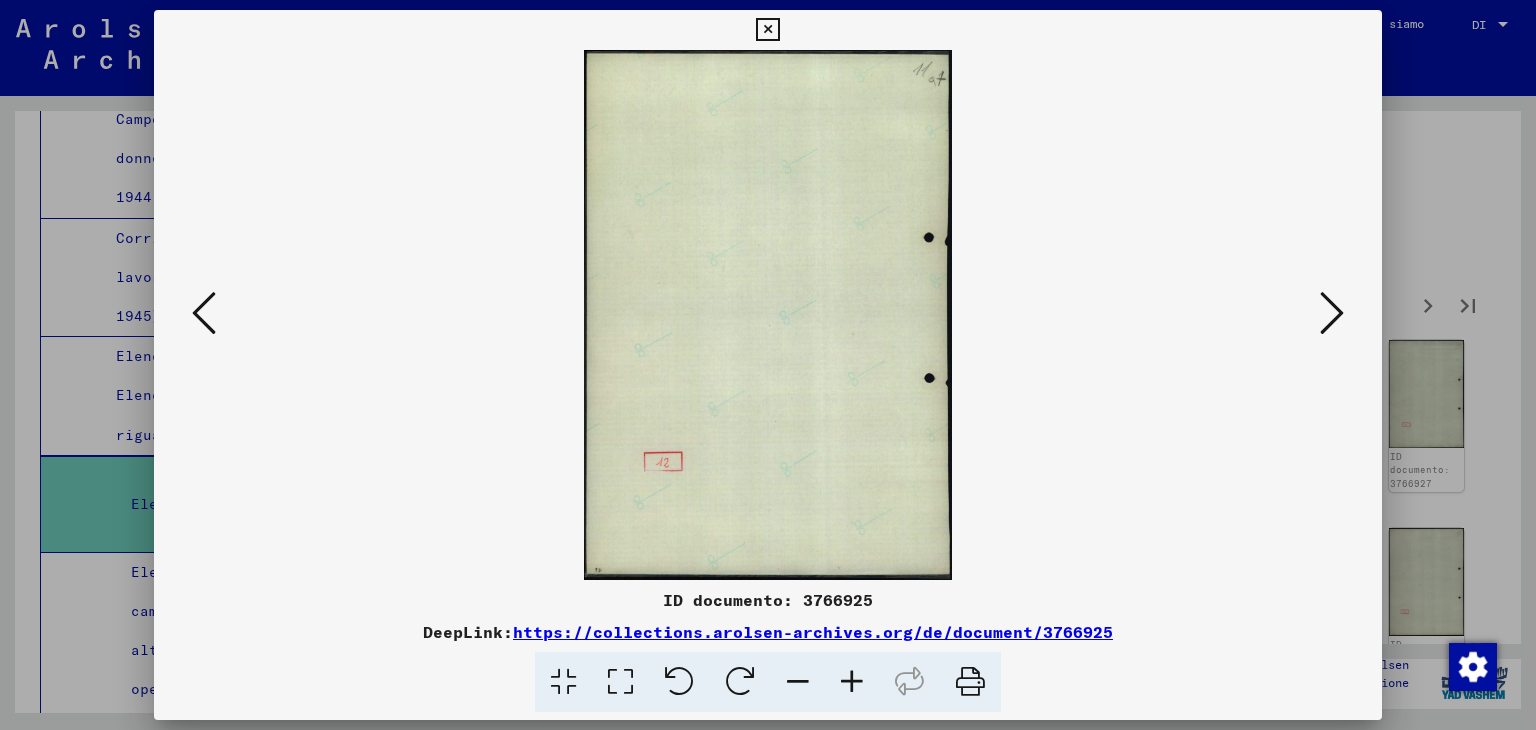 click at bounding box center (1332, 313) 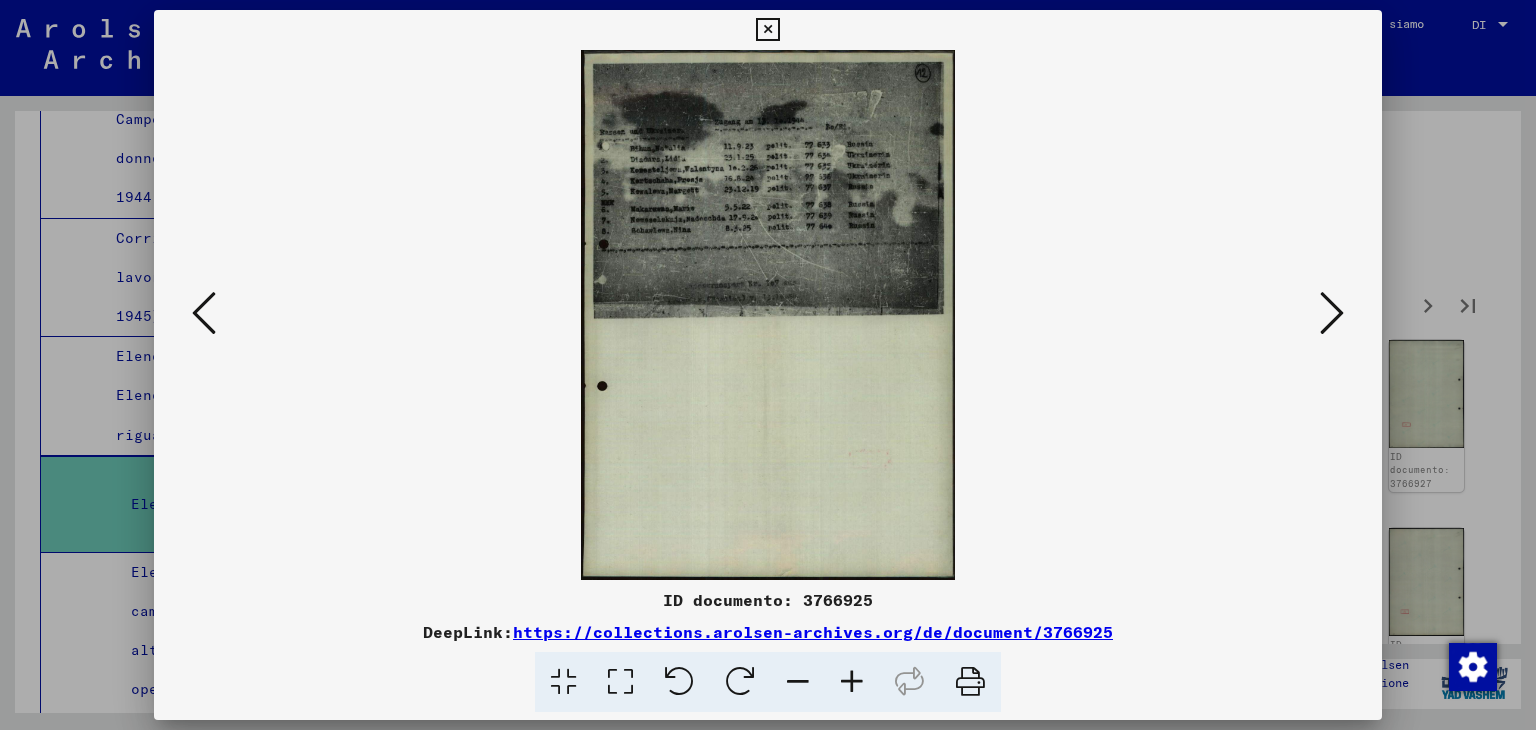 click at bounding box center (852, 682) 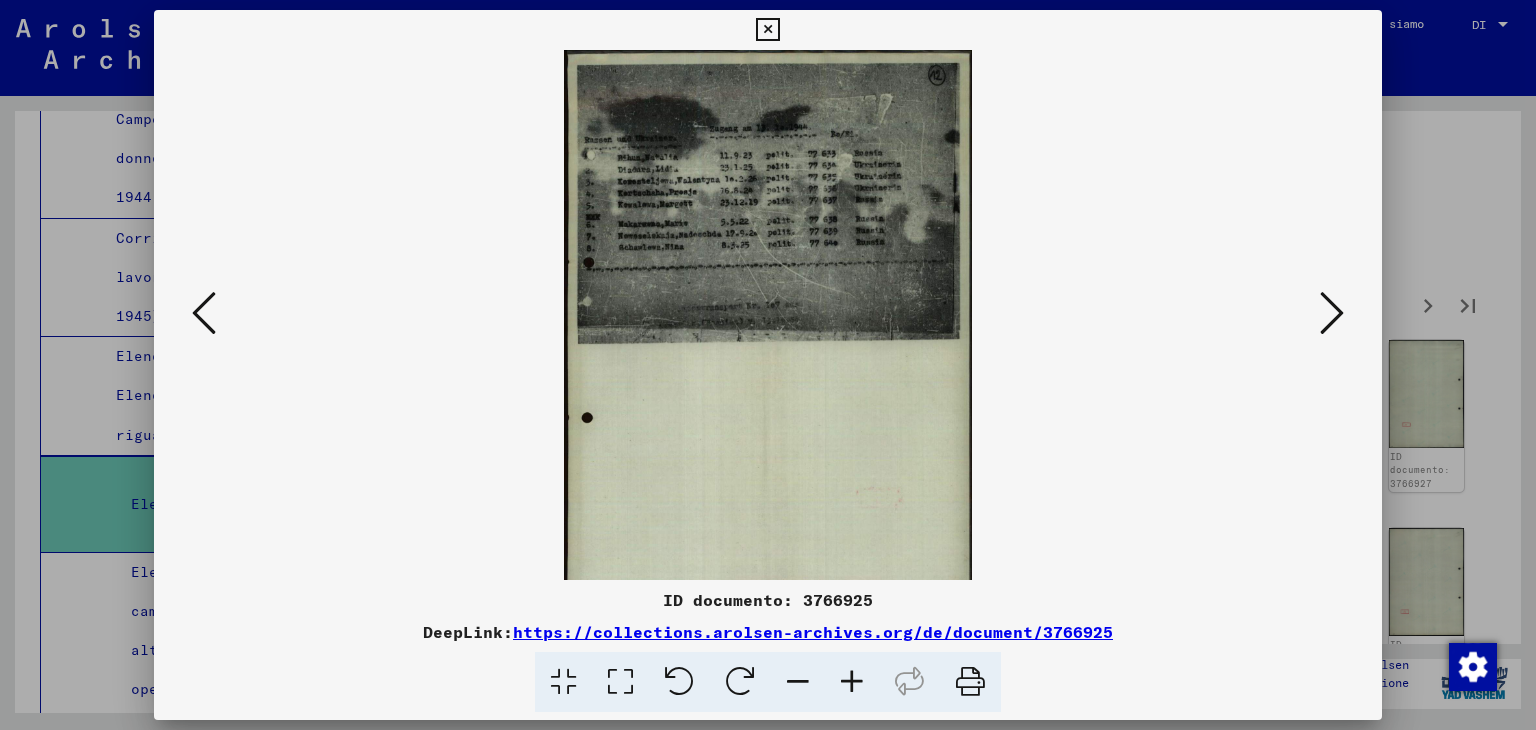 click at bounding box center [852, 682] 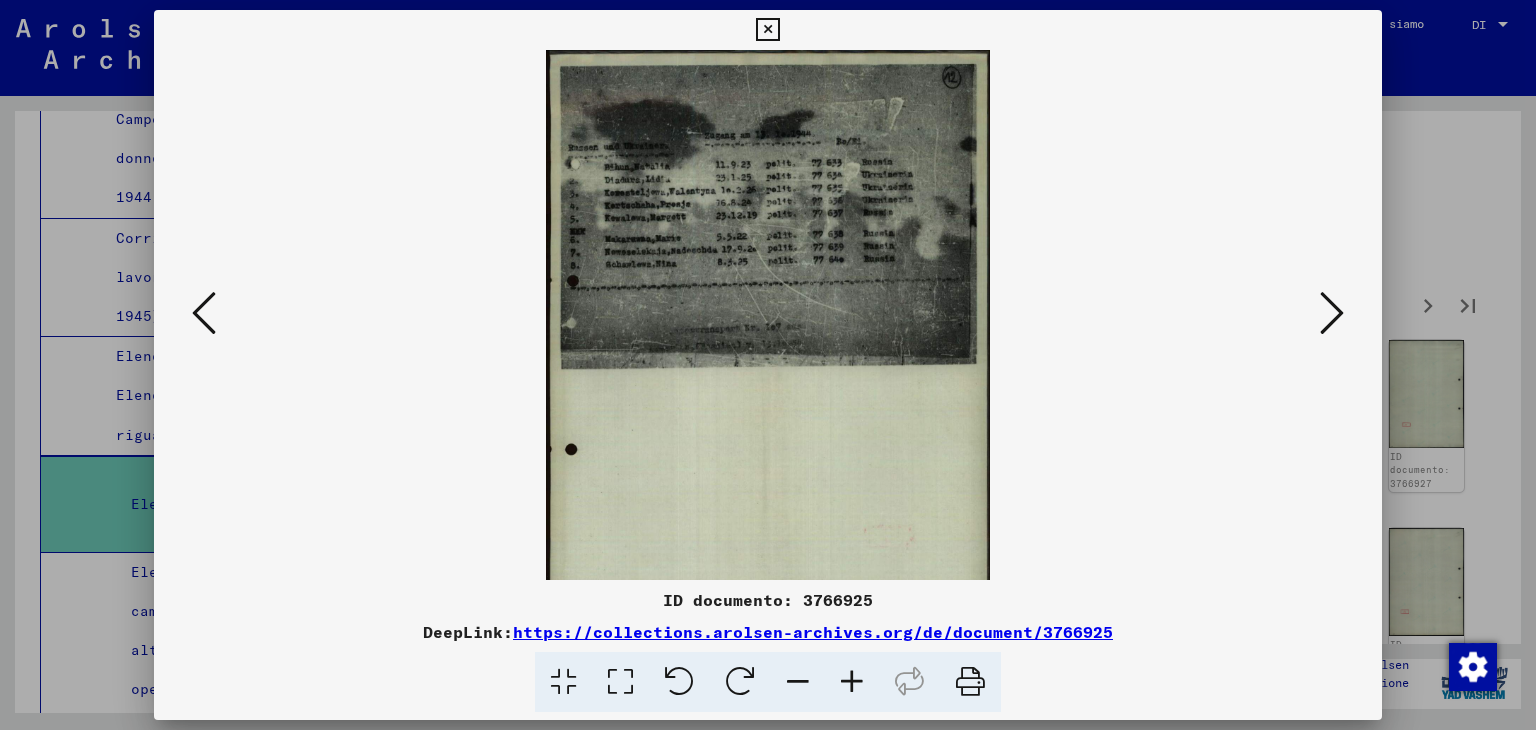 click at bounding box center [852, 682] 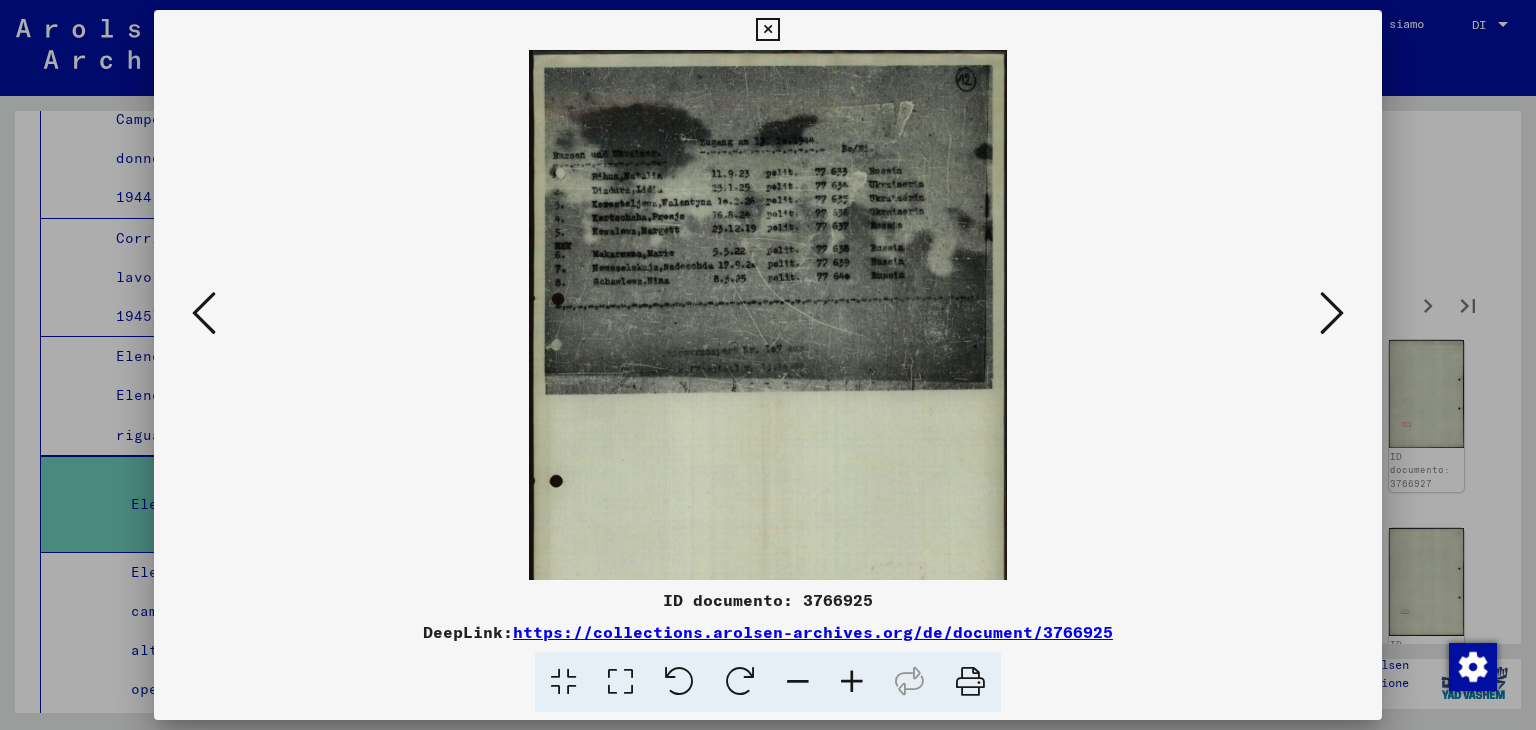 click at bounding box center [852, 682] 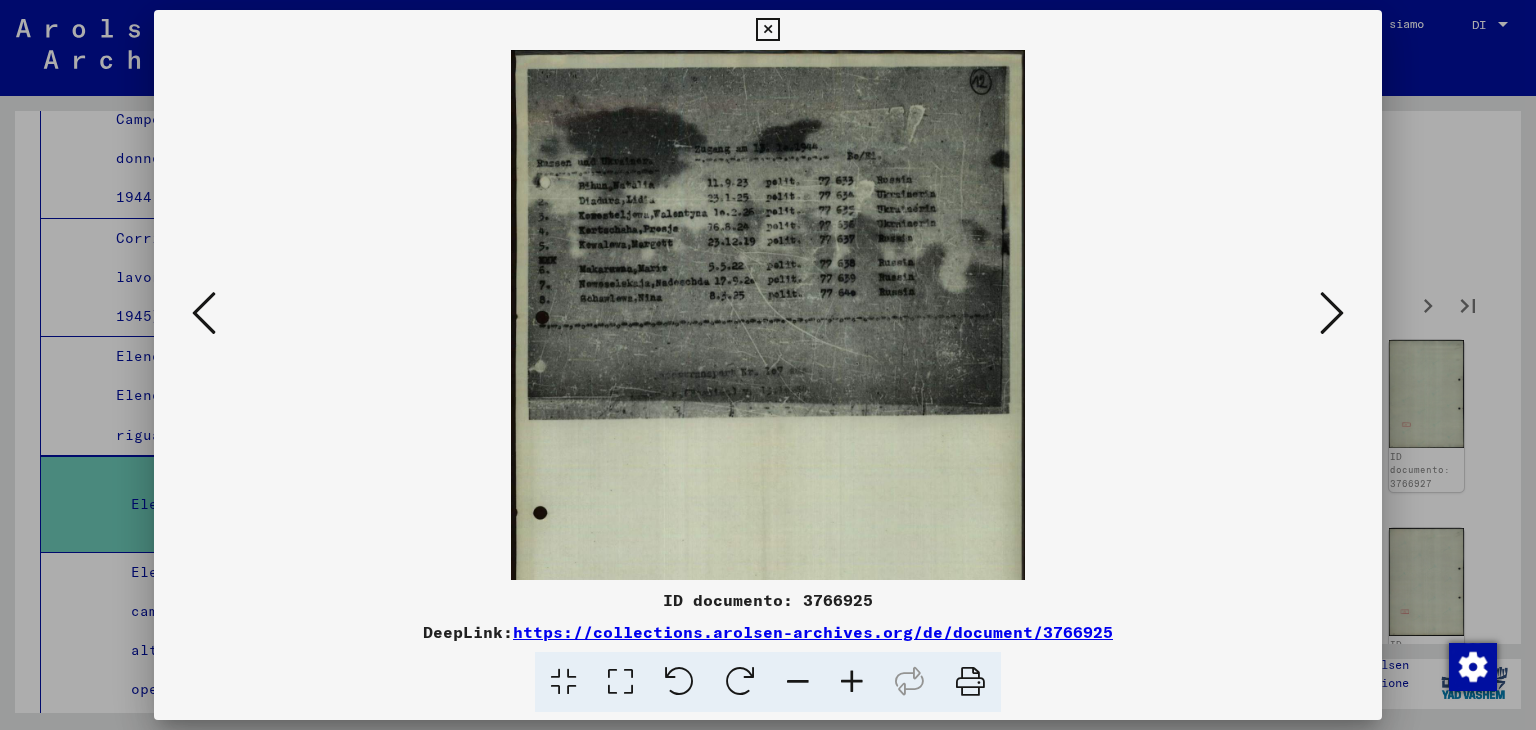 click at bounding box center [852, 682] 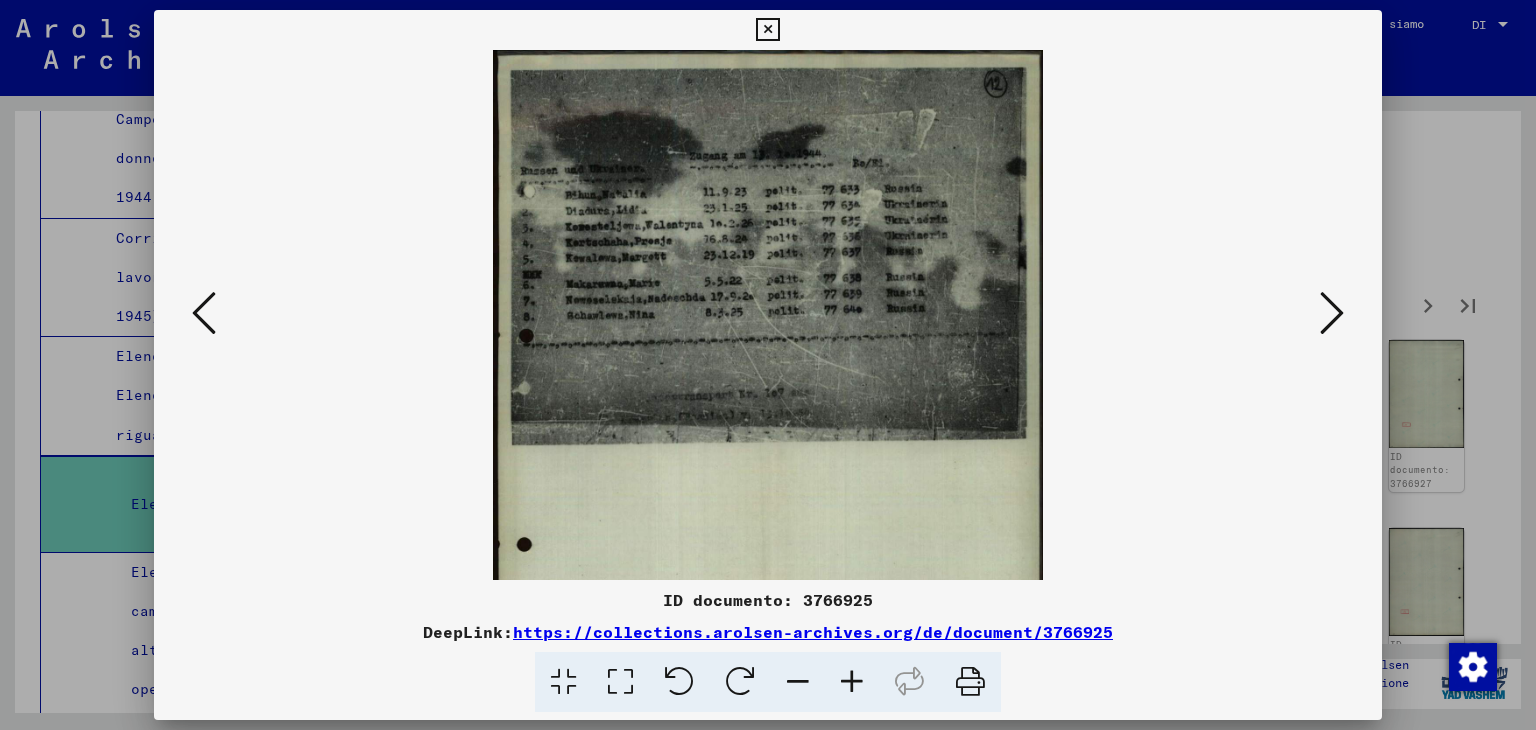 click at bounding box center (852, 682) 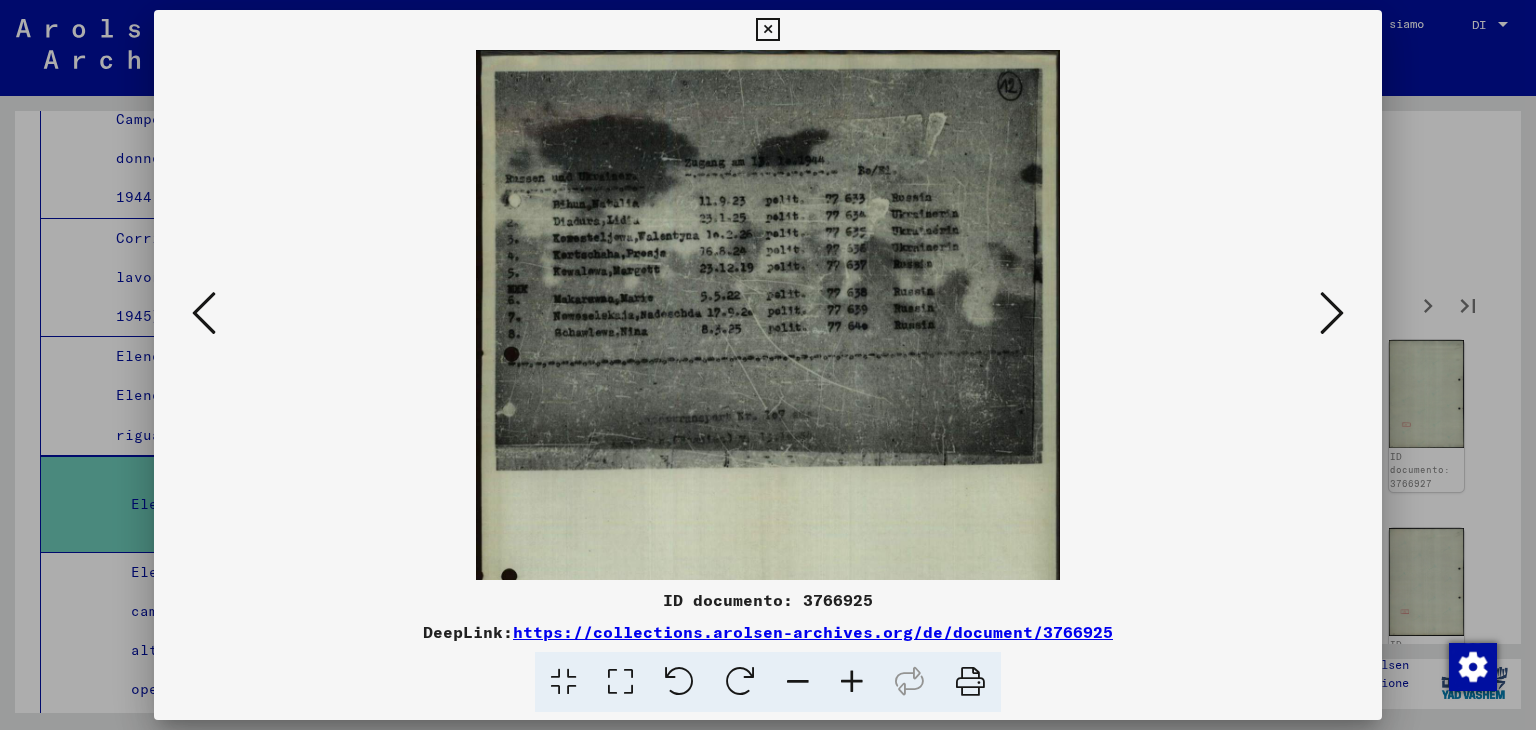 click at bounding box center (1332, 313) 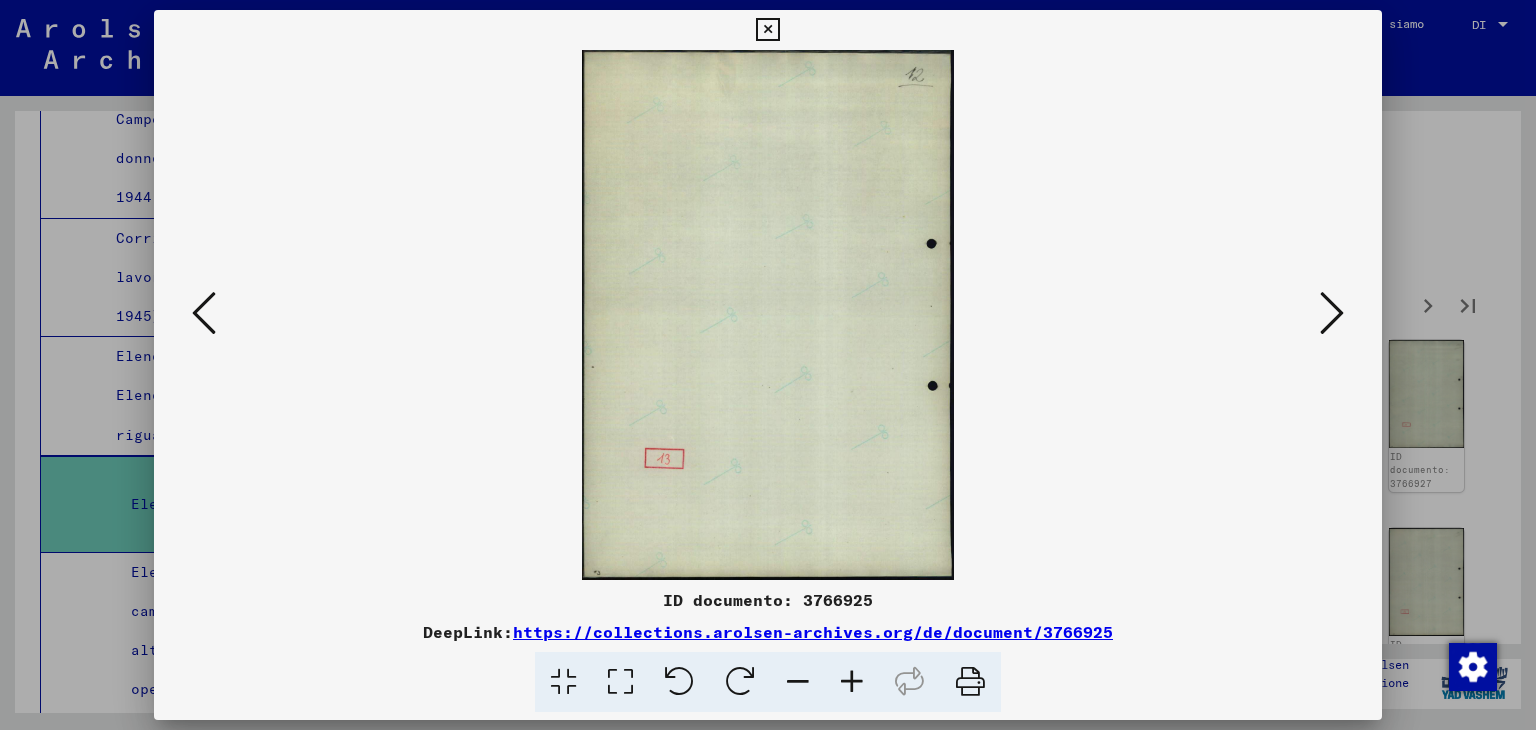 click at bounding box center [1332, 313] 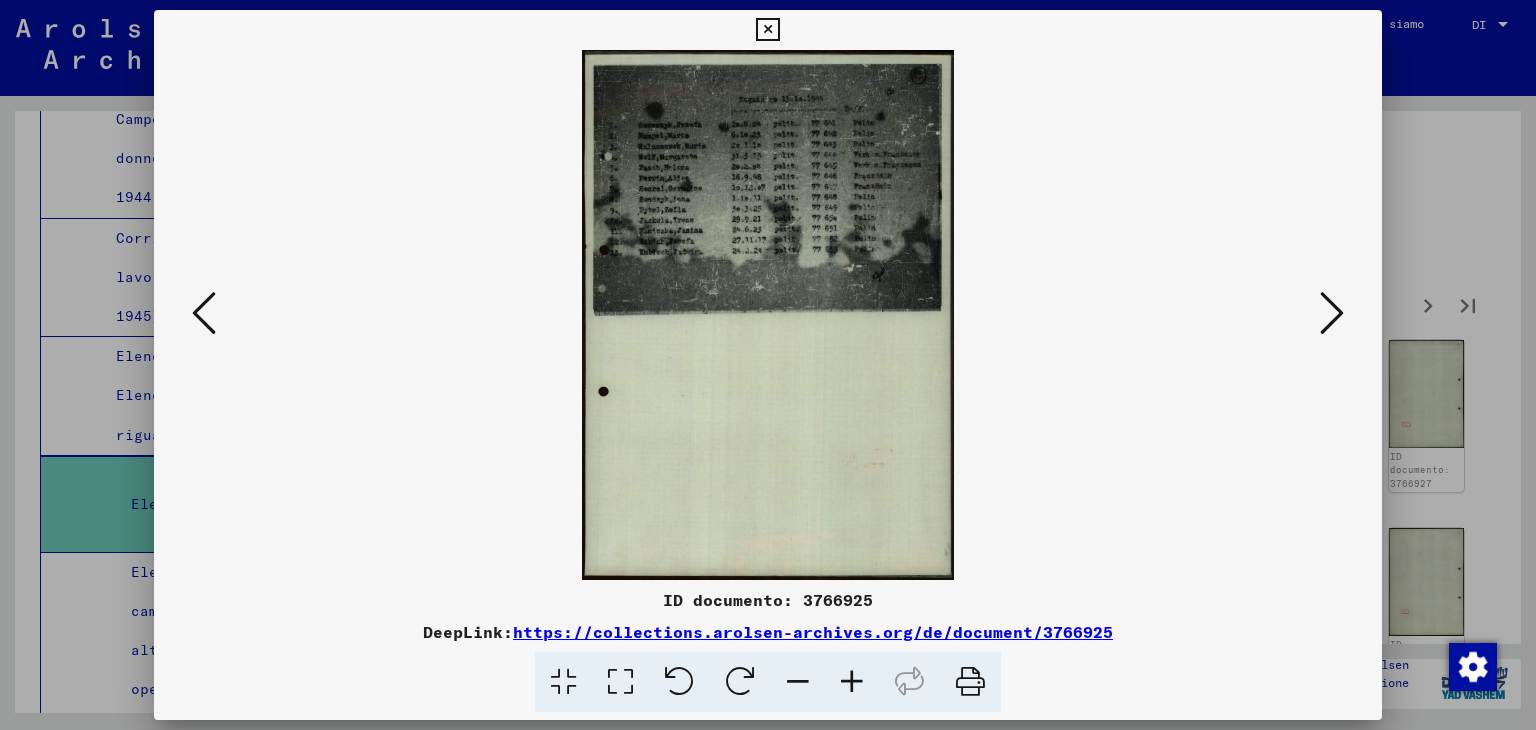 click at bounding box center [852, 682] 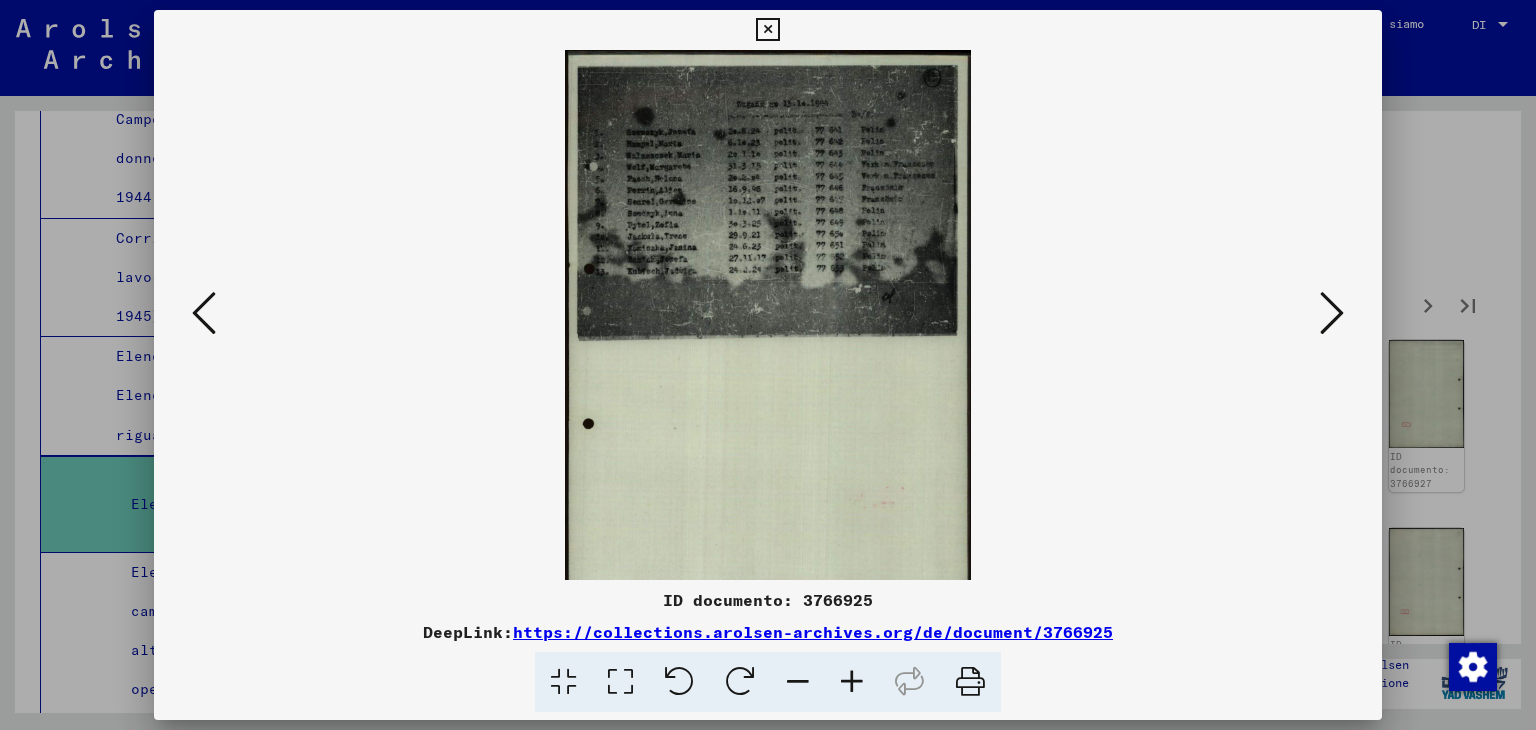 click at bounding box center (852, 682) 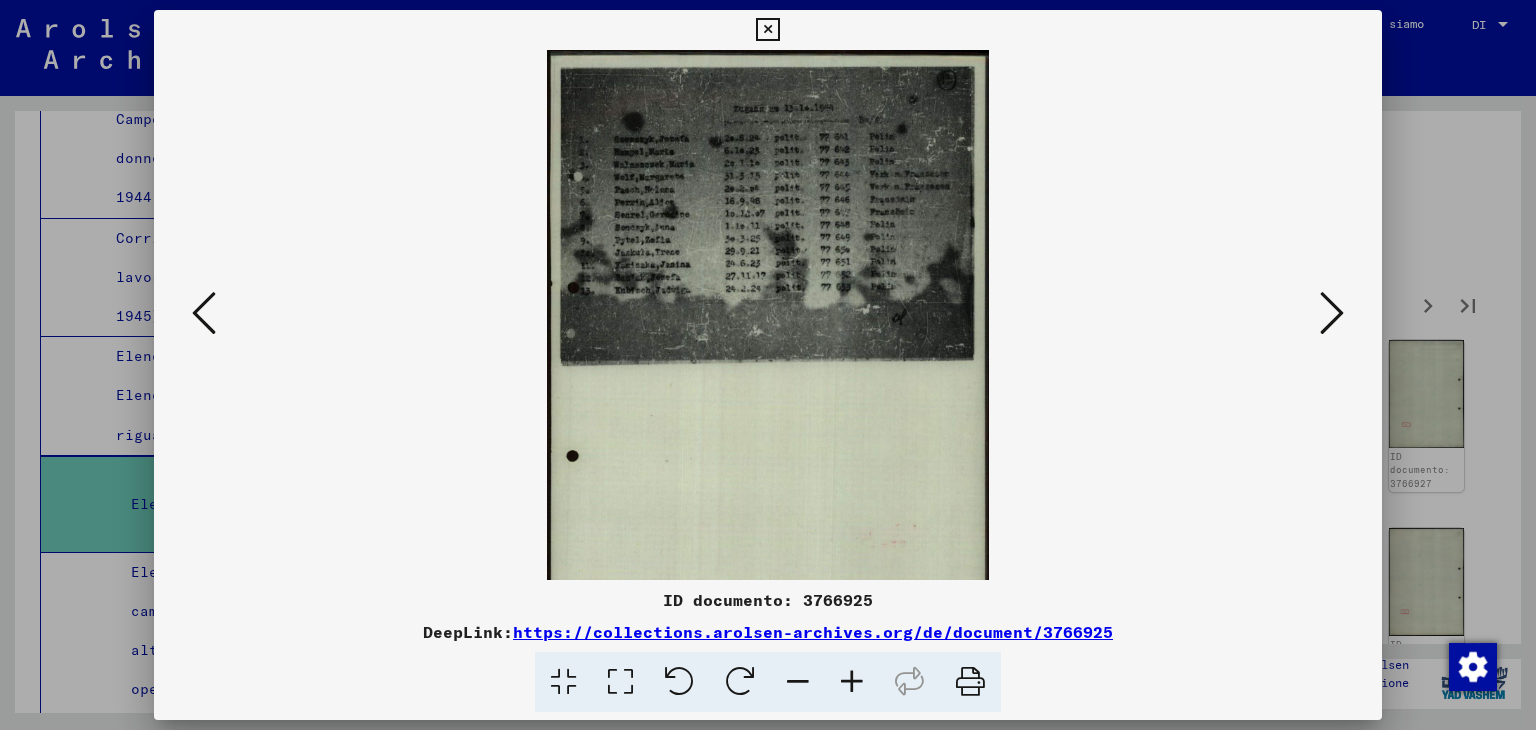 click at bounding box center (852, 682) 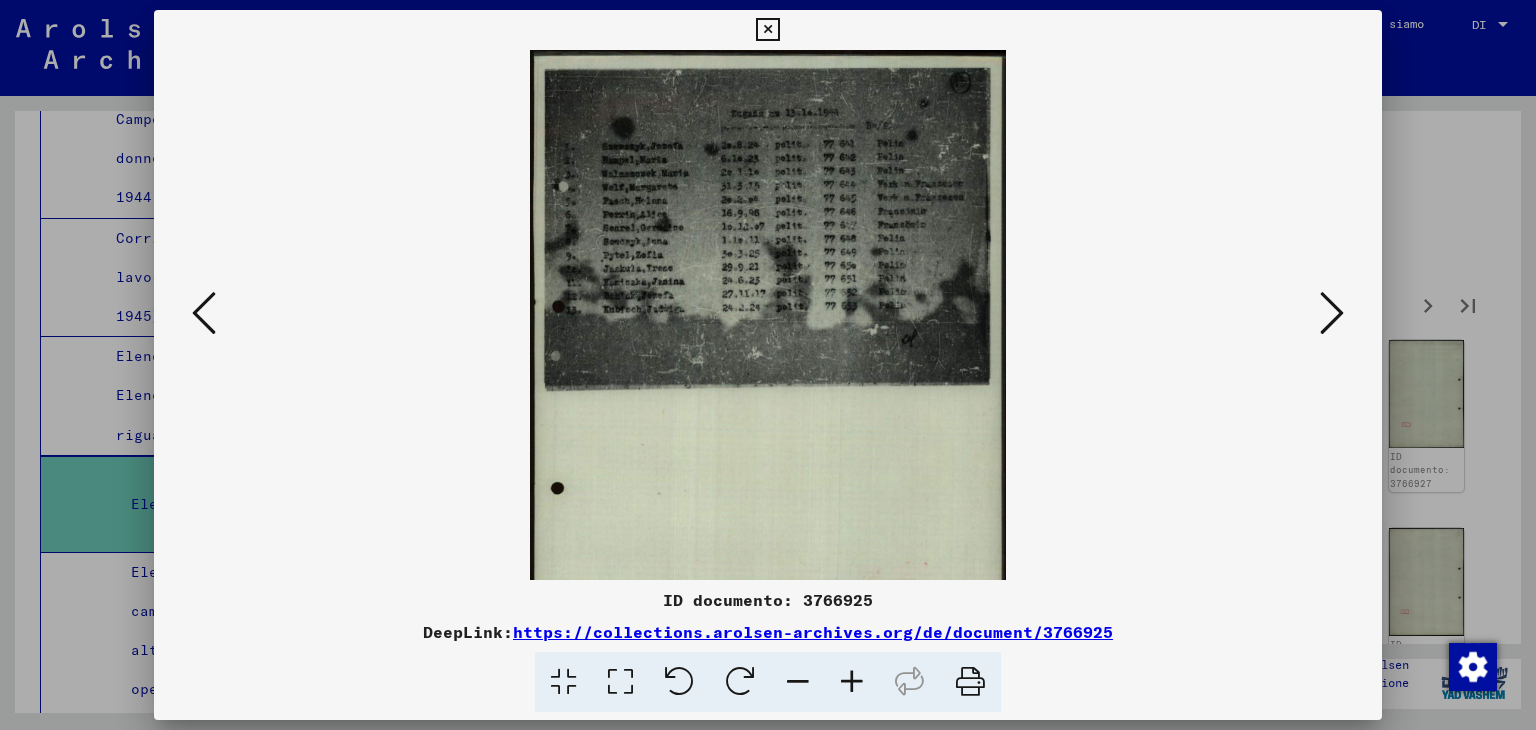 click at bounding box center [852, 682] 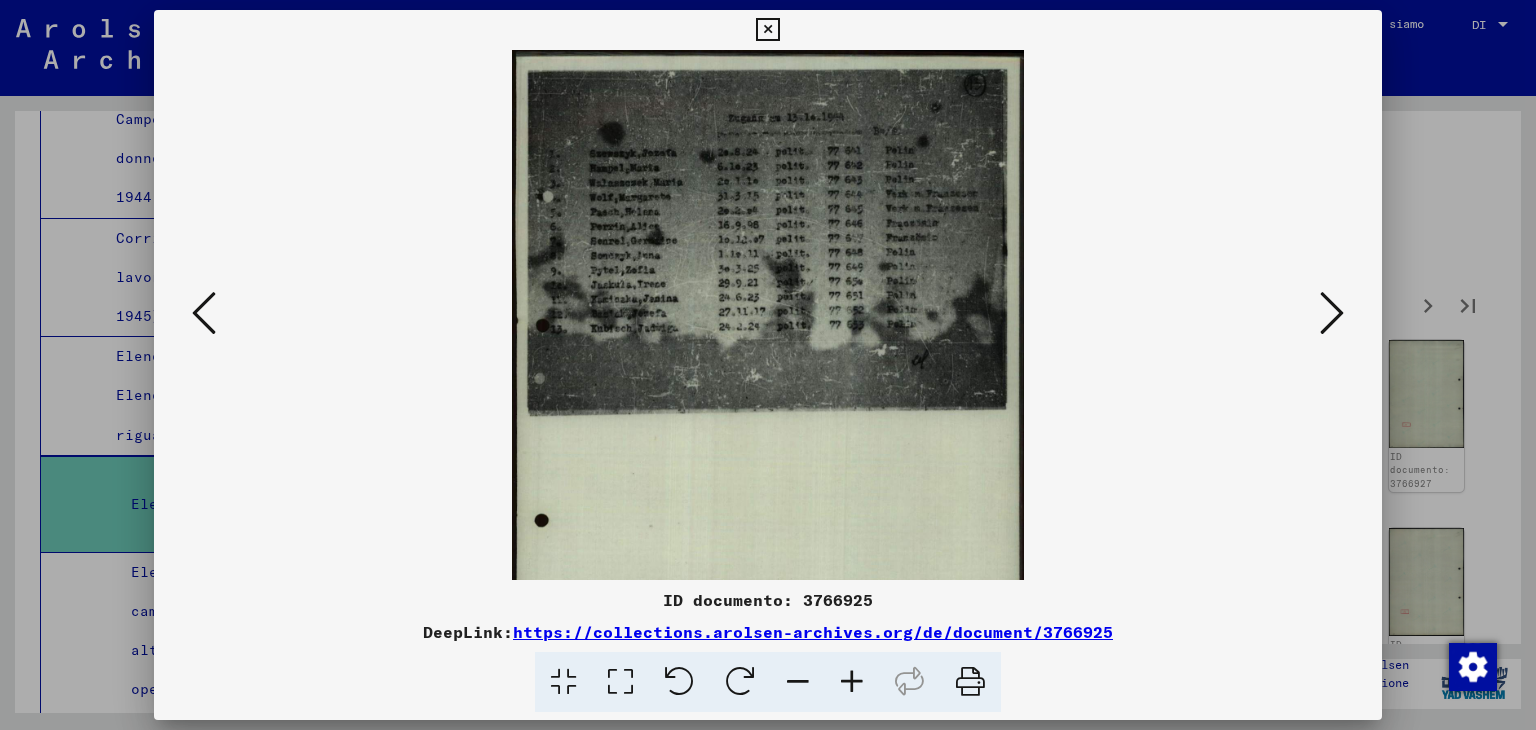 click at bounding box center [852, 682] 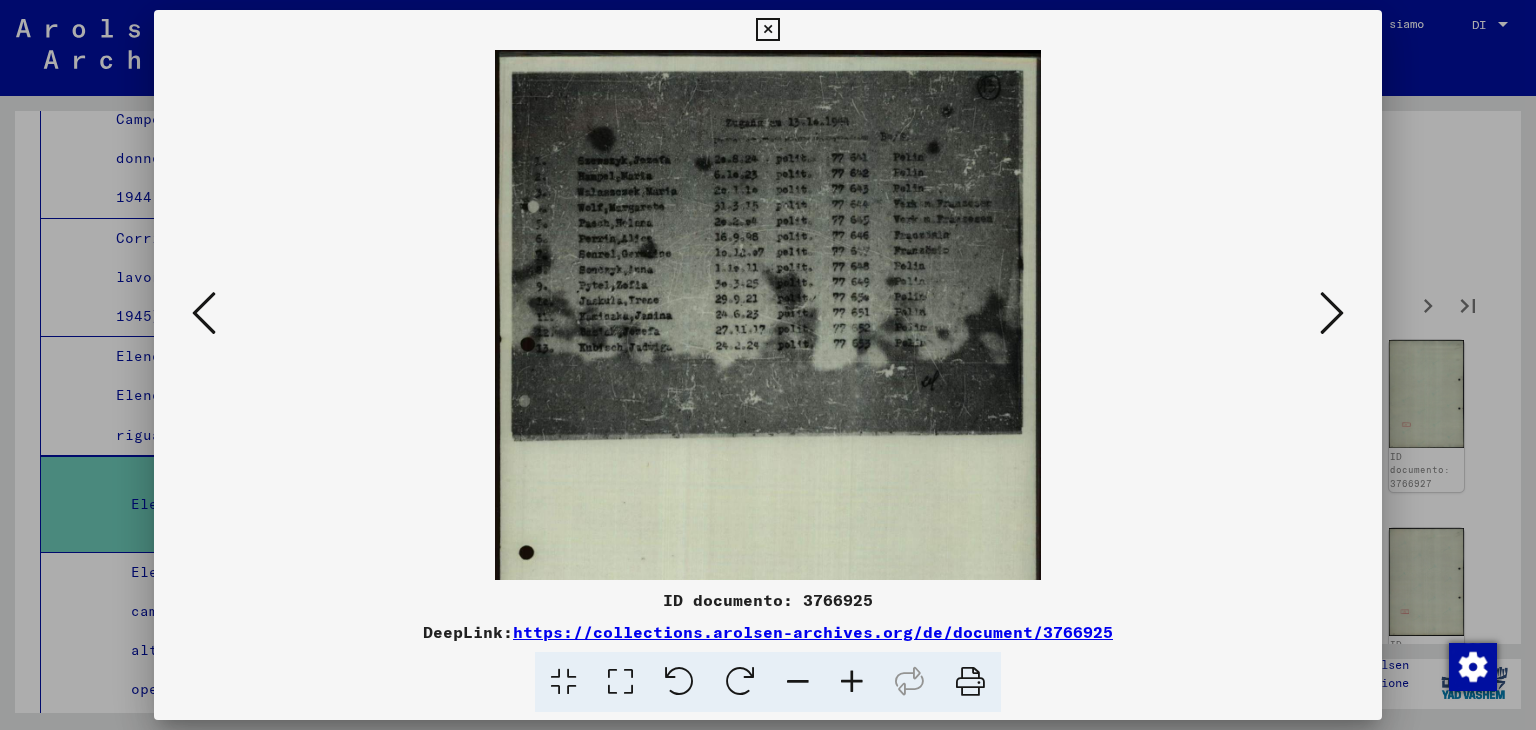 click at bounding box center [852, 682] 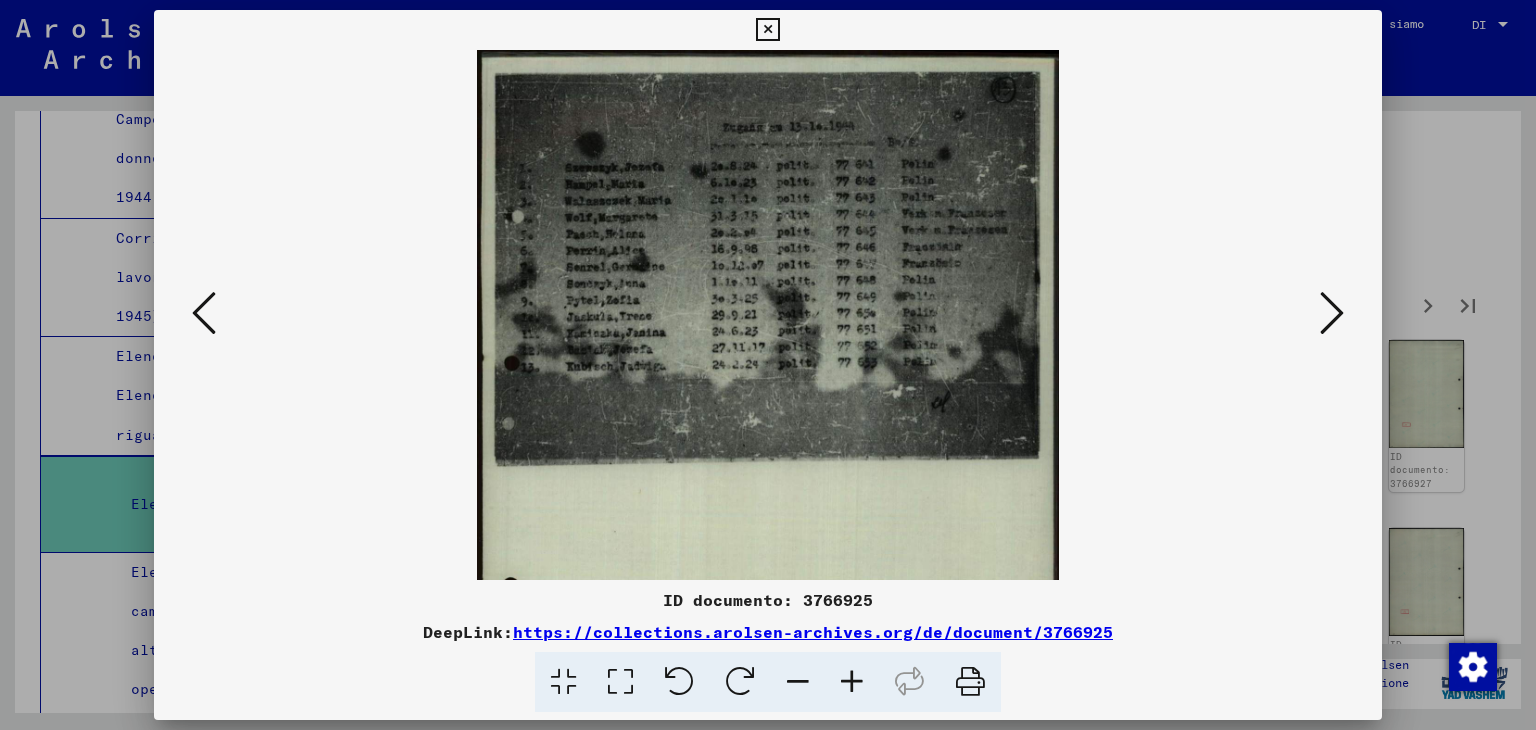 click at bounding box center (1332, 313) 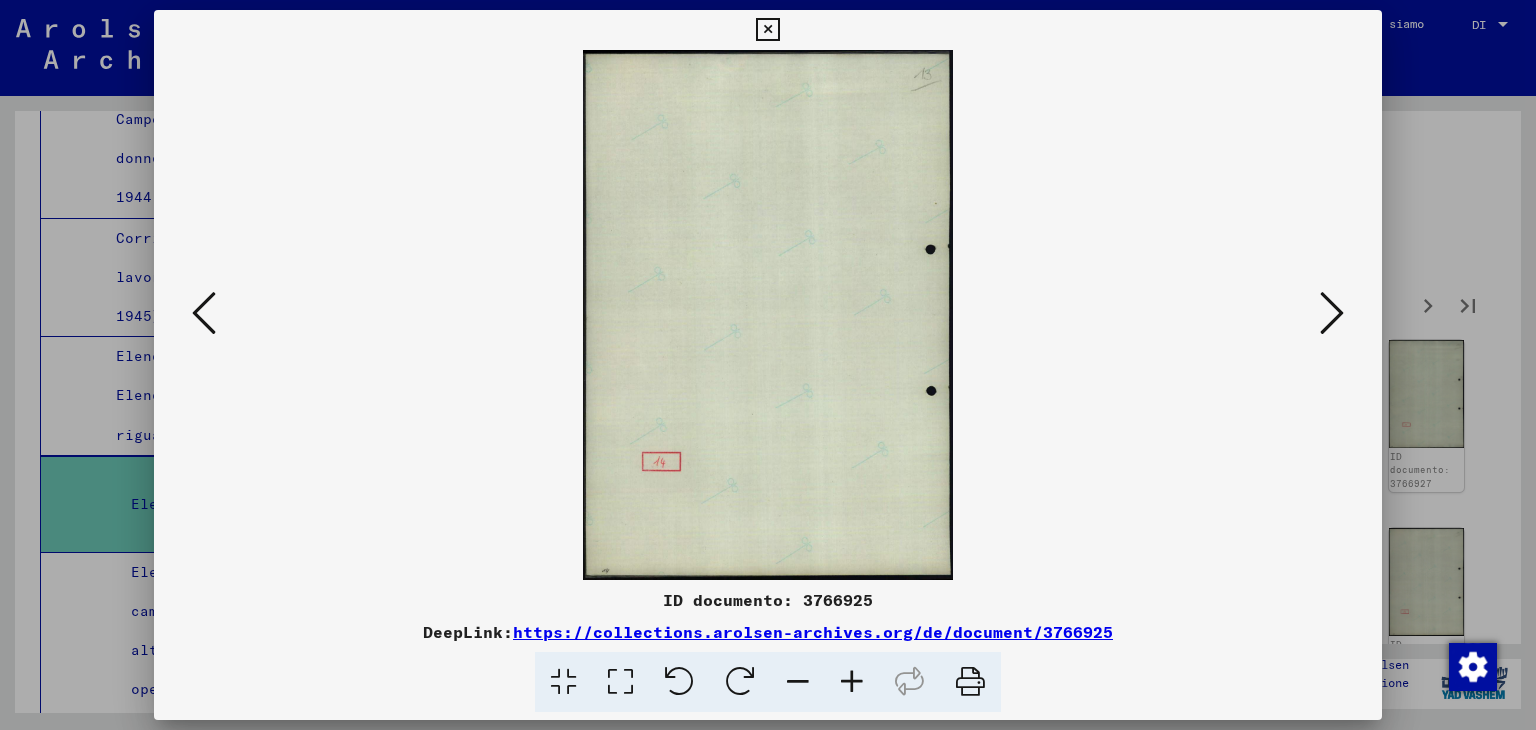 click at bounding box center (1332, 313) 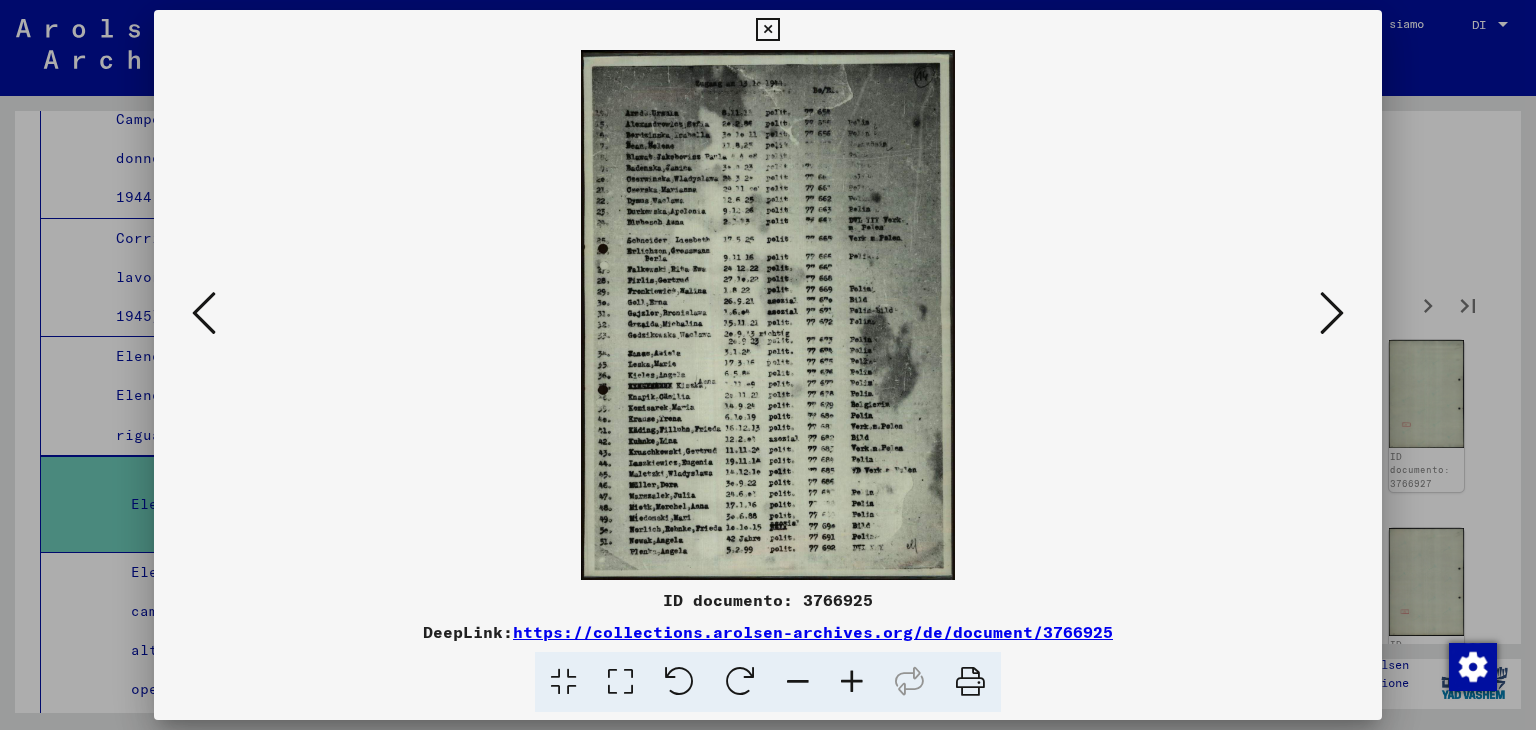 click at bounding box center (852, 682) 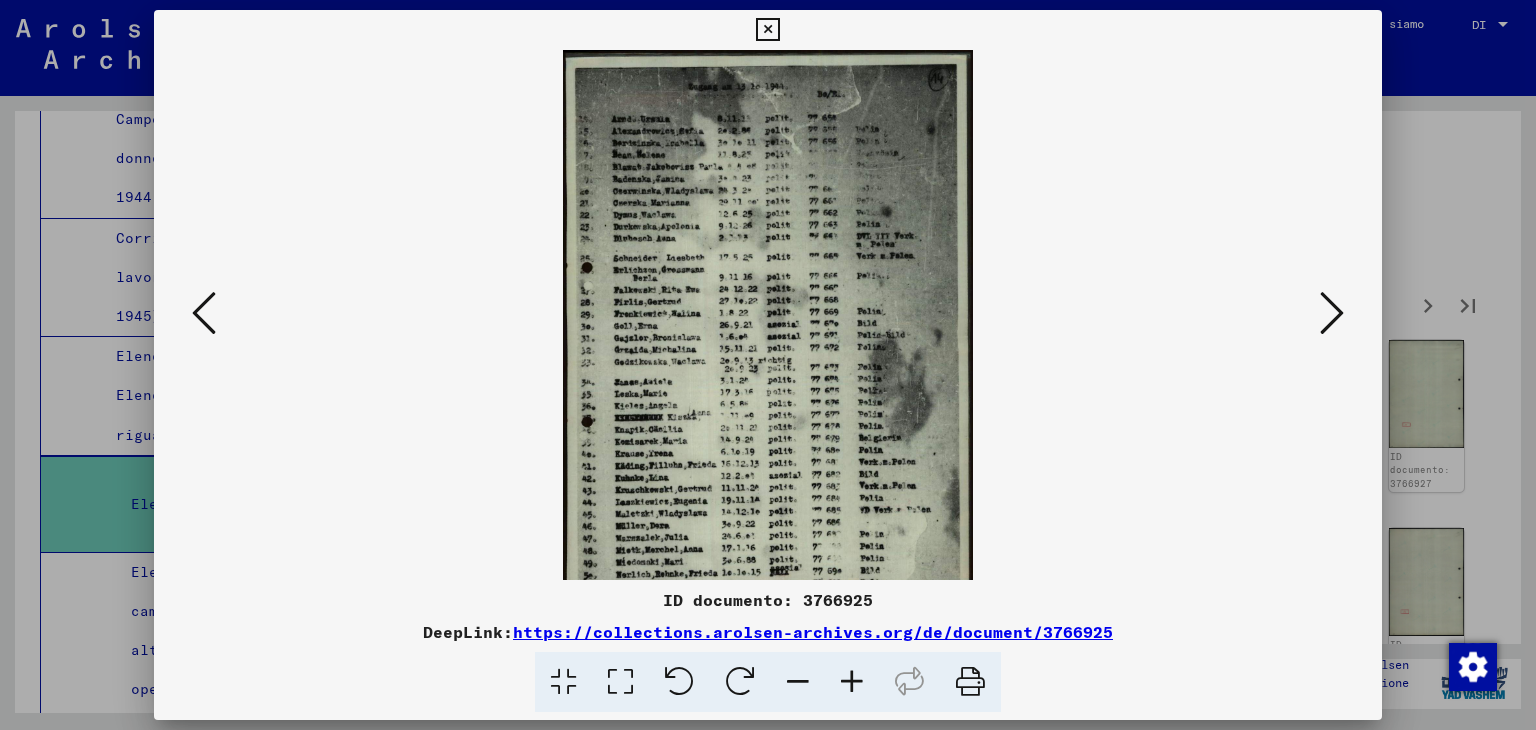 click at bounding box center [852, 682] 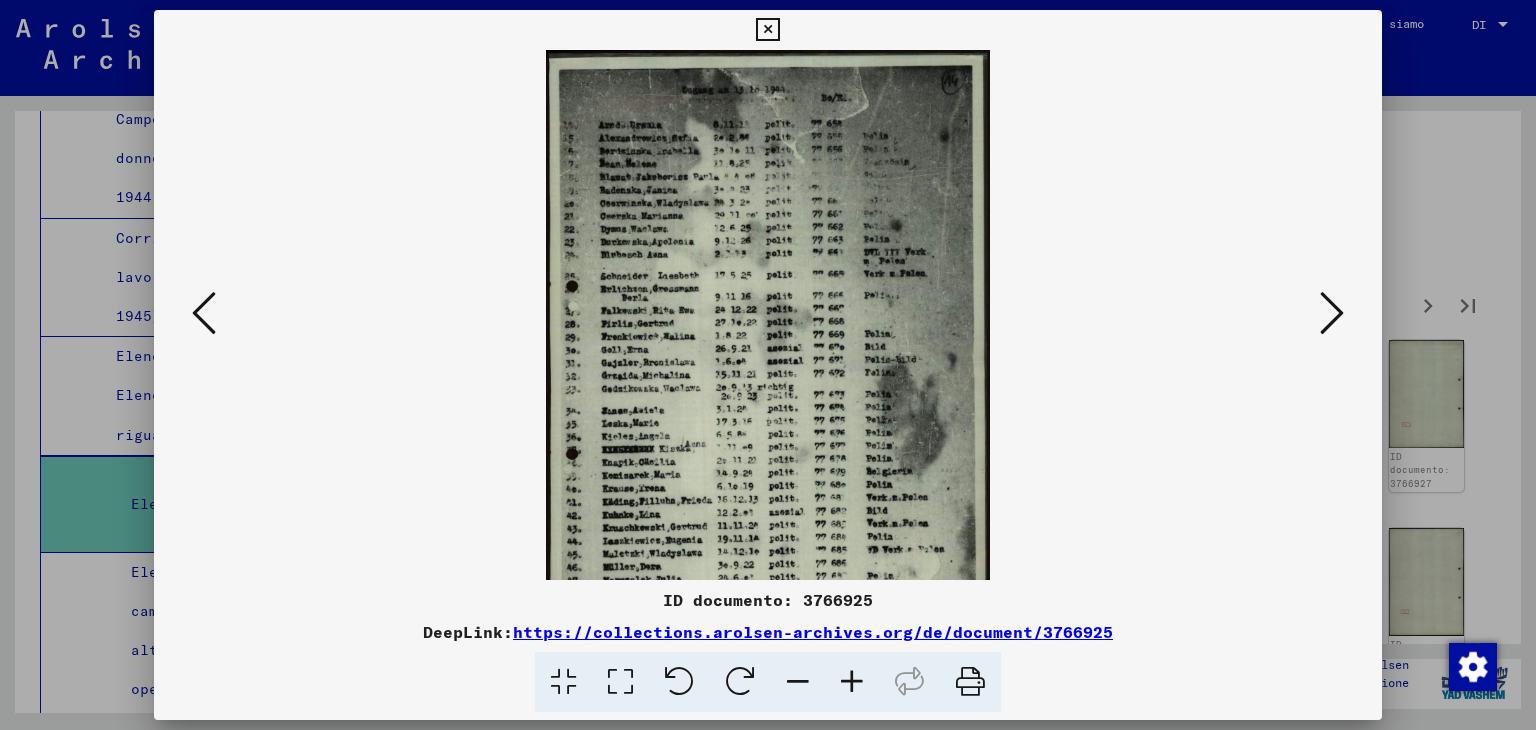 click at bounding box center [852, 682] 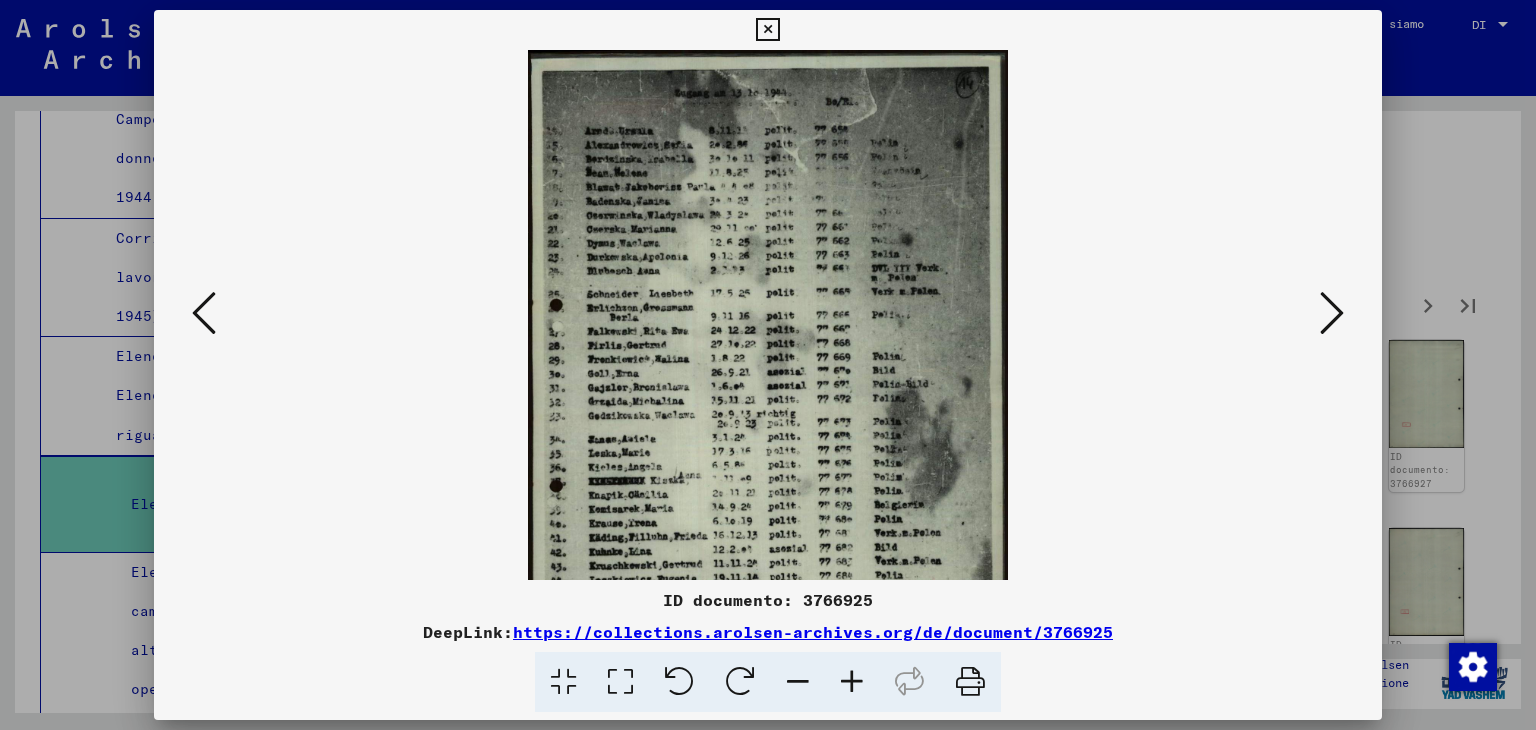 click at bounding box center [852, 682] 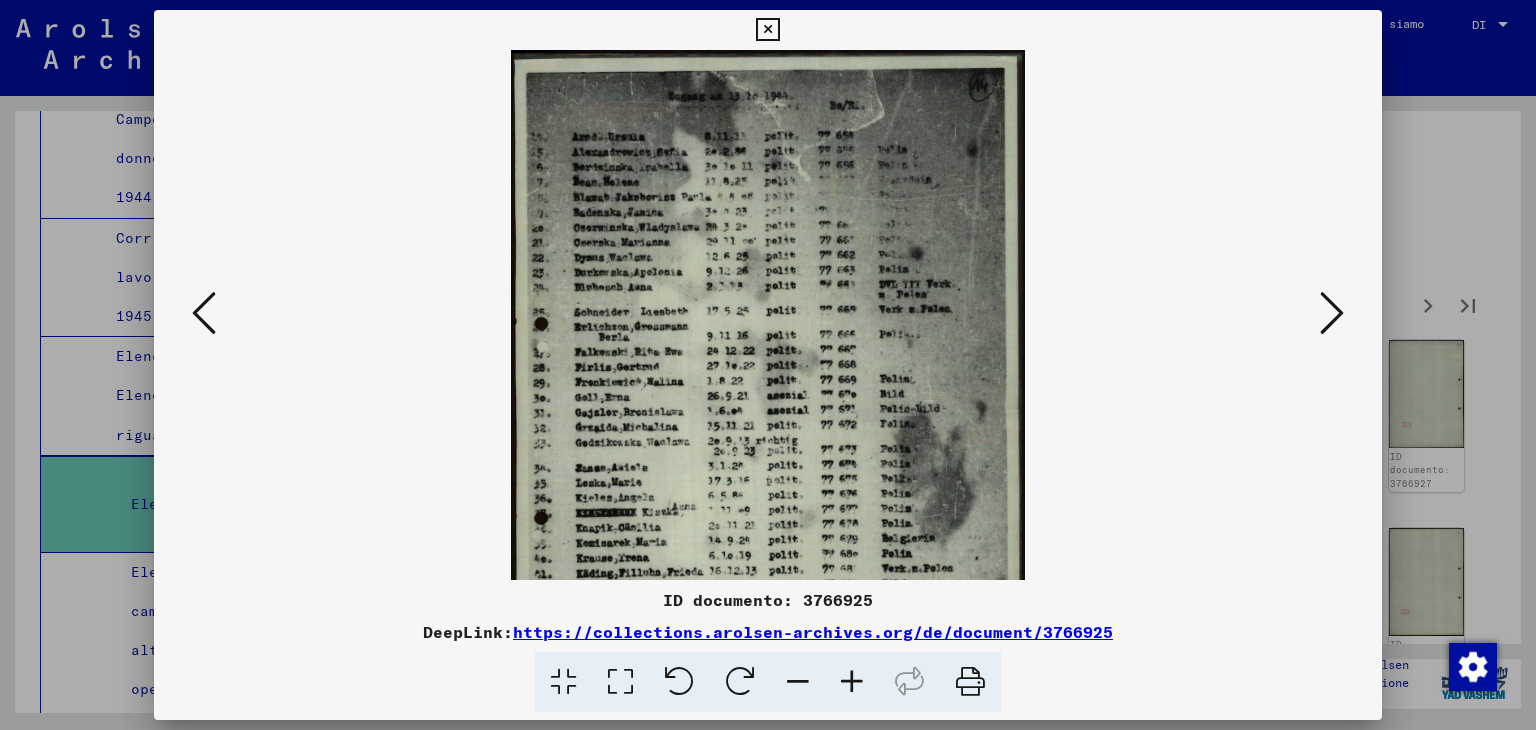 click at bounding box center [852, 682] 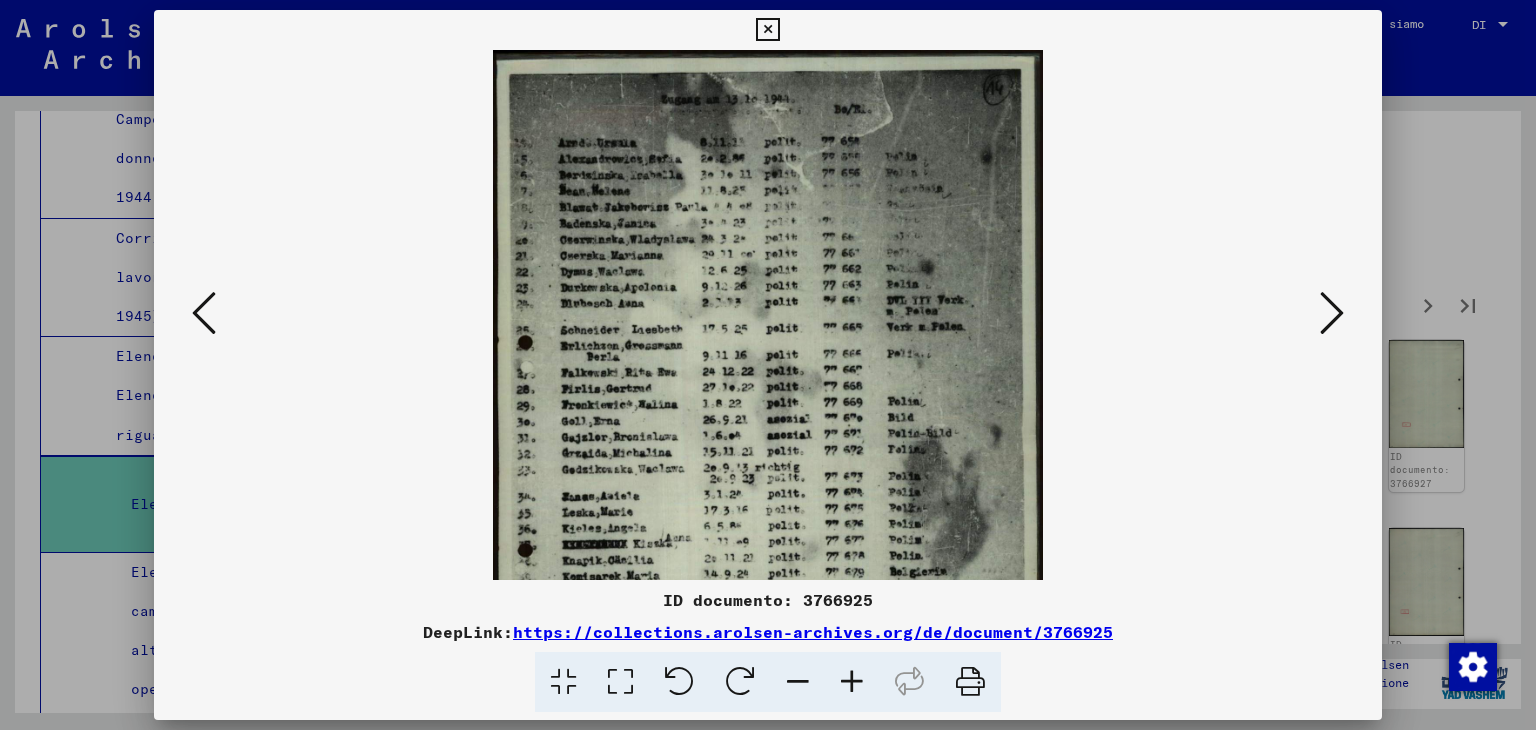 click at bounding box center [852, 682] 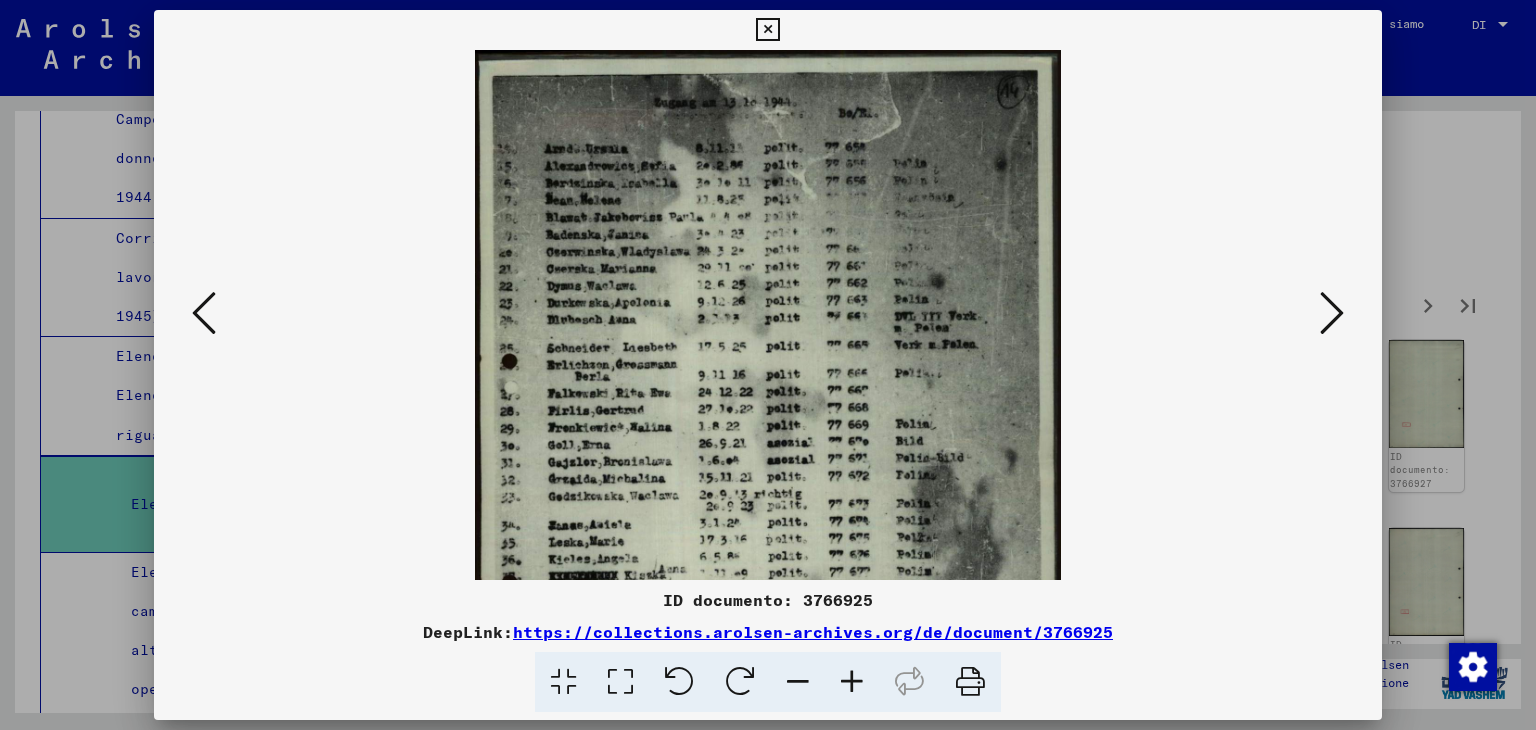 click at bounding box center [852, 682] 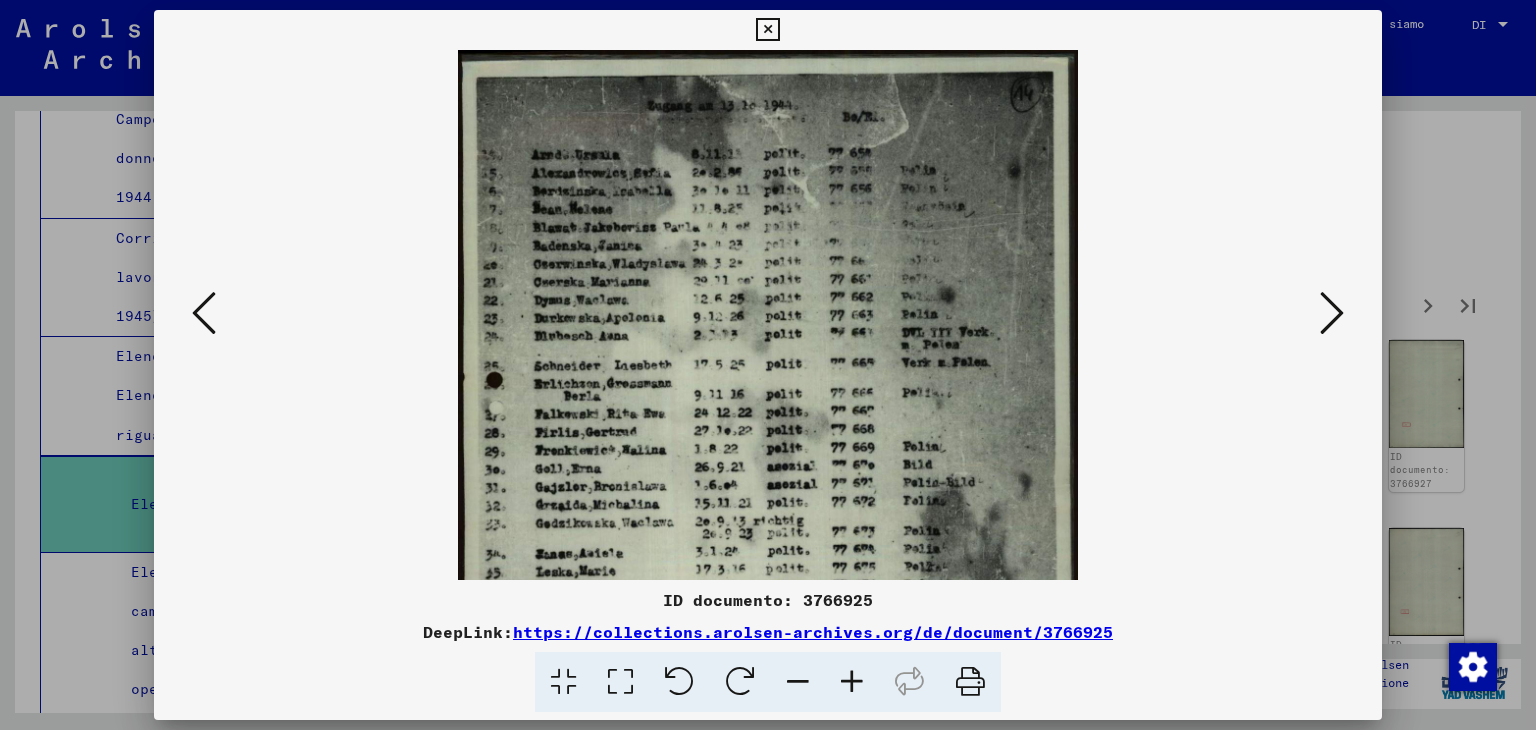 click at bounding box center [852, 682] 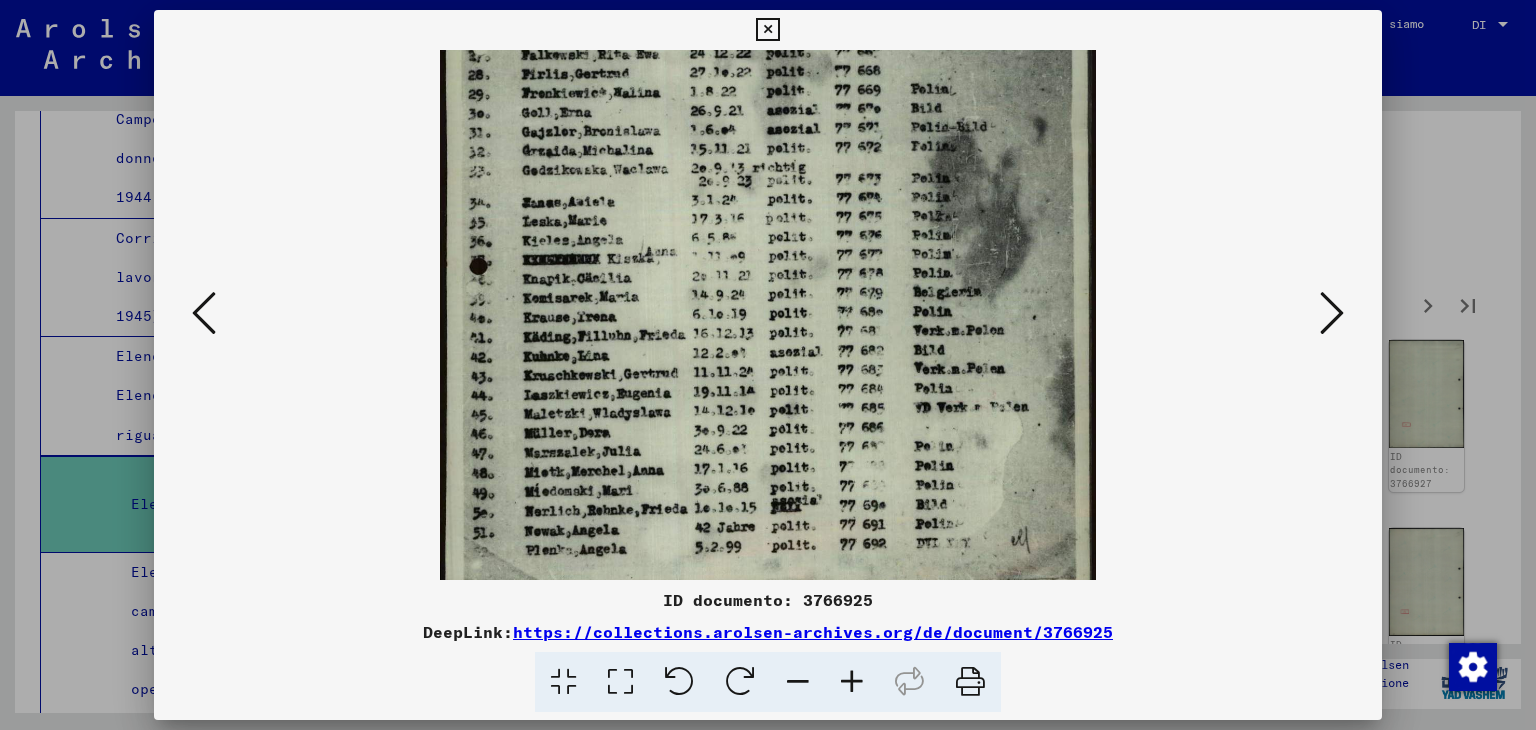 scroll, scrollTop: 400, scrollLeft: 0, axis: vertical 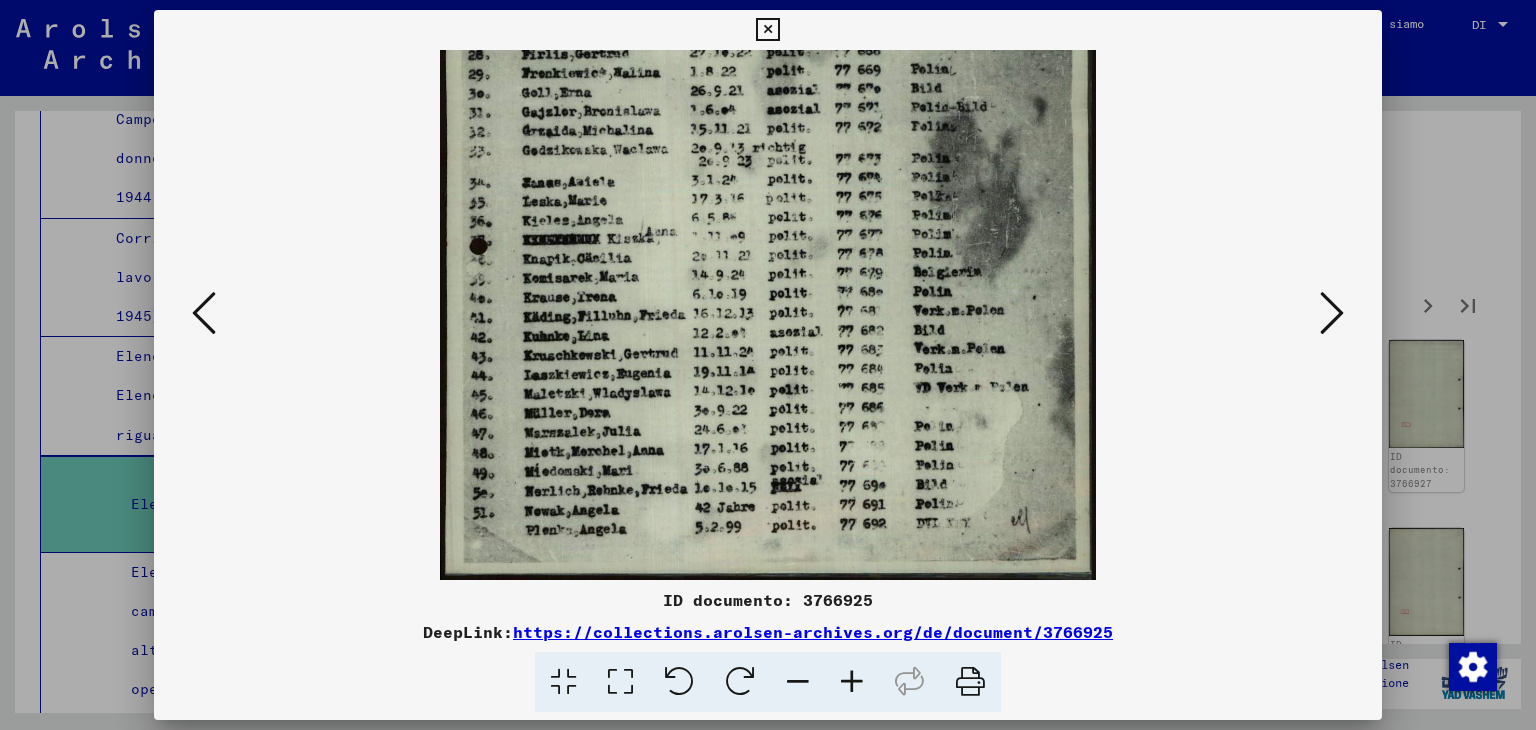 drag, startPoint x: 916, startPoint y: 433, endPoint x: 984, endPoint y: 33, distance: 405.73883 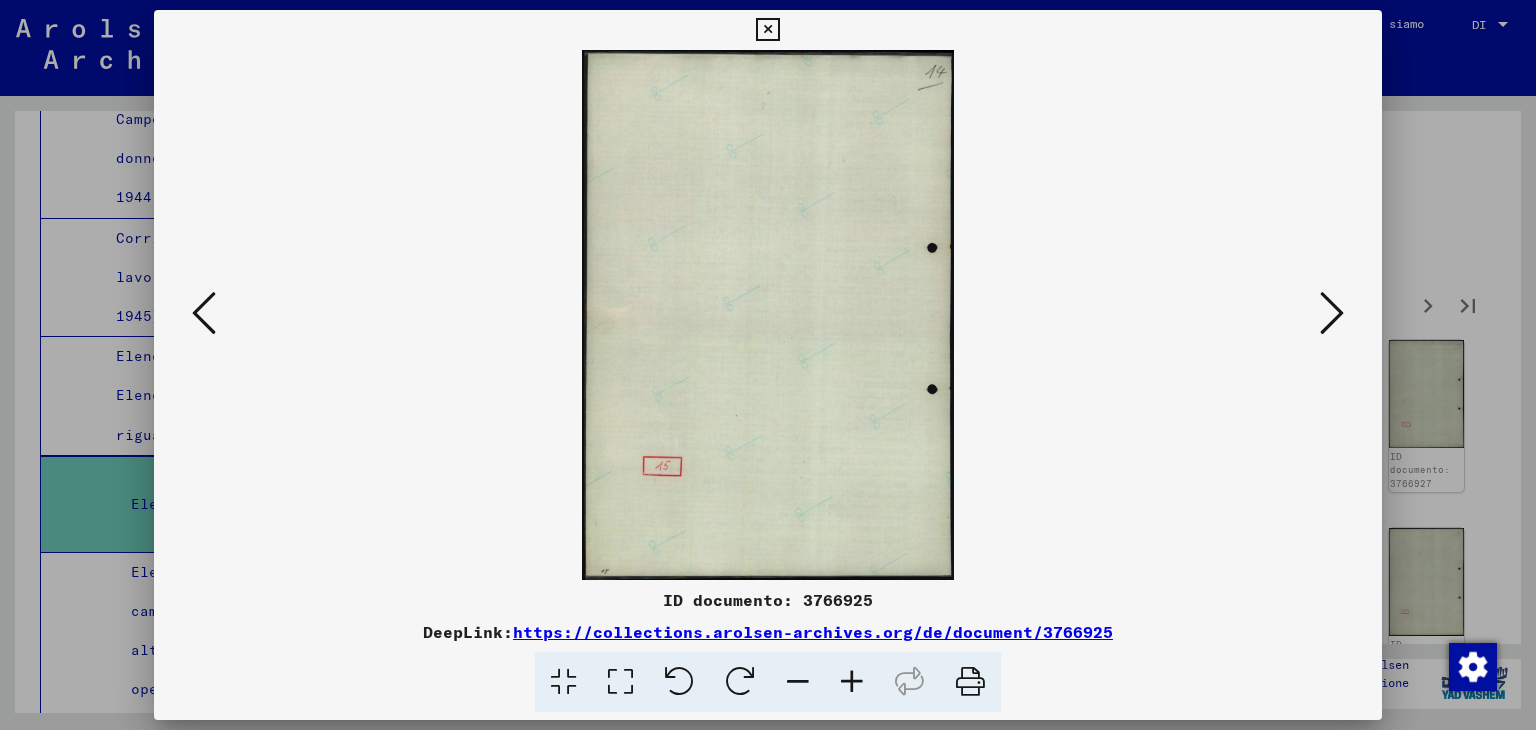 scroll, scrollTop: 0, scrollLeft: 0, axis: both 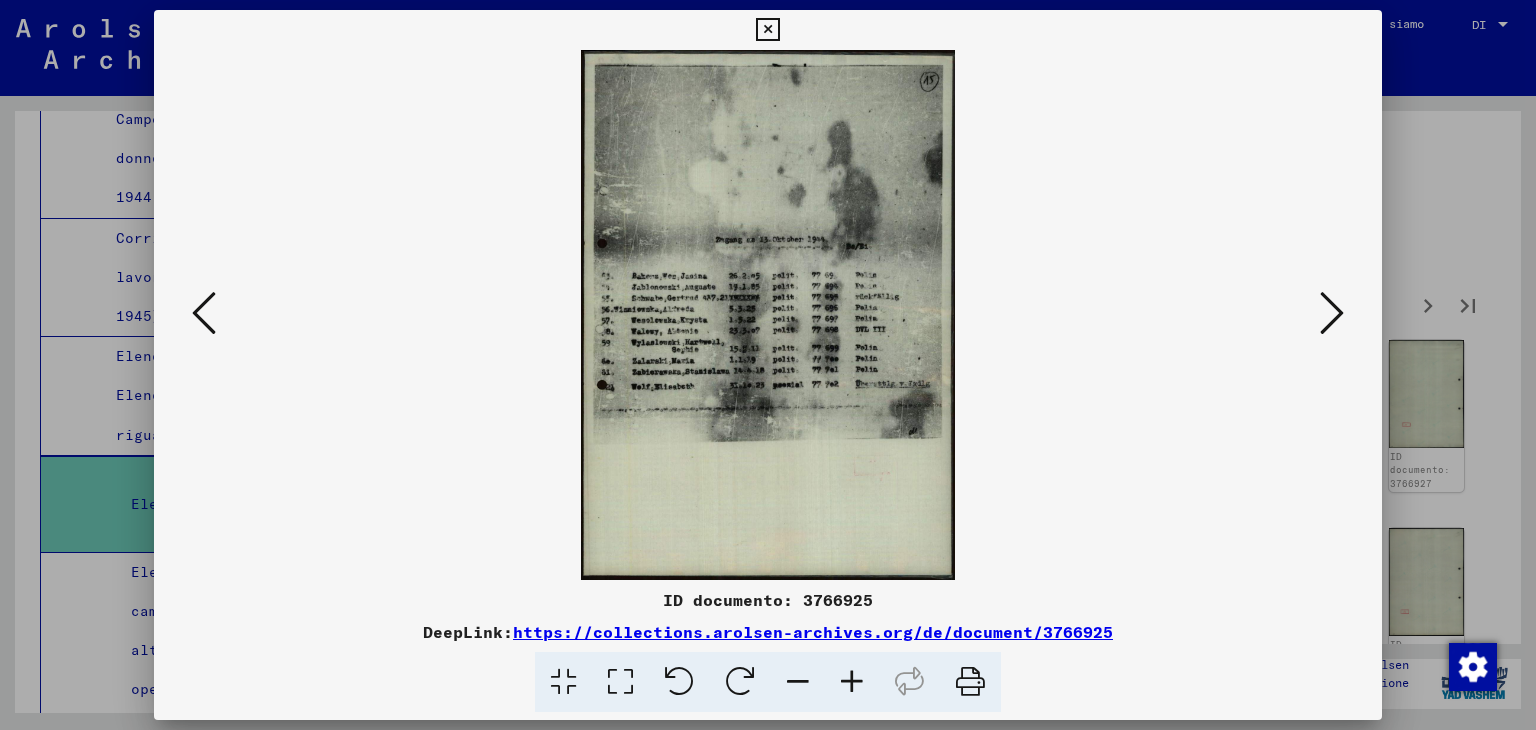 click at bounding box center [852, 682] 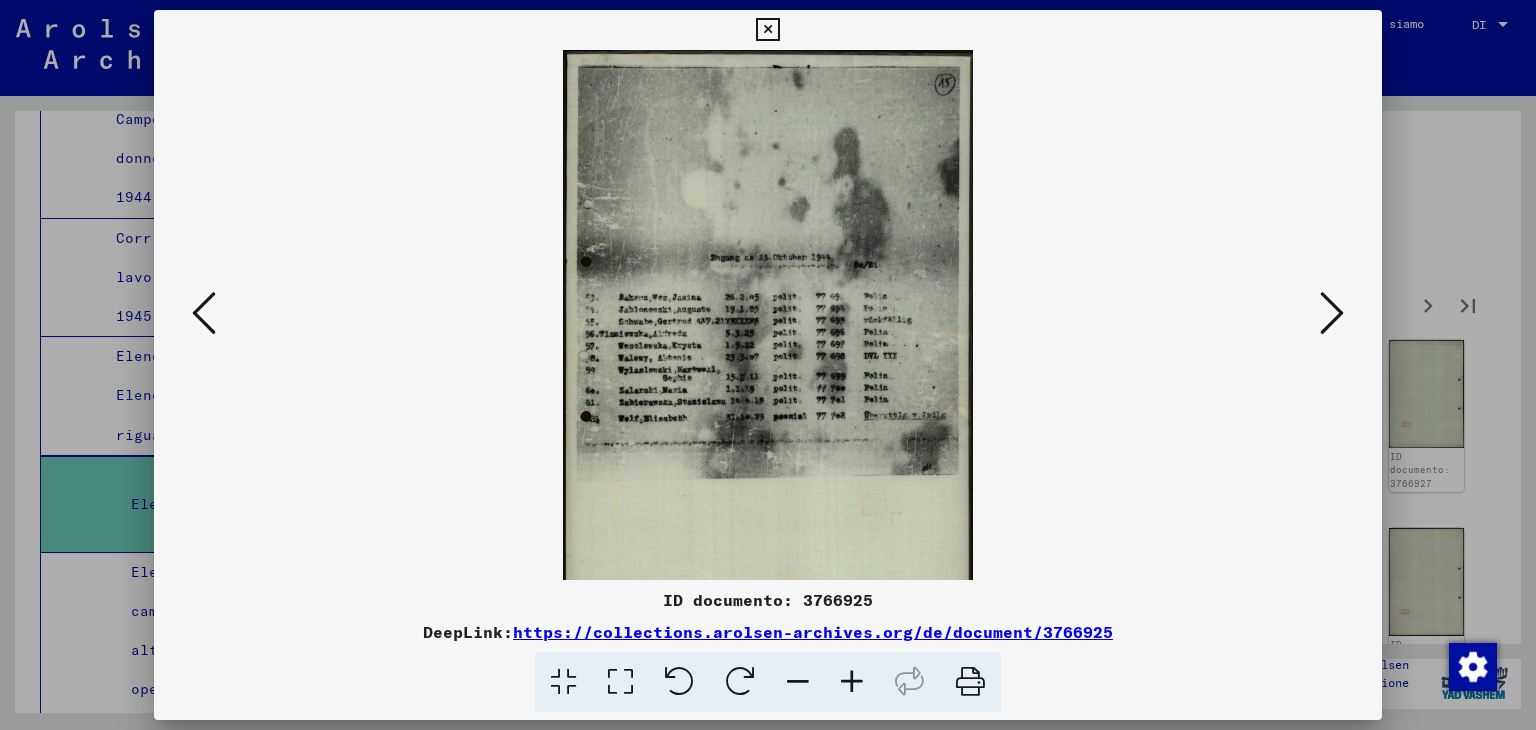click at bounding box center (852, 682) 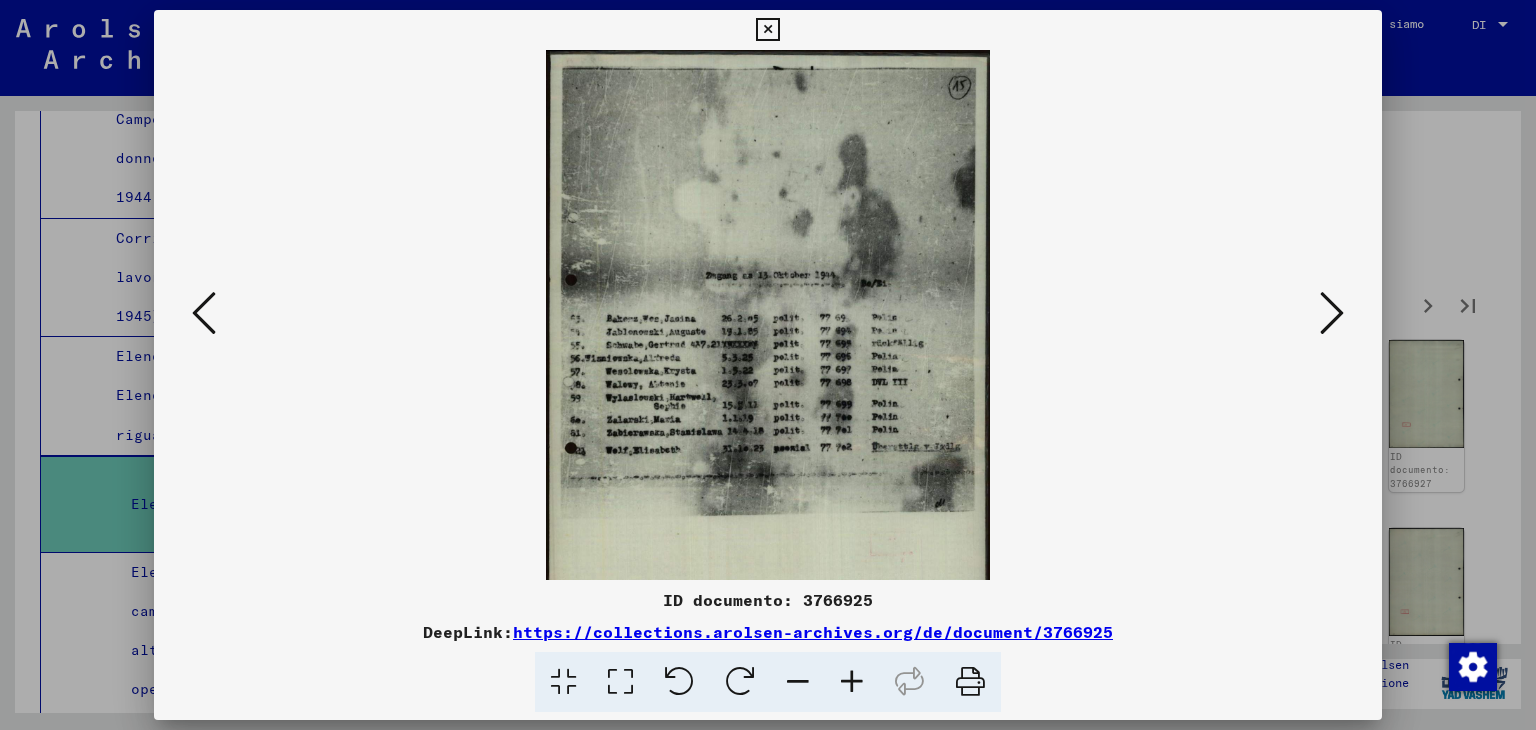 click at bounding box center [852, 682] 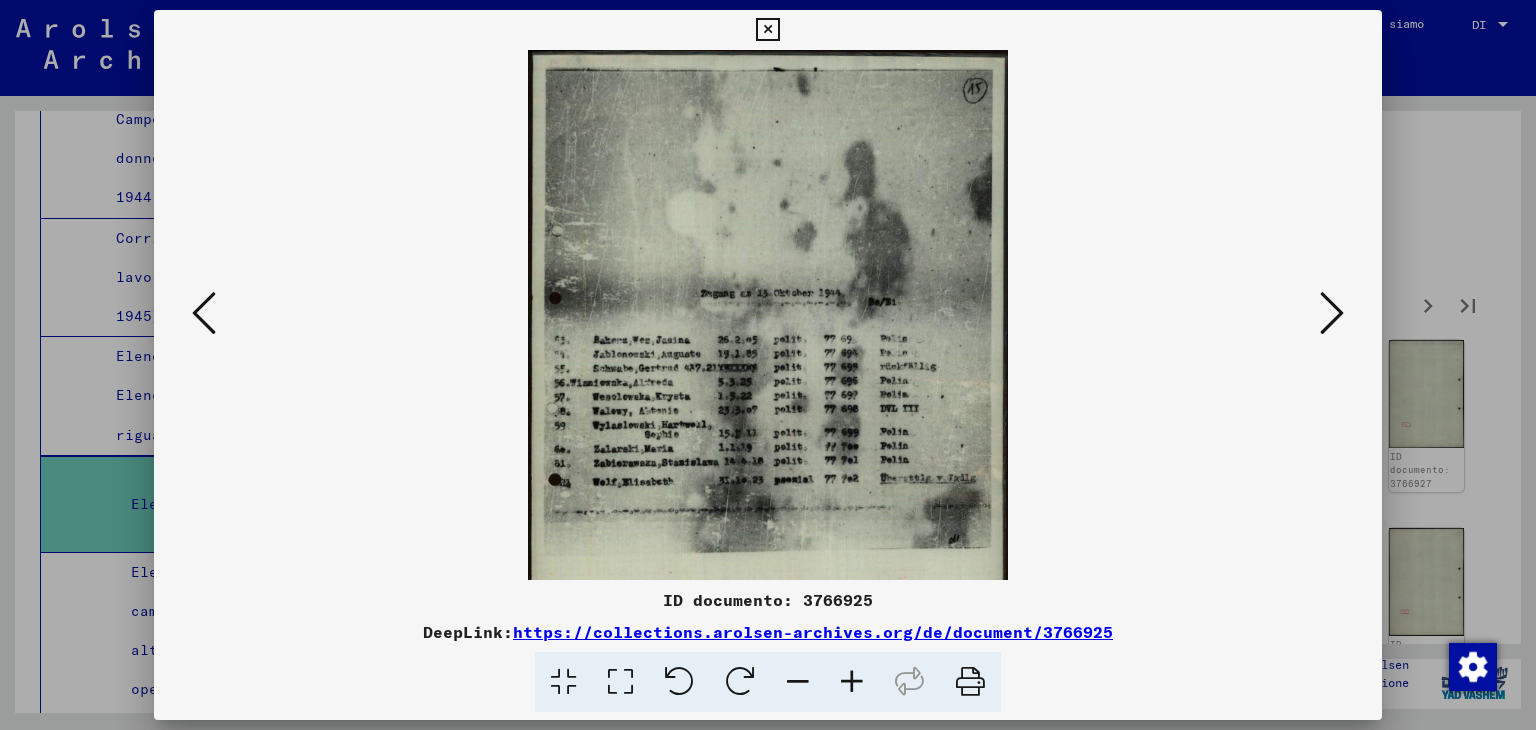 click at bounding box center (852, 682) 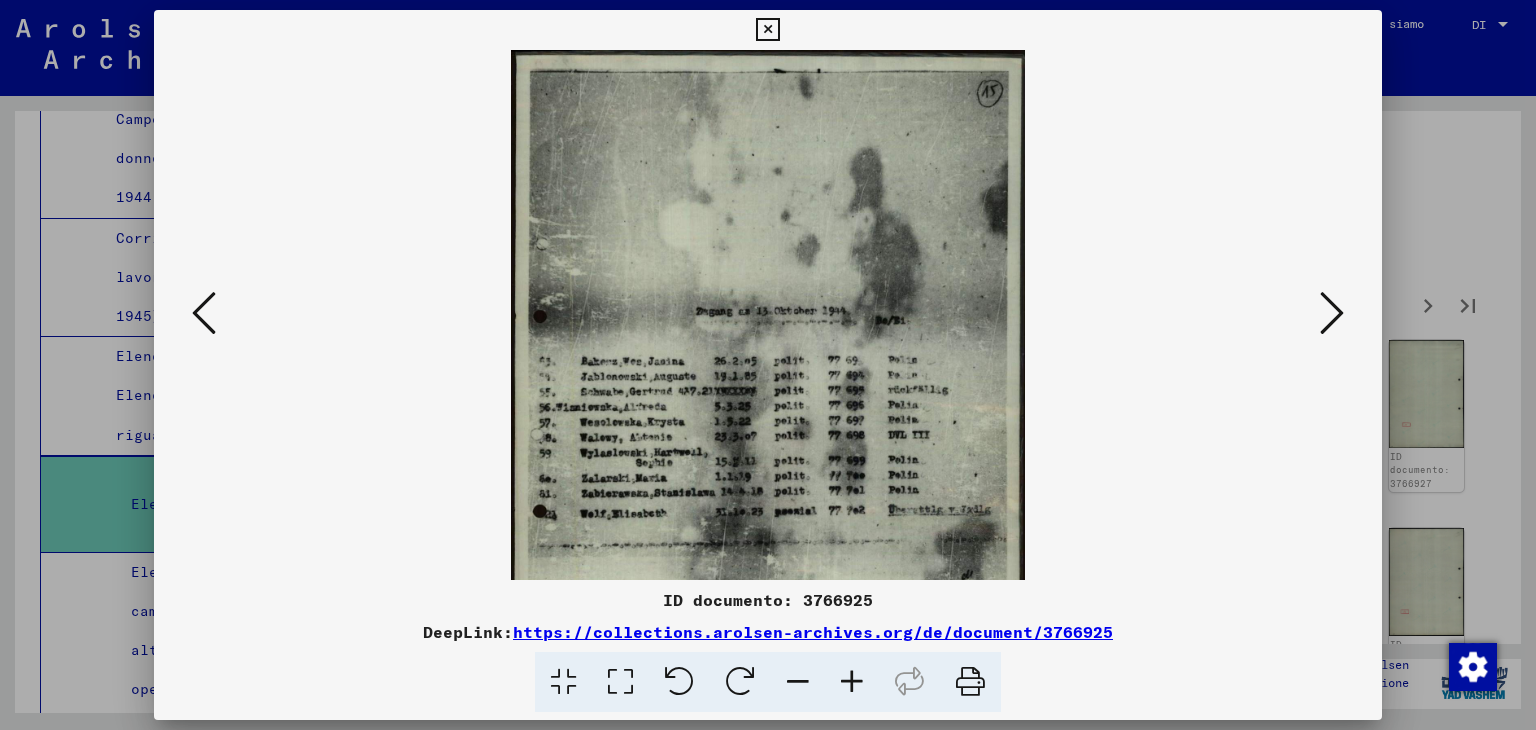 click at bounding box center (852, 682) 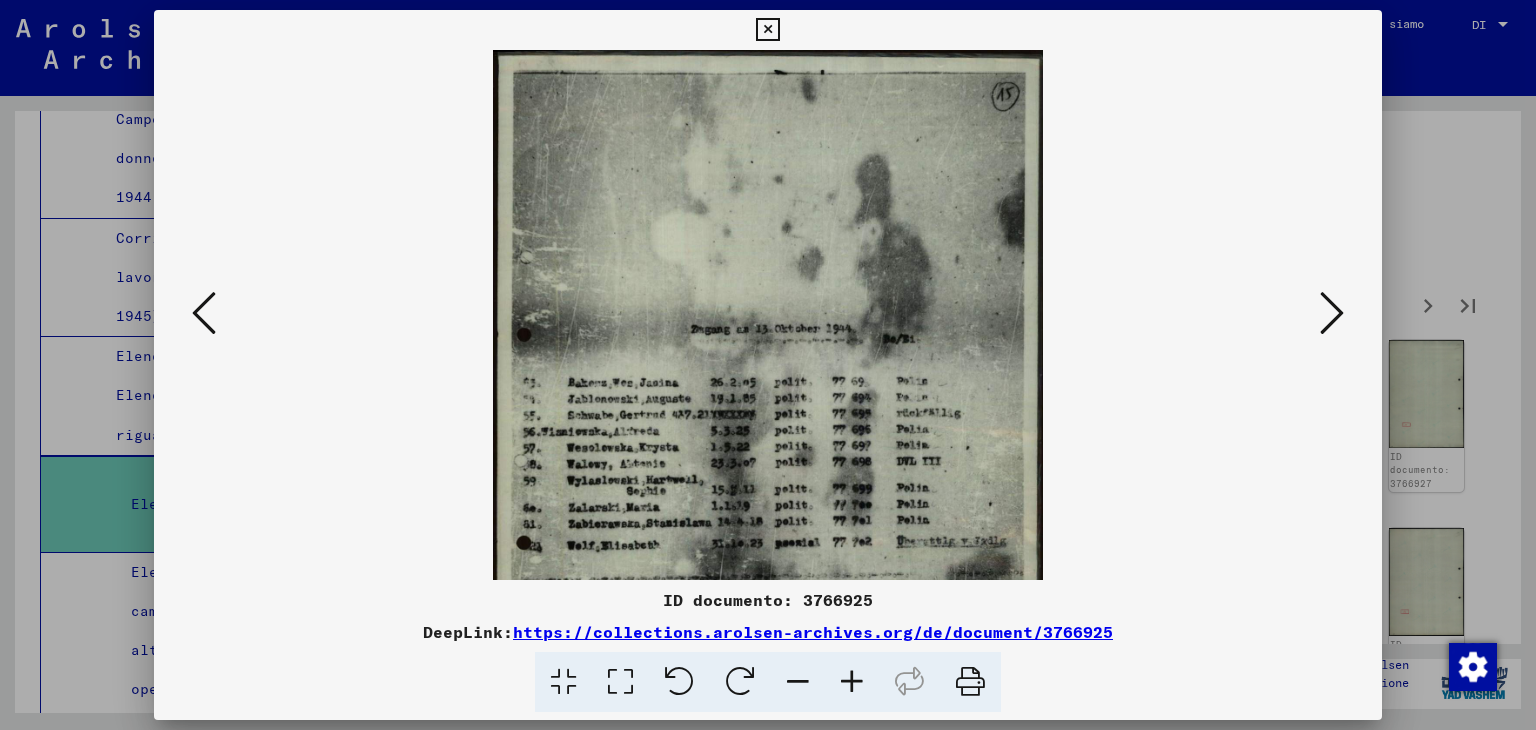 click at bounding box center [852, 682] 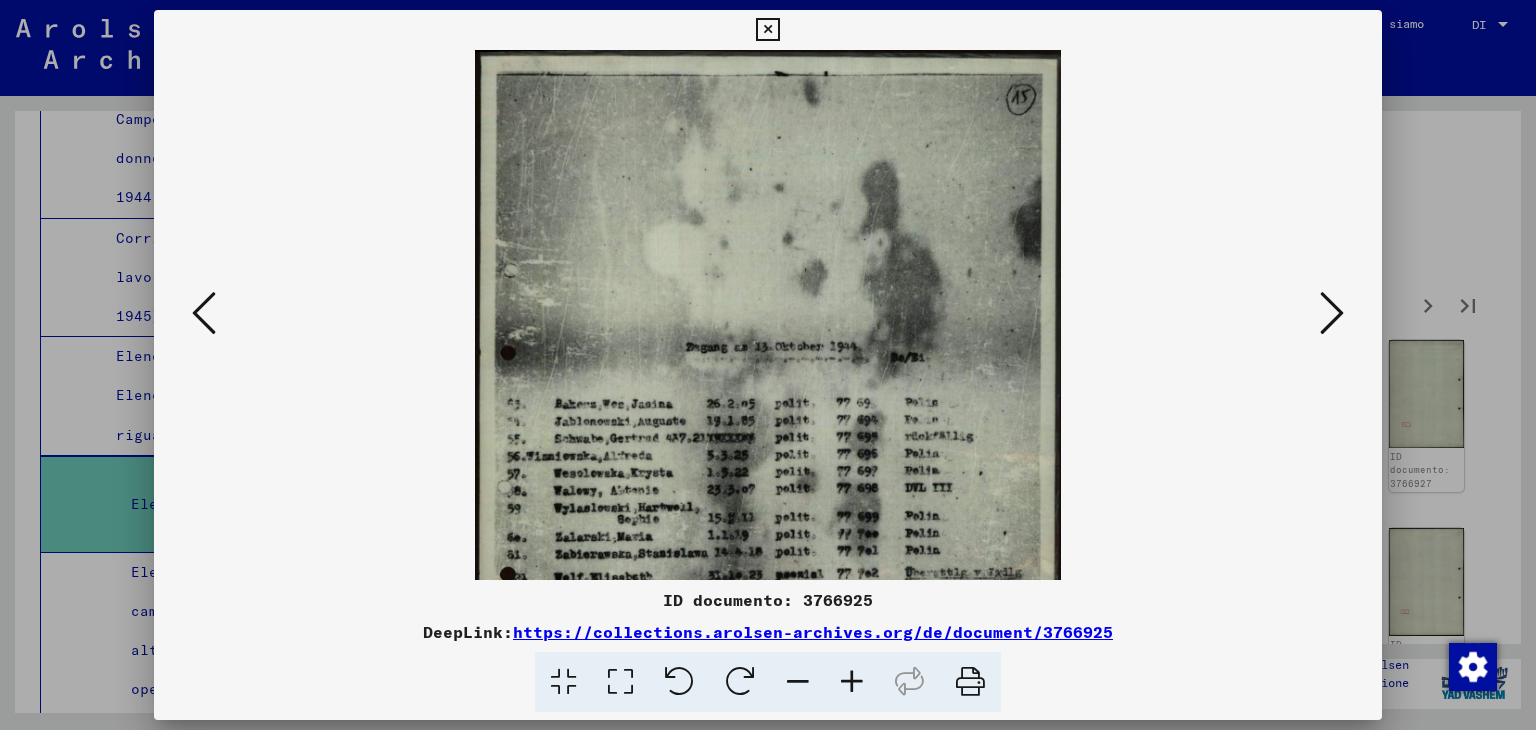 click at bounding box center [852, 682] 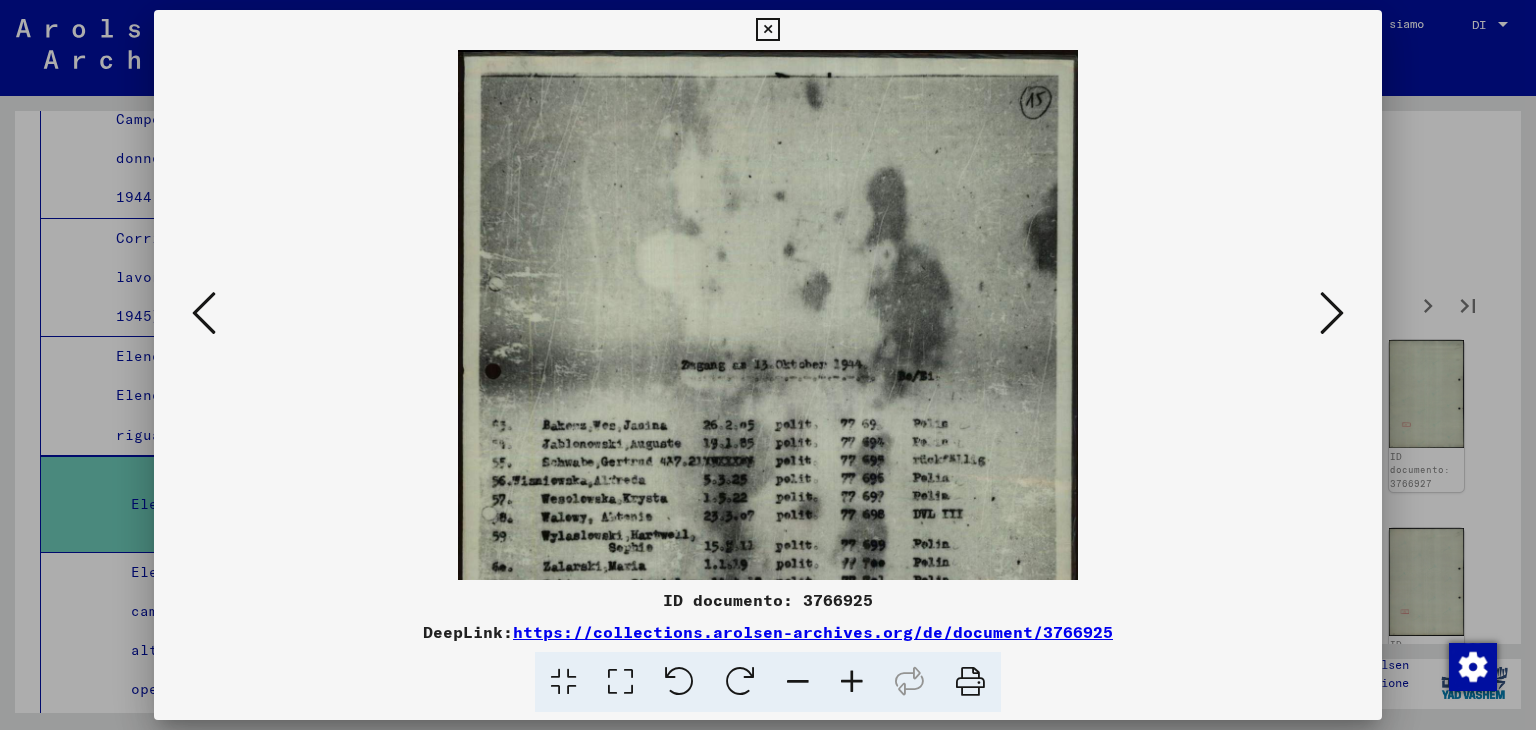 click at bounding box center [768, 315] 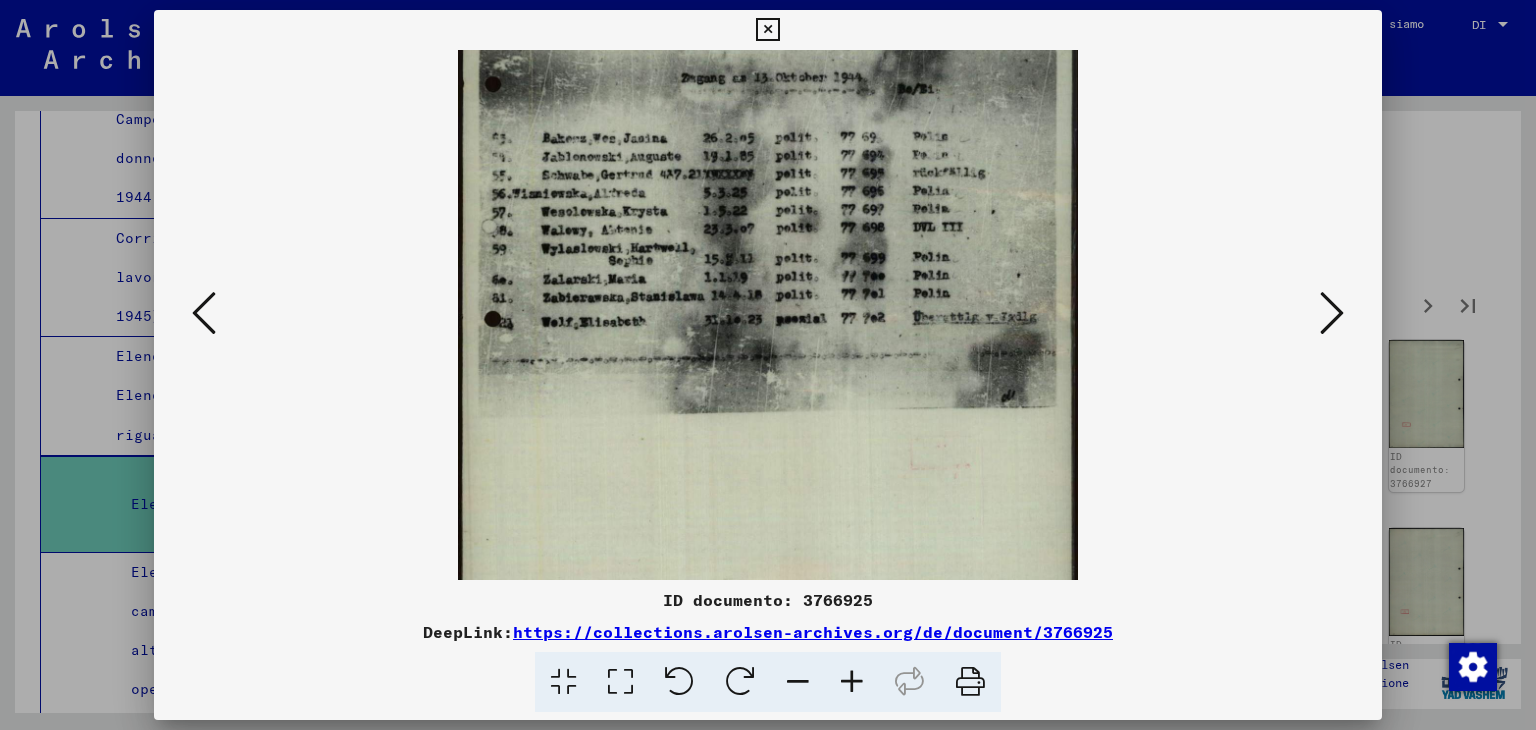 scroll, scrollTop: 349, scrollLeft: 0, axis: vertical 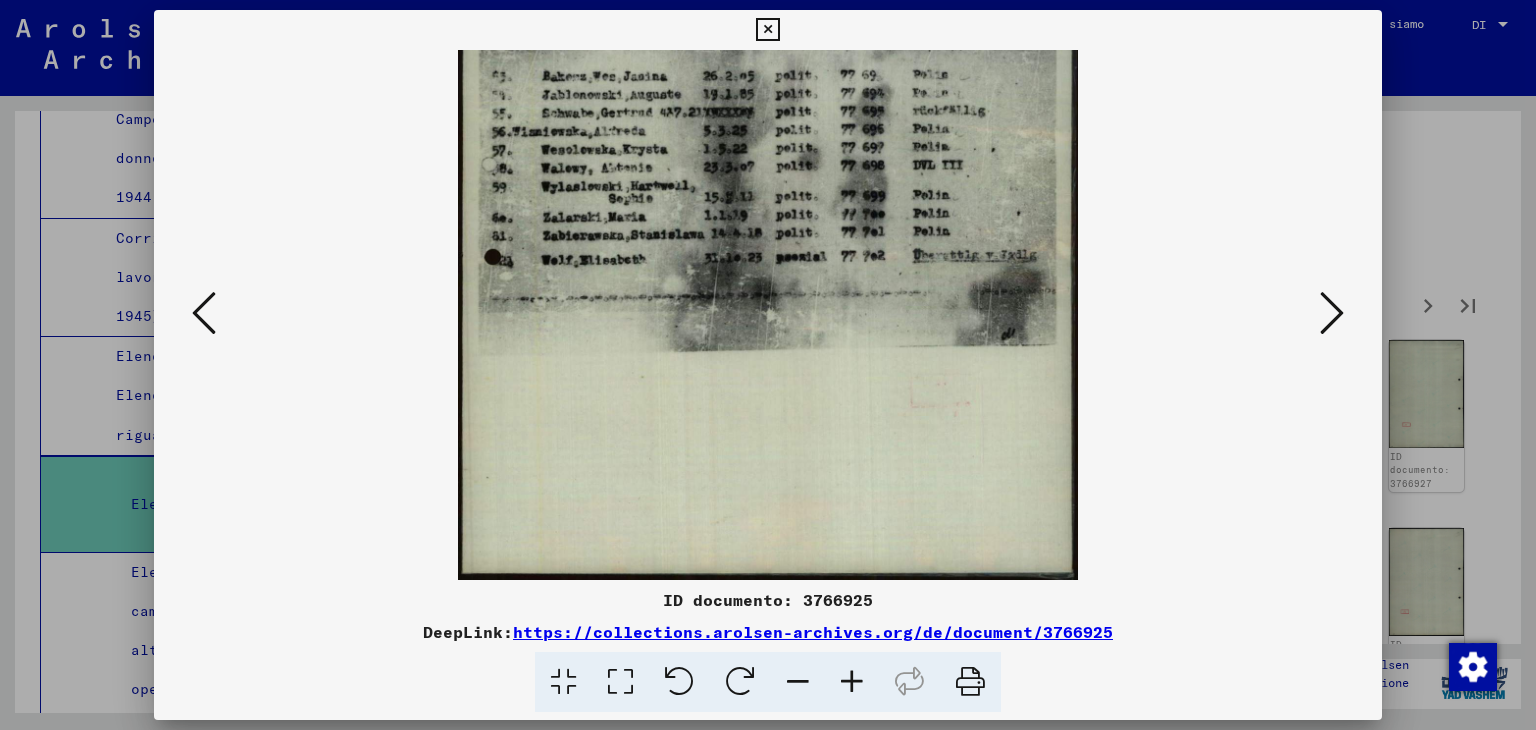 drag, startPoint x: 656, startPoint y: 470, endPoint x: 700, endPoint y: 41, distance: 431.25052 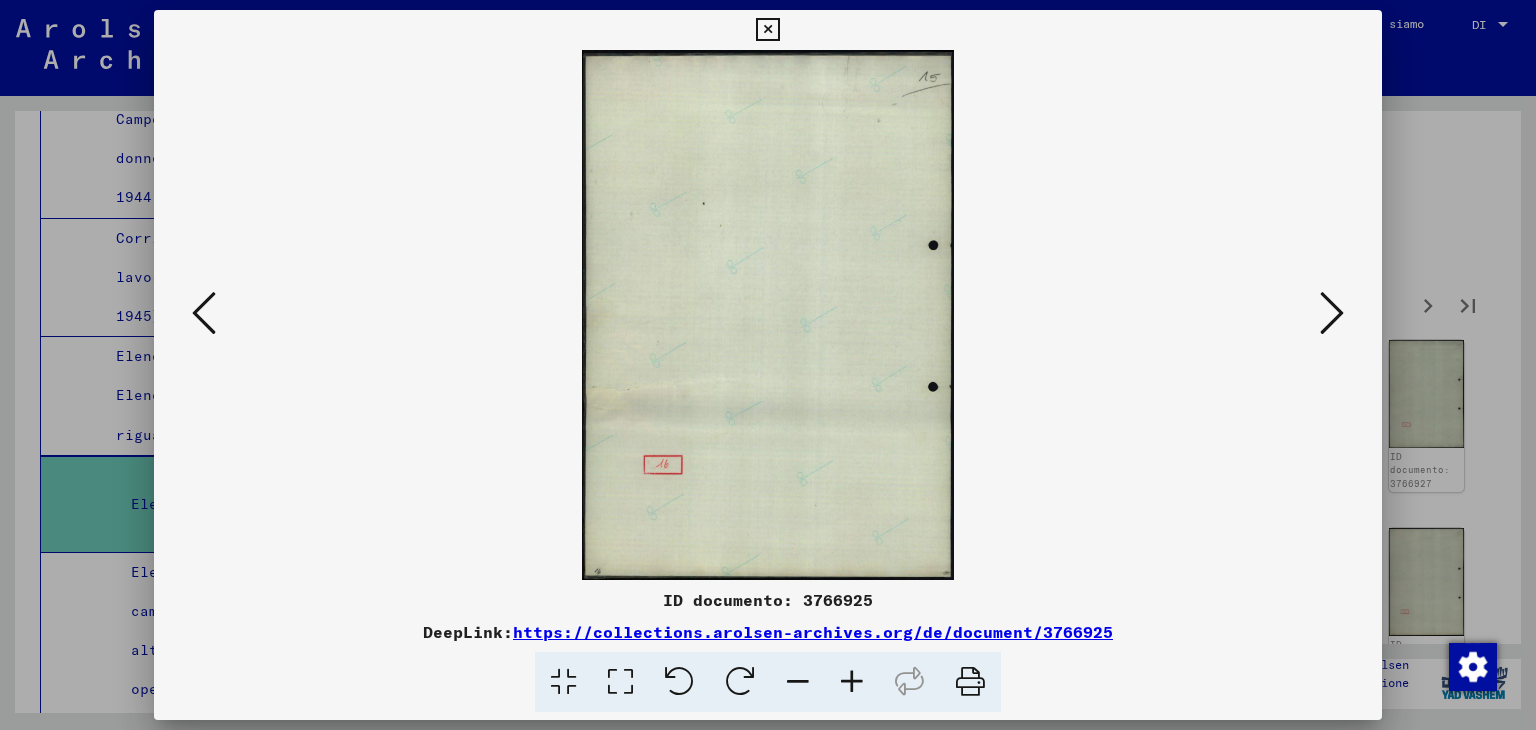 click at bounding box center [1332, 313] 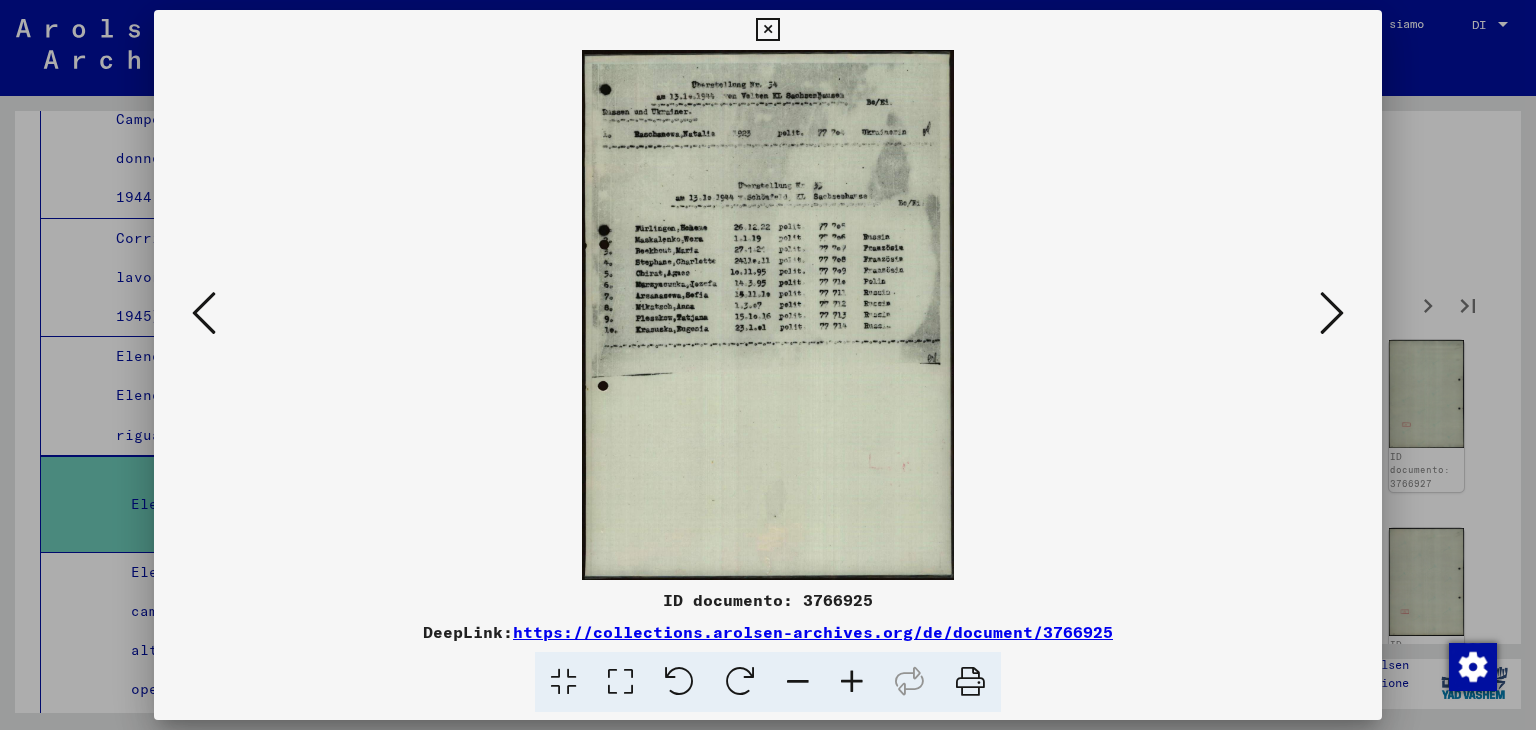 click at bounding box center [1332, 313] 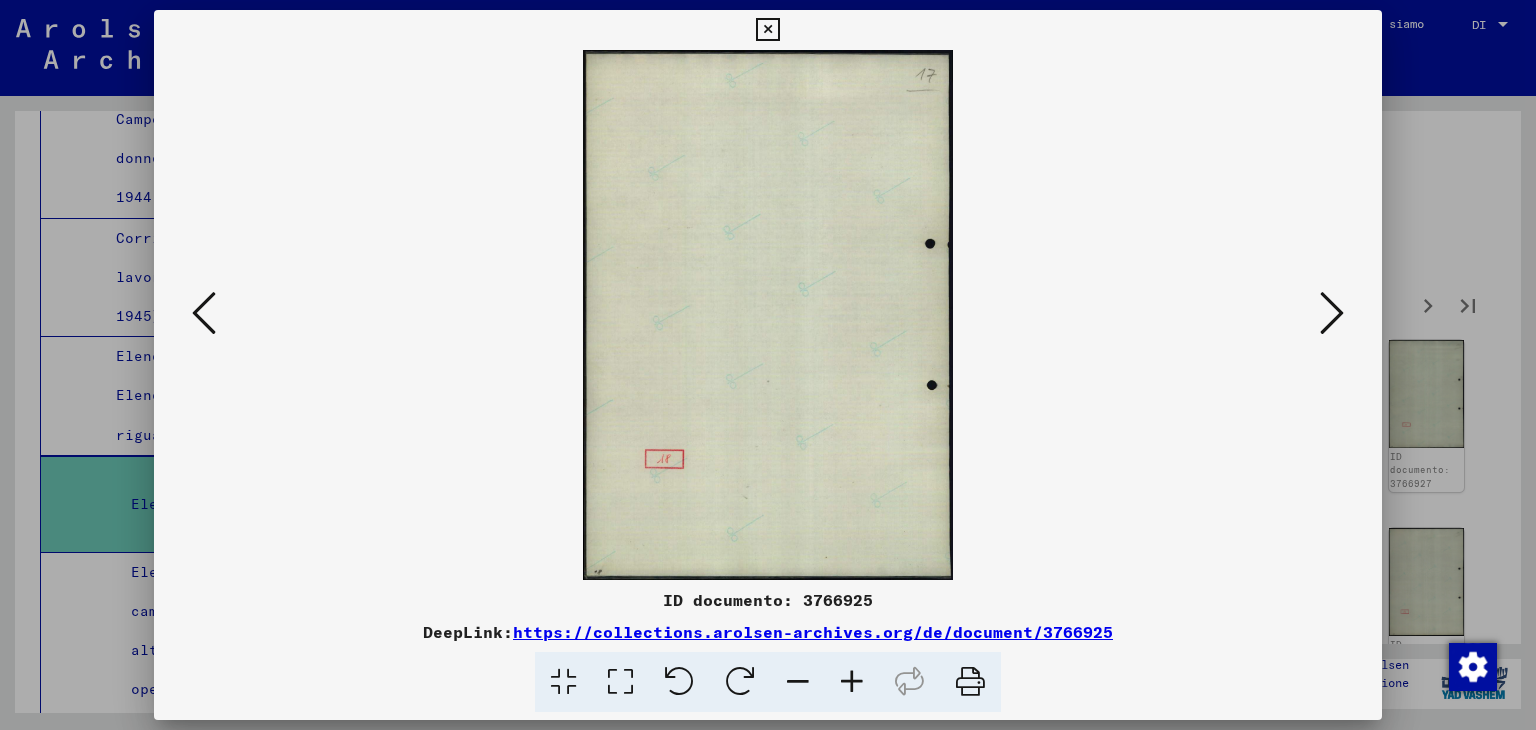 click at bounding box center [1332, 313] 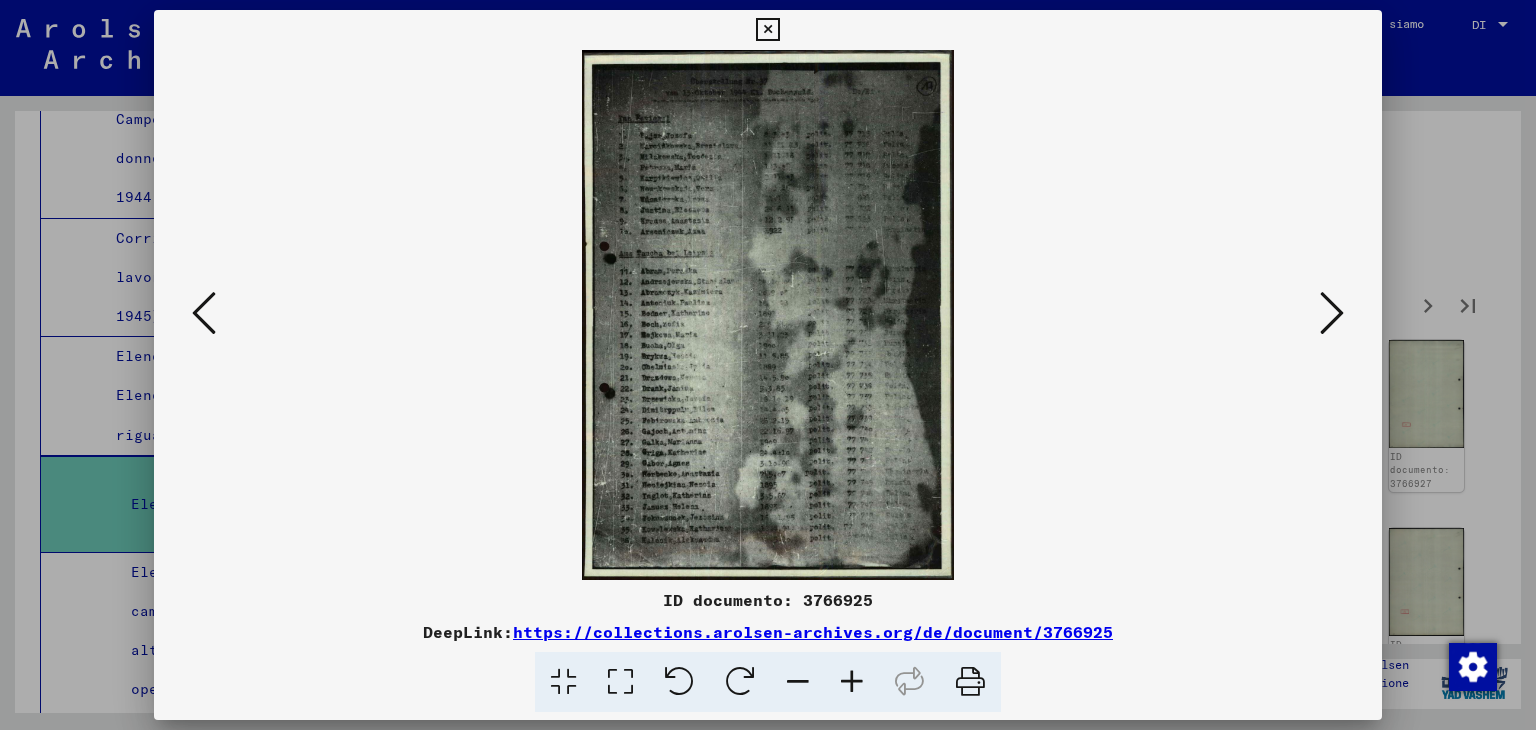click at bounding box center [1332, 313] 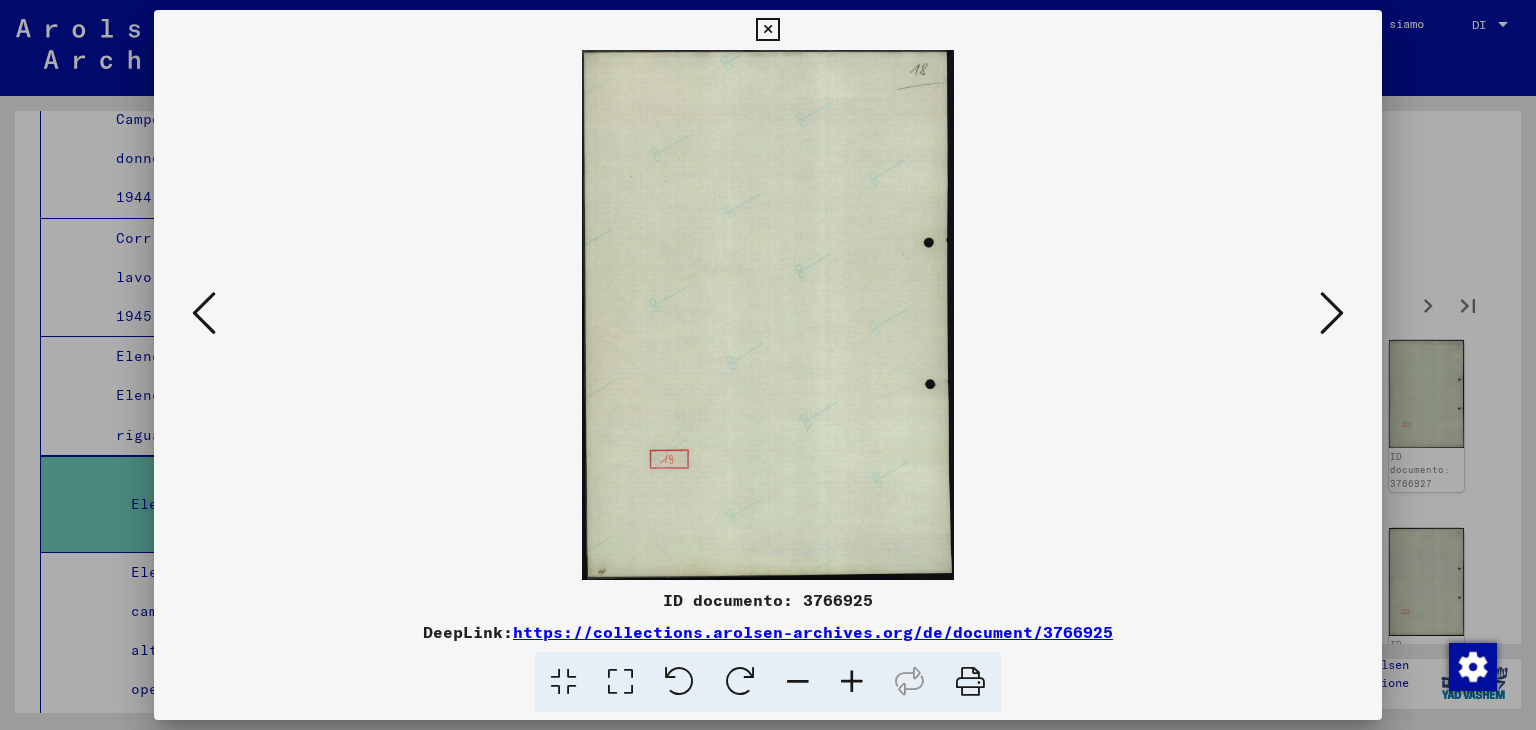 click at bounding box center (1332, 313) 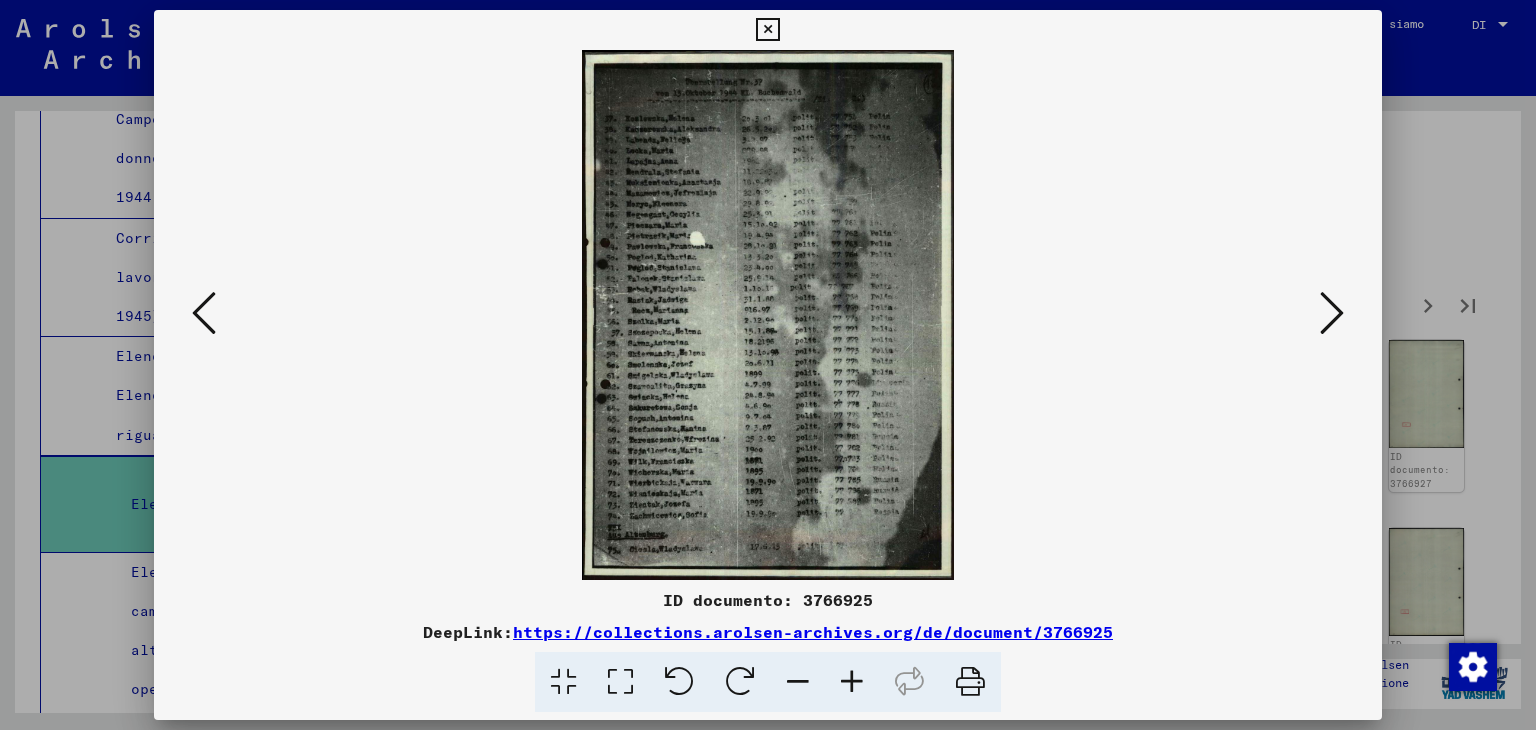 click at bounding box center [852, 682] 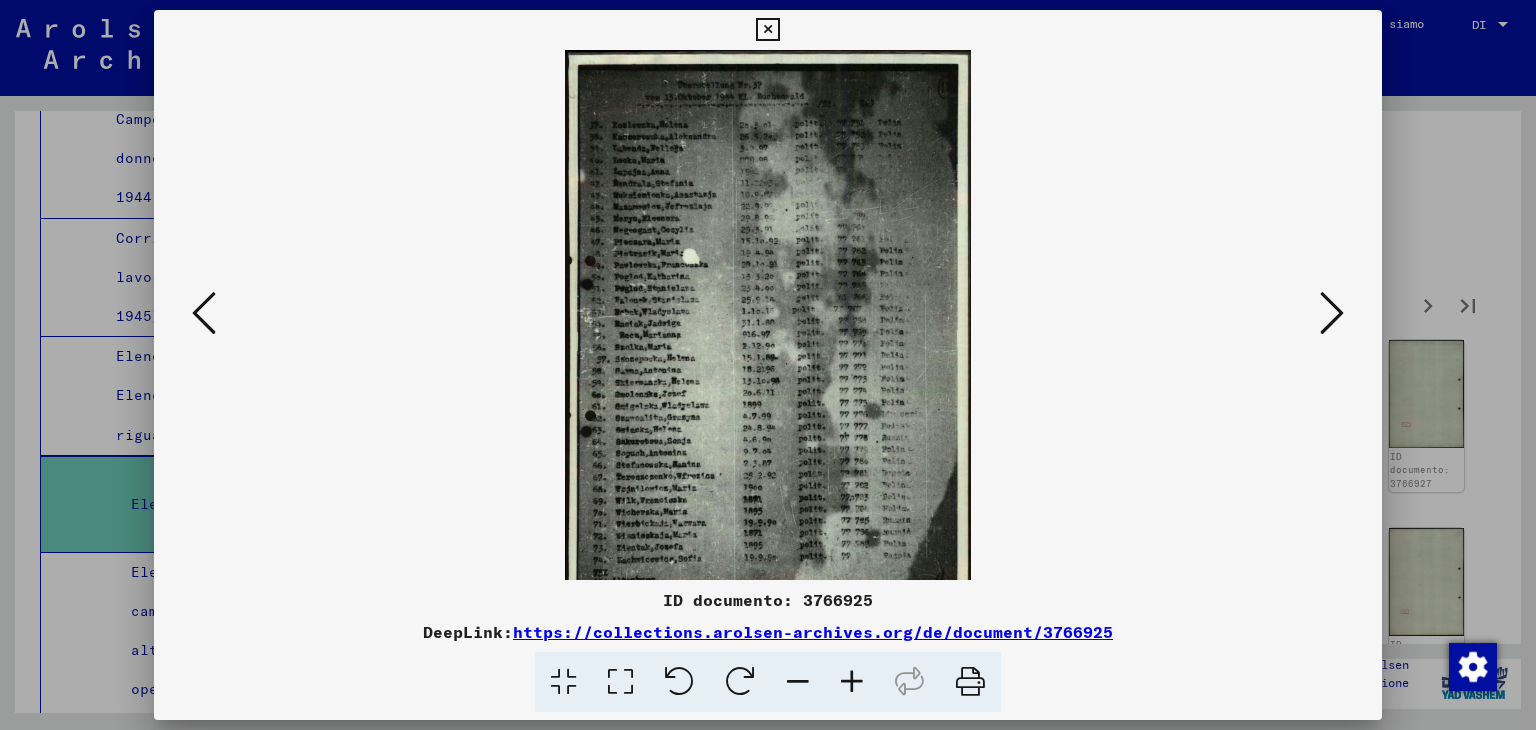 click at bounding box center [852, 682] 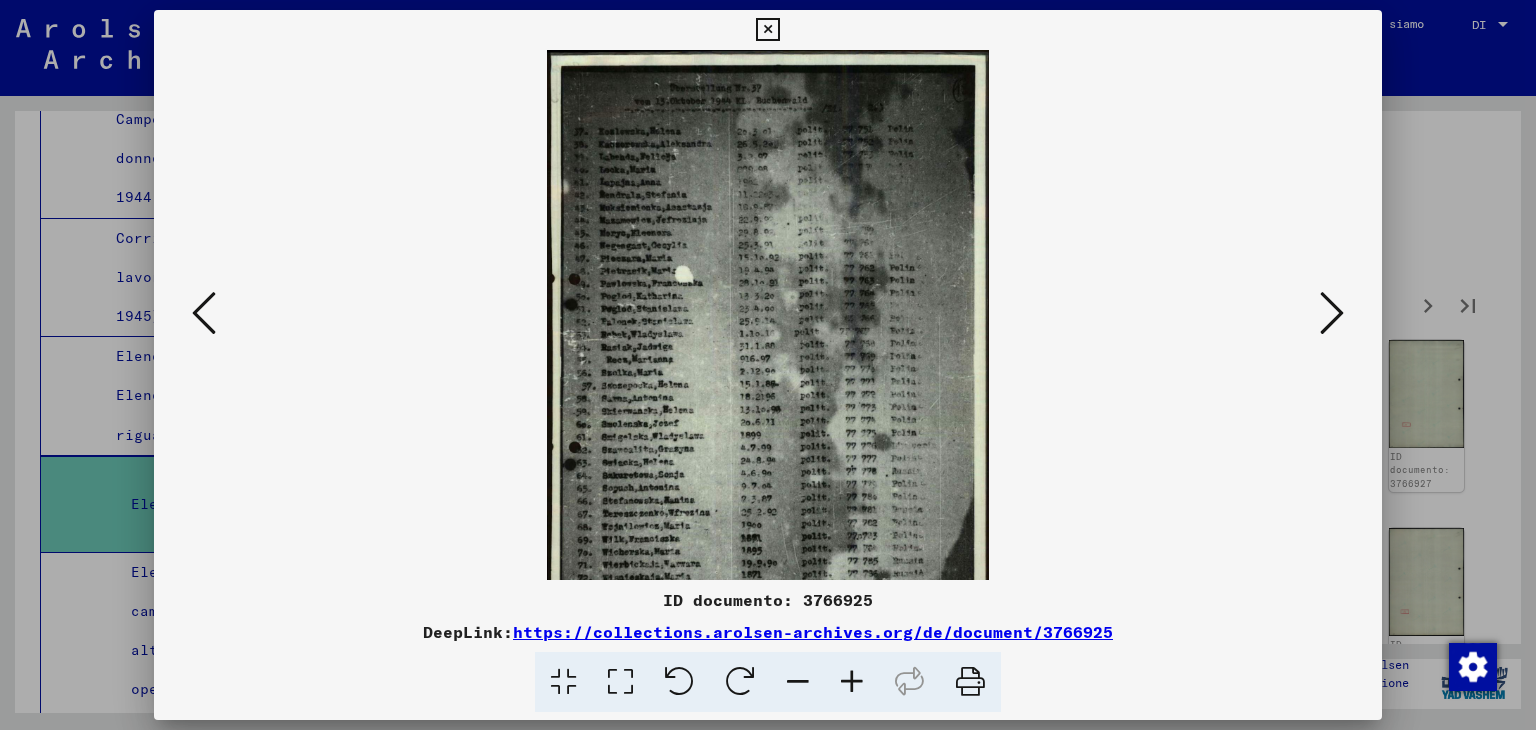 click at bounding box center [852, 682] 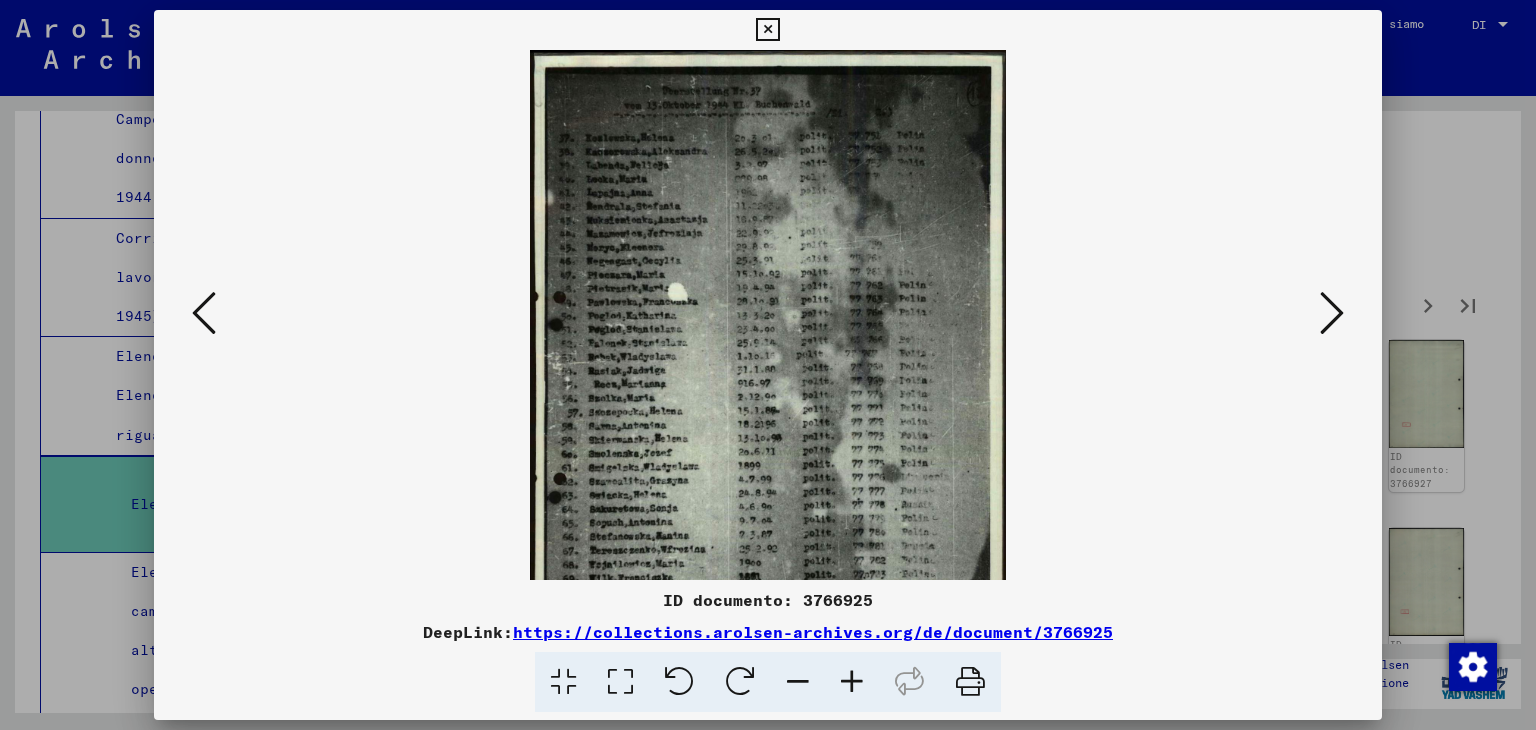 click at bounding box center [852, 682] 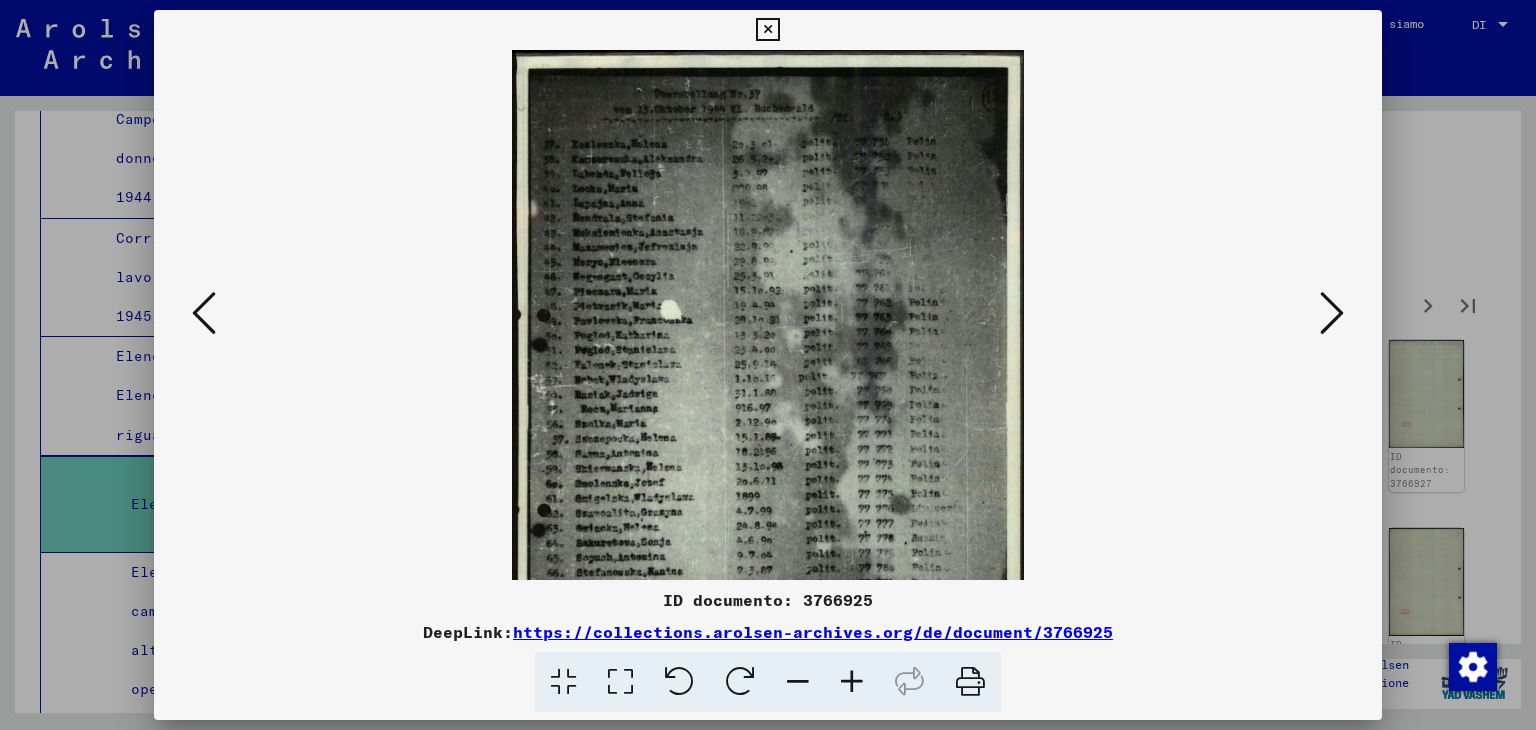 click at bounding box center (852, 682) 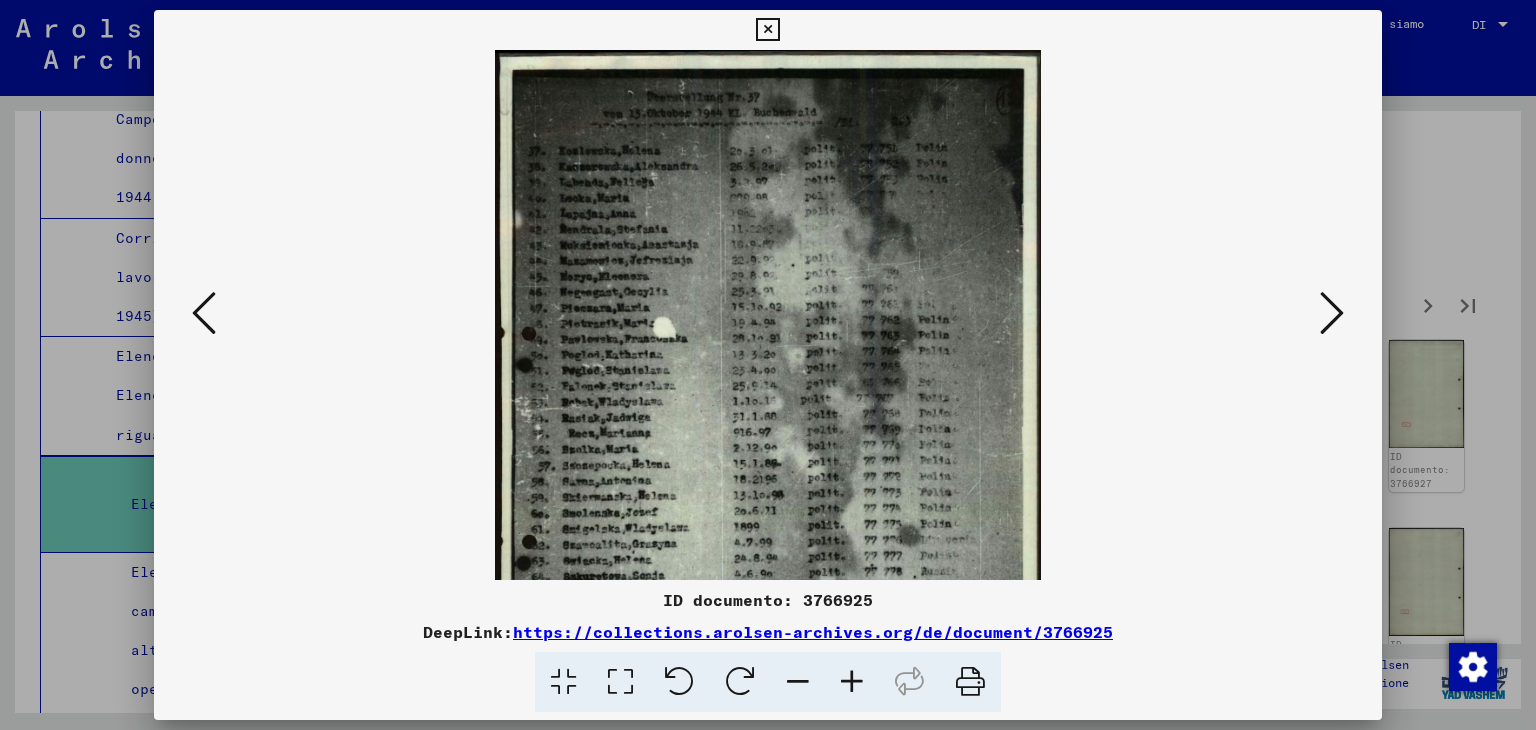 click at bounding box center (852, 682) 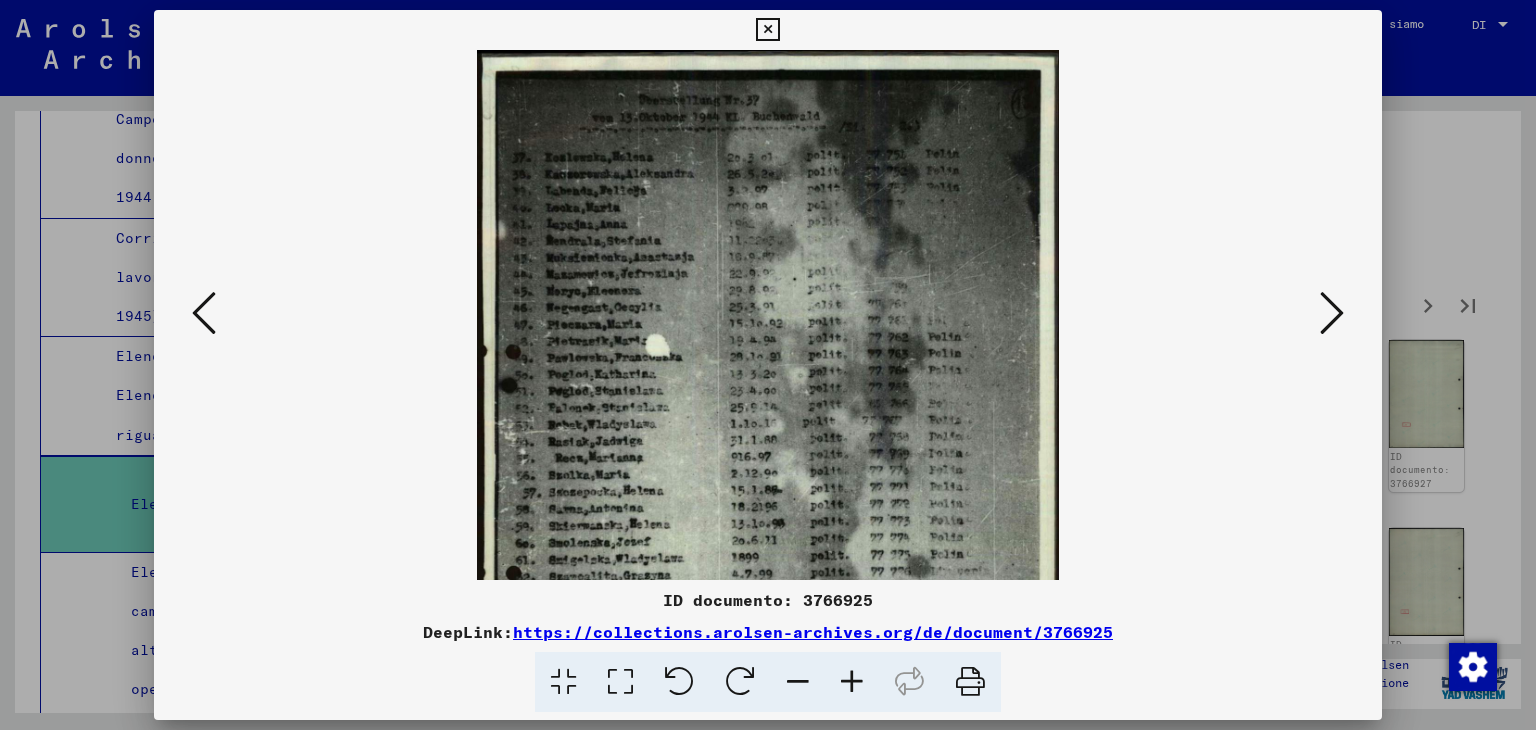 click at bounding box center (852, 682) 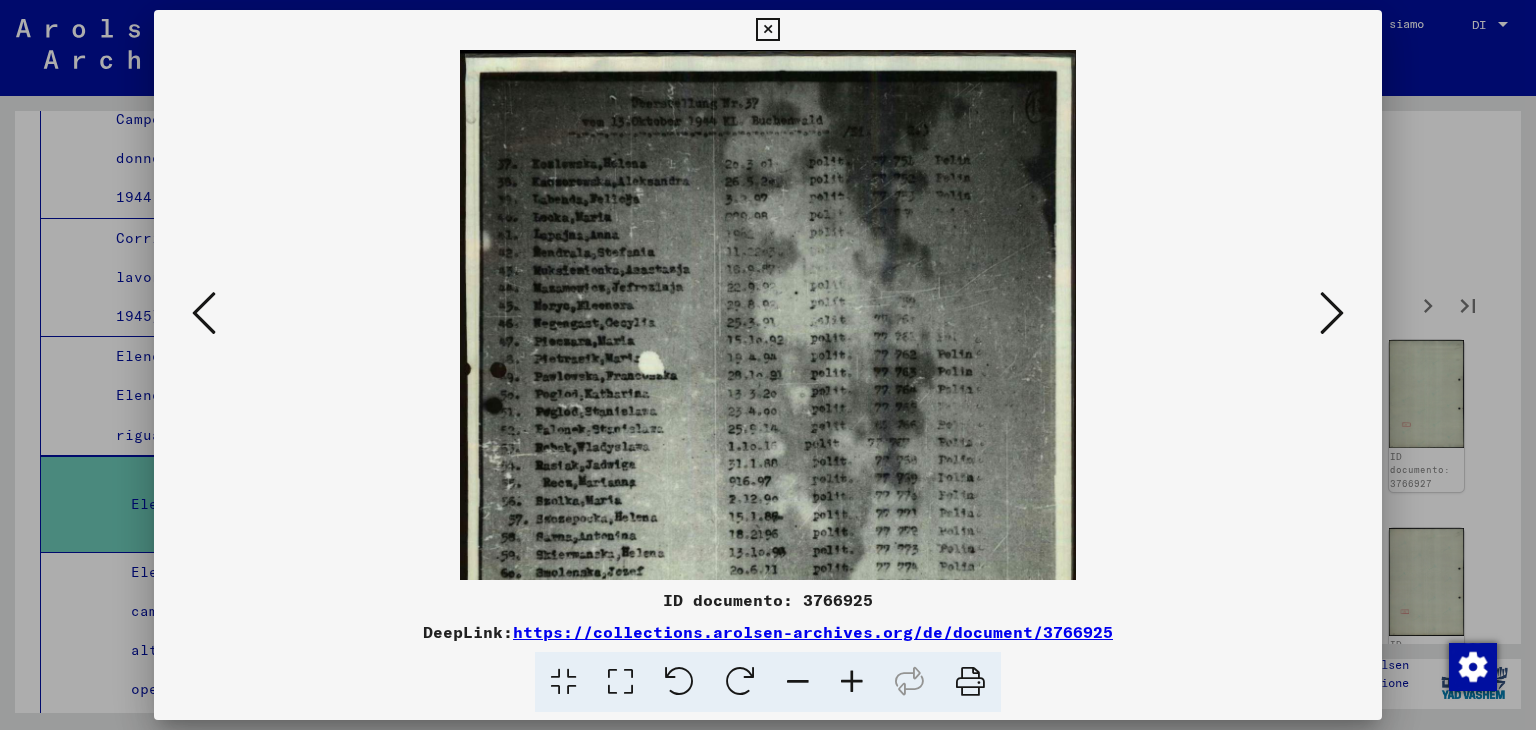 click at bounding box center [852, 682] 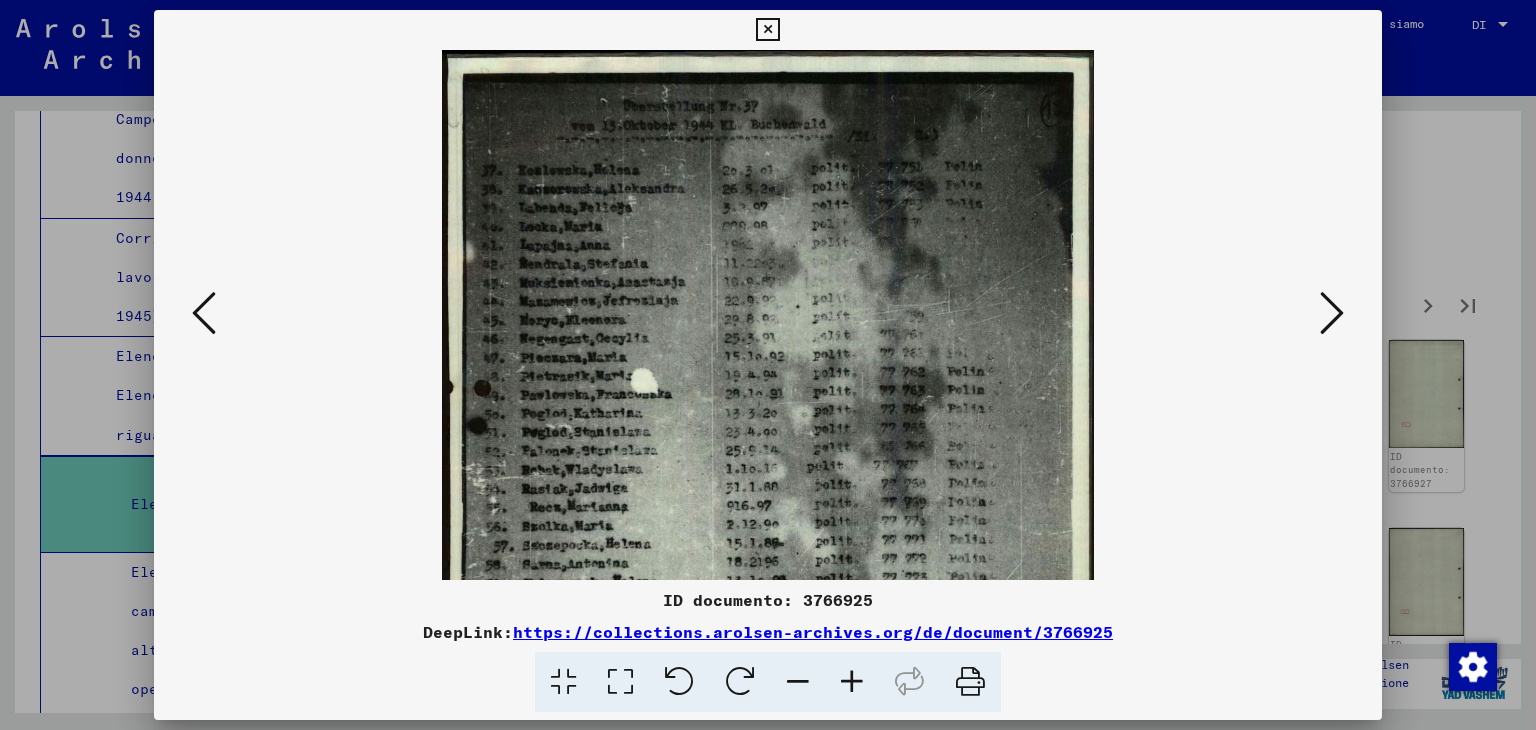 click at bounding box center (852, 682) 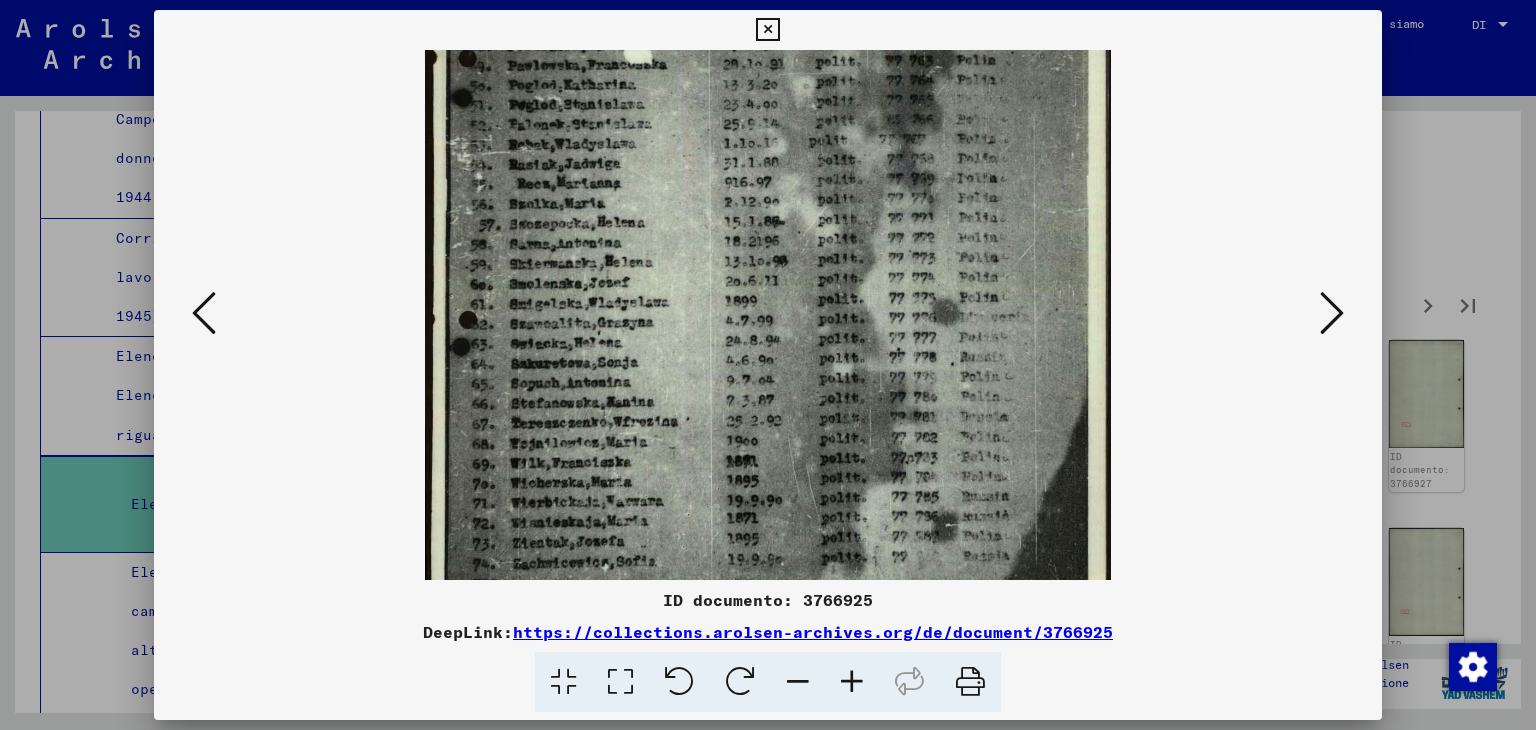 drag, startPoint x: 815, startPoint y: 469, endPoint x: 806, endPoint y: 125, distance: 344.1177 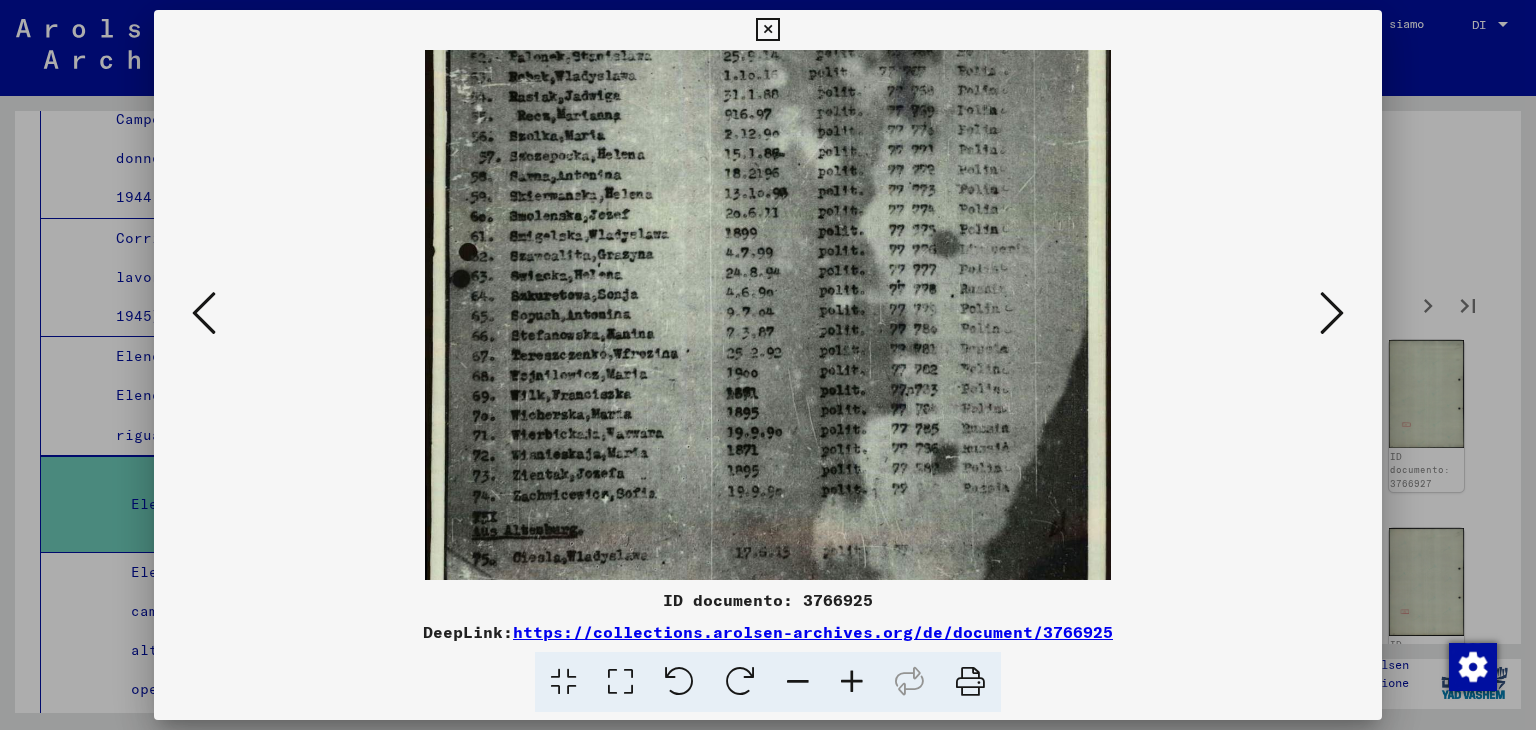 scroll, scrollTop: 449, scrollLeft: 0, axis: vertical 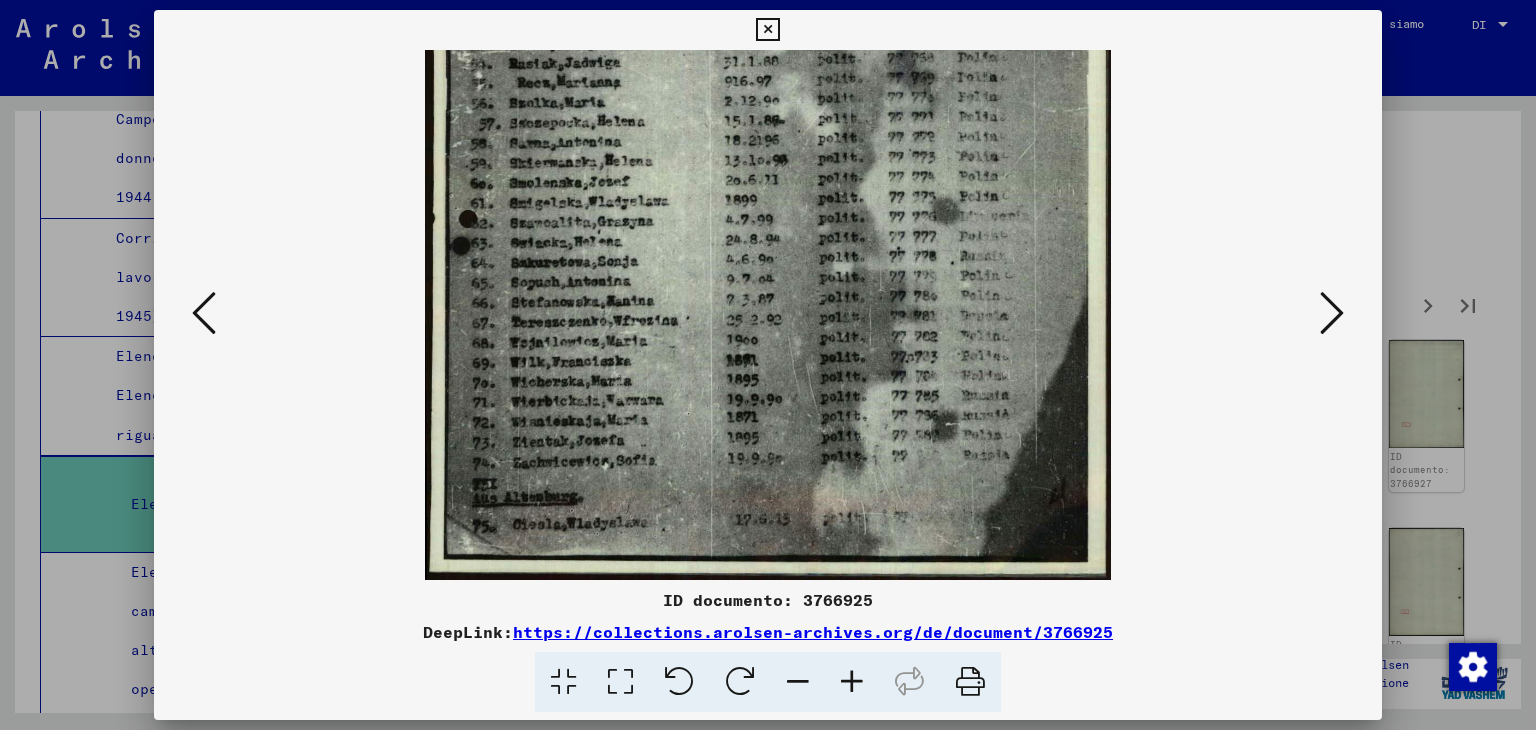 drag, startPoint x: 836, startPoint y: 380, endPoint x: 844, endPoint y: 242, distance: 138.23169 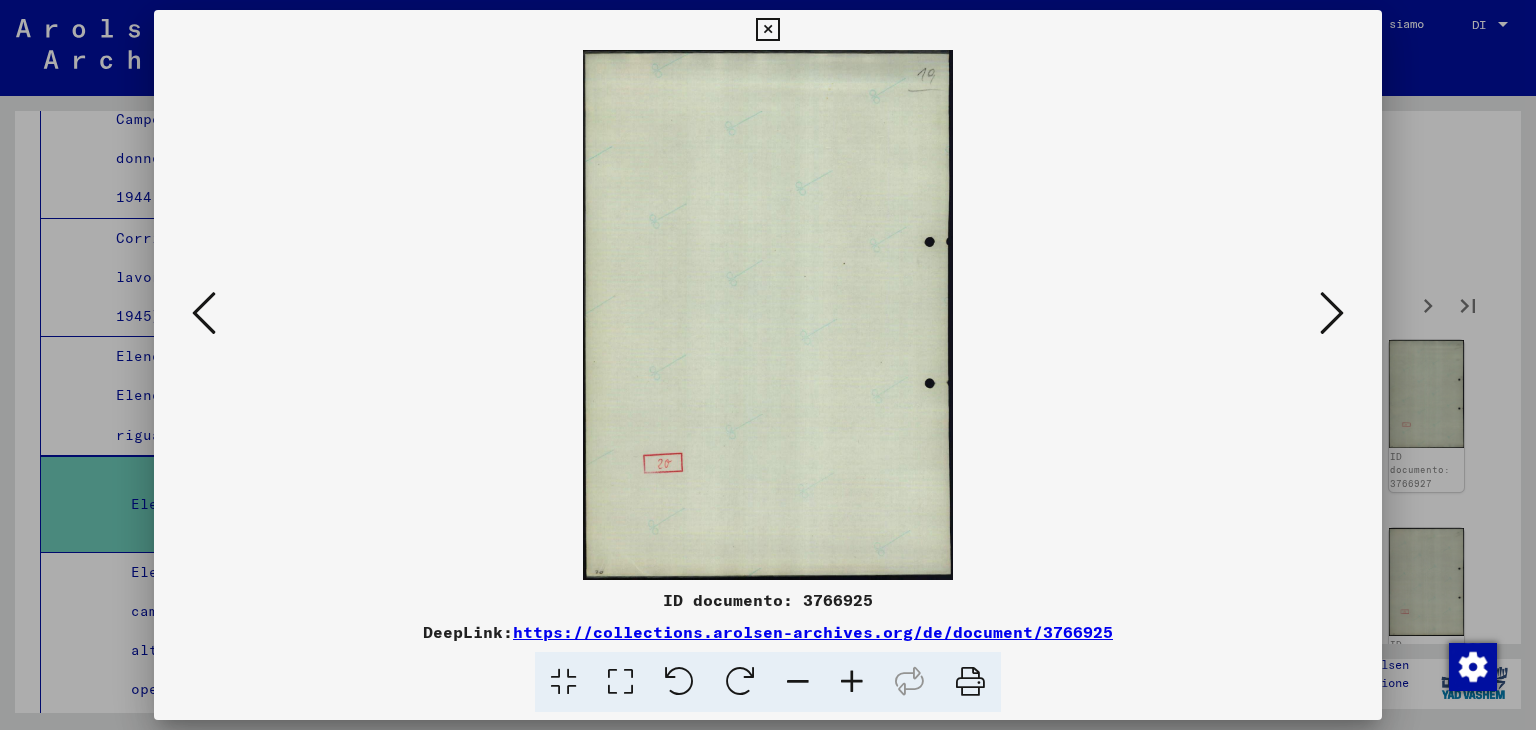 scroll, scrollTop: 0, scrollLeft: 0, axis: both 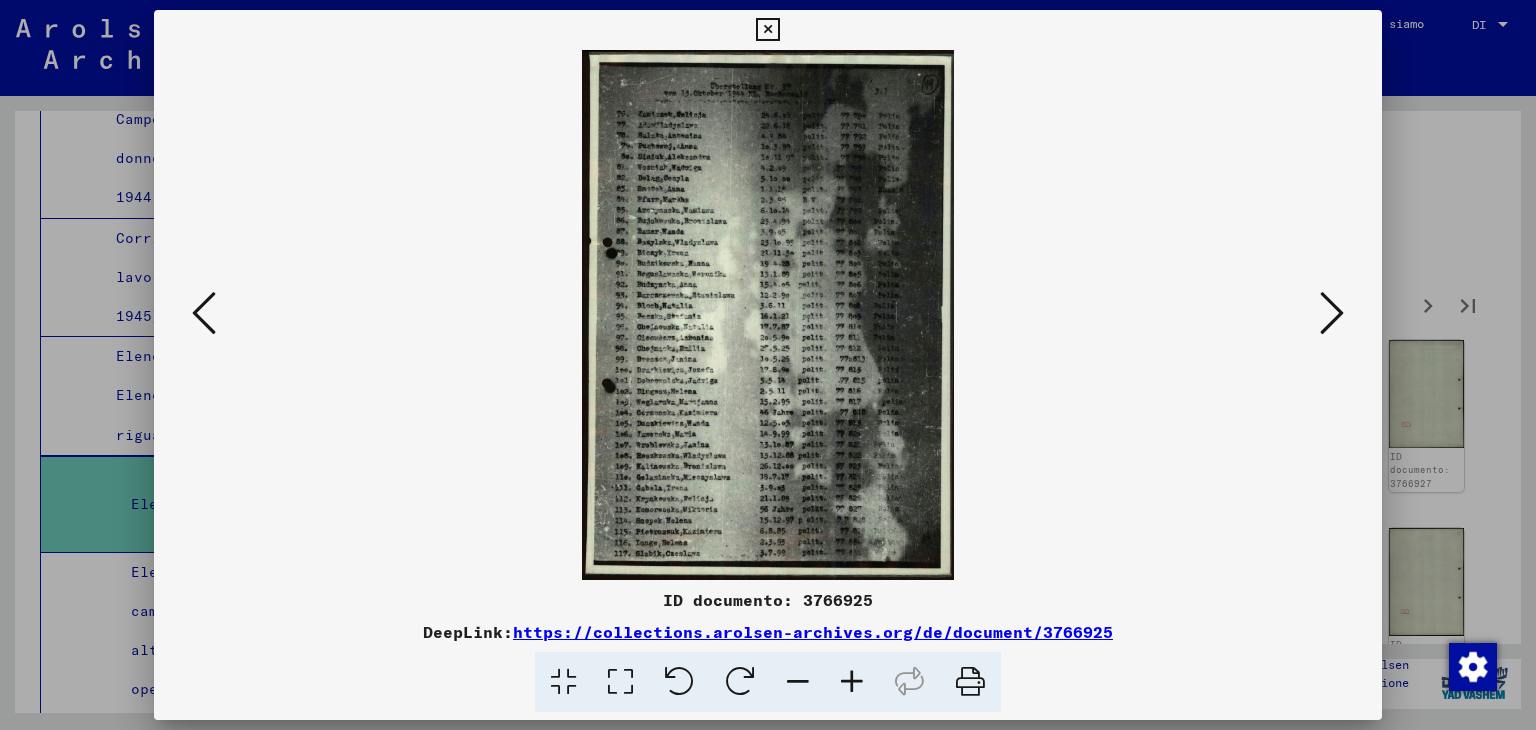 click at bounding box center (852, 682) 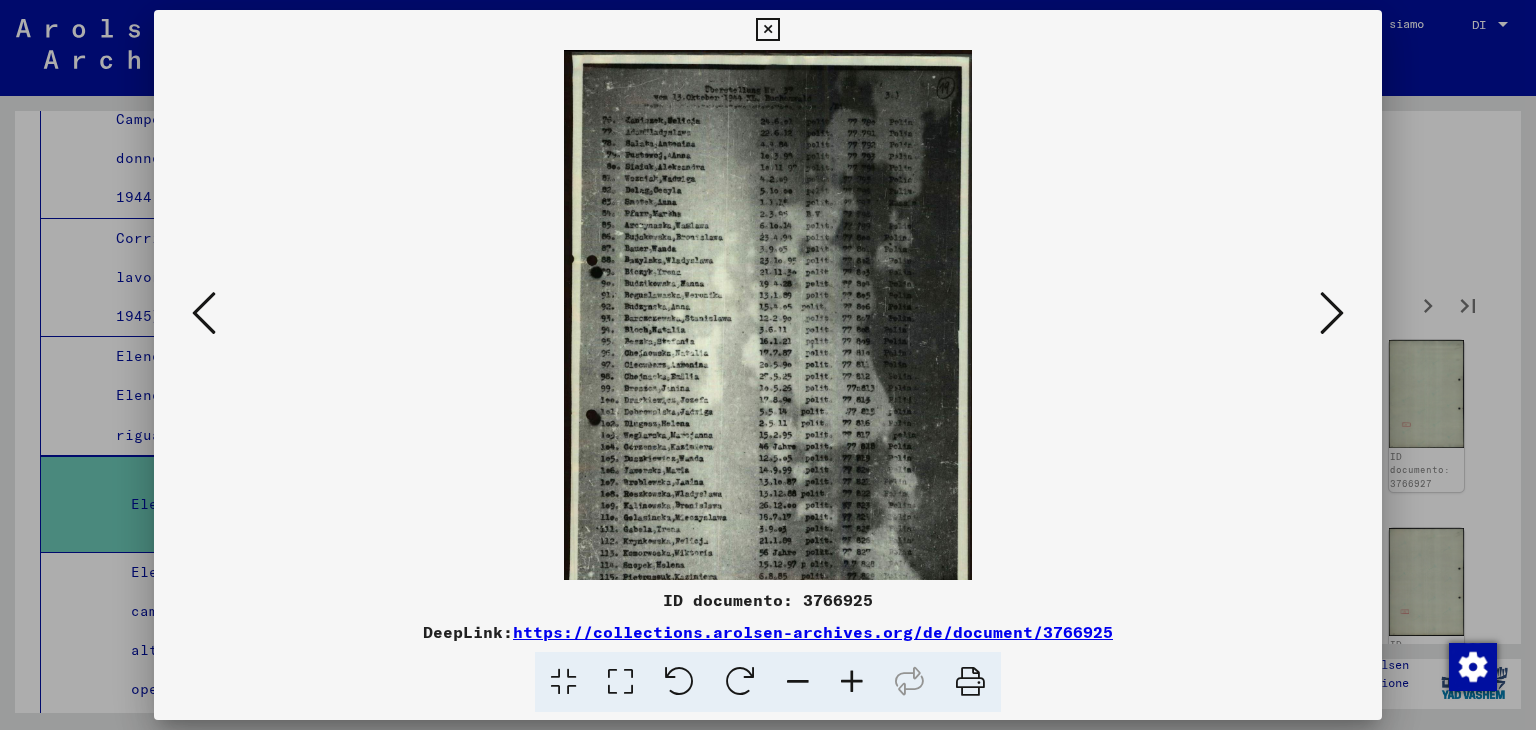 click at bounding box center [852, 682] 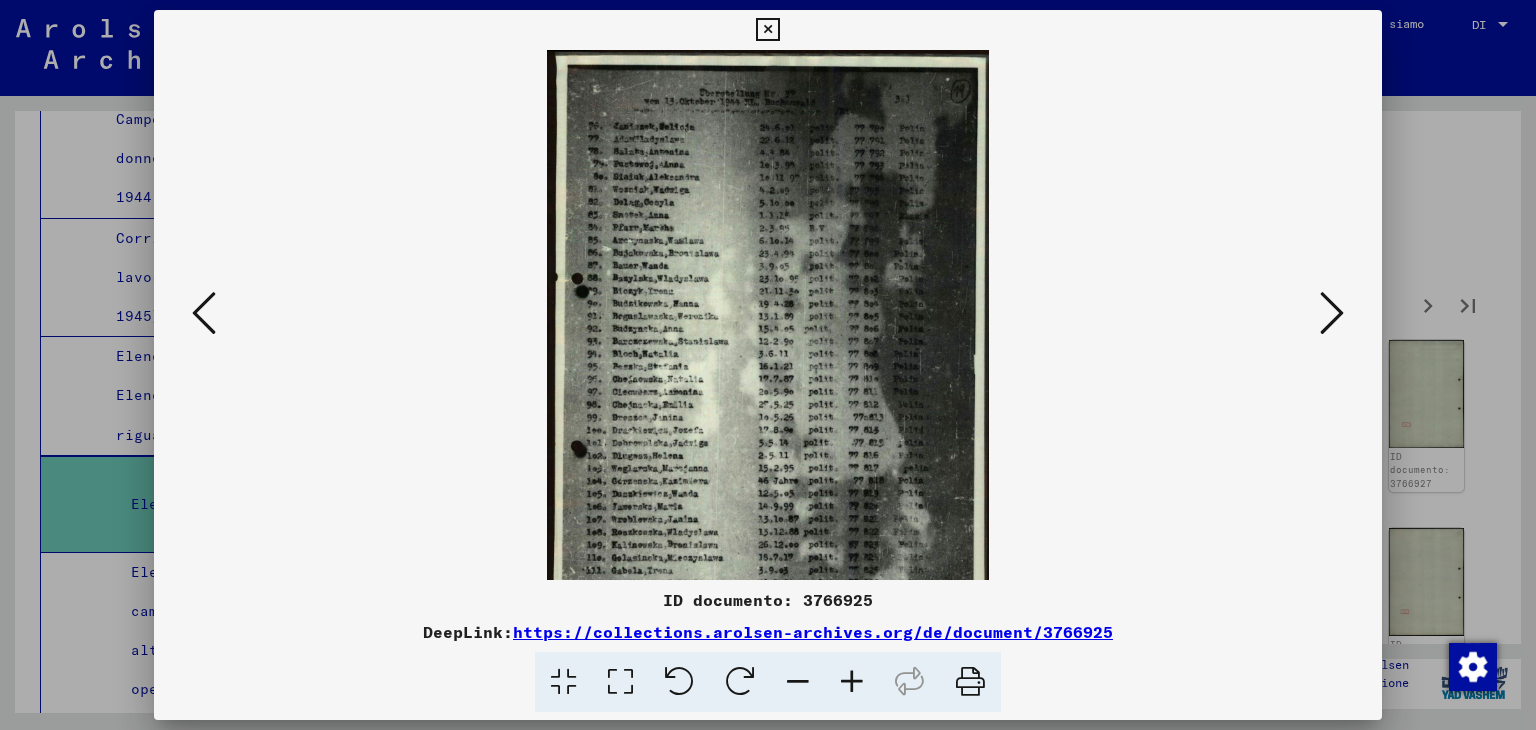 click at bounding box center (852, 682) 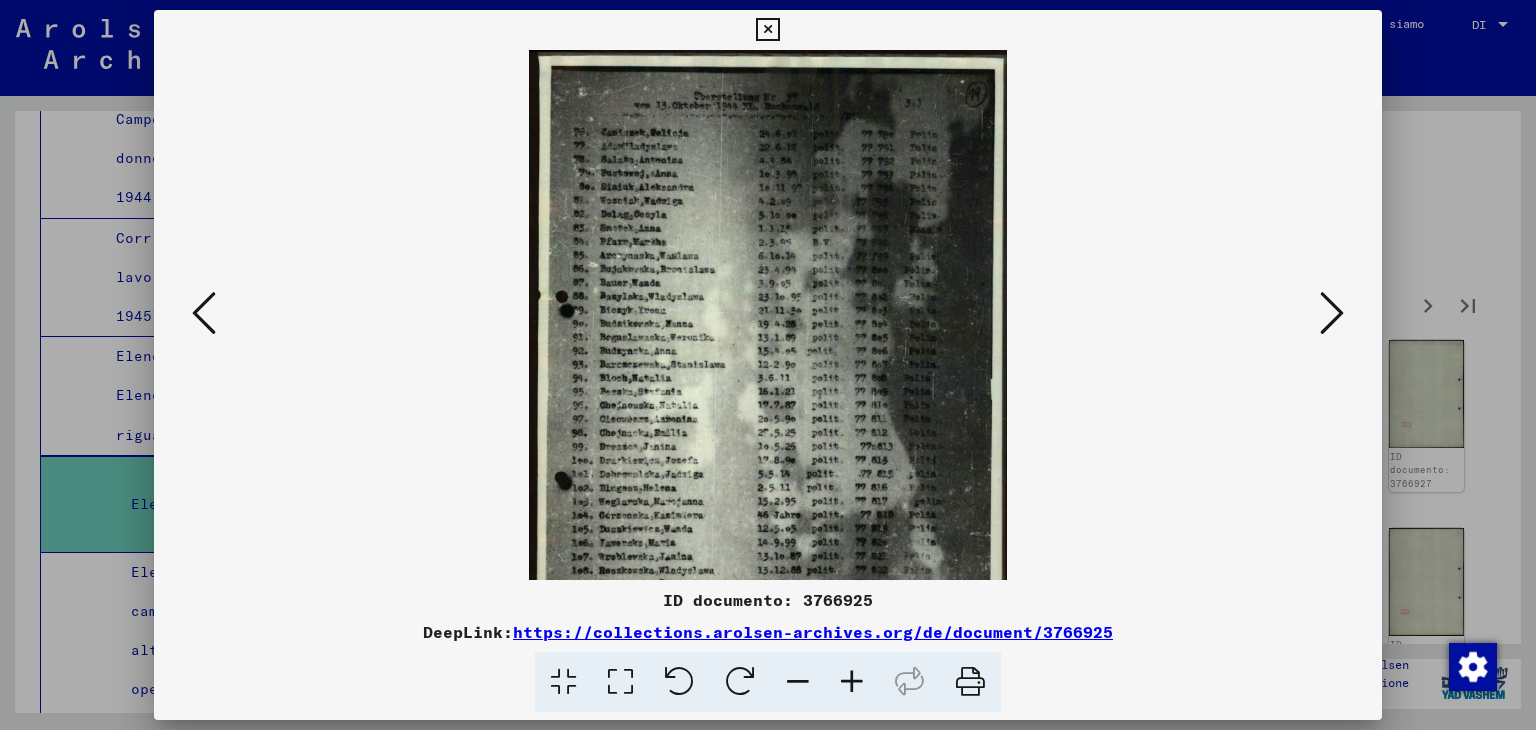 click at bounding box center (852, 682) 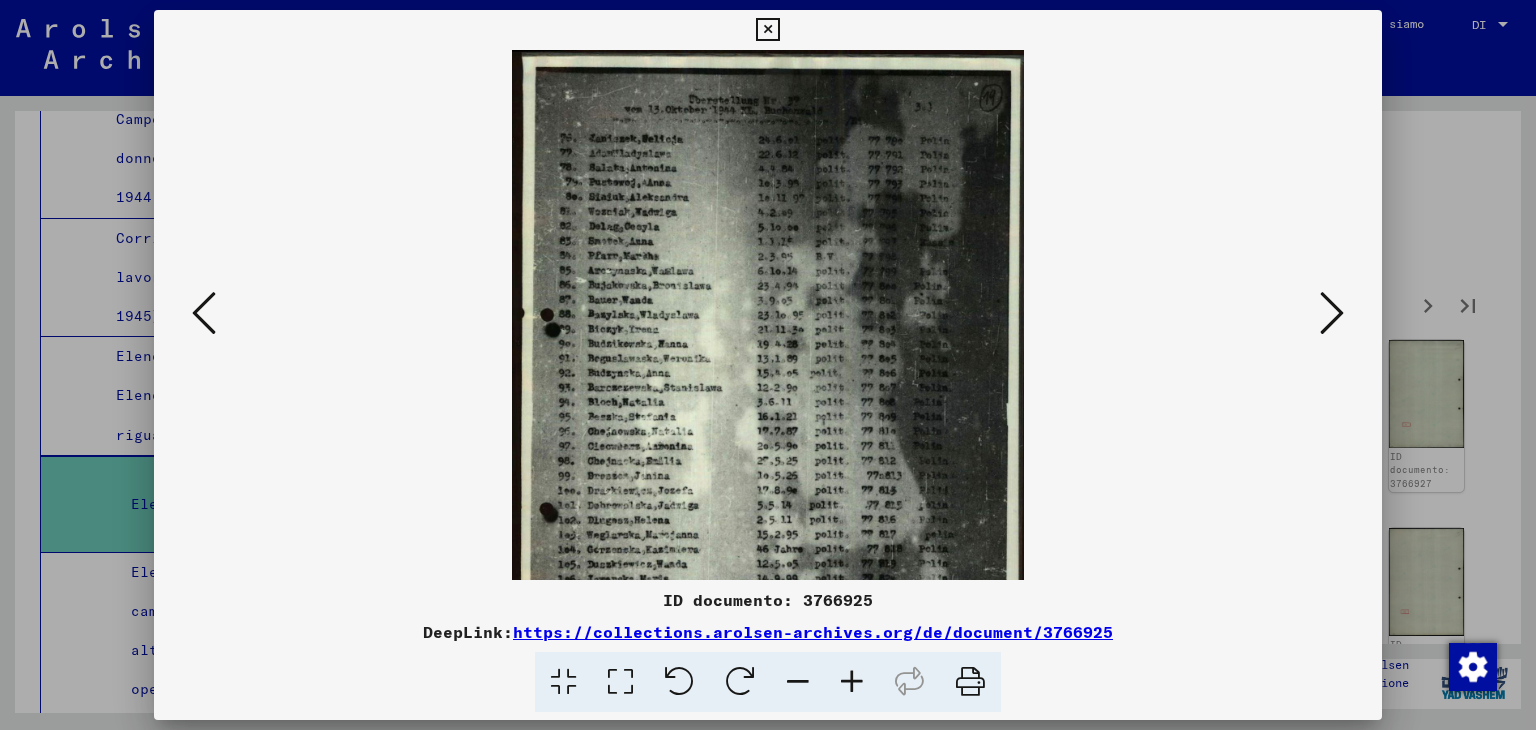 click at bounding box center [852, 682] 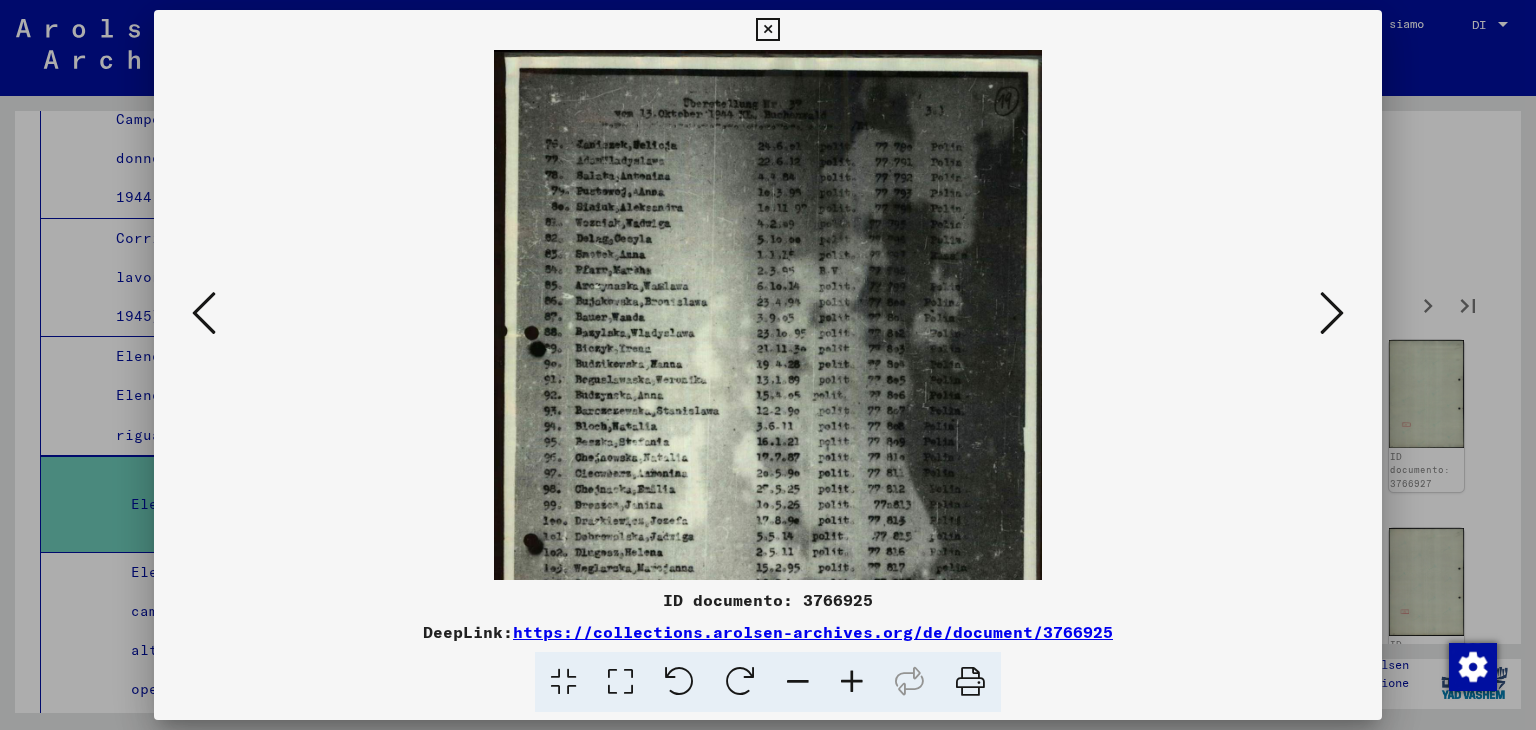 click at bounding box center (852, 682) 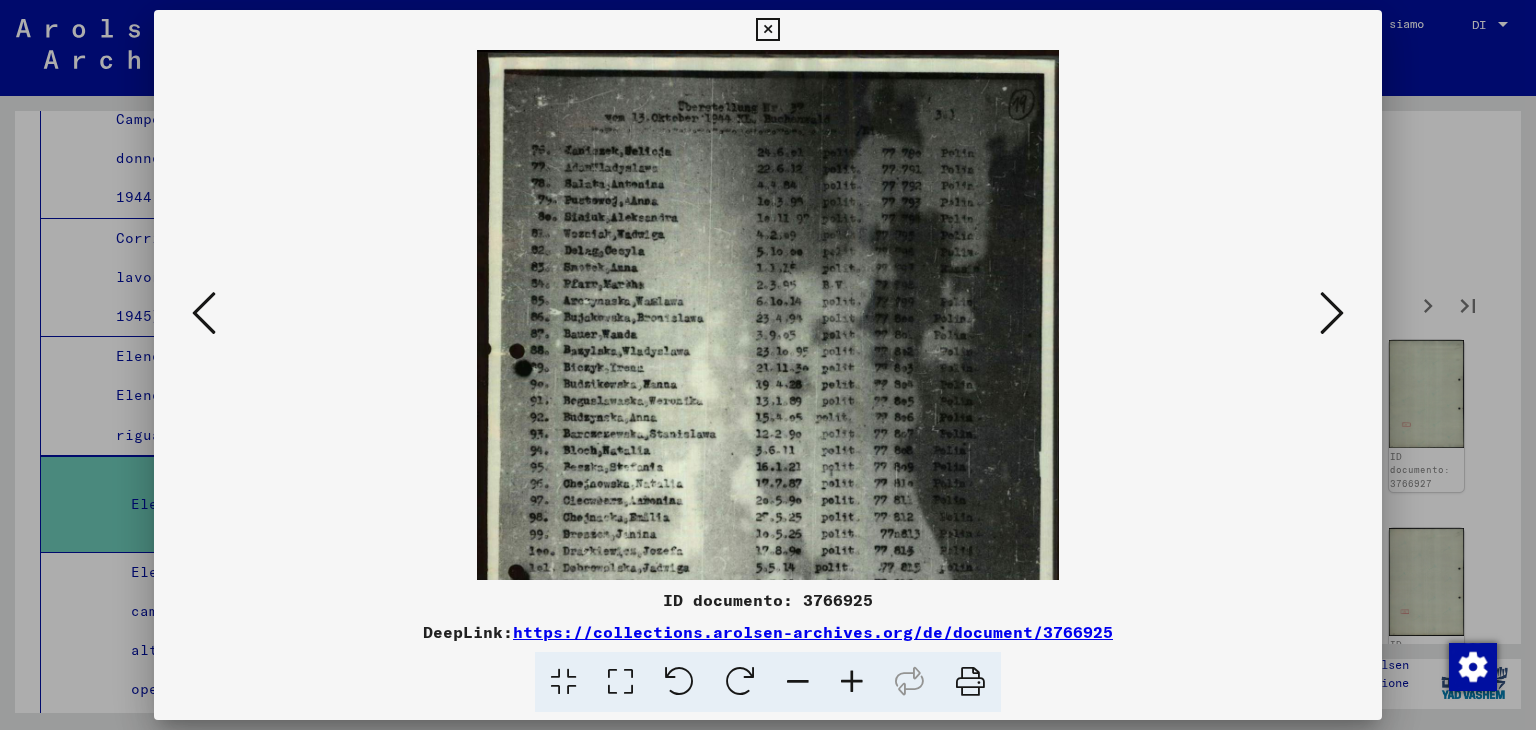 click at bounding box center (852, 682) 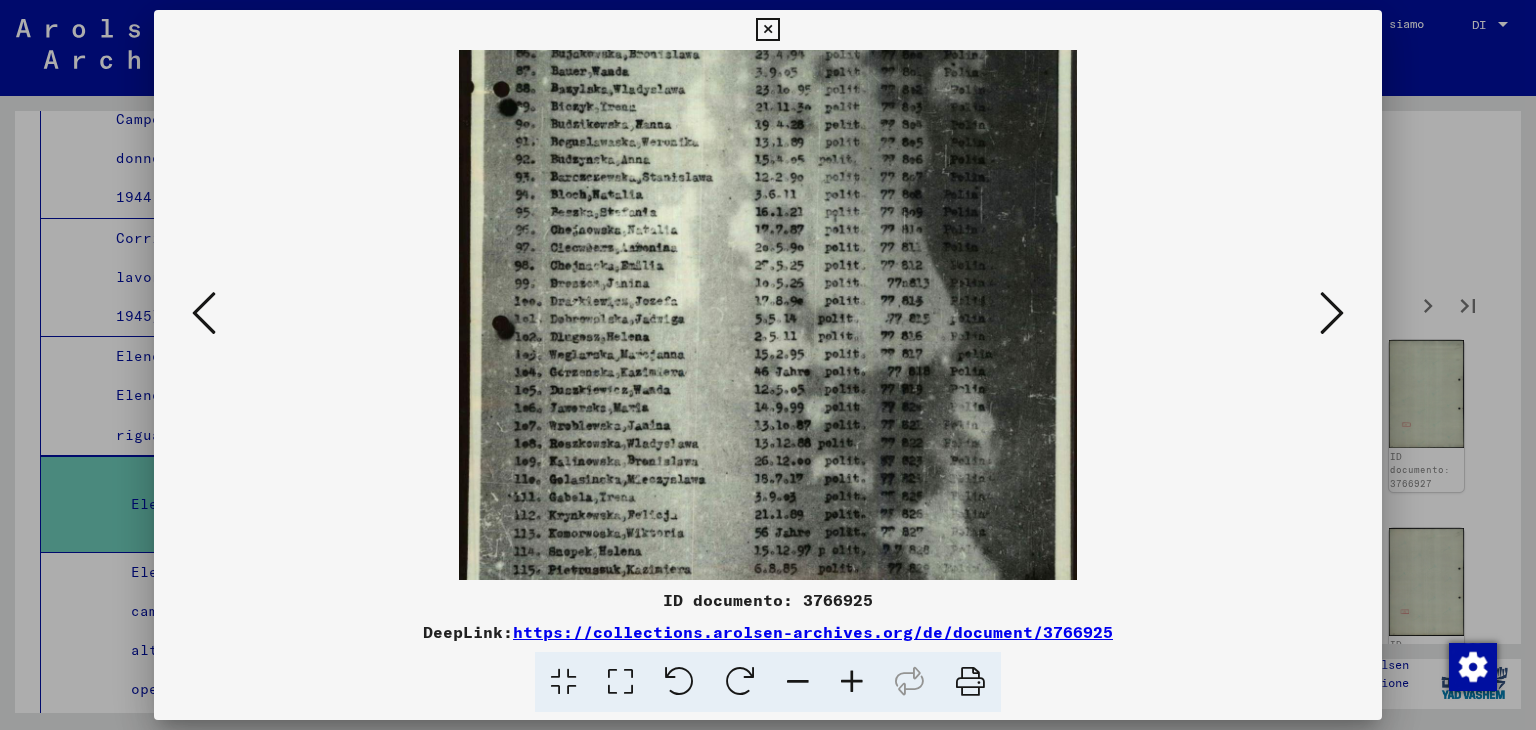 scroll, scrollTop: 349, scrollLeft: 0, axis: vertical 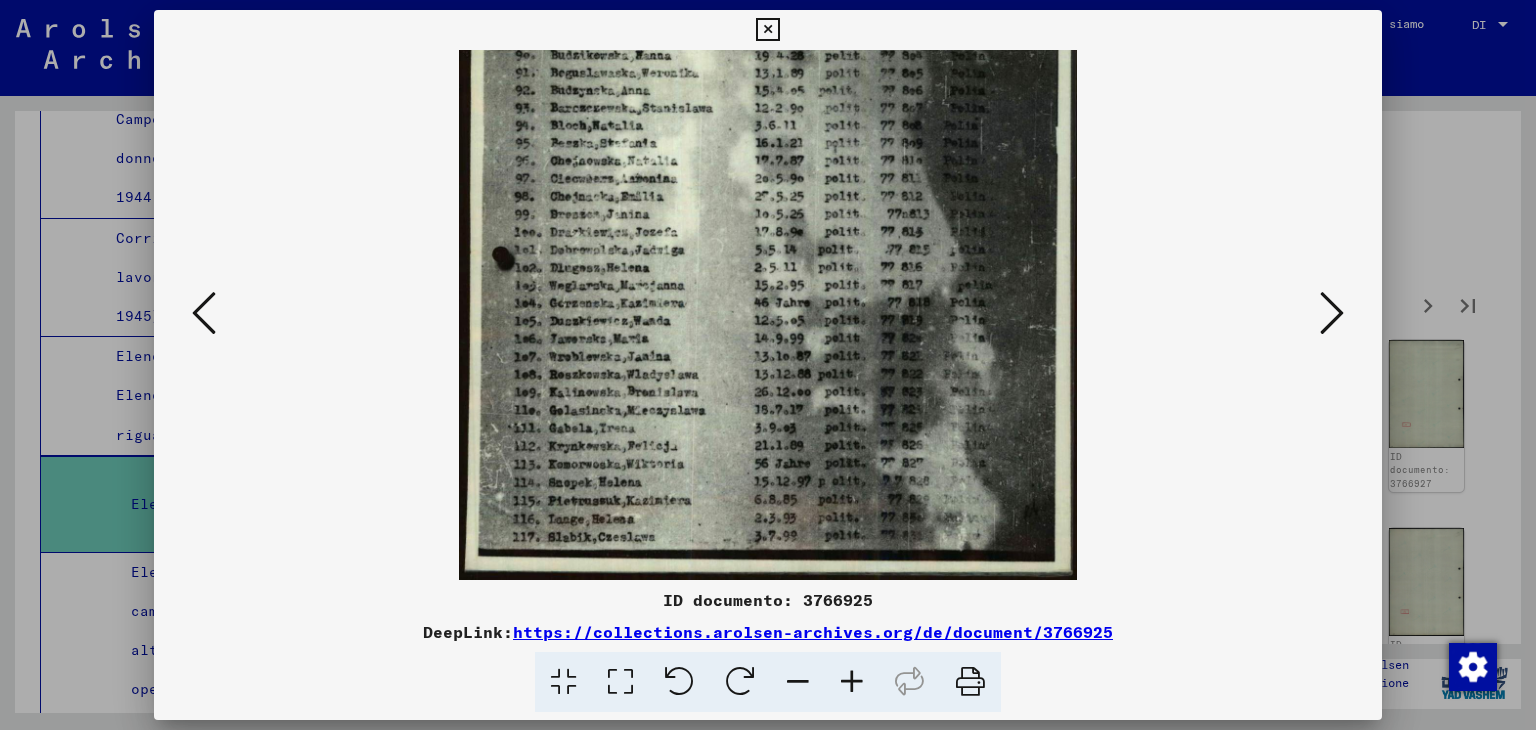 drag, startPoint x: 884, startPoint y: 517, endPoint x: 745, endPoint y: 137, distance: 404.6245 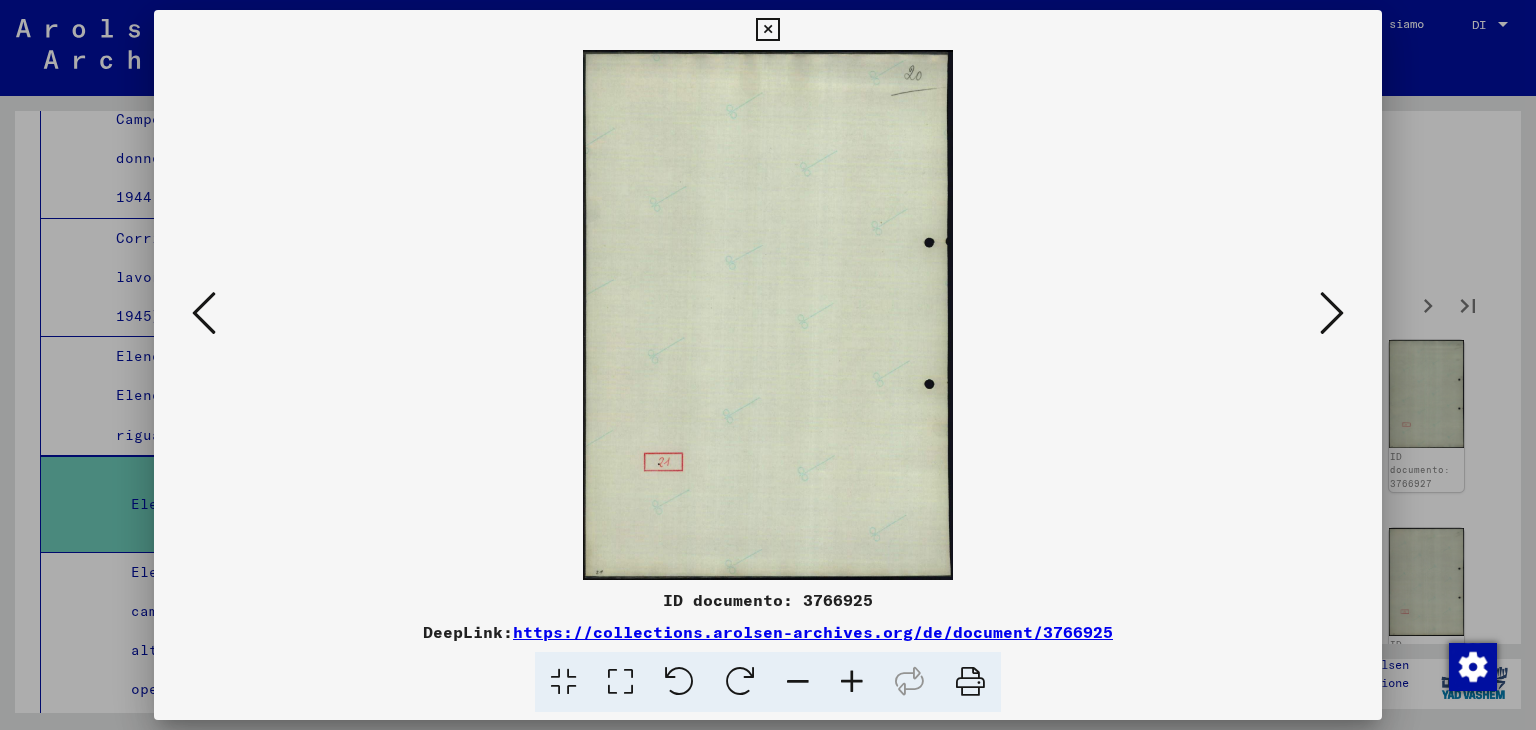 scroll, scrollTop: 0, scrollLeft: 0, axis: both 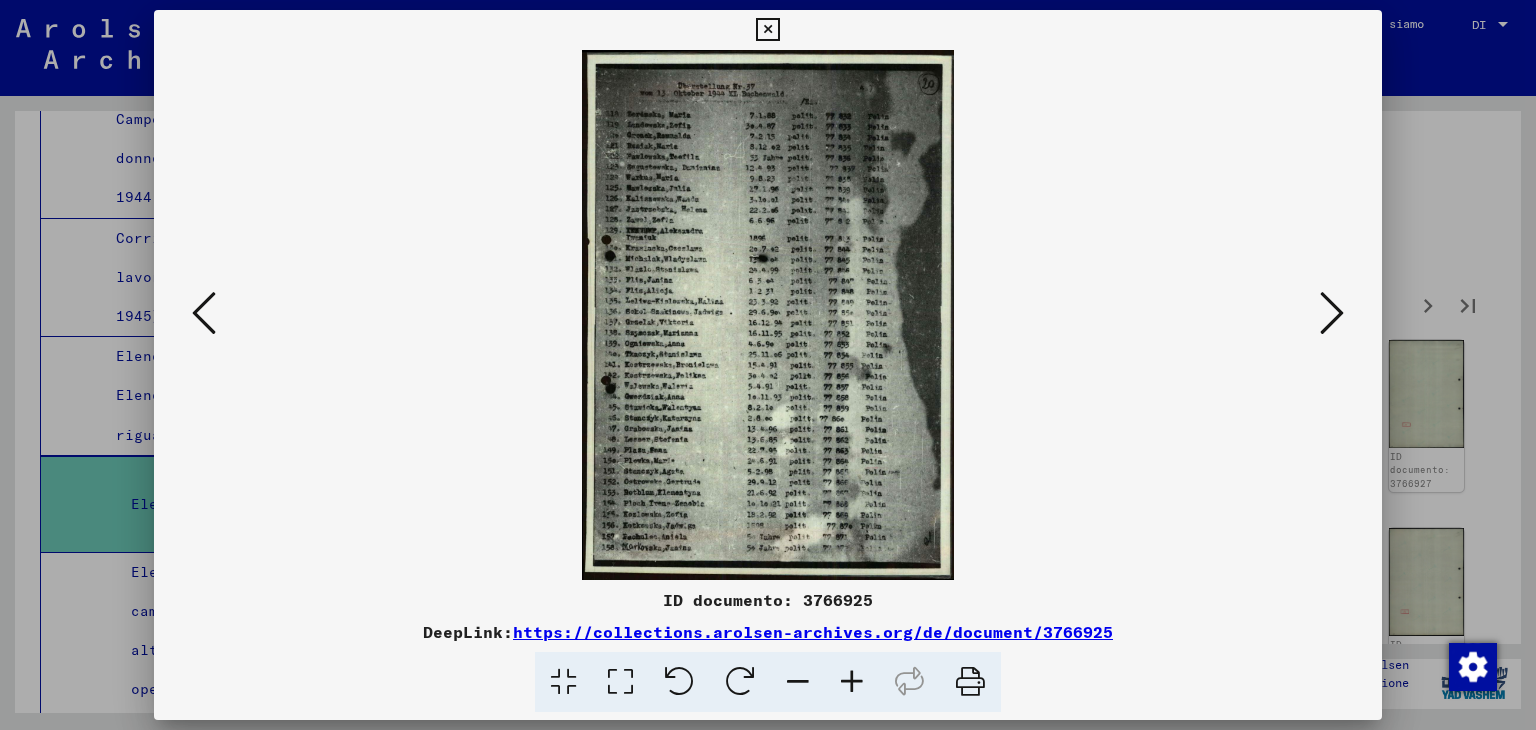 click at bounding box center [852, 682] 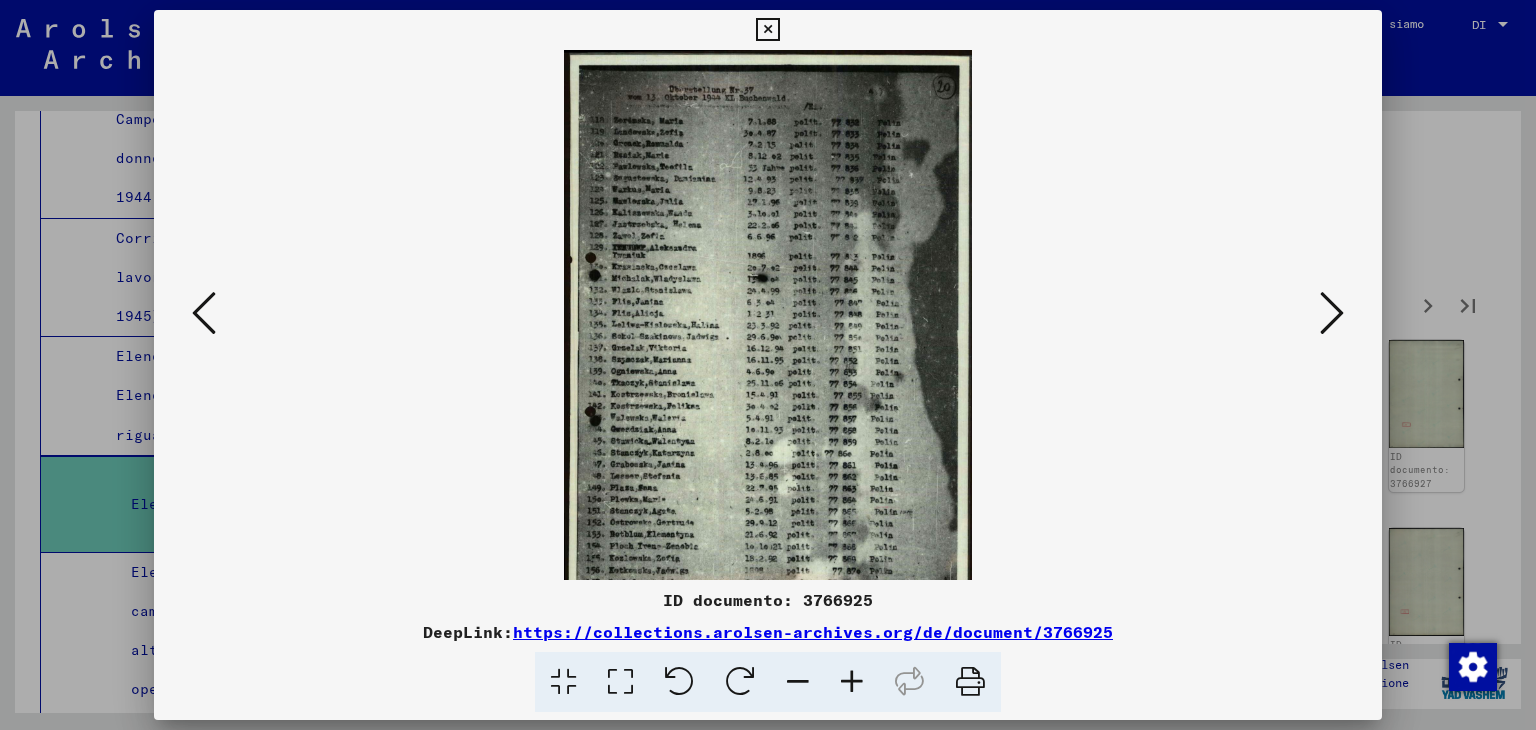 click at bounding box center (852, 682) 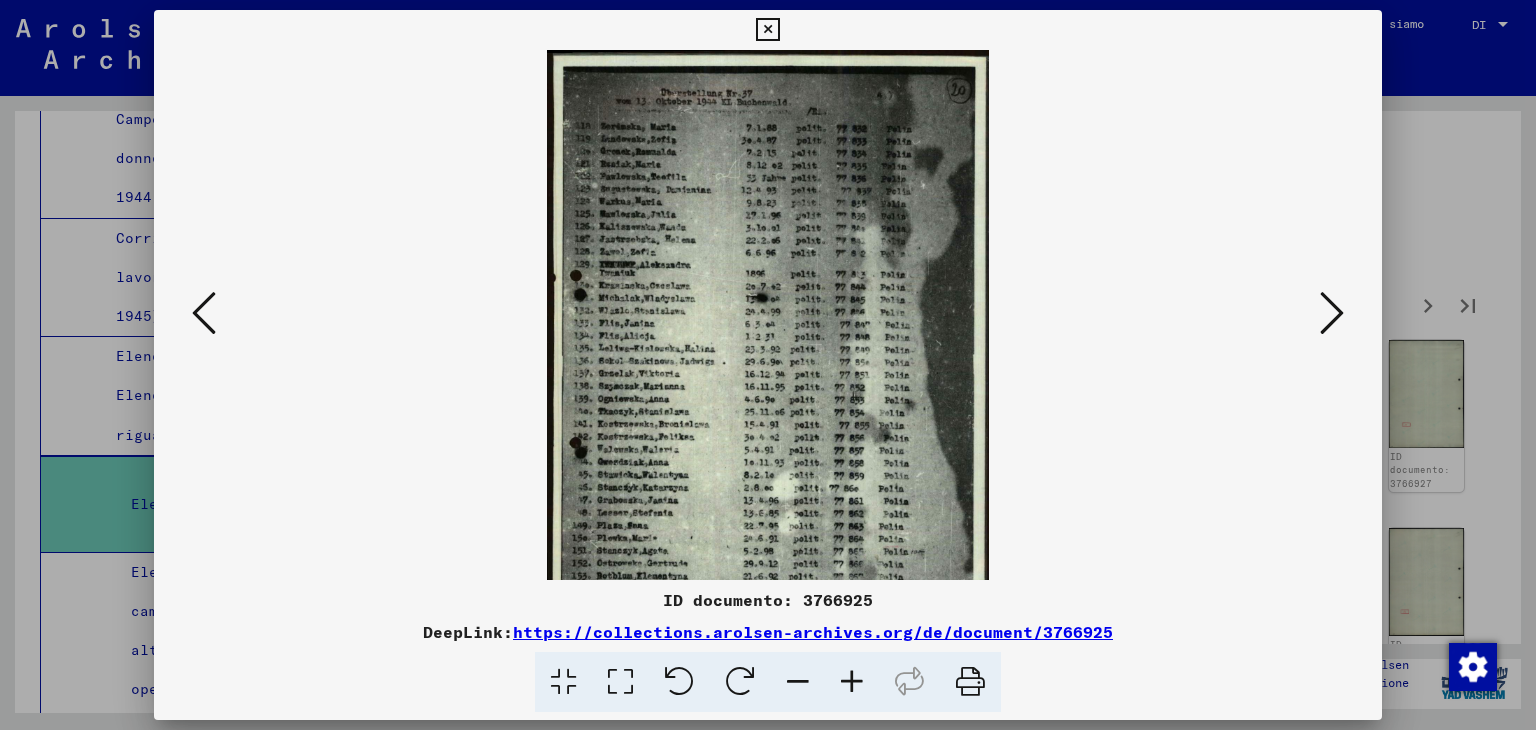 click at bounding box center [852, 682] 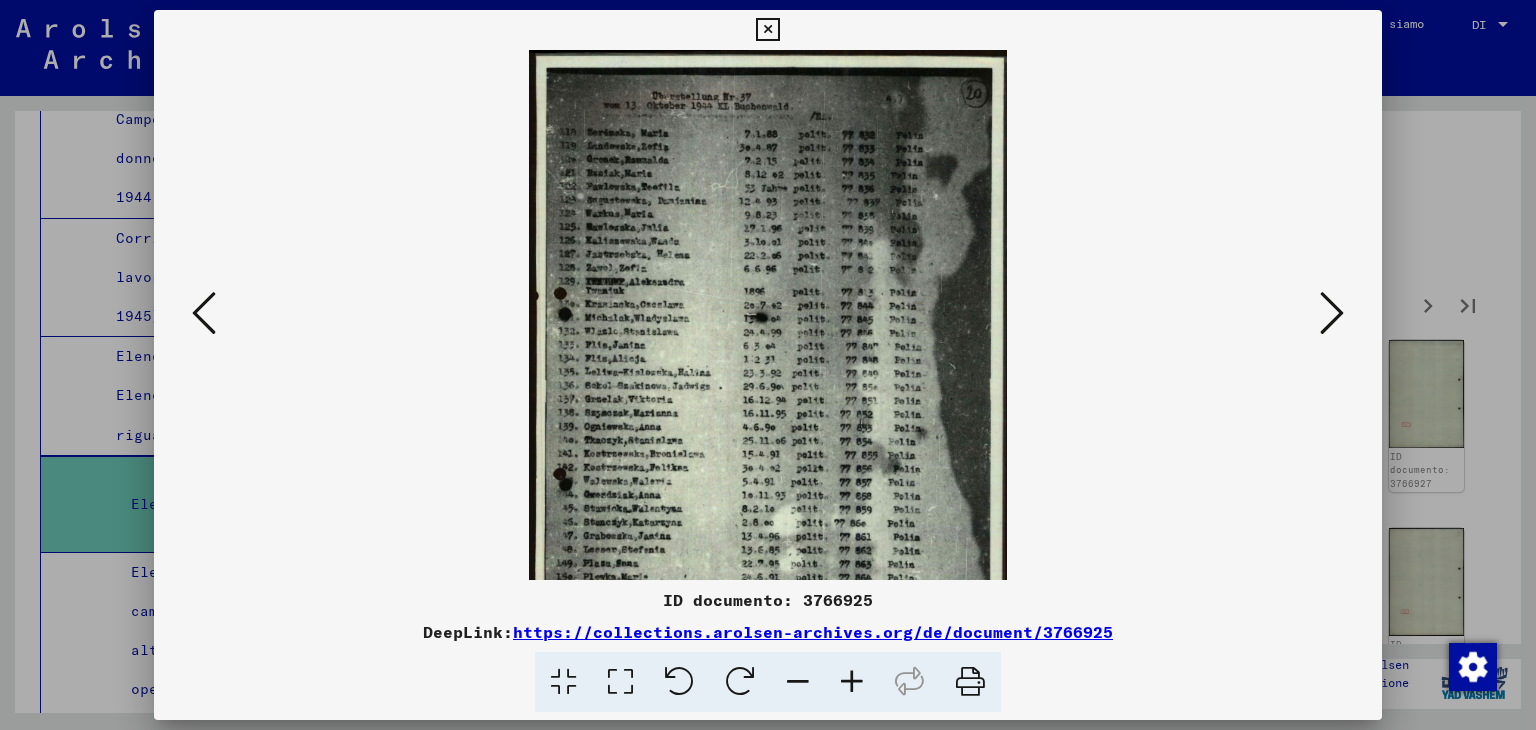 click at bounding box center [852, 682] 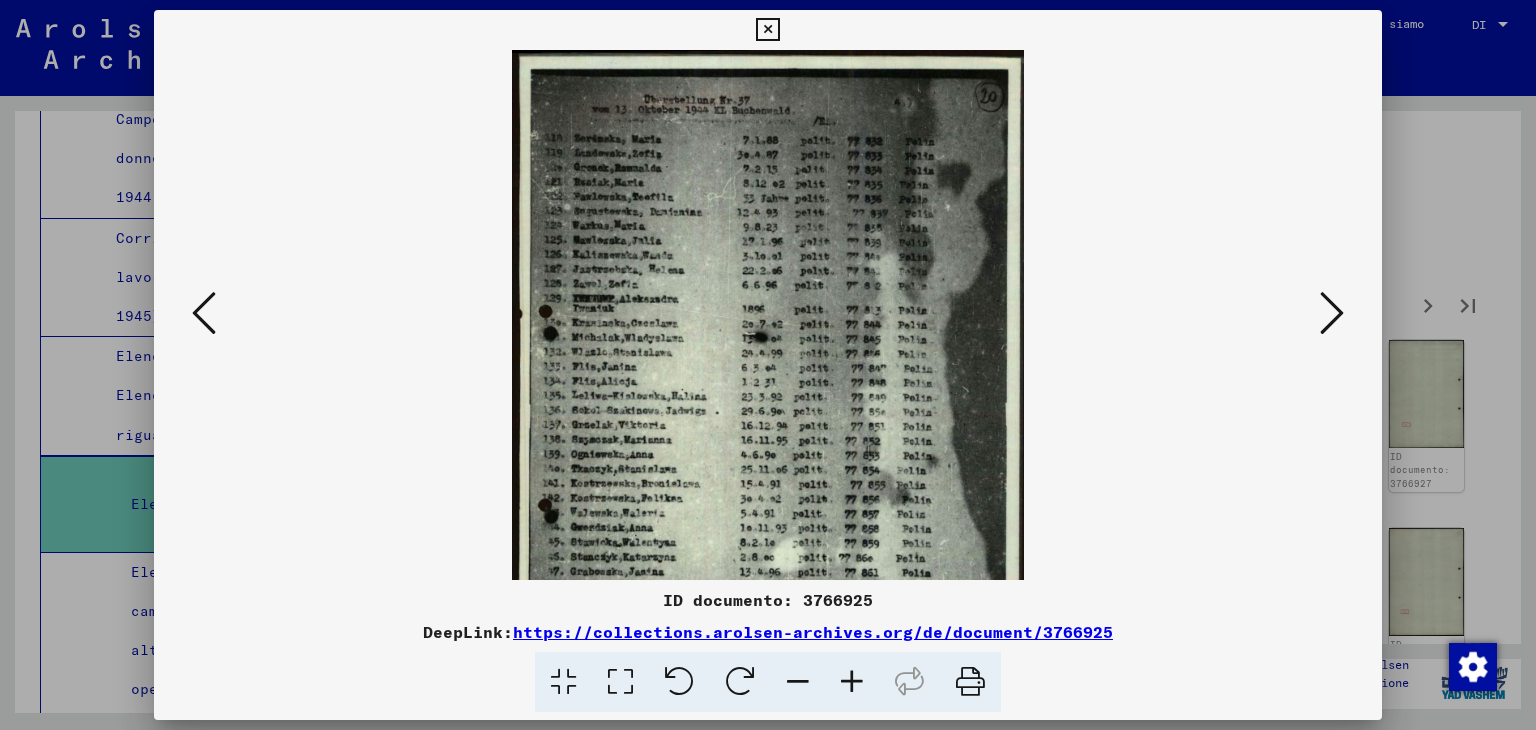 click at bounding box center [852, 682] 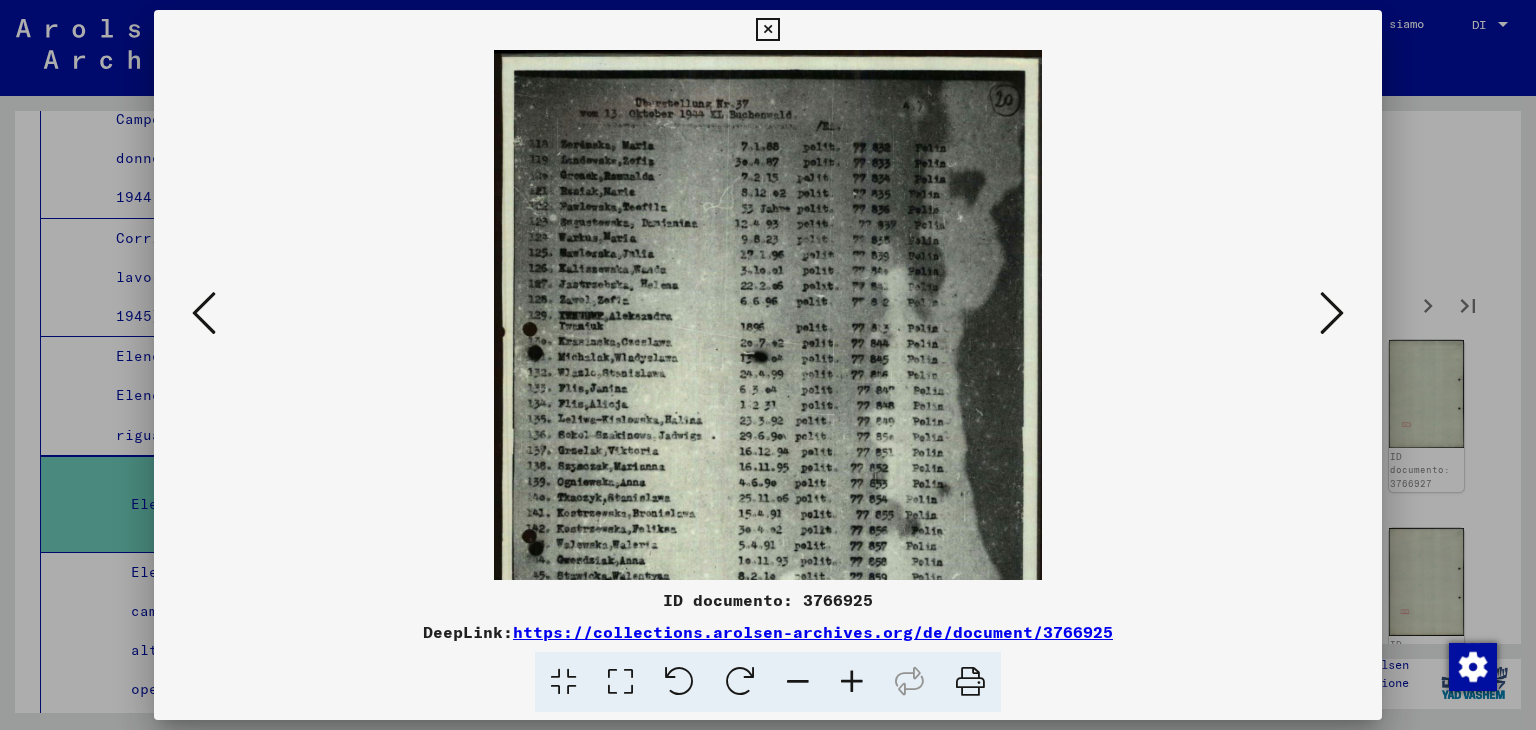 click at bounding box center (852, 682) 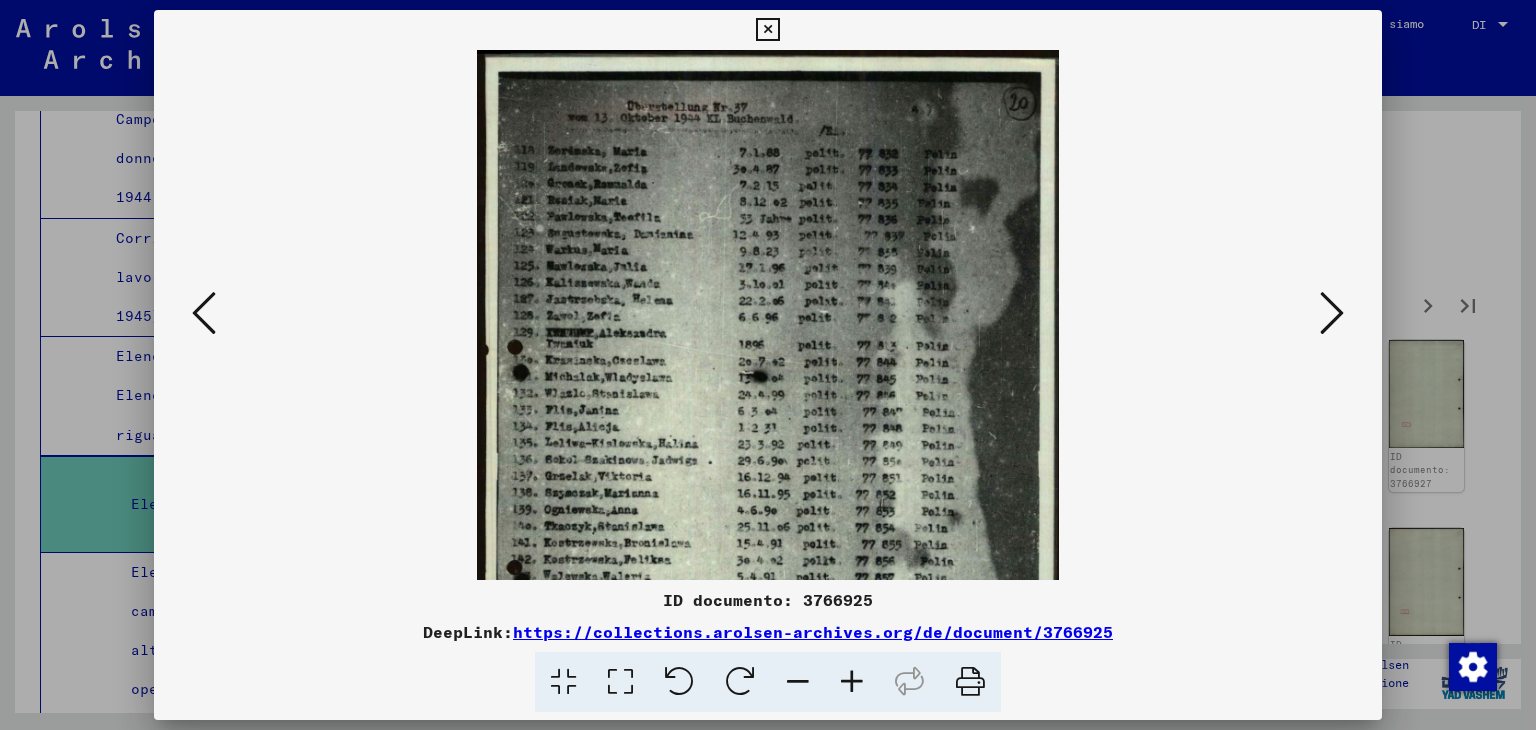 click at bounding box center (852, 682) 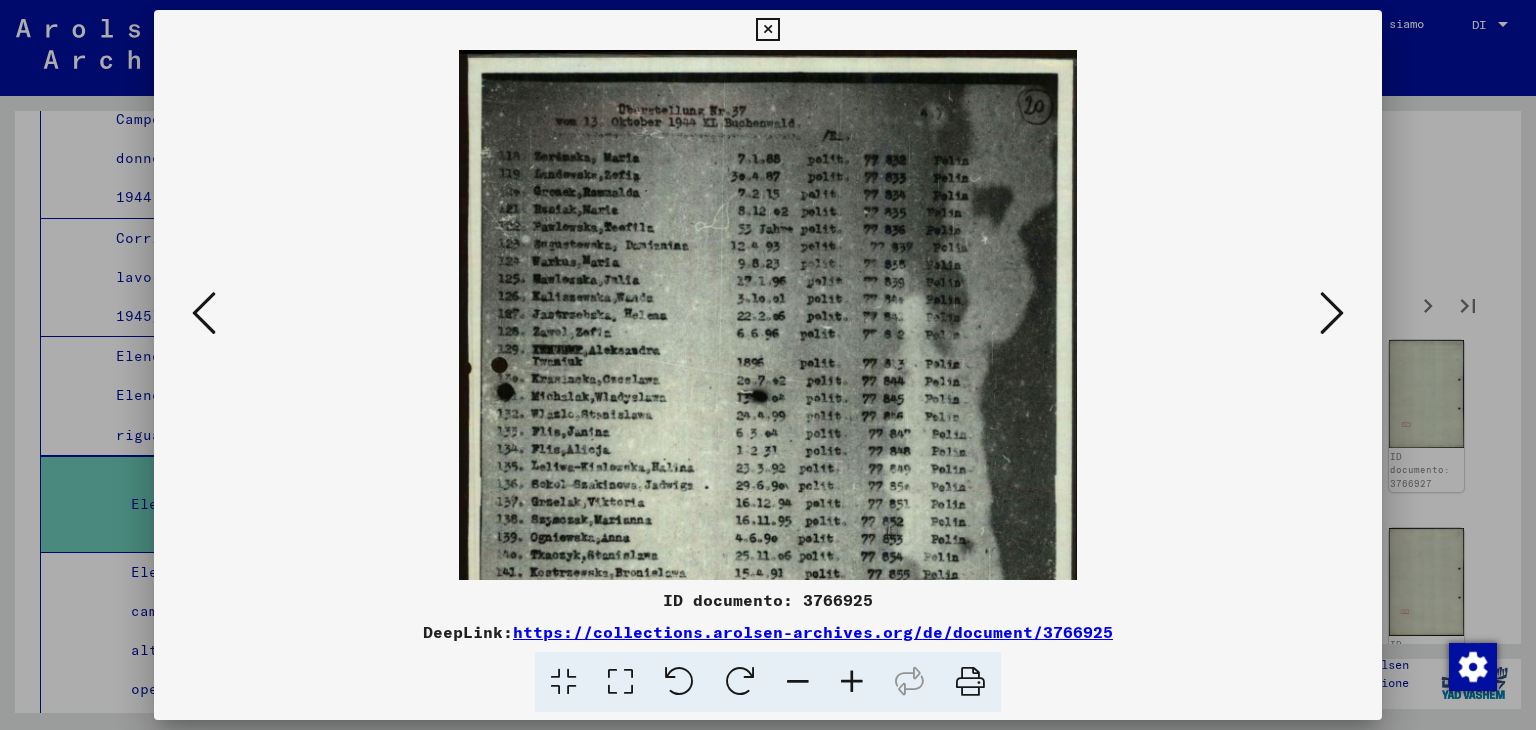 click at bounding box center (852, 682) 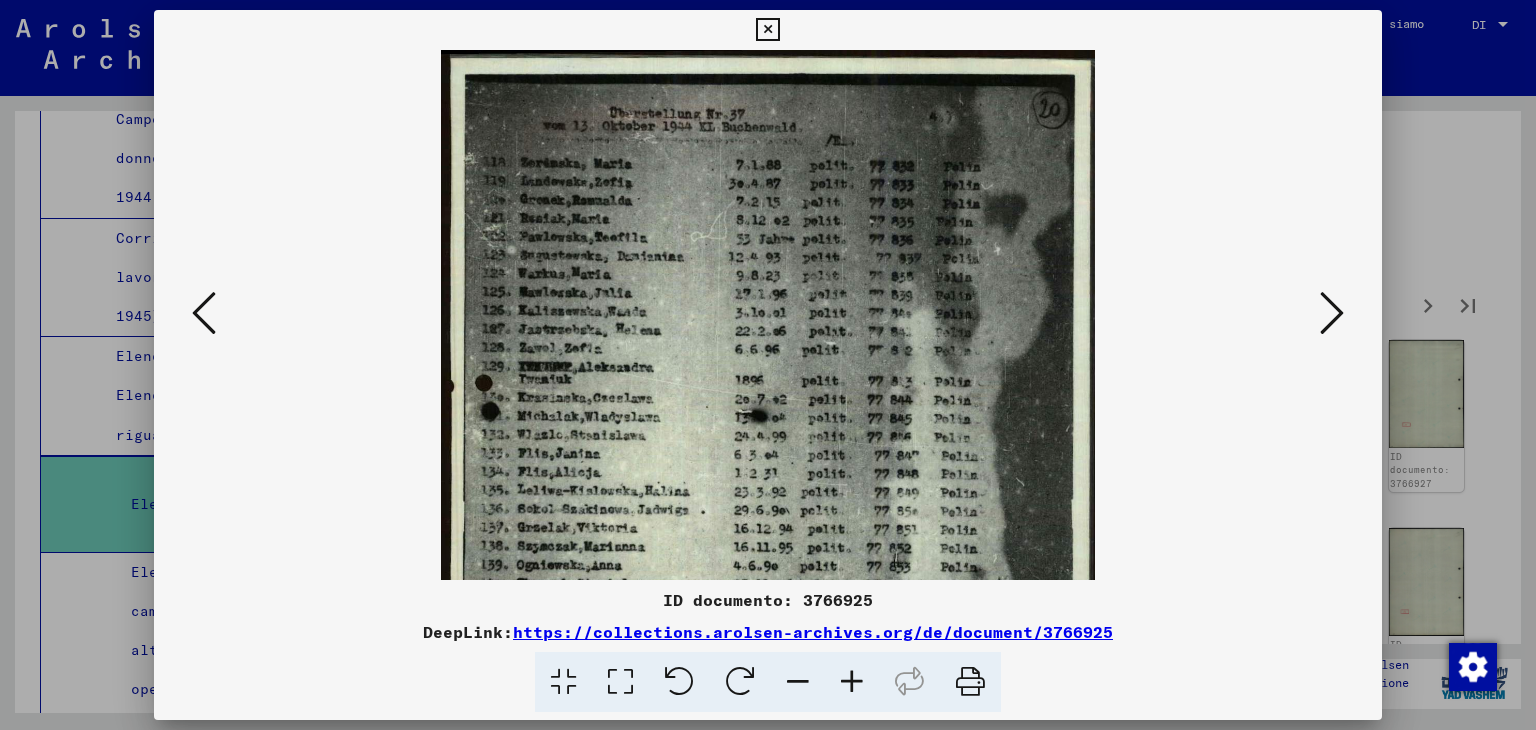 click at bounding box center (852, 682) 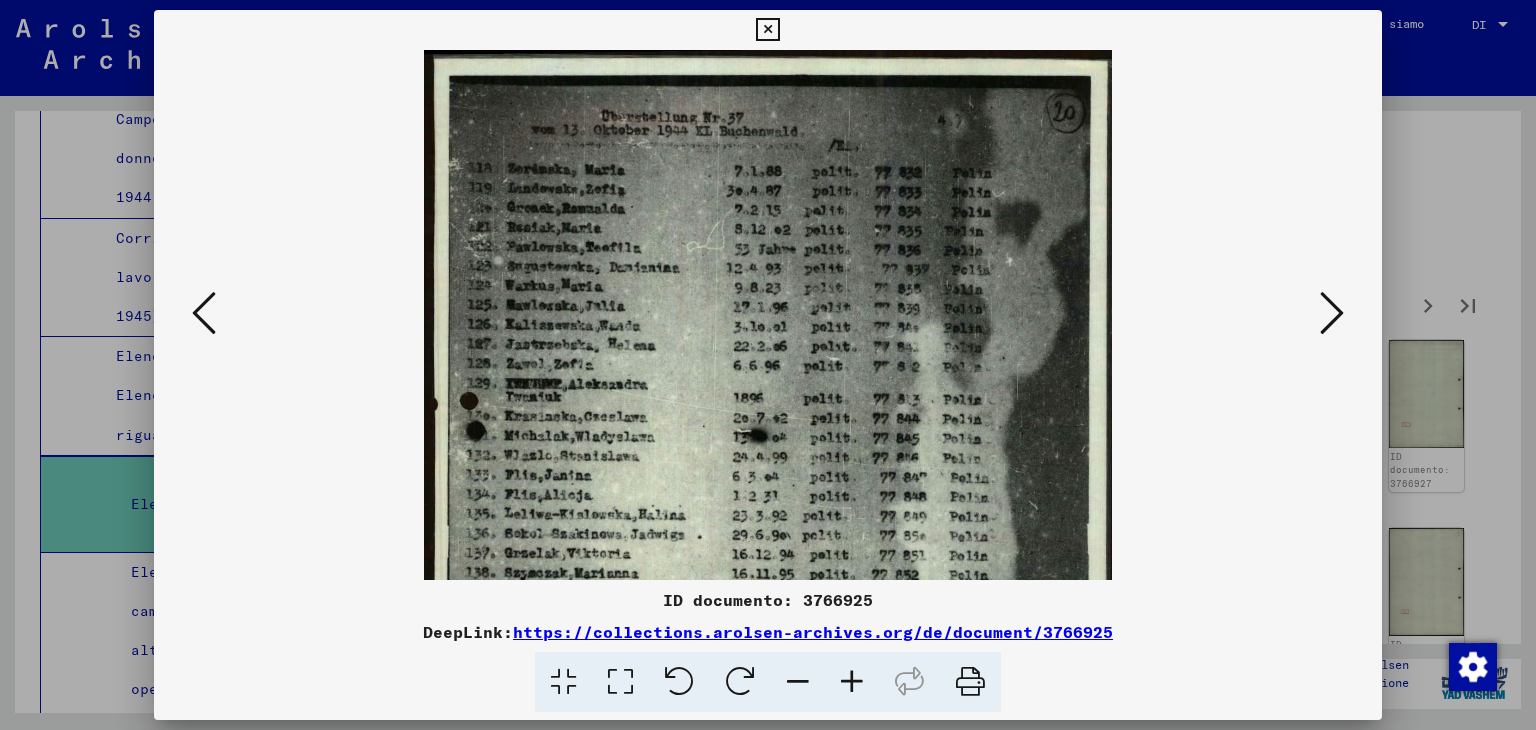click at bounding box center (852, 682) 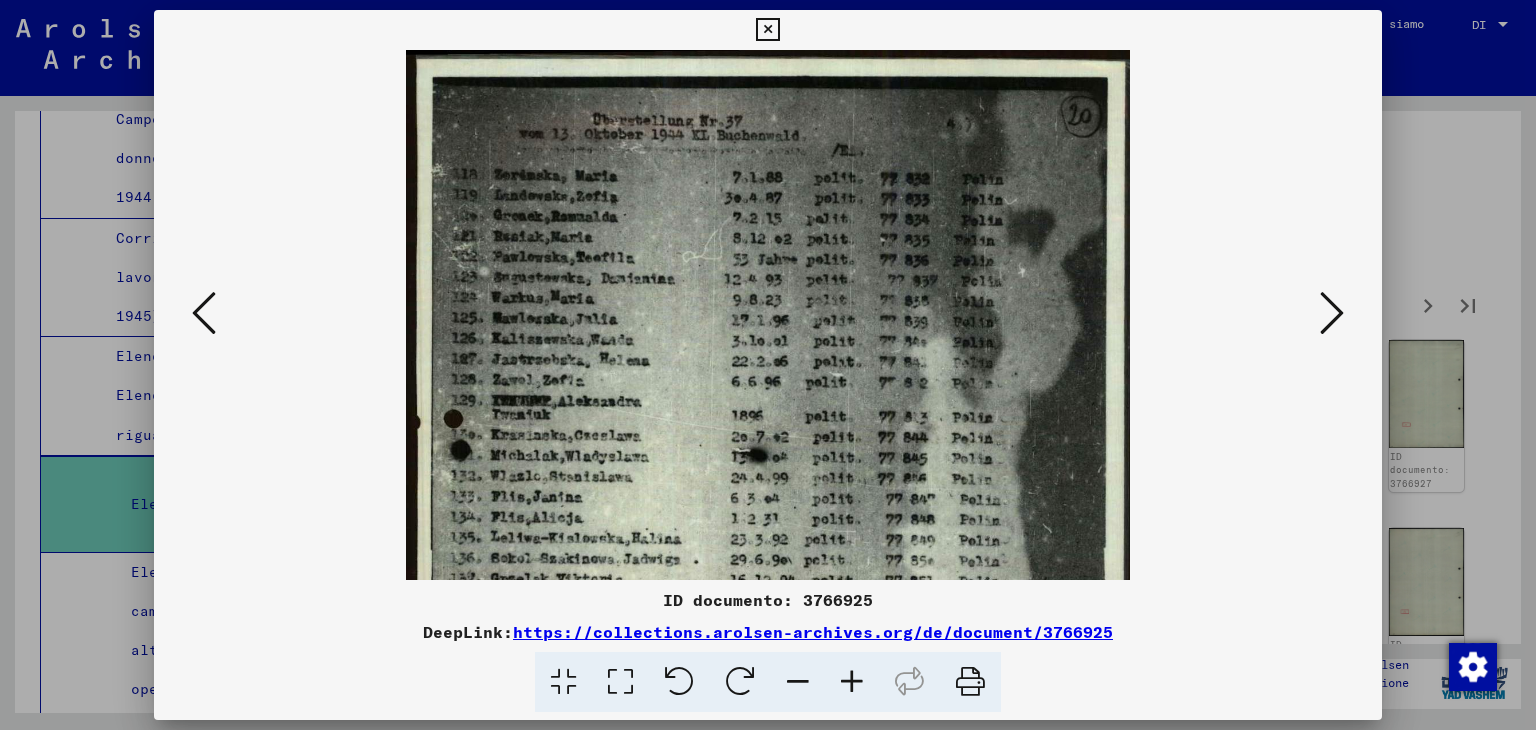 click at bounding box center [852, 682] 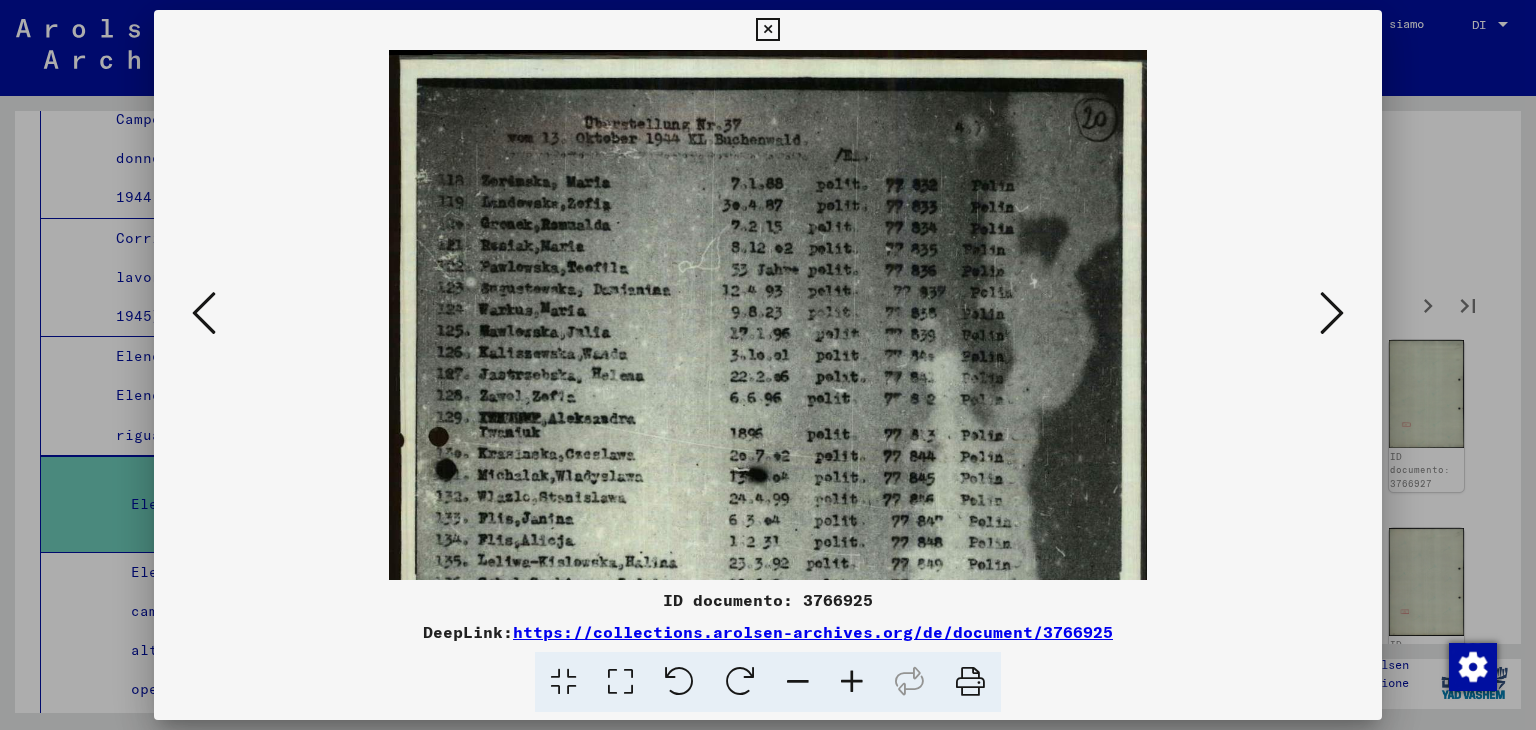 click at bounding box center (852, 682) 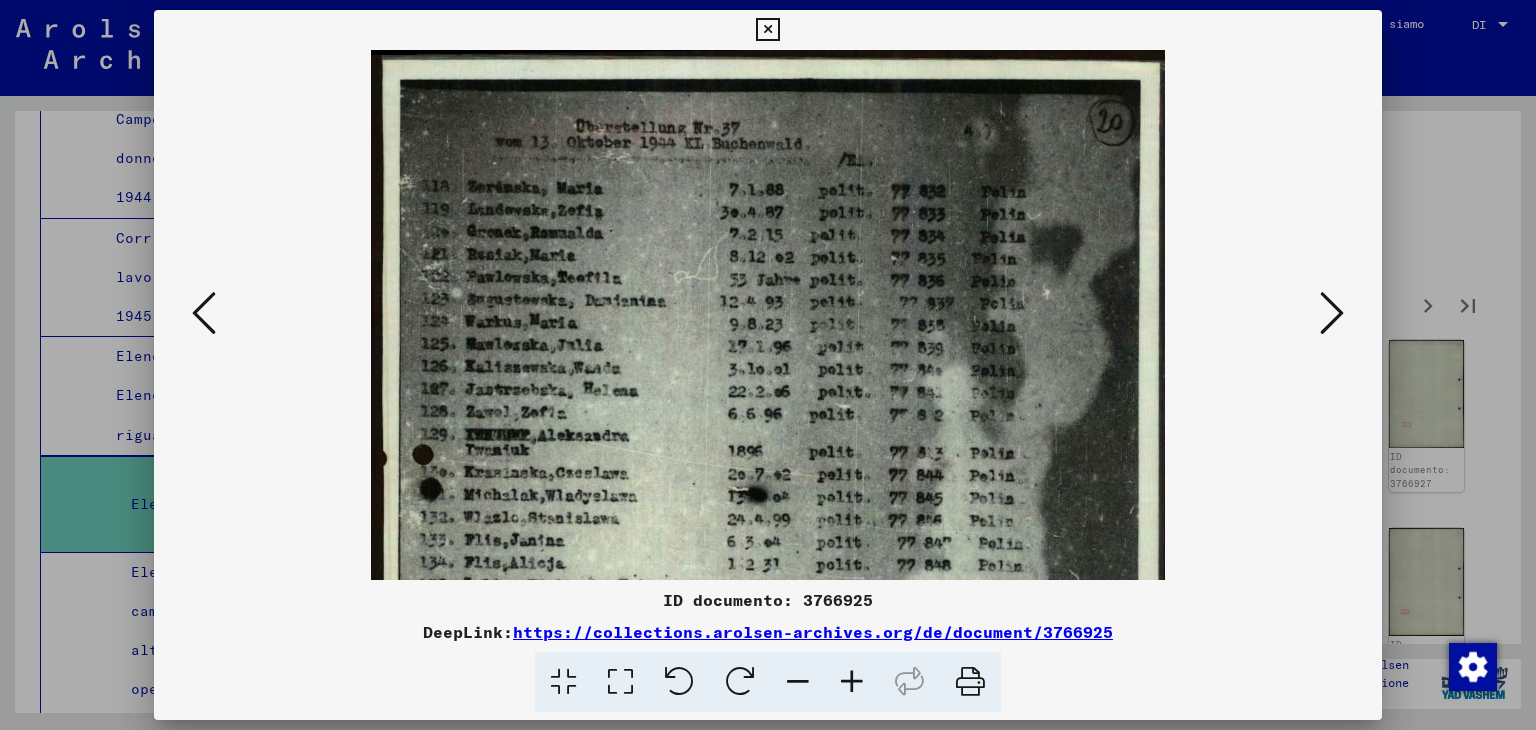 click at bounding box center [852, 682] 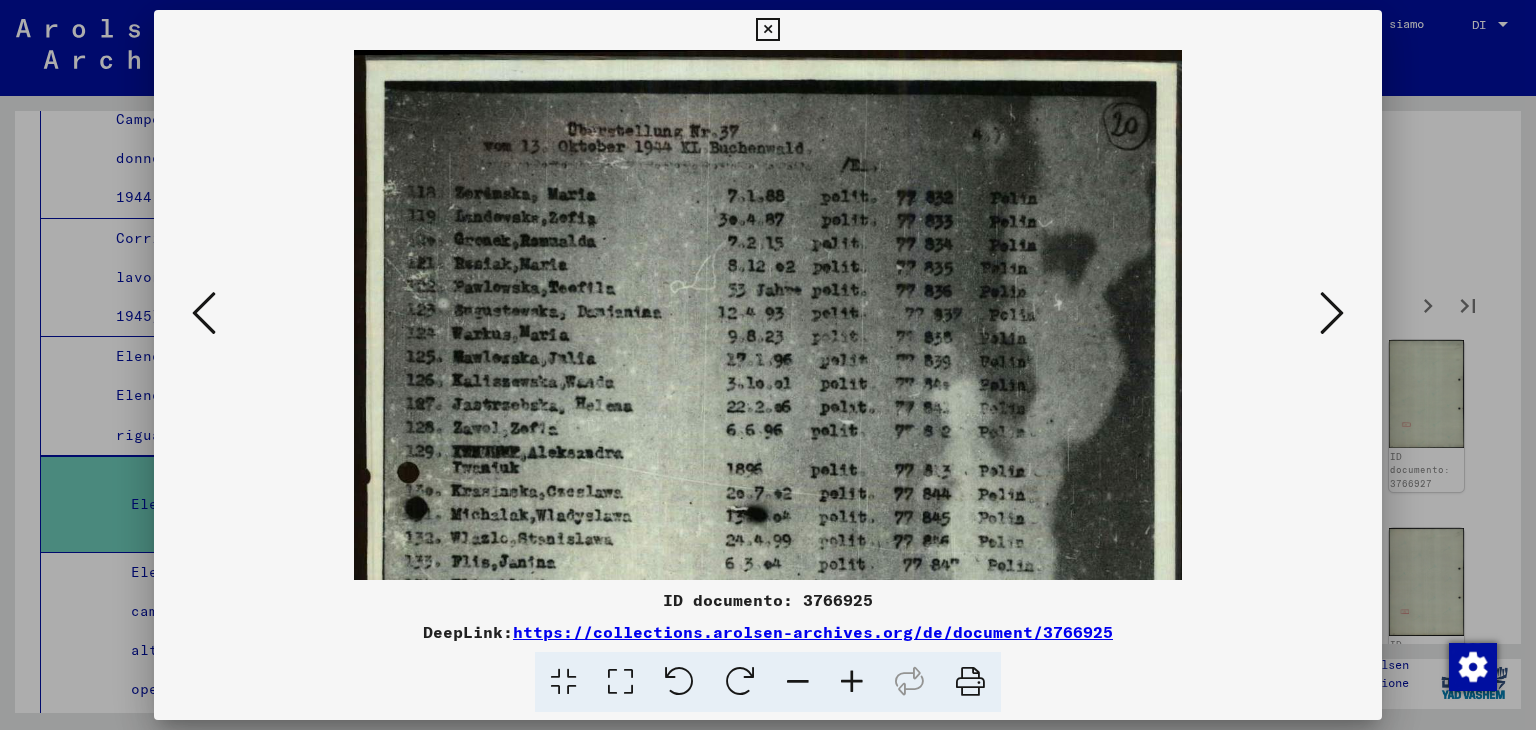 click at bounding box center (852, 682) 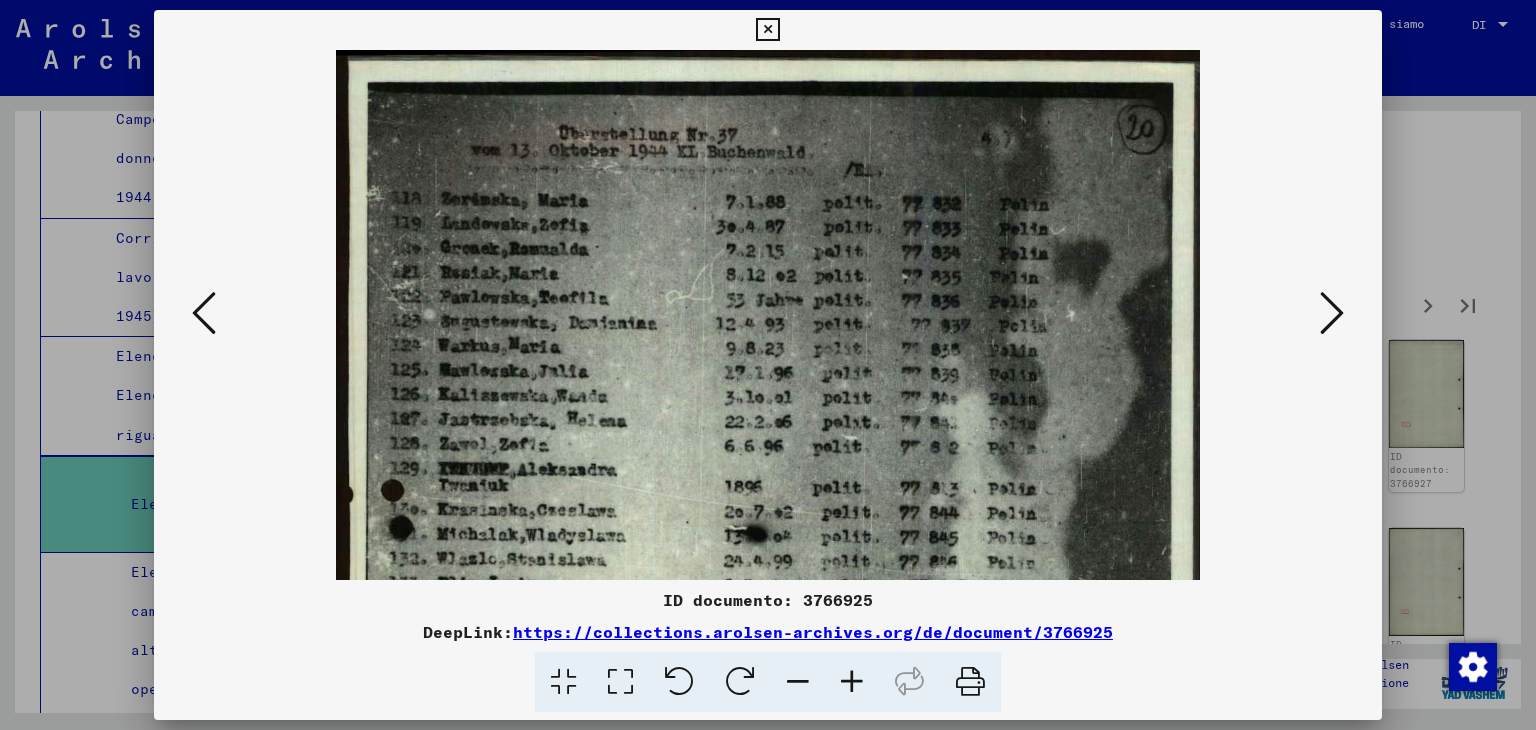 click at bounding box center [852, 682] 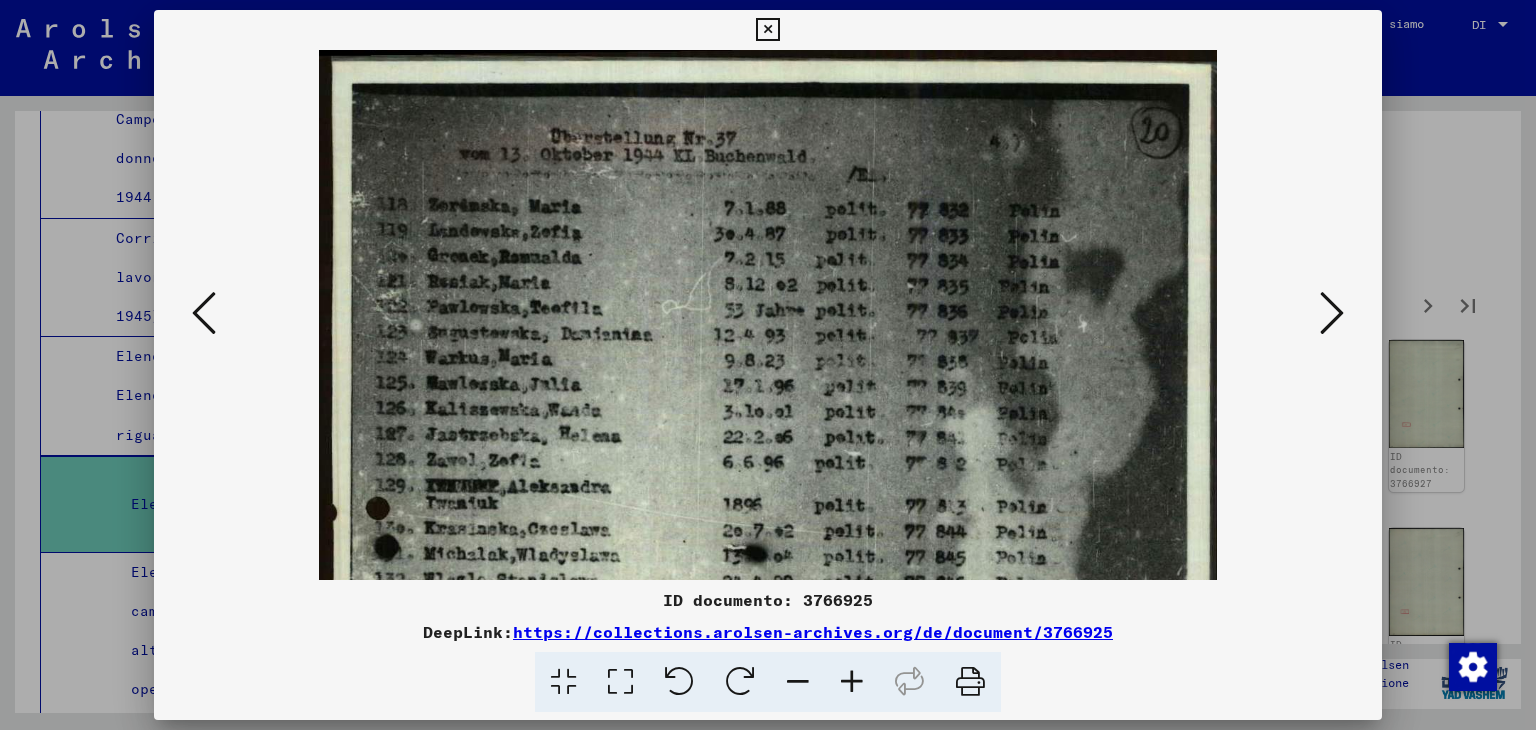 click at bounding box center [767, 30] 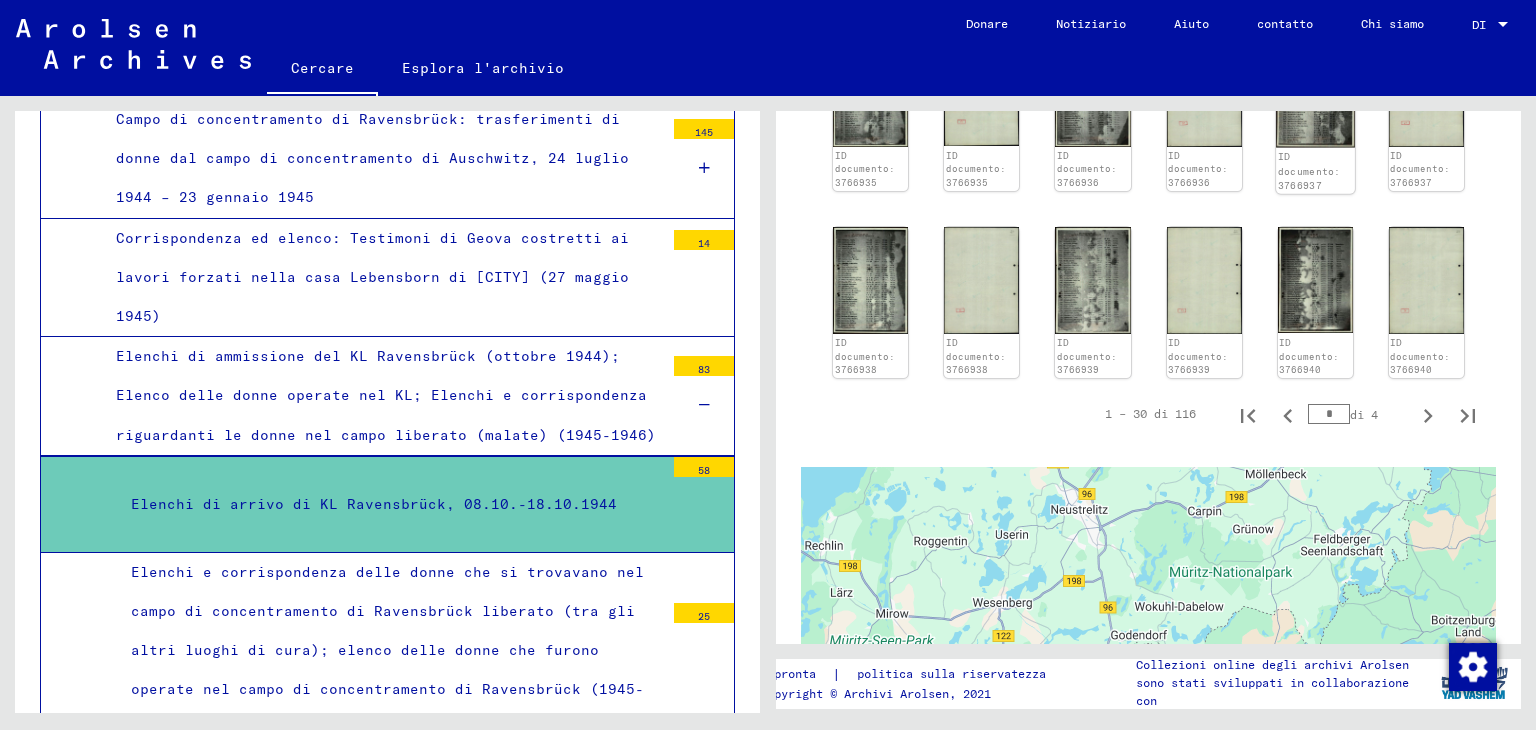 scroll, scrollTop: 1700, scrollLeft: 0, axis: vertical 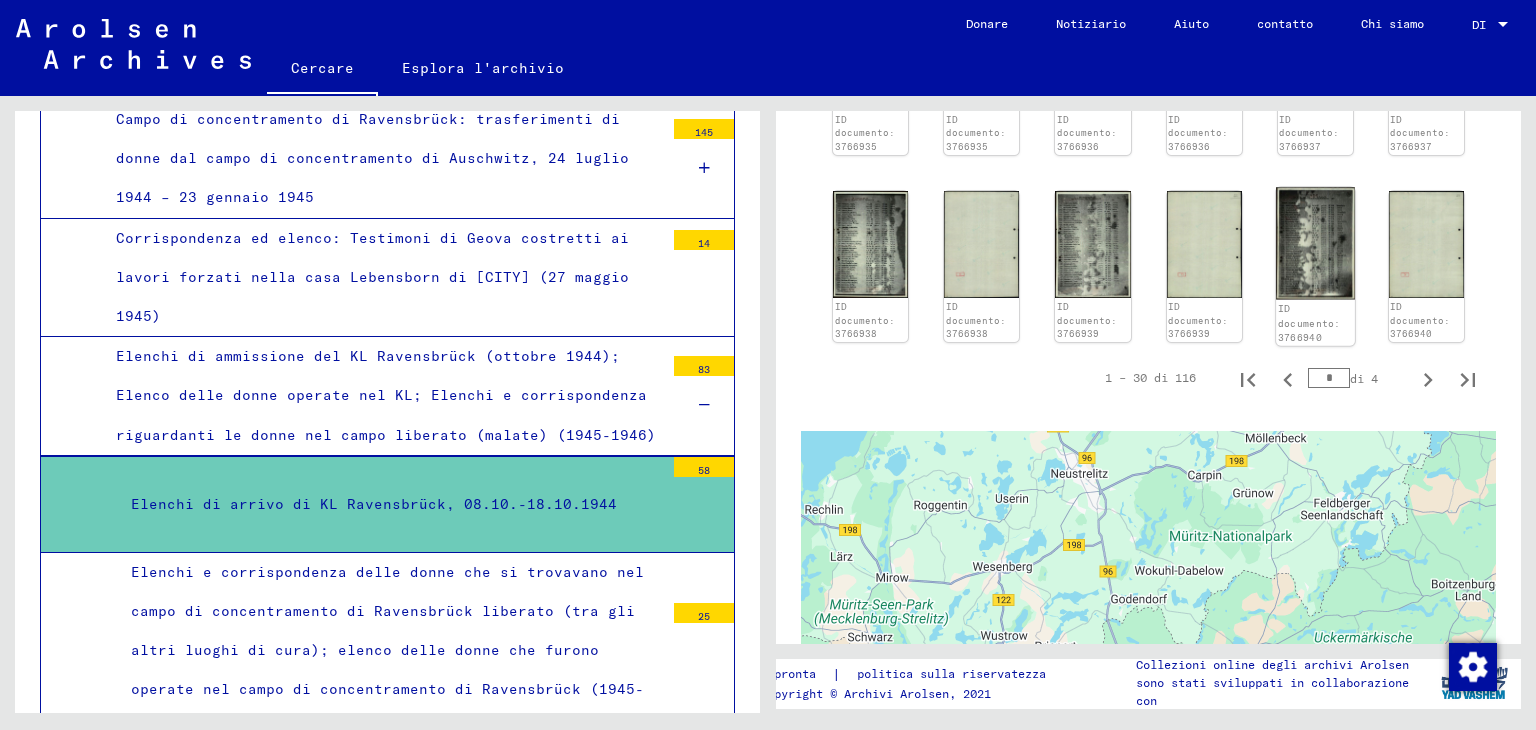 click 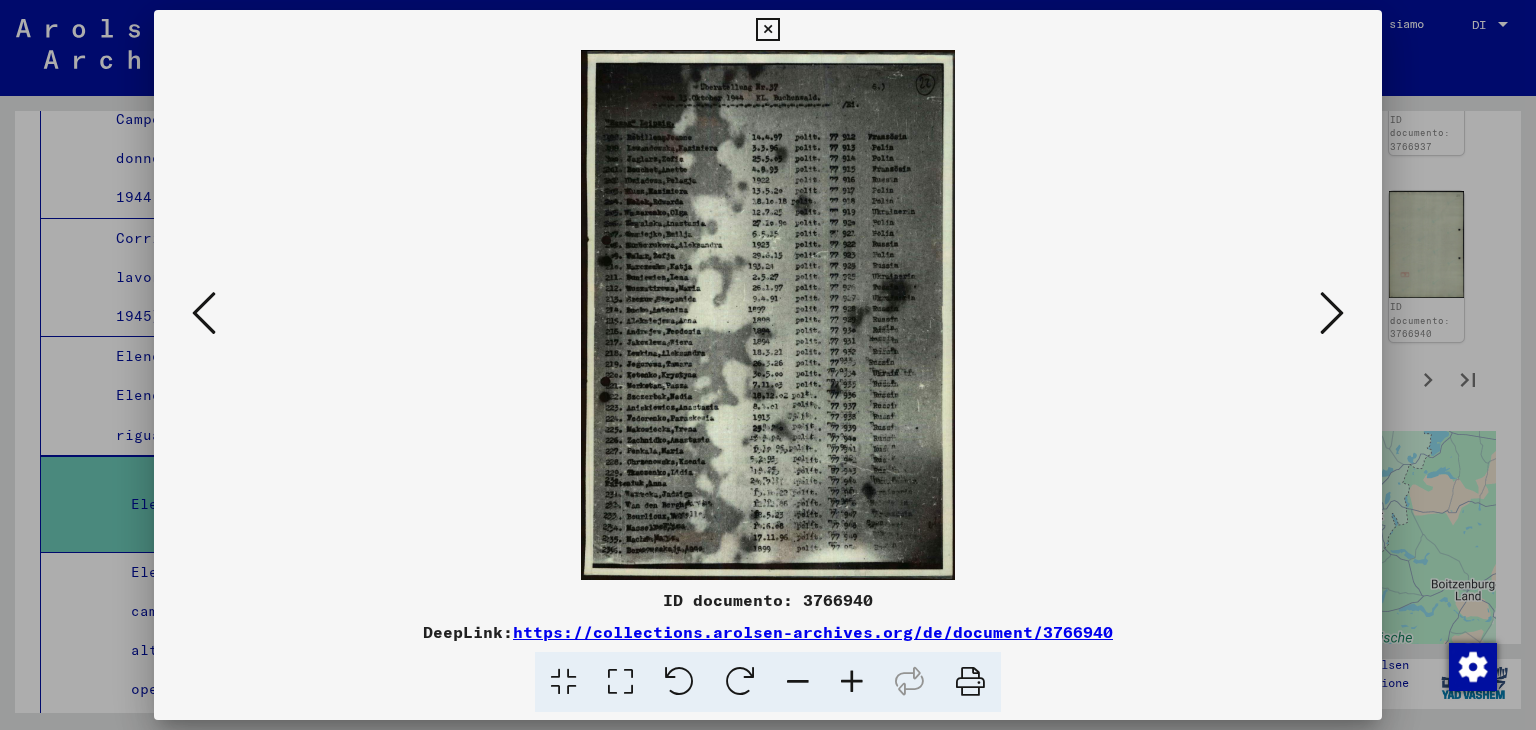 click at bounding box center (852, 682) 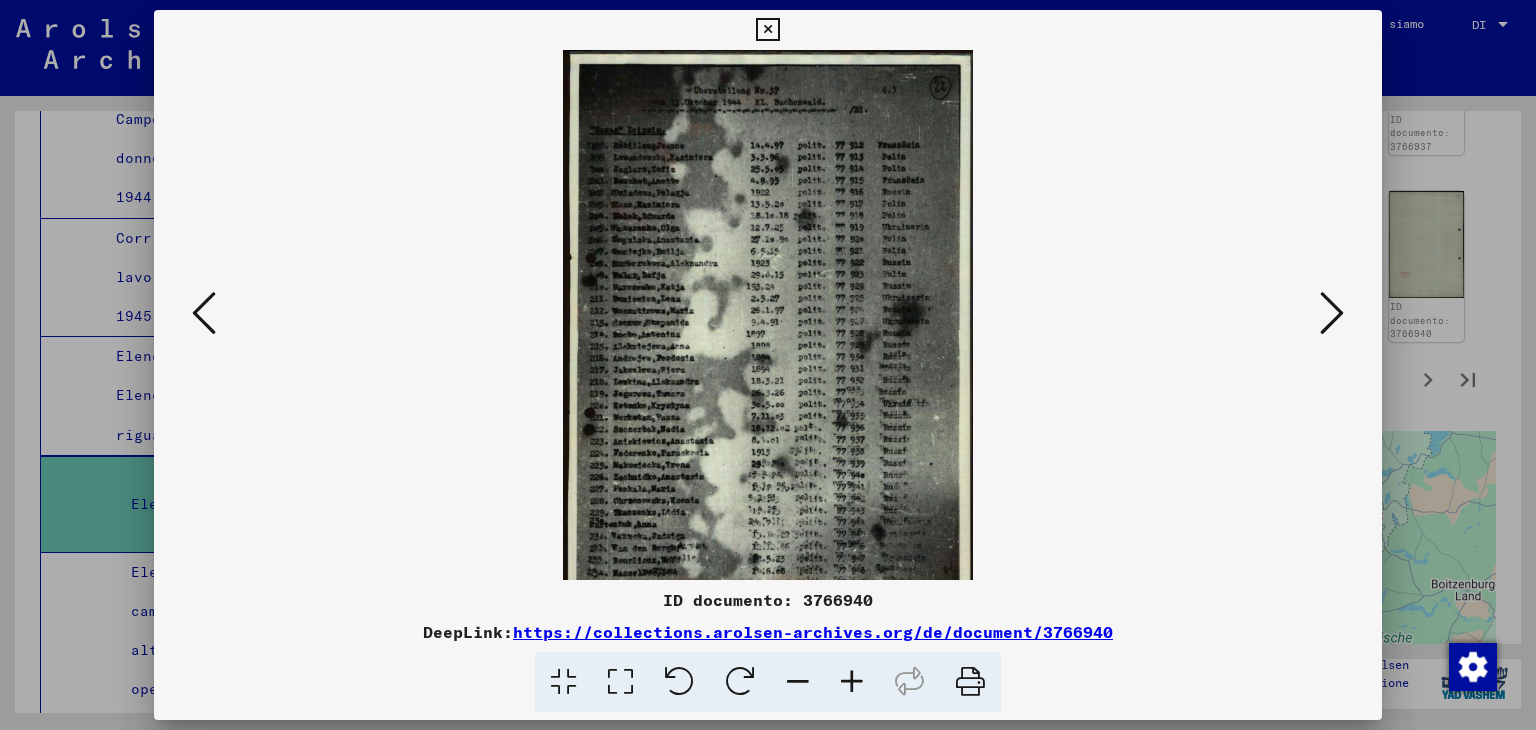 click at bounding box center (852, 682) 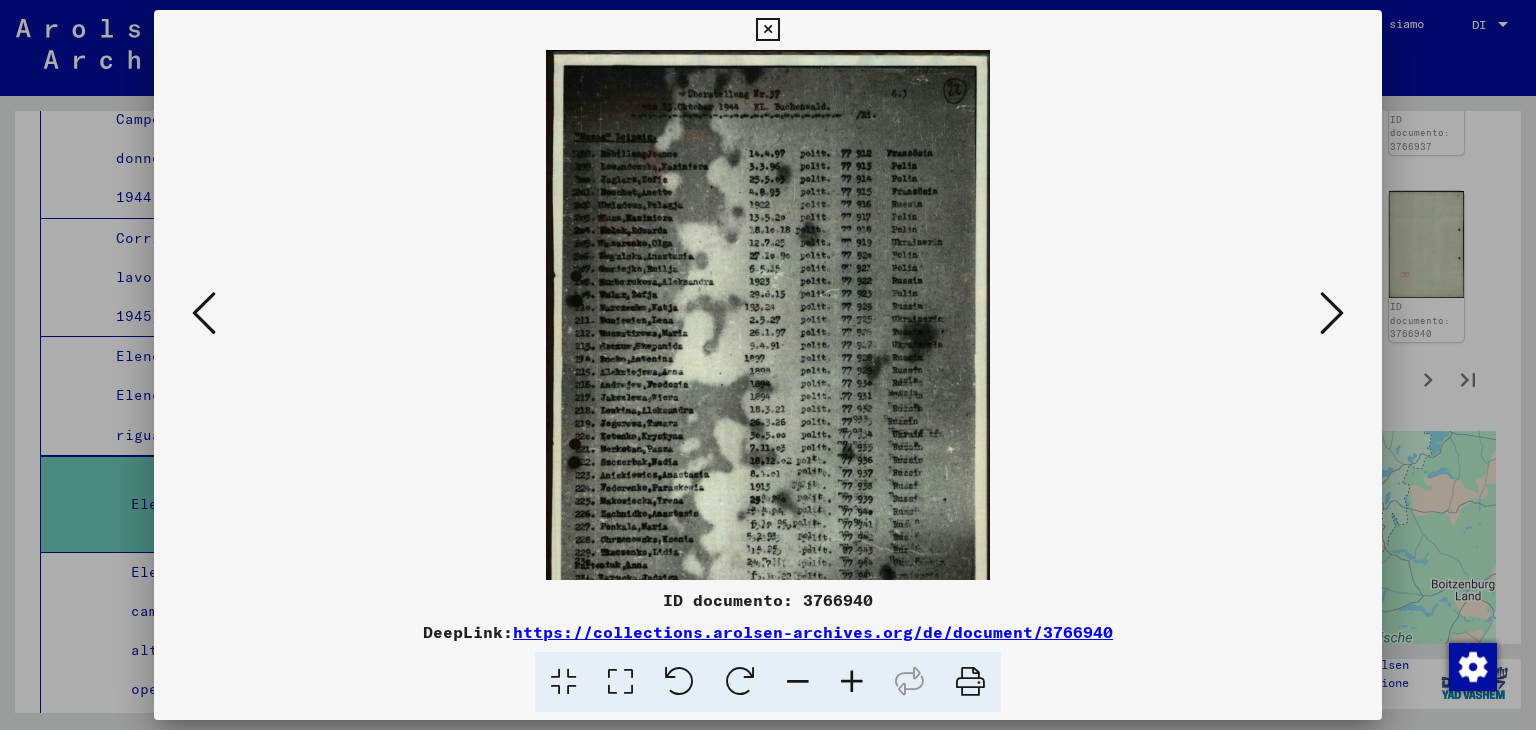 click at bounding box center (852, 682) 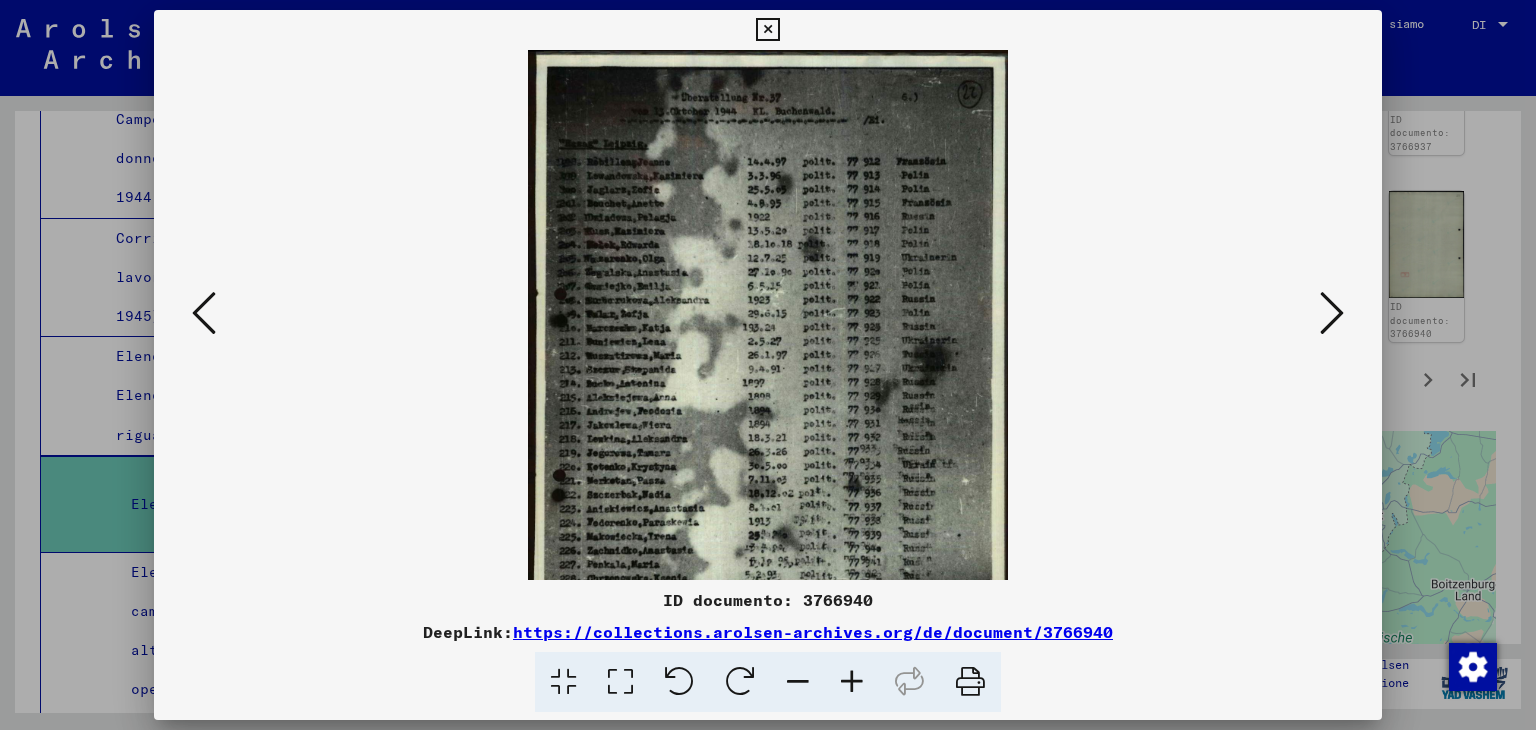 click at bounding box center [852, 682] 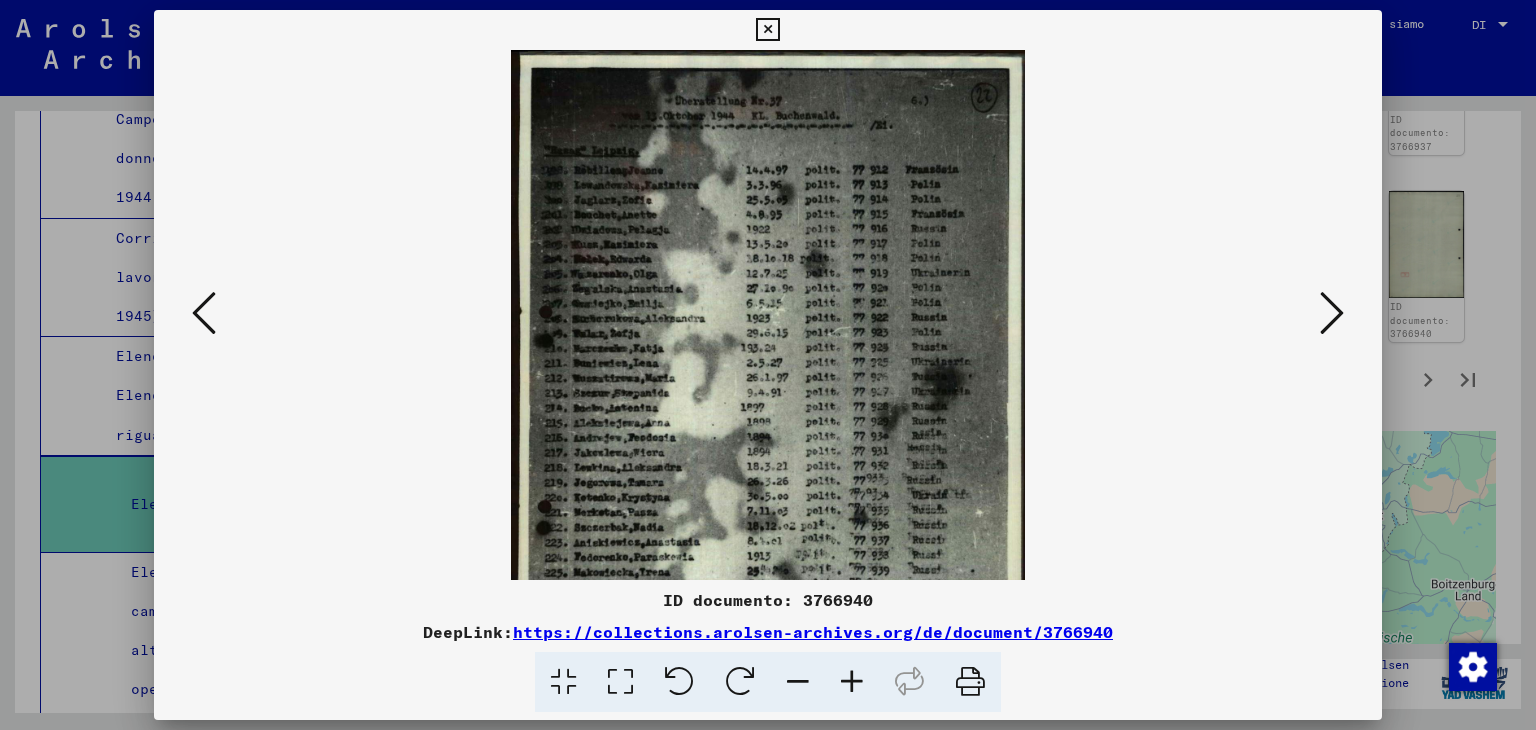 click at bounding box center [852, 682] 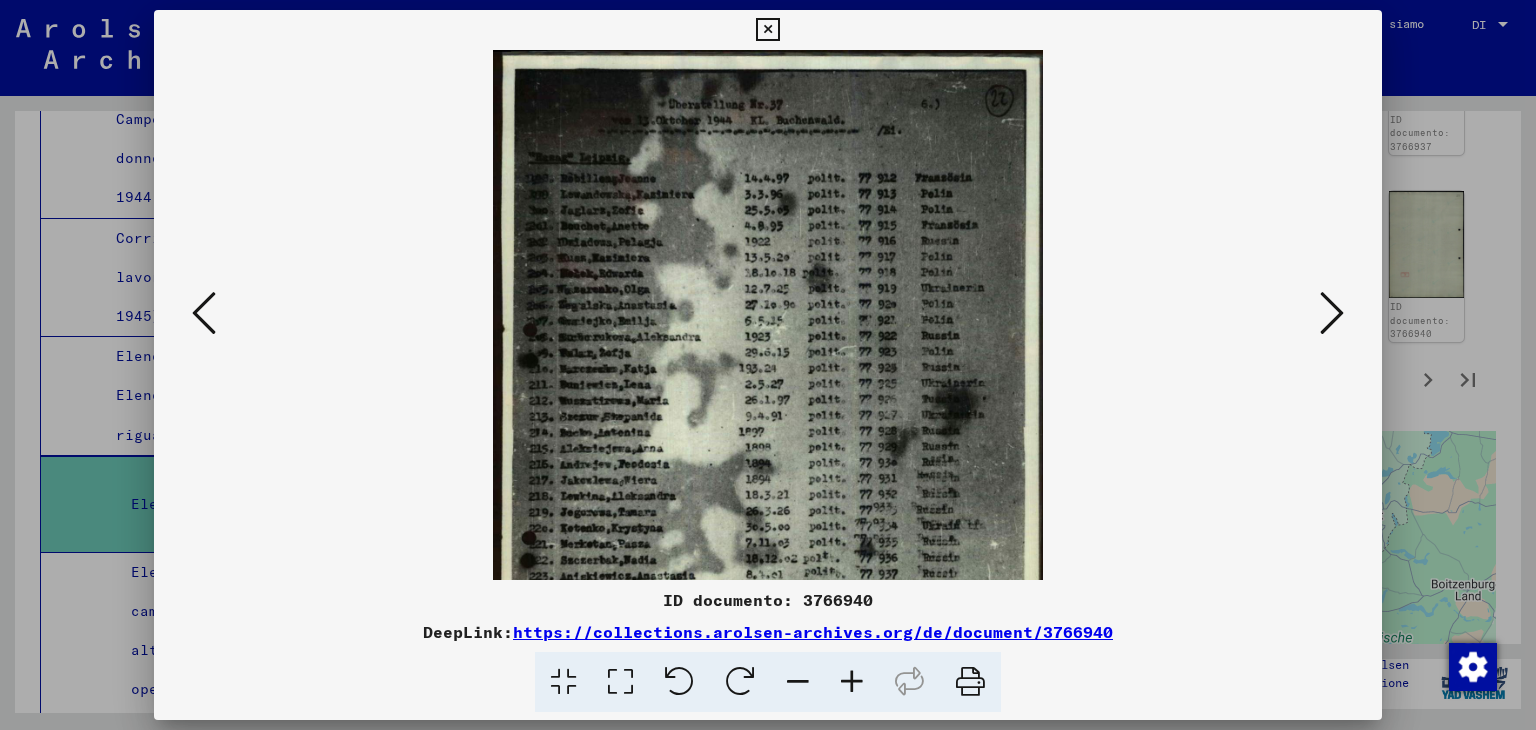 click at bounding box center (852, 682) 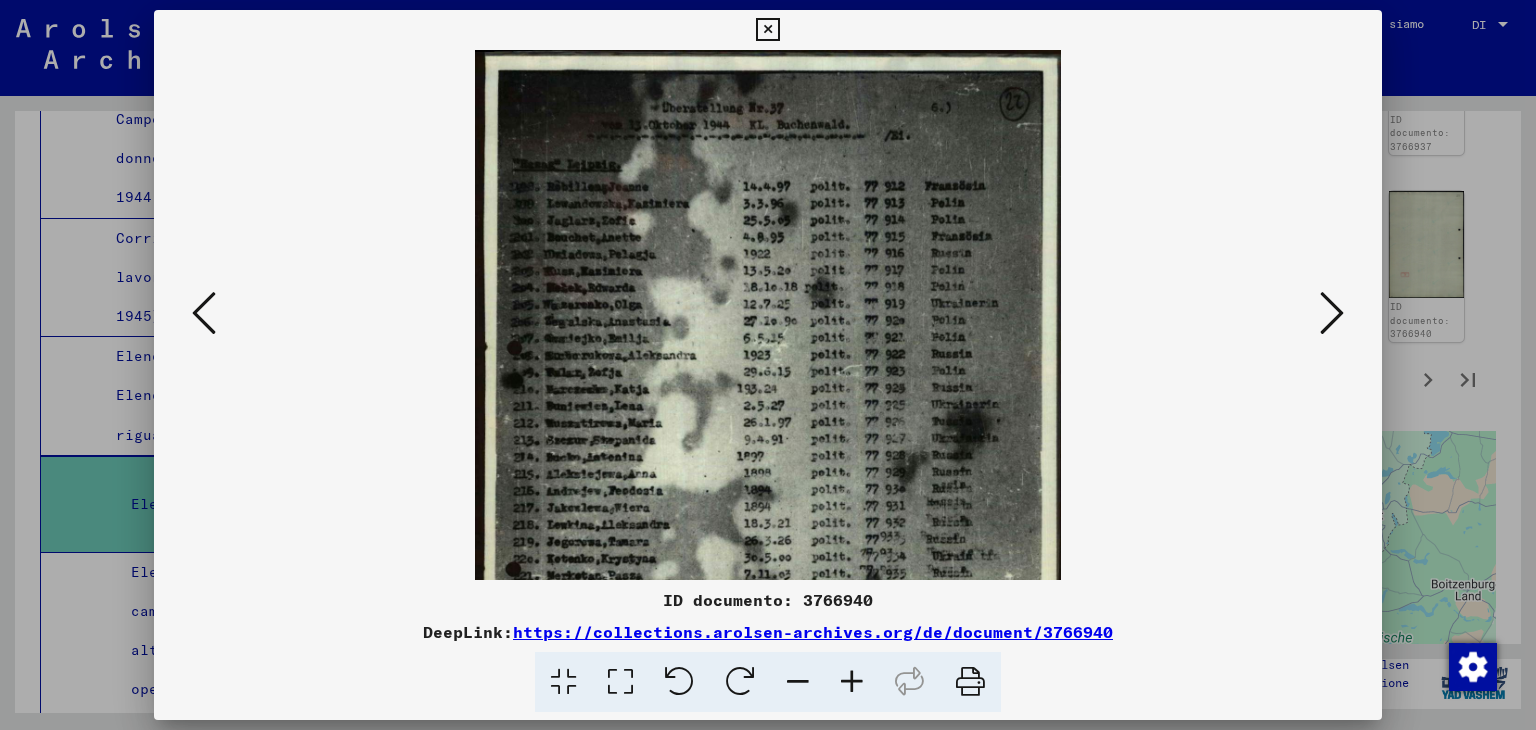 click at bounding box center (852, 682) 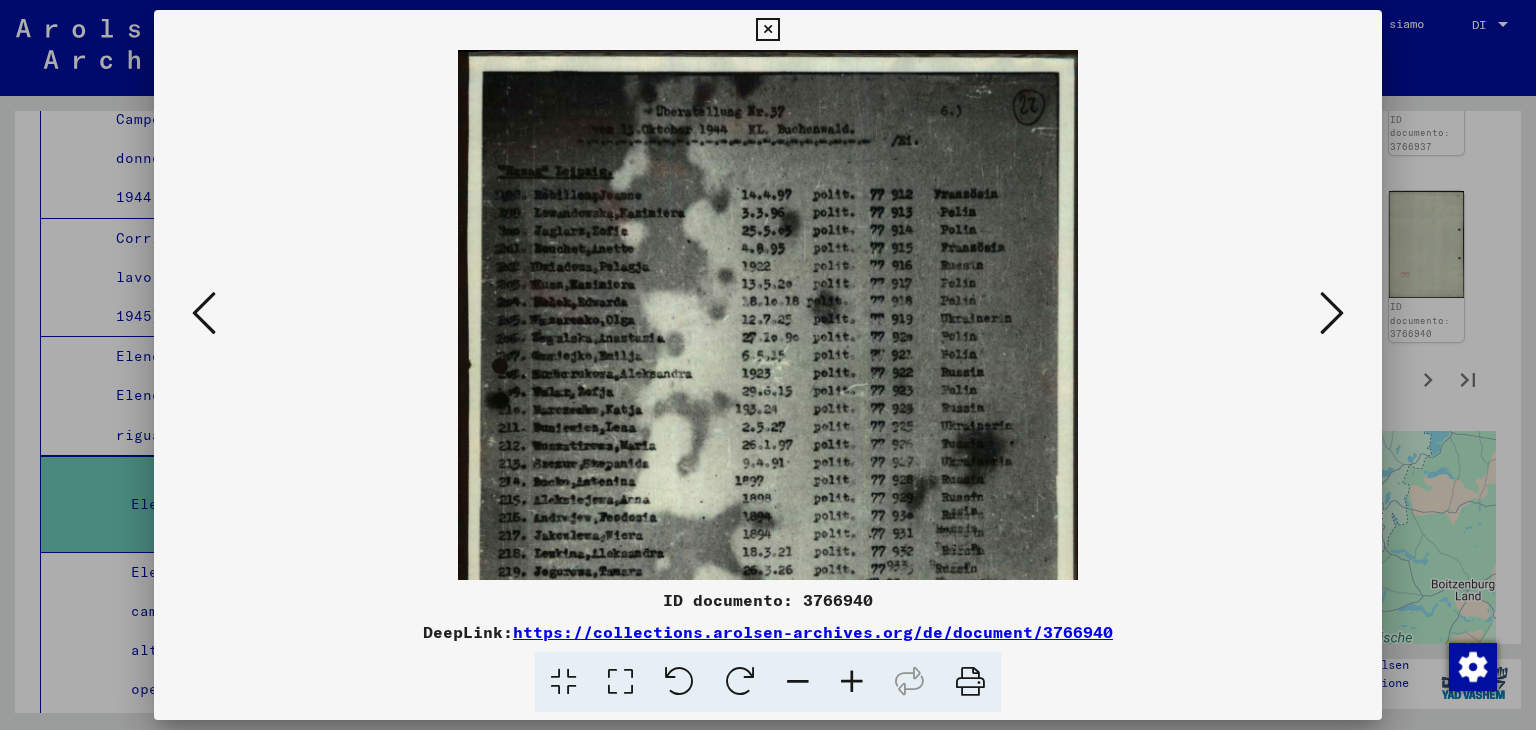 click at bounding box center (852, 682) 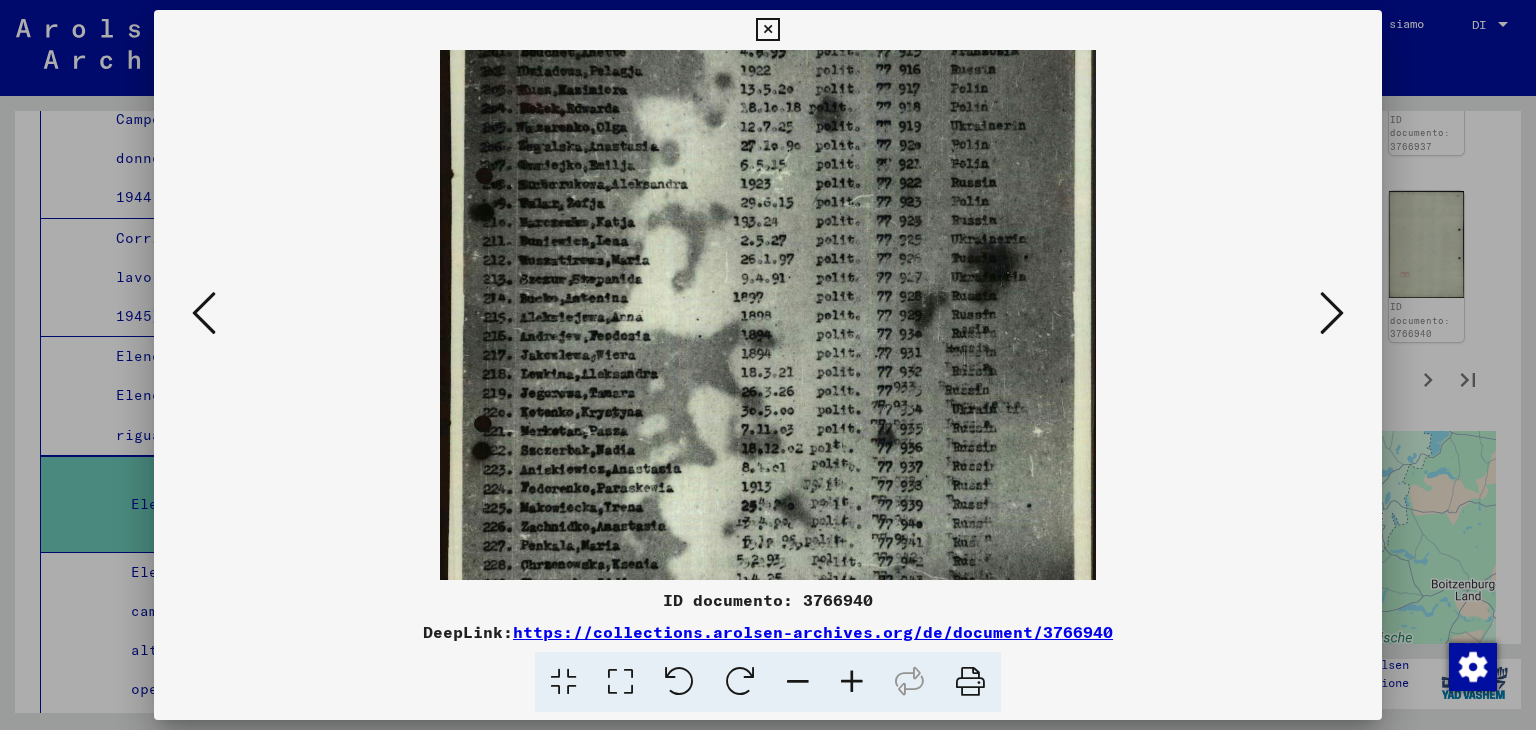 scroll, scrollTop: 232, scrollLeft: 0, axis: vertical 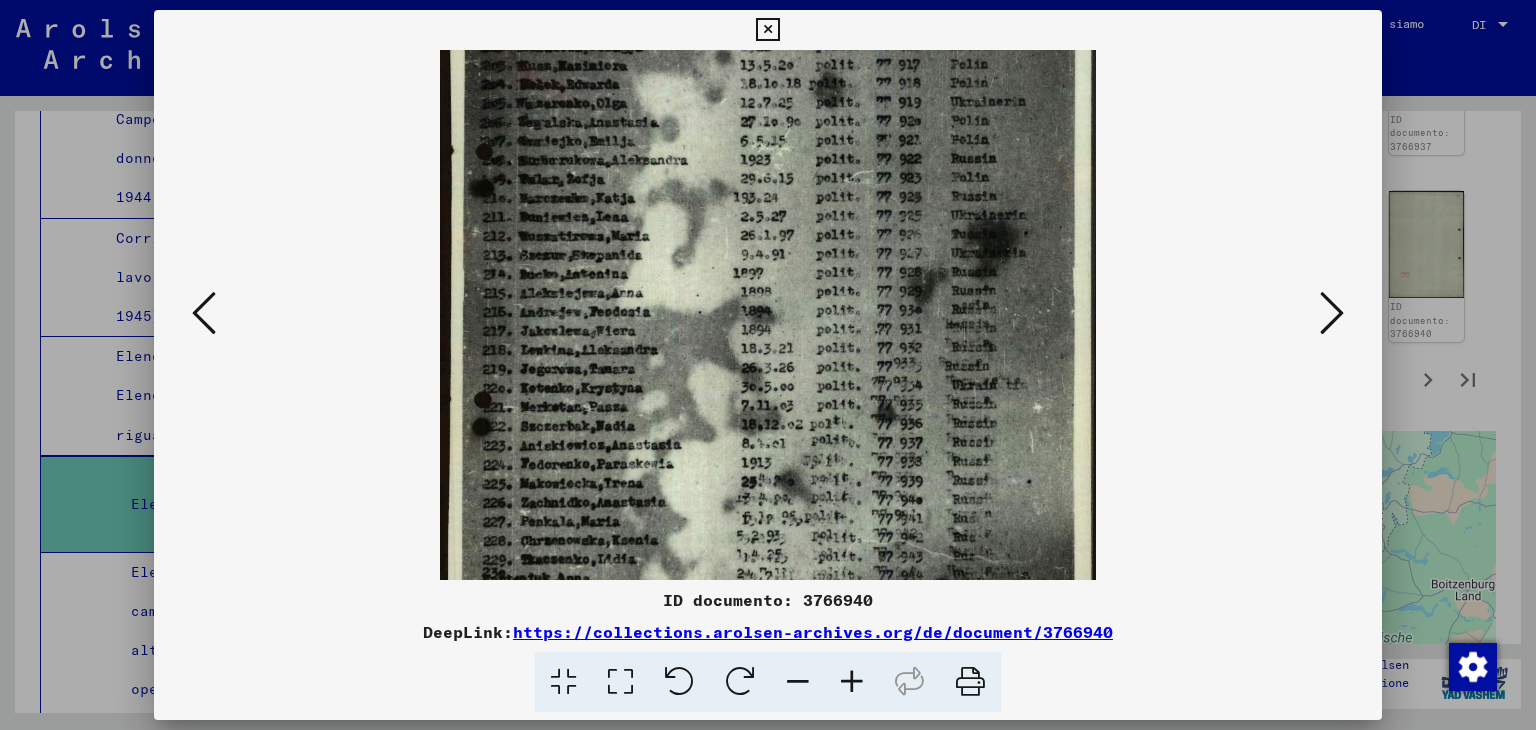 drag, startPoint x: 940, startPoint y: 508, endPoint x: 947, endPoint y: 277, distance: 231.10603 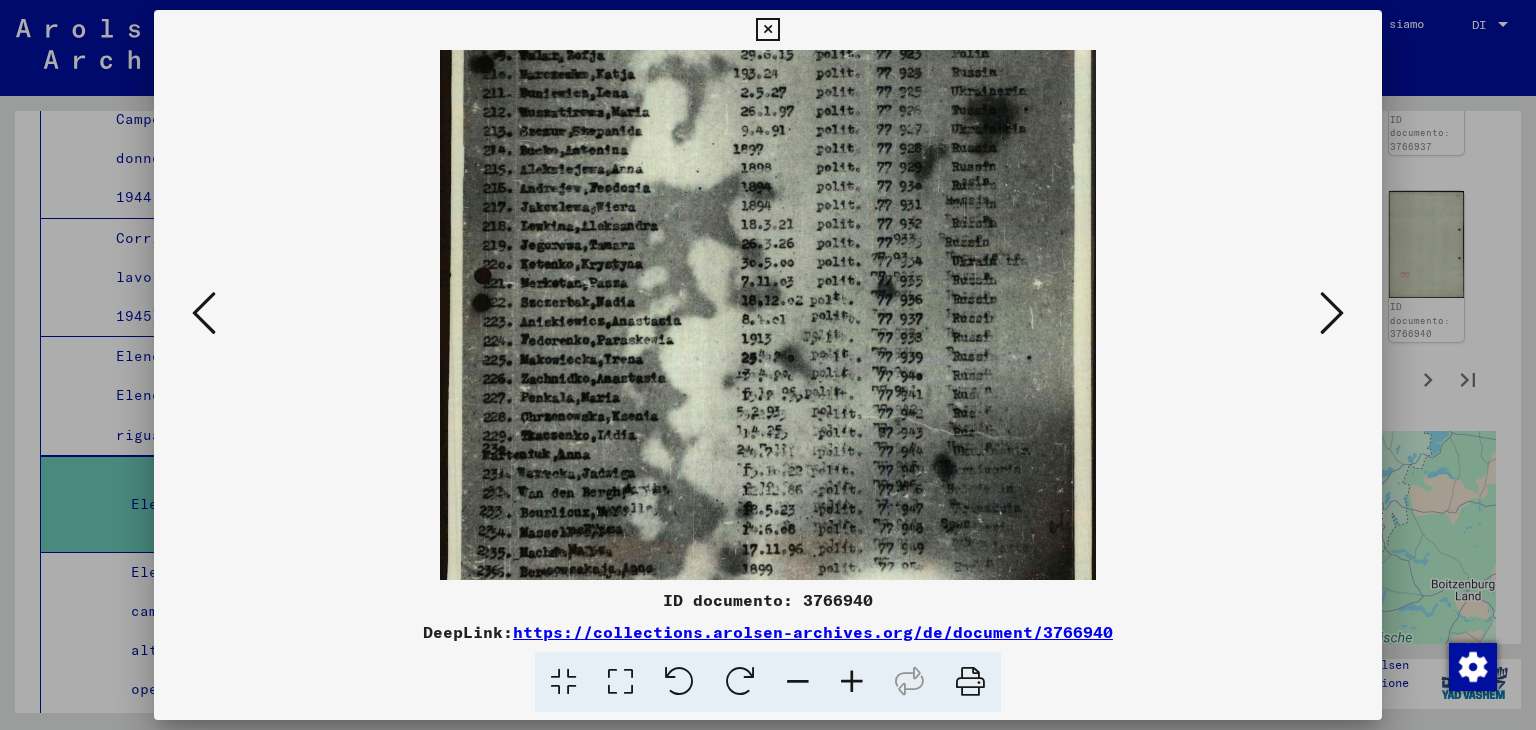 scroll, scrollTop: 400, scrollLeft: 0, axis: vertical 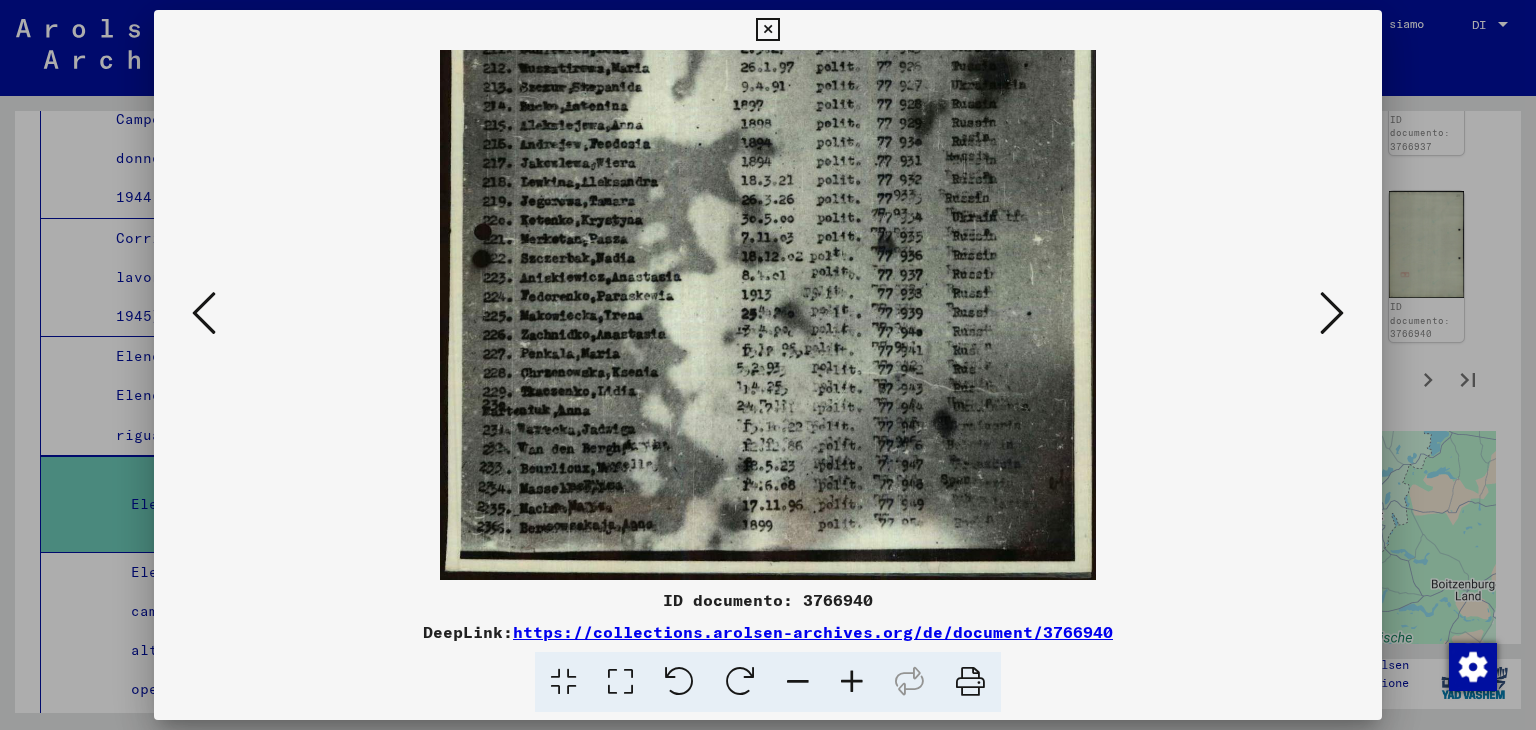 drag, startPoint x: 937, startPoint y: 487, endPoint x: 958, endPoint y: 297, distance: 191.157 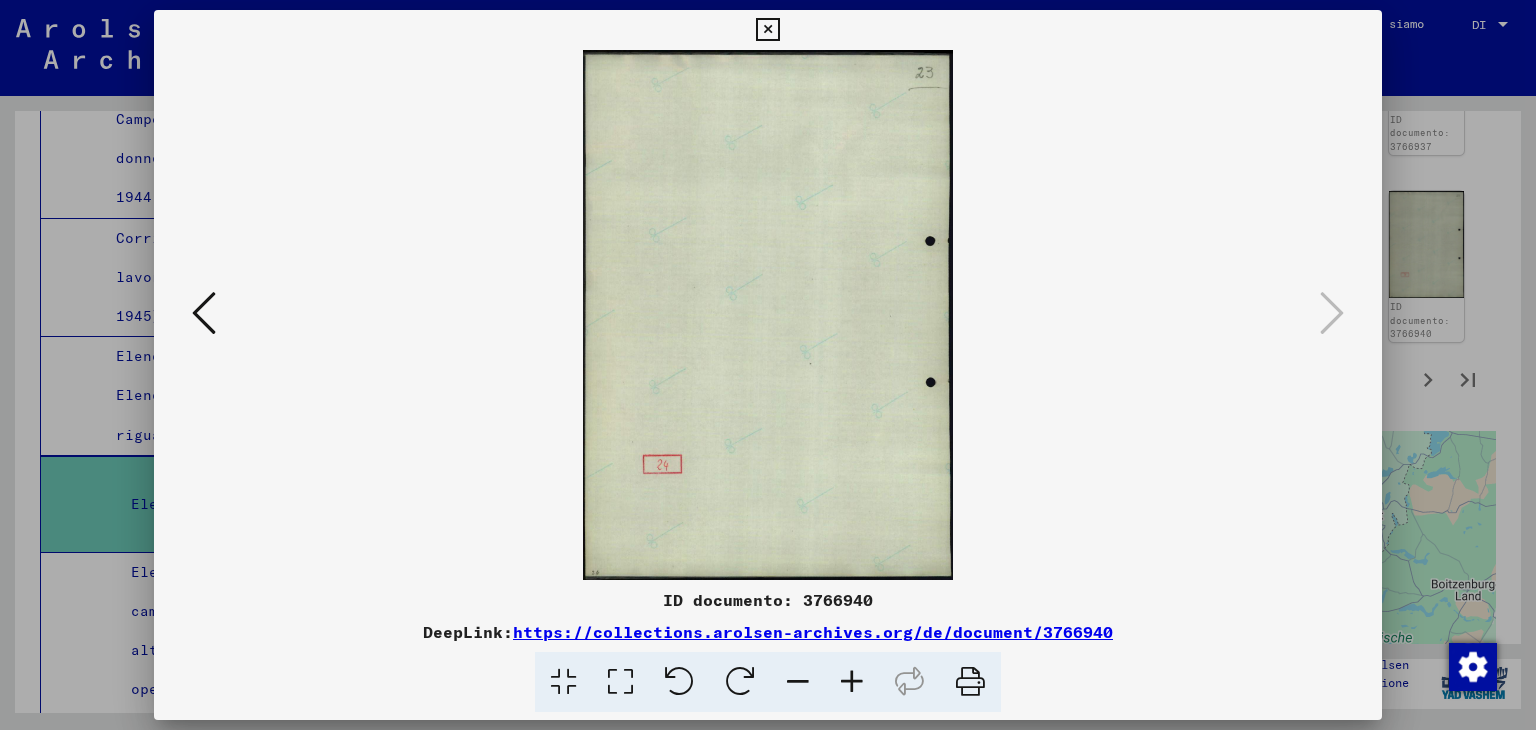 click at bounding box center [767, 30] 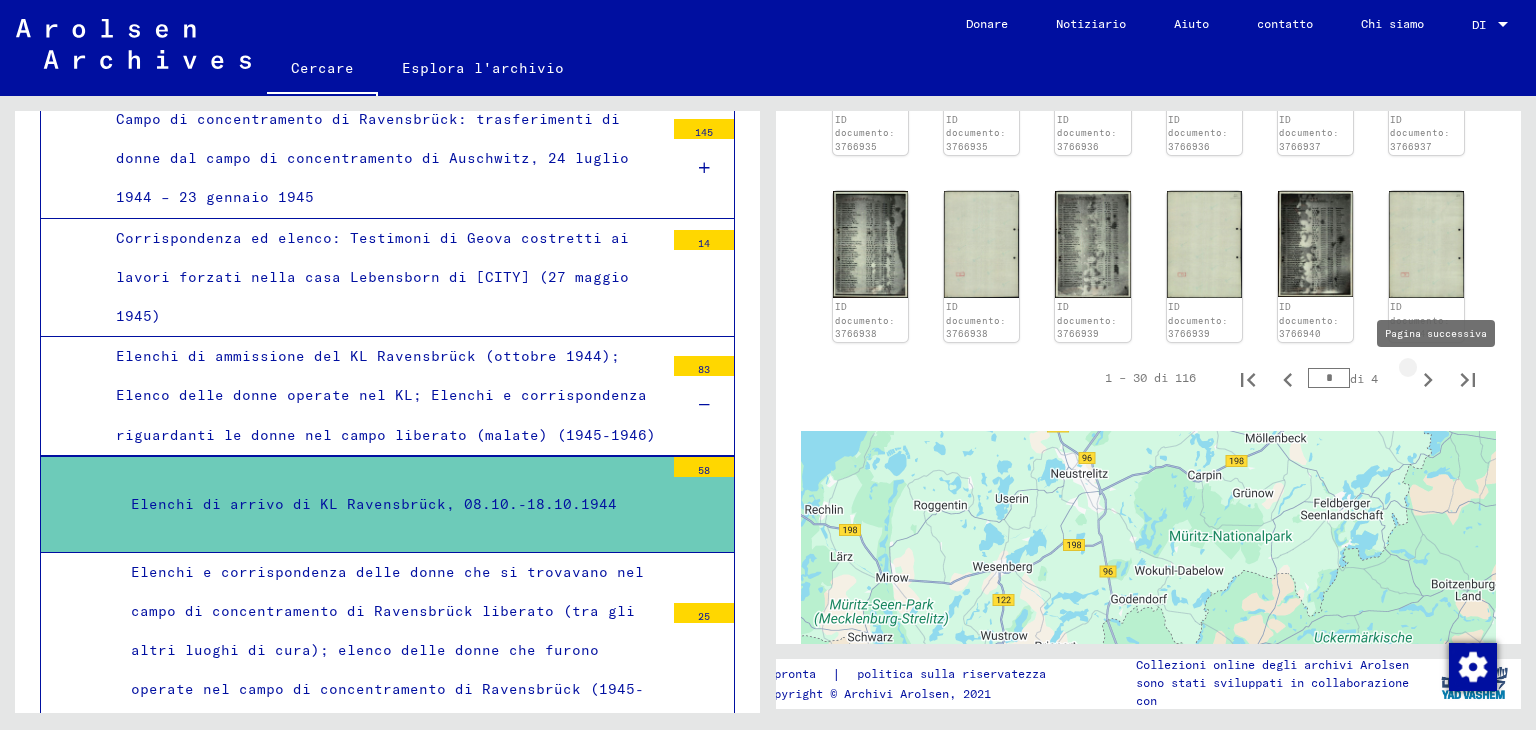 click 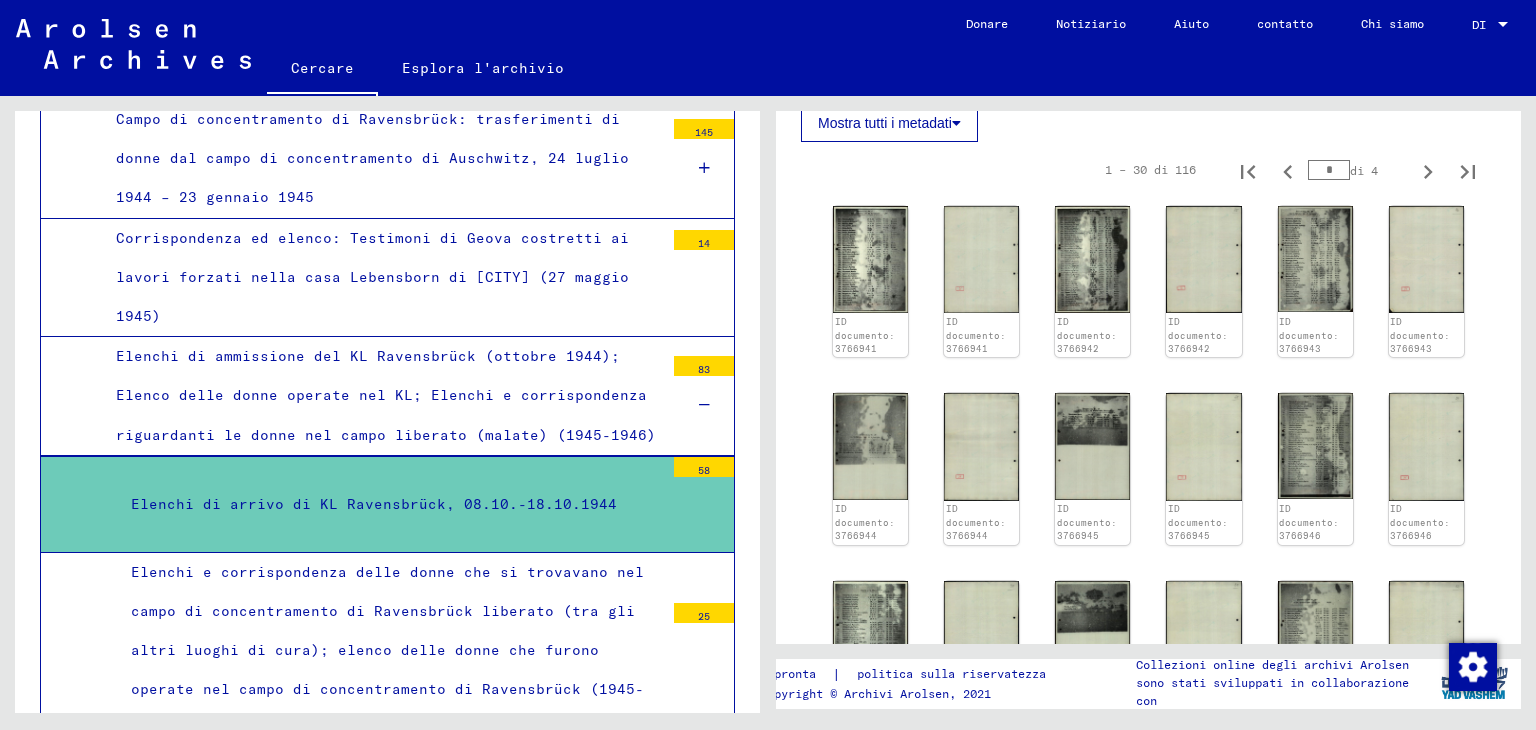 scroll, scrollTop: 900, scrollLeft: 0, axis: vertical 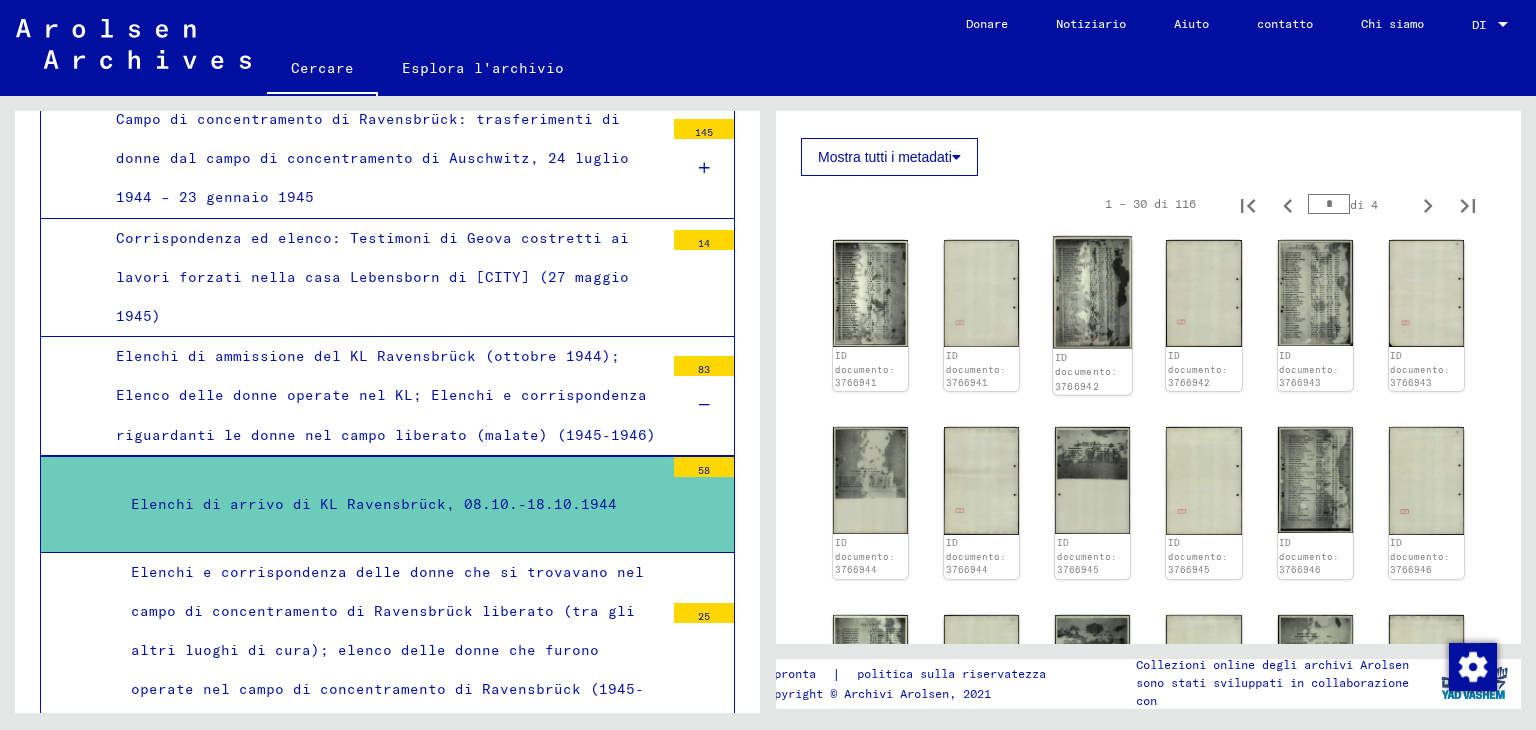click 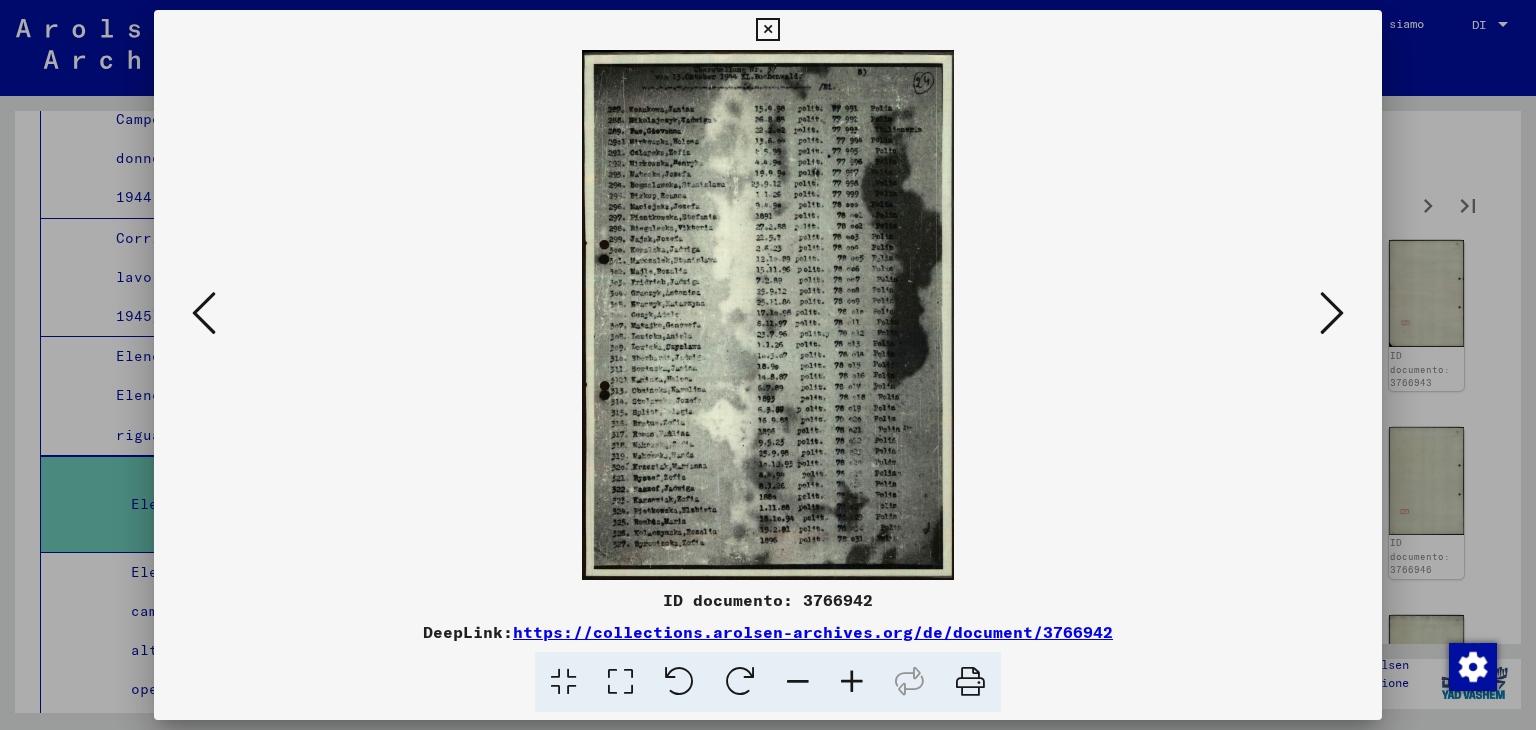 click at bounding box center (852, 682) 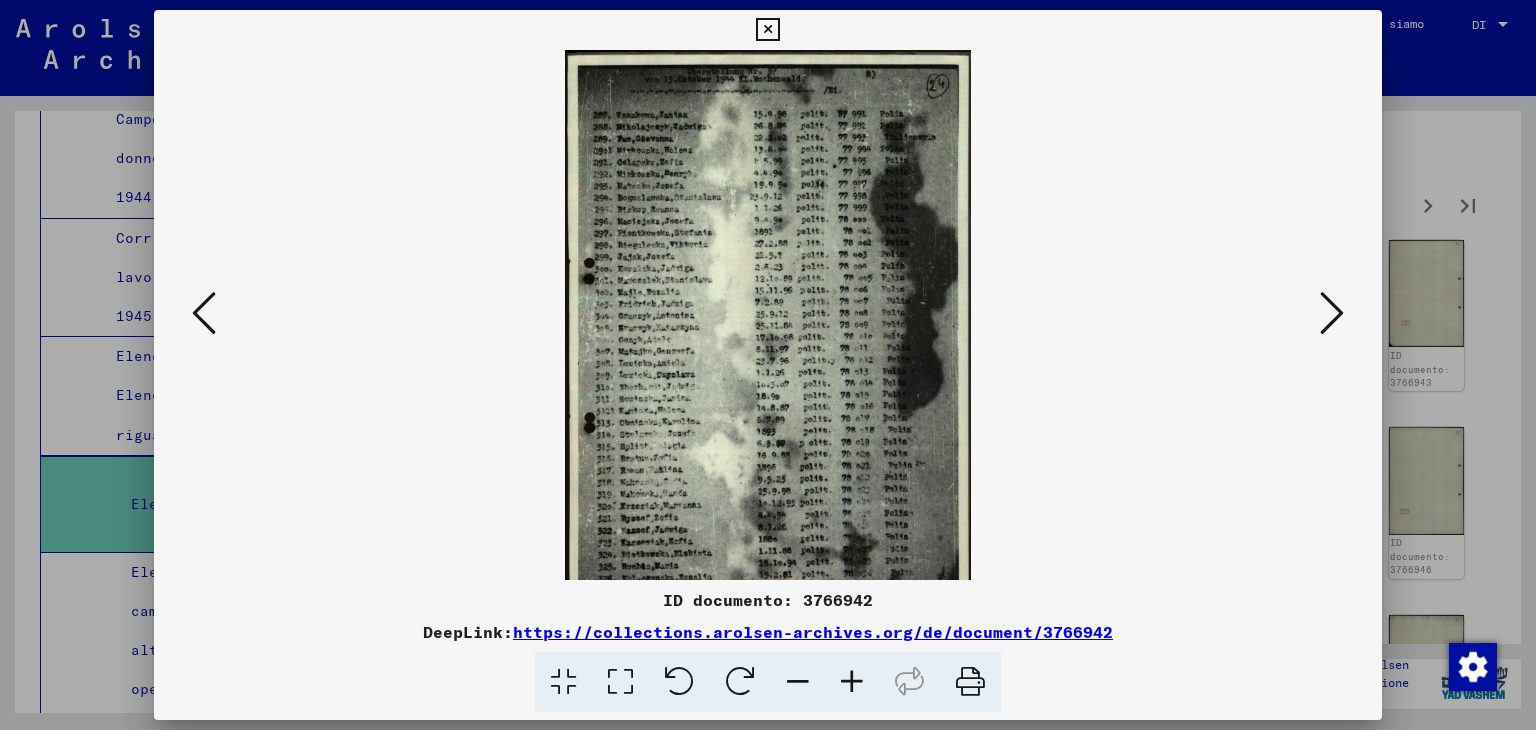 click at bounding box center (852, 682) 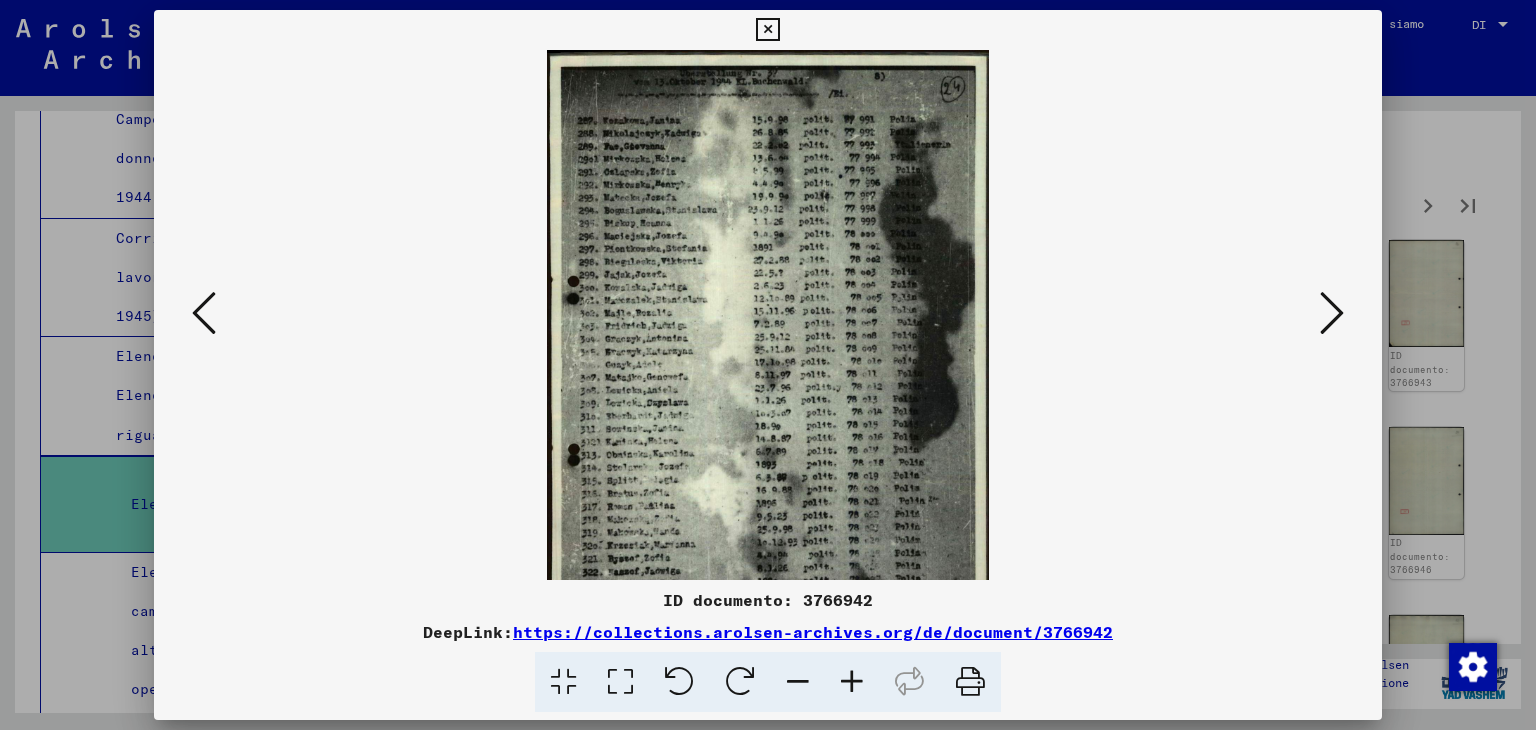 click at bounding box center [852, 682] 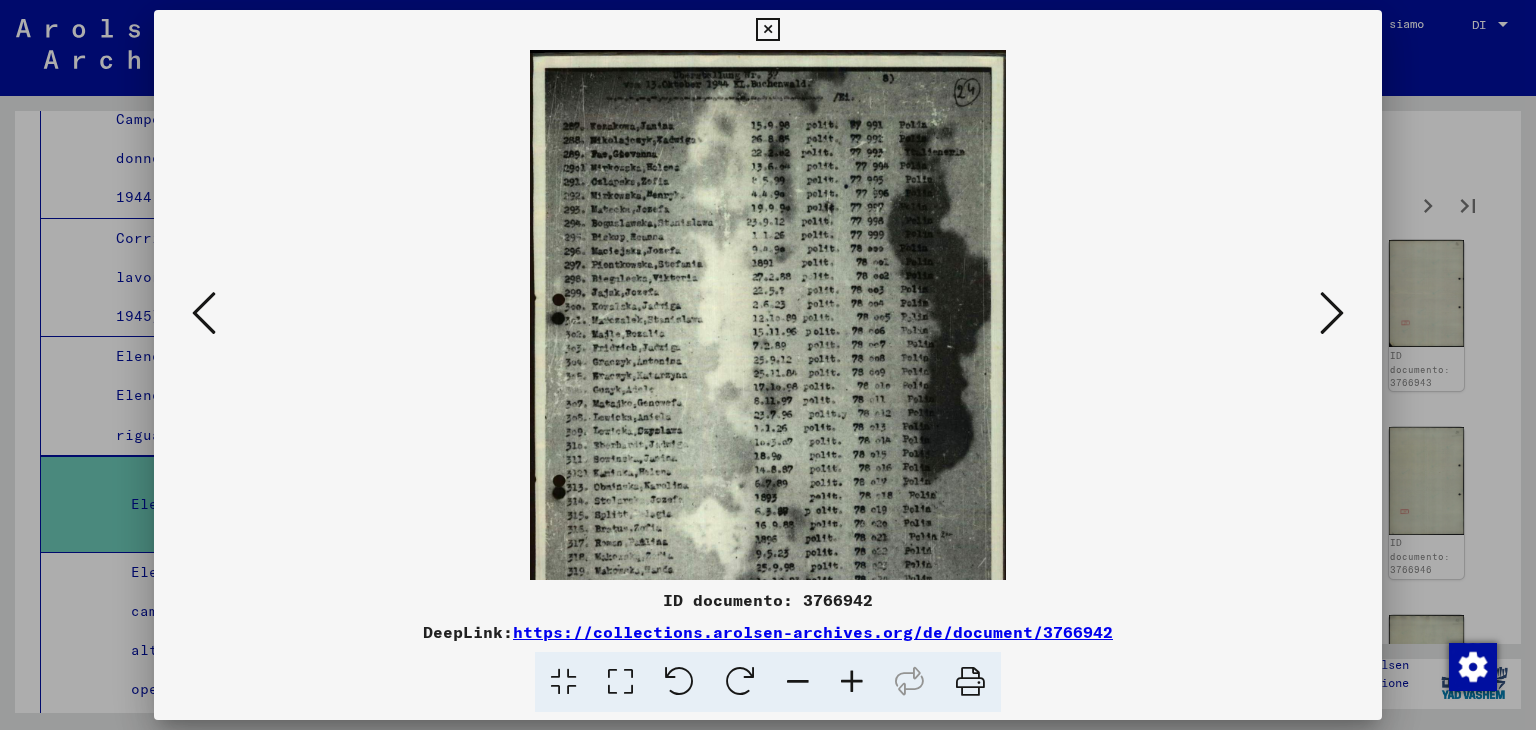 click at bounding box center (852, 682) 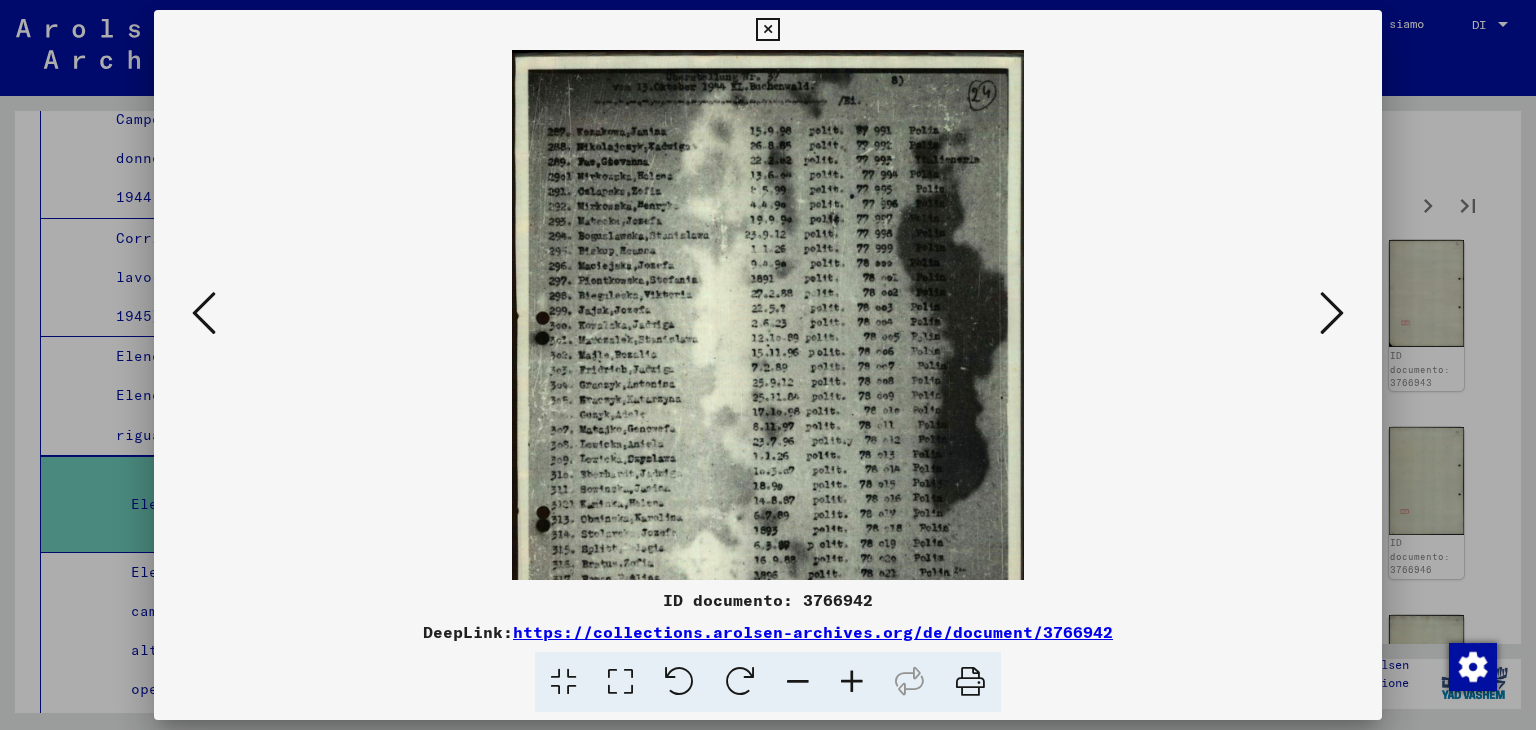 click at bounding box center [852, 682] 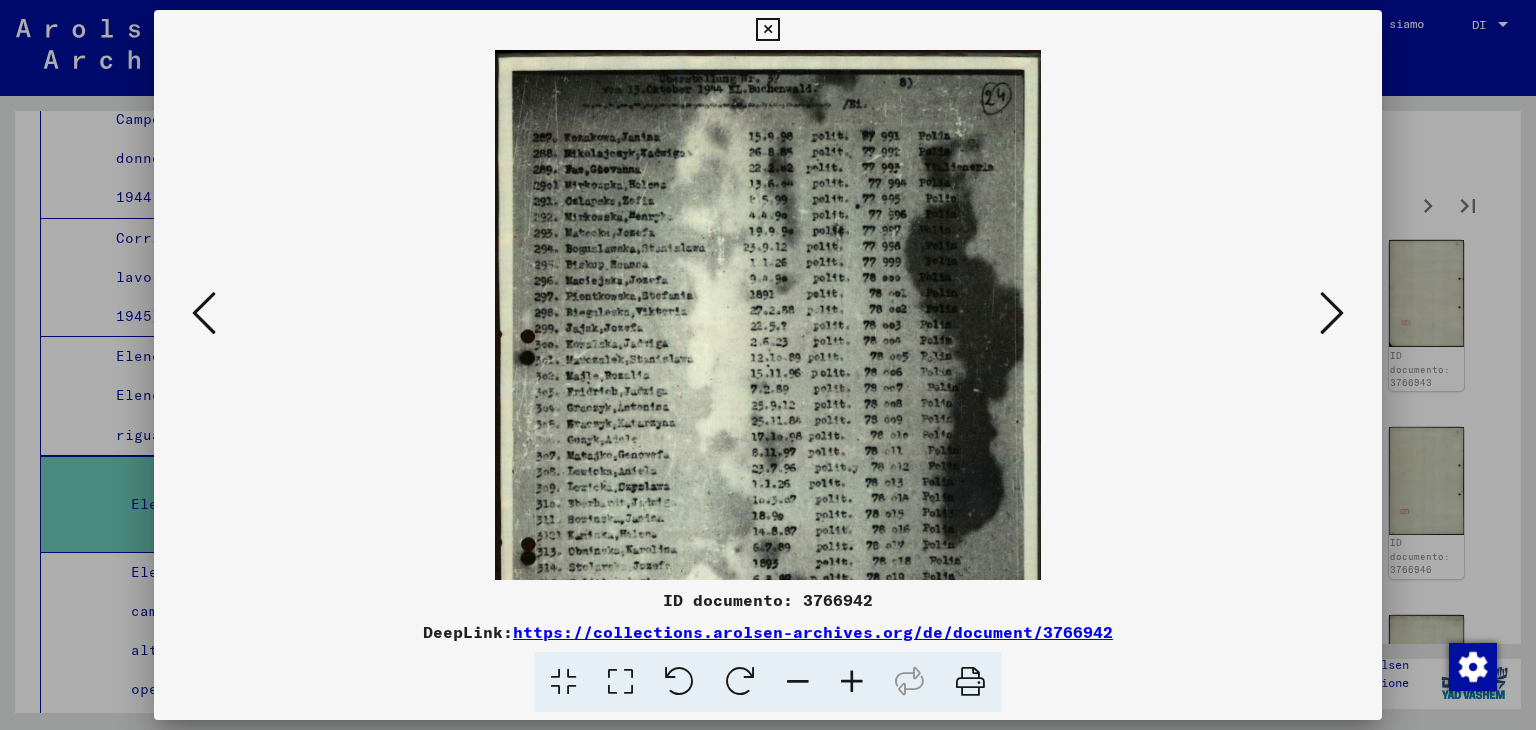 click at bounding box center [852, 682] 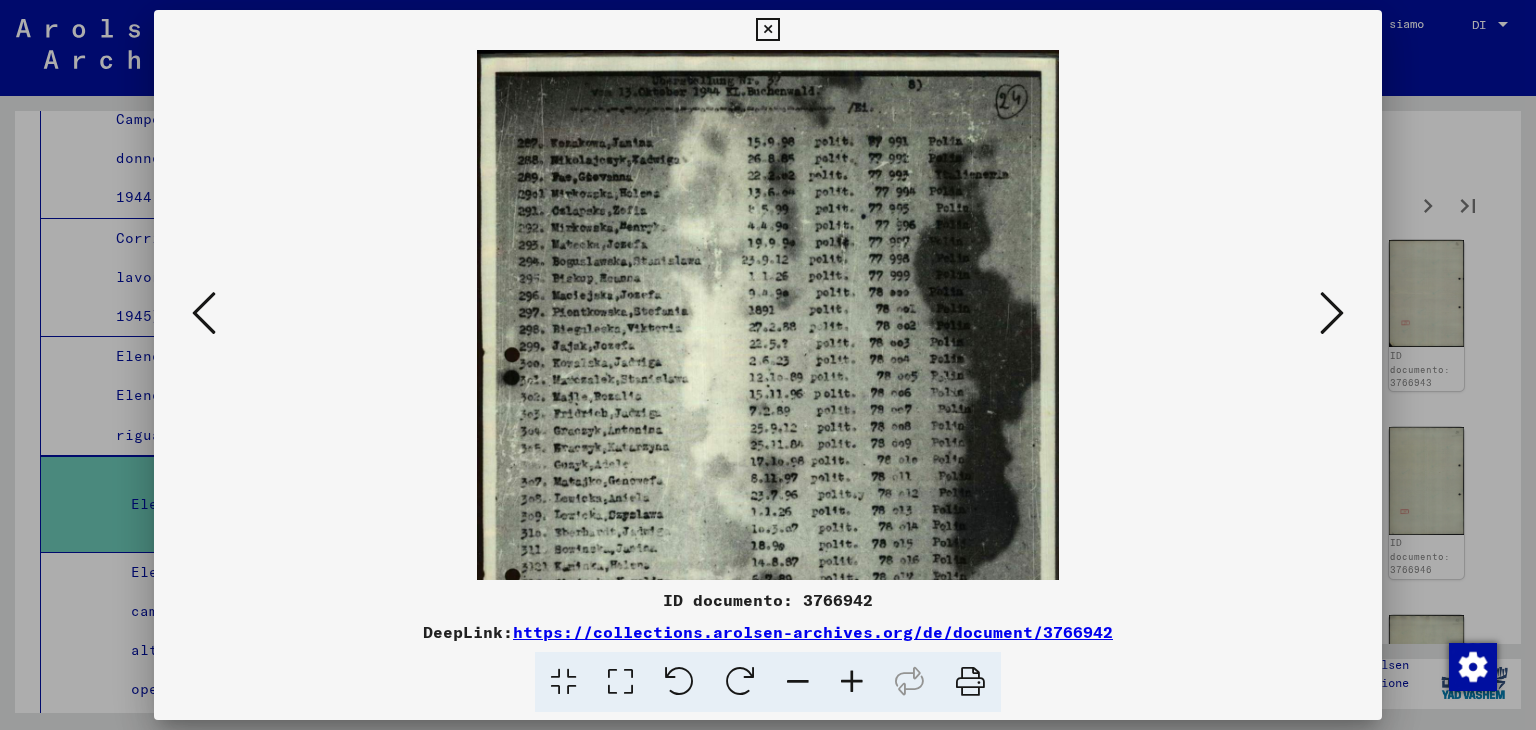 click at bounding box center [852, 682] 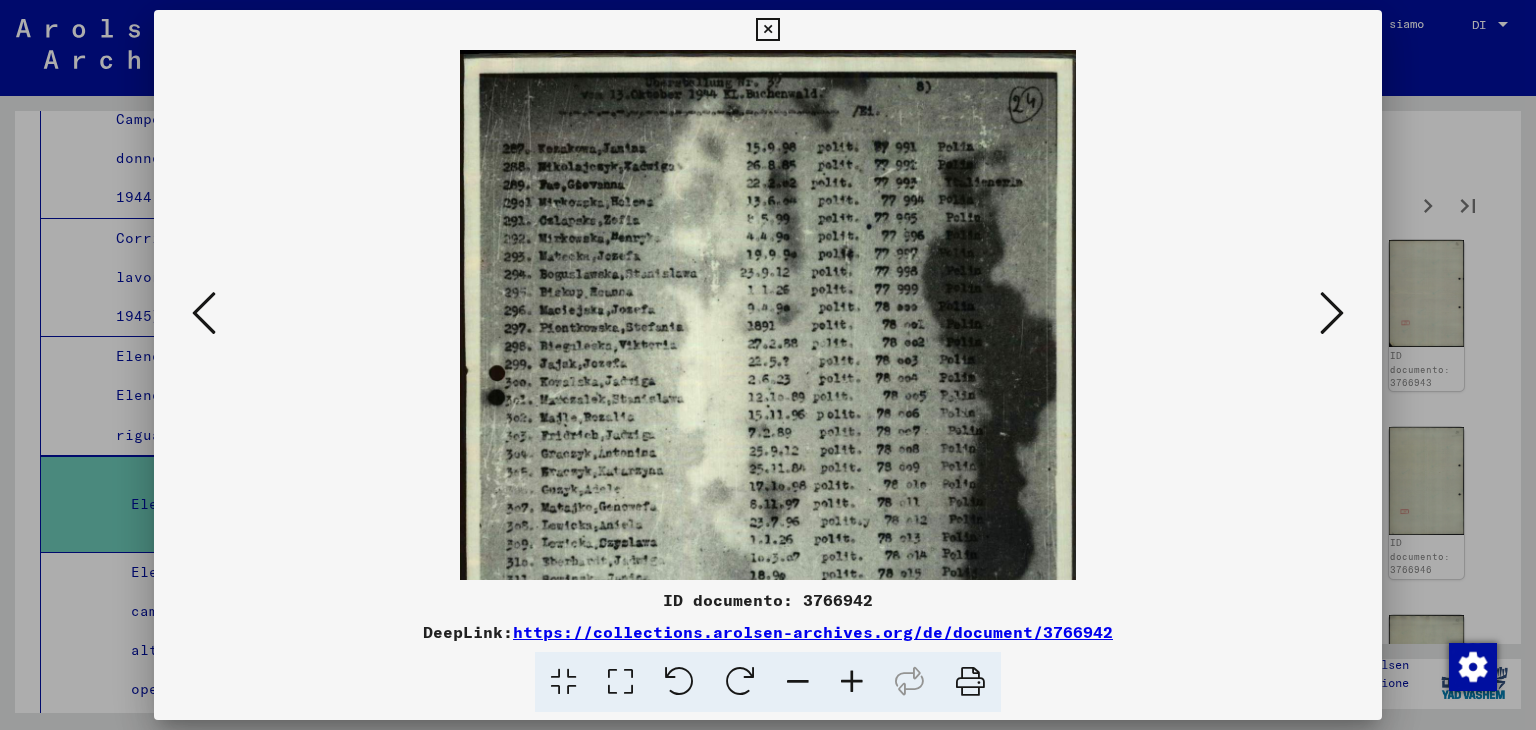 click at bounding box center [852, 682] 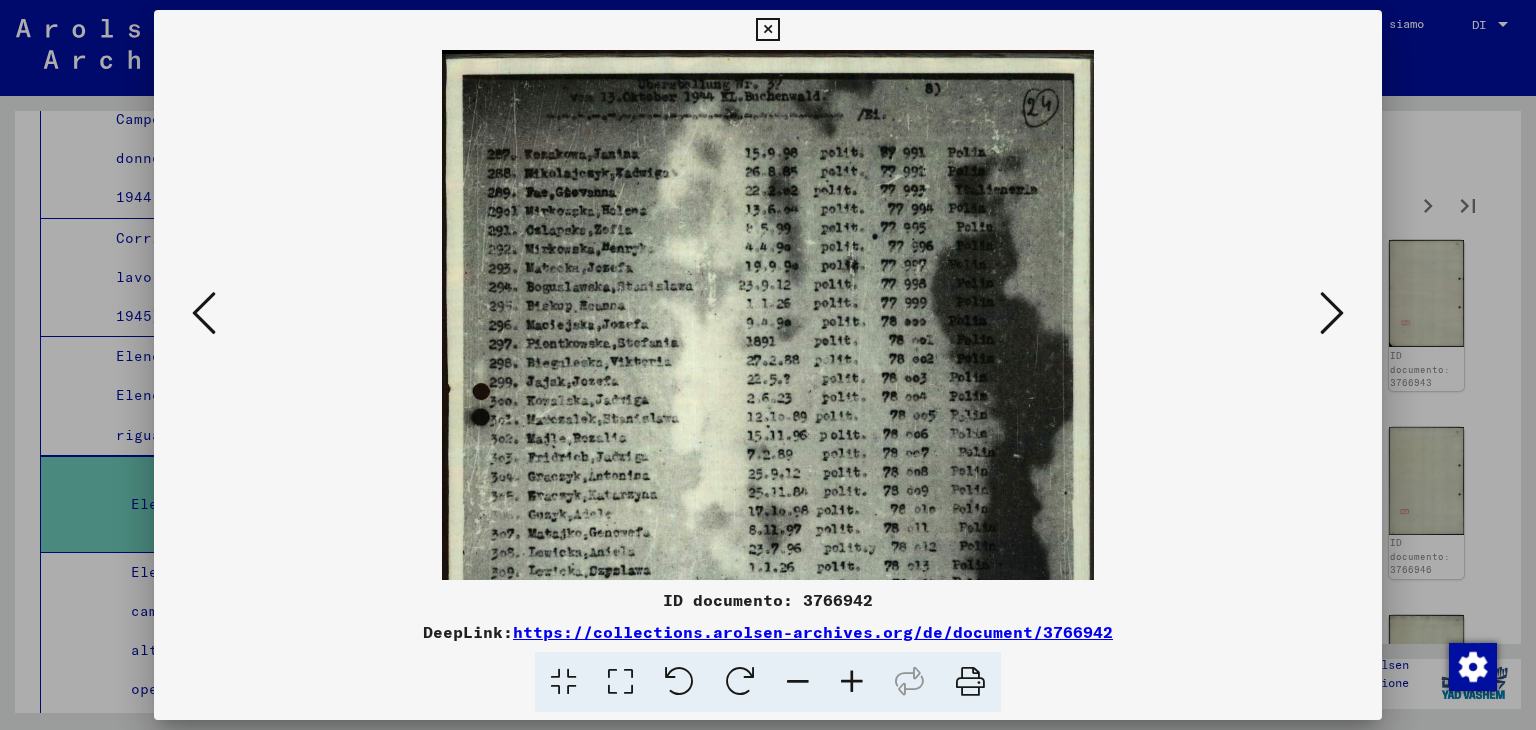 click at bounding box center [852, 682] 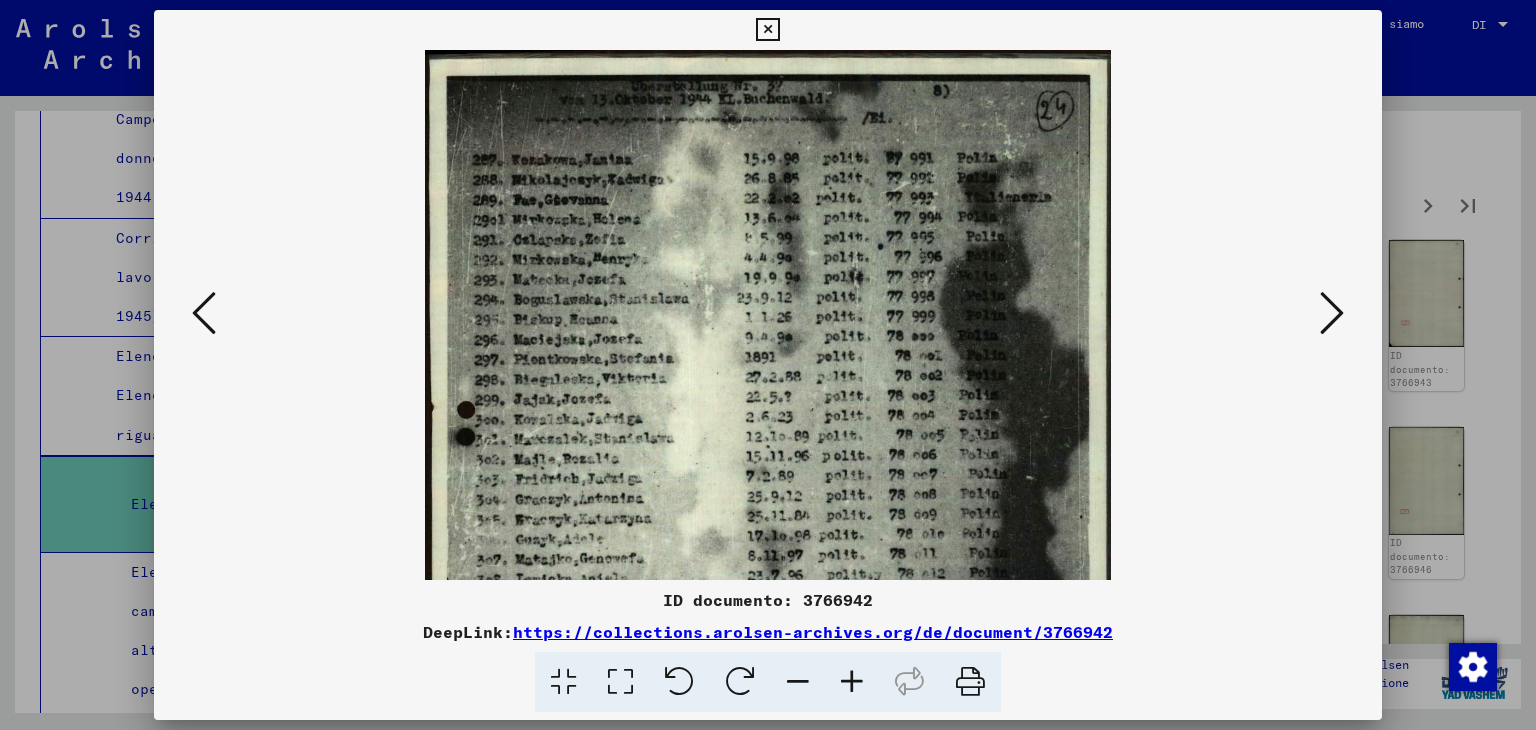 click at bounding box center (852, 682) 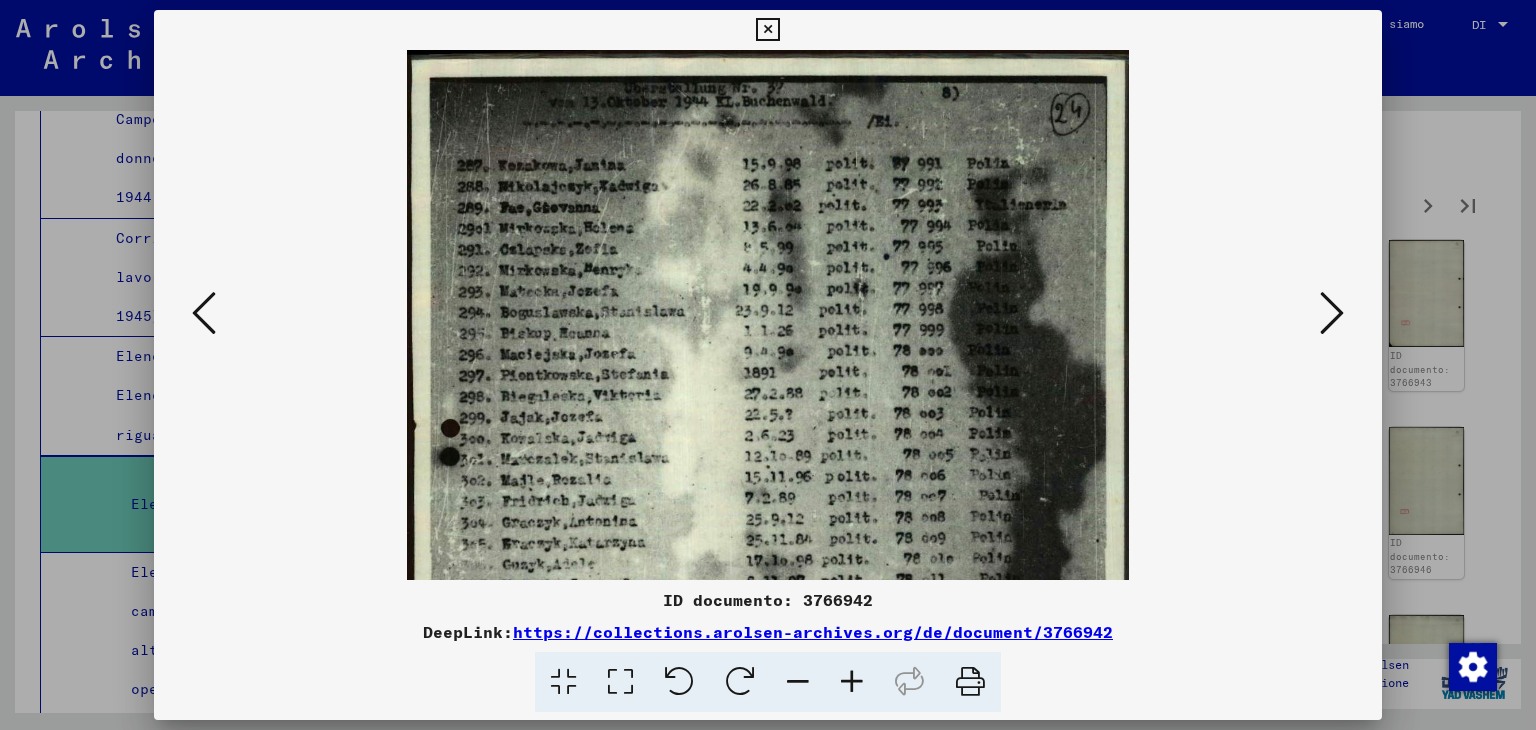 click at bounding box center [852, 682] 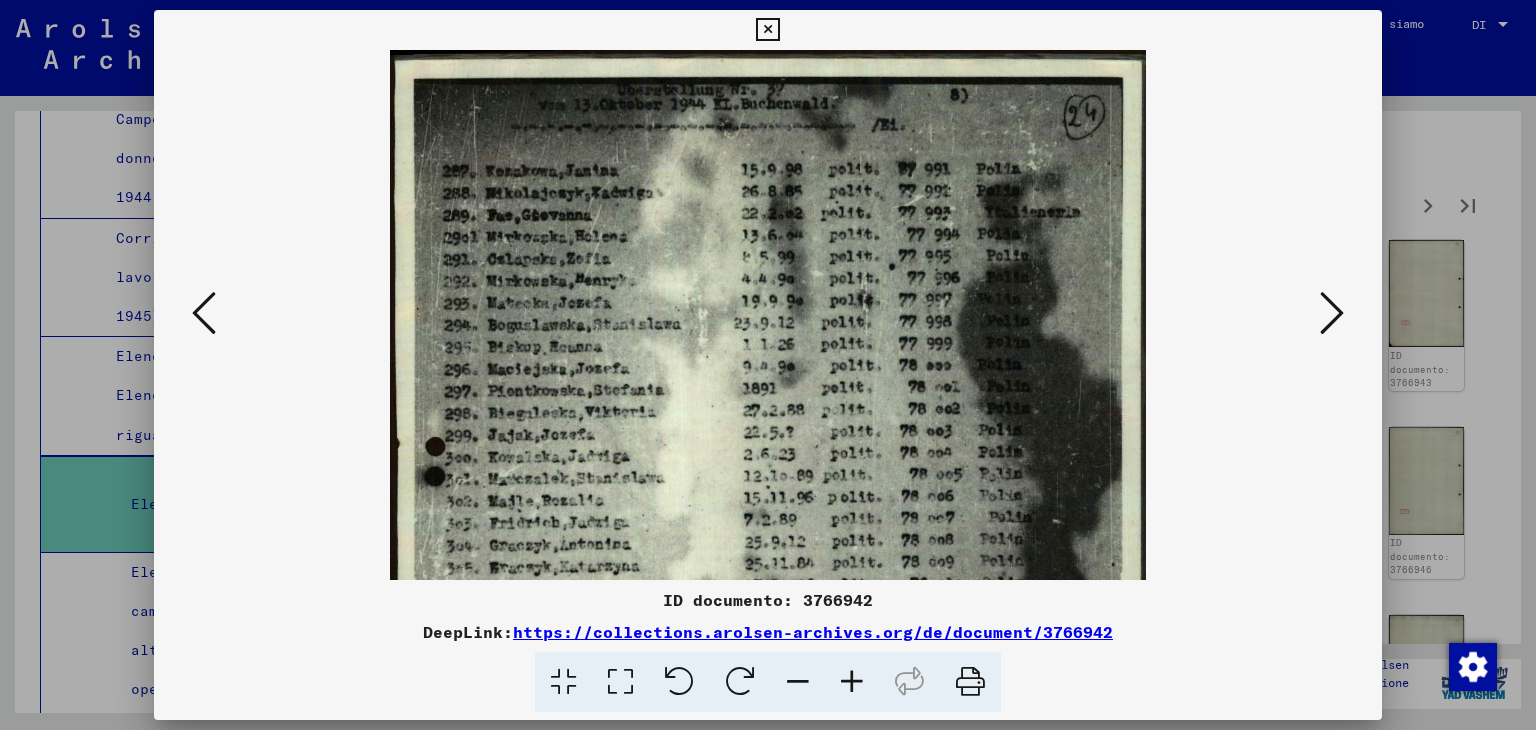click at bounding box center (852, 682) 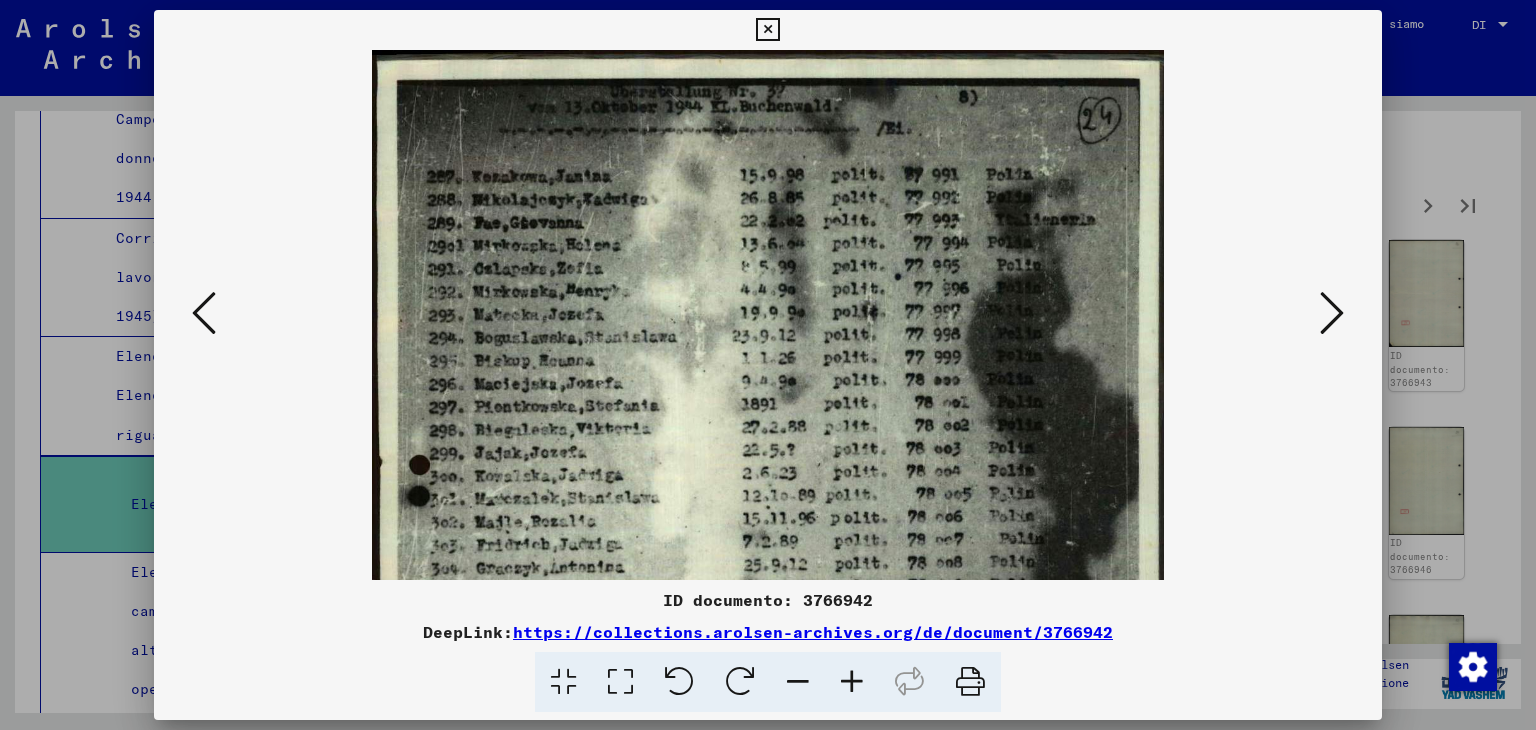 drag, startPoint x: 836, startPoint y: 327, endPoint x: 846, endPoint y: 462, distance: 135.36986 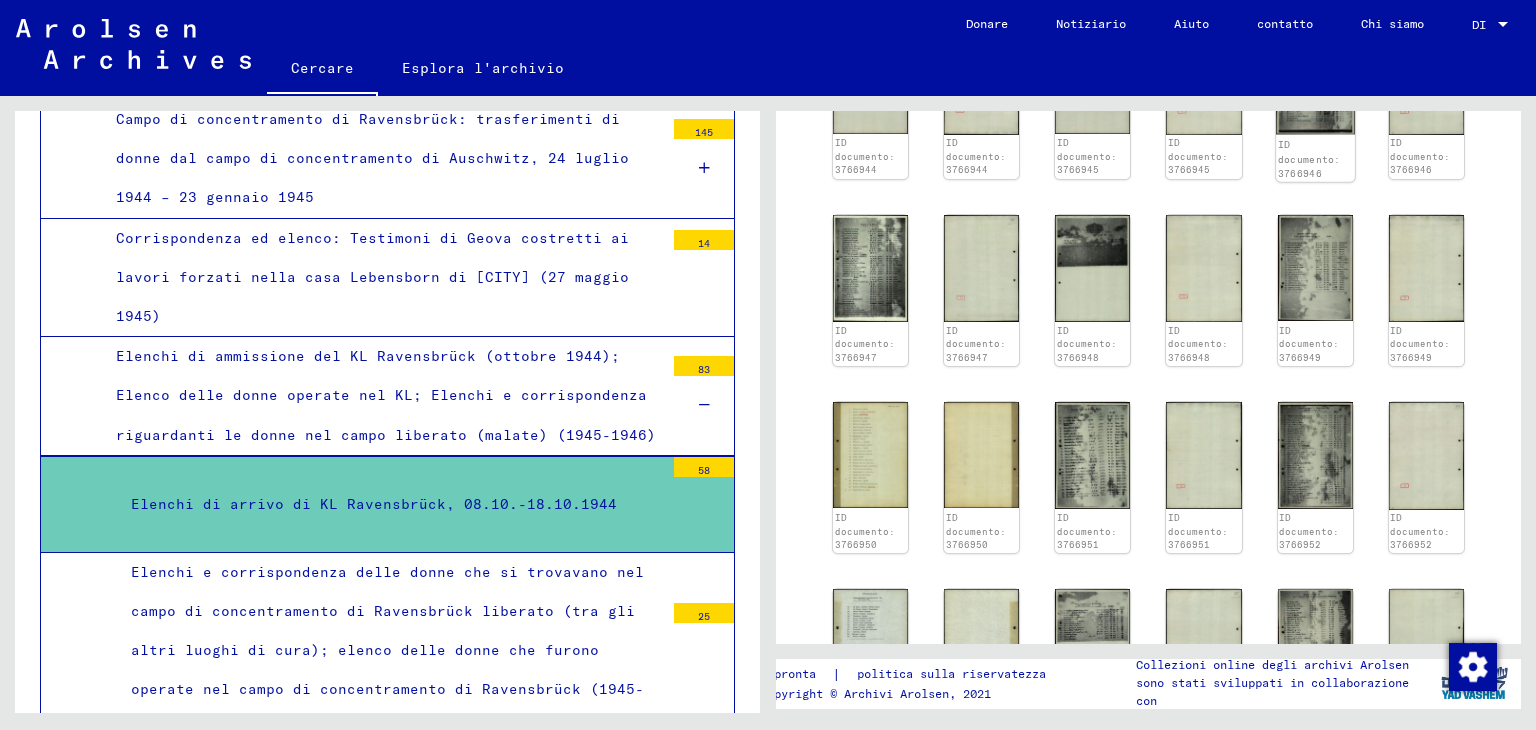 scroll, scrollTop: 1700, scrollLeft: 0, axis: vertical 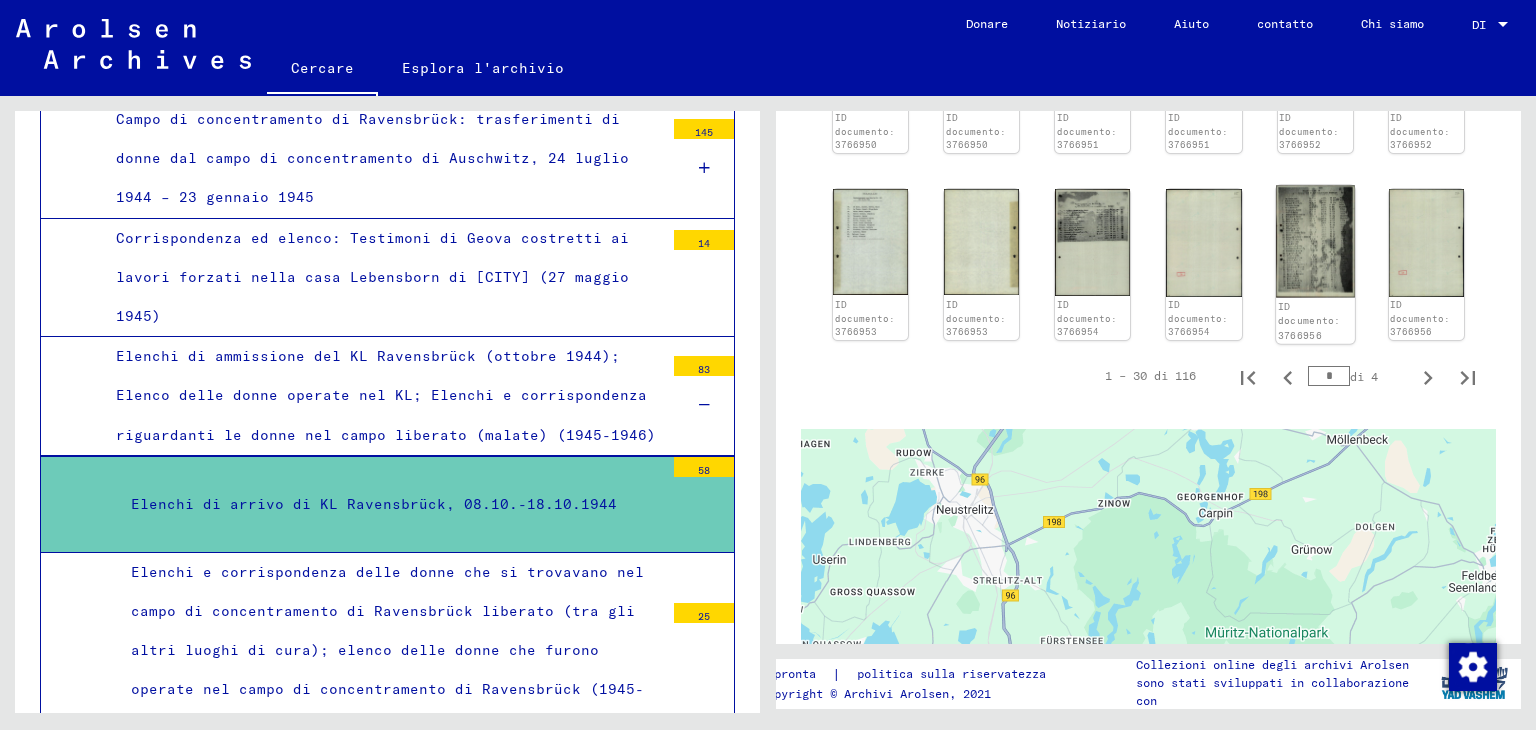 click 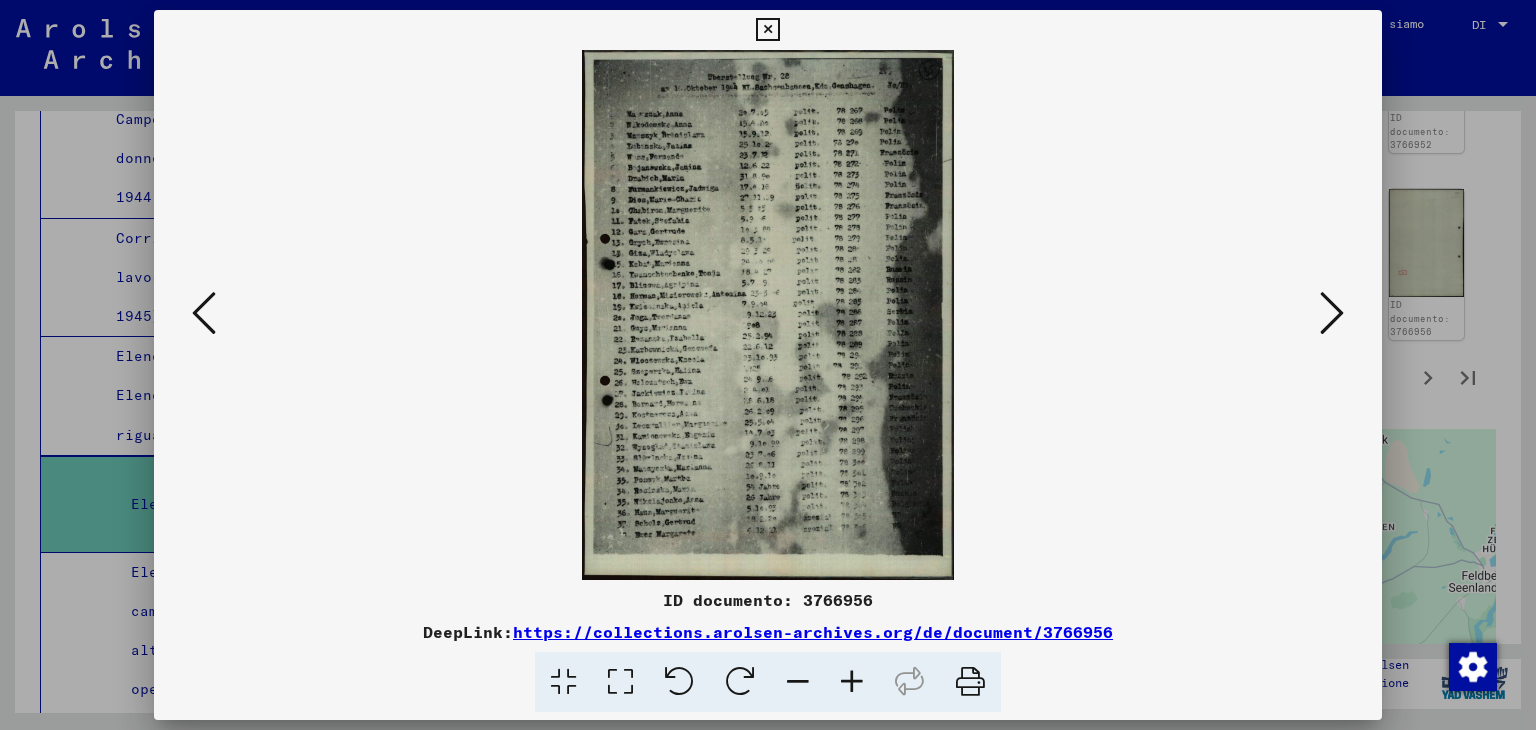 click at bounding box center [852, 682] 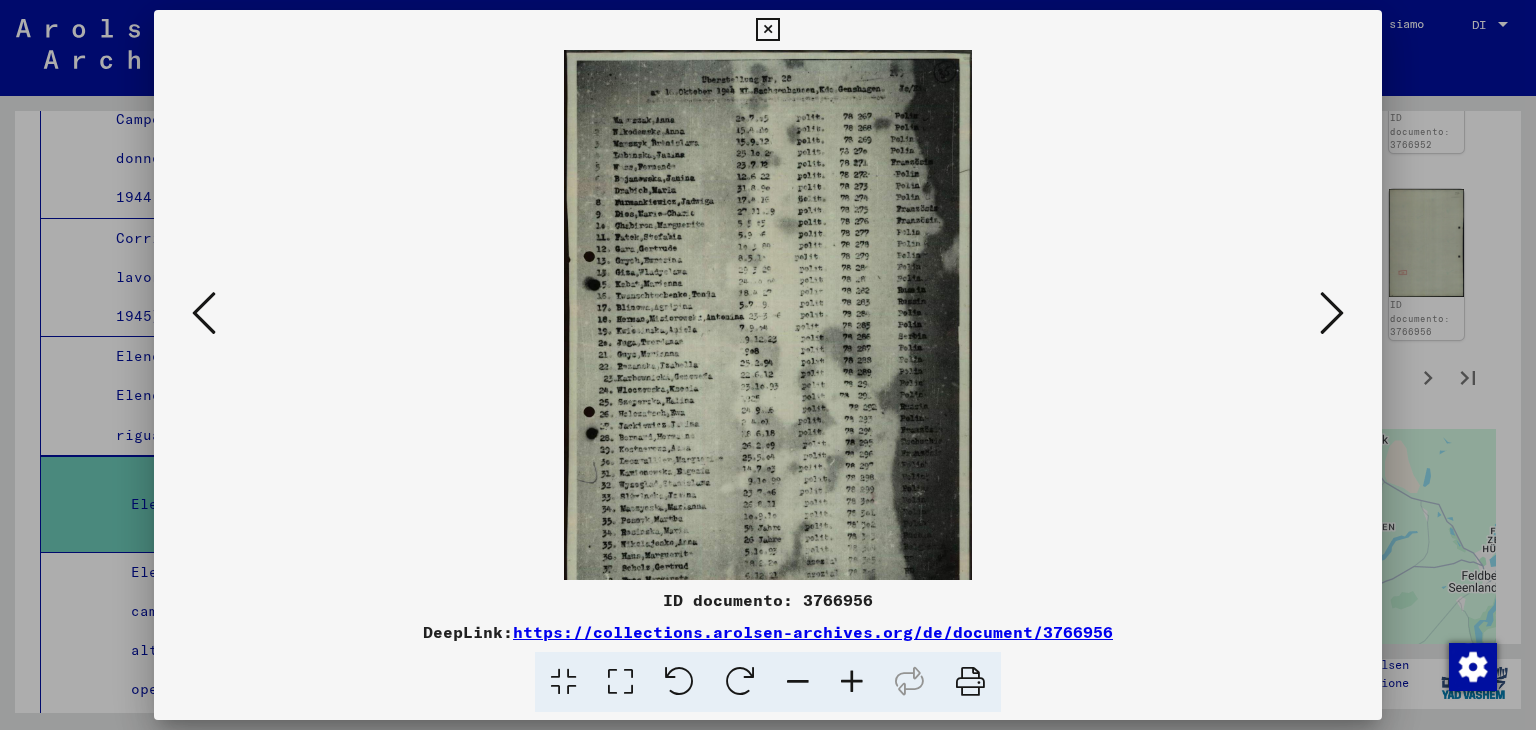 click at bounding box center (852, 682) 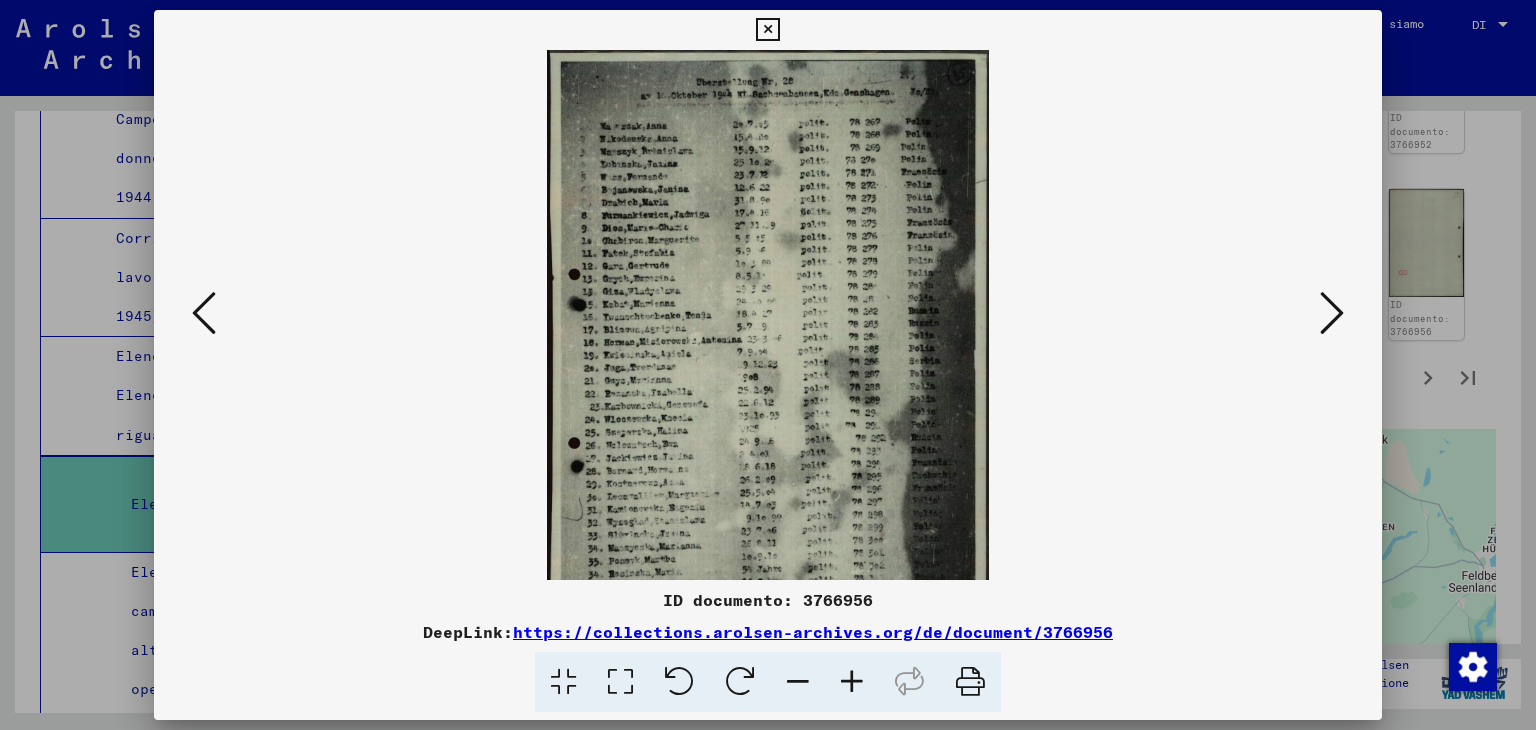 click at bounding box center (852, 682) 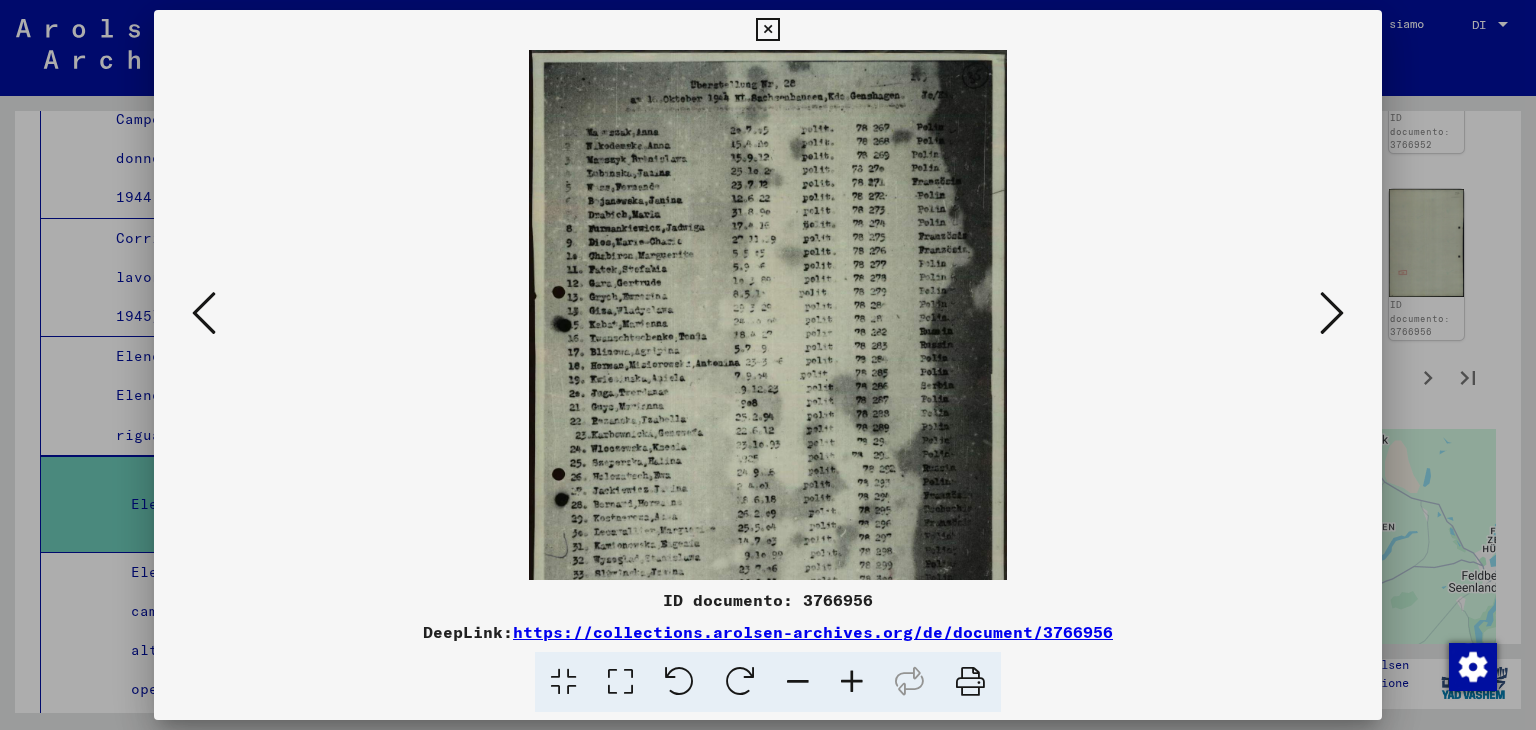 click at bounding box center [852, 682] 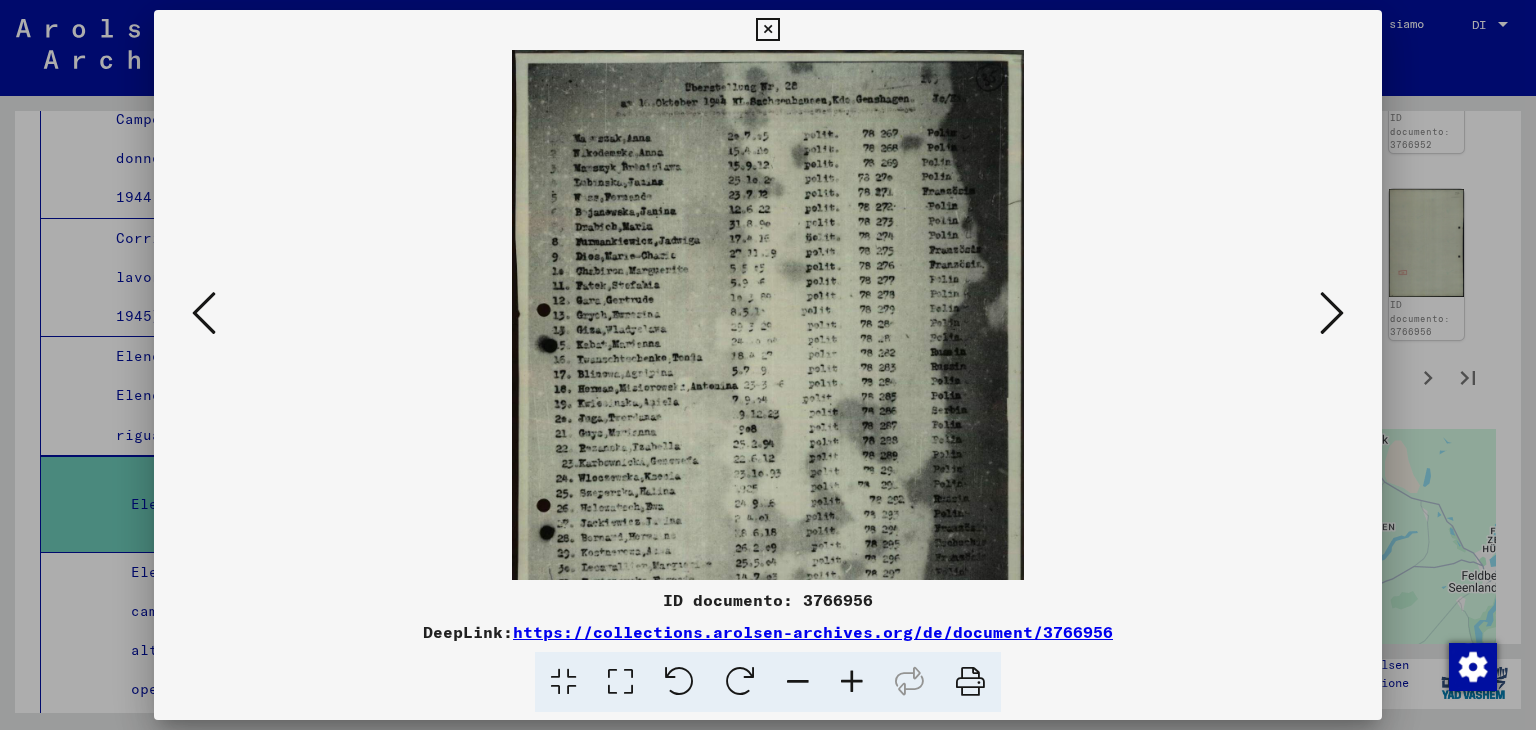click at bounding box center [852, 682] 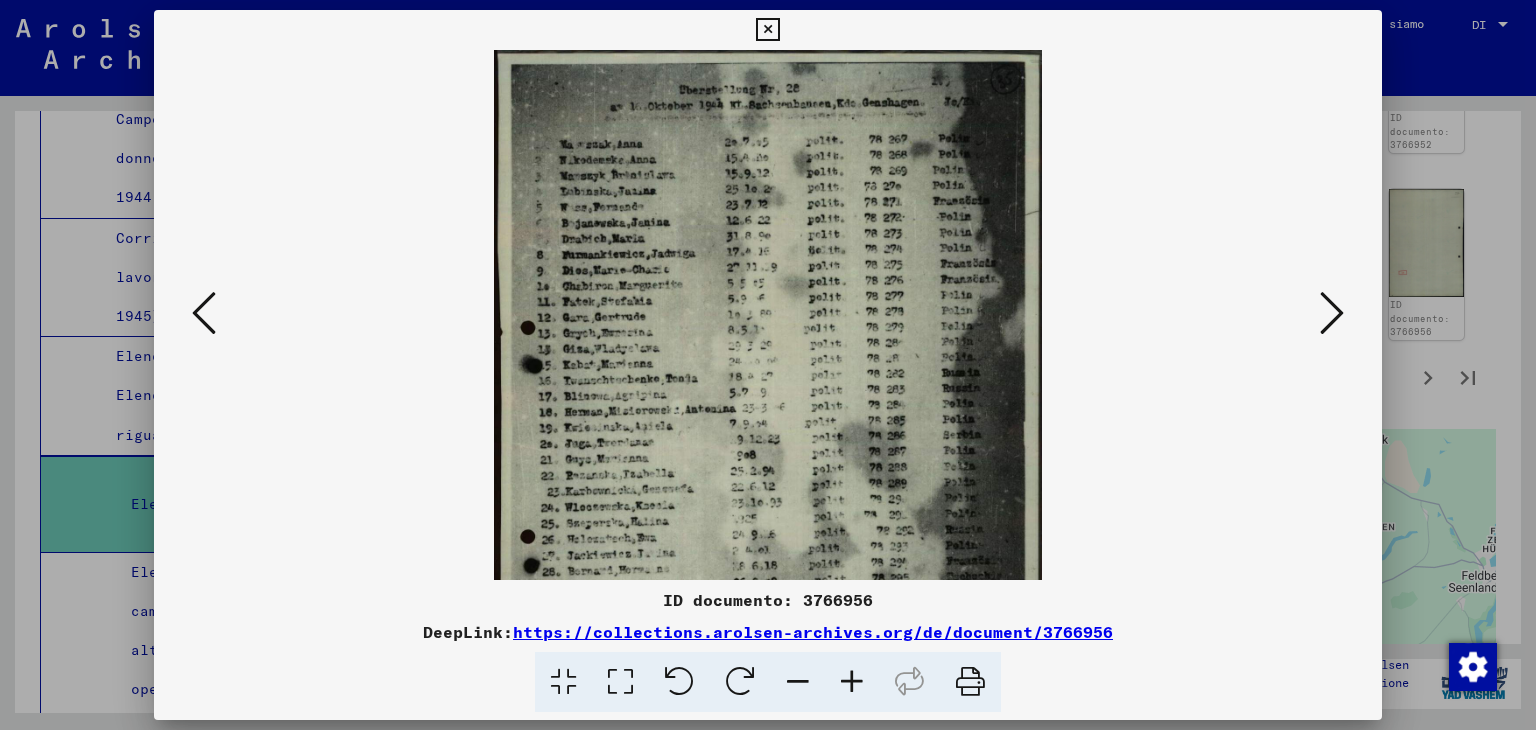 click at bounding box center (852, 682) 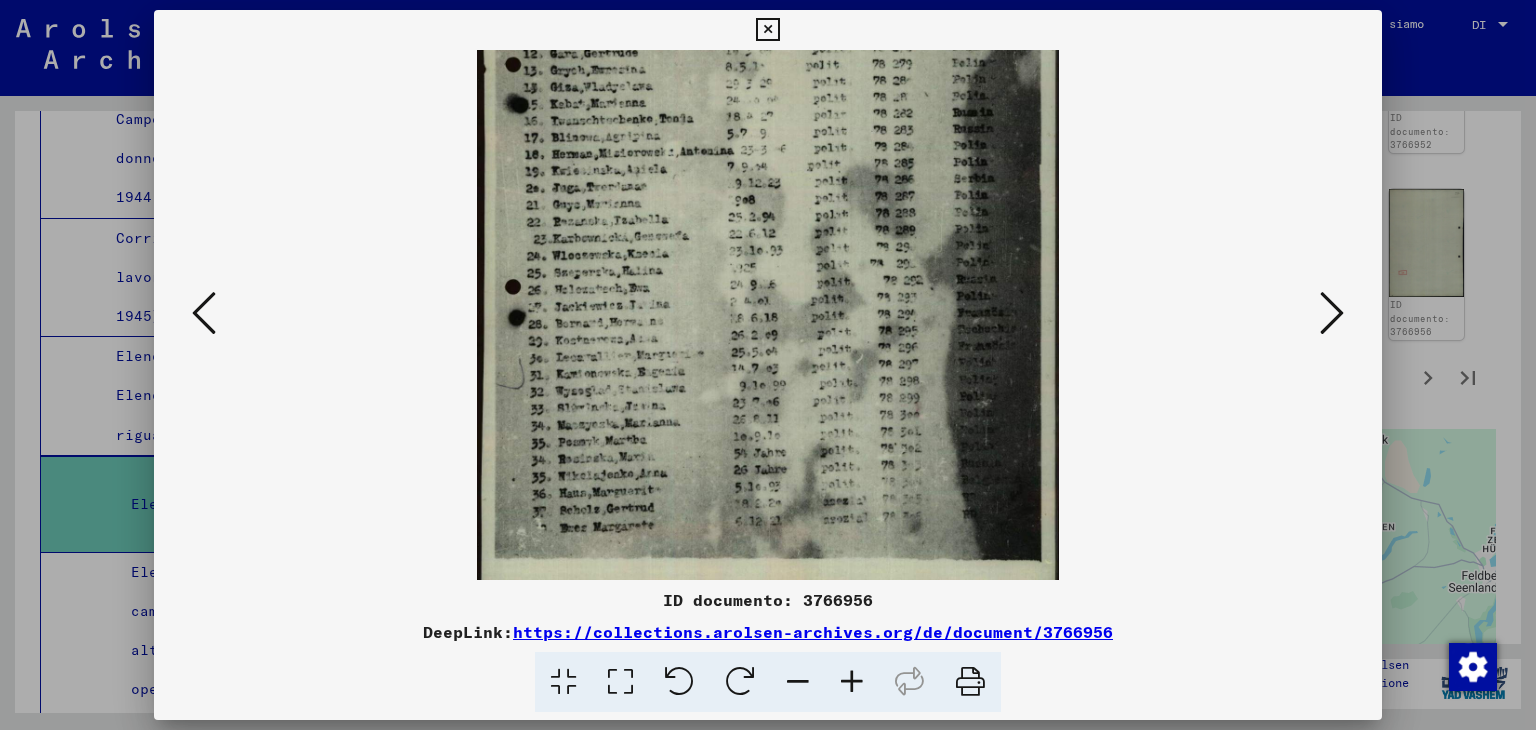 scroll, scrollTop: 285, scrollLeft: 0, axis: vertical 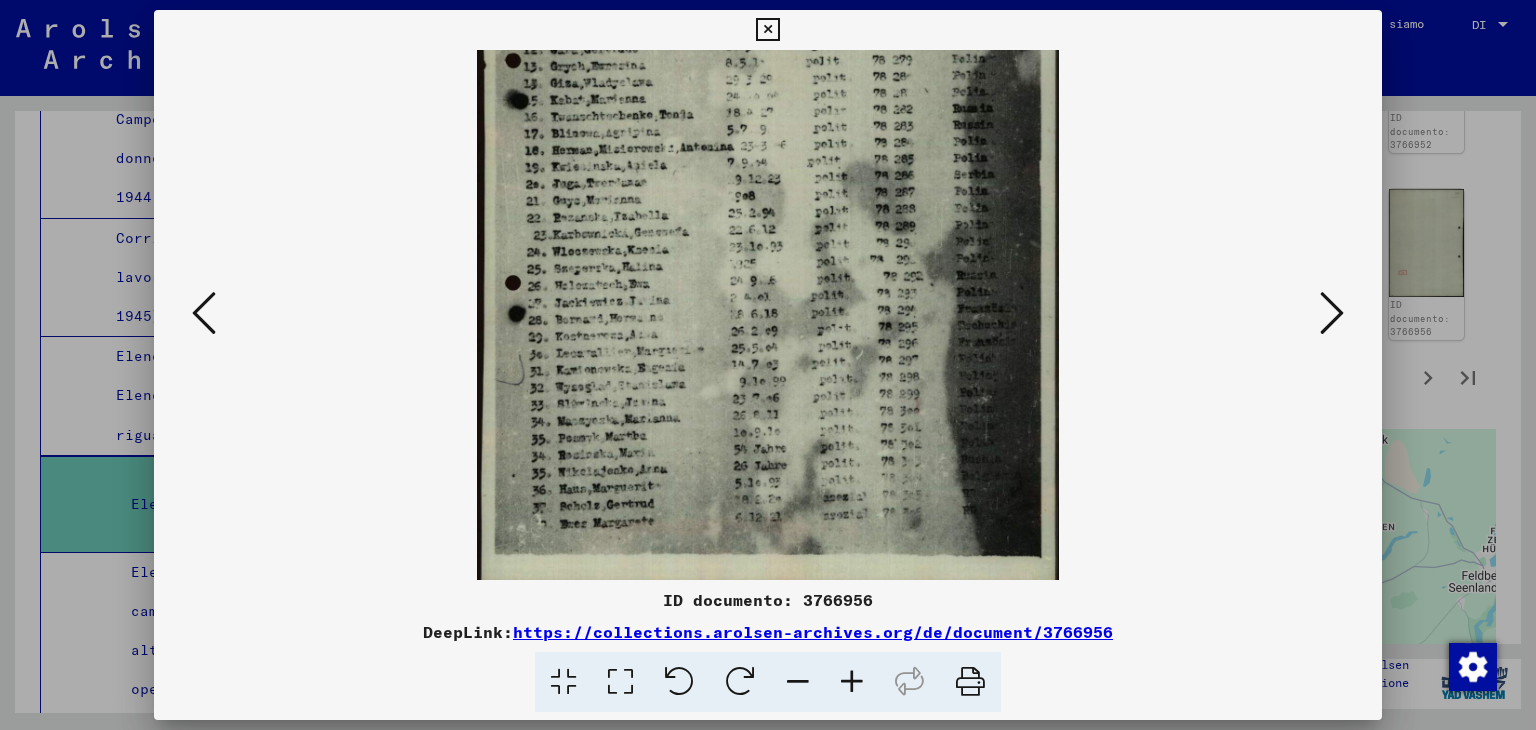 drag, startPoint x: 911, startPoint y: 438, endPoint x: 917, endPoint y: 157, distance: 281.06406 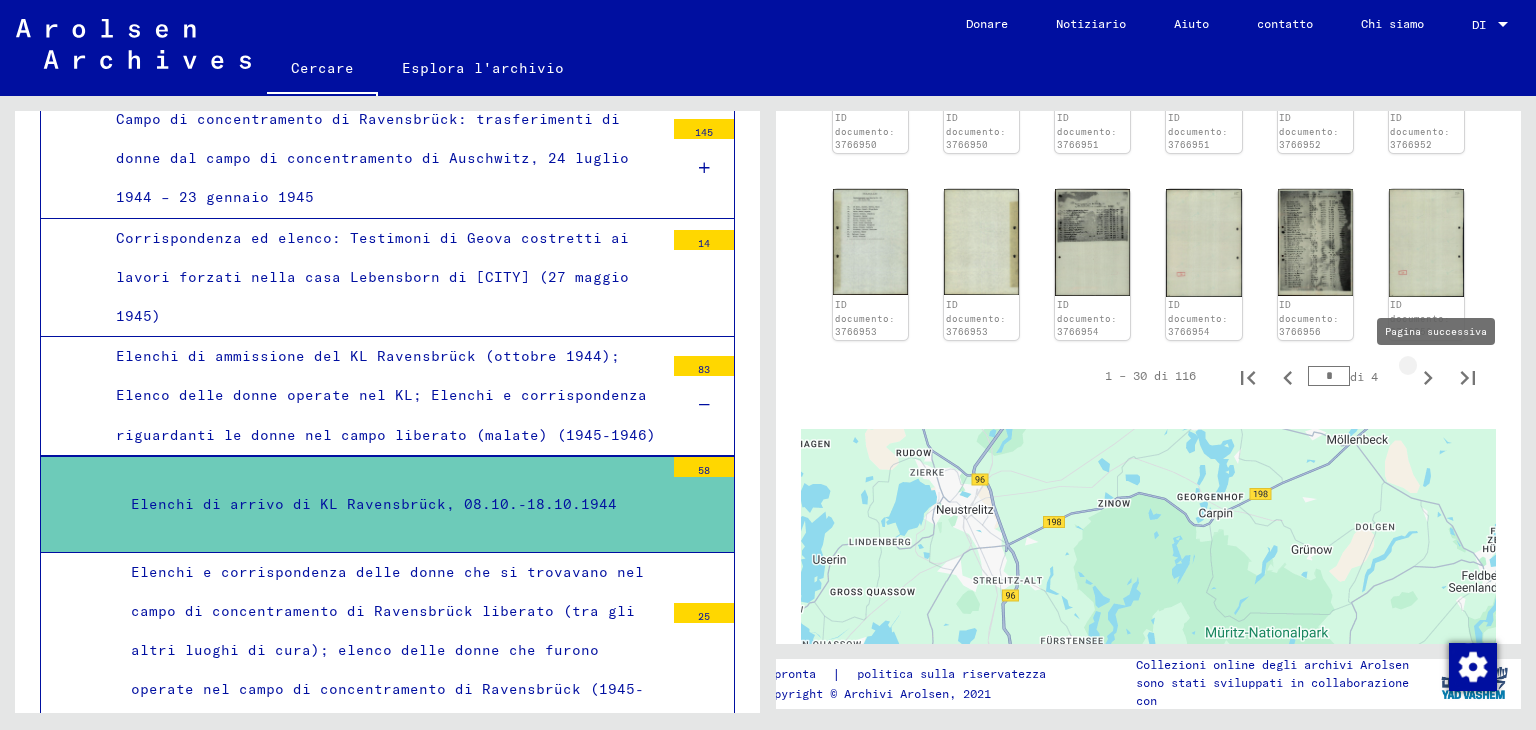 click 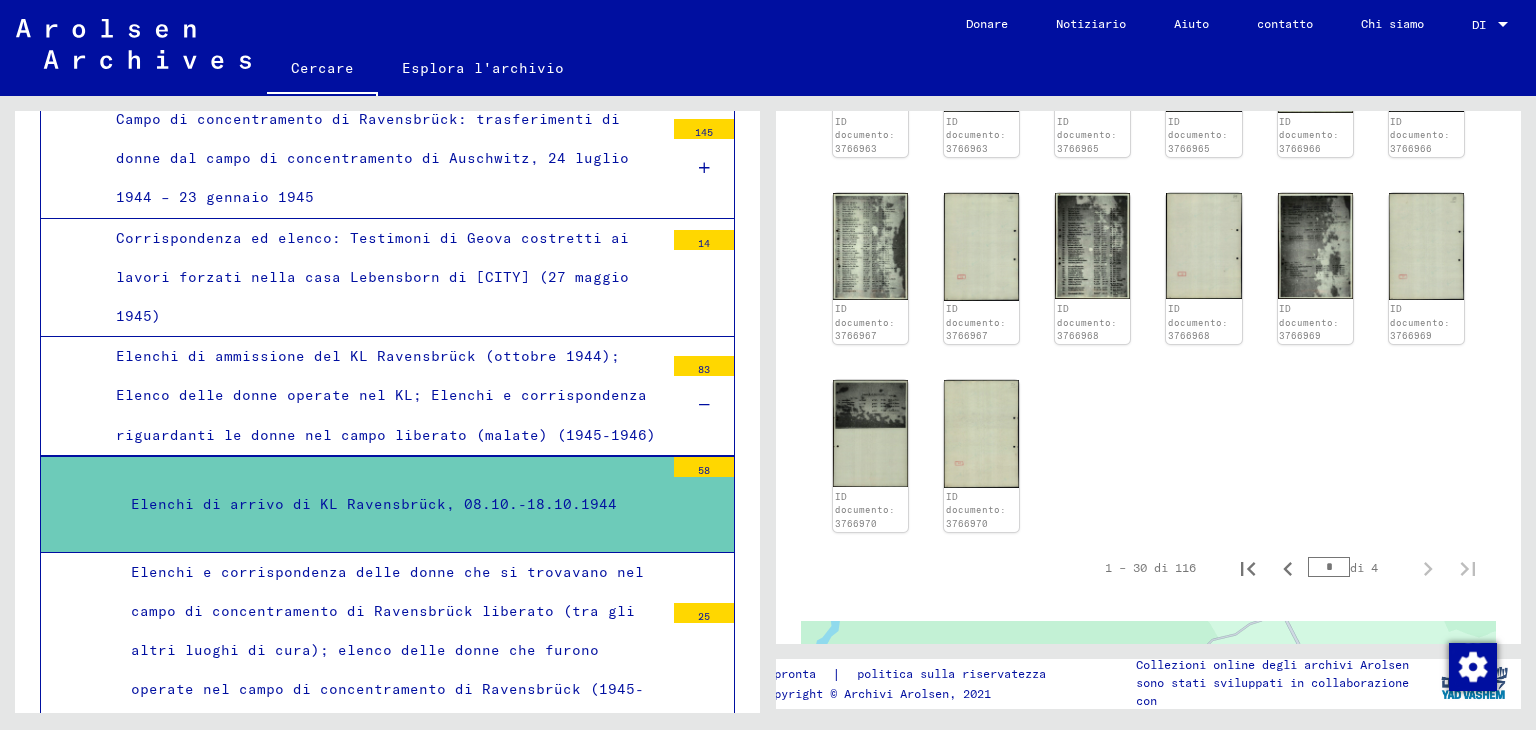 scroll, scrollTop: 1500, scrollLeft: 0, axis: vertical 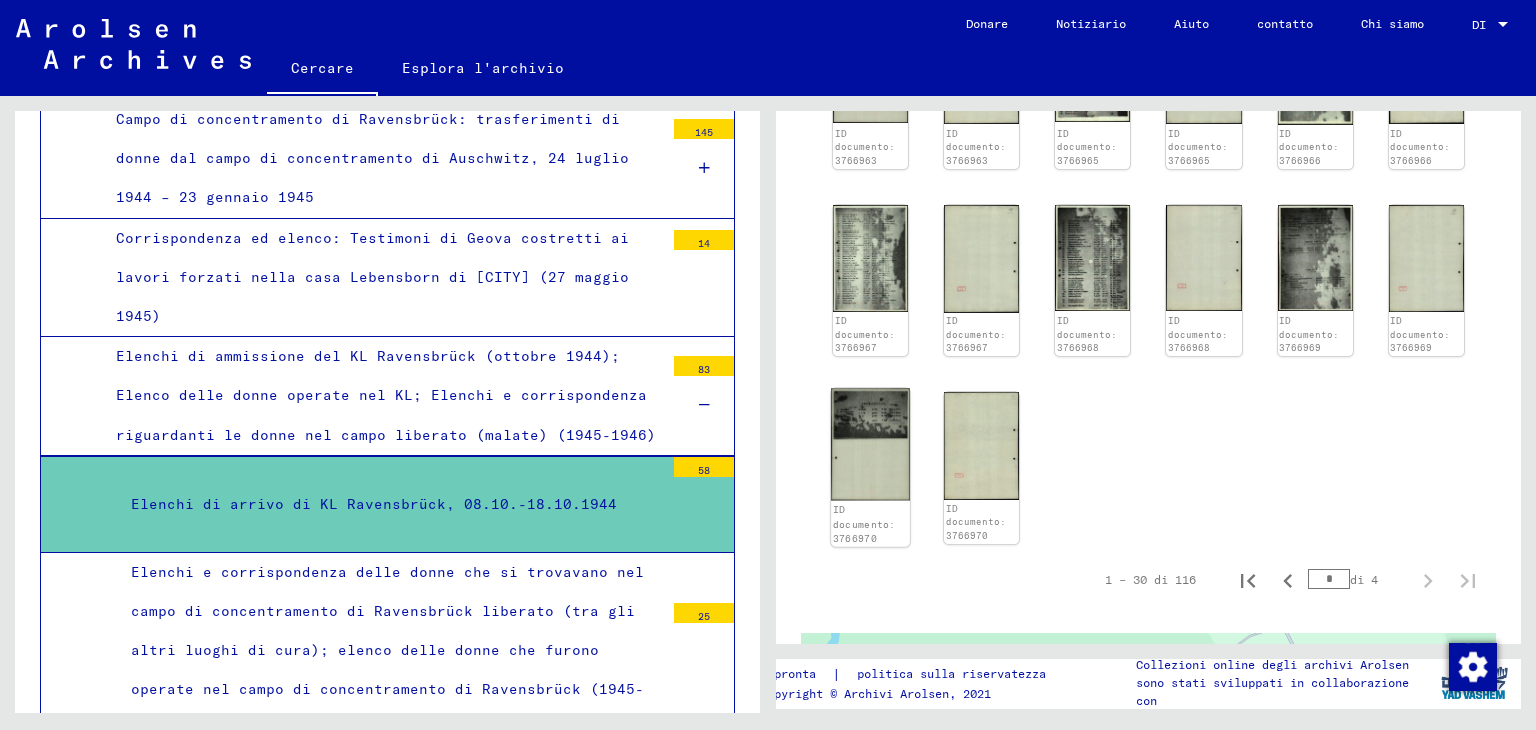 click 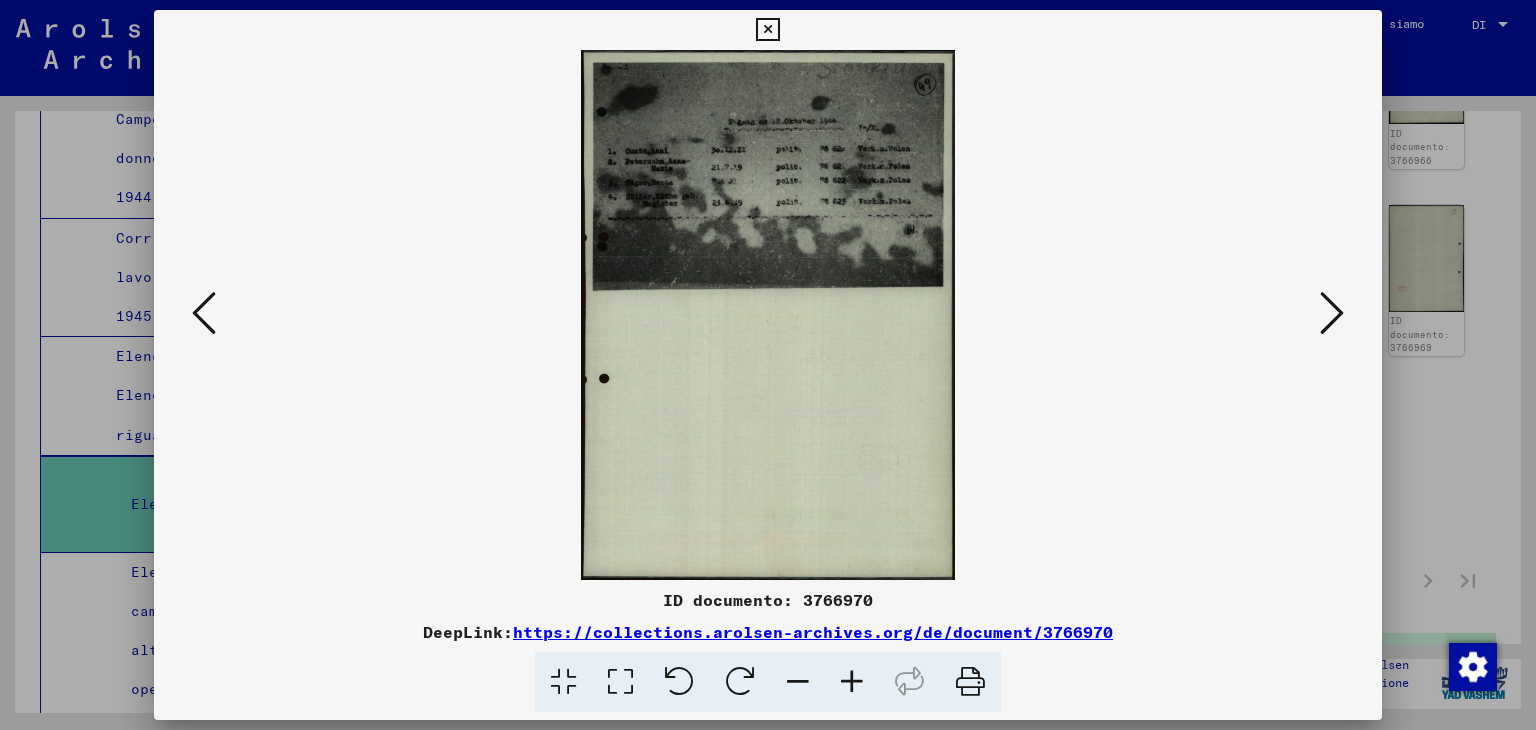 click at bounding box center (852, 682) 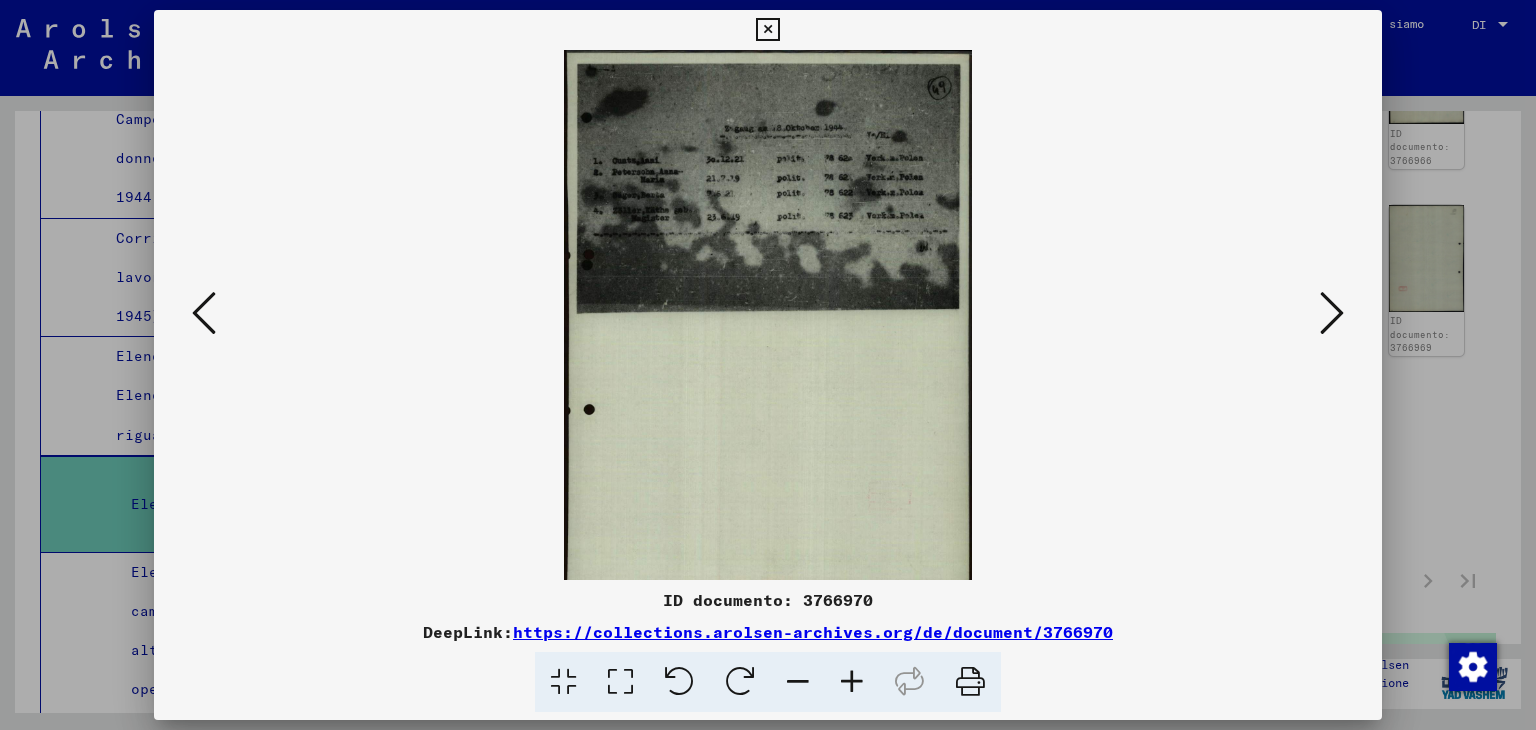 click at bounding box center [852, 682] 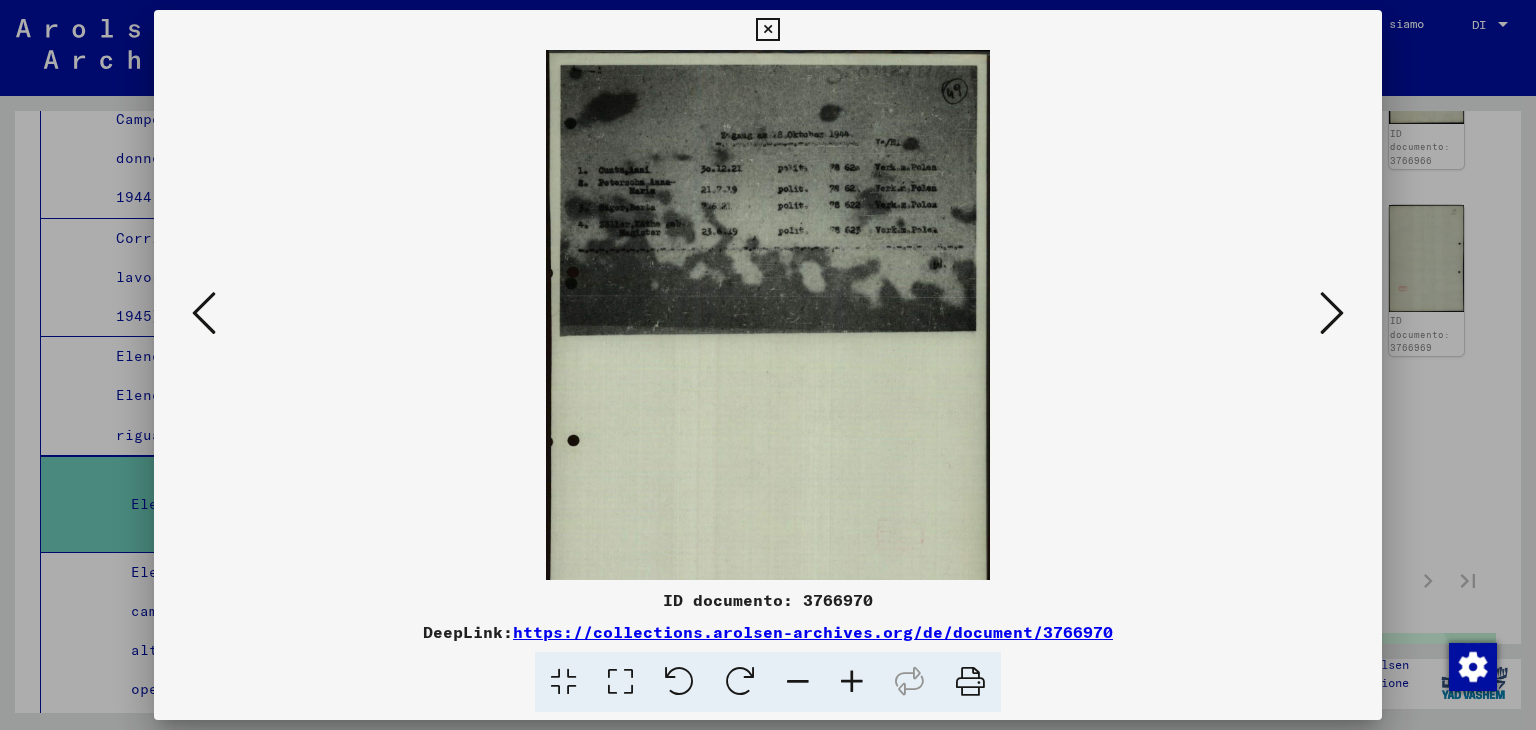 click at bounding box center [852, 682] 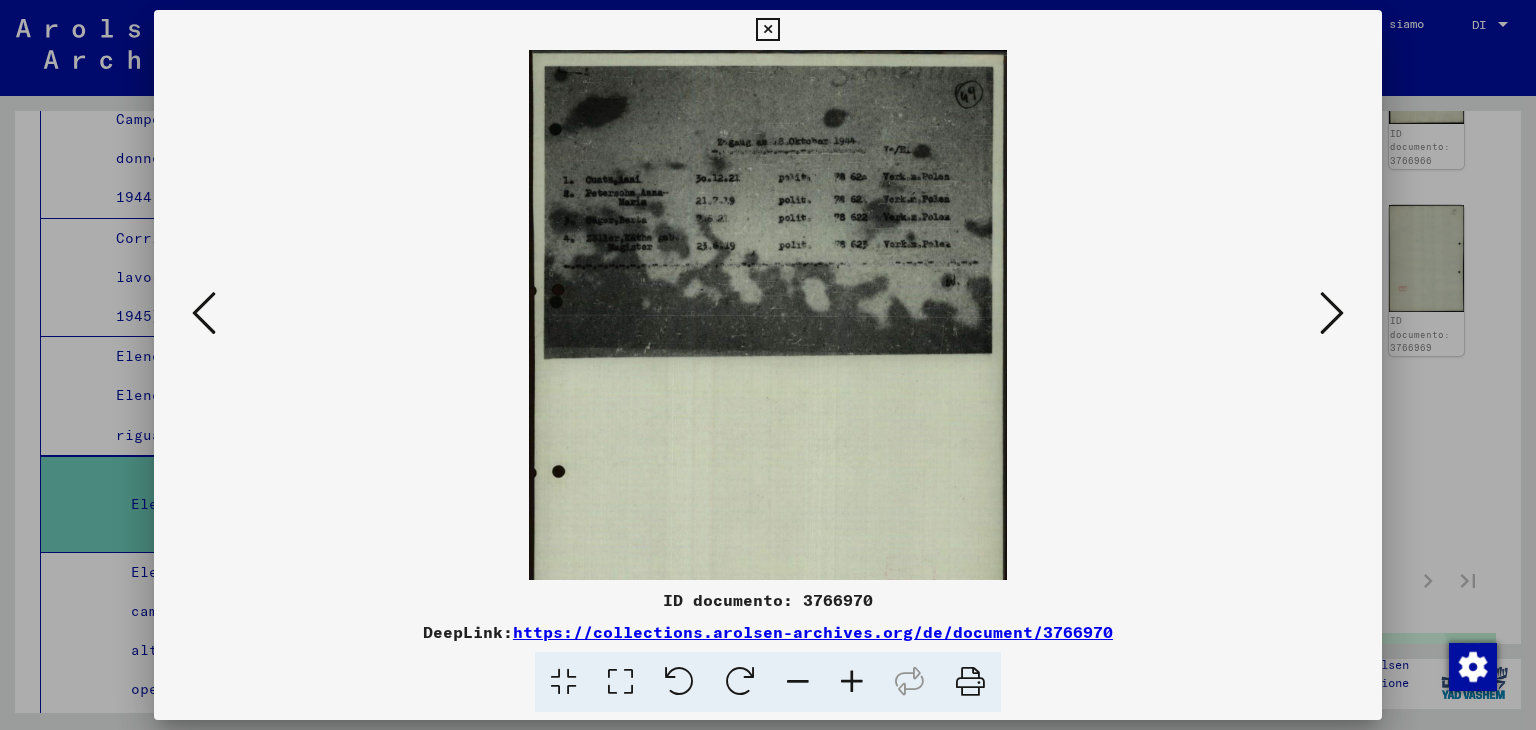 click at bounding box center [852, 682] 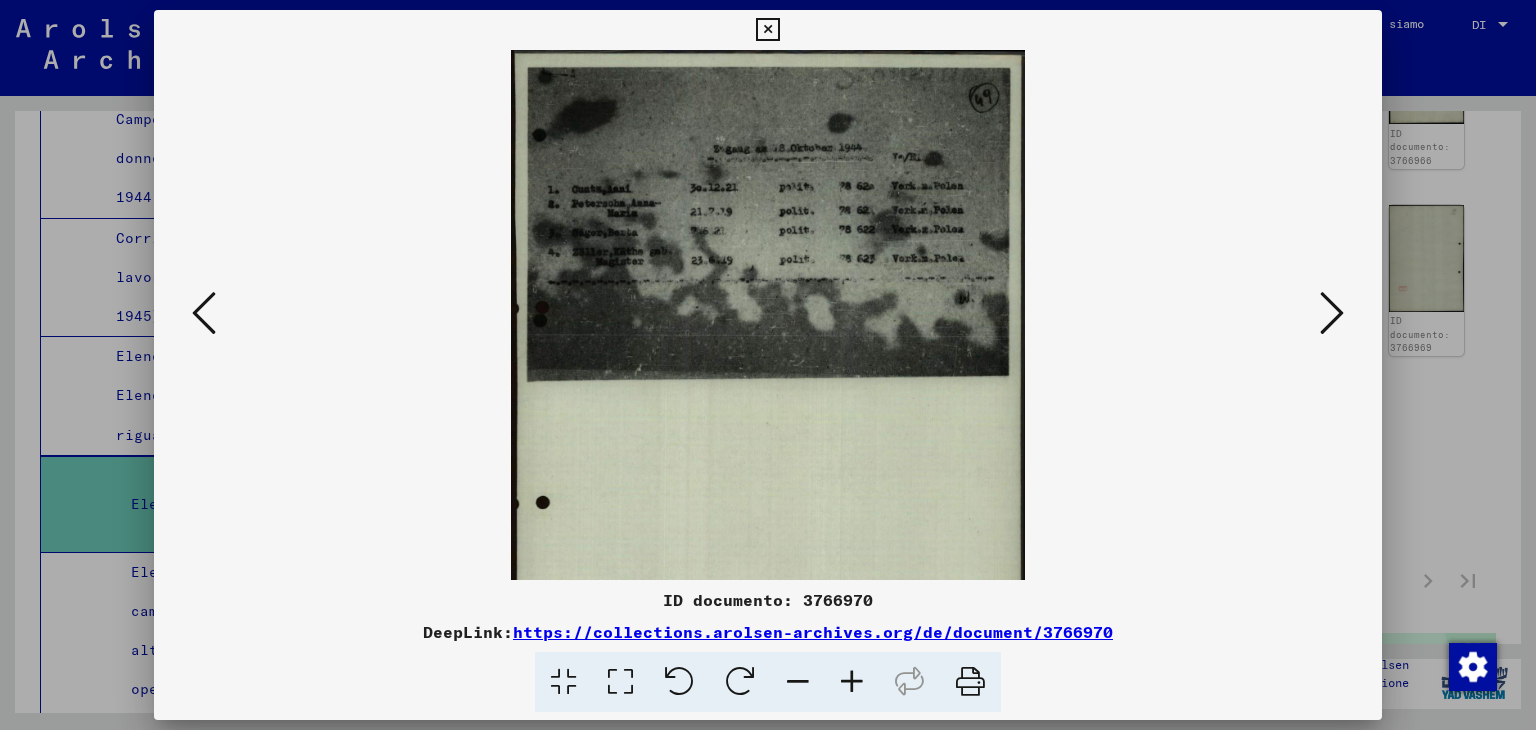 click at bounding box center [852, 682] 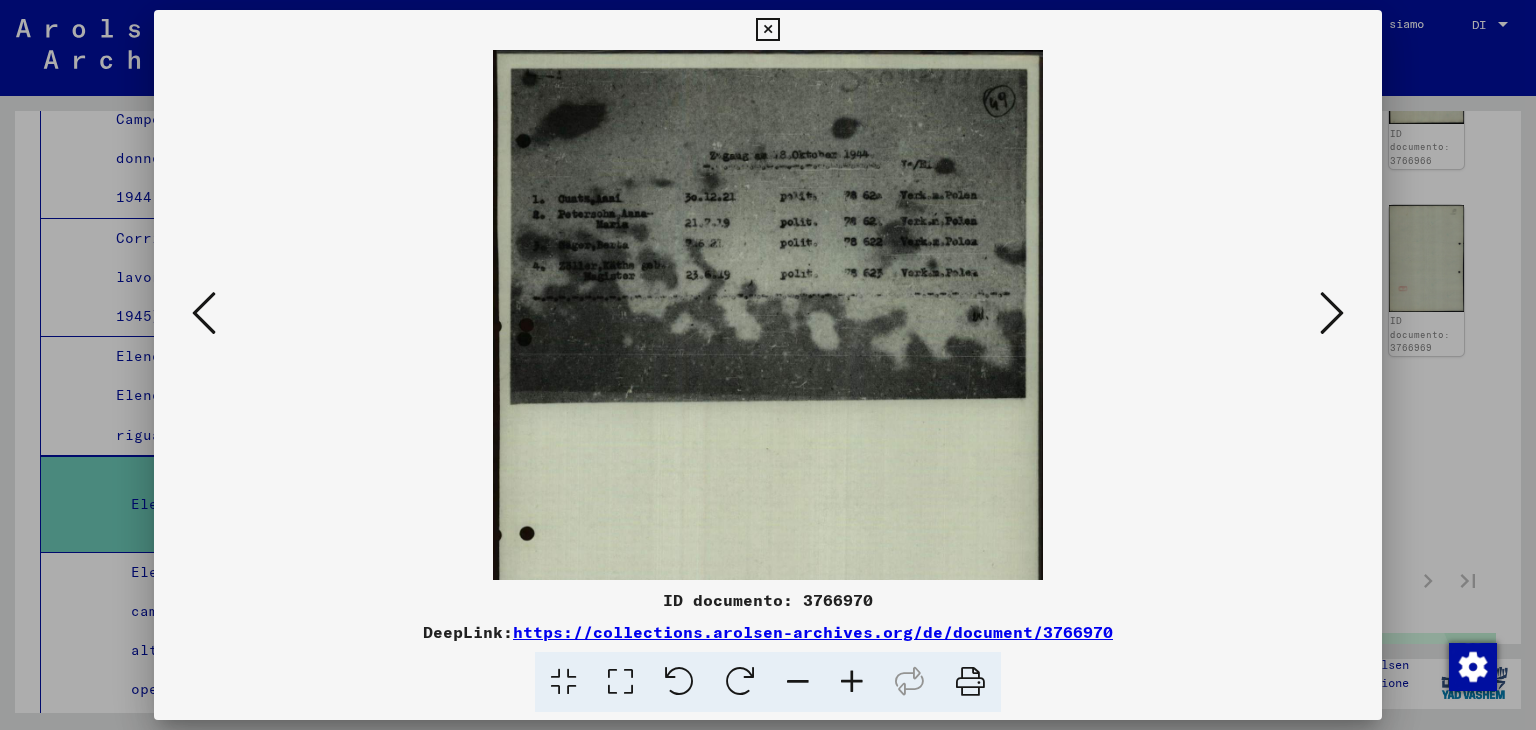 click at bounding box center (852, 682) 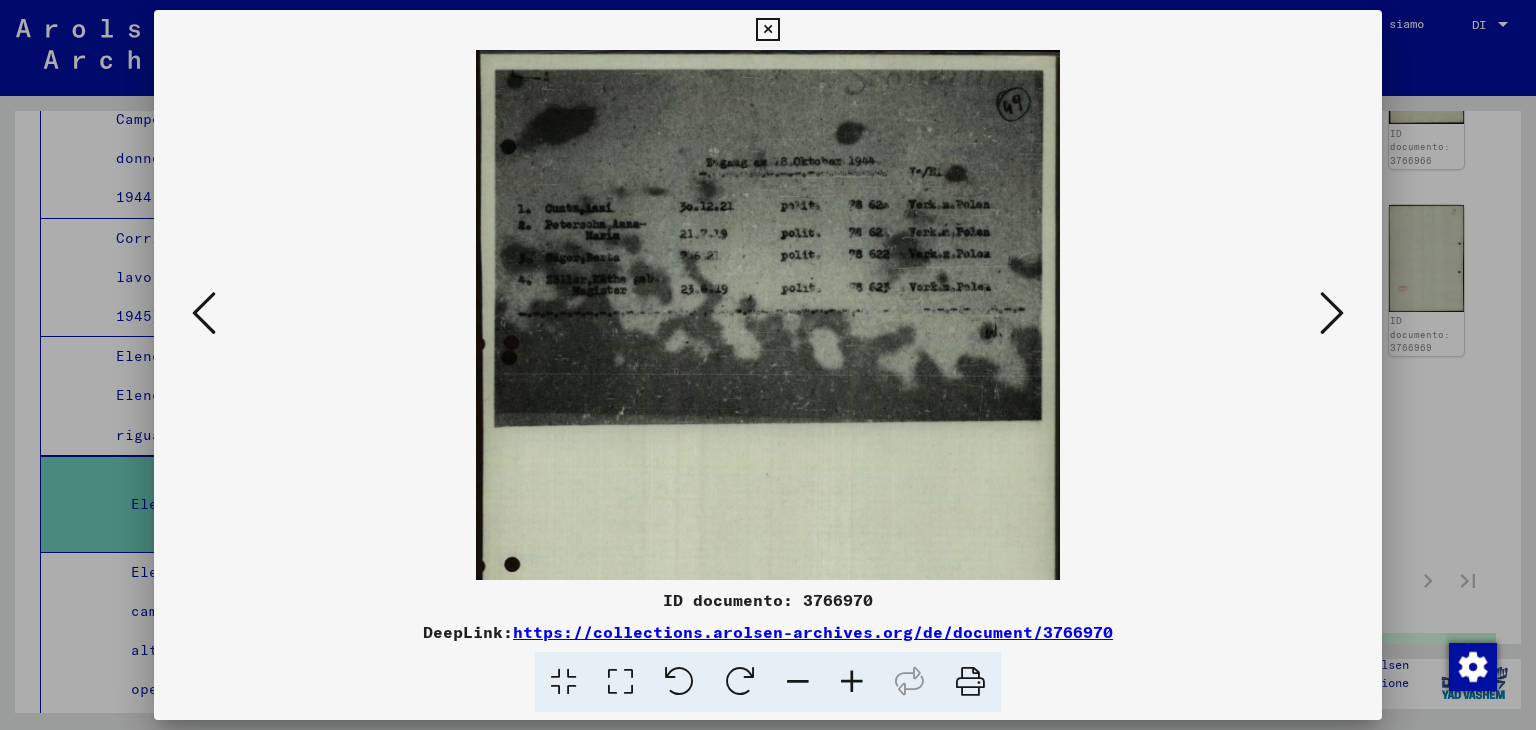 click at bounding box center [852, 682] 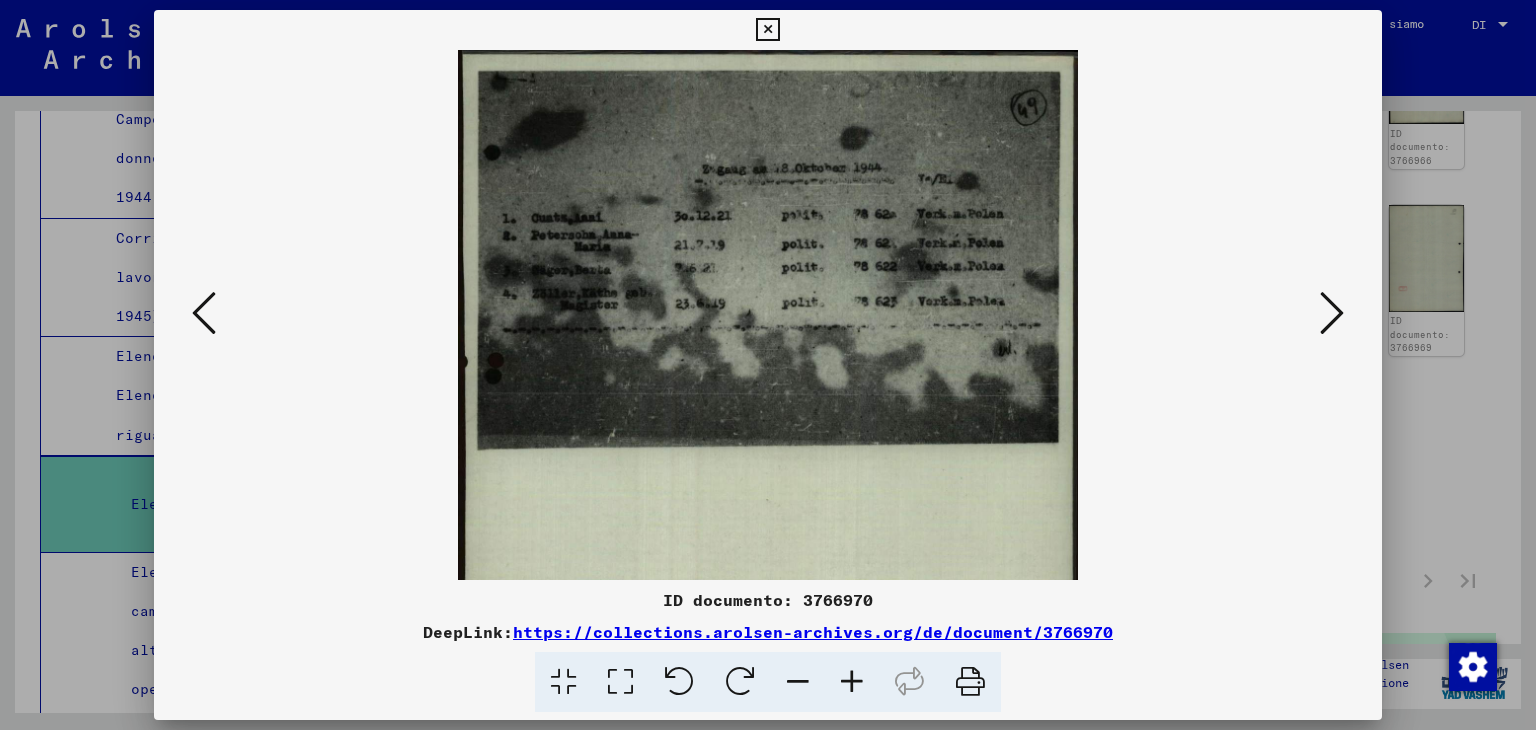 click at bounding box center (852, 682) 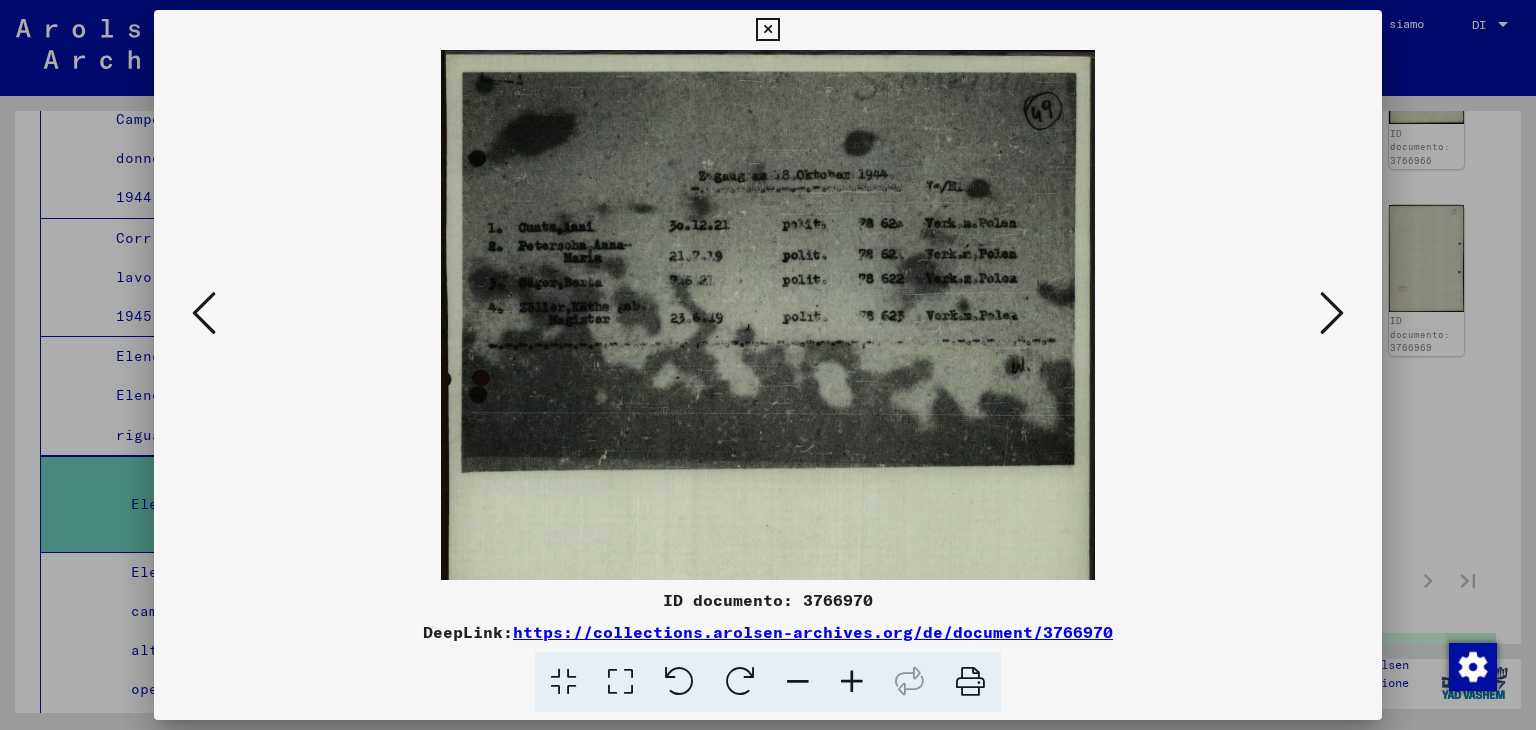 click at bounding box center [204, 313] 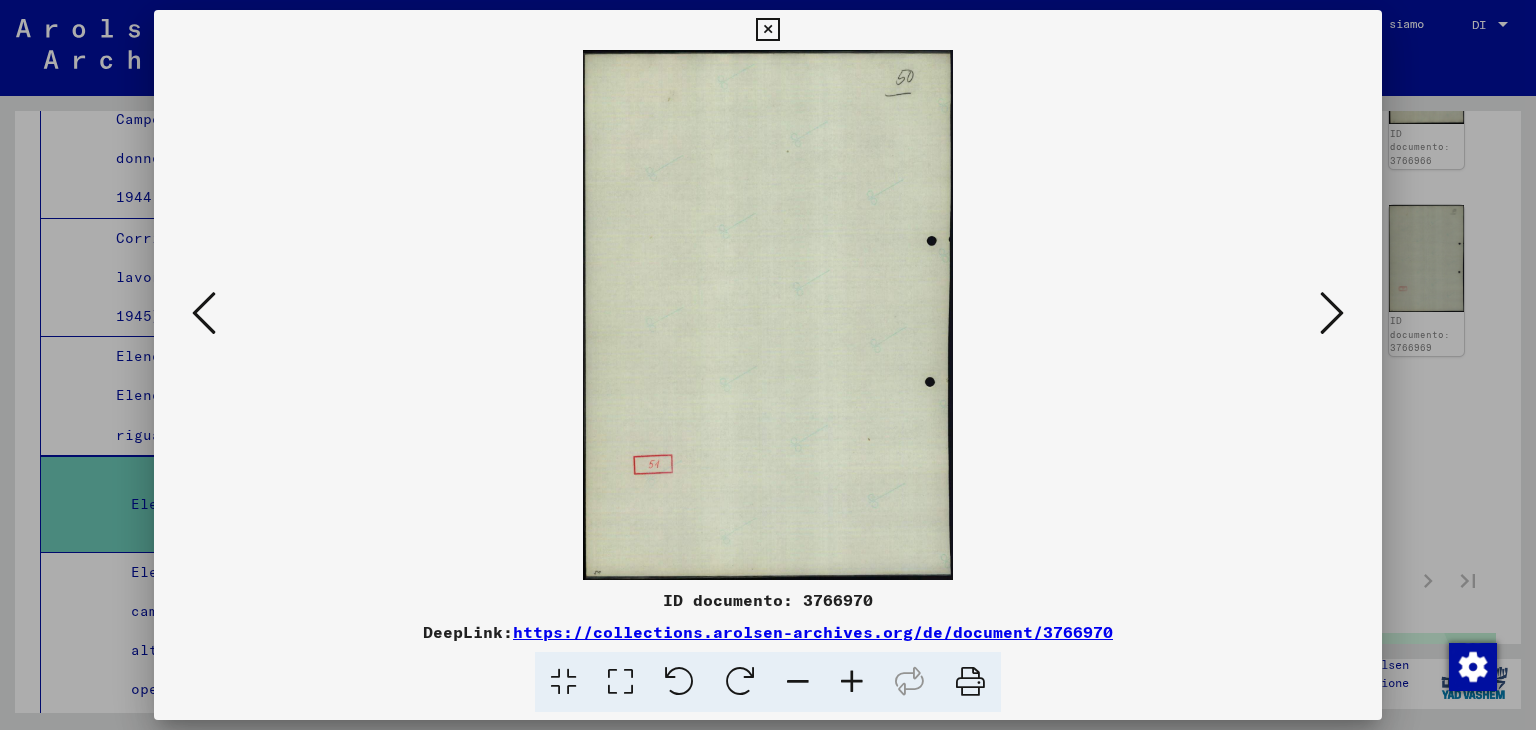 click at bounding box center [204, 313] 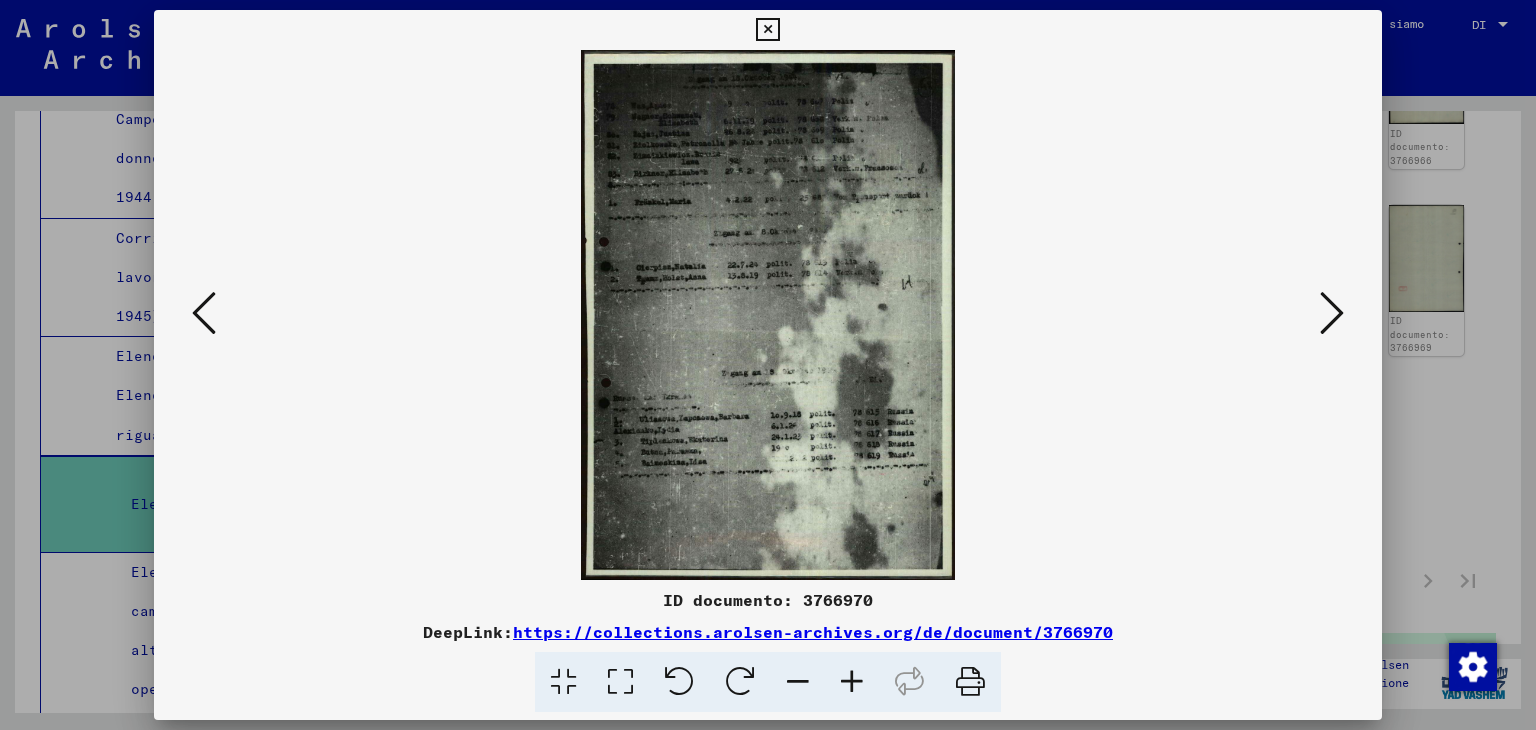 click at bounding box center [204, 313] 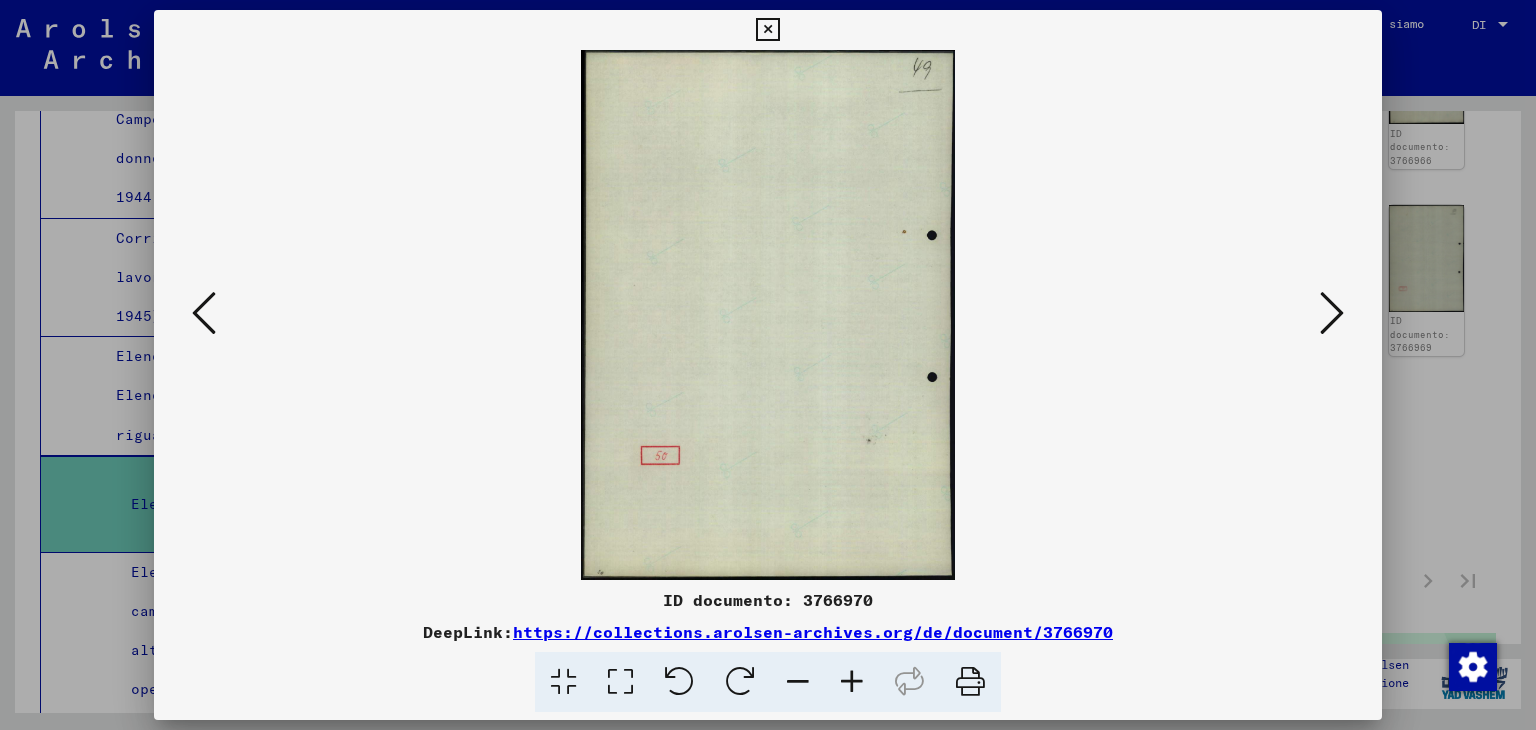 click at bounding box center [204, 313] 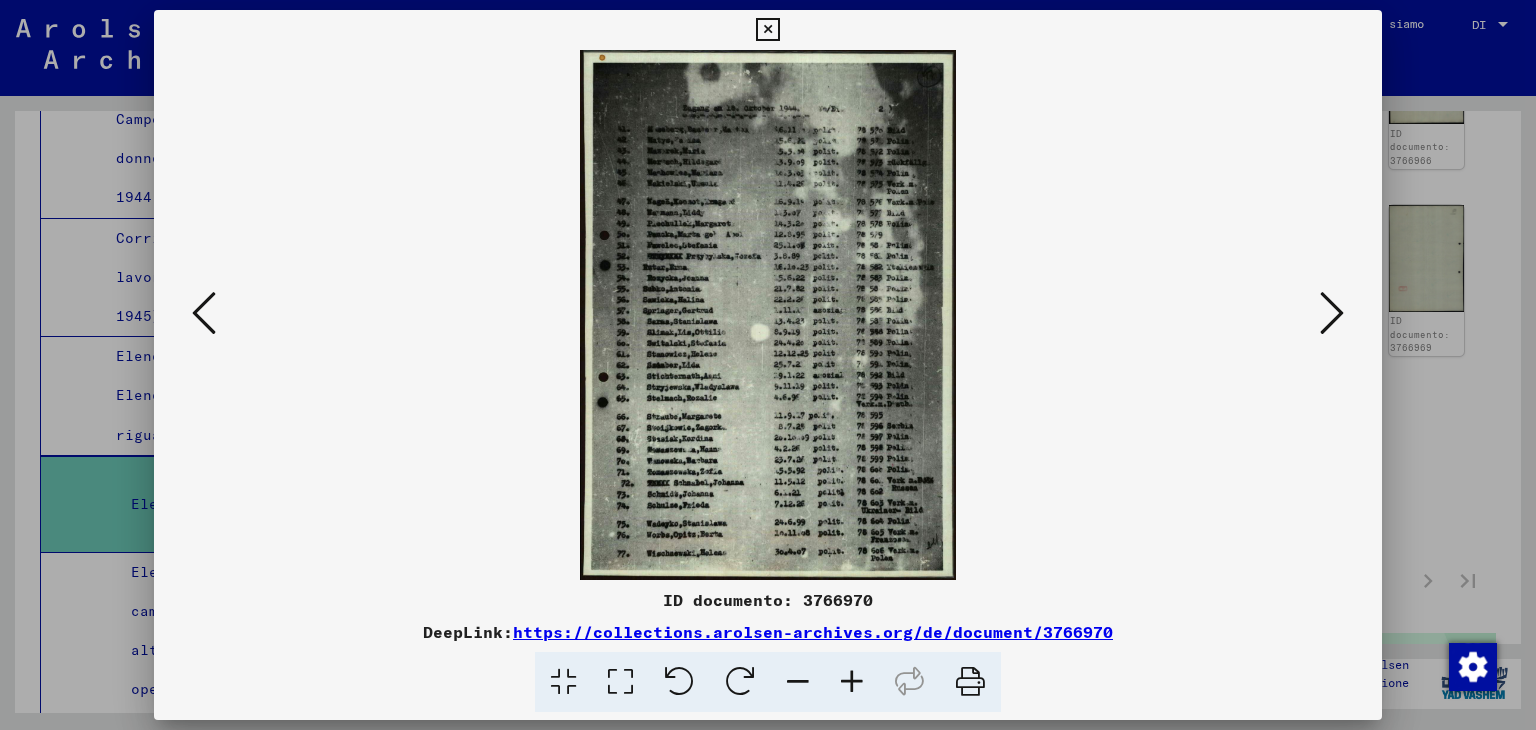 click at bounding box center [852, 682] 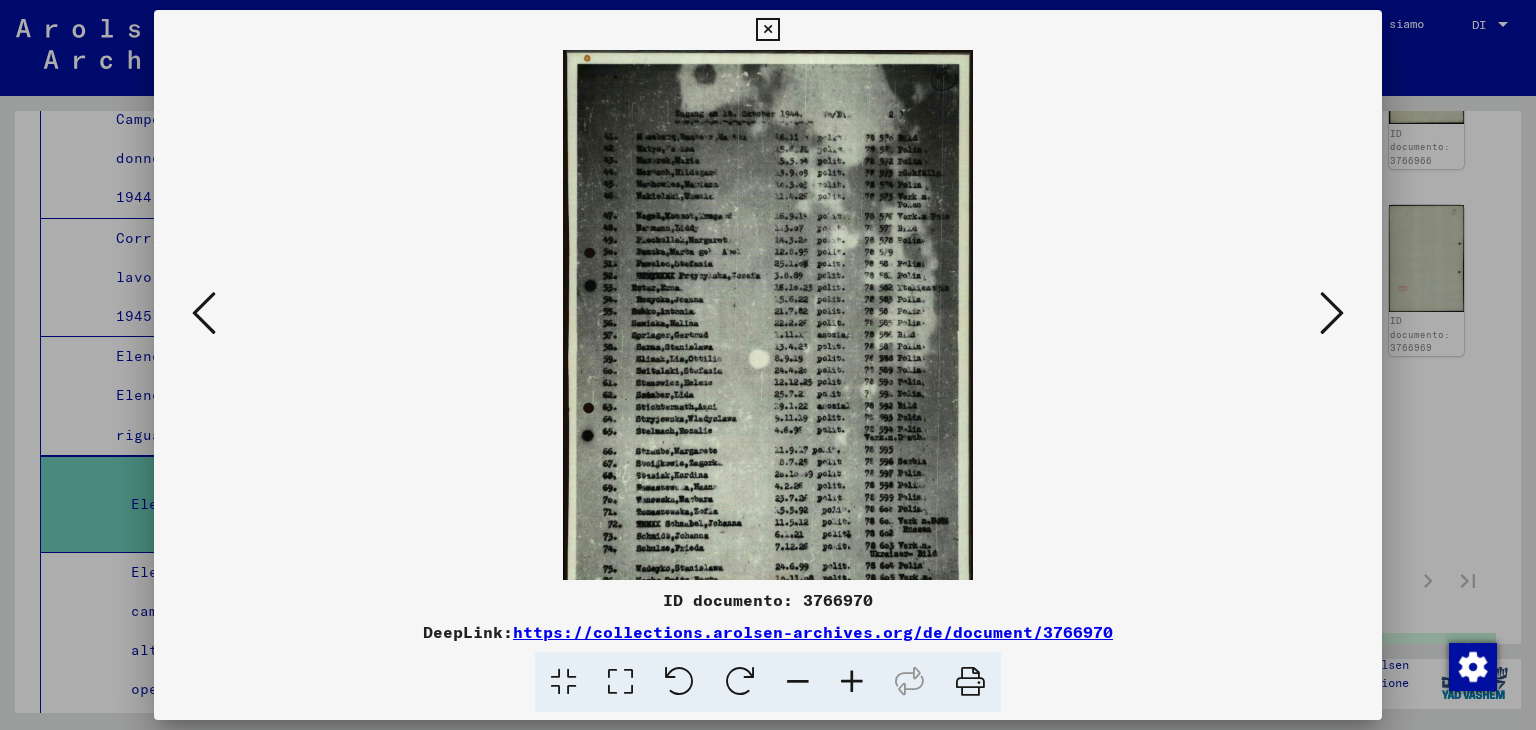 click at bounding box center (852, 682) 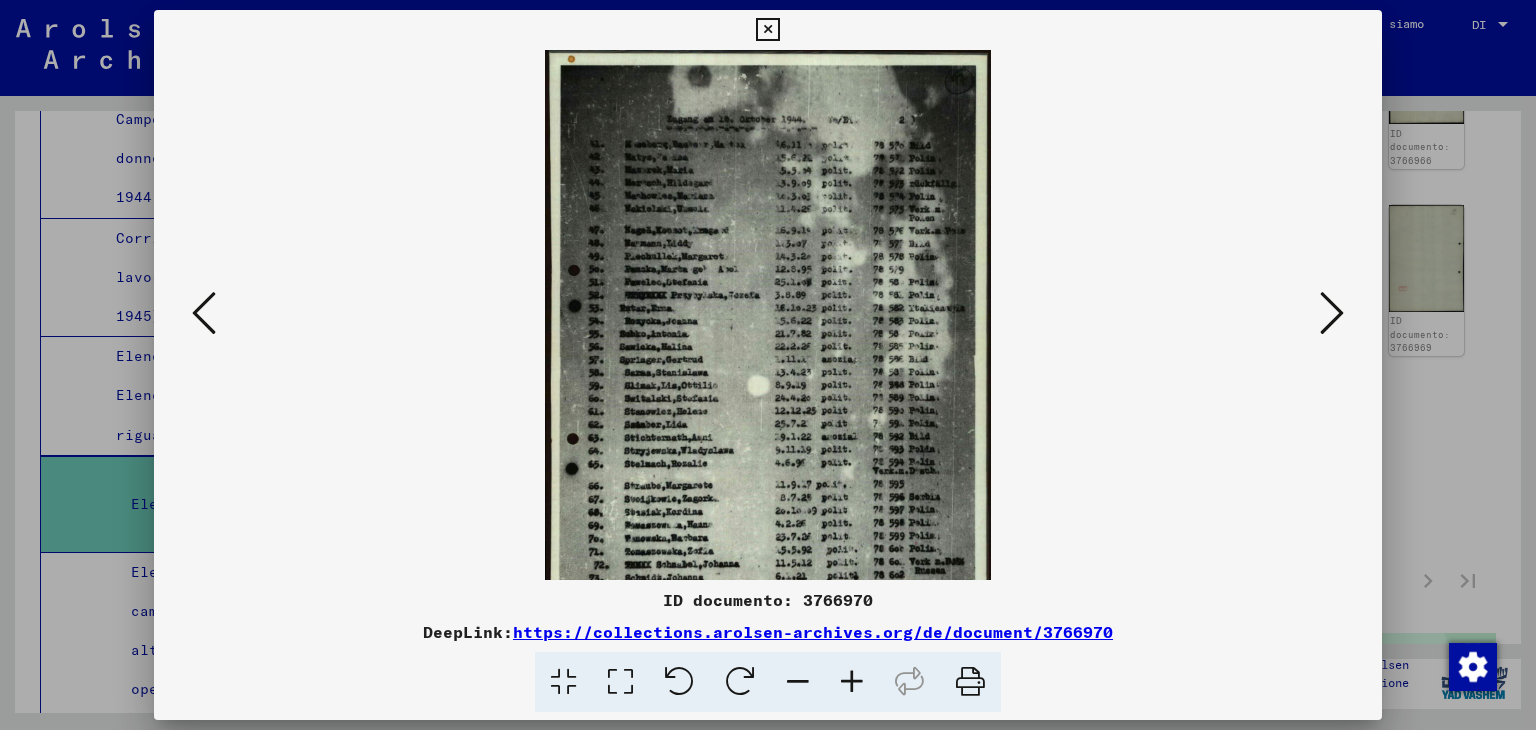 click at bounding box center (852, 682) 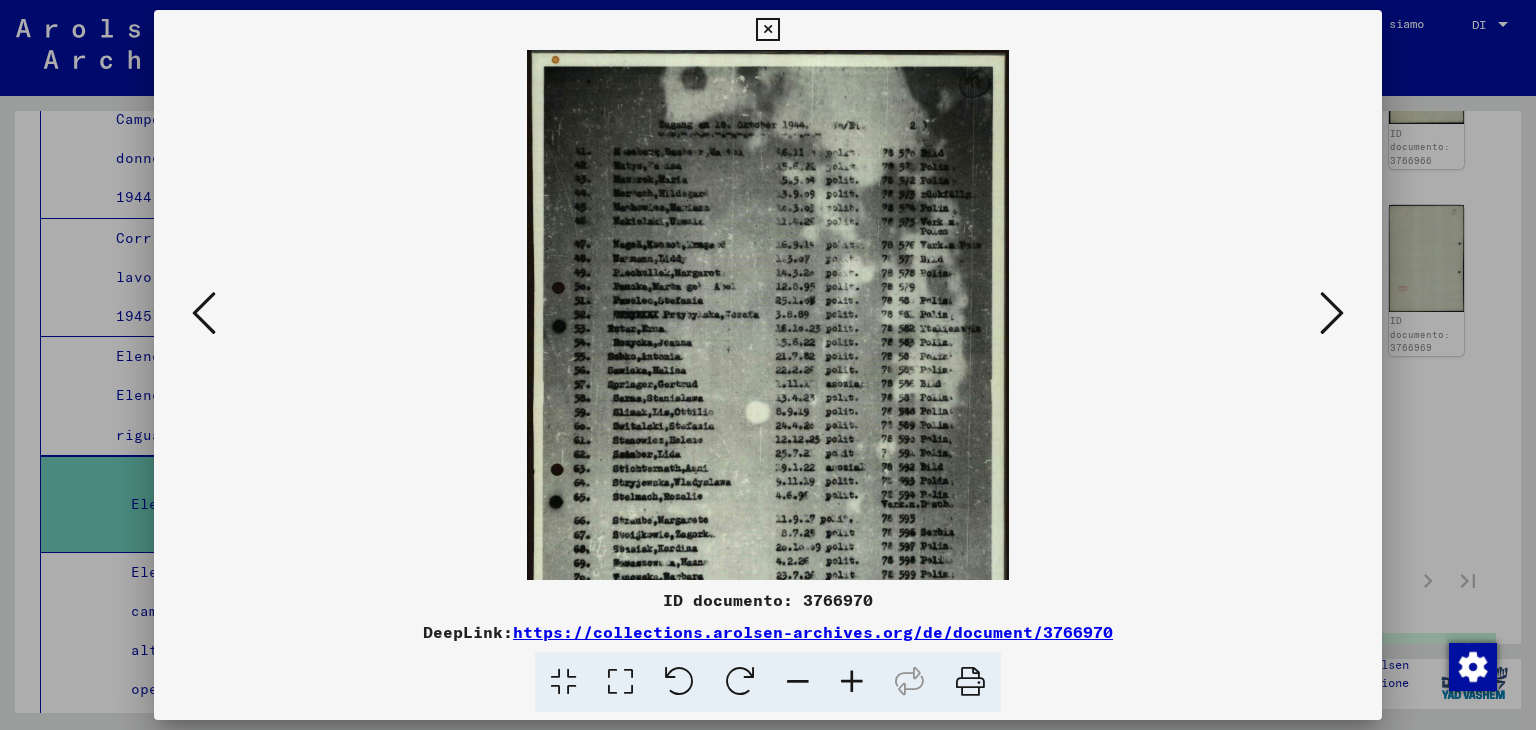 click at bounding box center (204, 313) 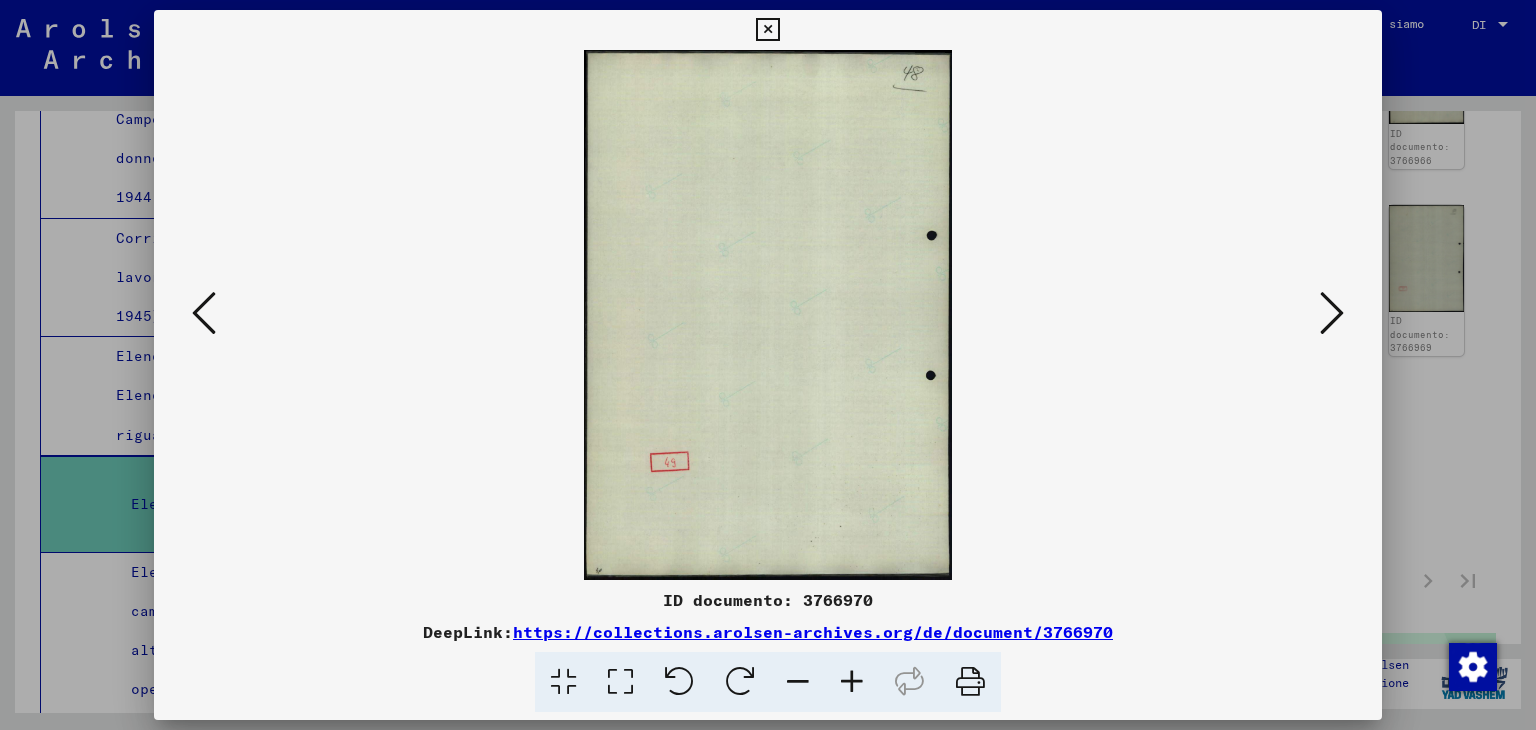 click at bounding box center (204, 313) 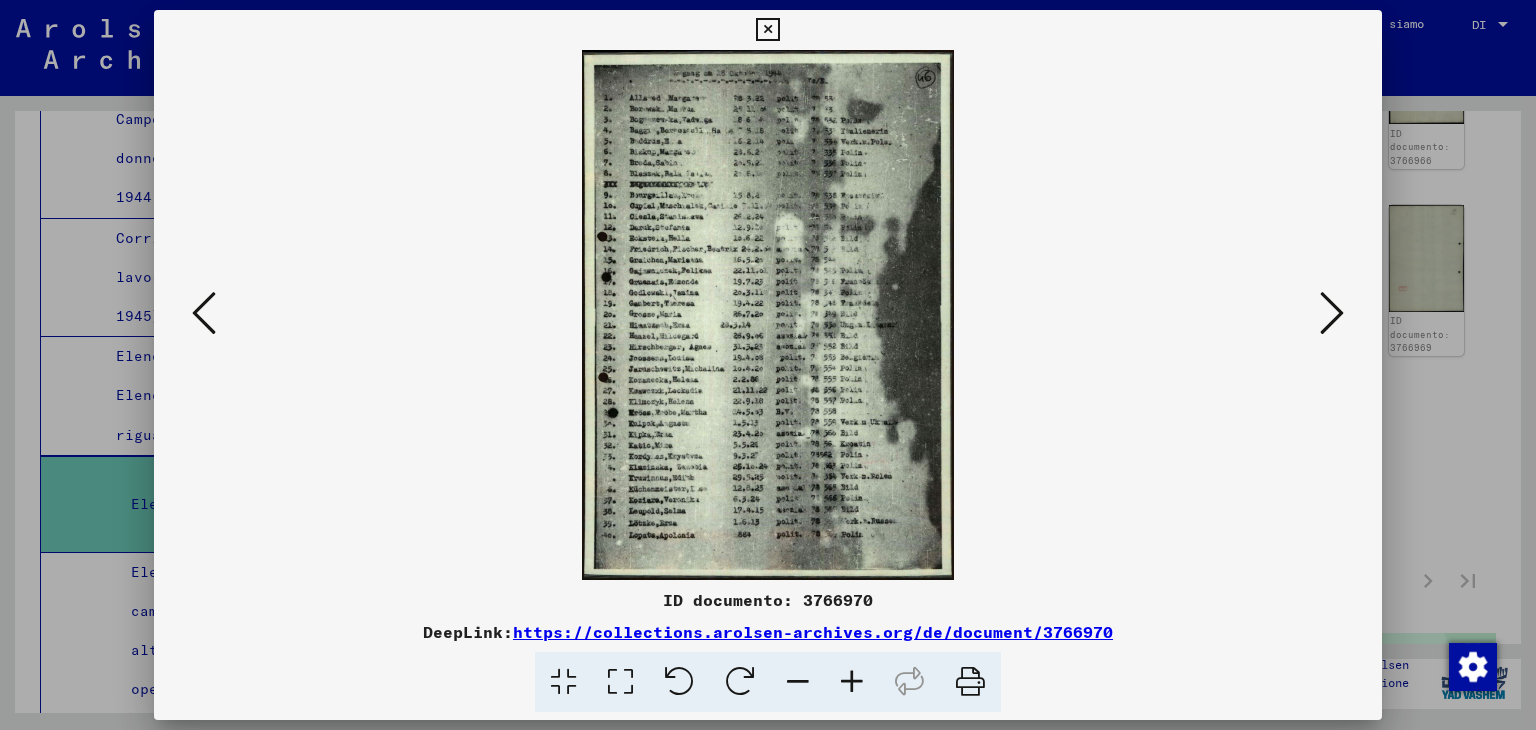 click at bounding box center (204, 313) 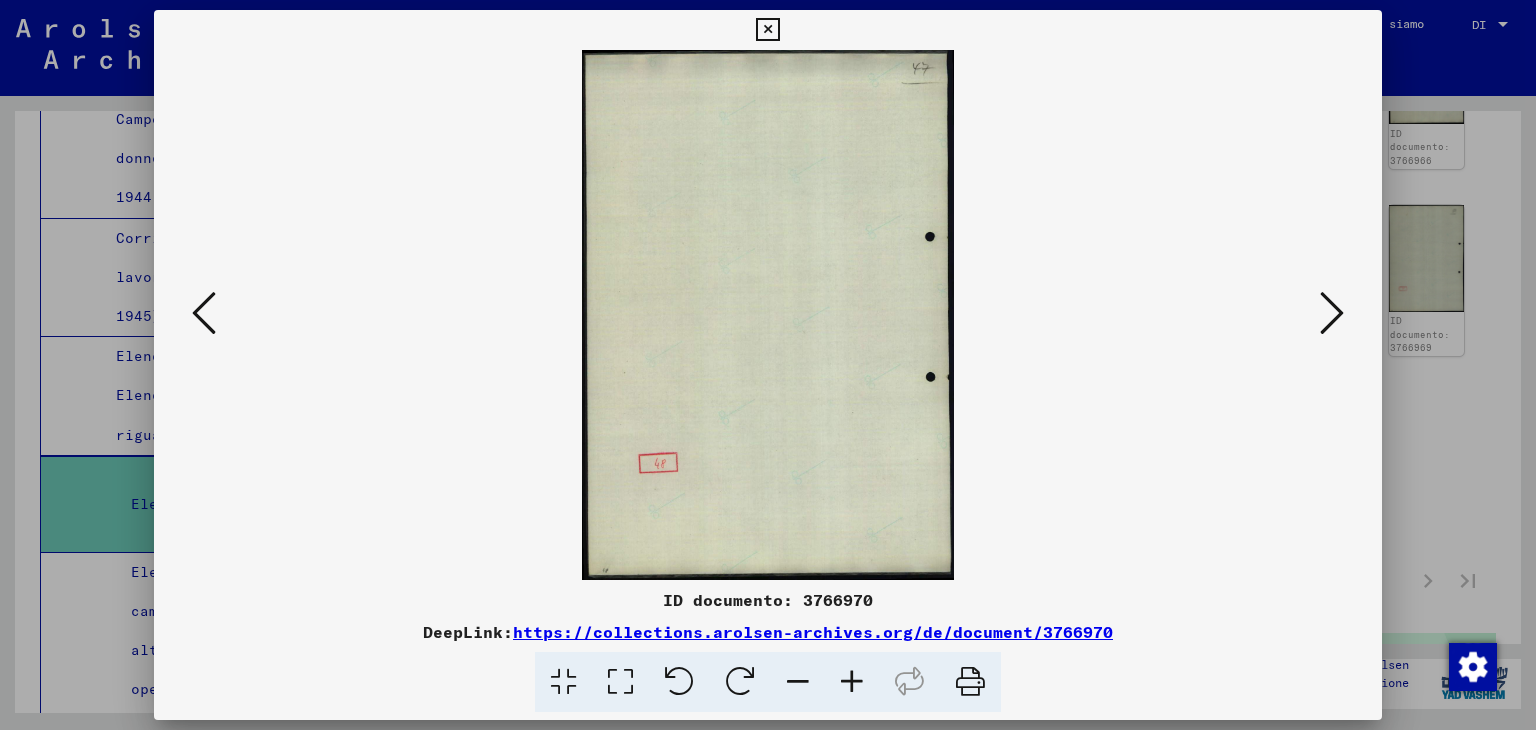 click at bounding box center (204, 313) 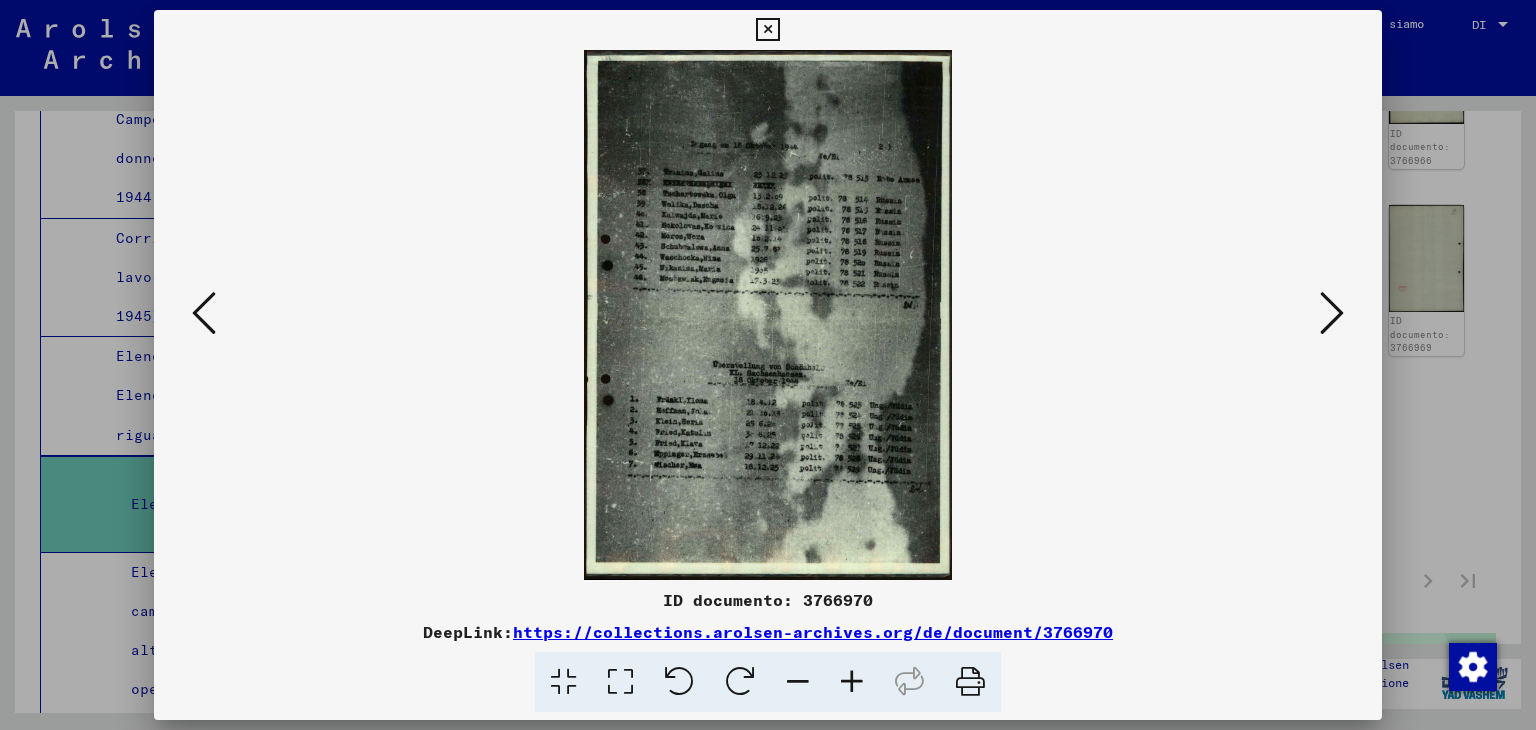 click at bounding box center [204, 313] 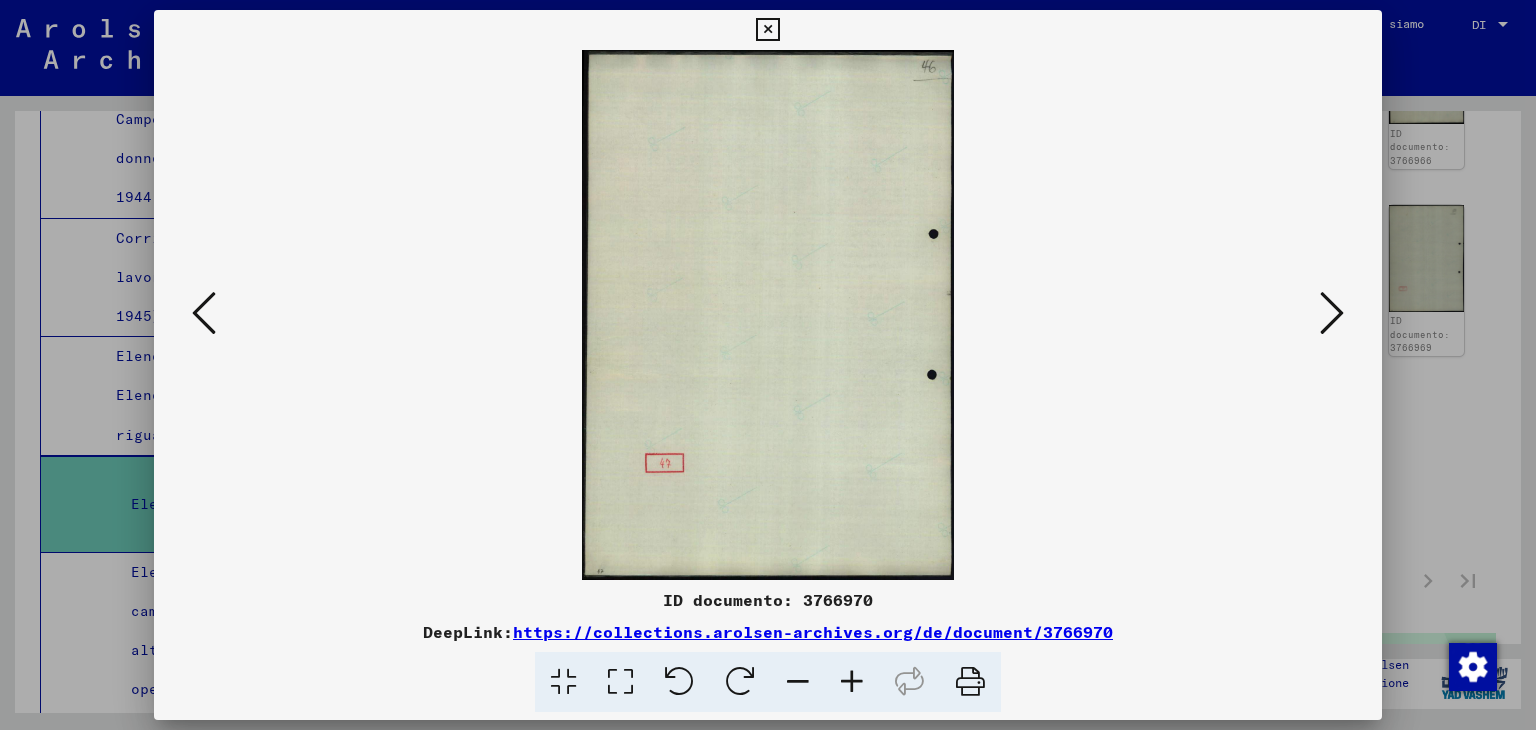 click at bounding box center [204, 313] 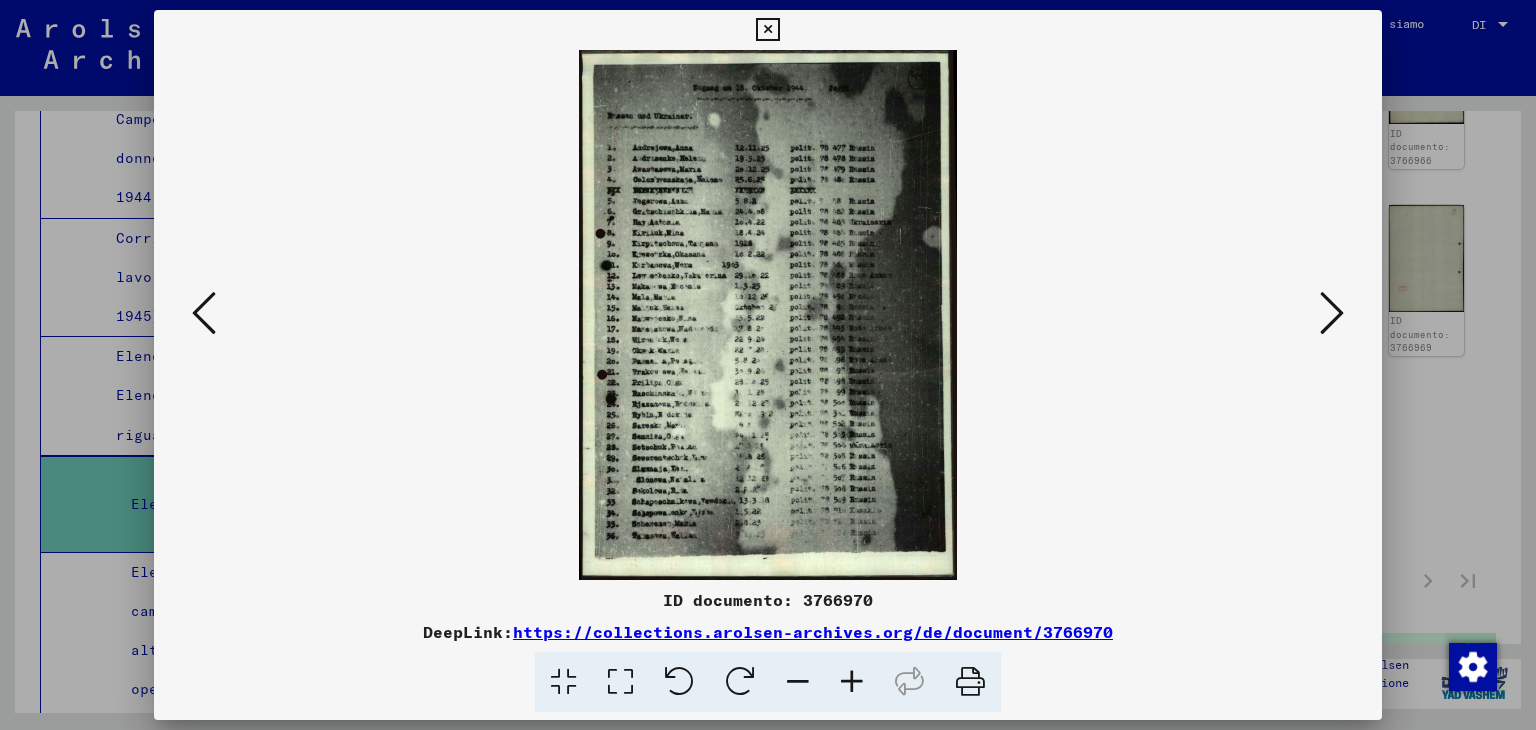 click at bounding box center (204, 313) 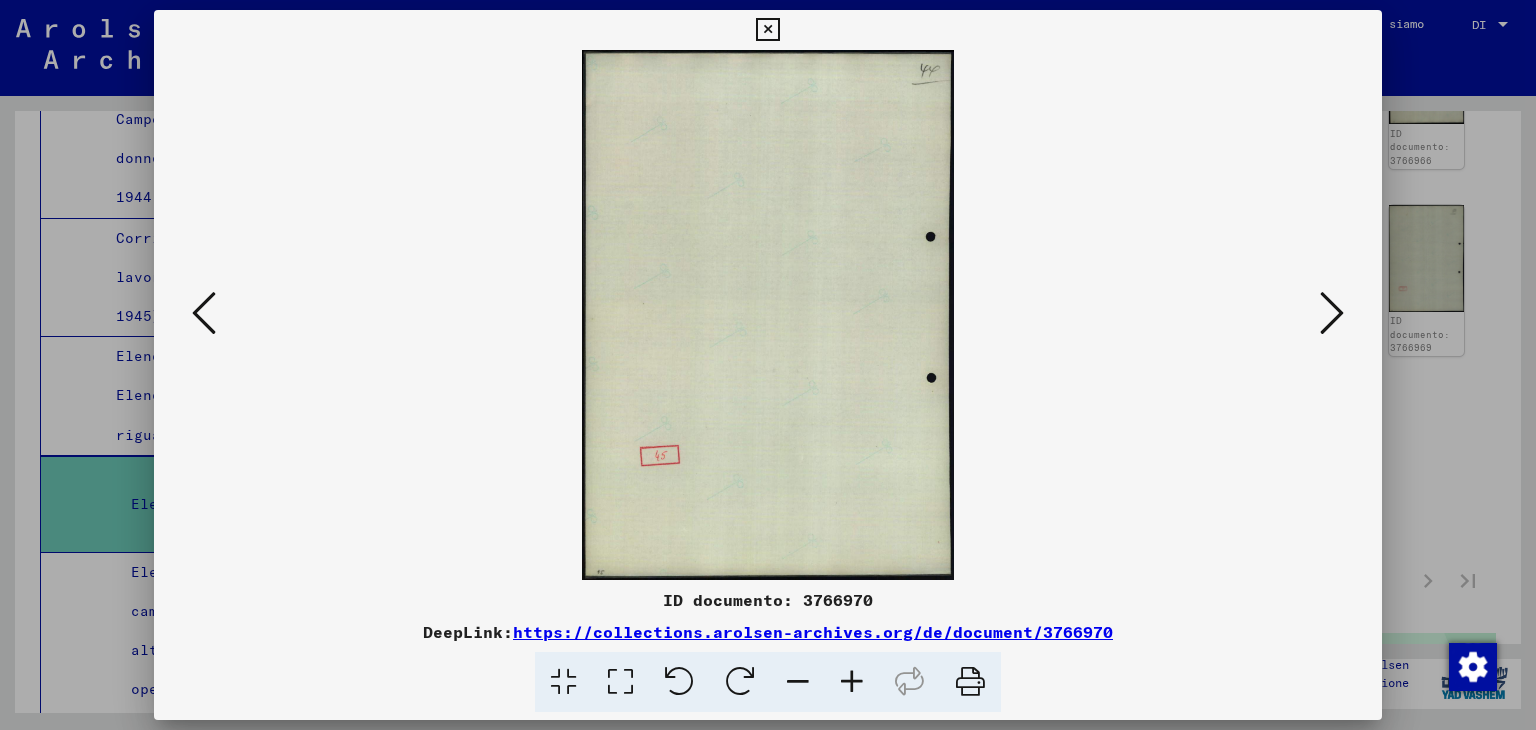 click at bounding box center [204, 313] 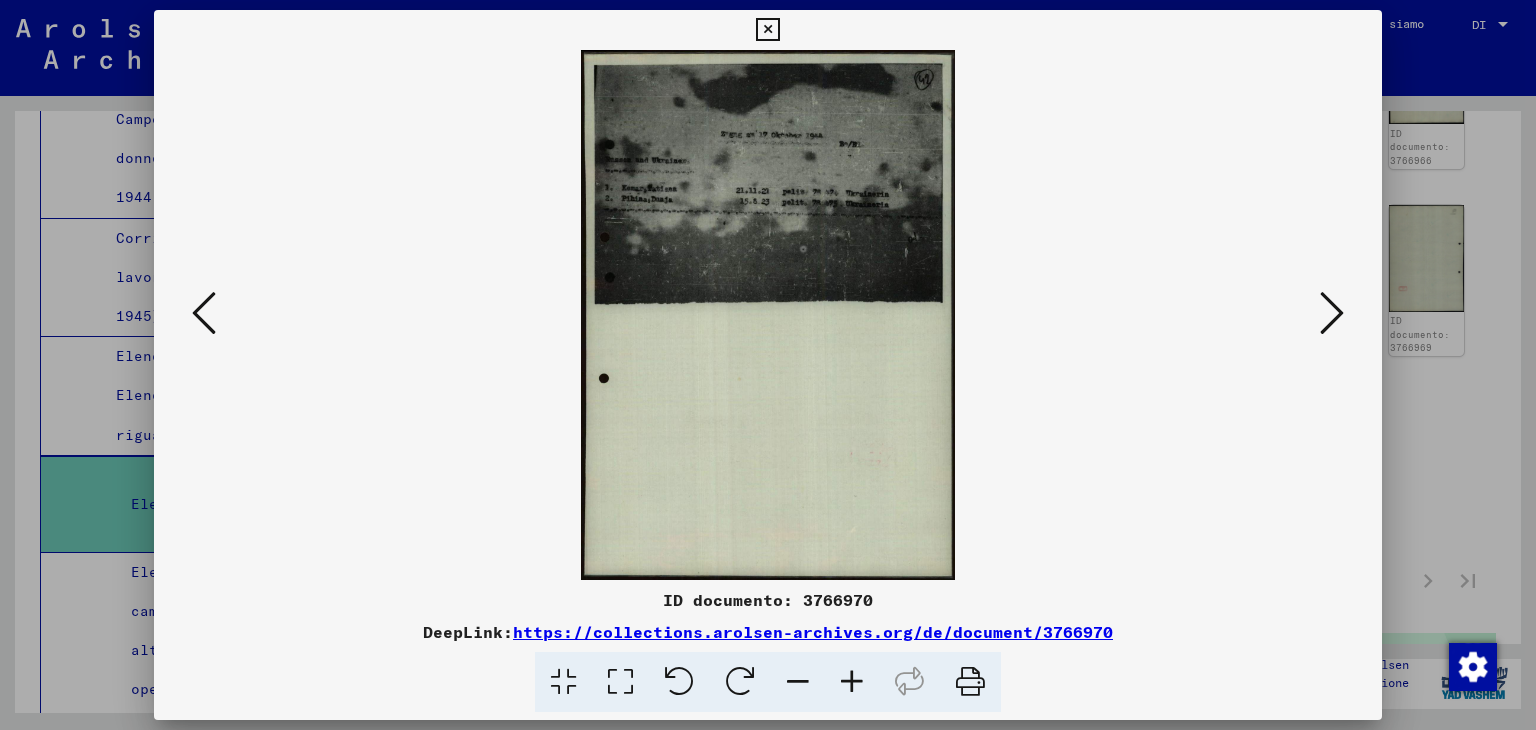click at bounding box center (204, 313) 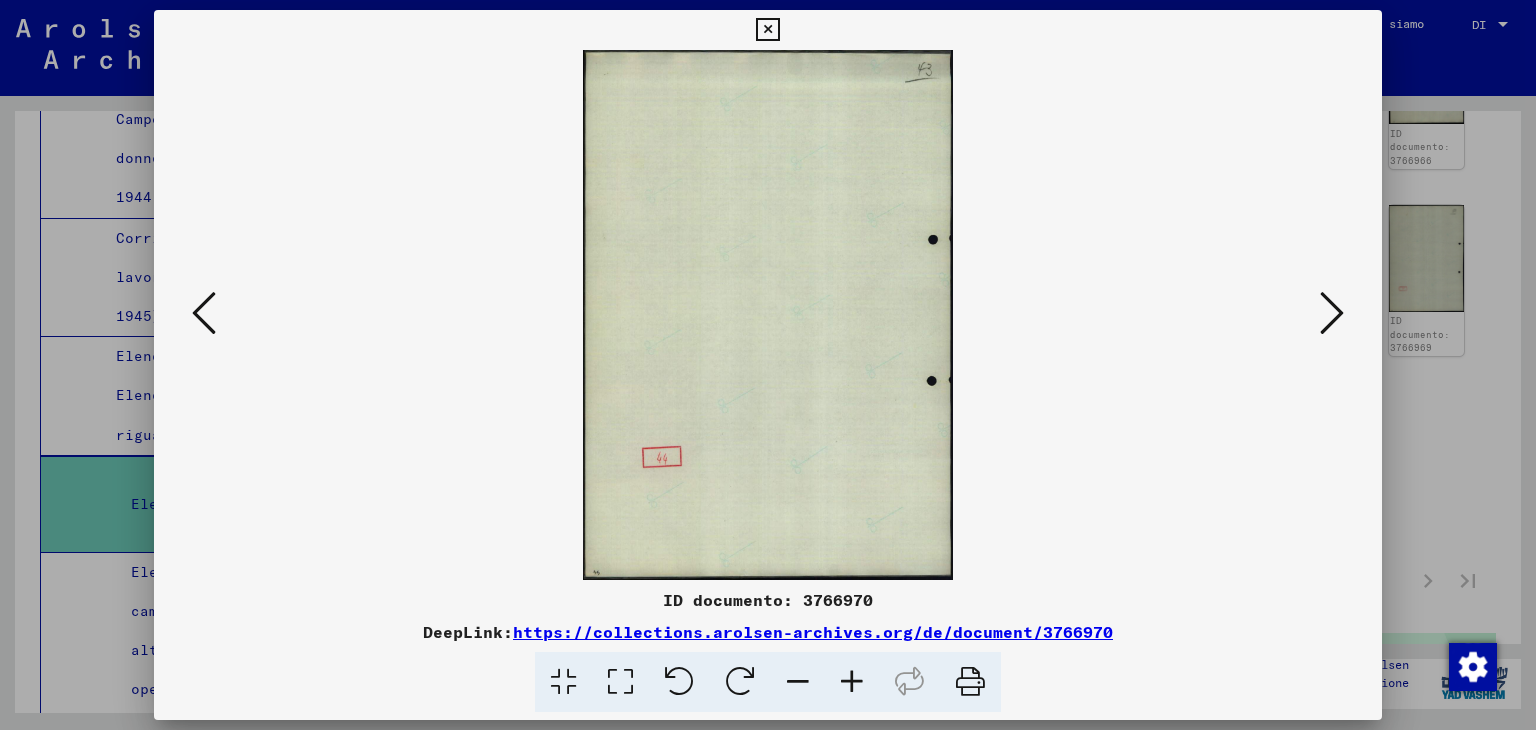 click at bounding box center (204, 313) 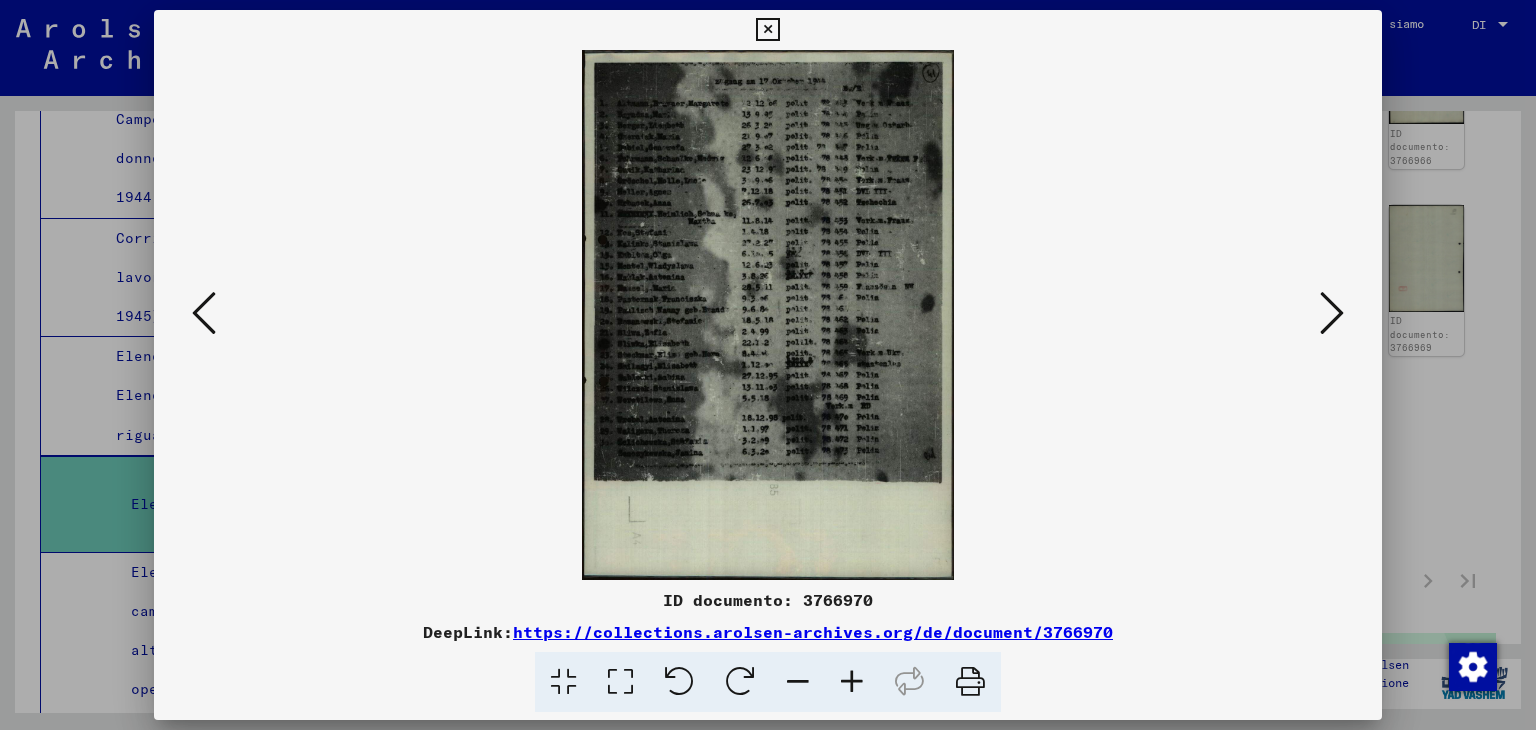 click at bounding box center (852, 682) 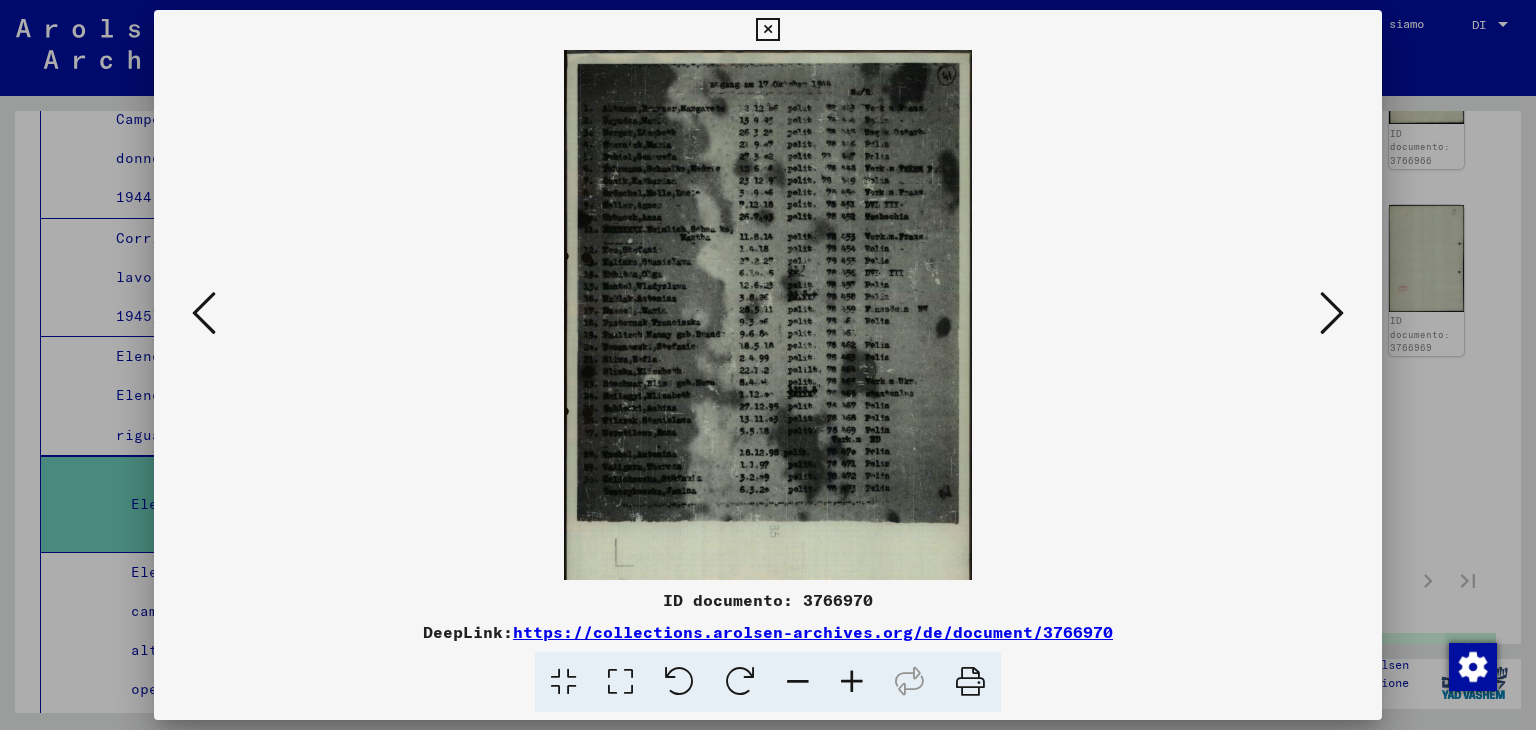 click at bounding box center [852, 682] 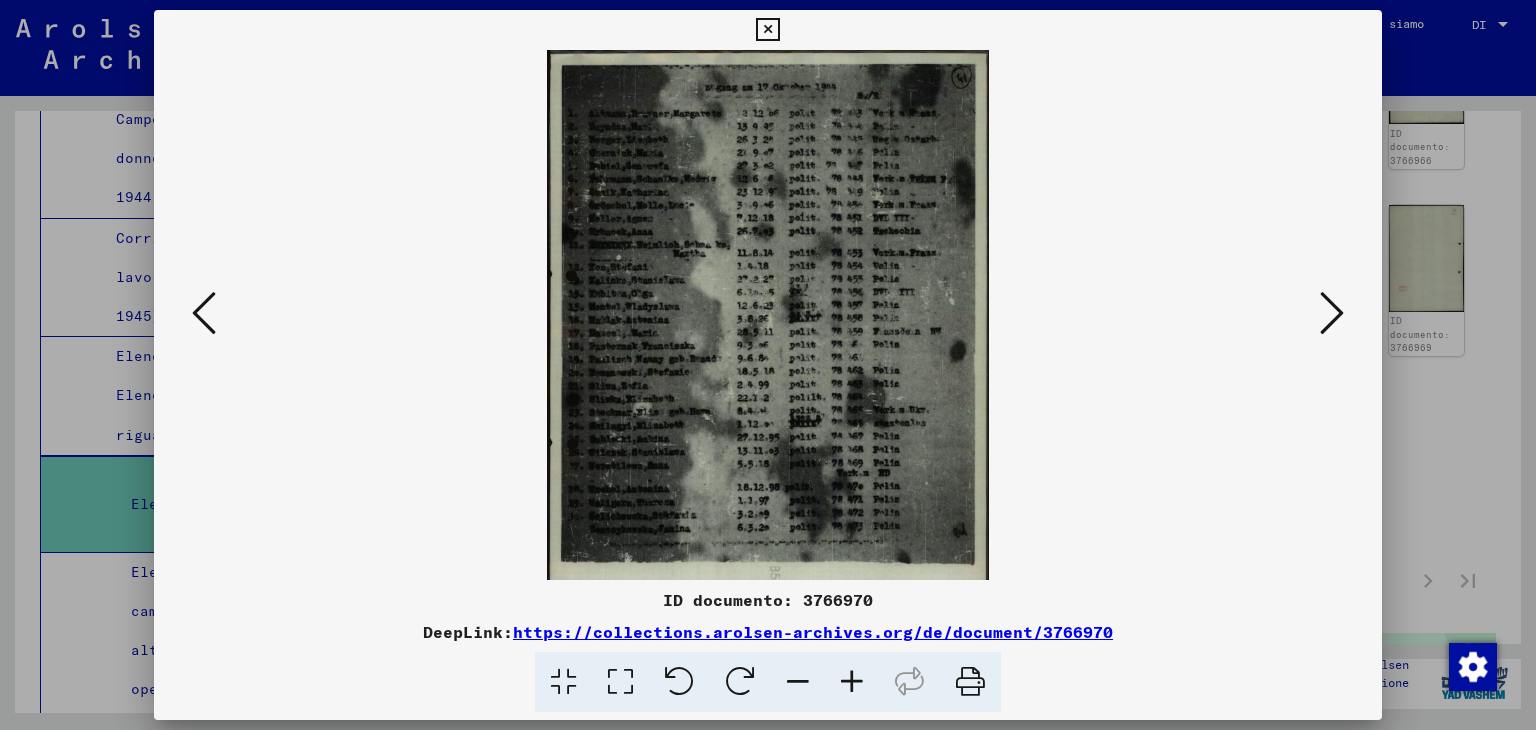 click at bounding box center (852, 682) 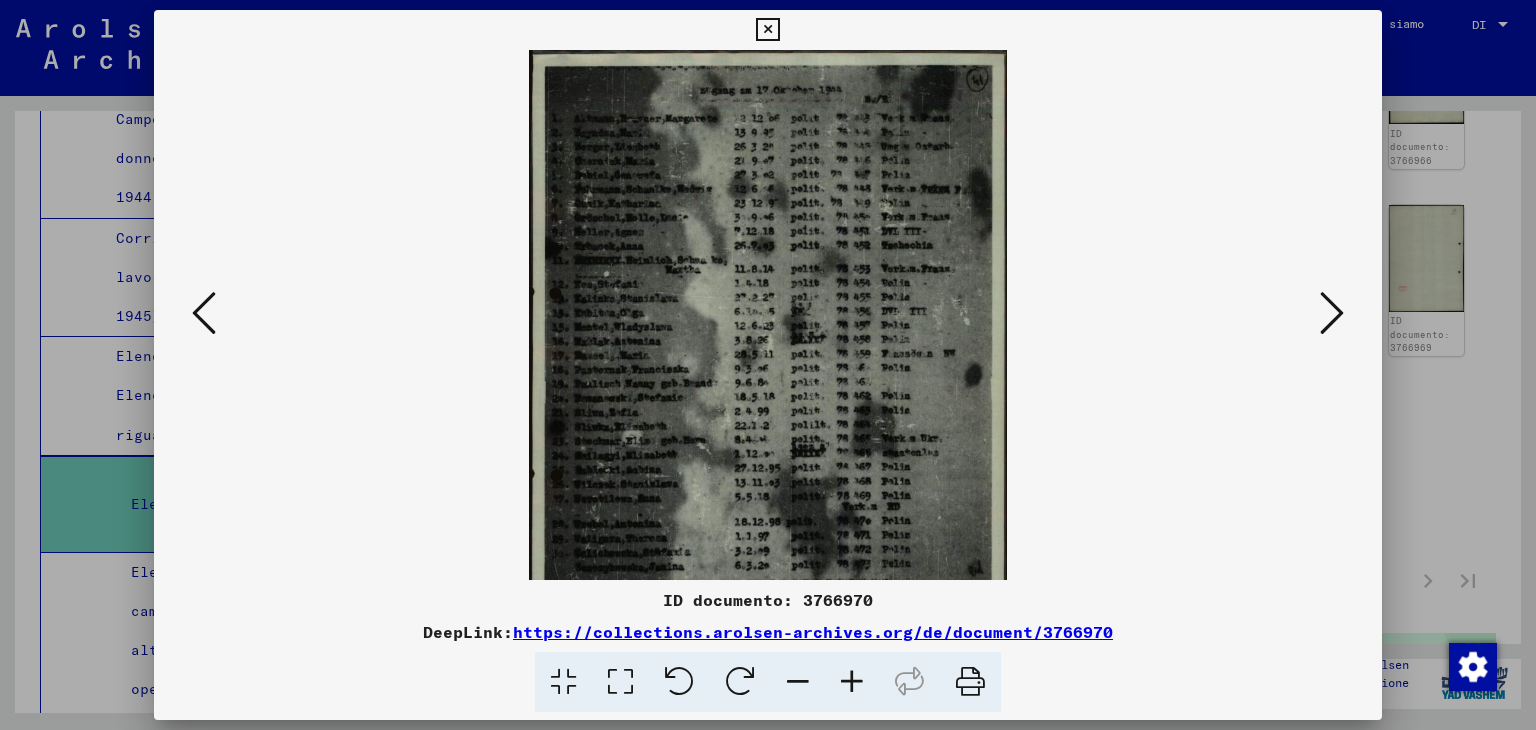 click at bounding box center (852, 682) 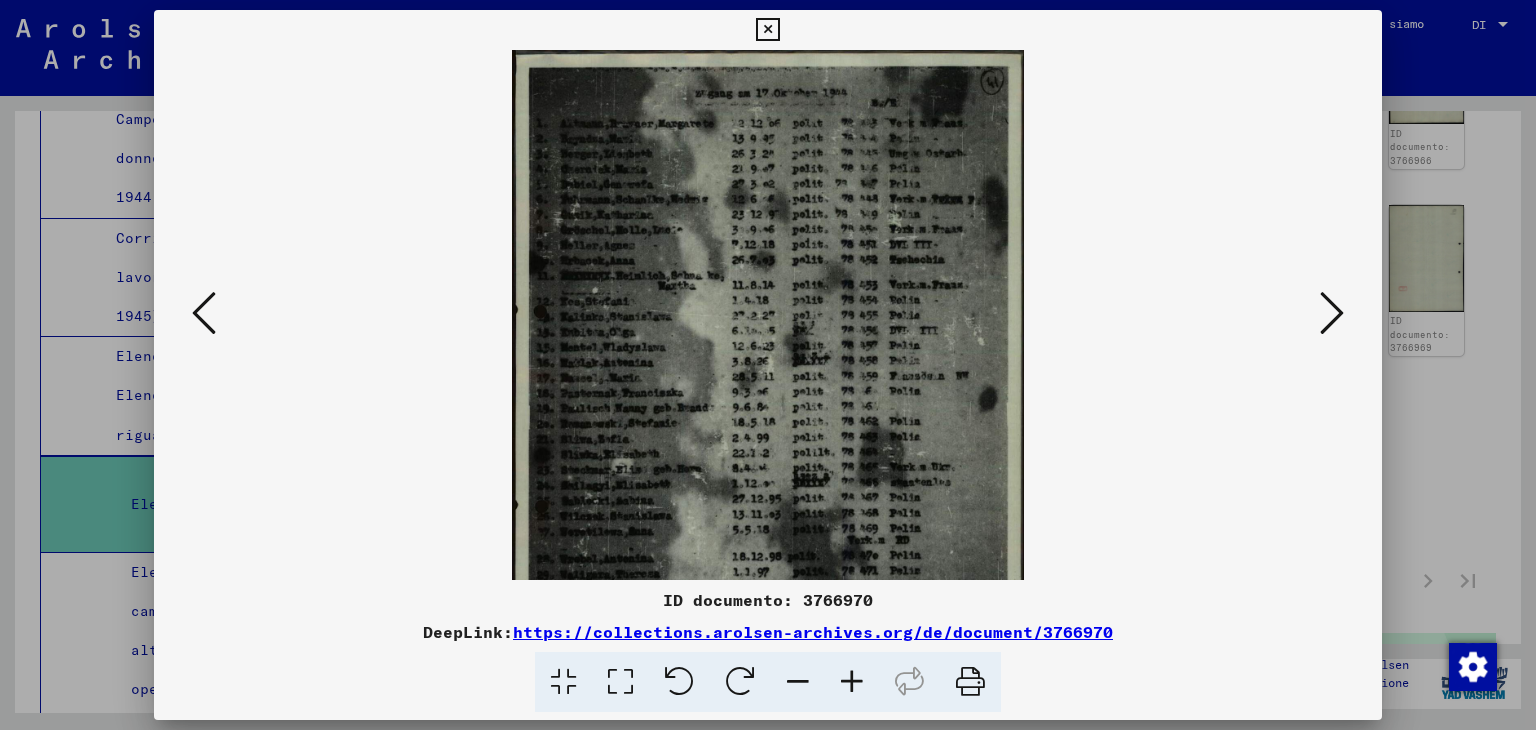 click at bounding box center [852, 682] 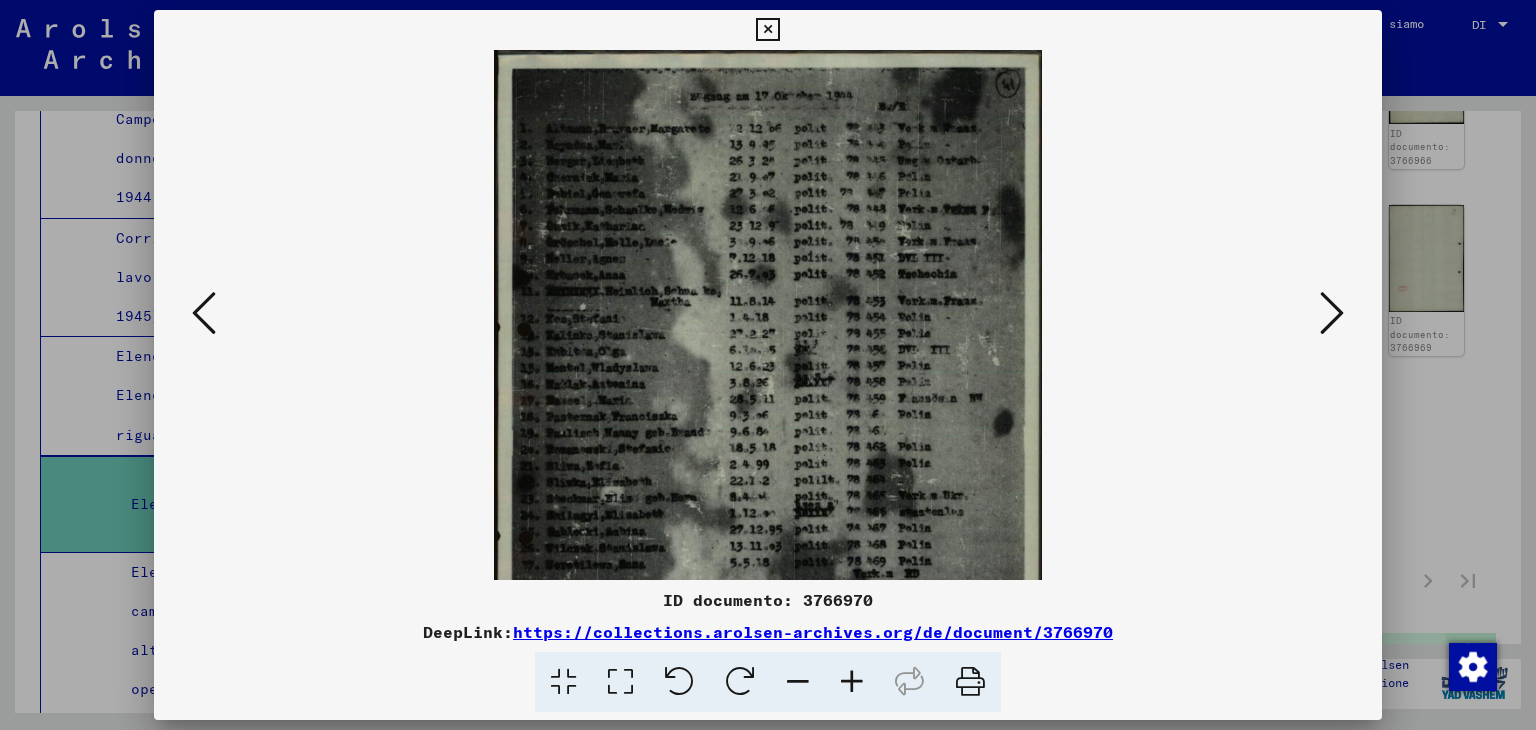 click at bounding box center [852, 682] 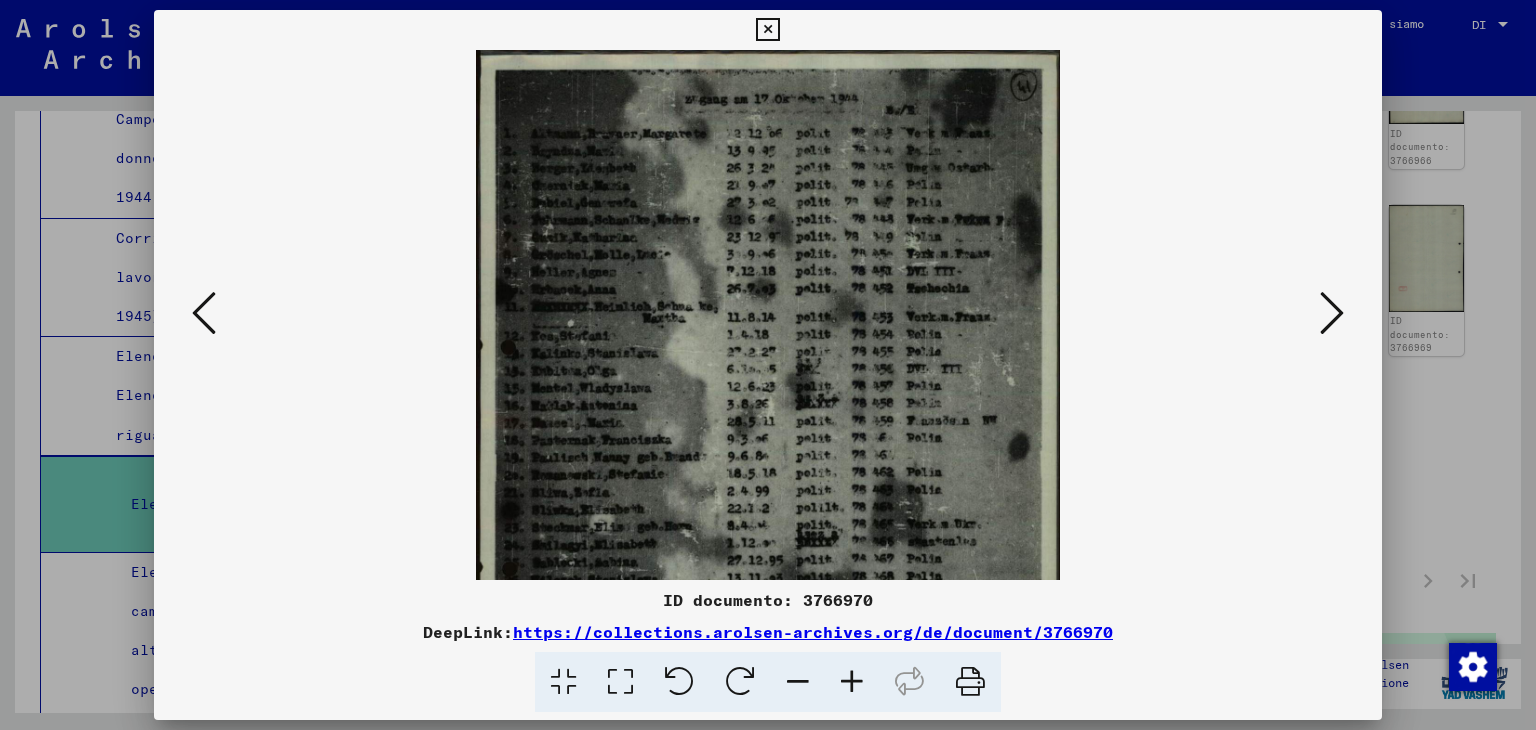 click at bounding box center [852, 682] 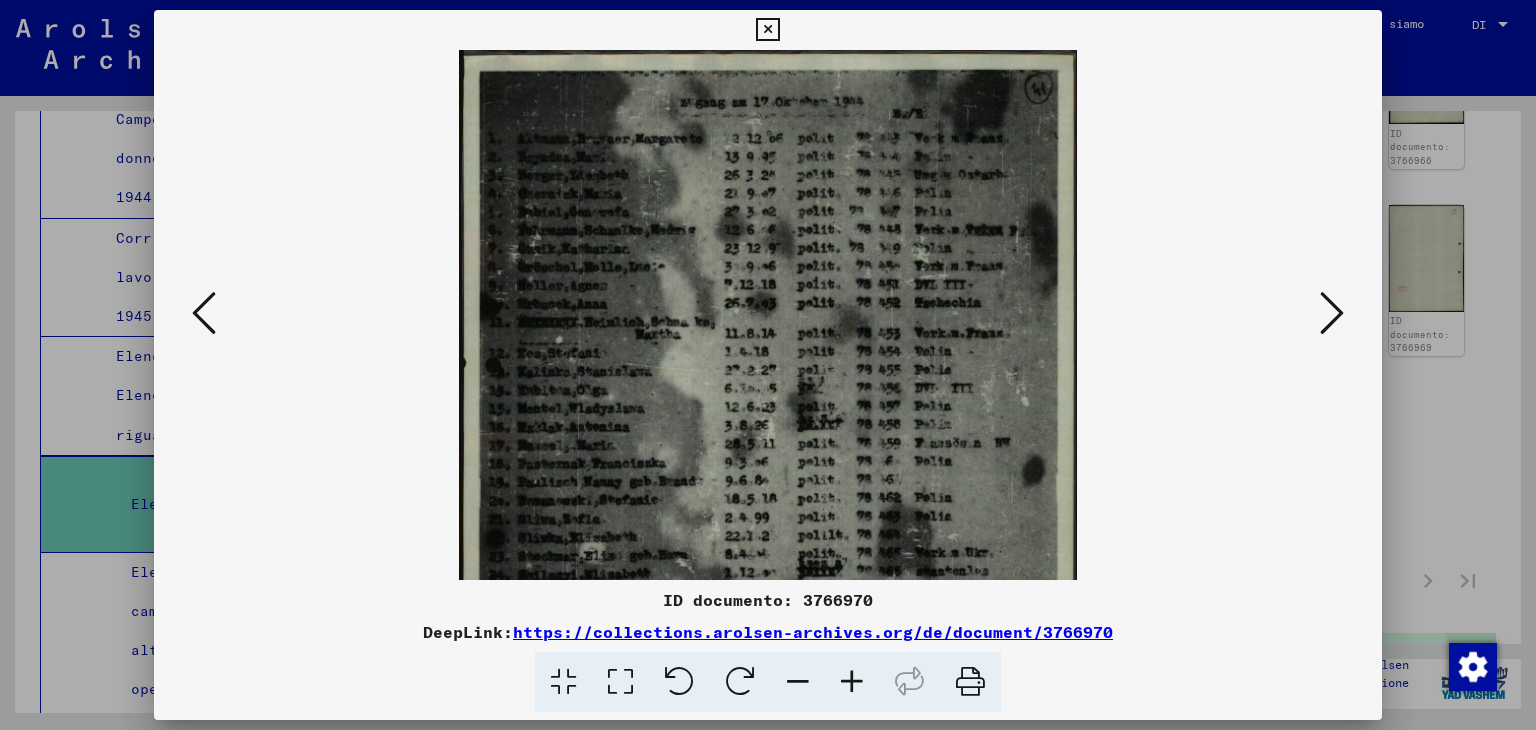 click at bounding box center [852, 682] 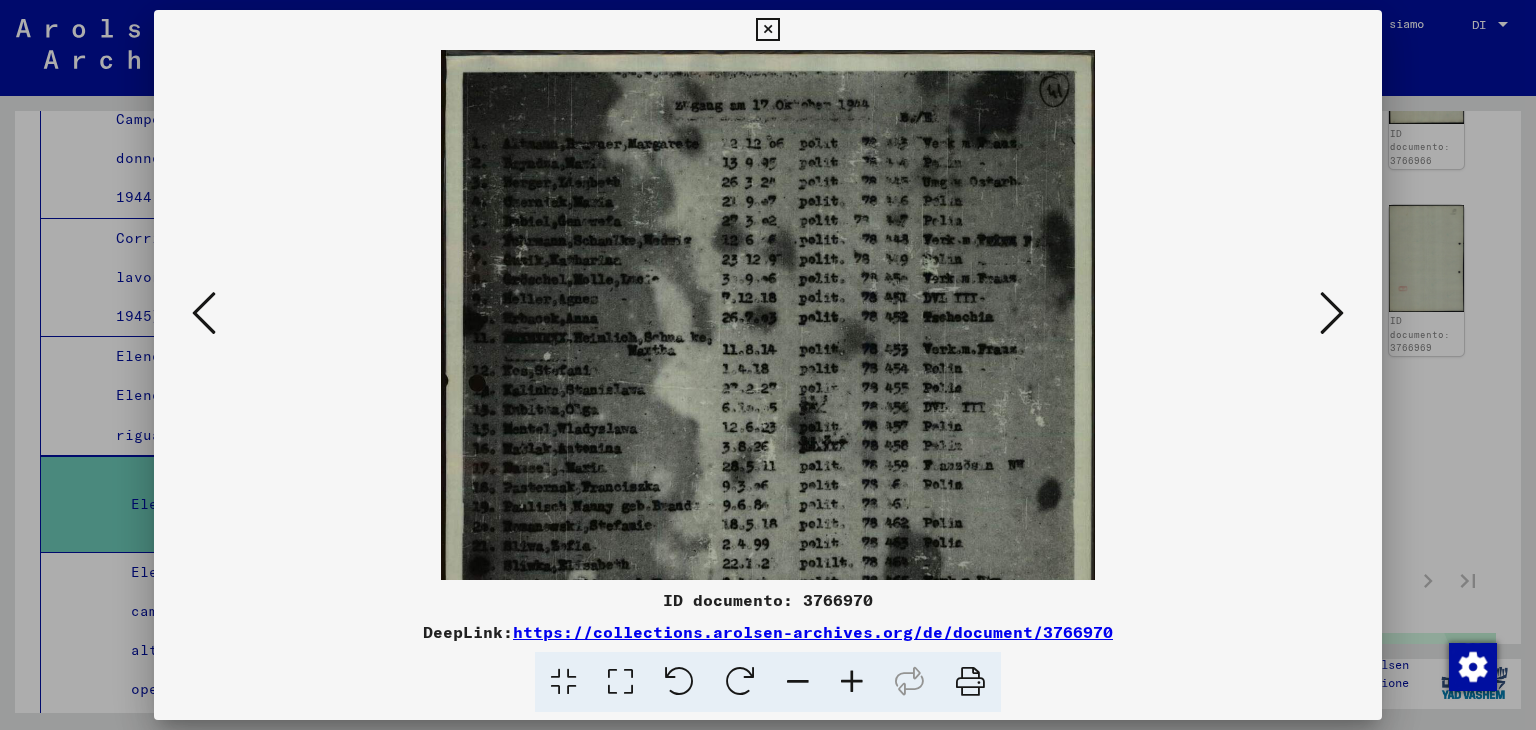 click at bounding box center [204, 313] 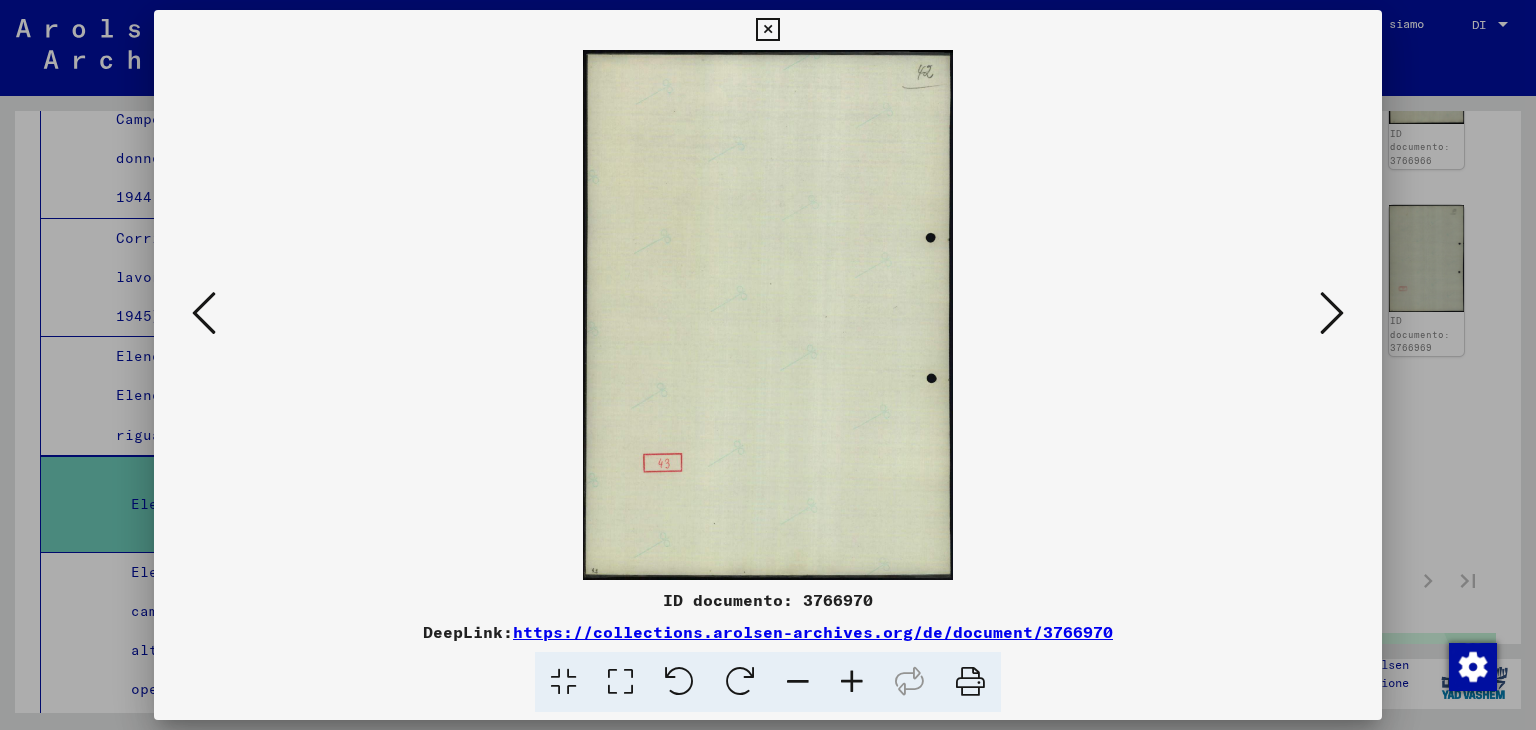 click at bounding box center (204, 313) 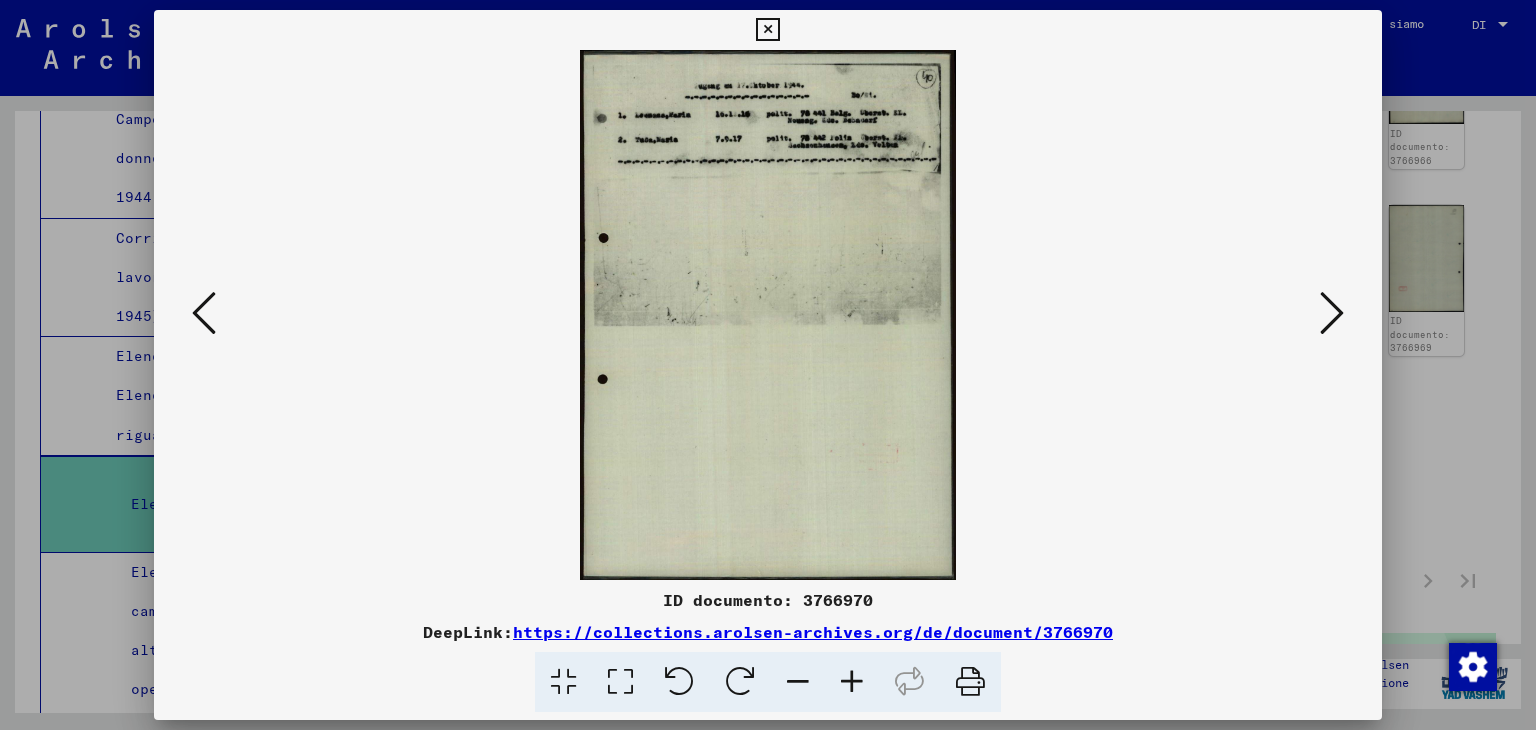 click at bounding box center [204, 313] 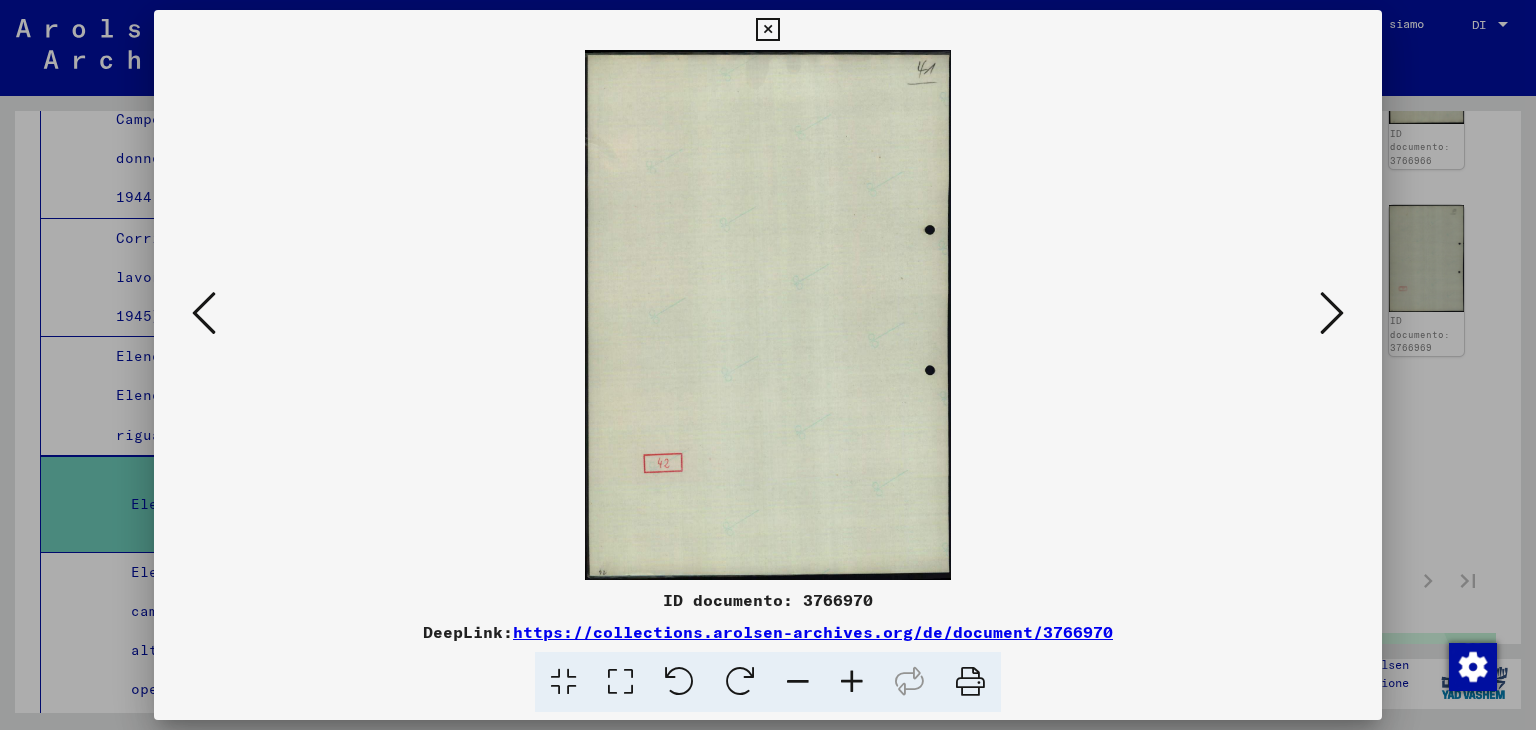 click at bounding box center [204, 313] 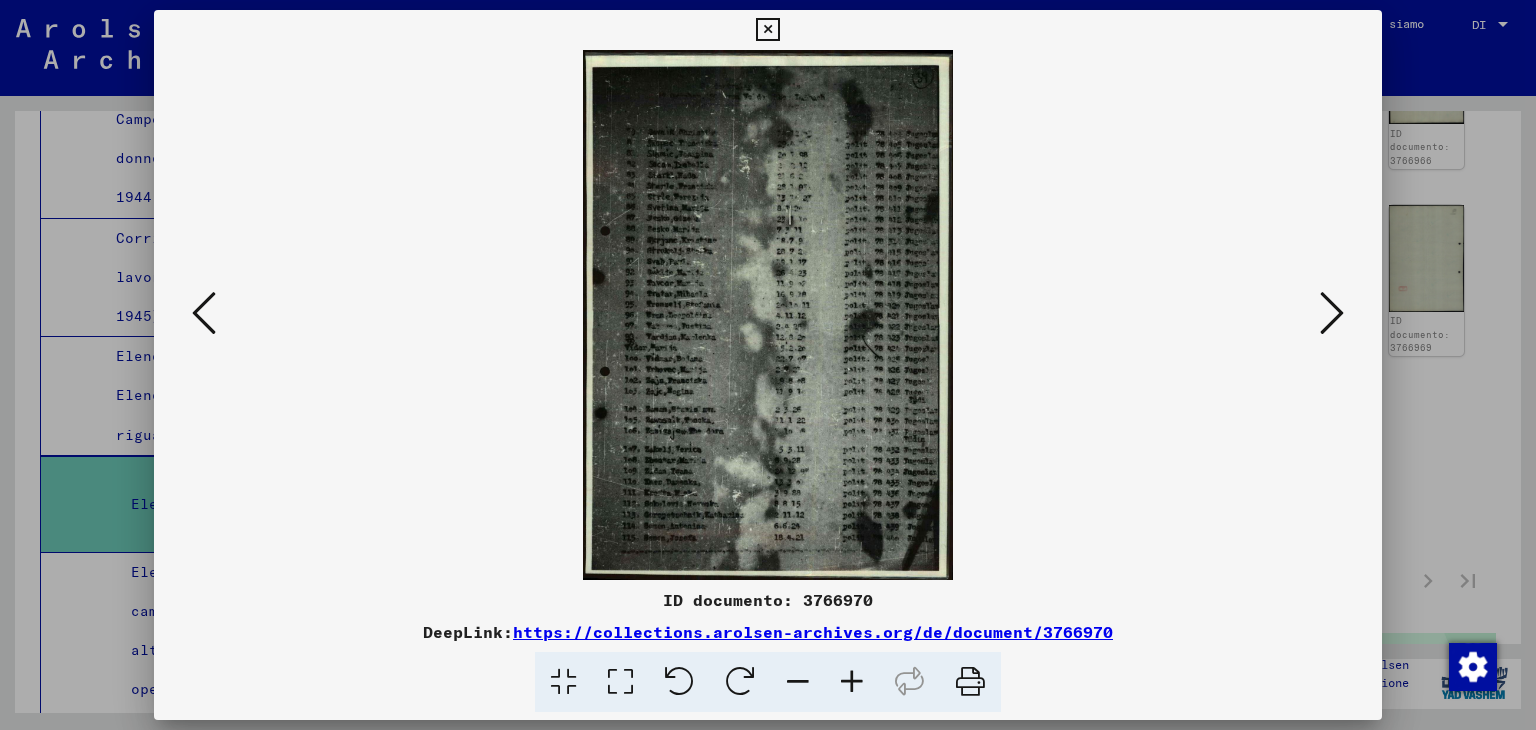 click at bounding box center [852, 682] 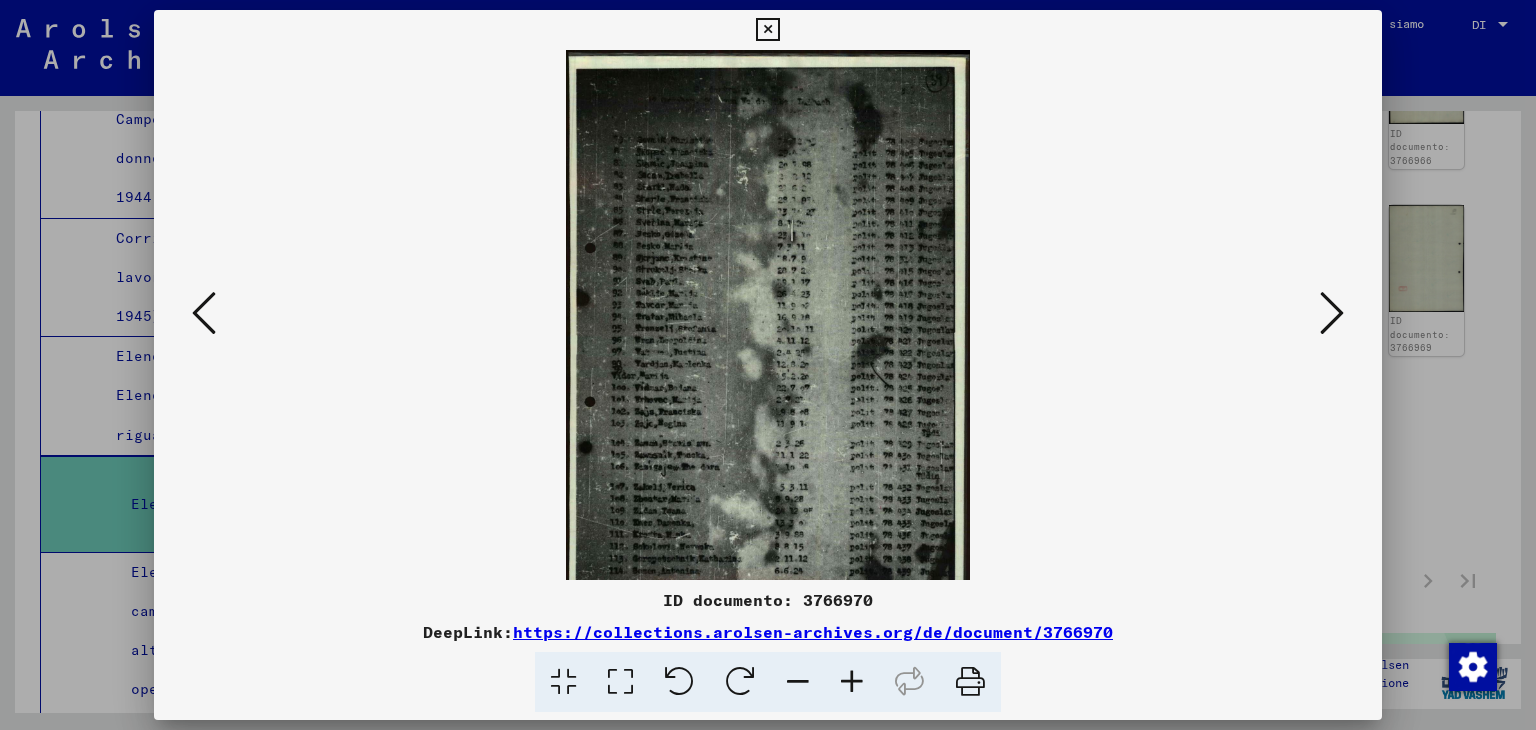 click at bounding box center [852, 682] 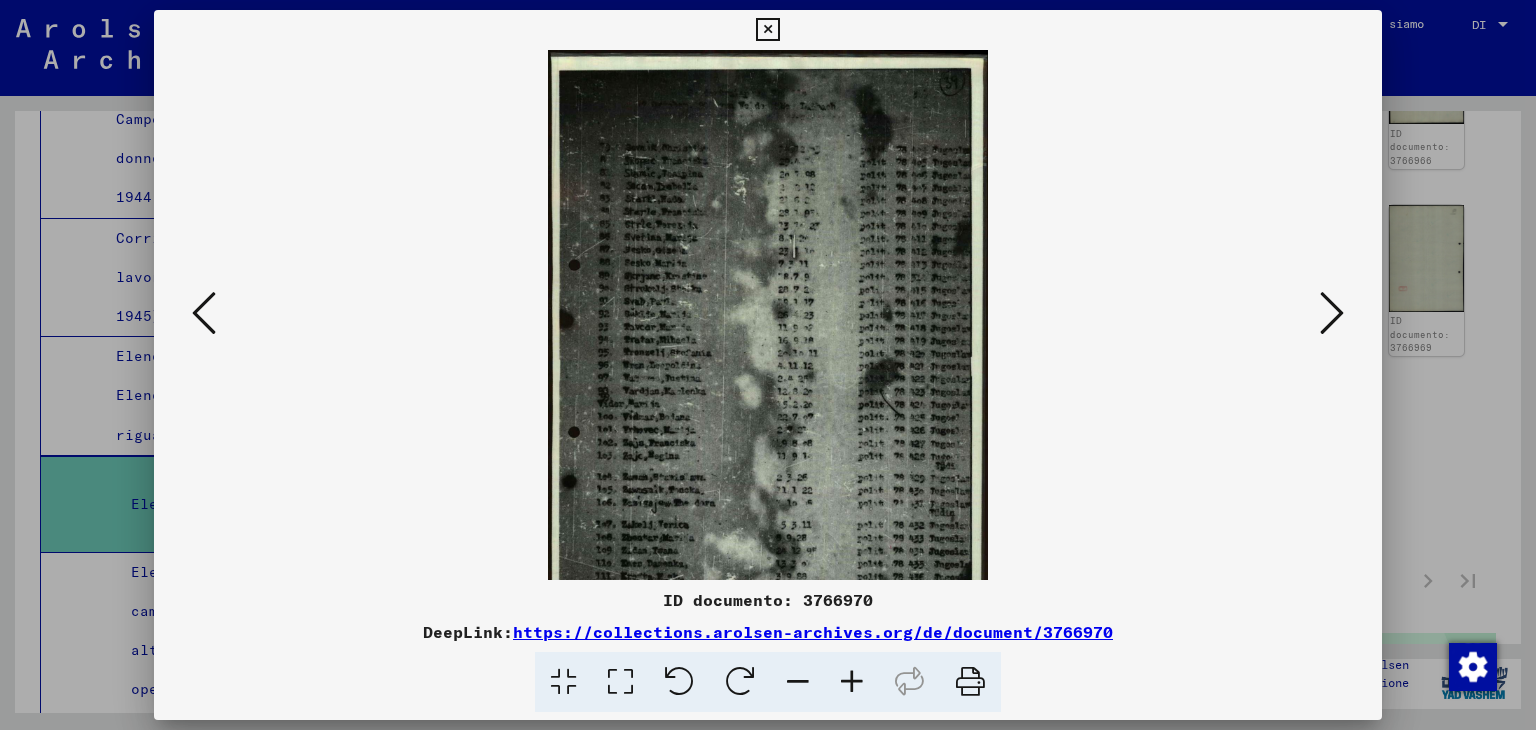 click at bounding box center [852, 682] 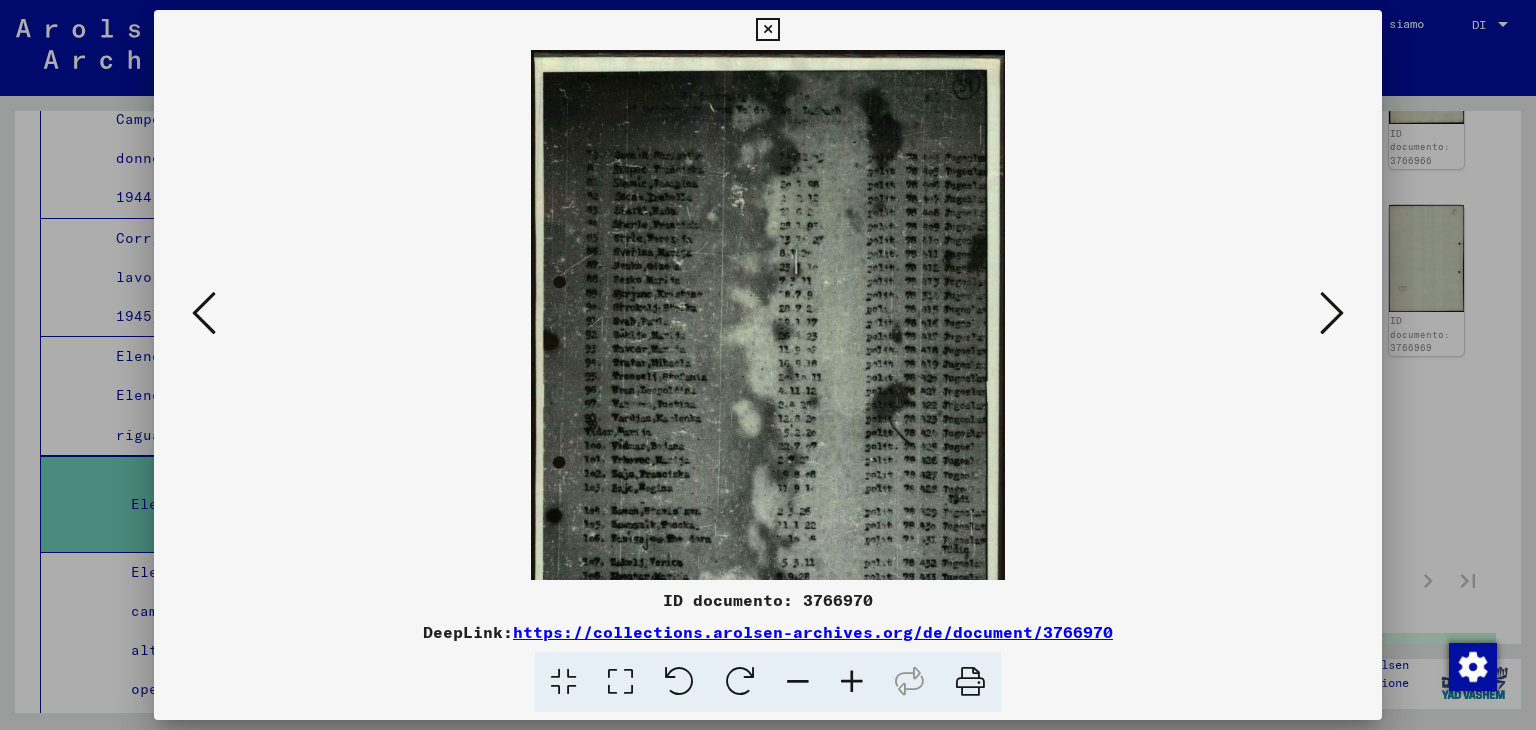 click at bounding box center (852, 682) 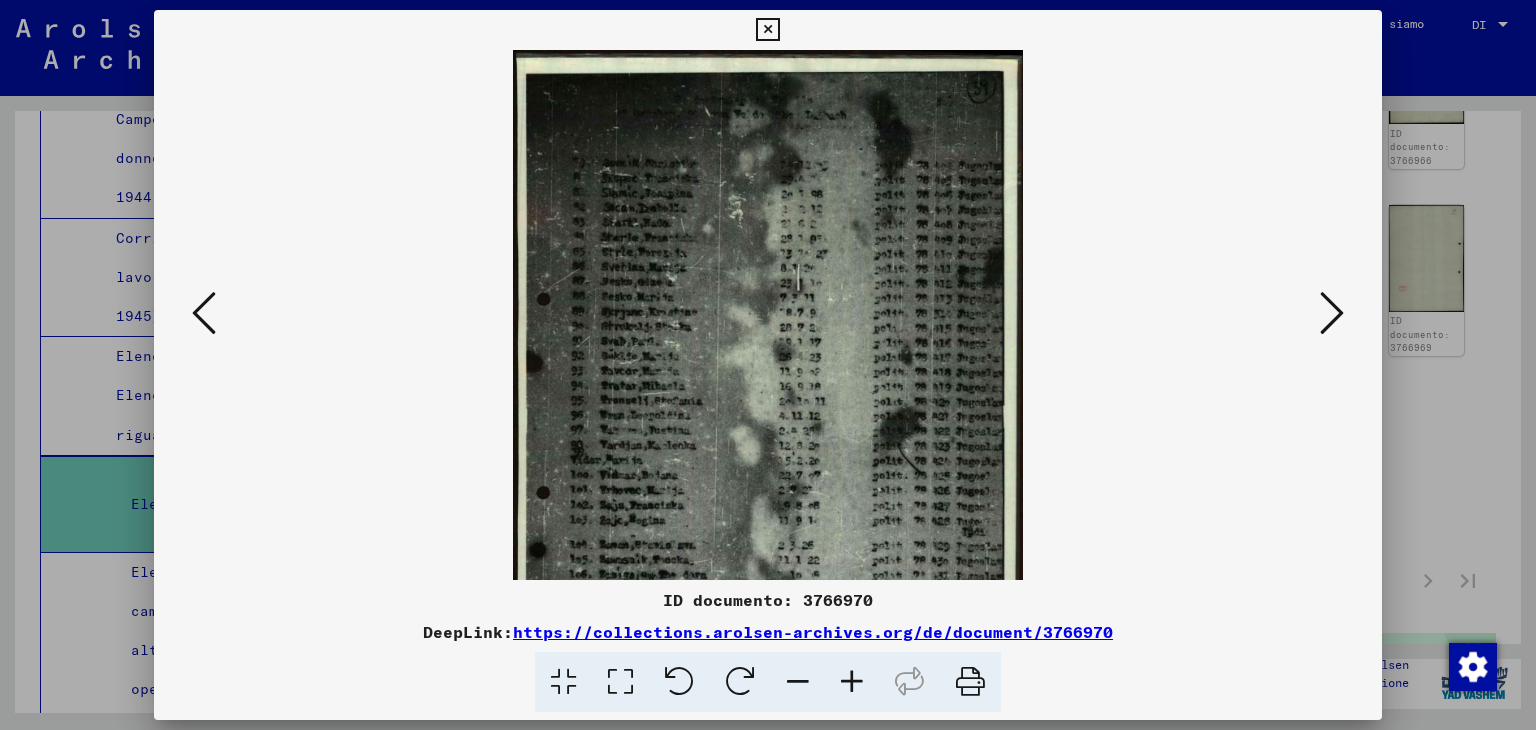click at bounding box center [852, 682] 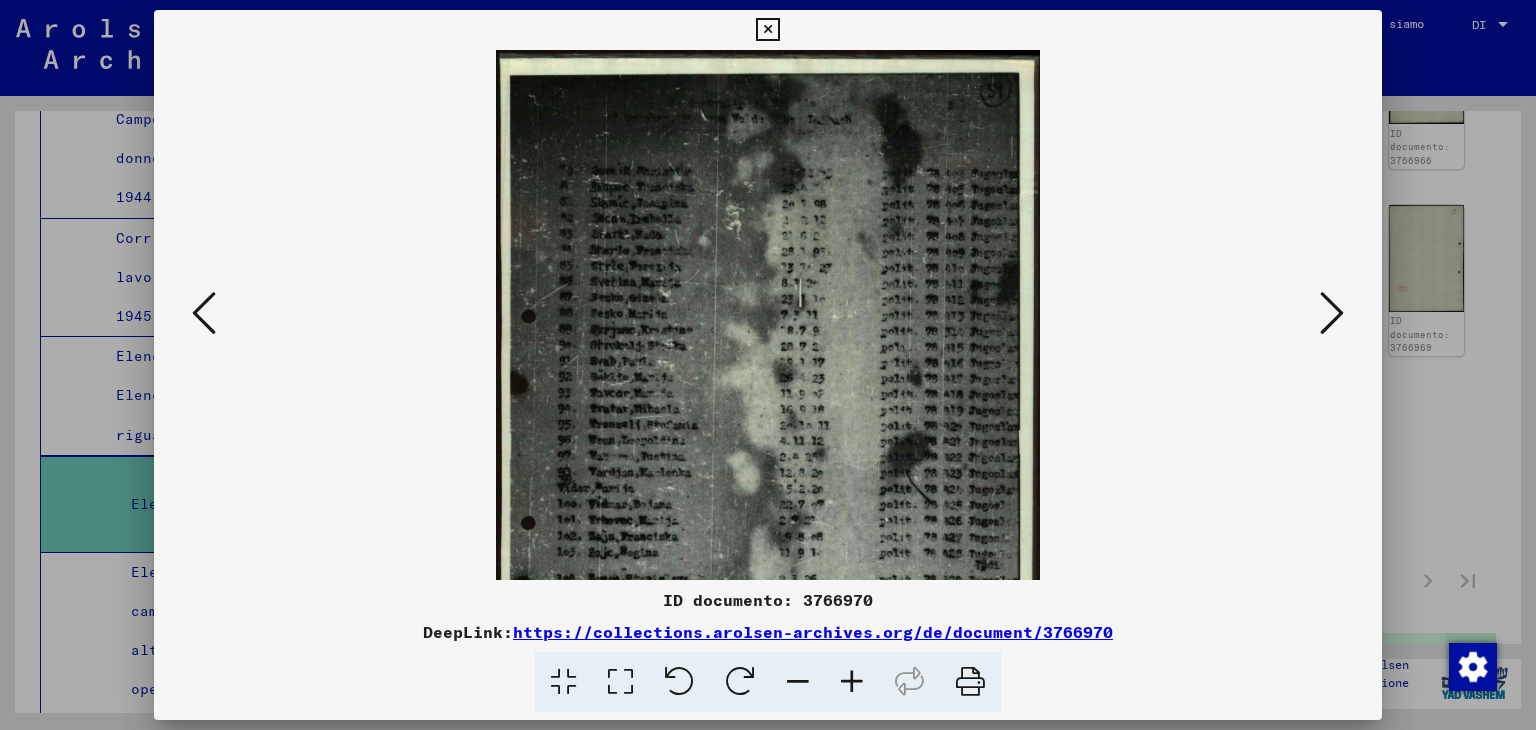 click at bounding box center [852, 682] 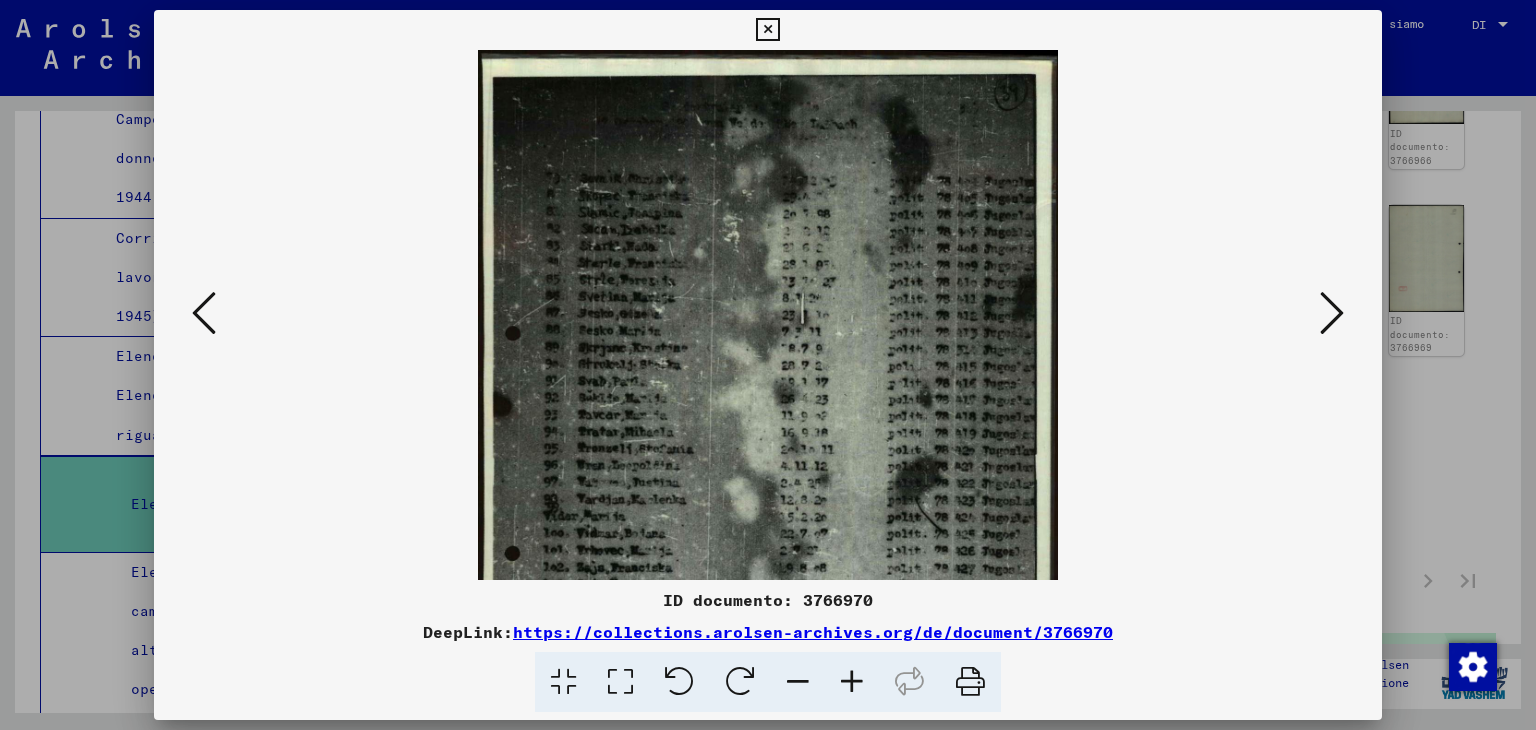 click at bounding box center [852, 682] 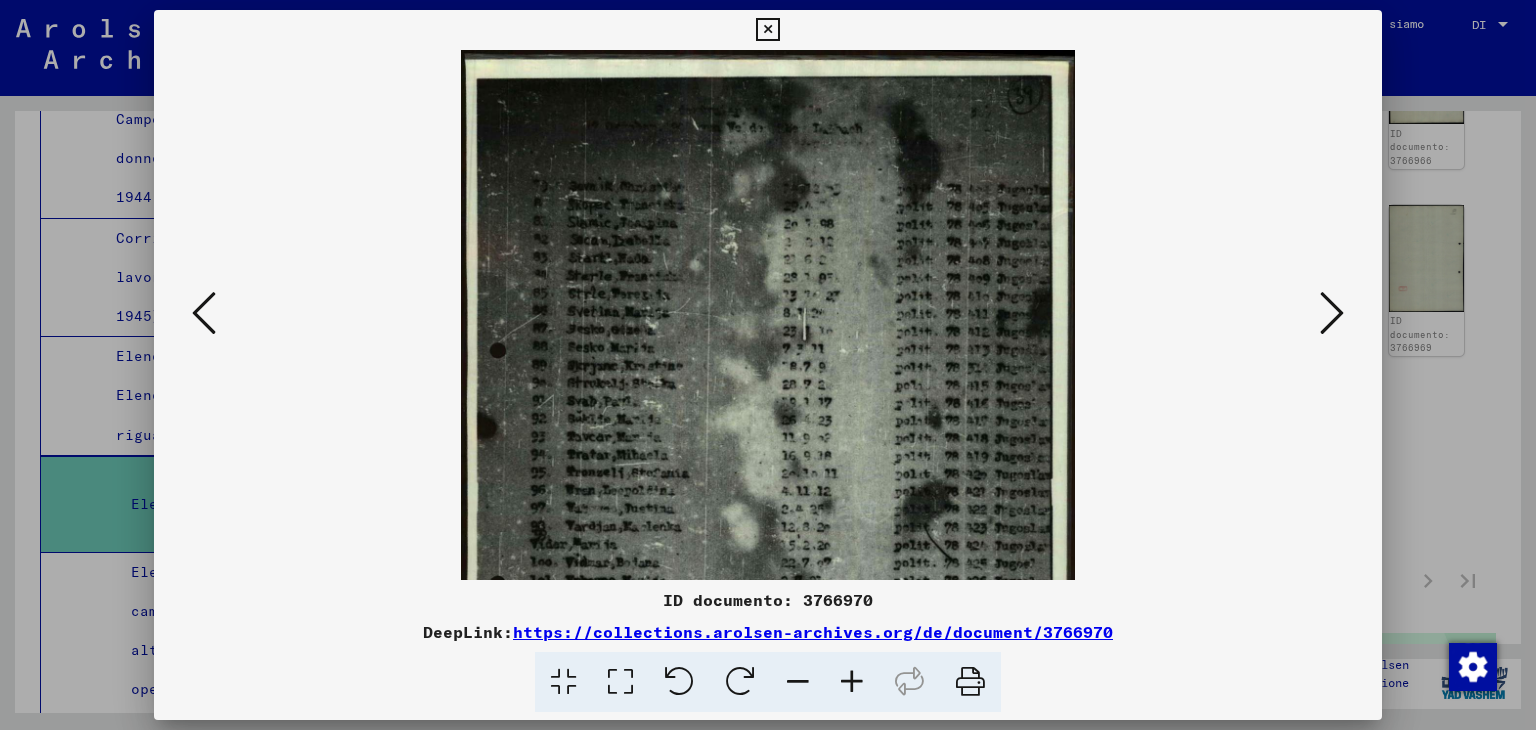 click at bounding box center [852, 682] 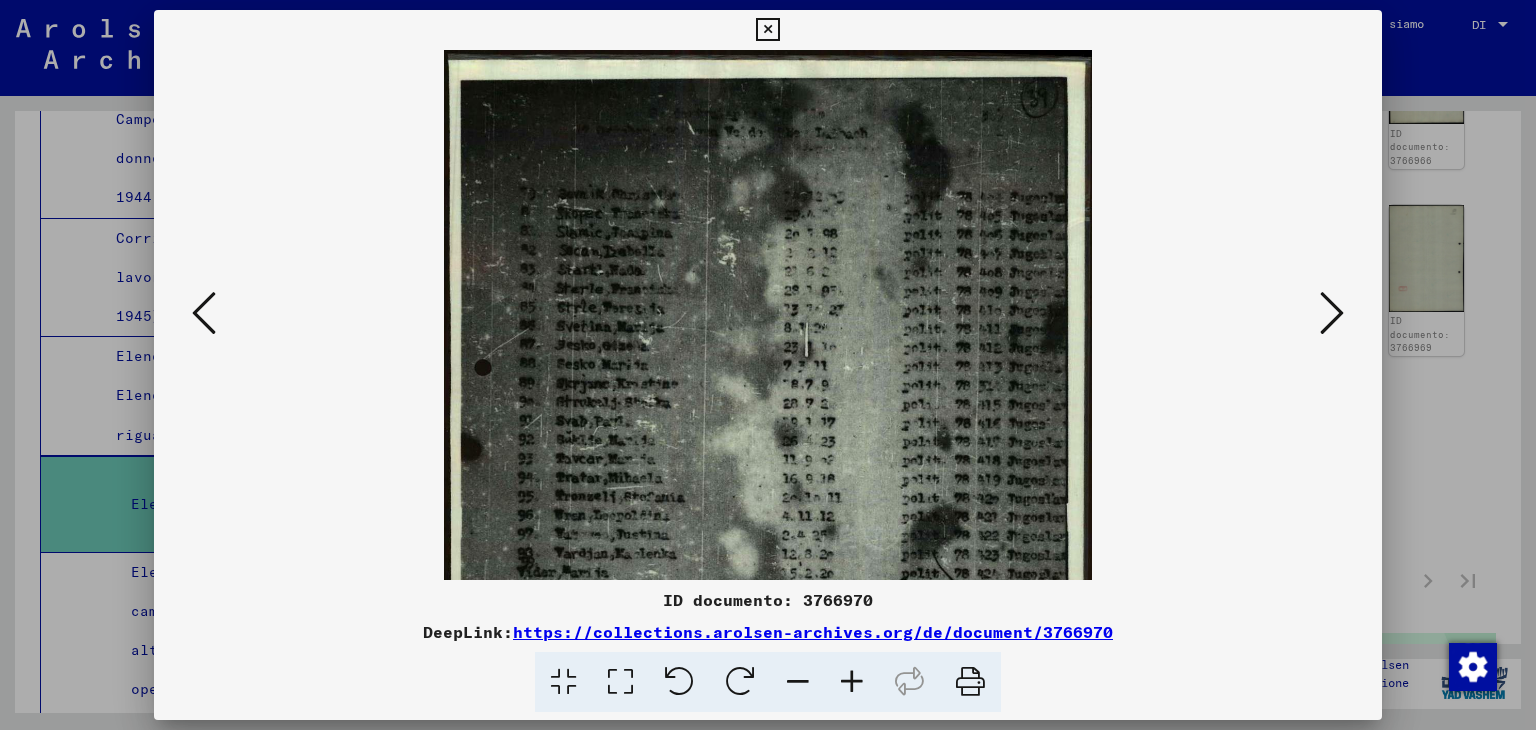 click at bounding box center [204, 313] 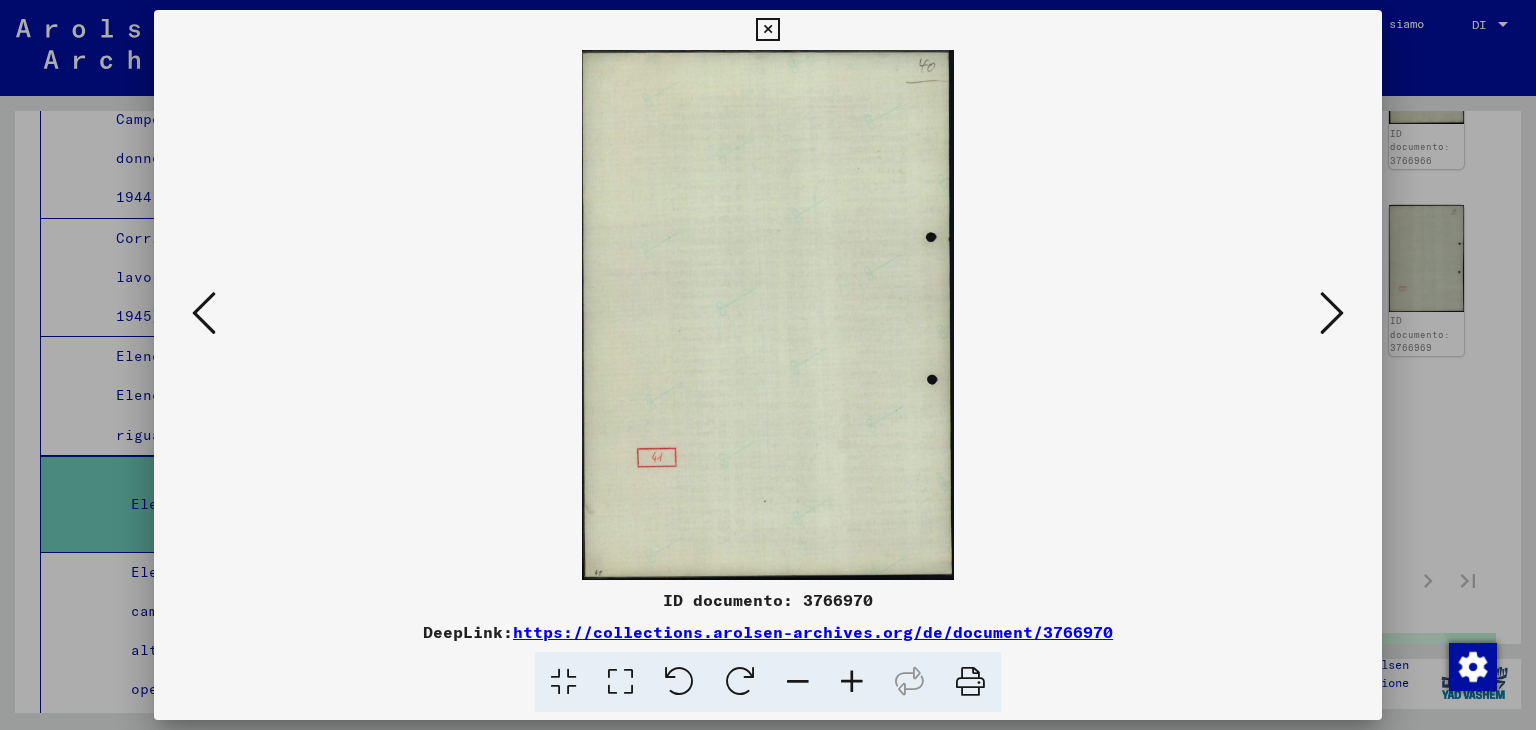 click at bounding box center [204, 313] 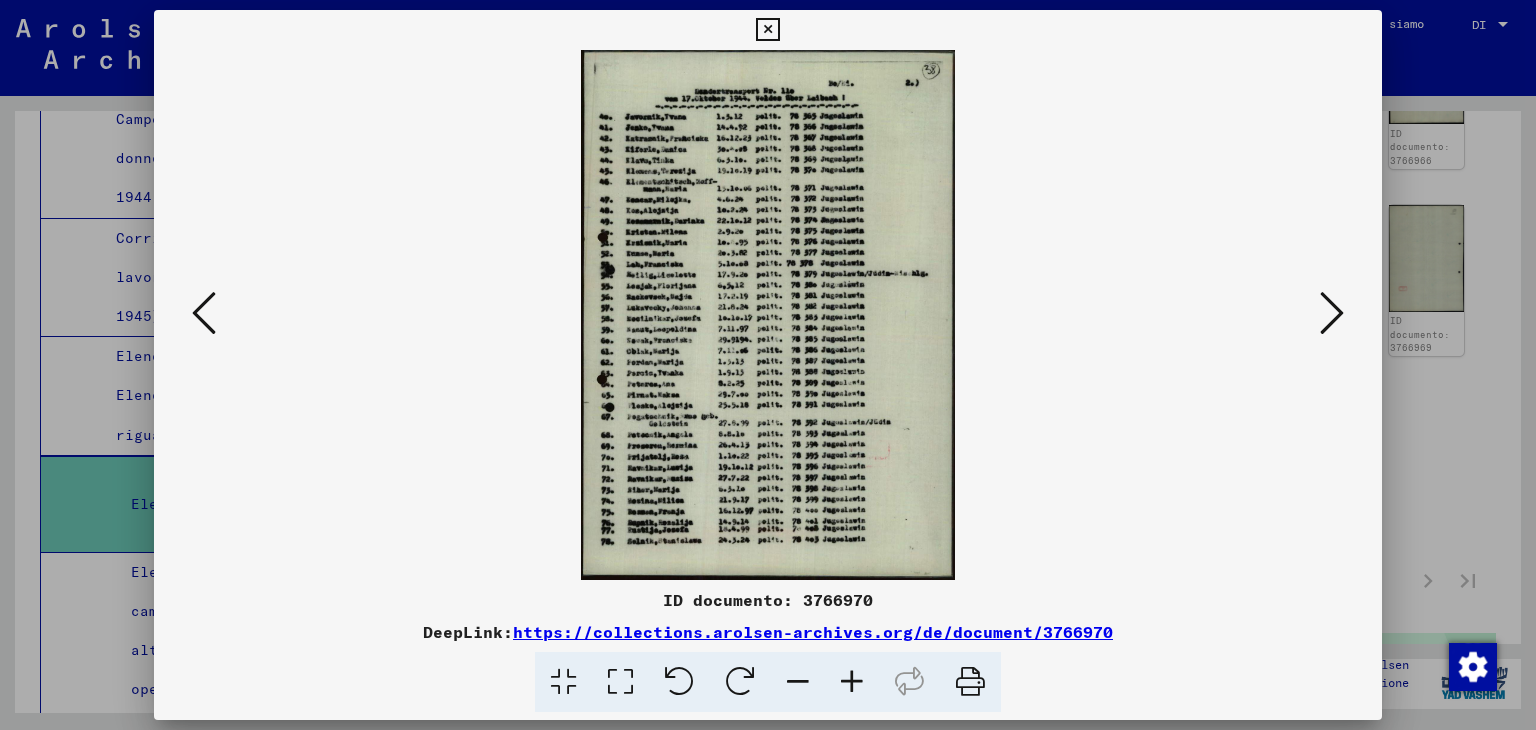 click at bounding box center [852, 682] 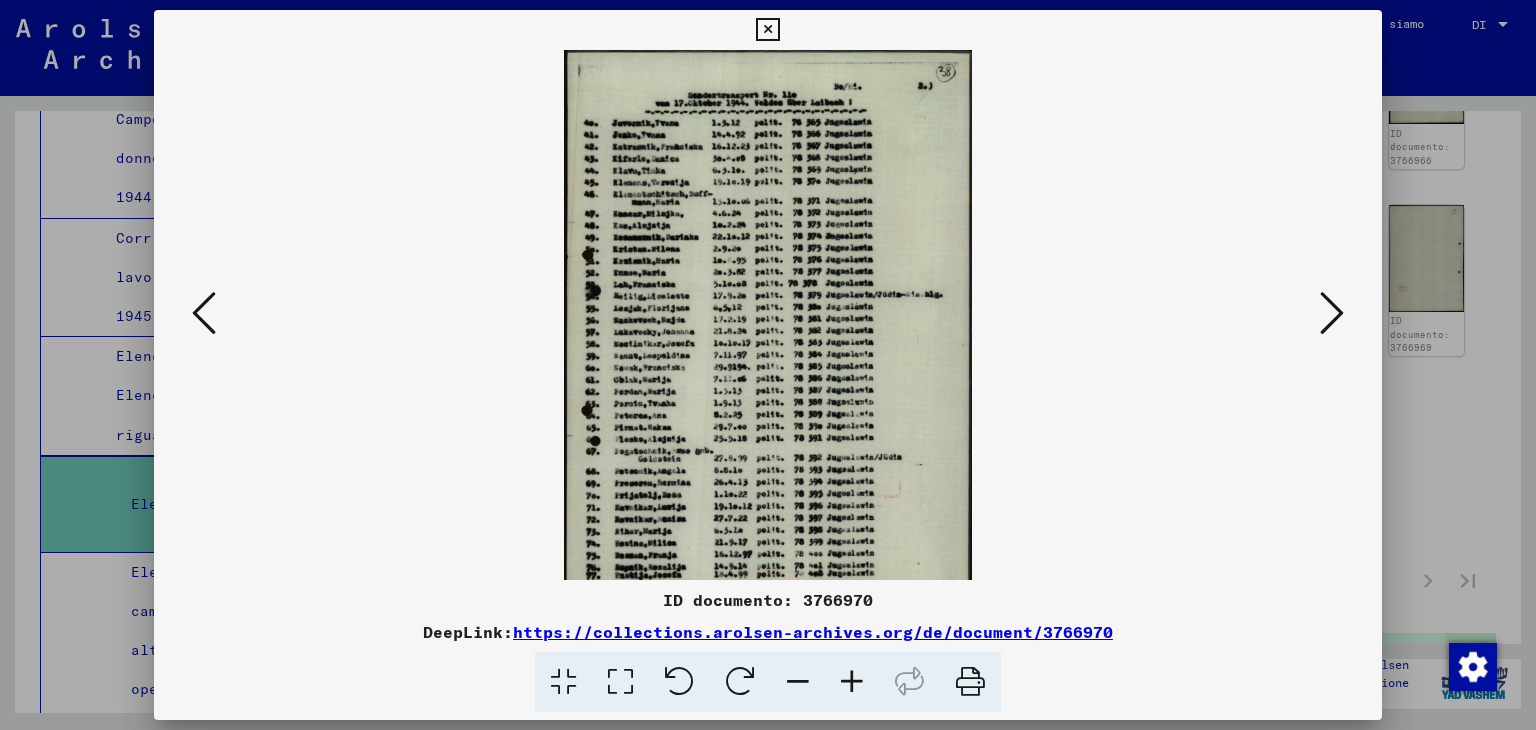 click at bounding box center [852, 682] 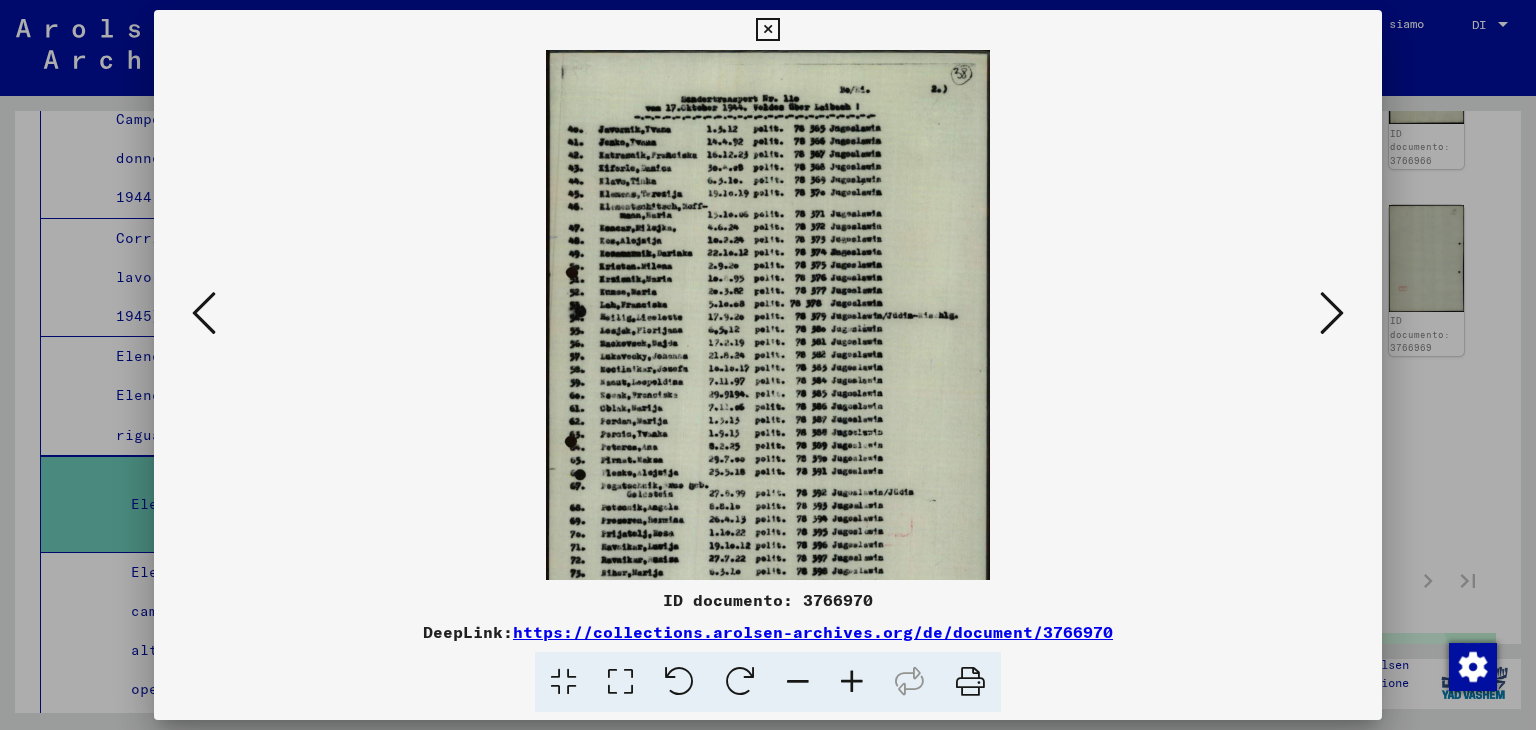 click at bounding box center [852, 682] 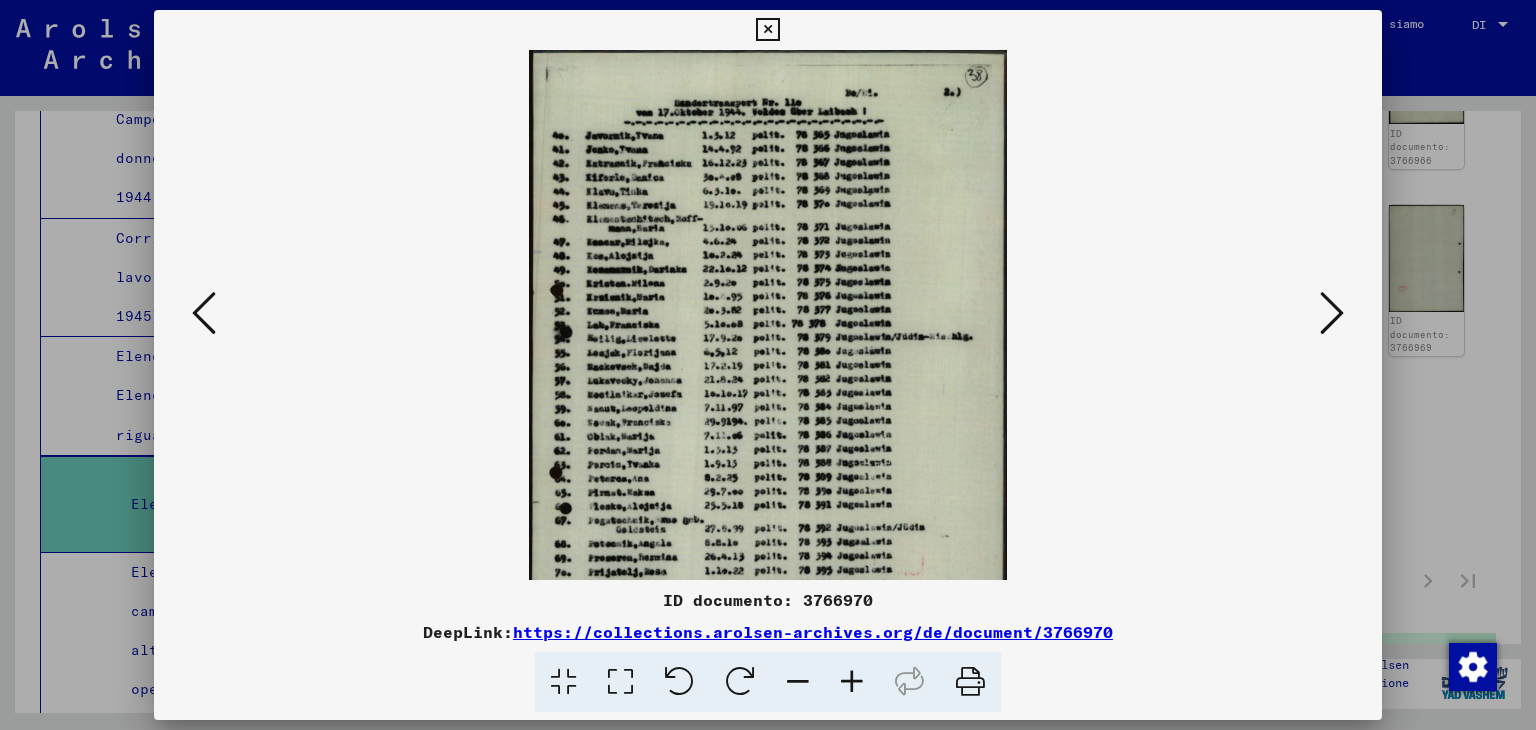 click at bounding box center [852, 682] 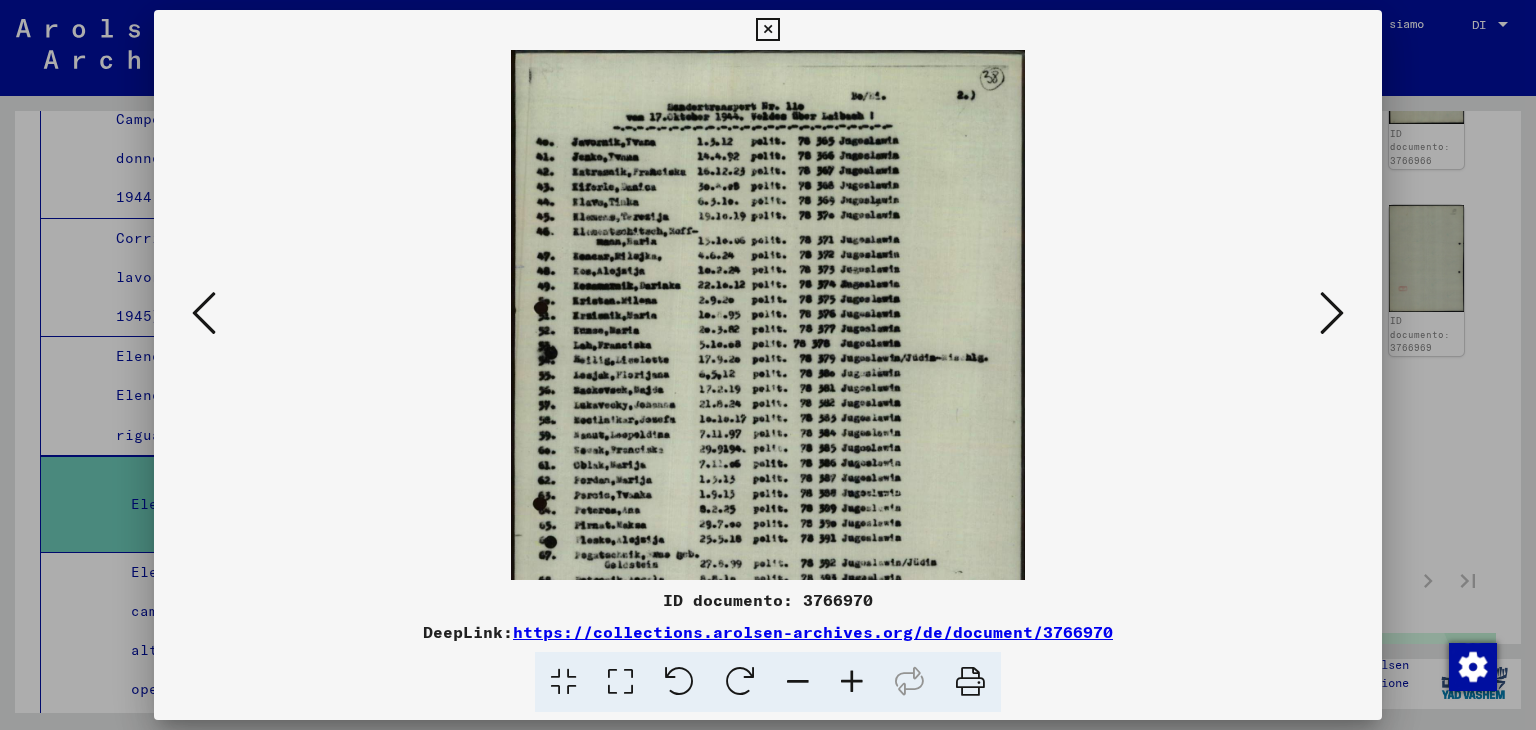 click at bounding box center [852, 682] 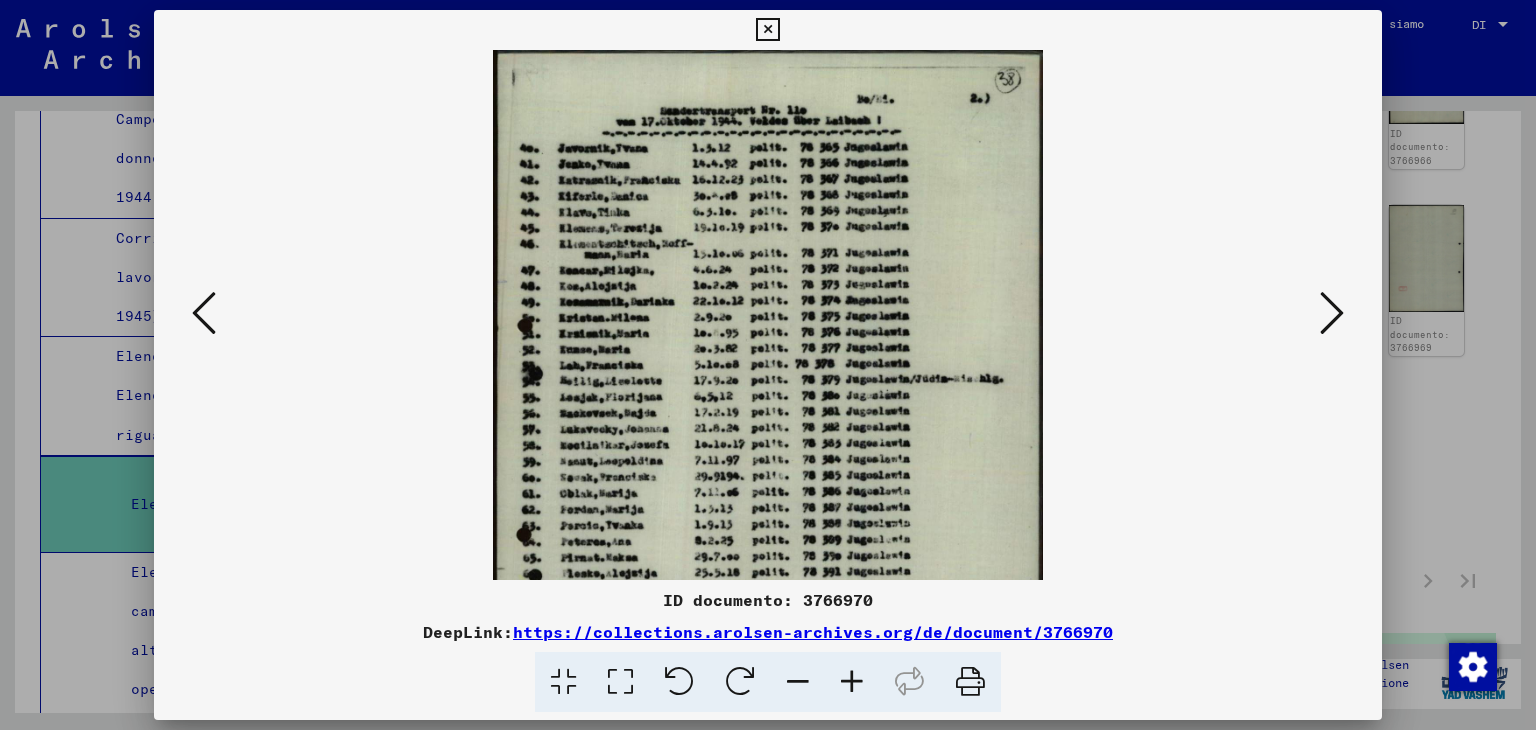 click at bounding box center (852, 682) 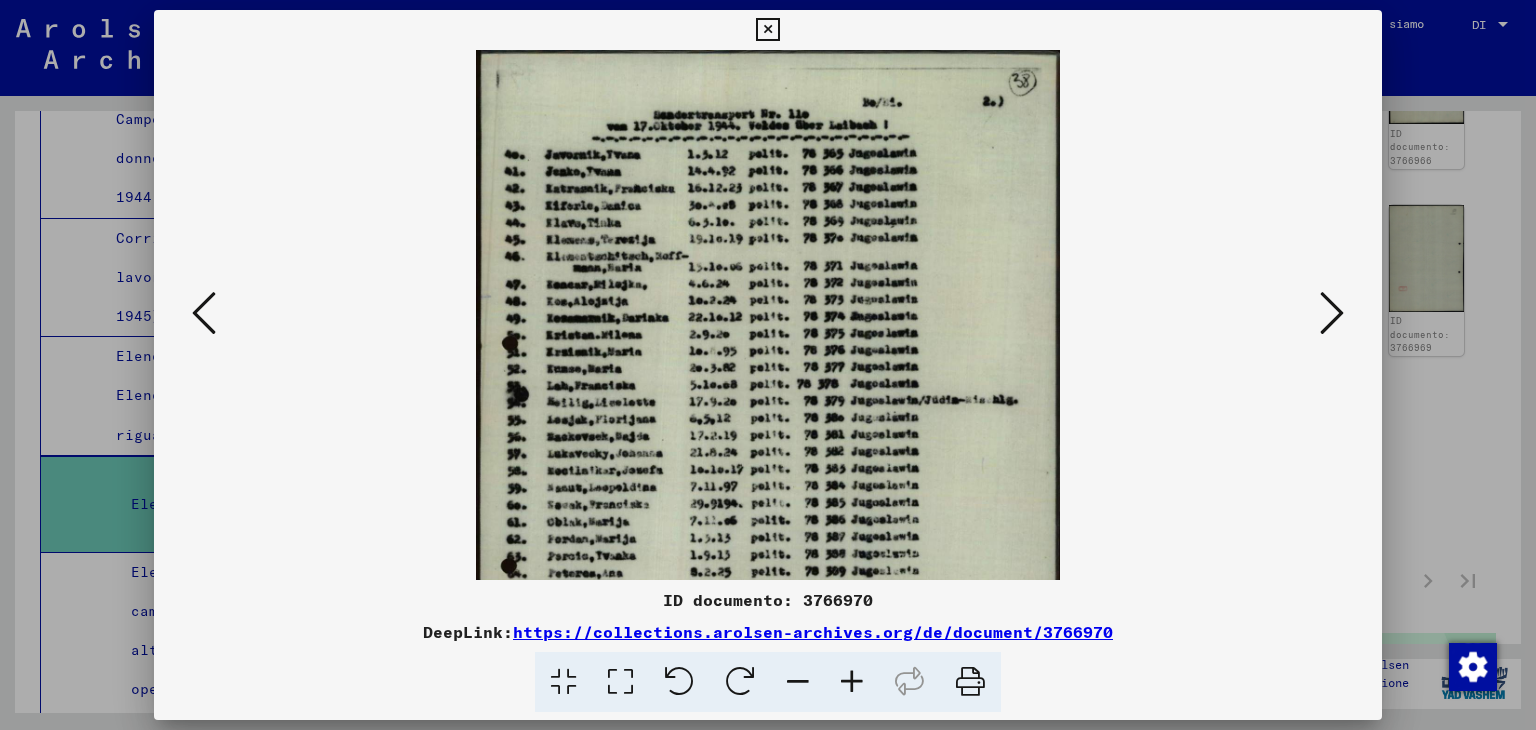 click at bounding box center [852, 682] 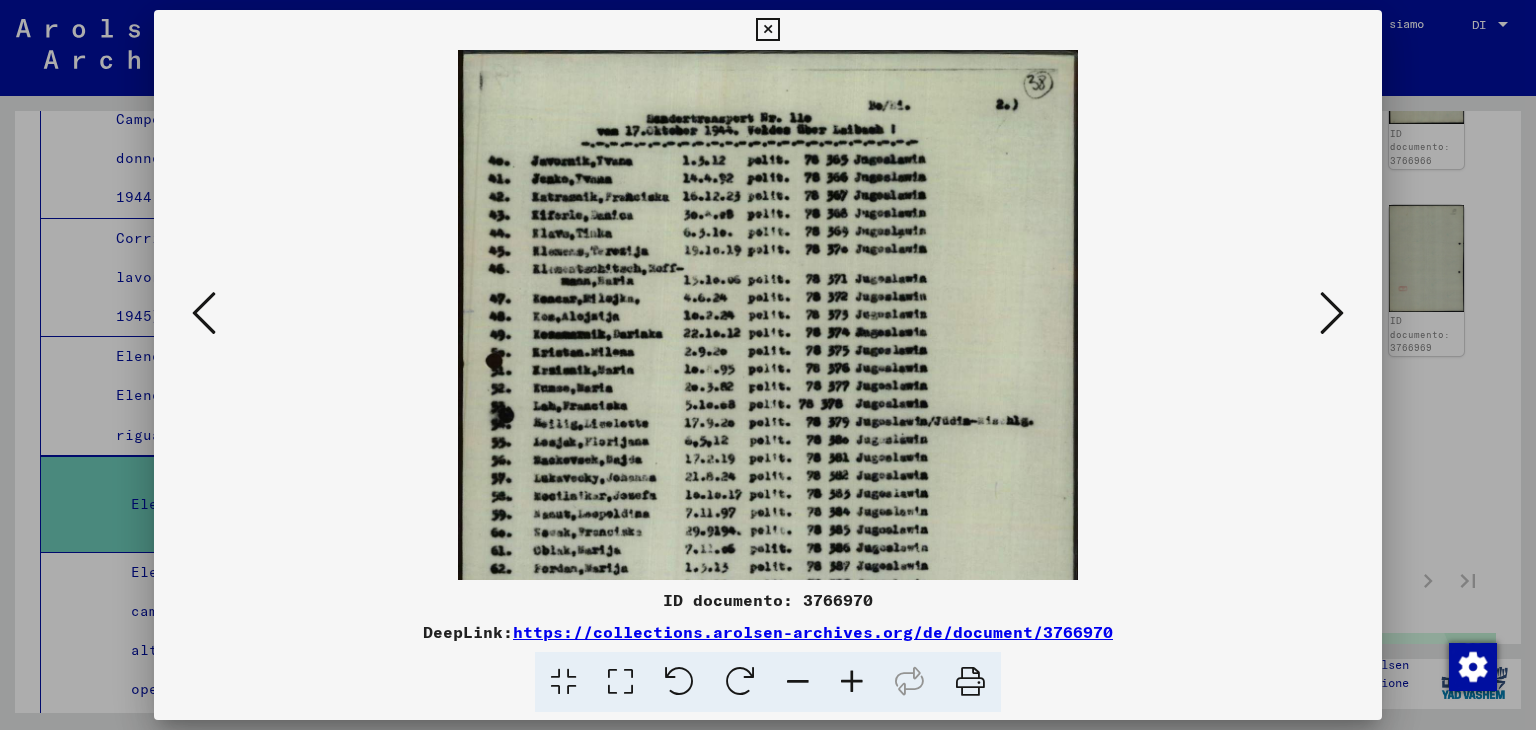 click at bounding box center [204, 313] 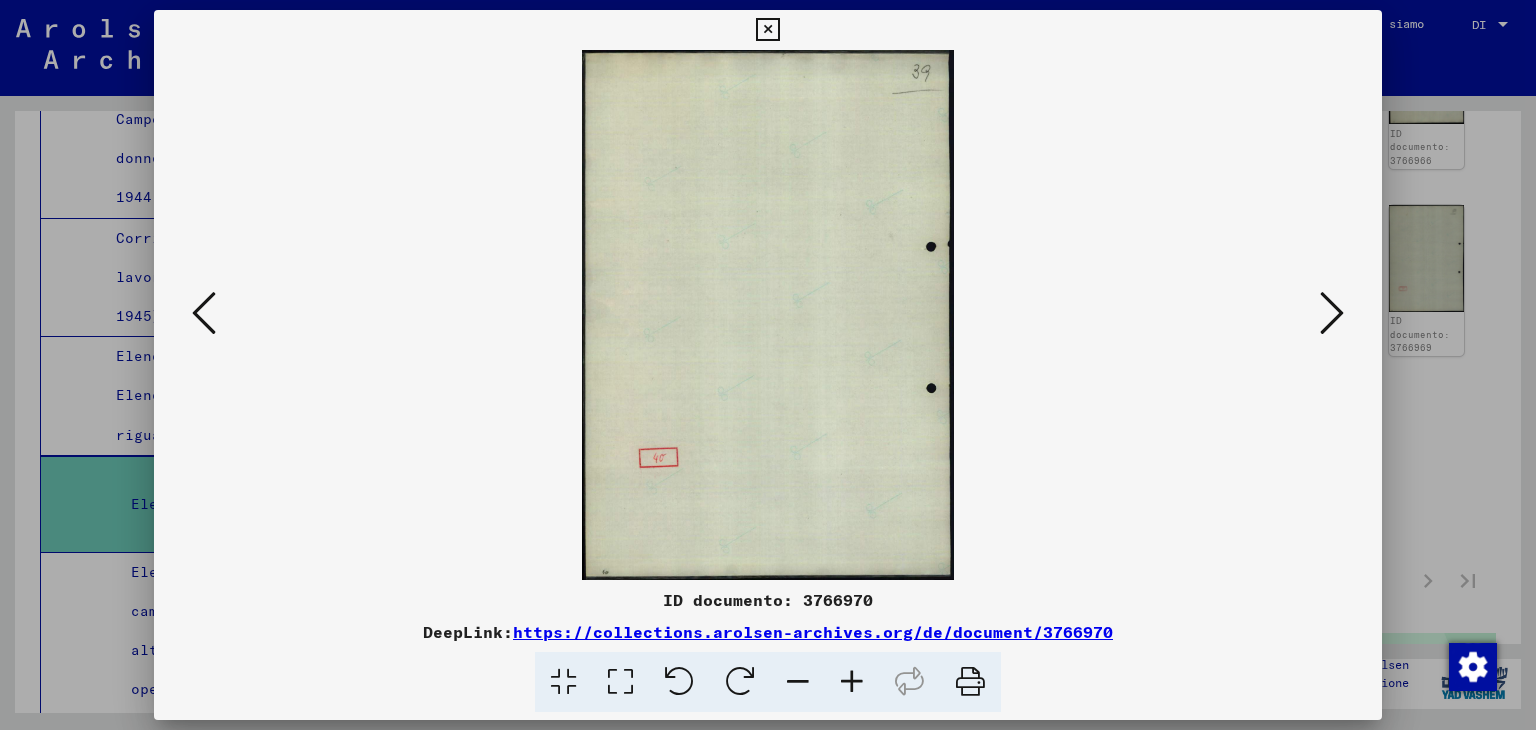 click at bounding box center (204, 313) 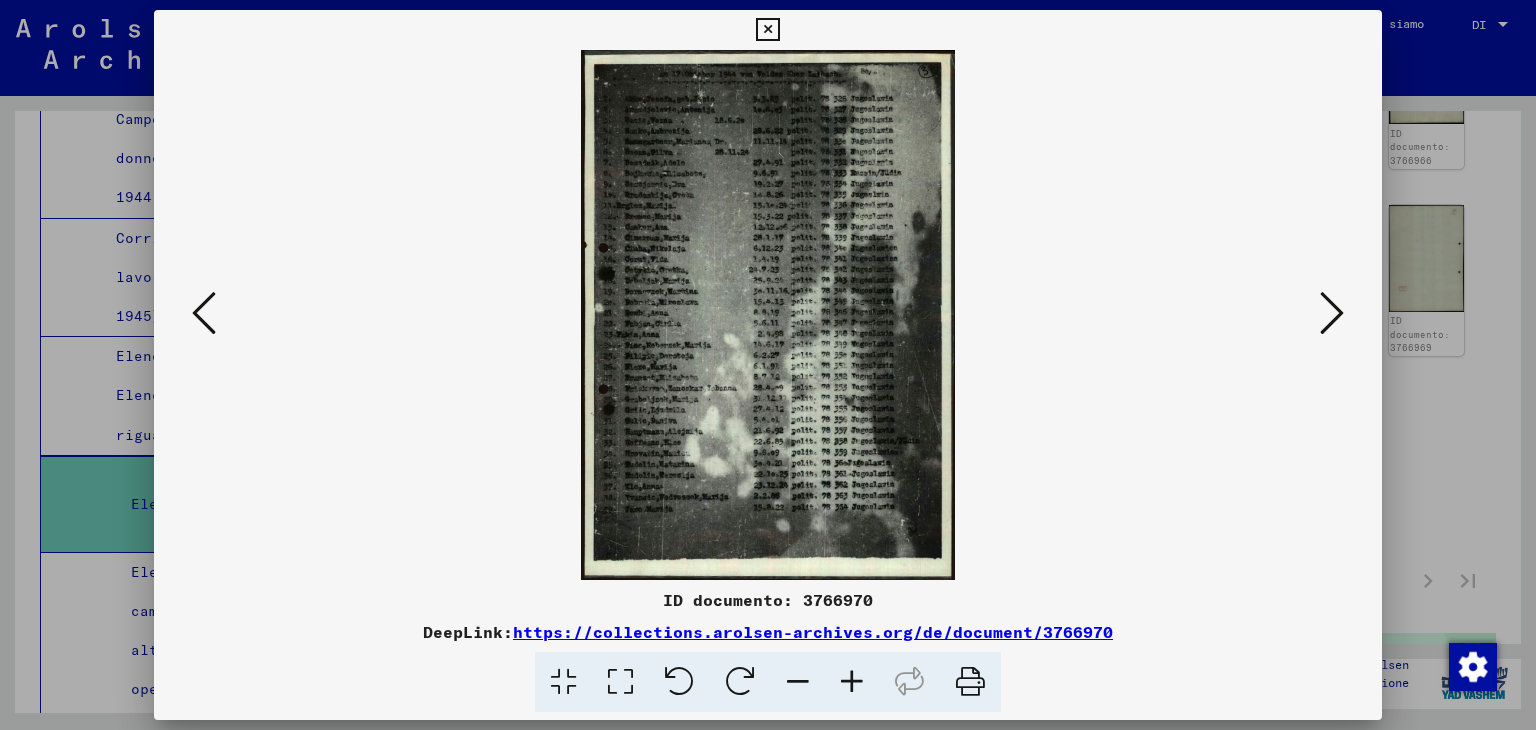 click at bounding box center [852, 682] 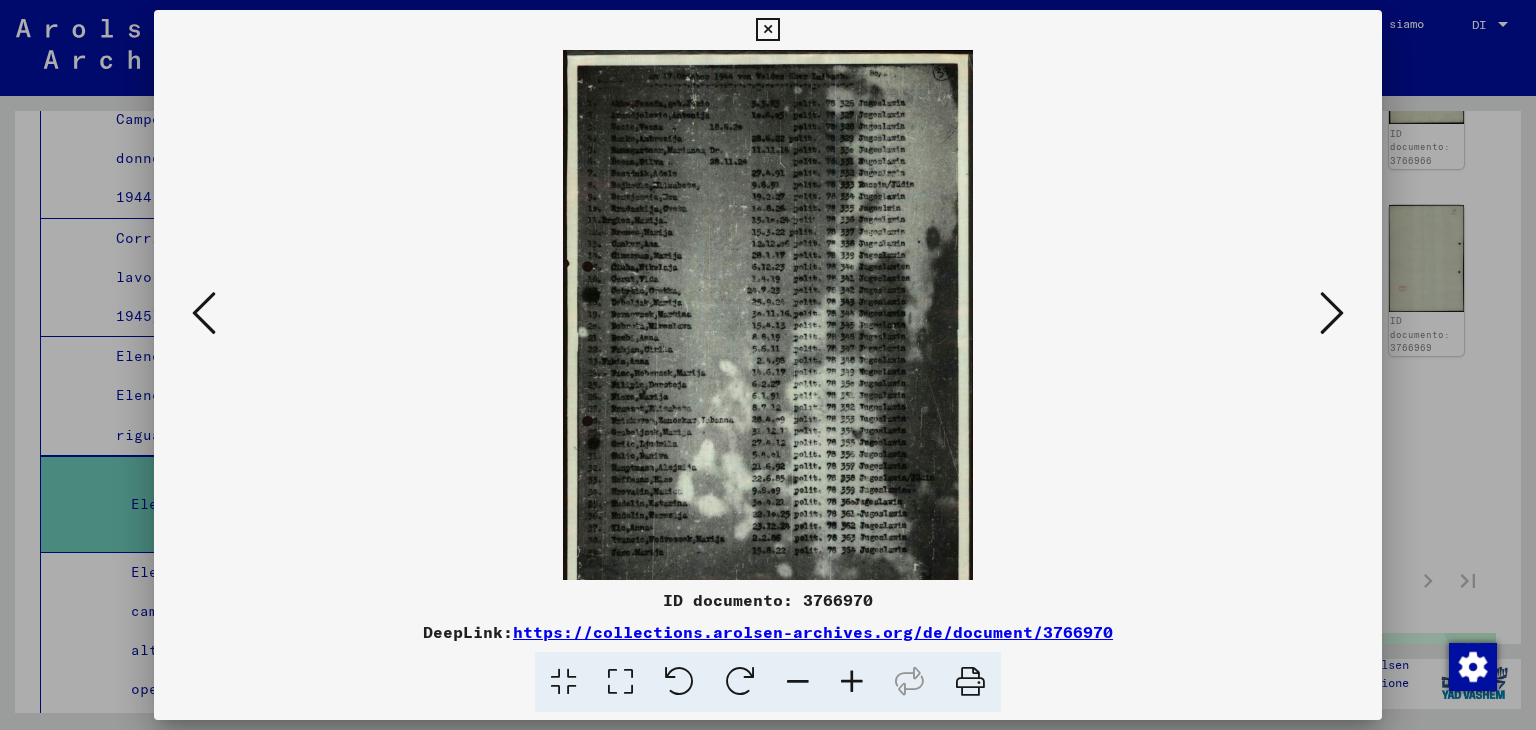 click at bounding box center (852, 682) 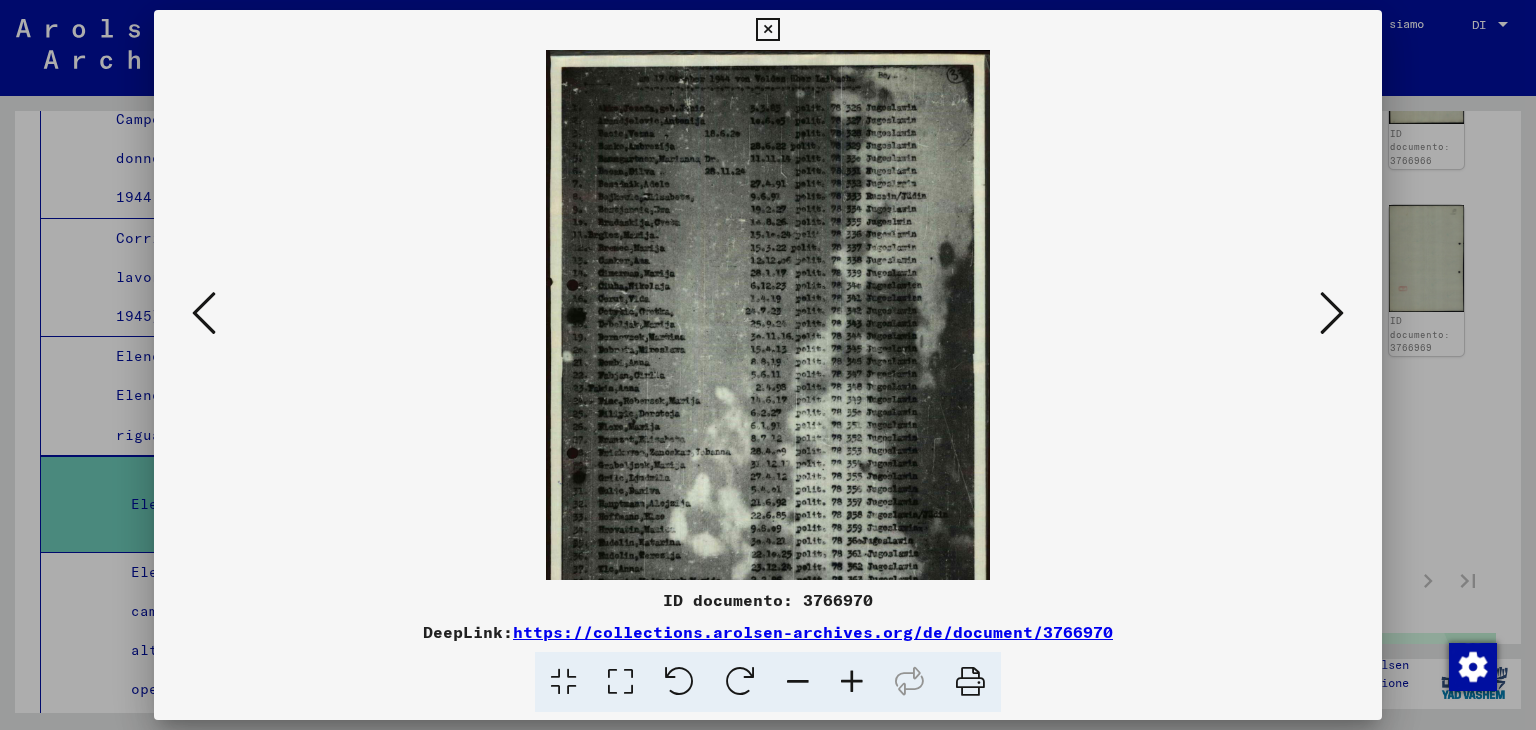 click at bounding box center [852, 682] 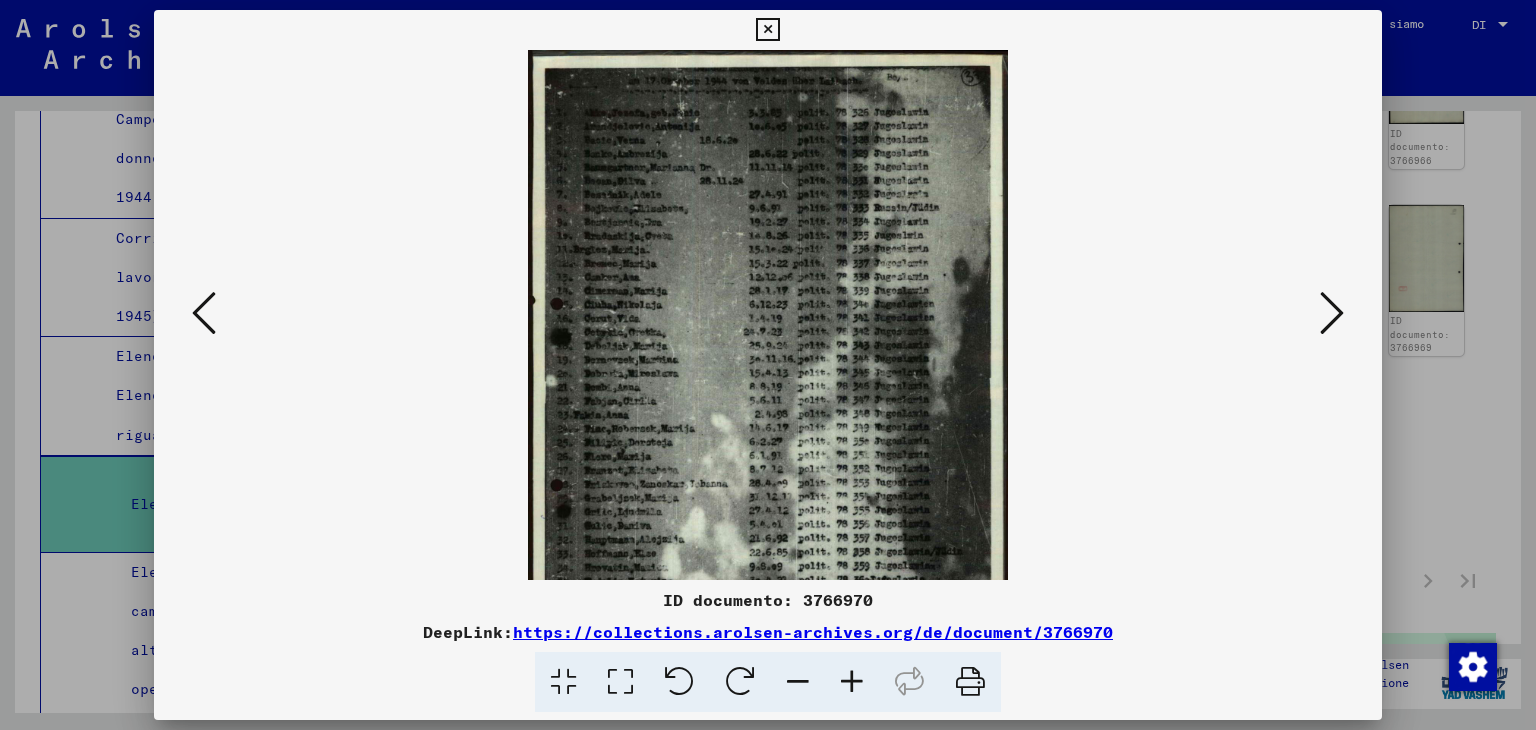 click at bounding box center (852, 682) 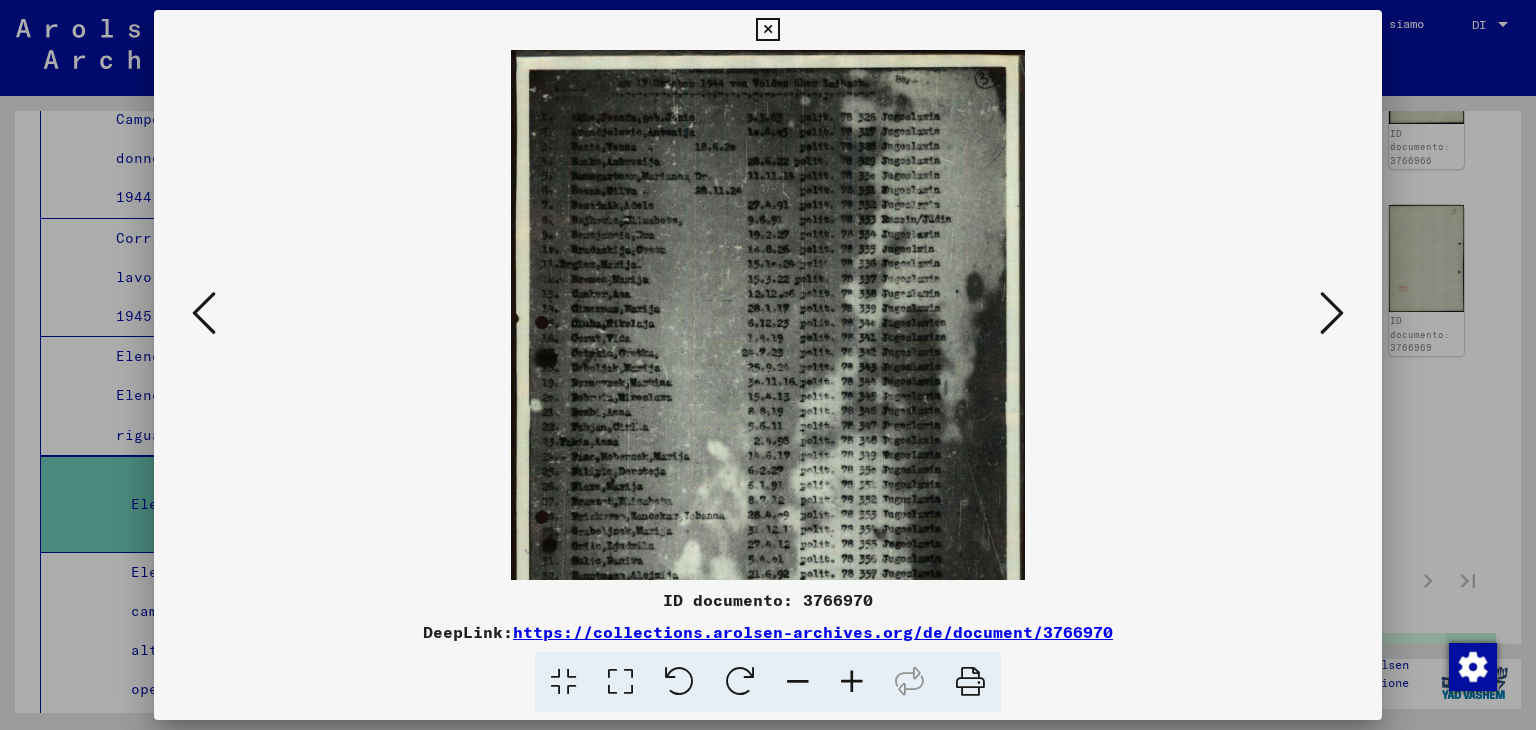 click at bounding box center [852, 682] 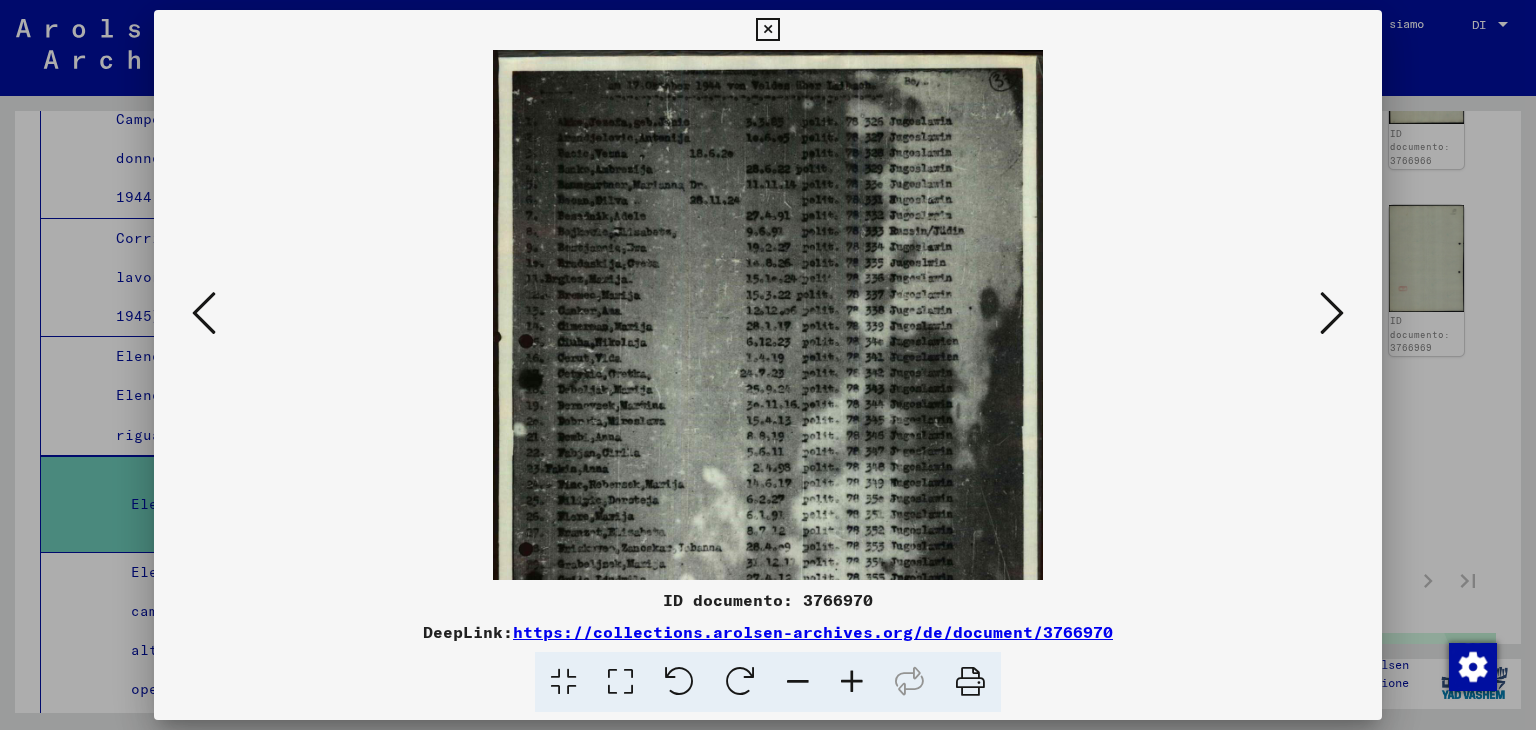 click at bounding box center [852, 682] 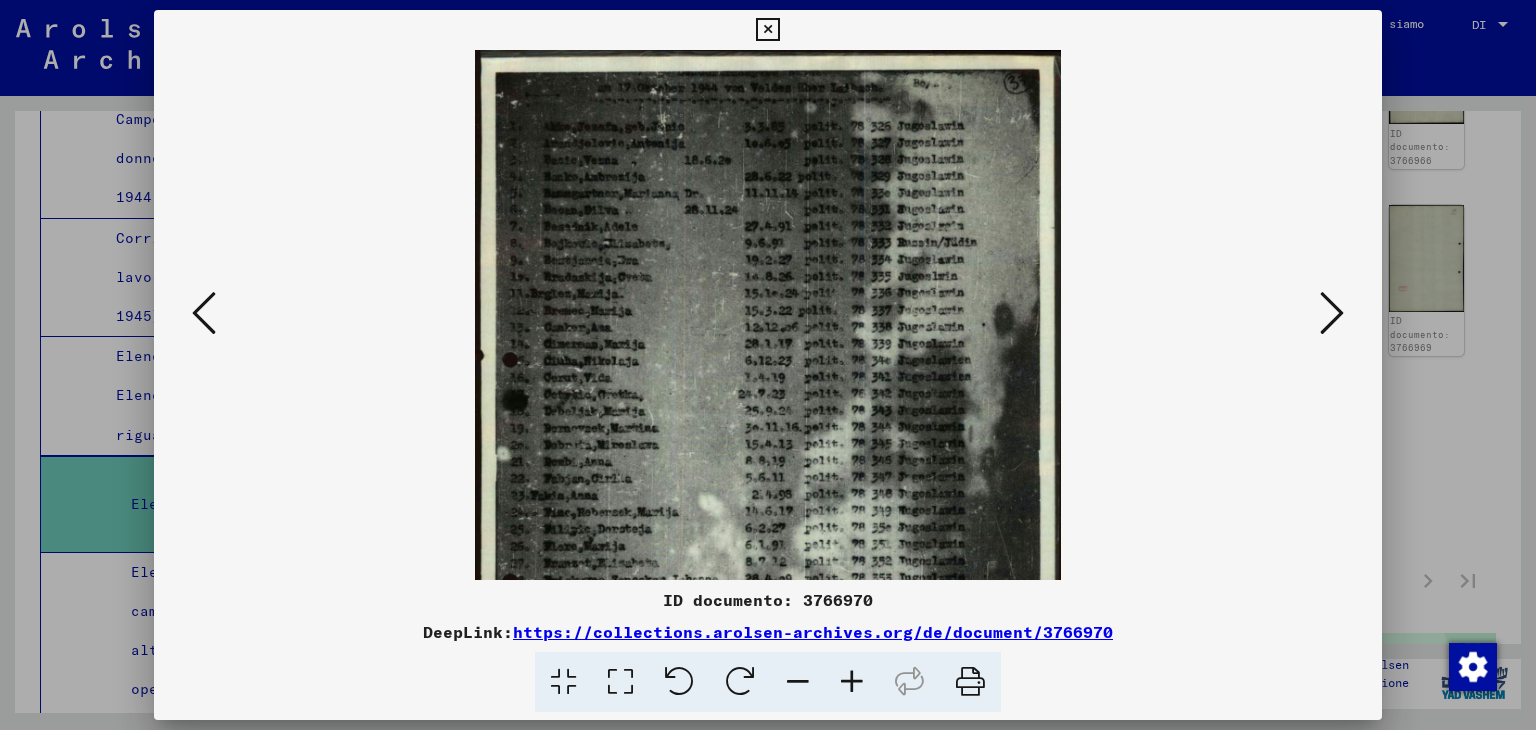 click at bounding box center [852, 682] 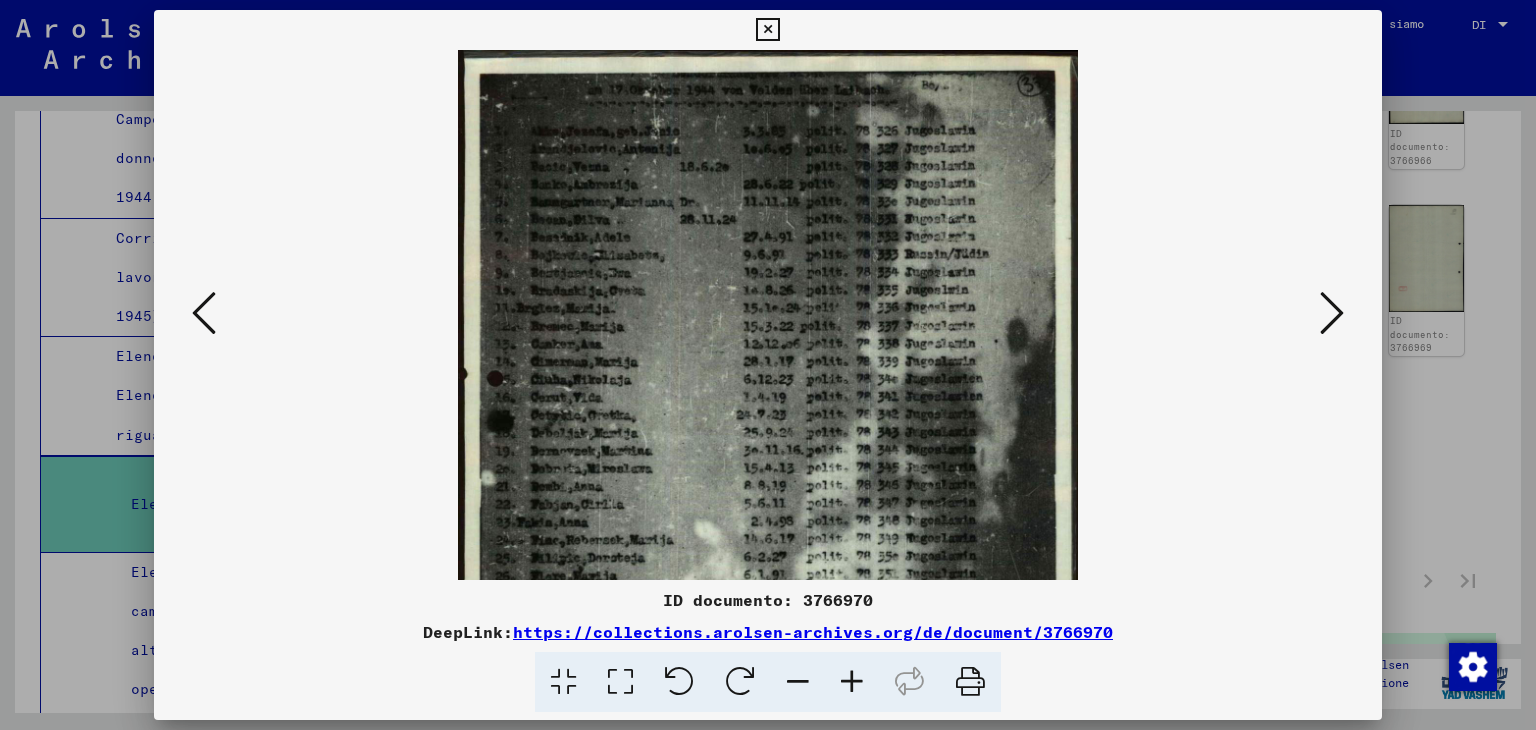 click at bounding box center (852, 682) 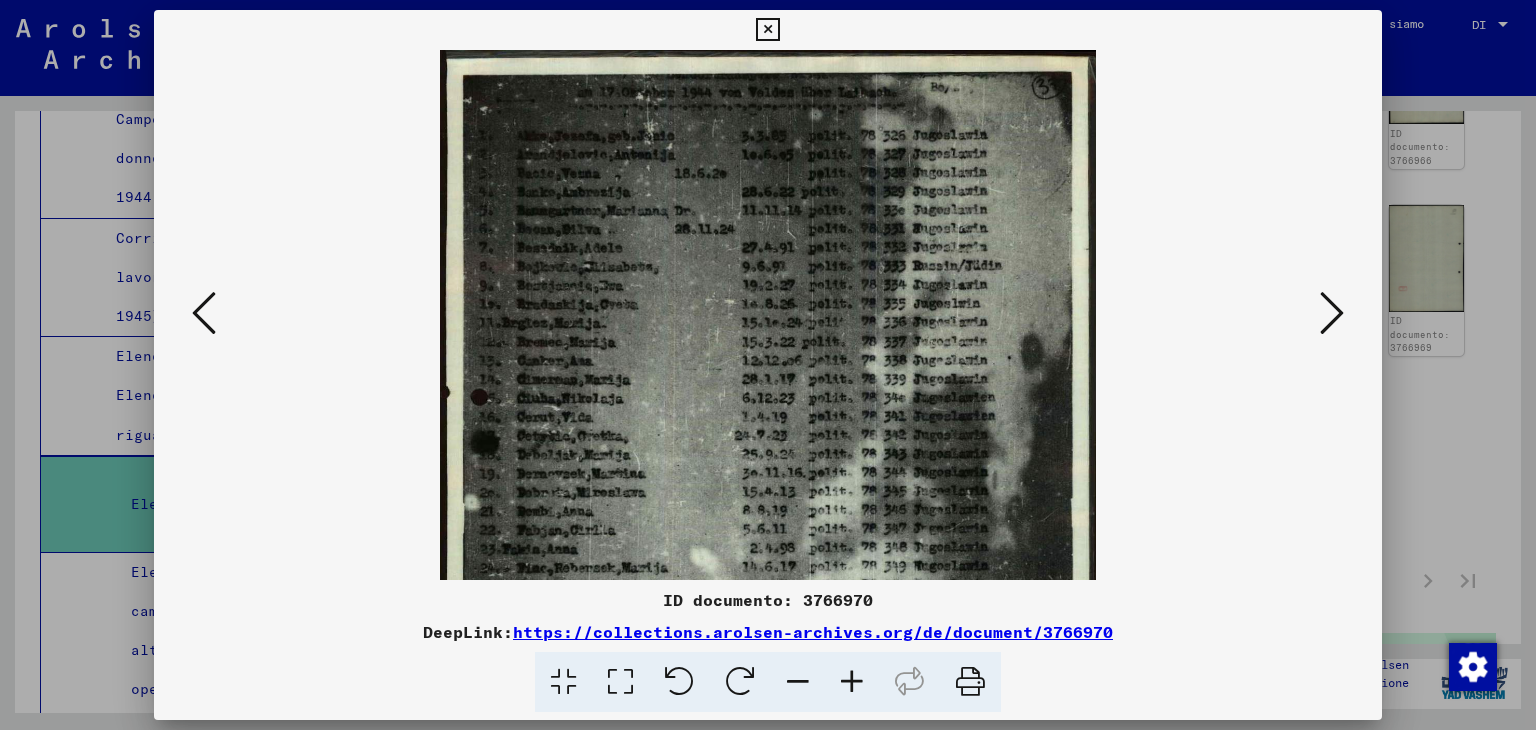 click at bounding box center [852, 682] 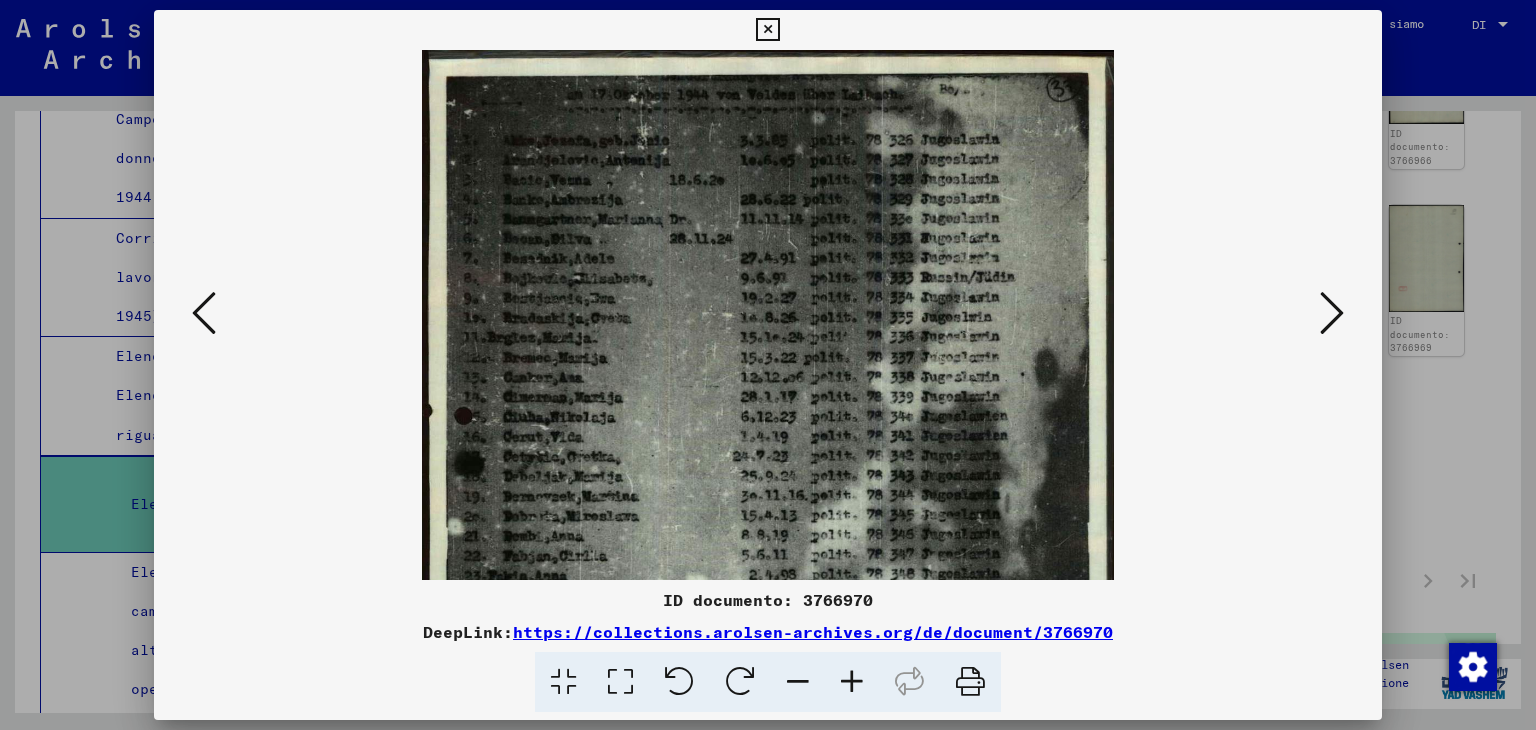 click at bounding box center (852, 682) 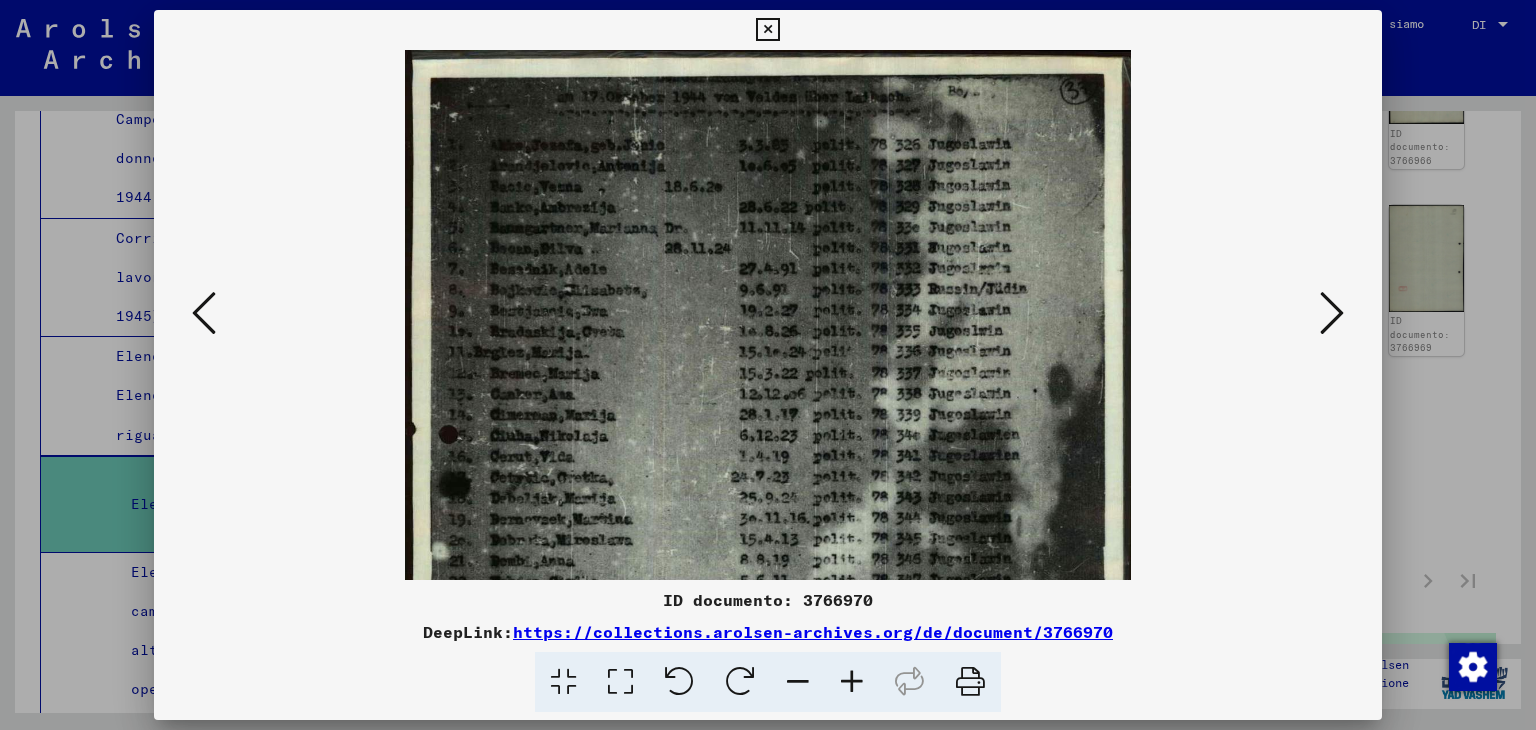 click at bounding box center [852, 682] 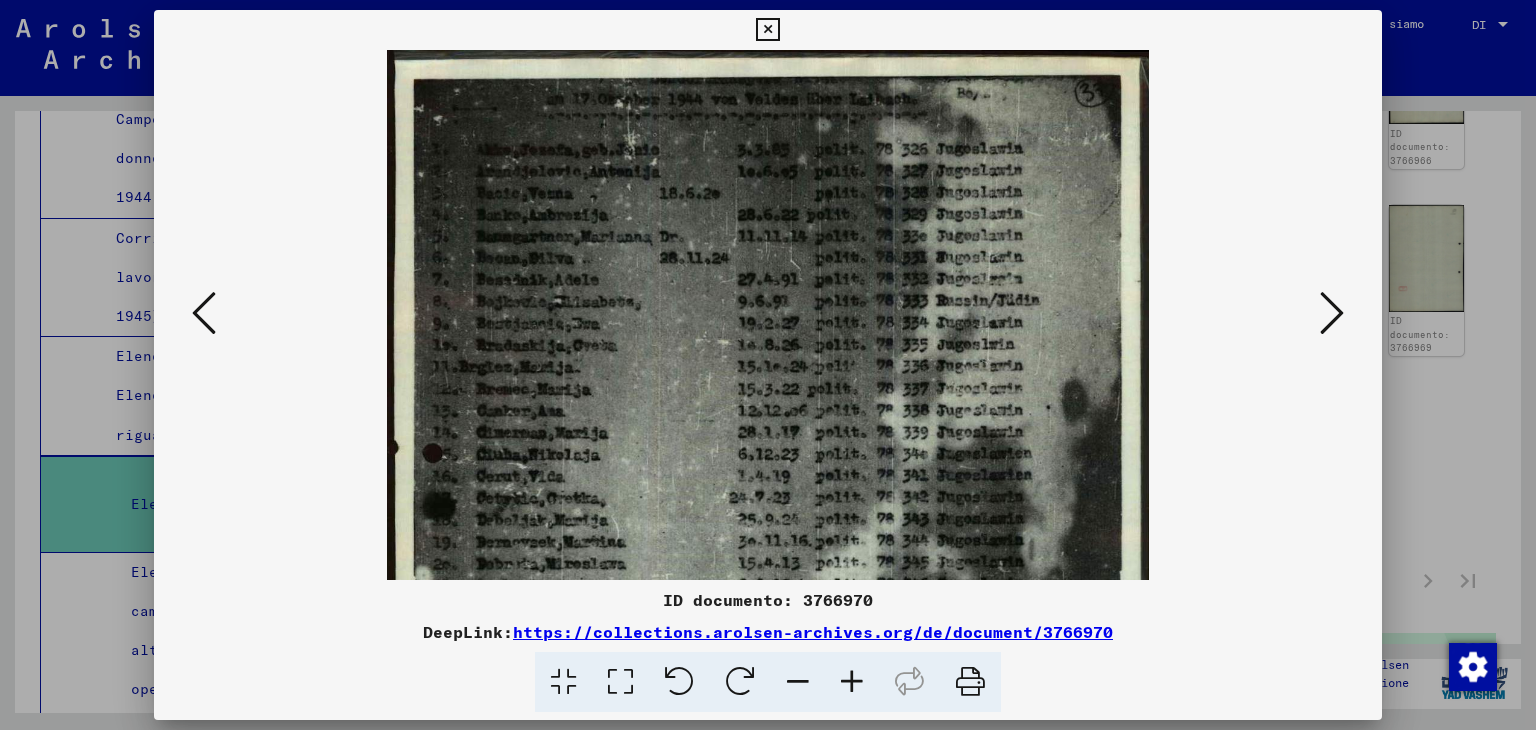 click at bounding box center [852, 682] 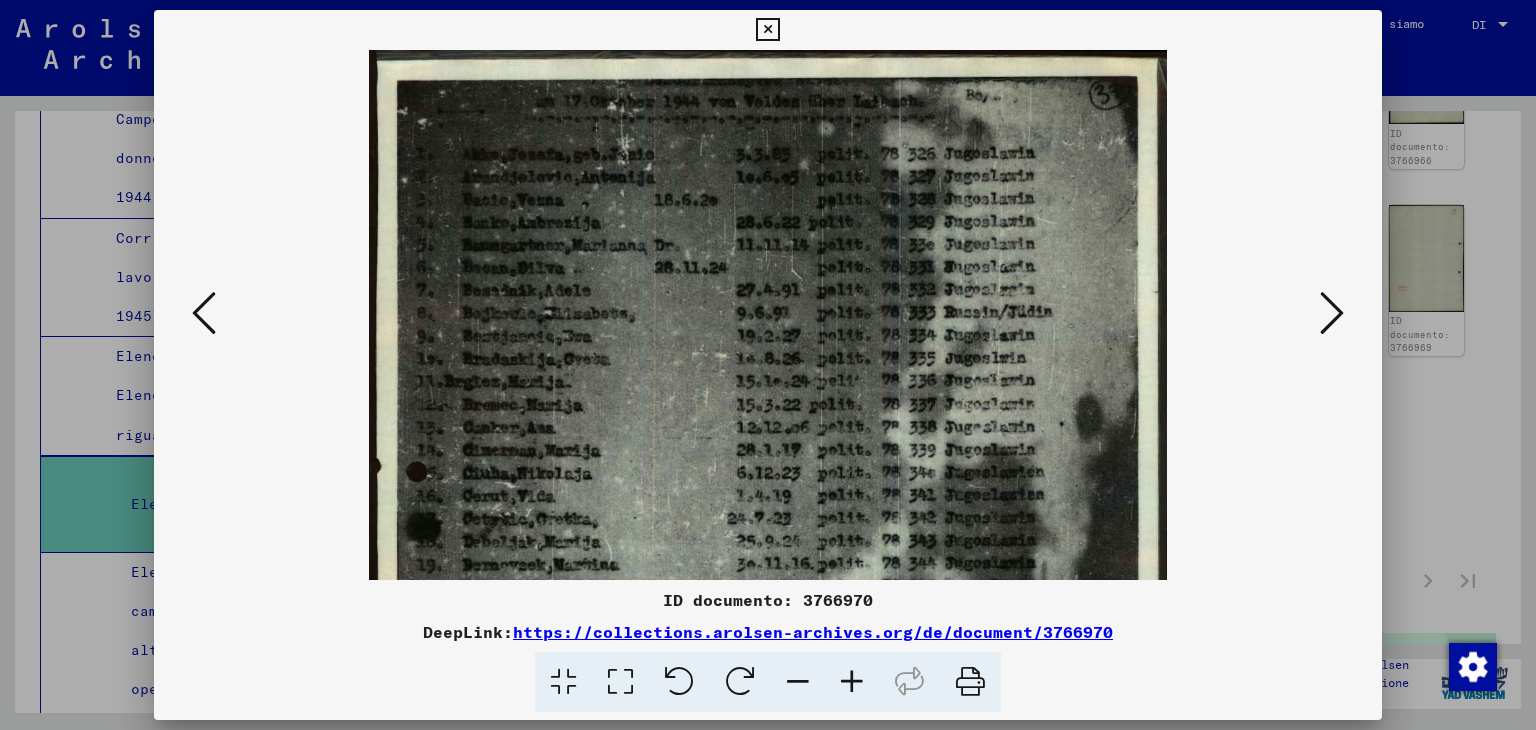 click at bounding box center [852, 682] 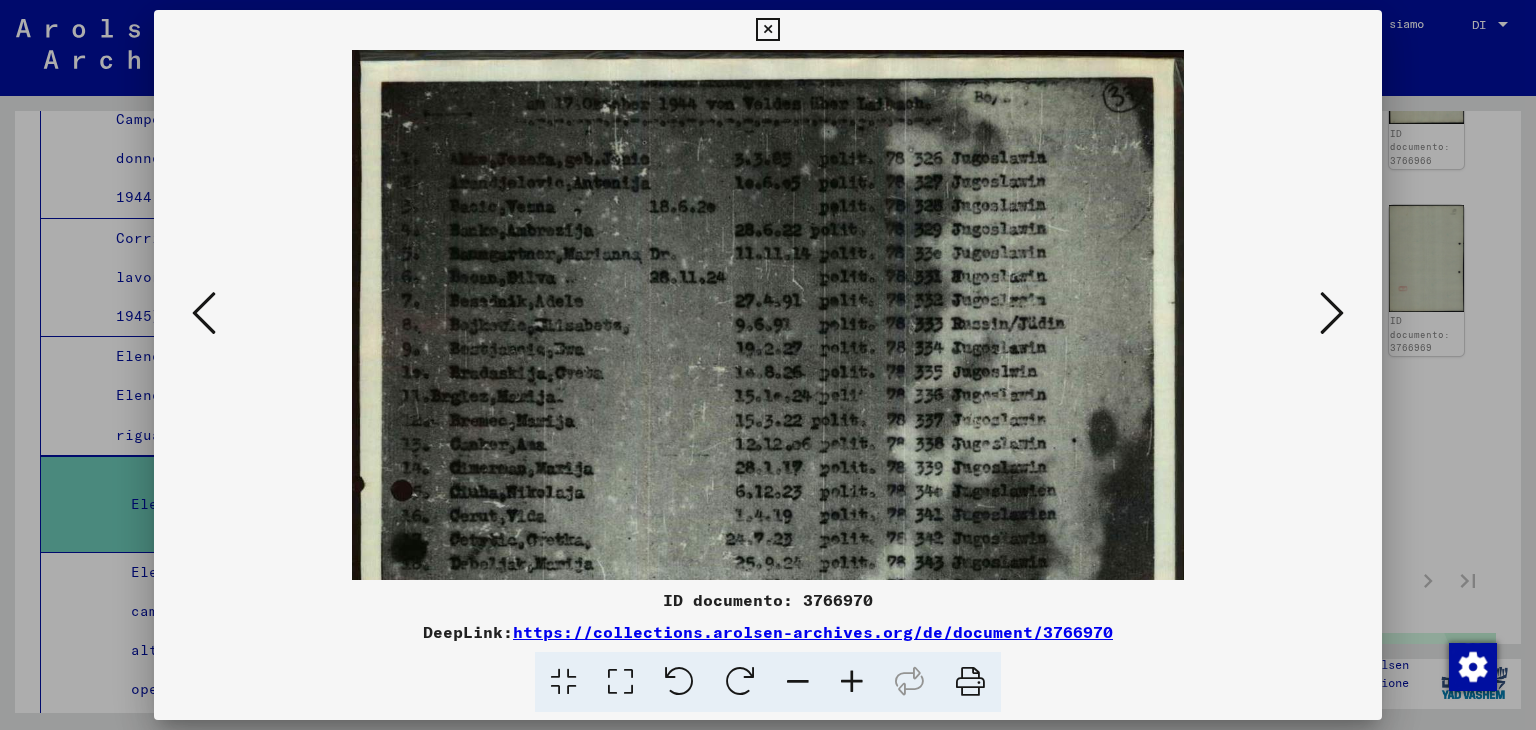 click at bounding box center [852, 682] 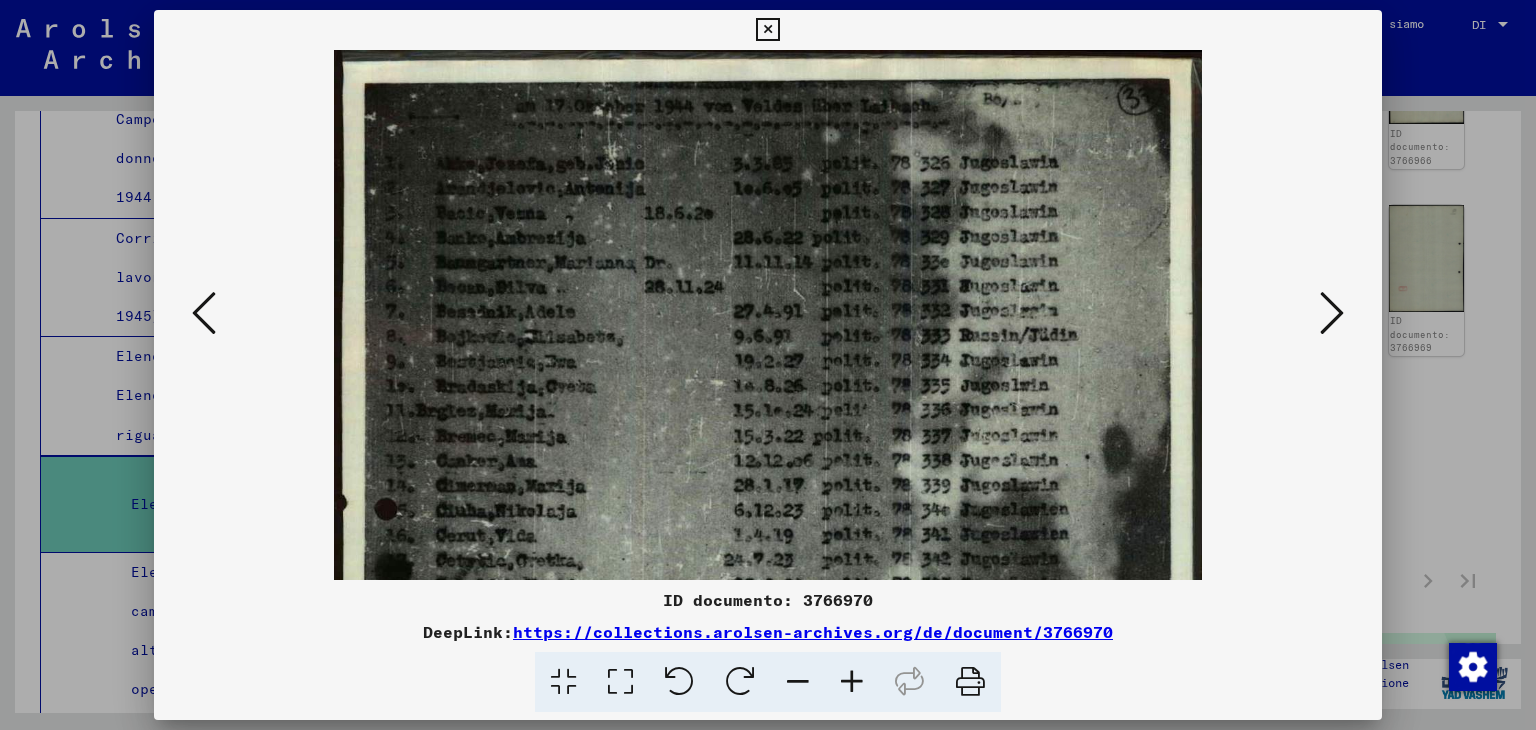 click at bounding box center (852, 682) 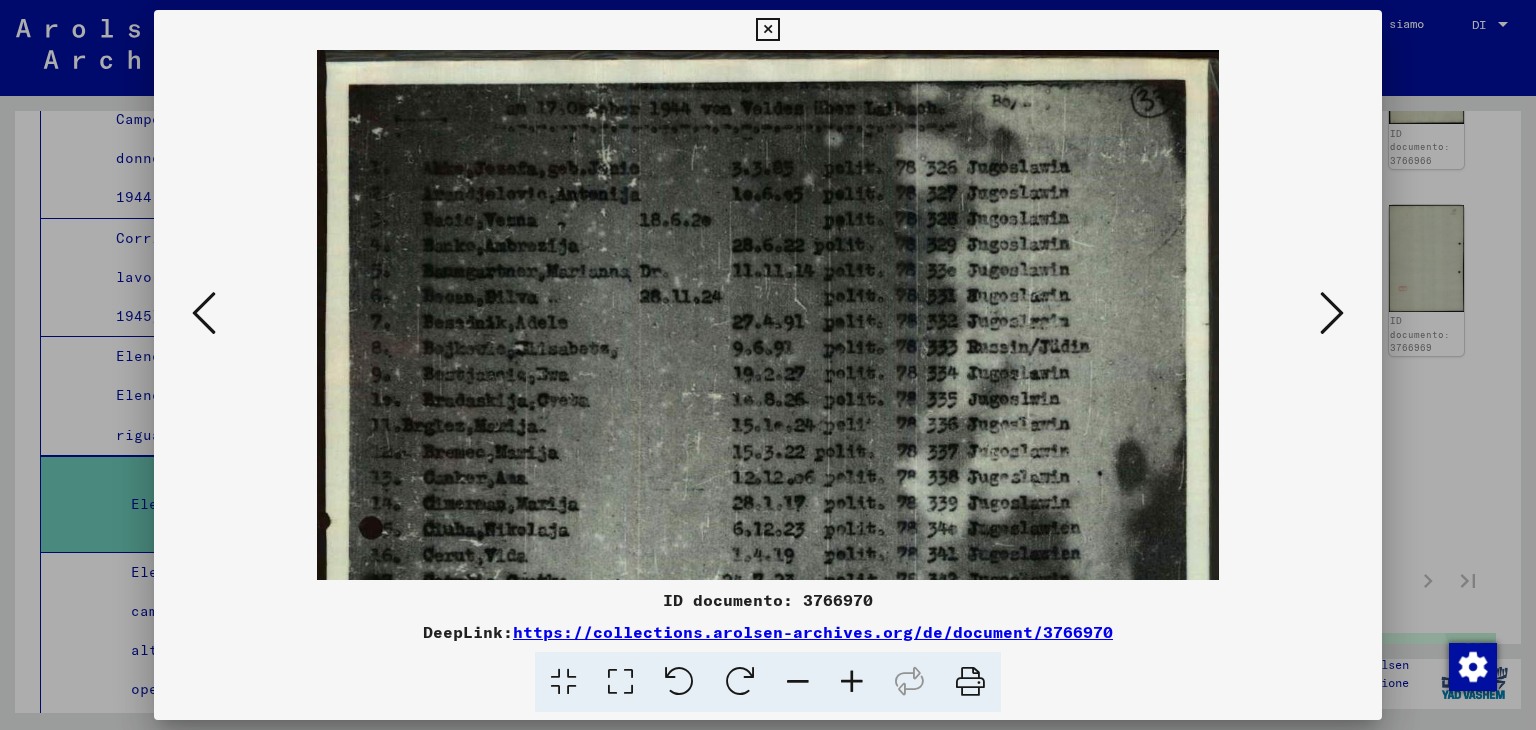 click at bounding box center [852, 682] 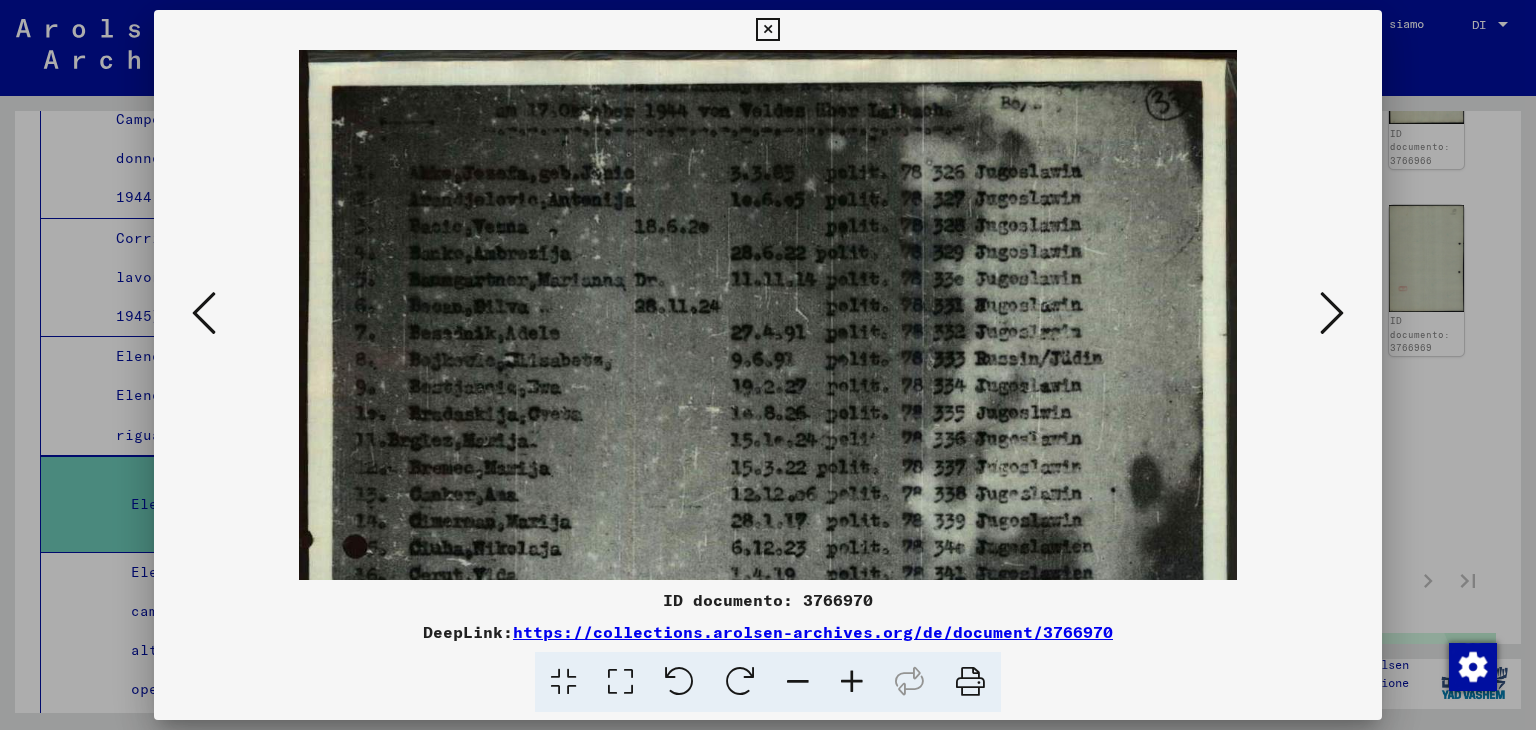 click at bounding box center (852, 682) 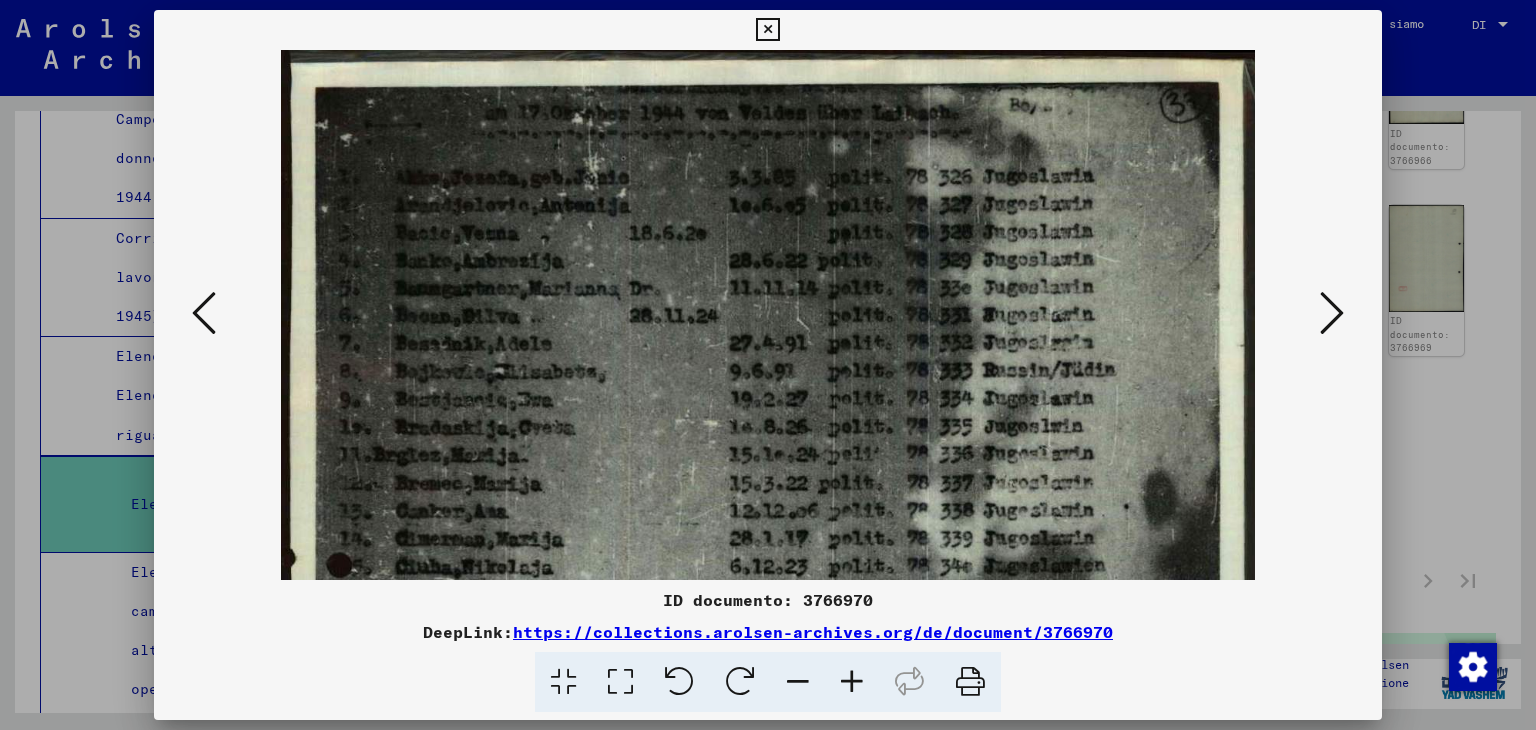click at bounding box center [852, 682] 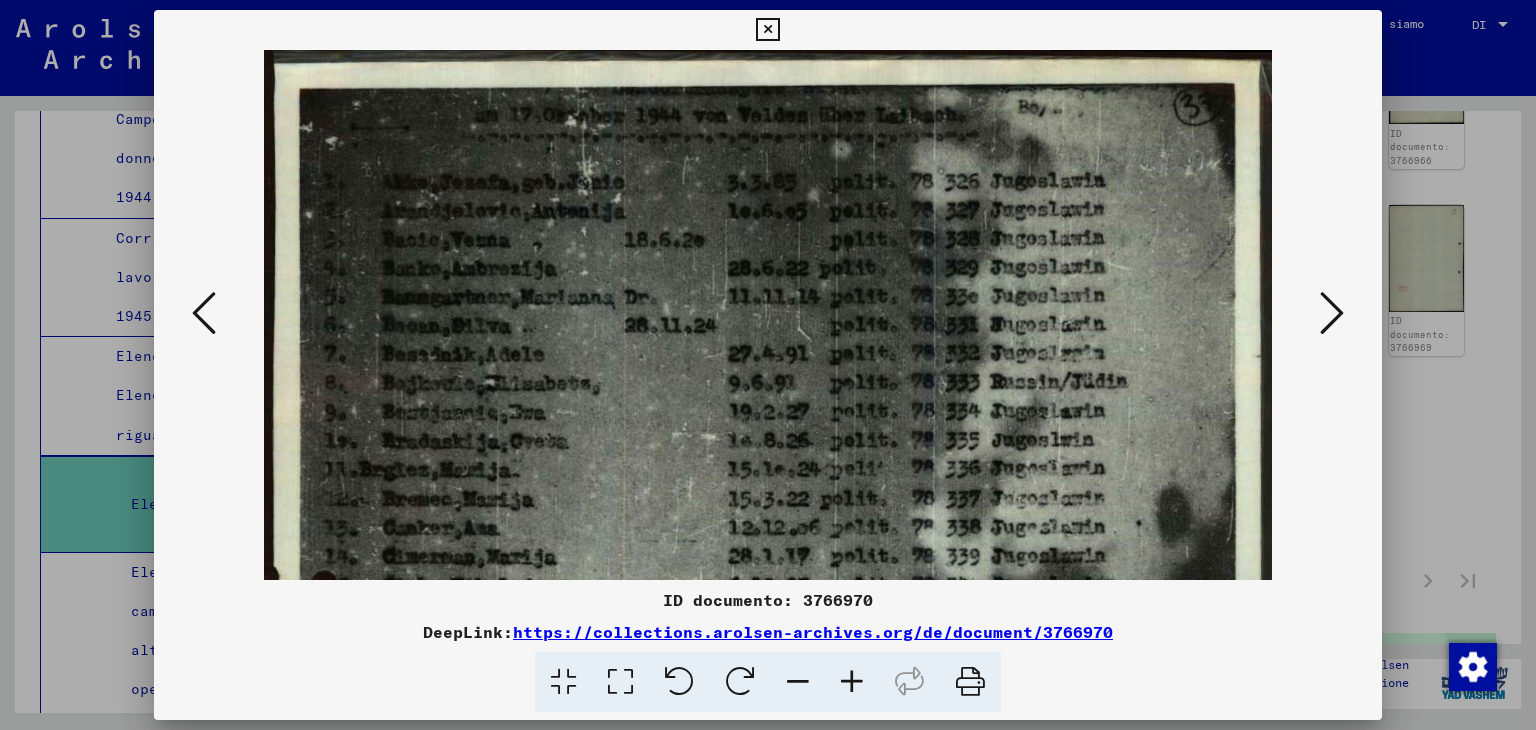 click at bounding box center (852, 682) 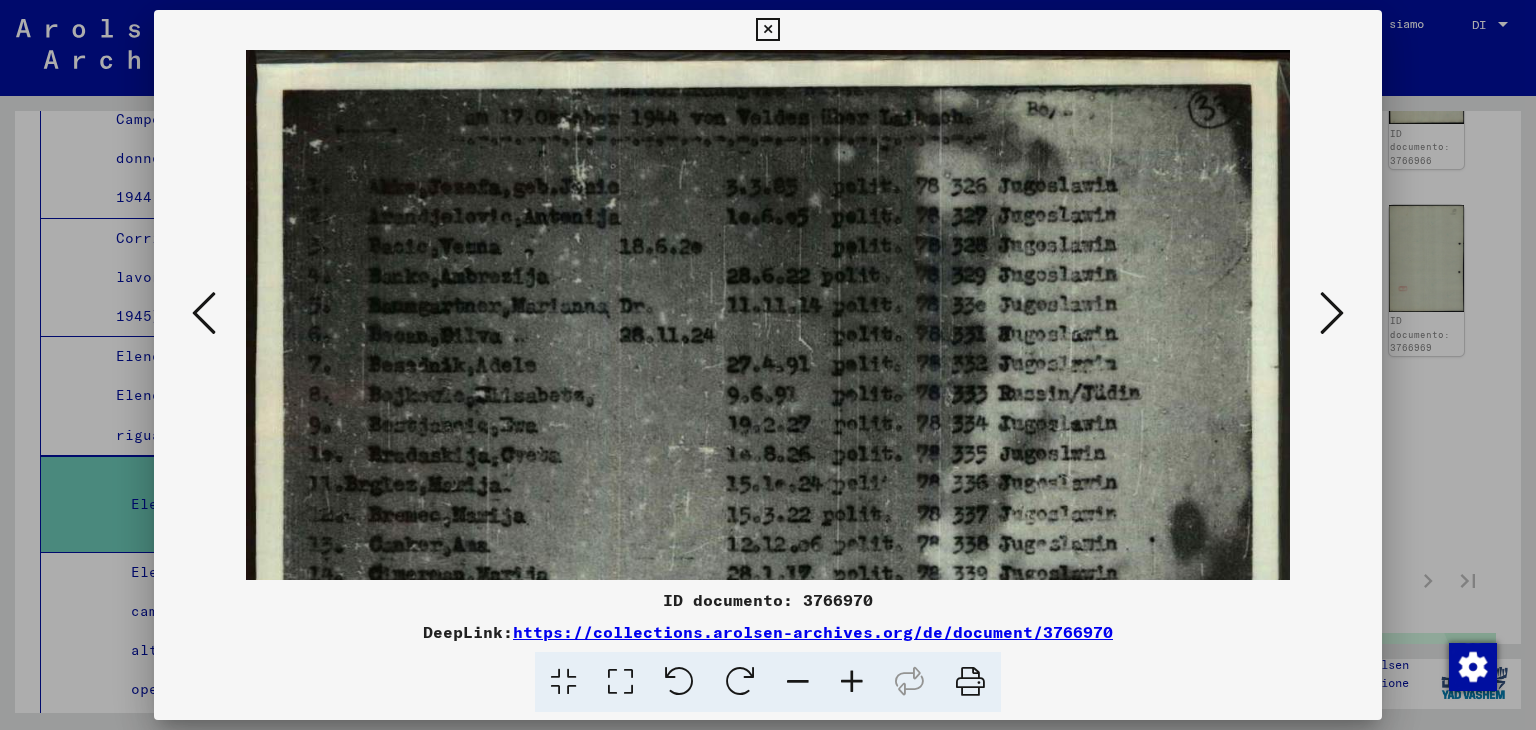 click at bounding box center [852, 682] 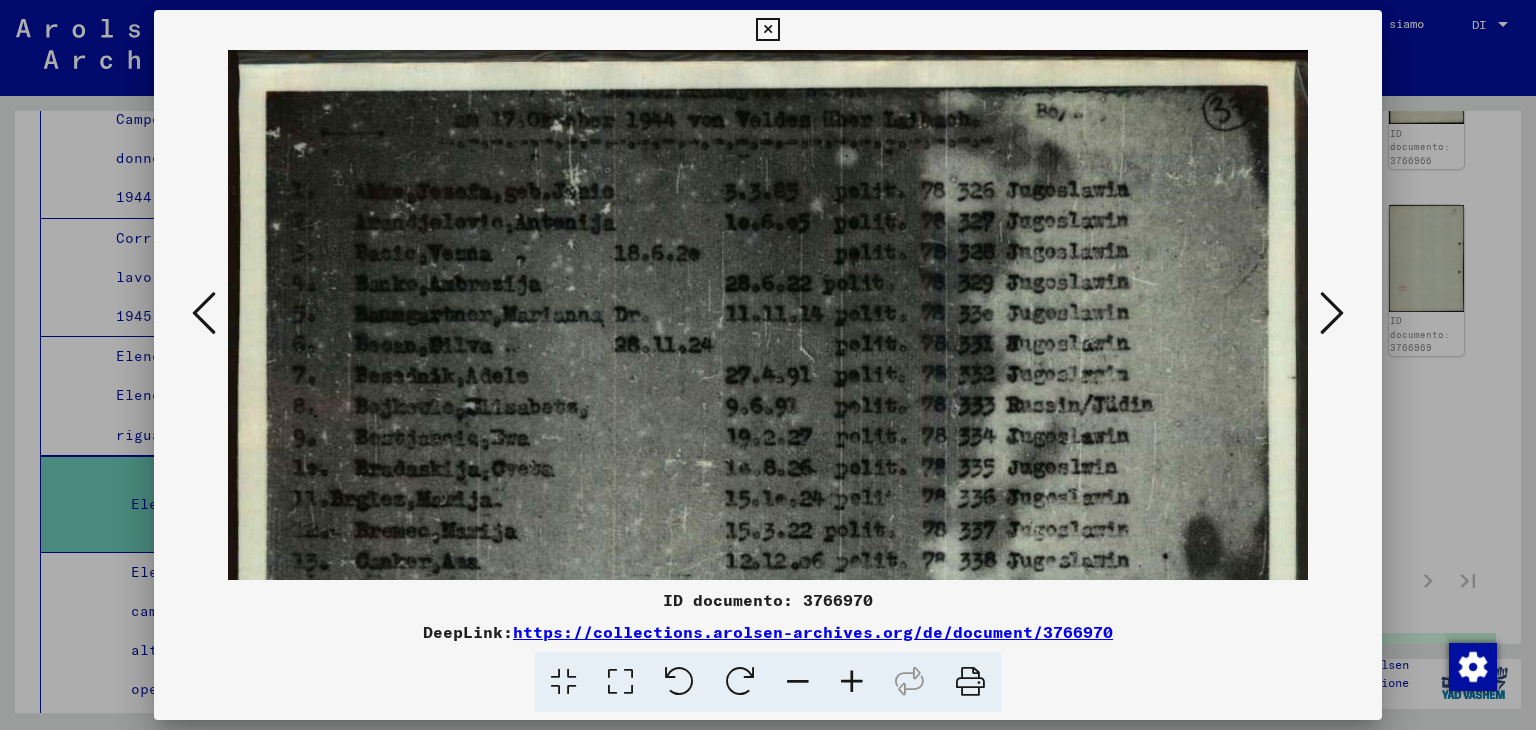 click at bounding box center (852, 682) 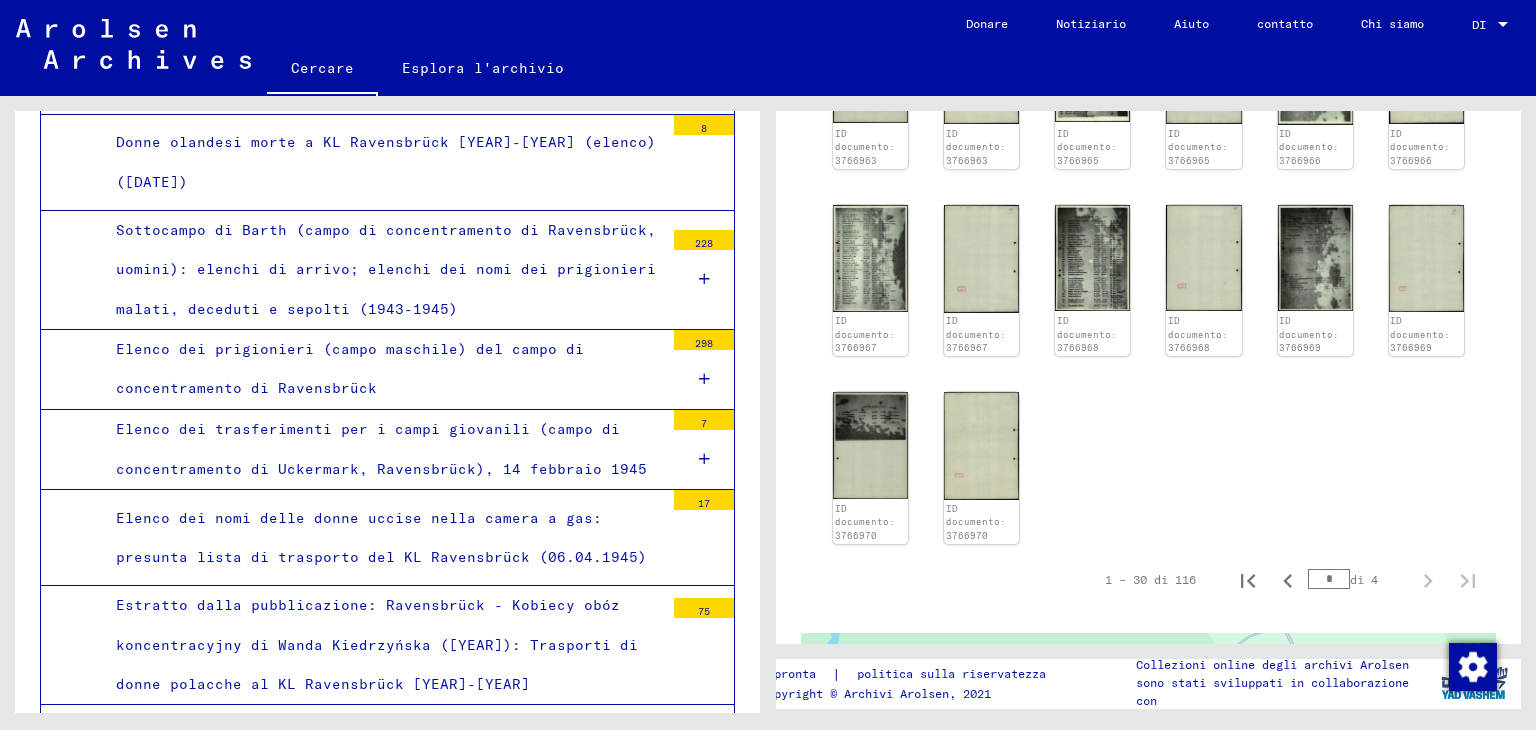 scroll, scrollTop: 6052, scrollLeft: 0, axis: vertical 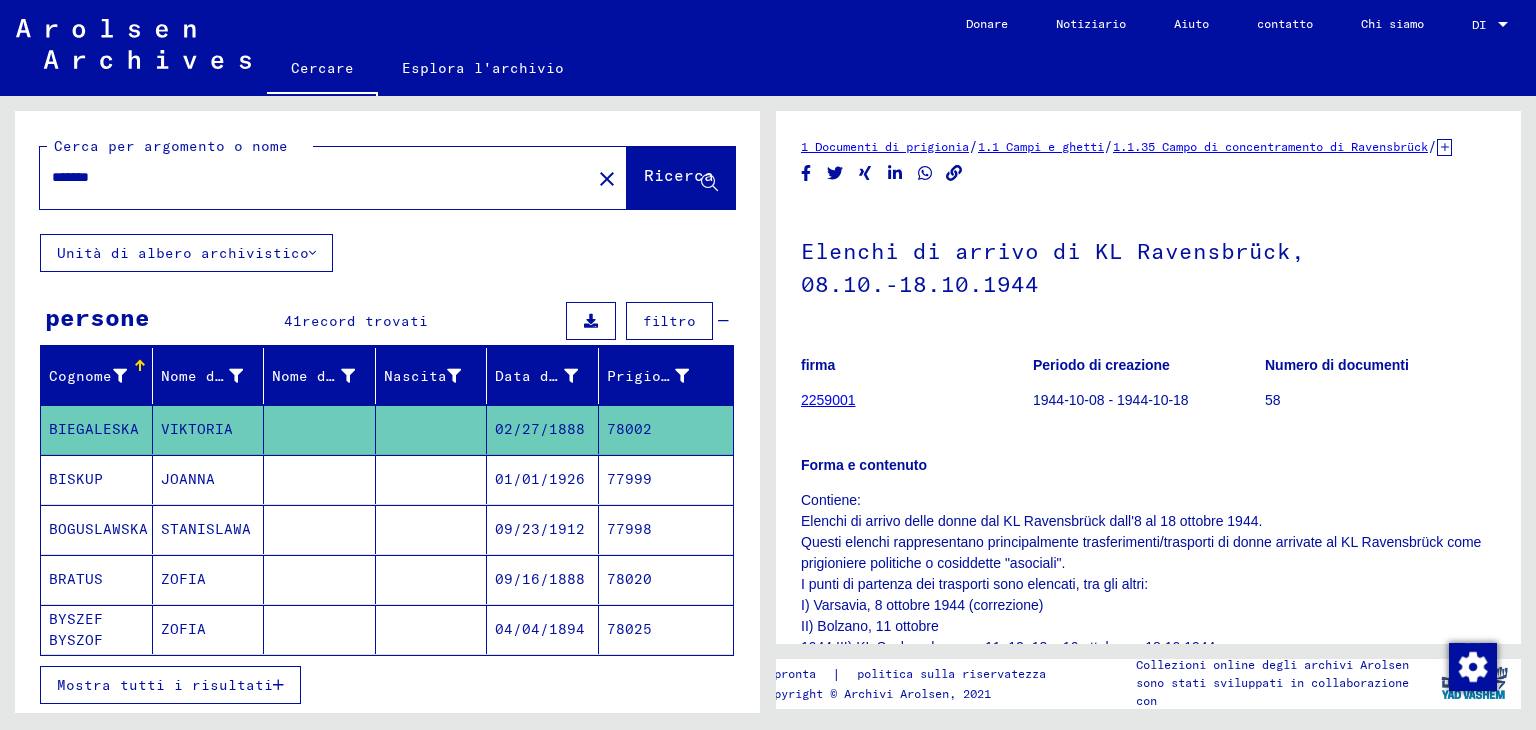 drag, startPoint x: 154, startPoint y: 187, endPoint x: 0, endPoint y: 122, distance: 167.15561 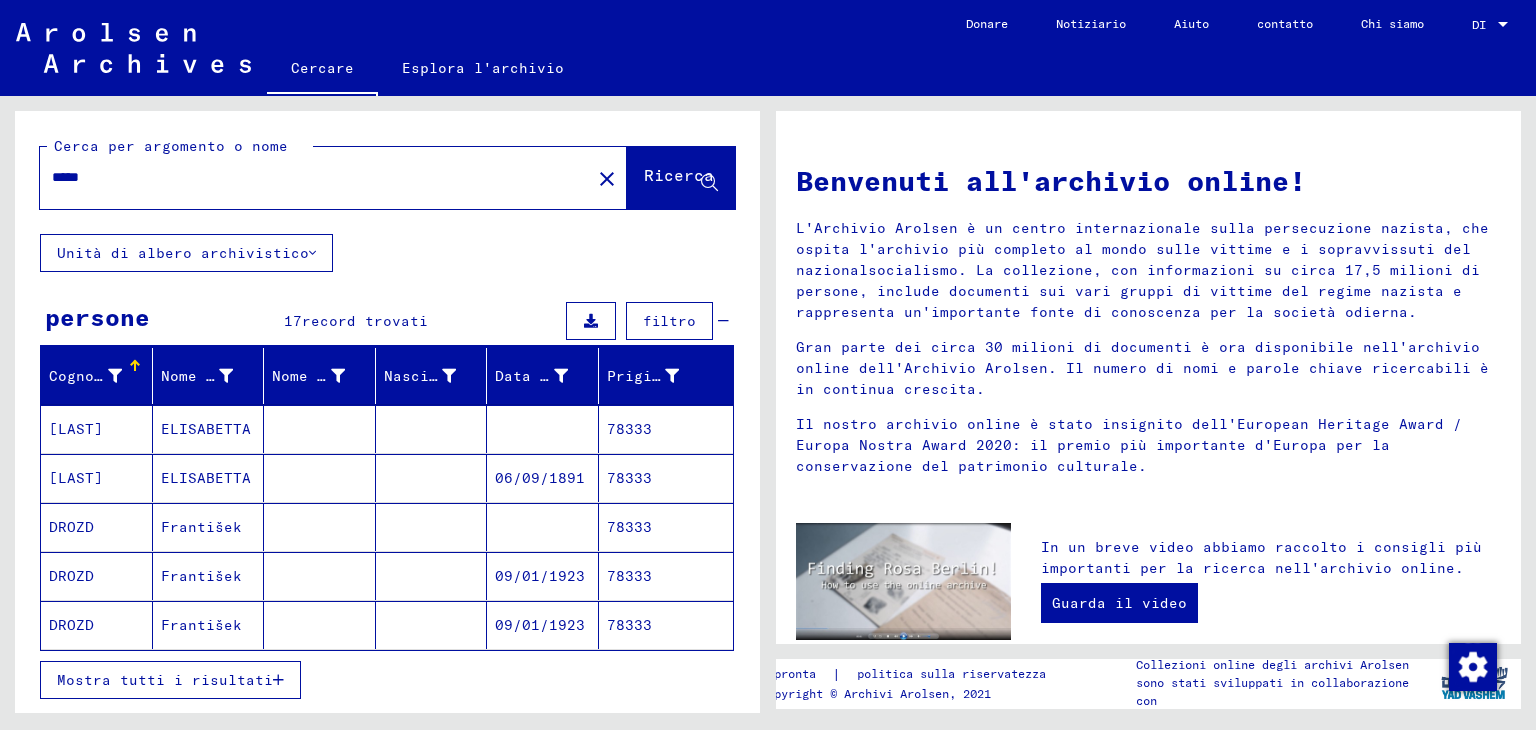 click on "78333" at bounding box center (629, 527) 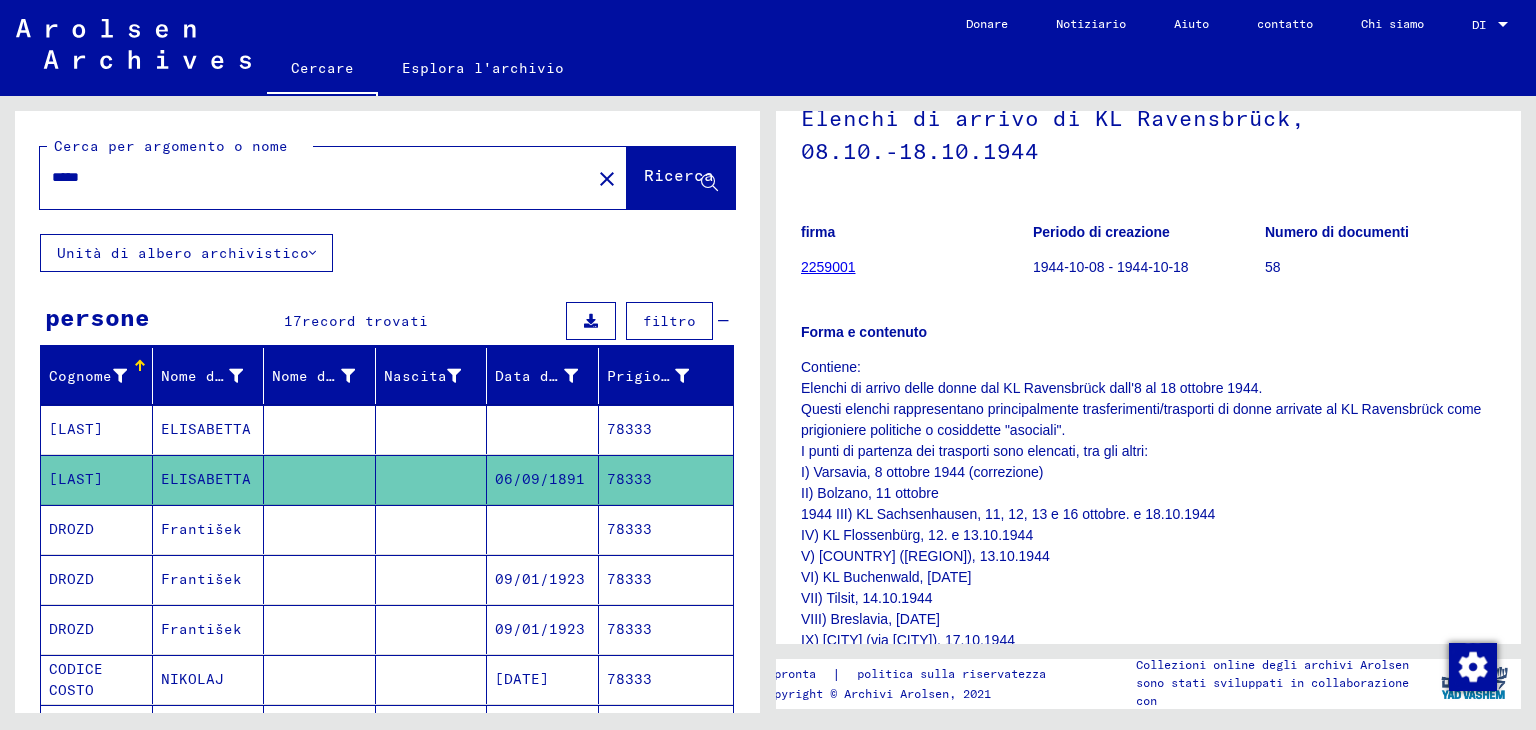 scroll, scrollTop: 0, scrollLeft: 0, axis: both 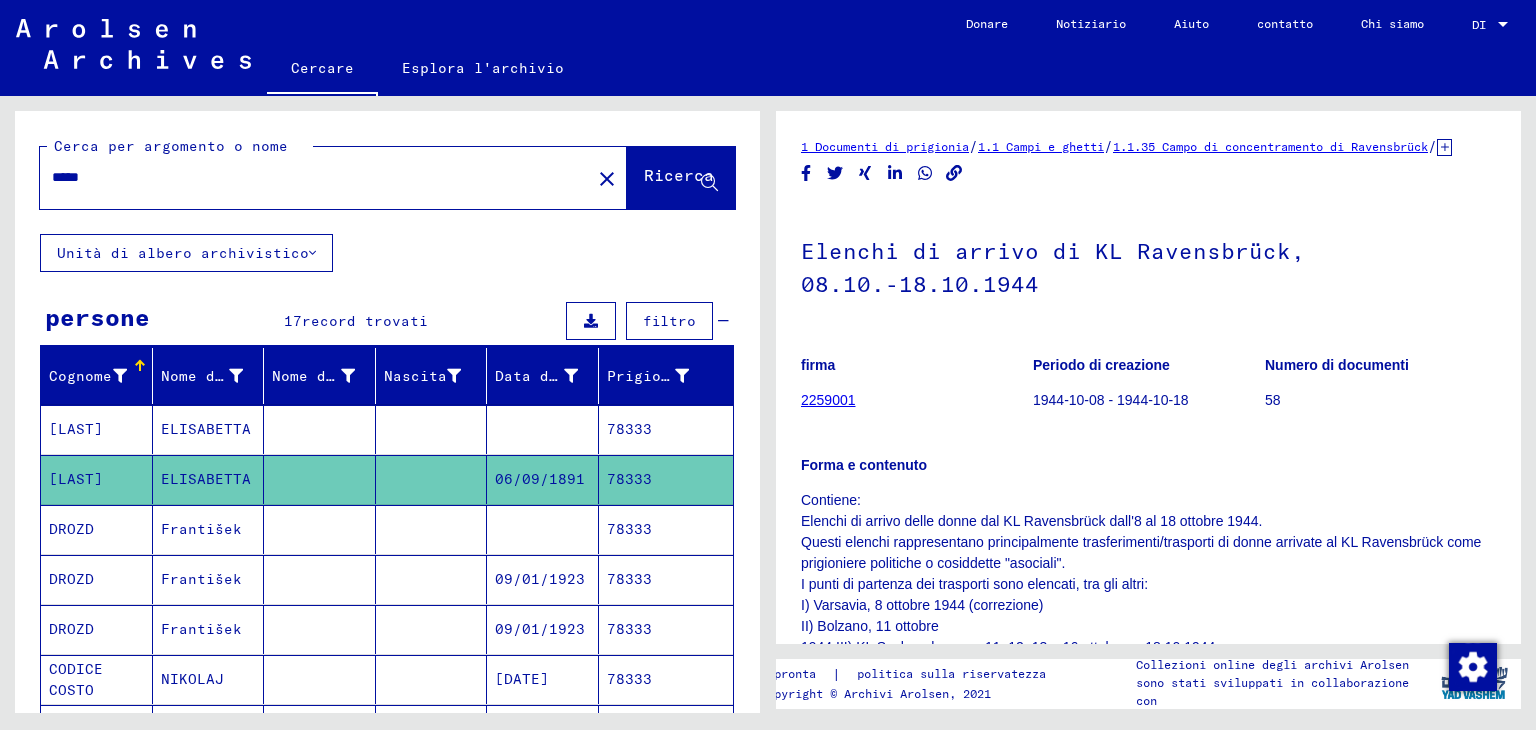 click on "78333" at bounding box center [629, 479] 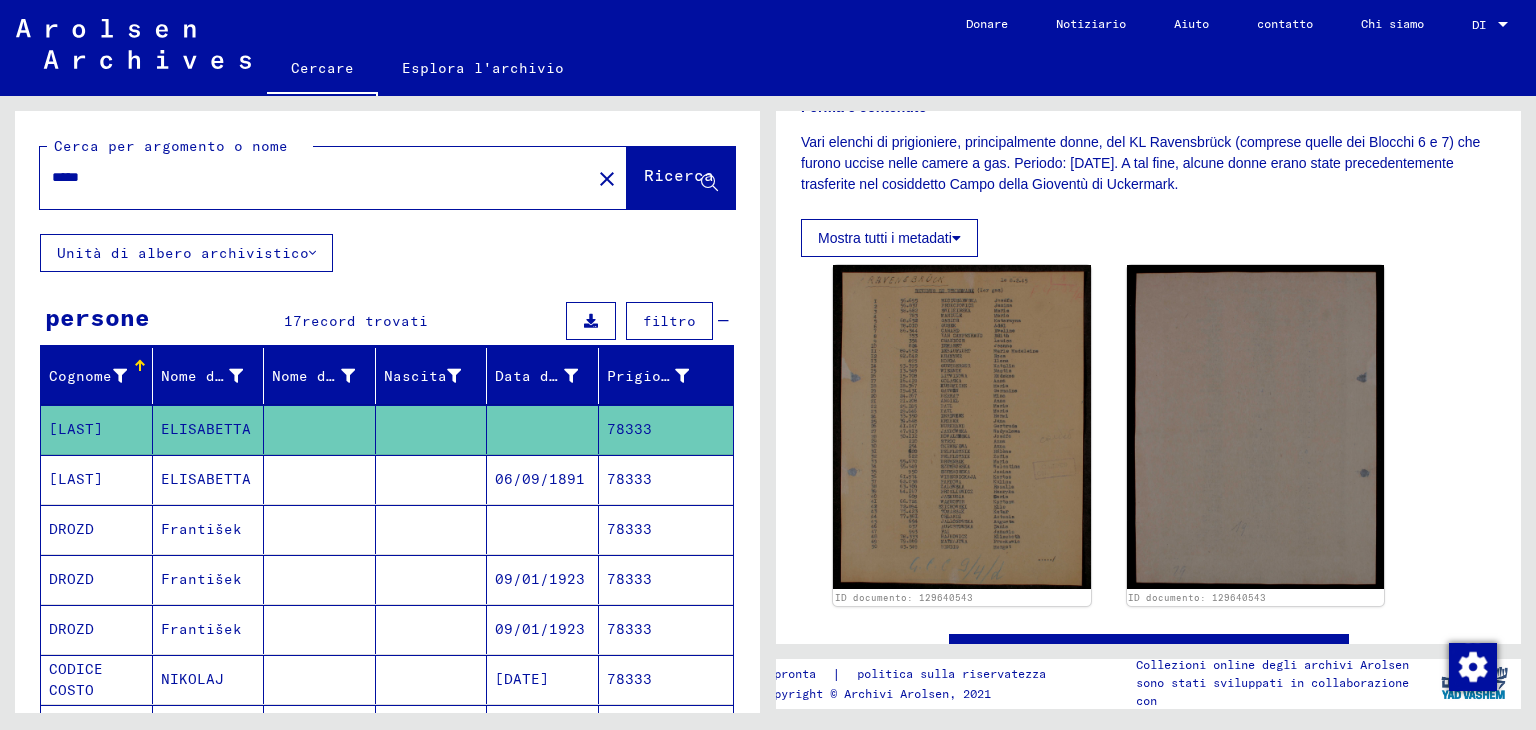scroll, scrollTop: 500, scrollLeft: 0, axis: vertical 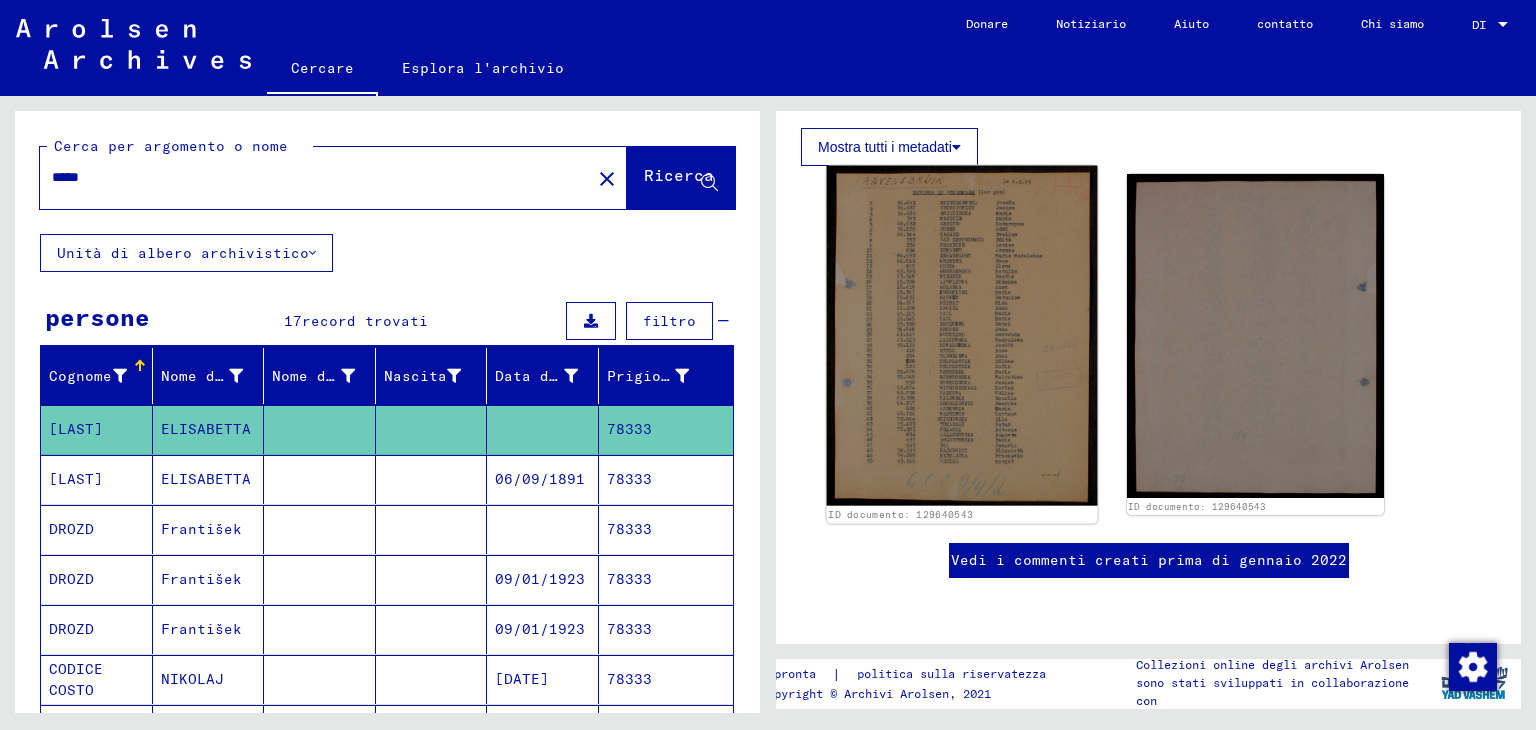 click 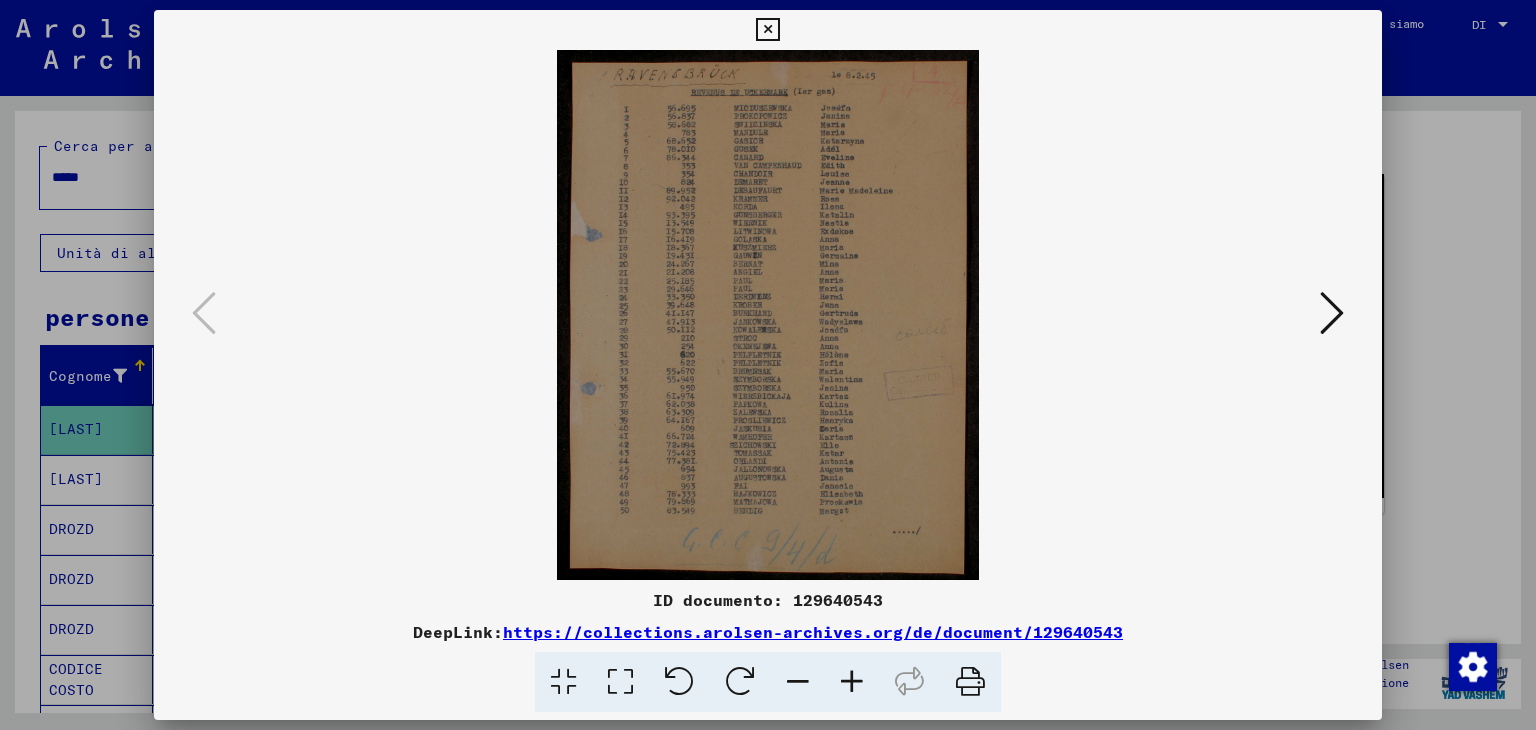 click at bounding box center [852, 682] 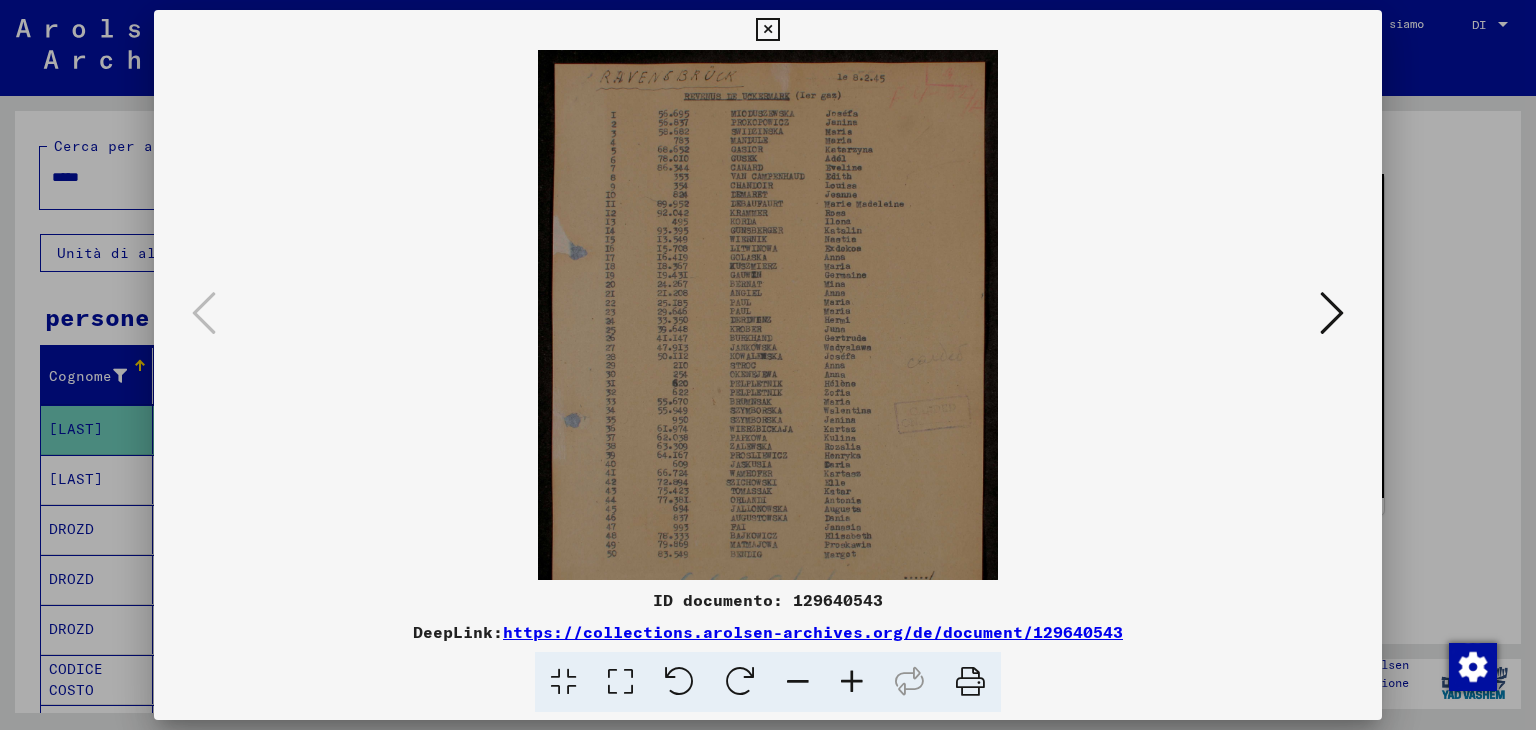 click at bounding box center [852, 682] 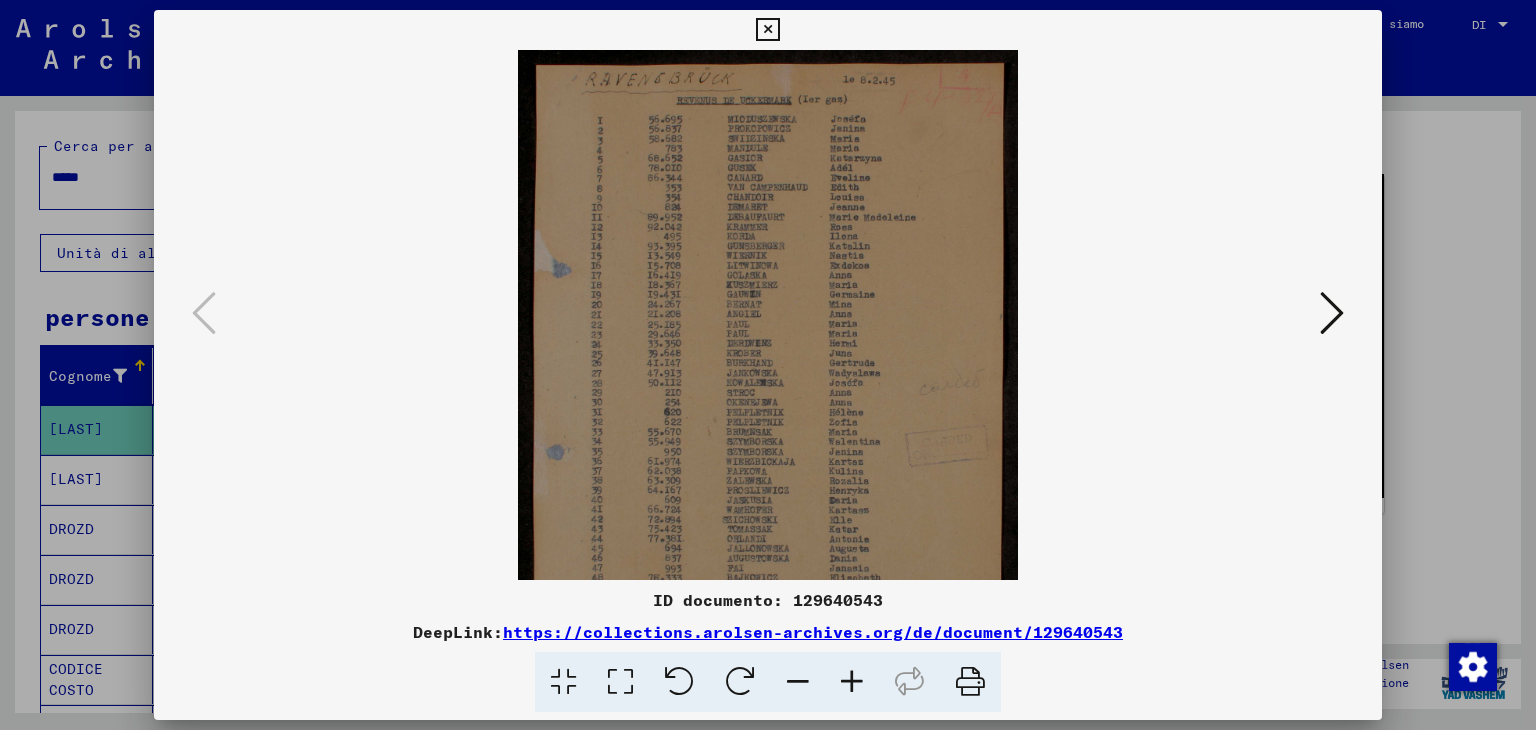 click at bounding box center (852, 682) 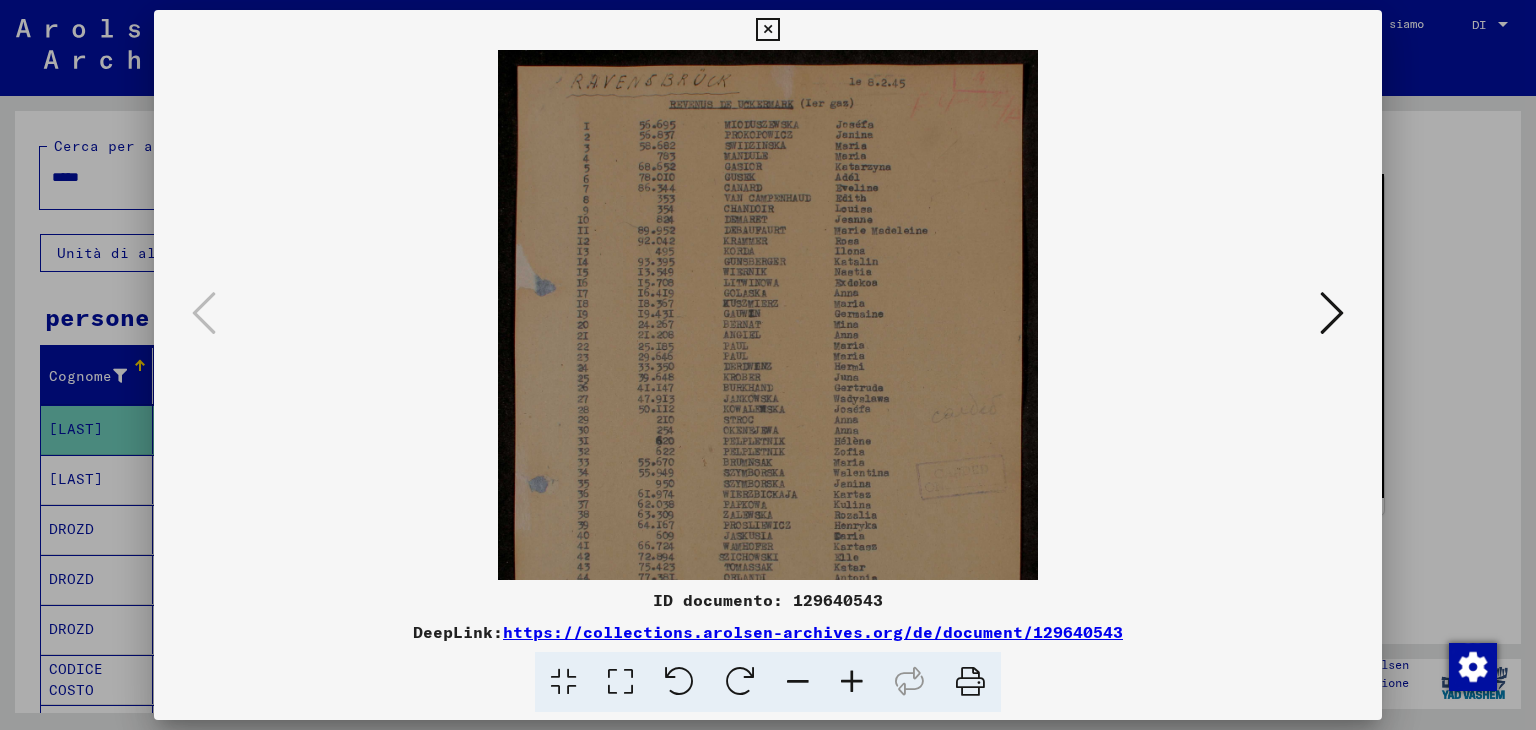click at bounding box center [852, 682] 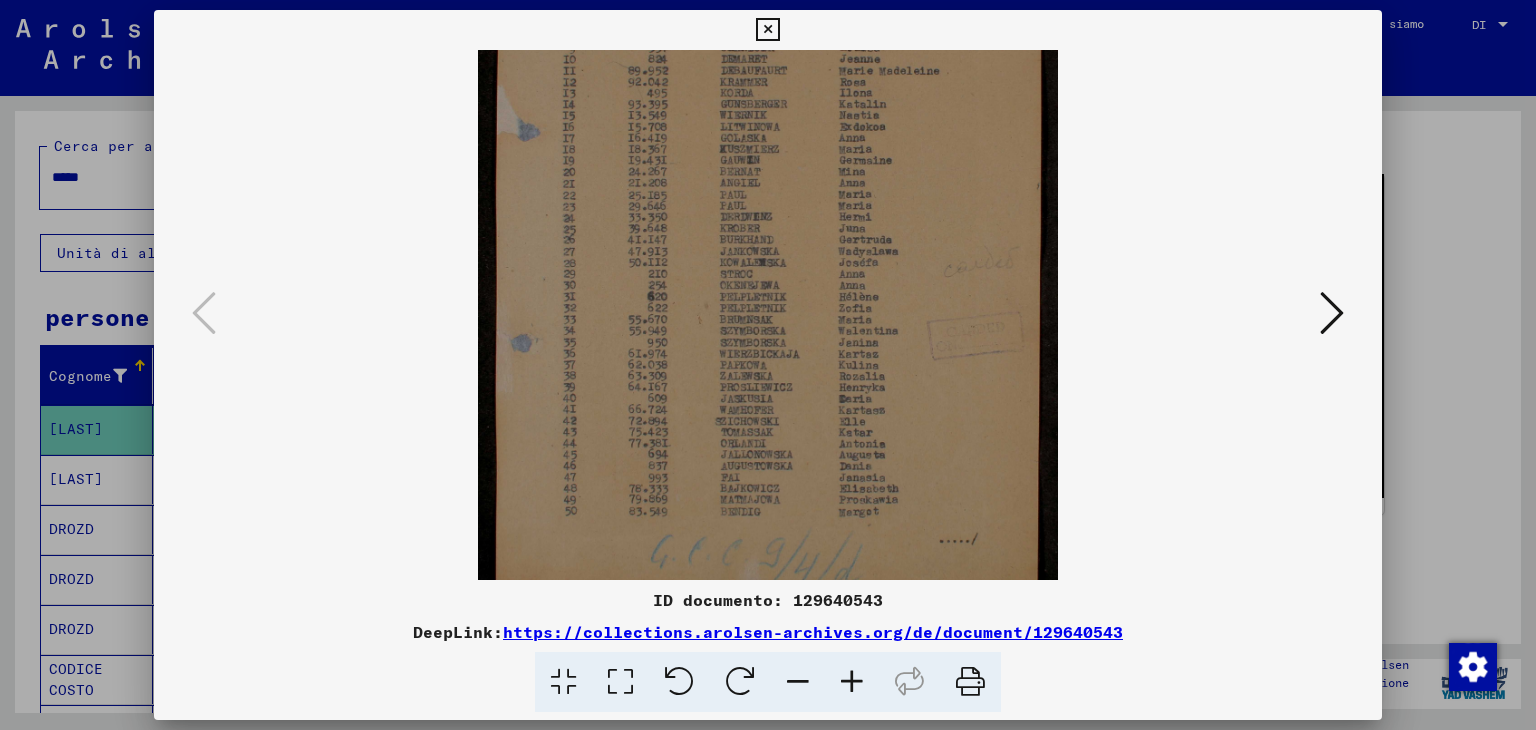 scroll, scrollTop: 189, scrollLeft: 0, axis: vertical 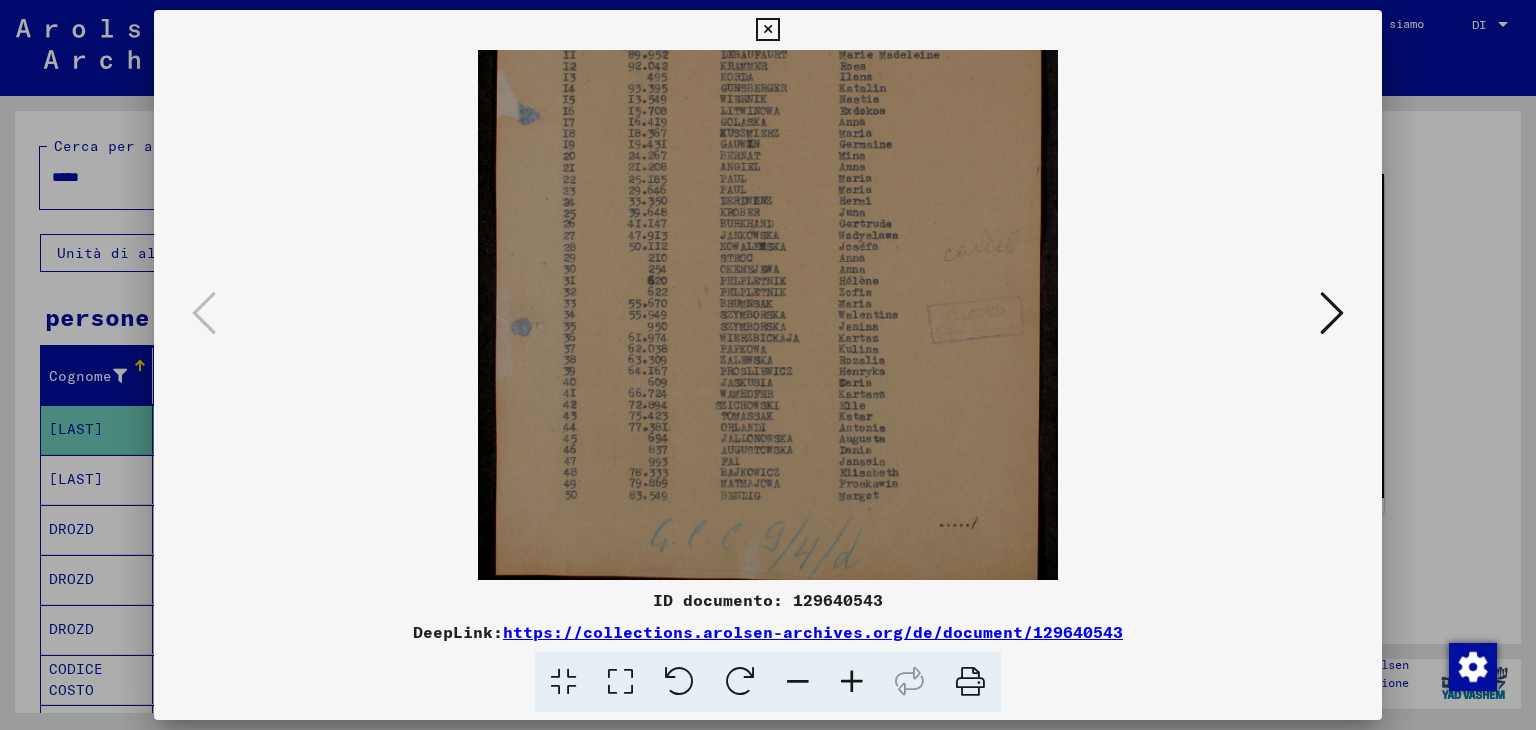 drag, startPoint x: 814, startPoint y: 518, endPoint x: 783, endPoint y: 329, distance: 191.52545 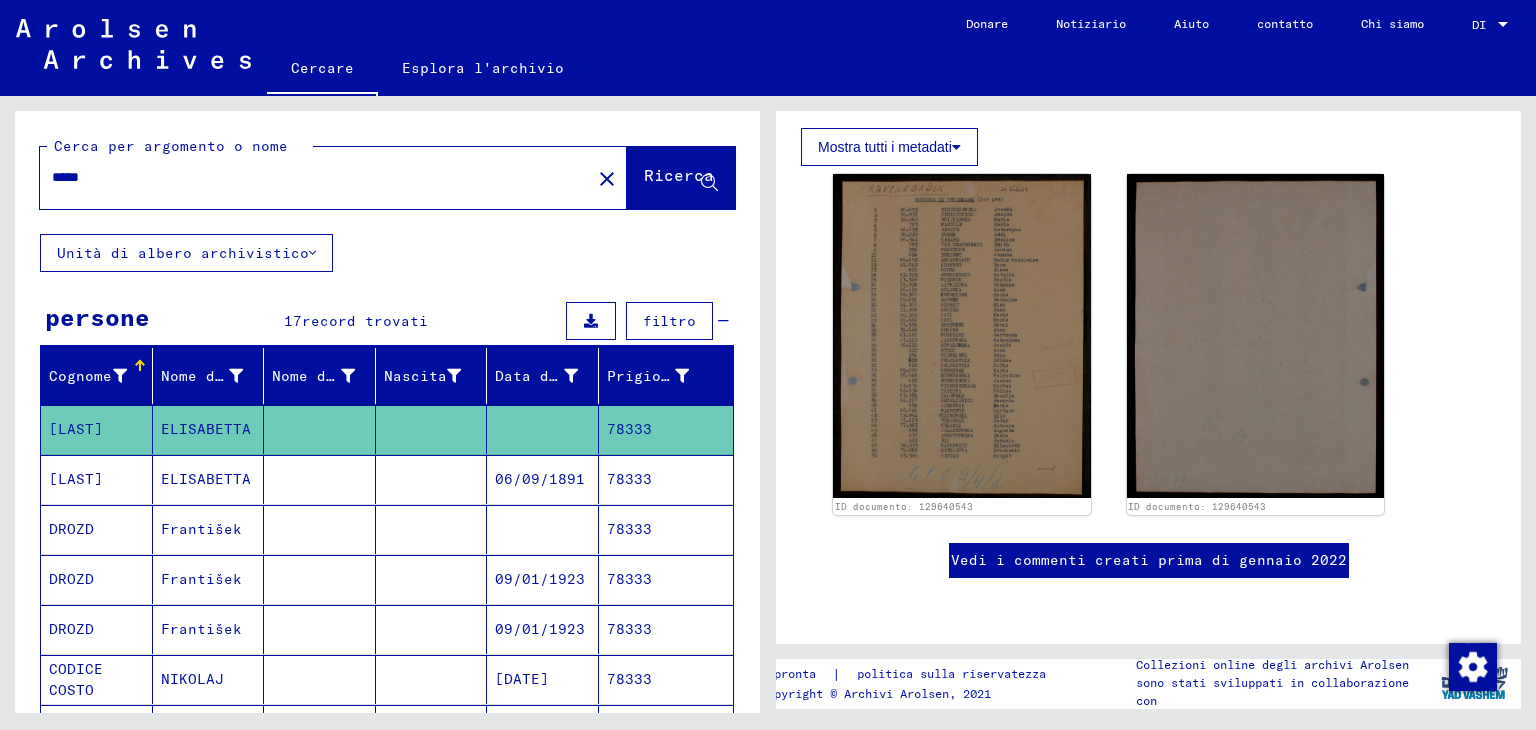 click on "78333" at bounding box center (629, 529) 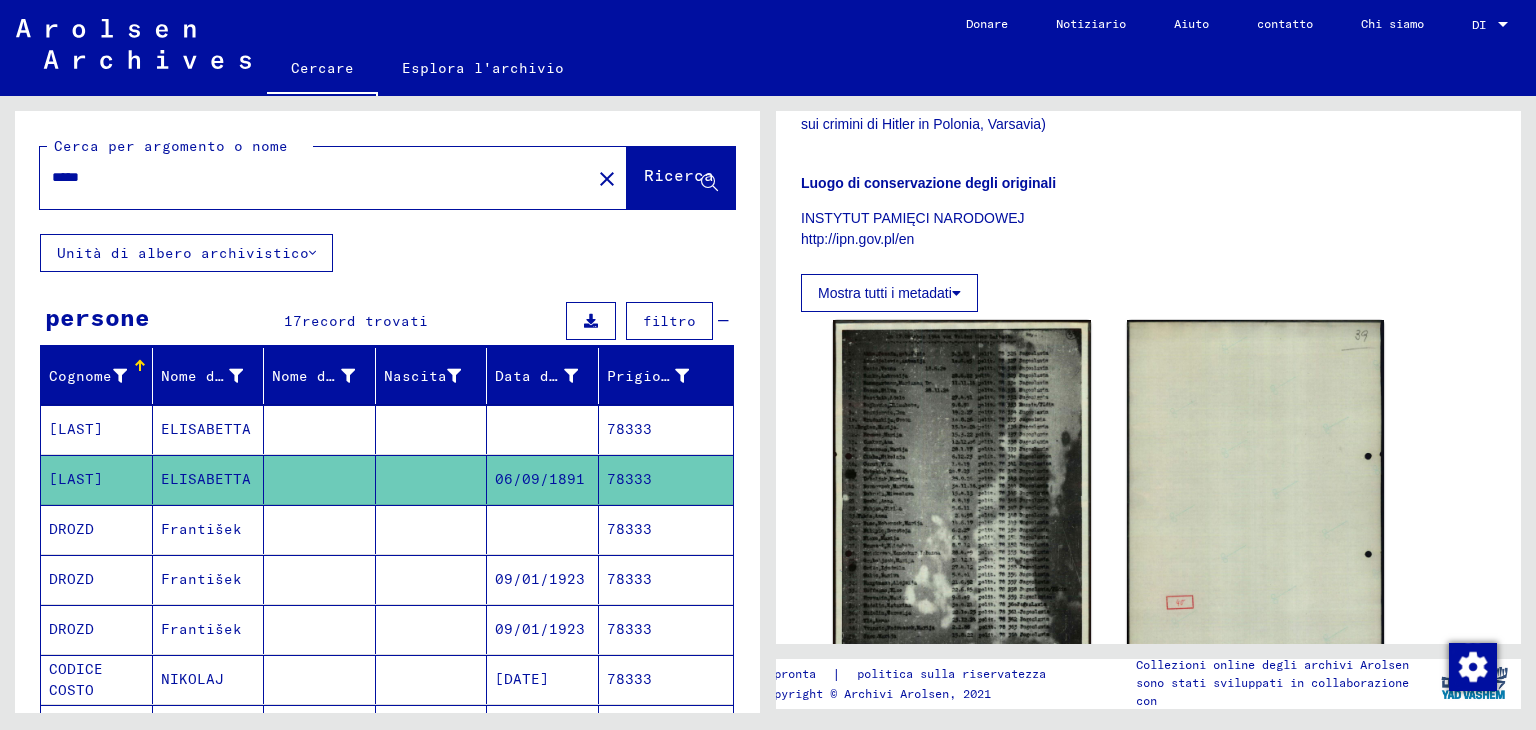scroll, scrollTop: 900, scrollLeft: 0, axis: vertical 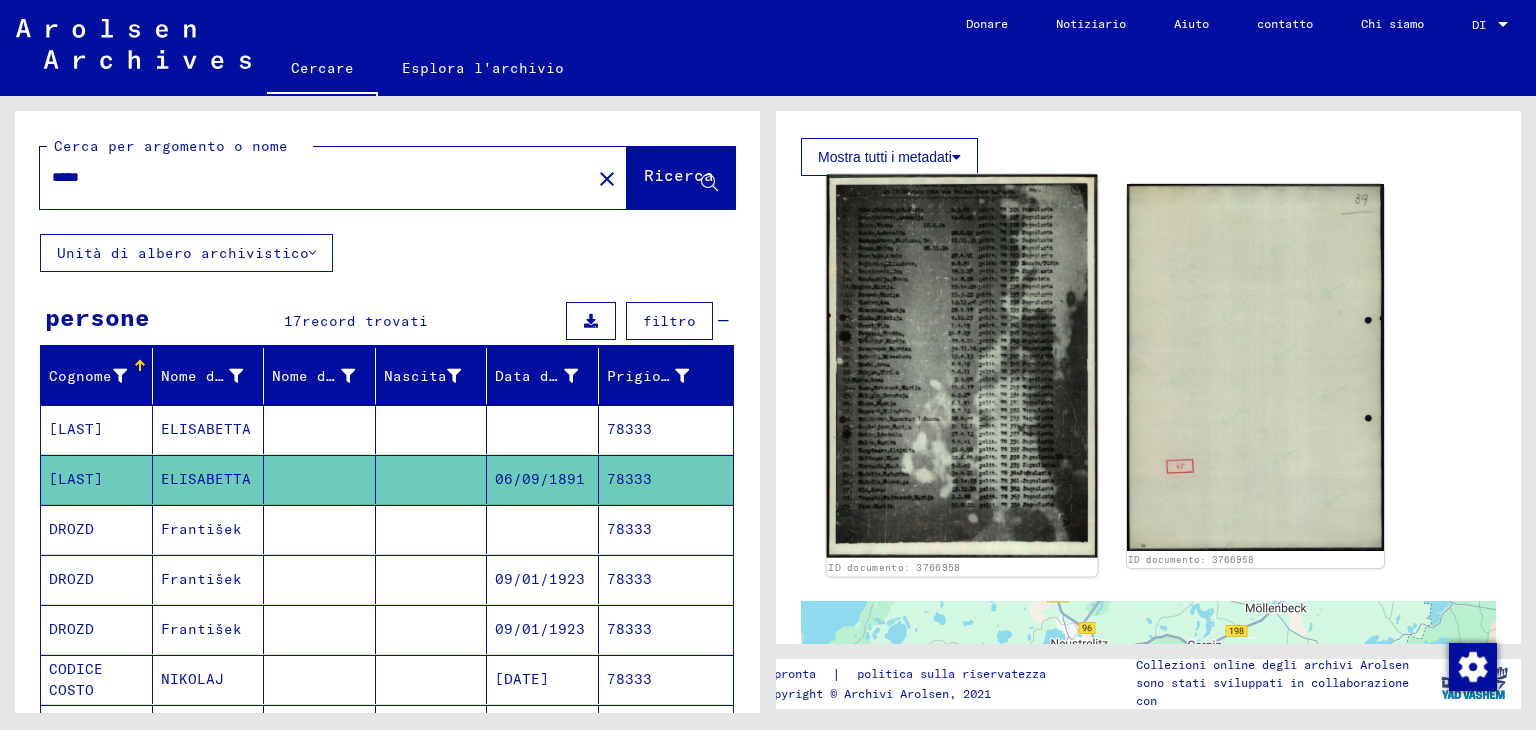 click 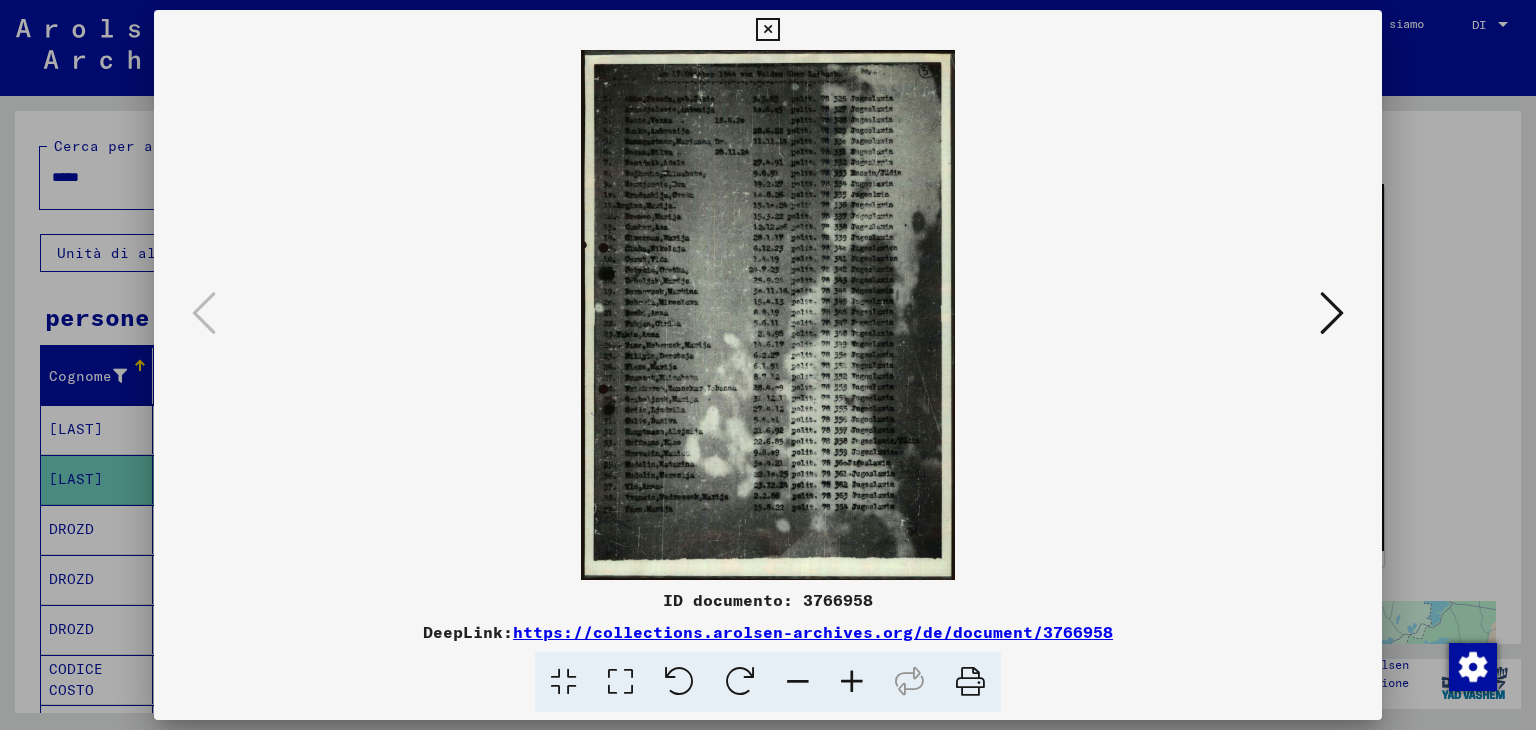 click at bounding box center (852, 682) 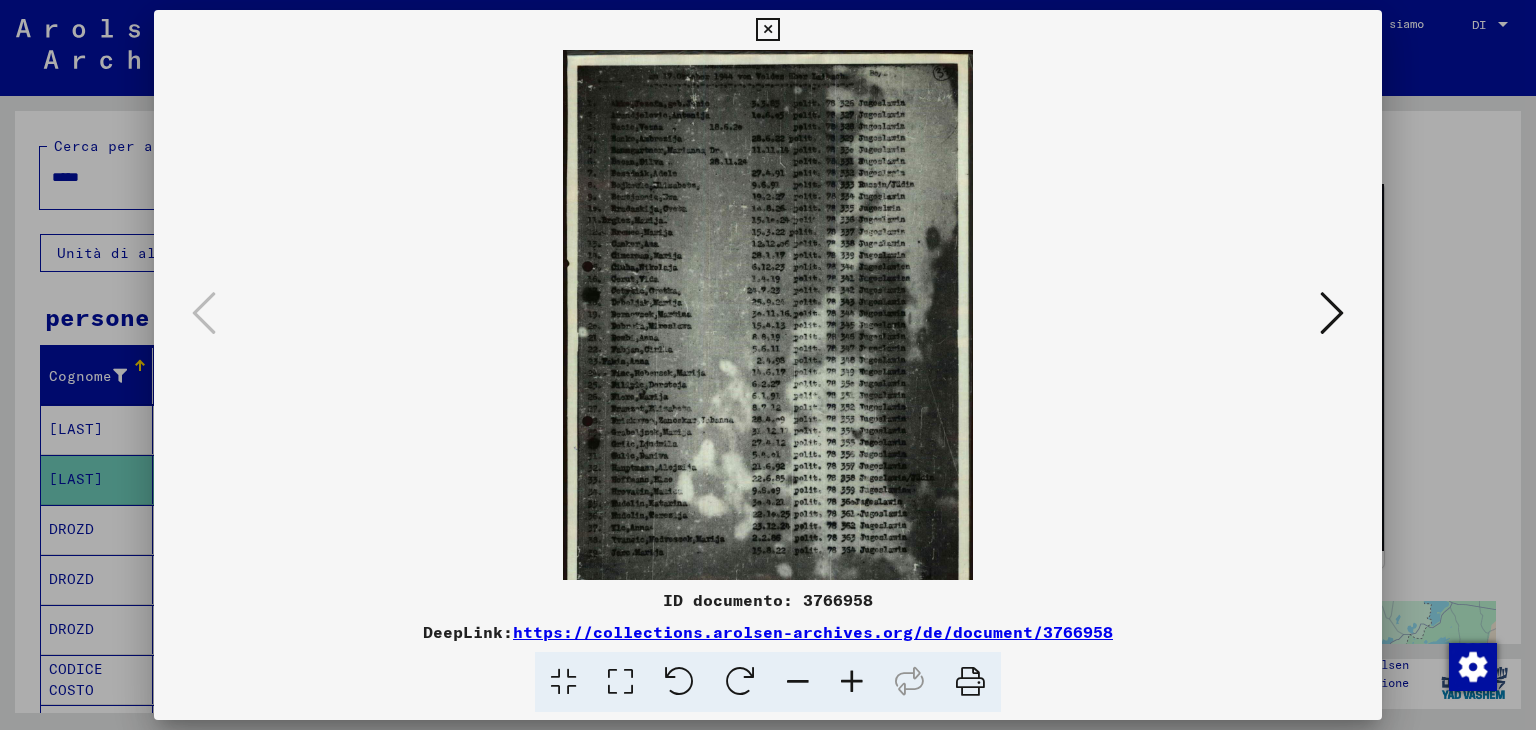 click at bounding box center (852, 682) 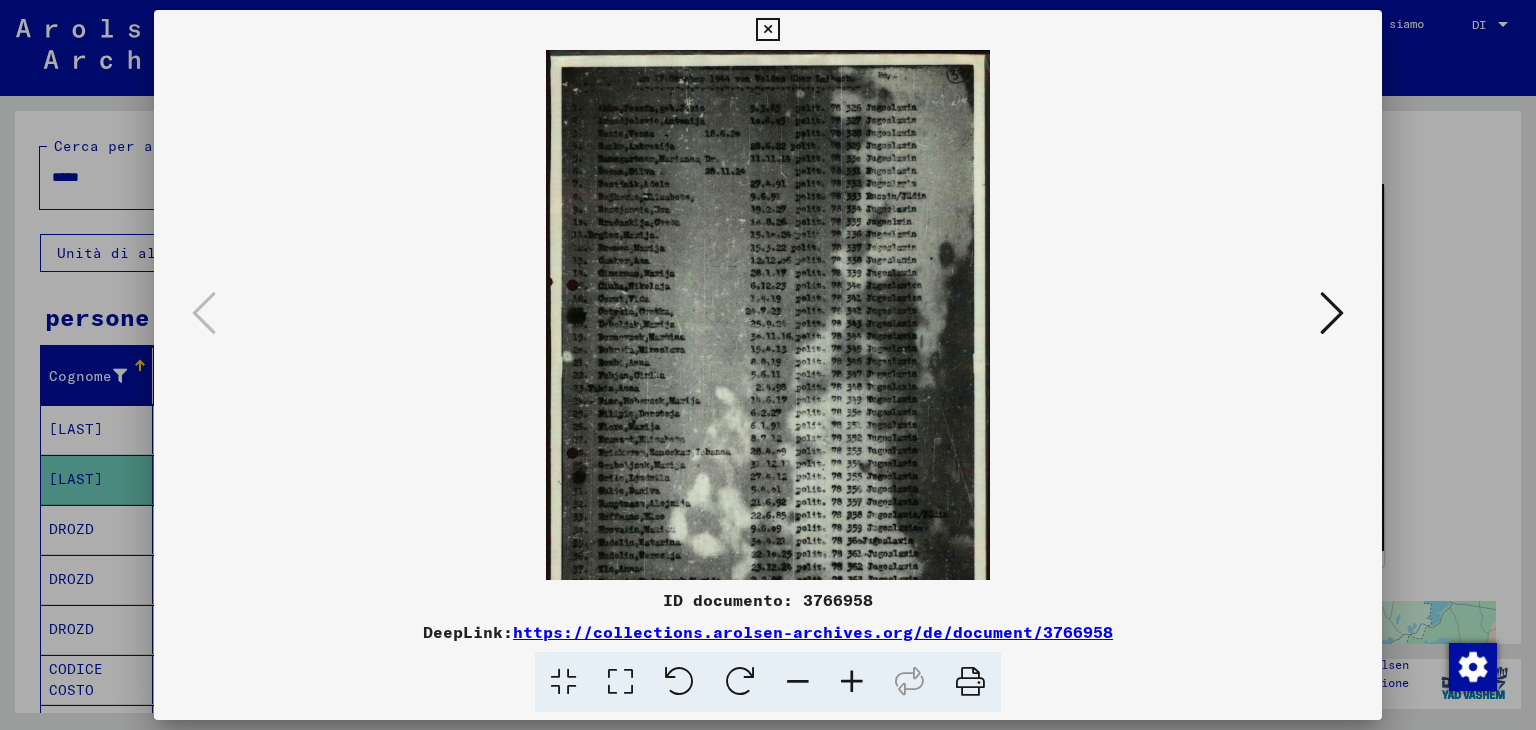 click at bounding box center [852, 682] 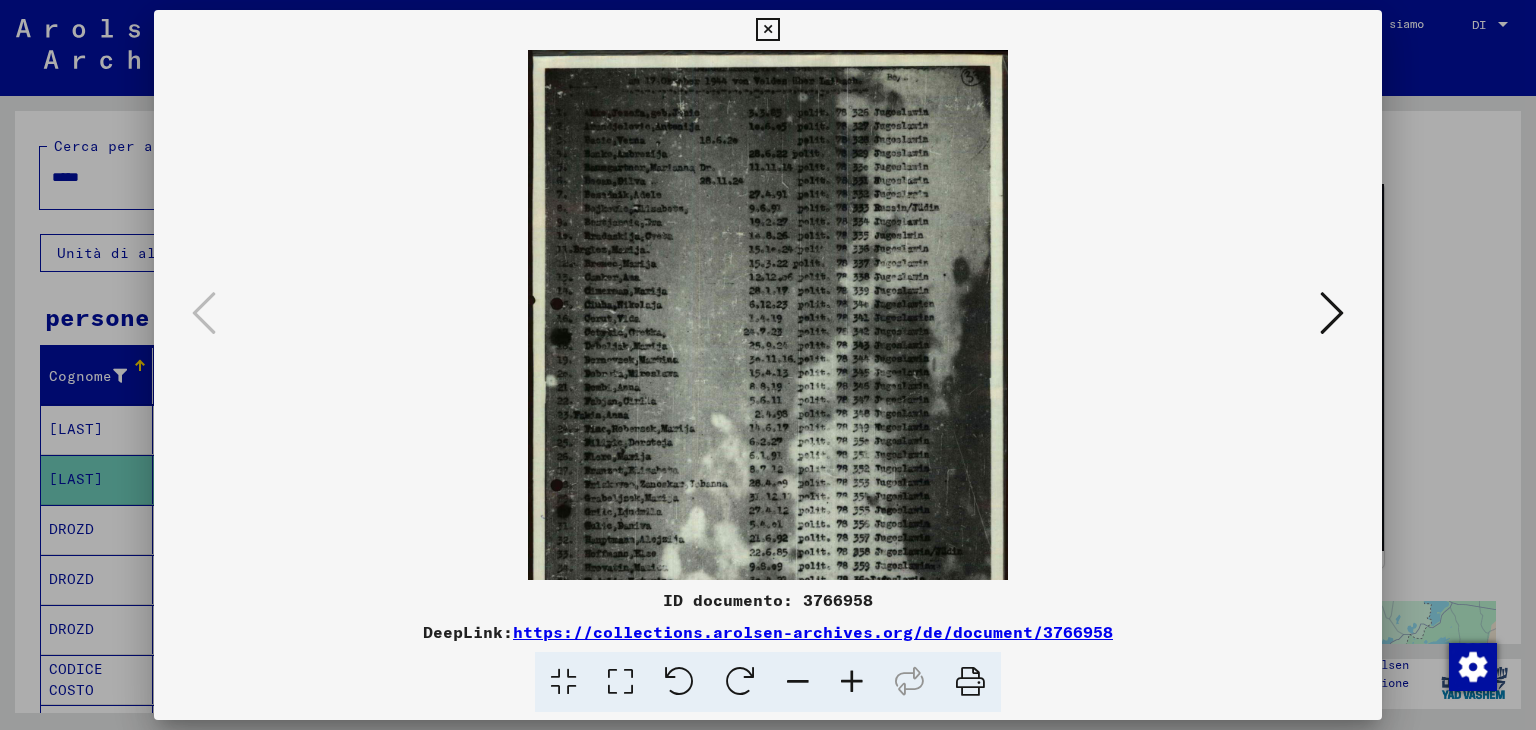 click at bounding box center [852, 682] 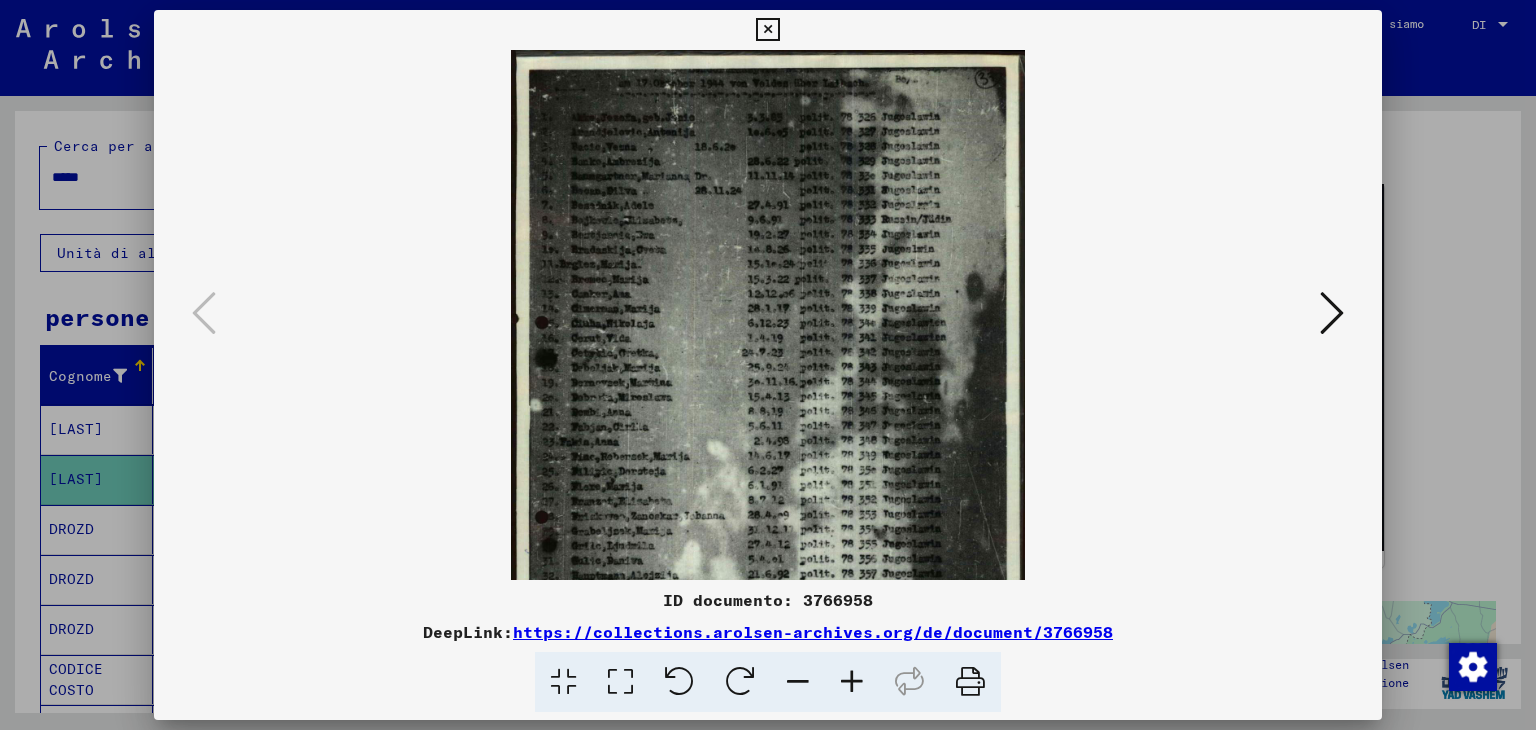 click at bounding box center [852, 682] 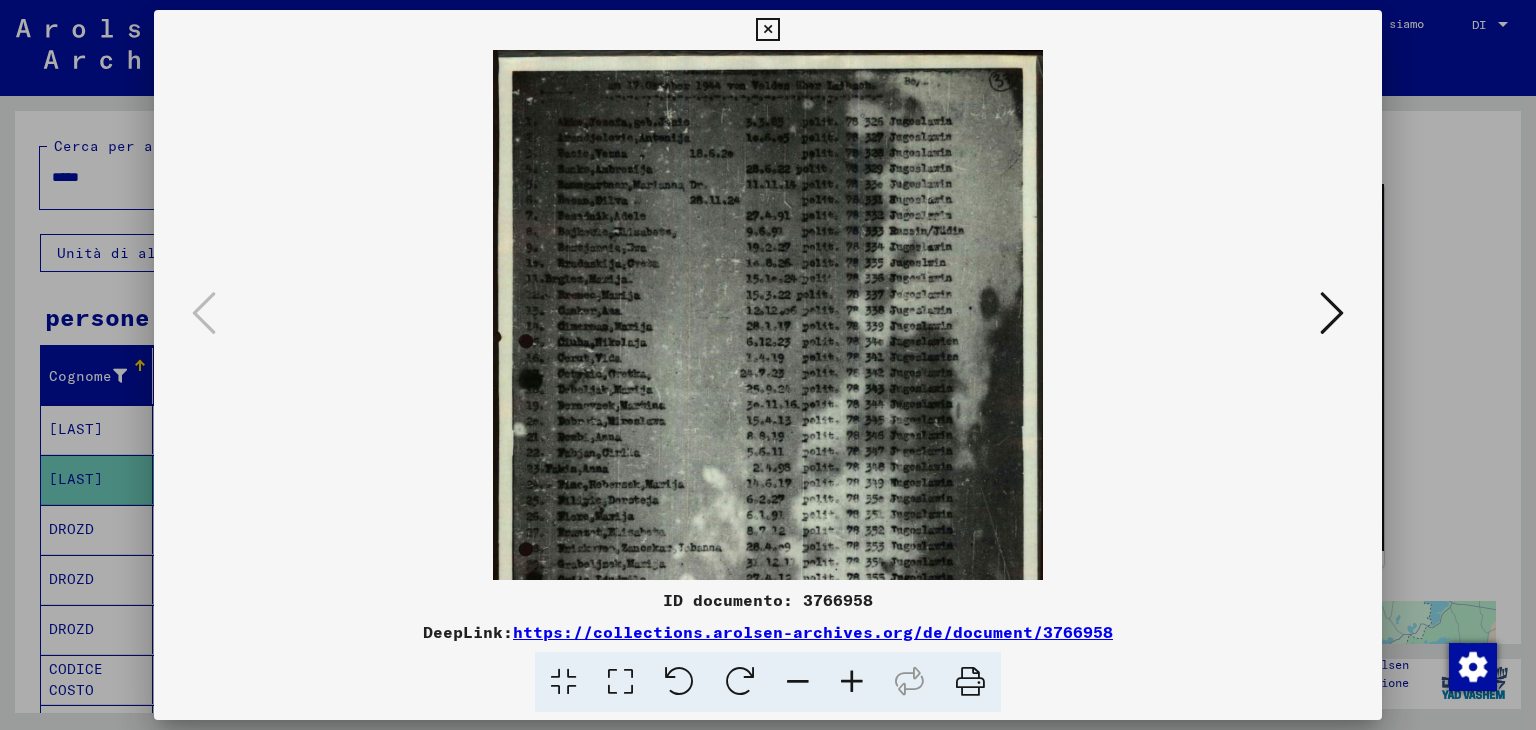 click at bounding box center (852, 682) 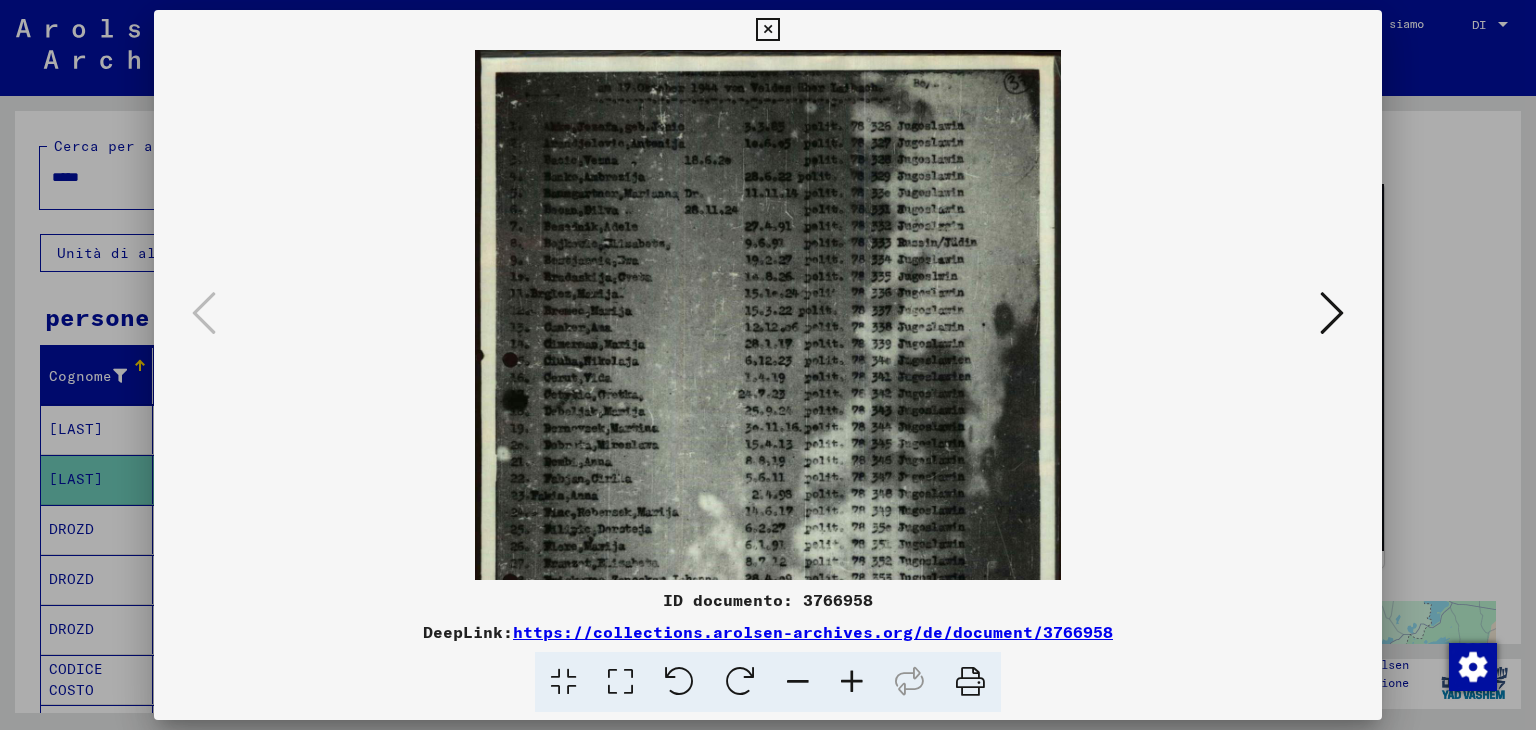 click at bounding box center [852, 682] 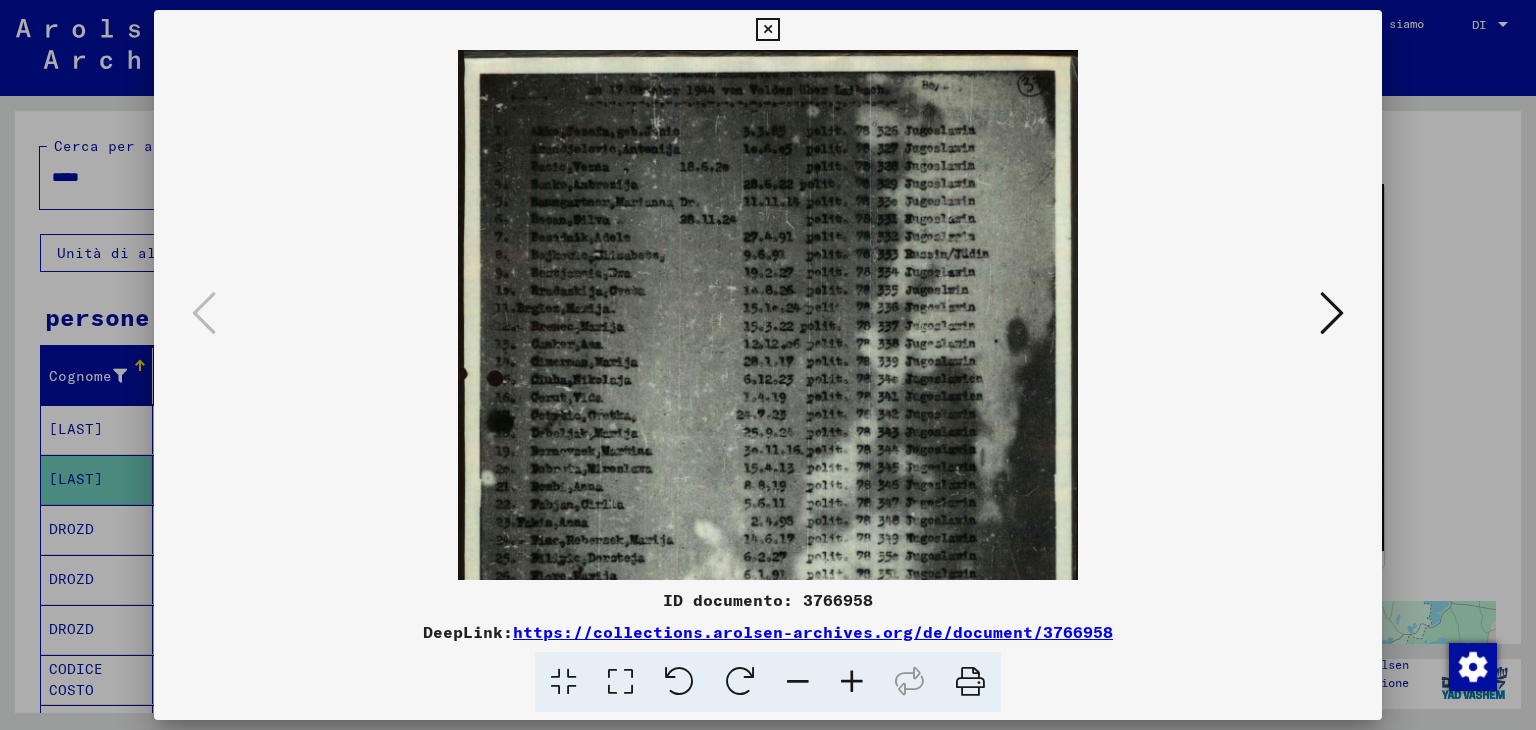 click at bounding box center (852, 682) 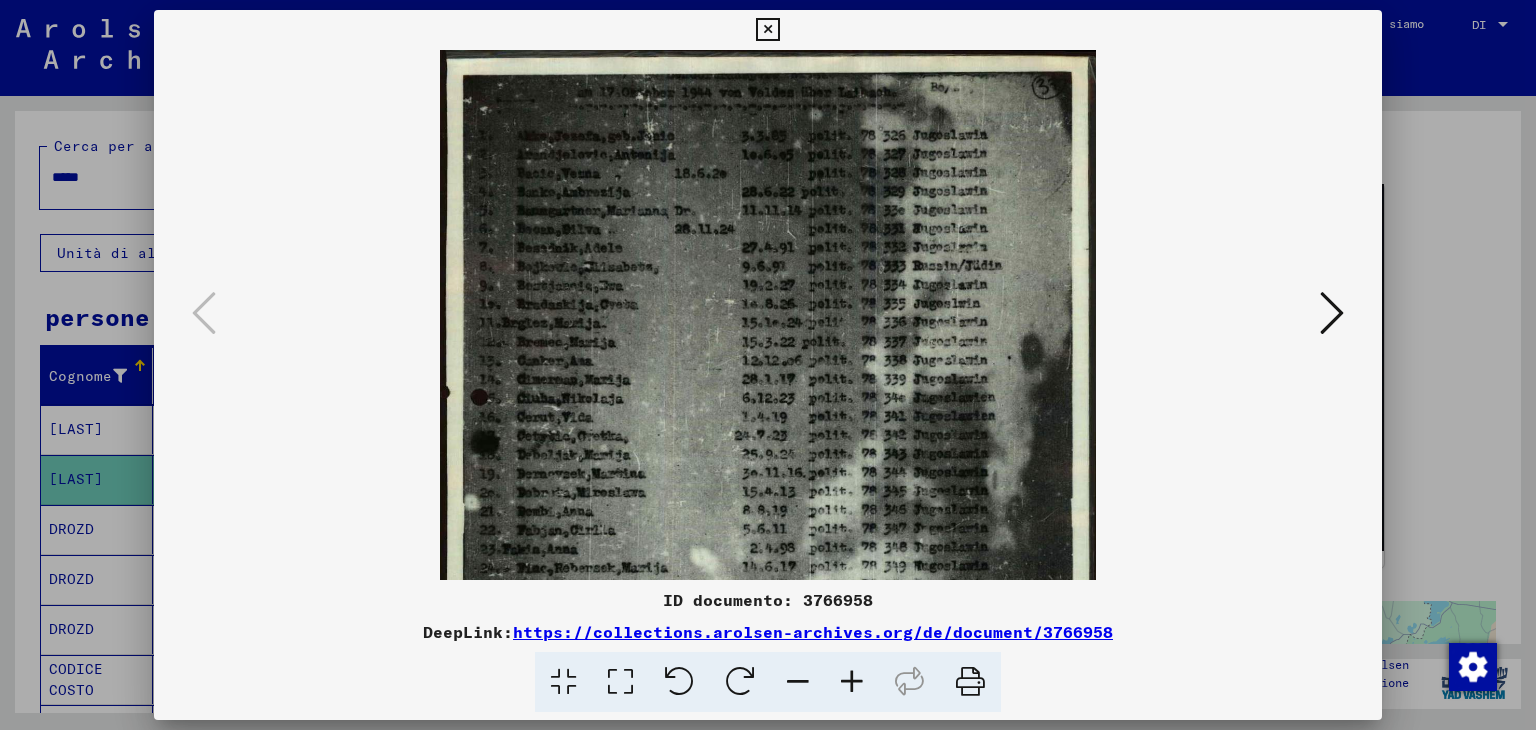 click at bounding box center (852, 682) 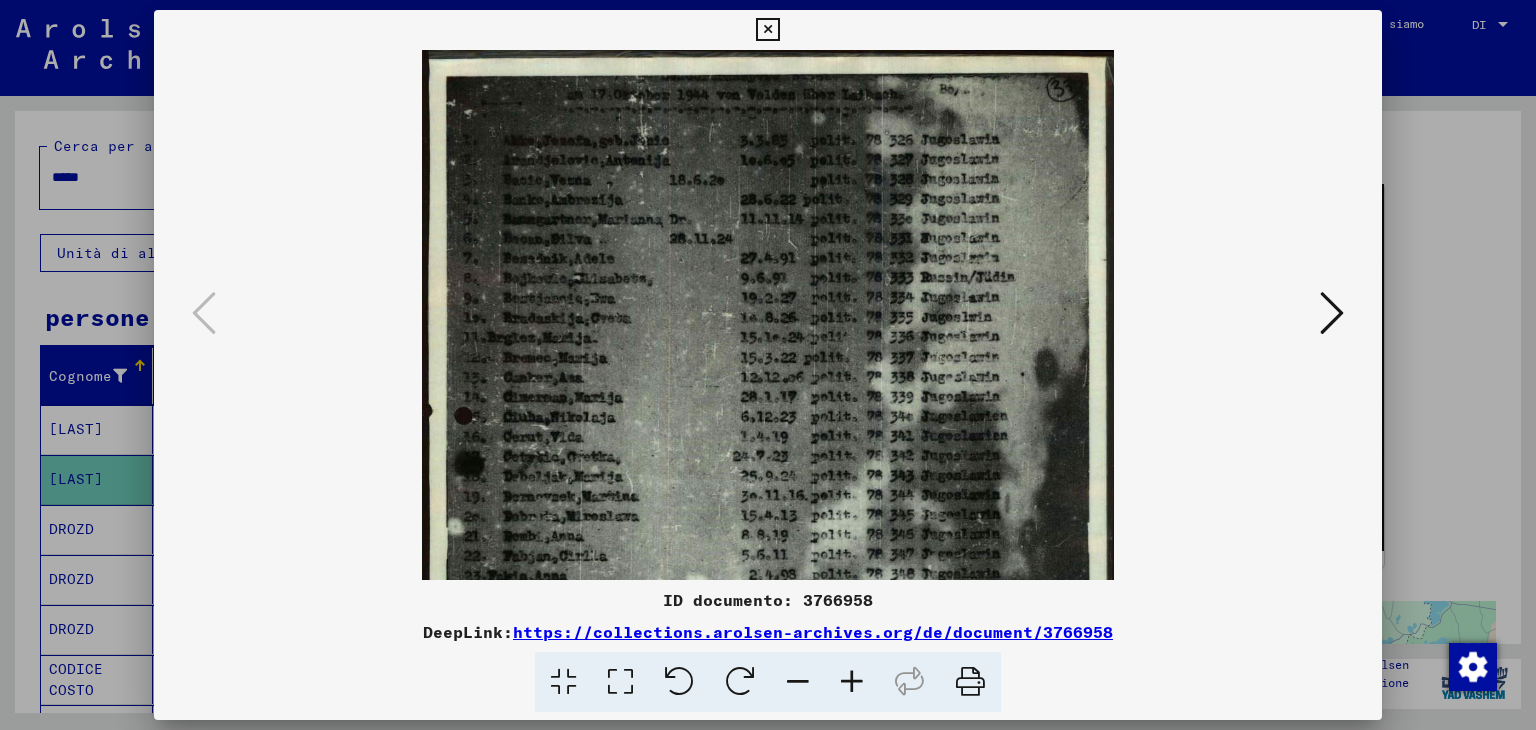 click at bounding box center [852, 682] 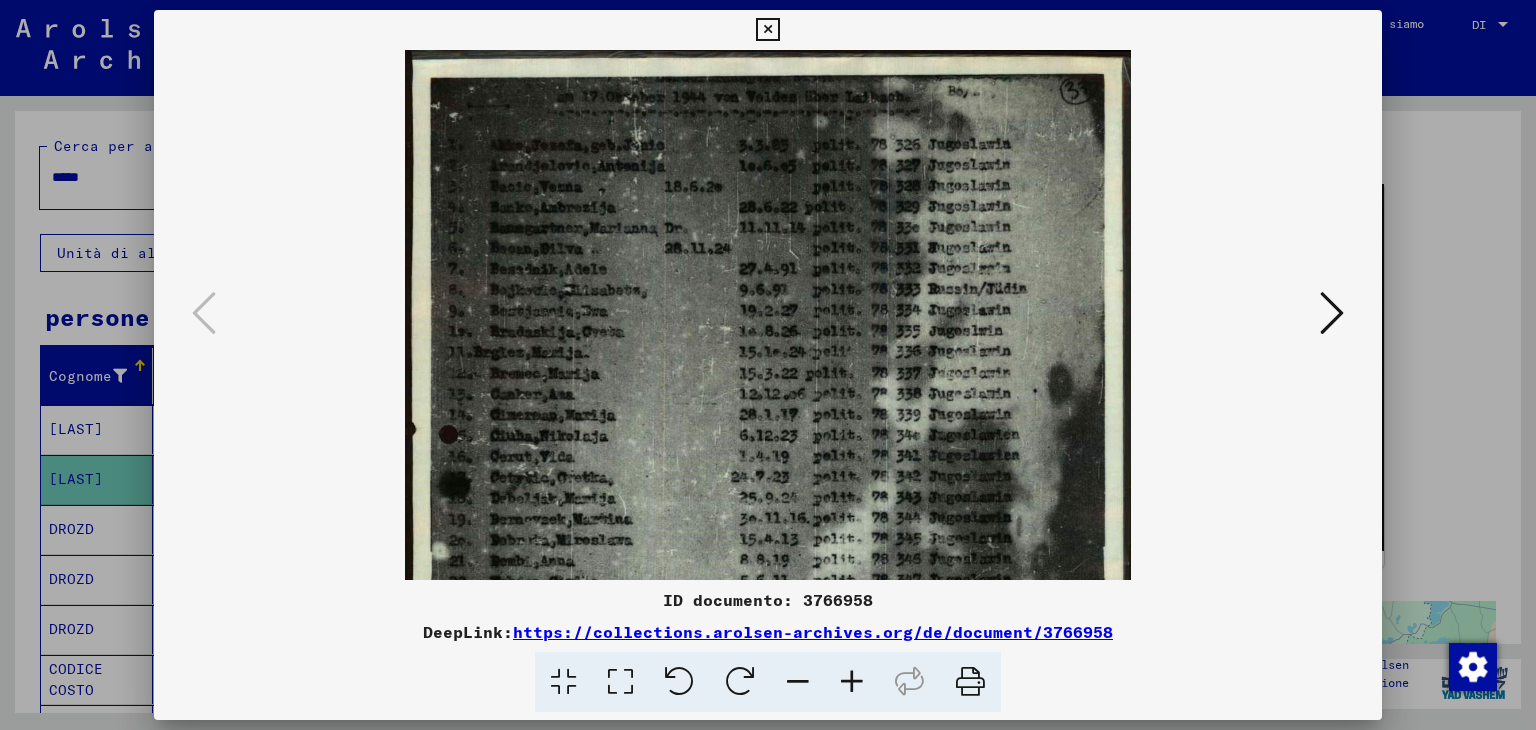 click at bounding box center [852, 682] 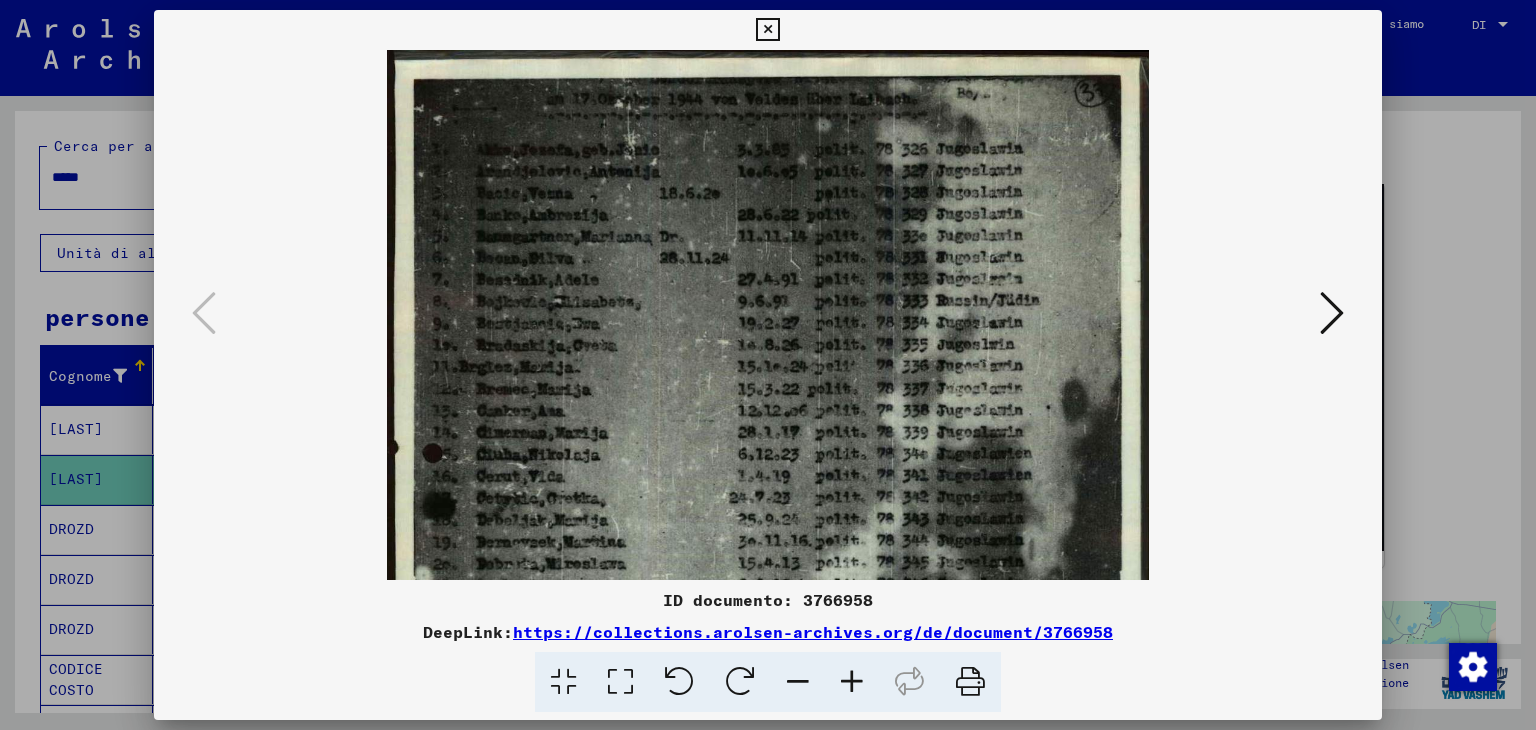 click at bounding box center (852, 682) 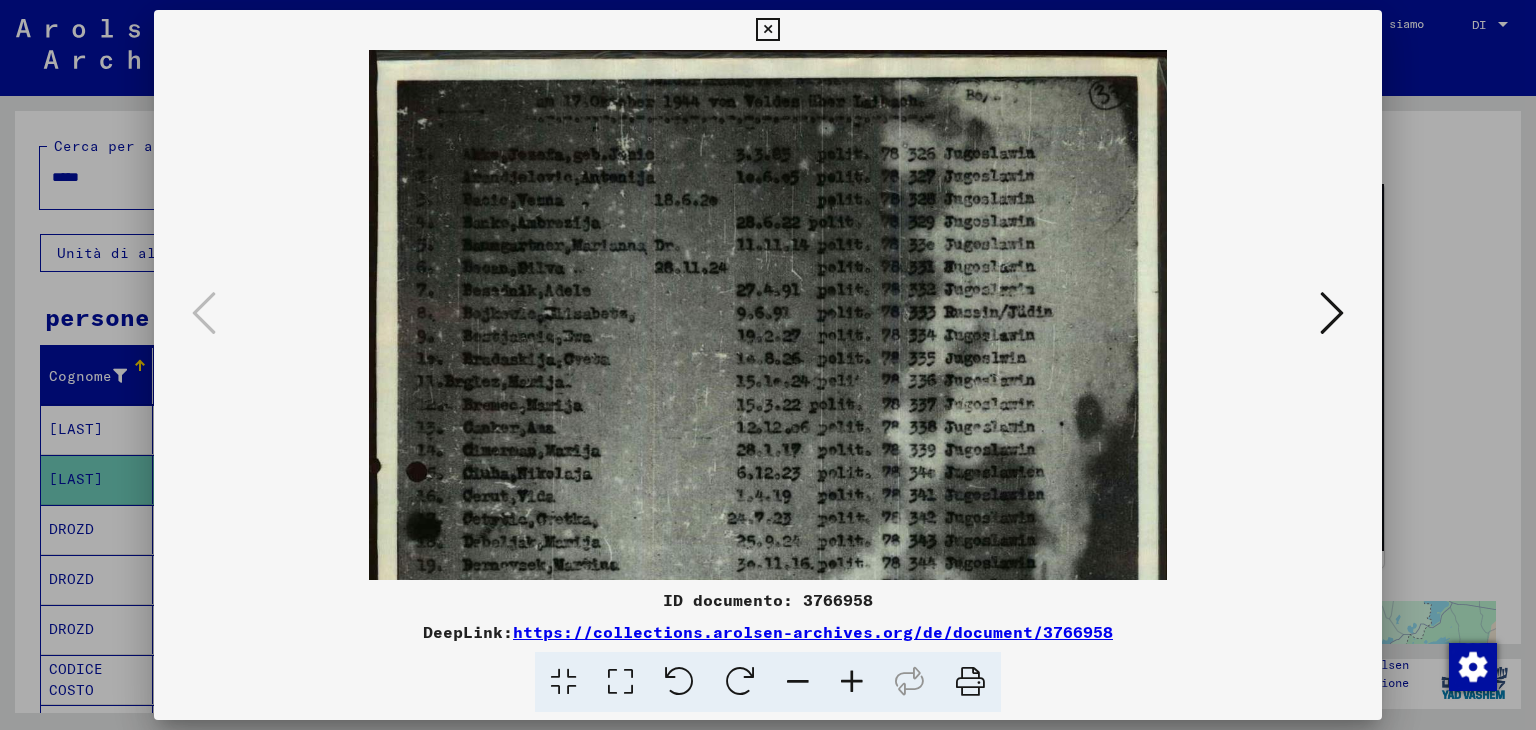 click at bounding box center (767, 30) 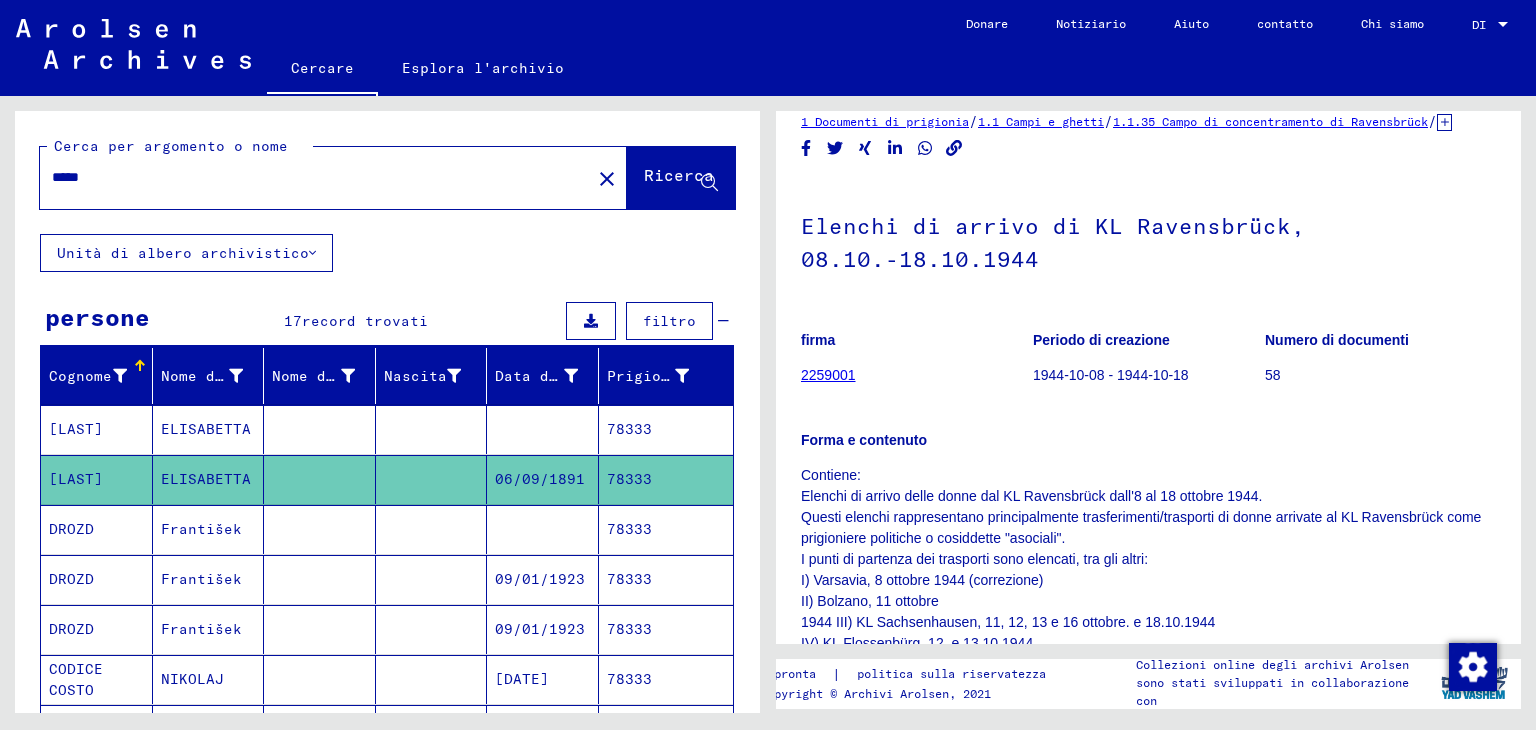 scroll, scrollTop: 0, scrollLeft: 0, axis: both 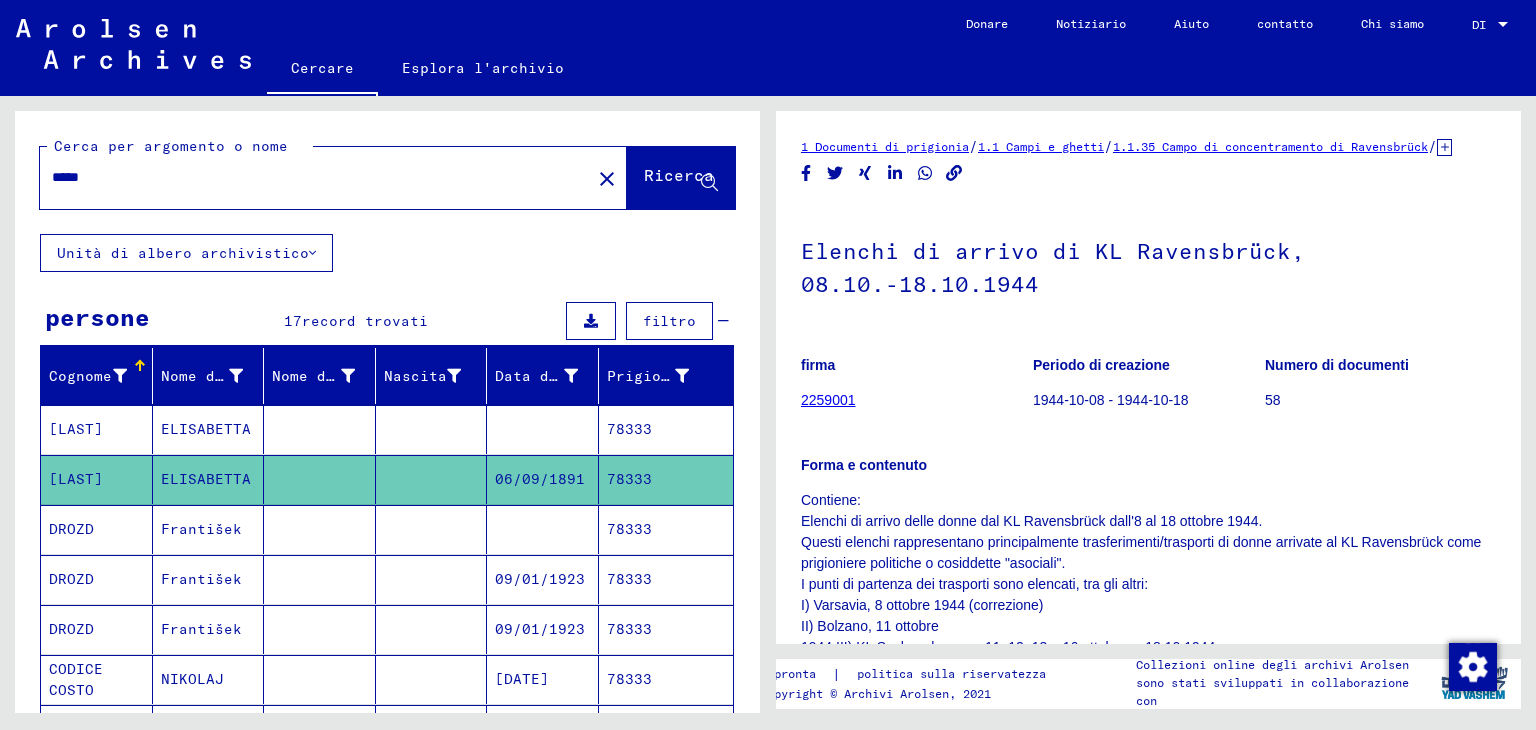 click on "*****" at bounding box center [315, 177] 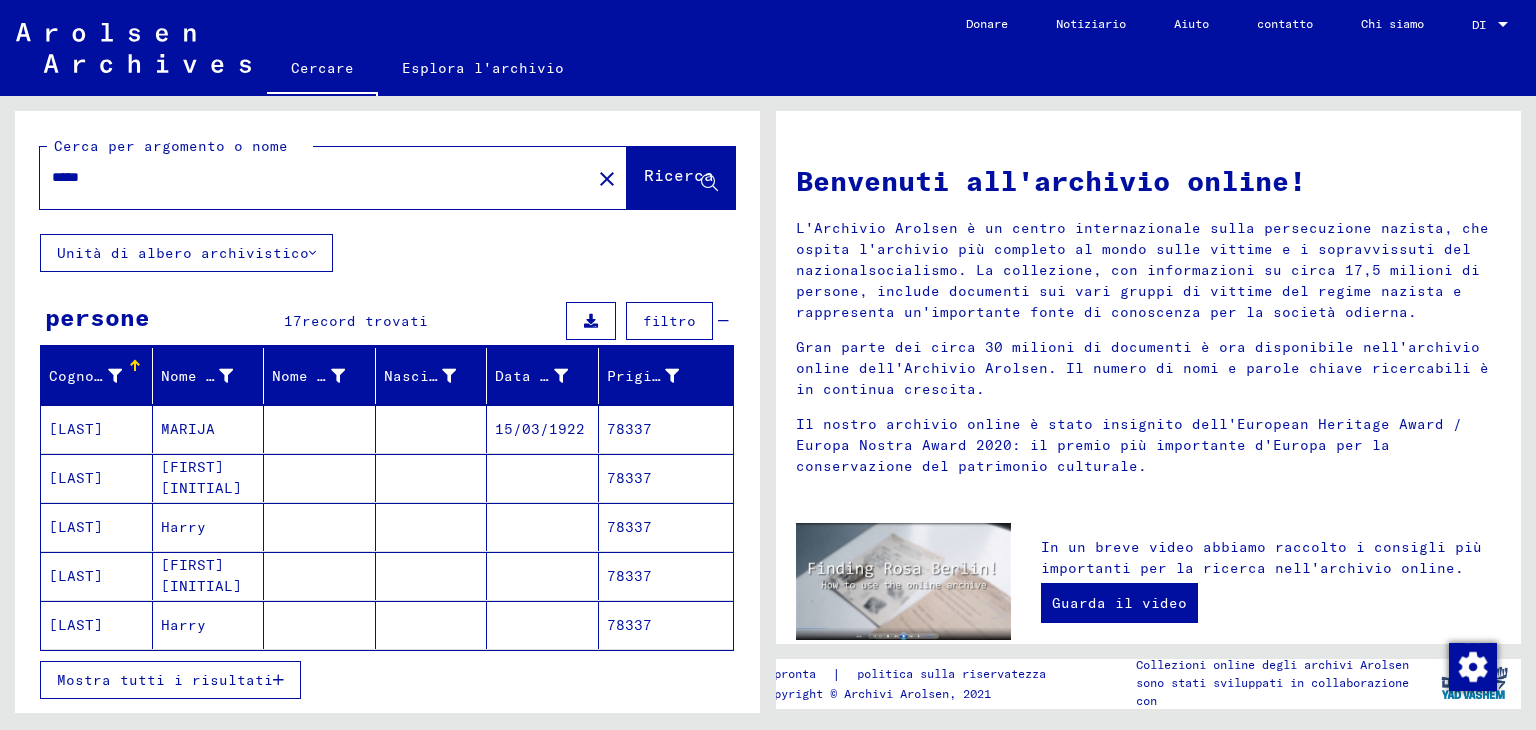 click on "Mostra tutti i risultati" at bounding box center (165, 680) 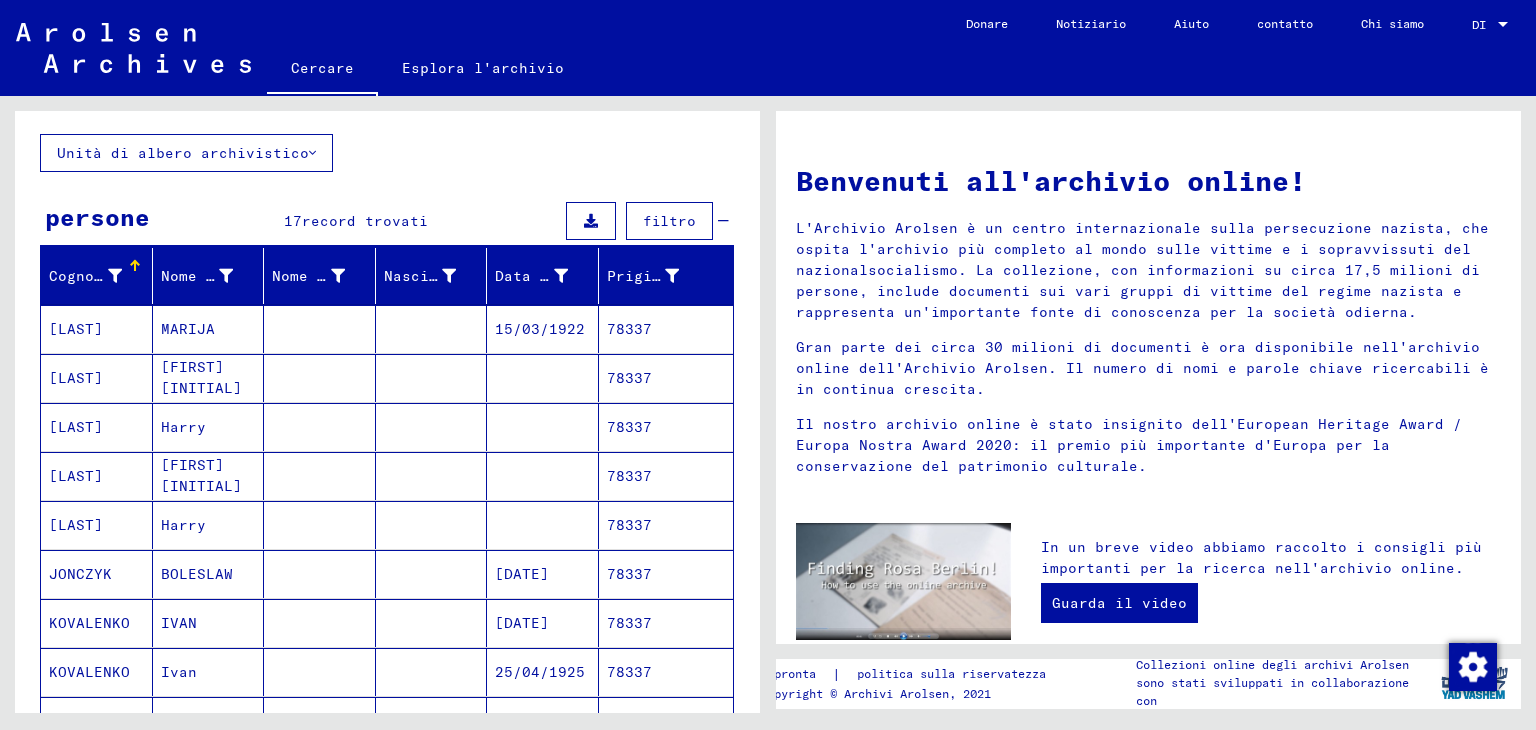 scroll, scrollTop: 0, scrollLeft: 0, axis: both 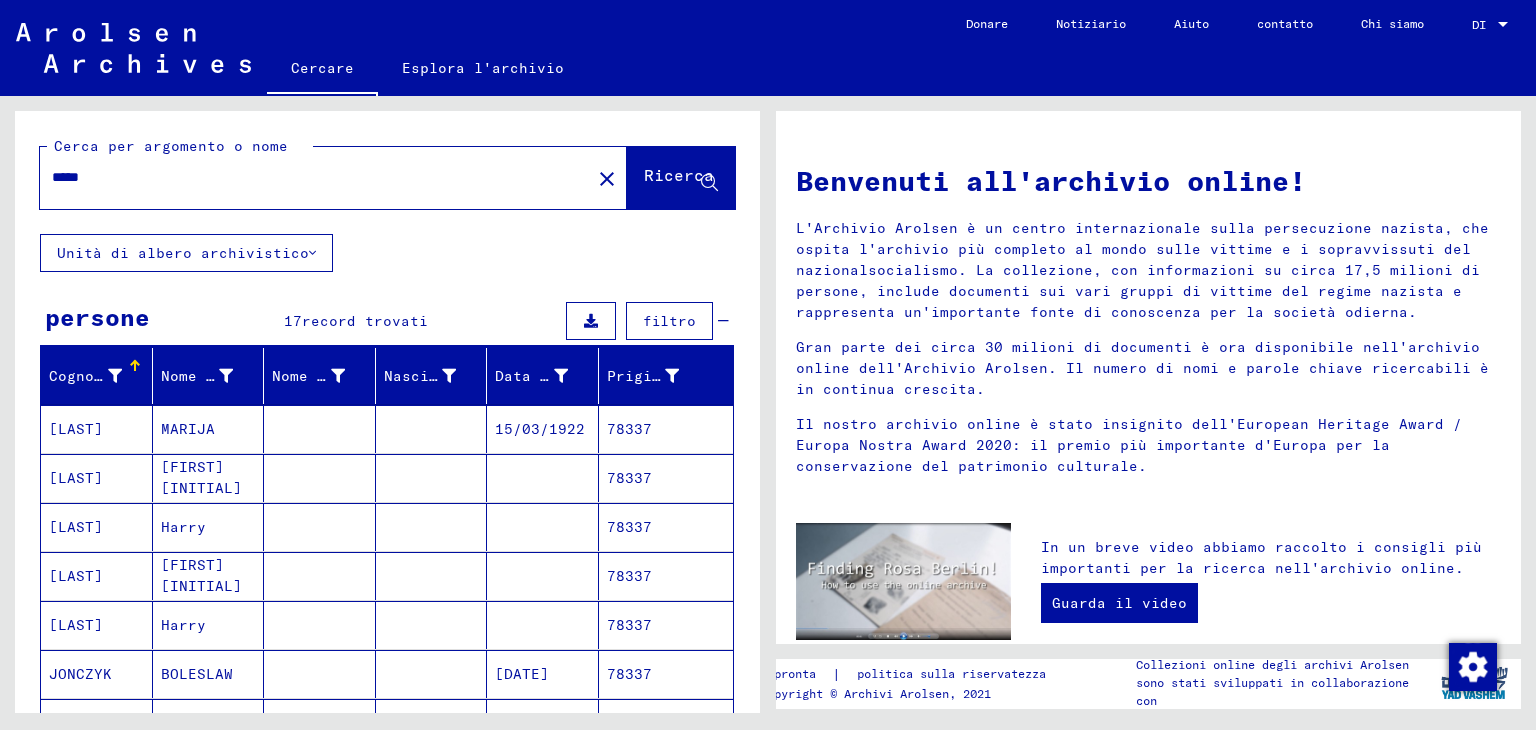 drag, startPoint x: 108, startPoint y: 174, endPoint x: 0, endPoint y: 174, distance: 108 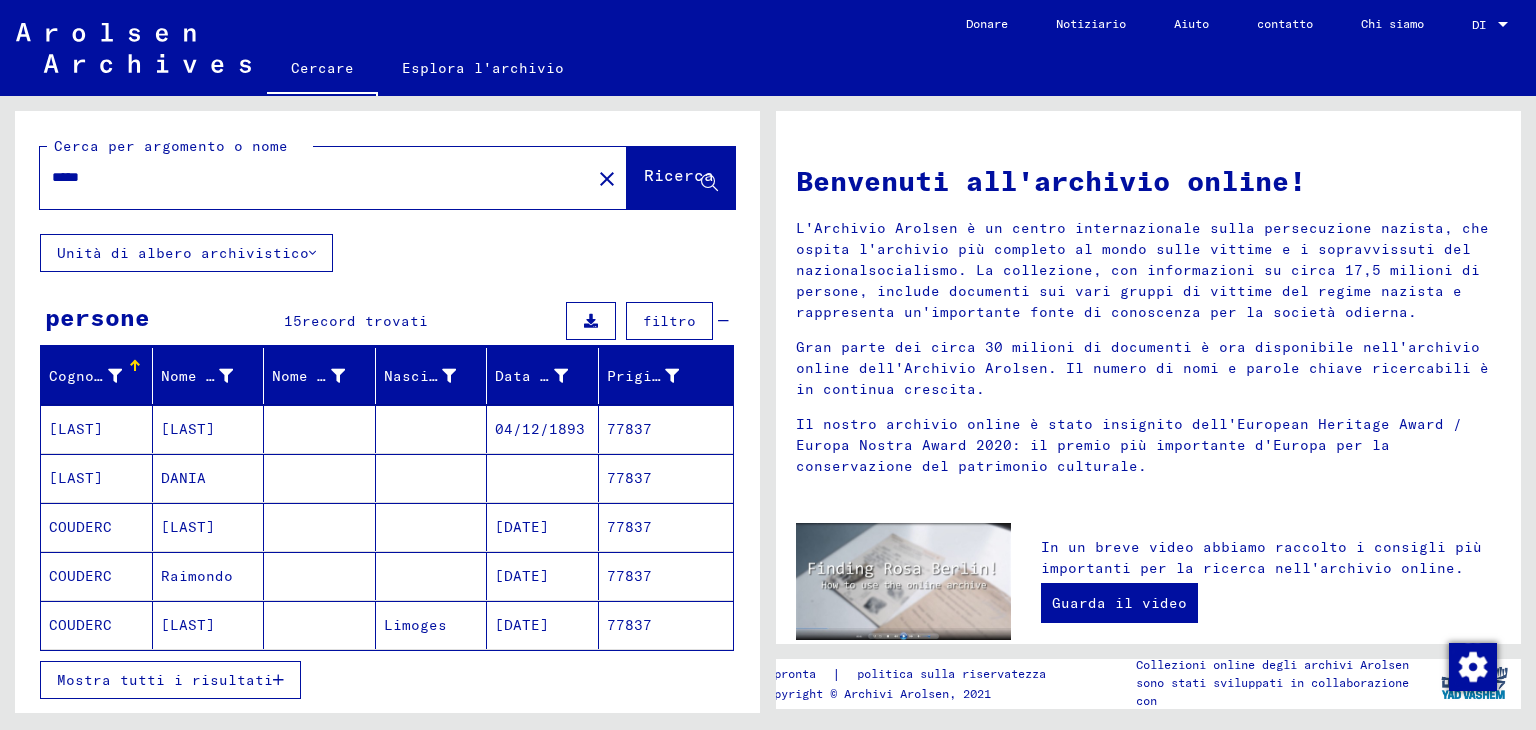 click on "77837" at bounding box center [629, 478] 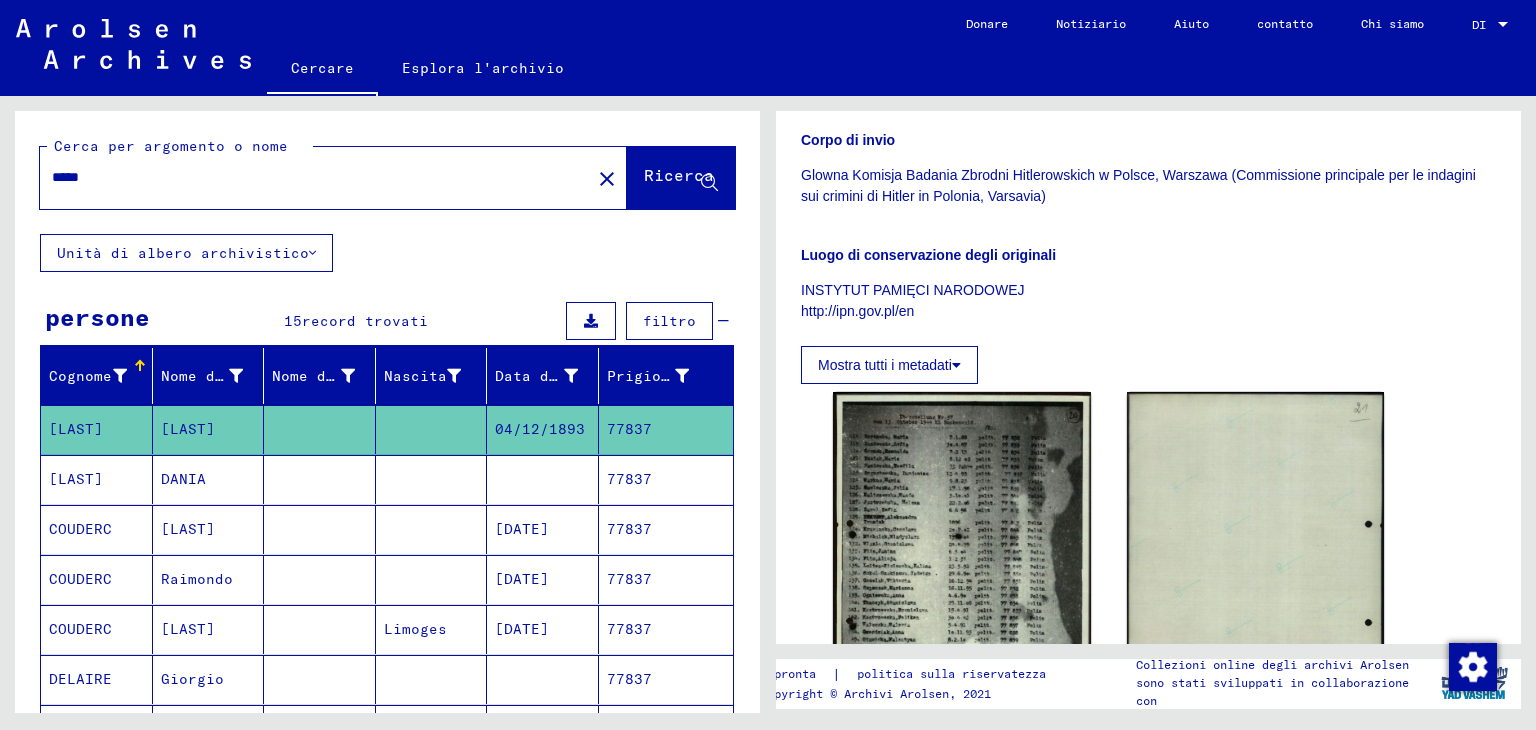 scroll, scrollTop: 700, scrollLeft: 0, axis: vertical 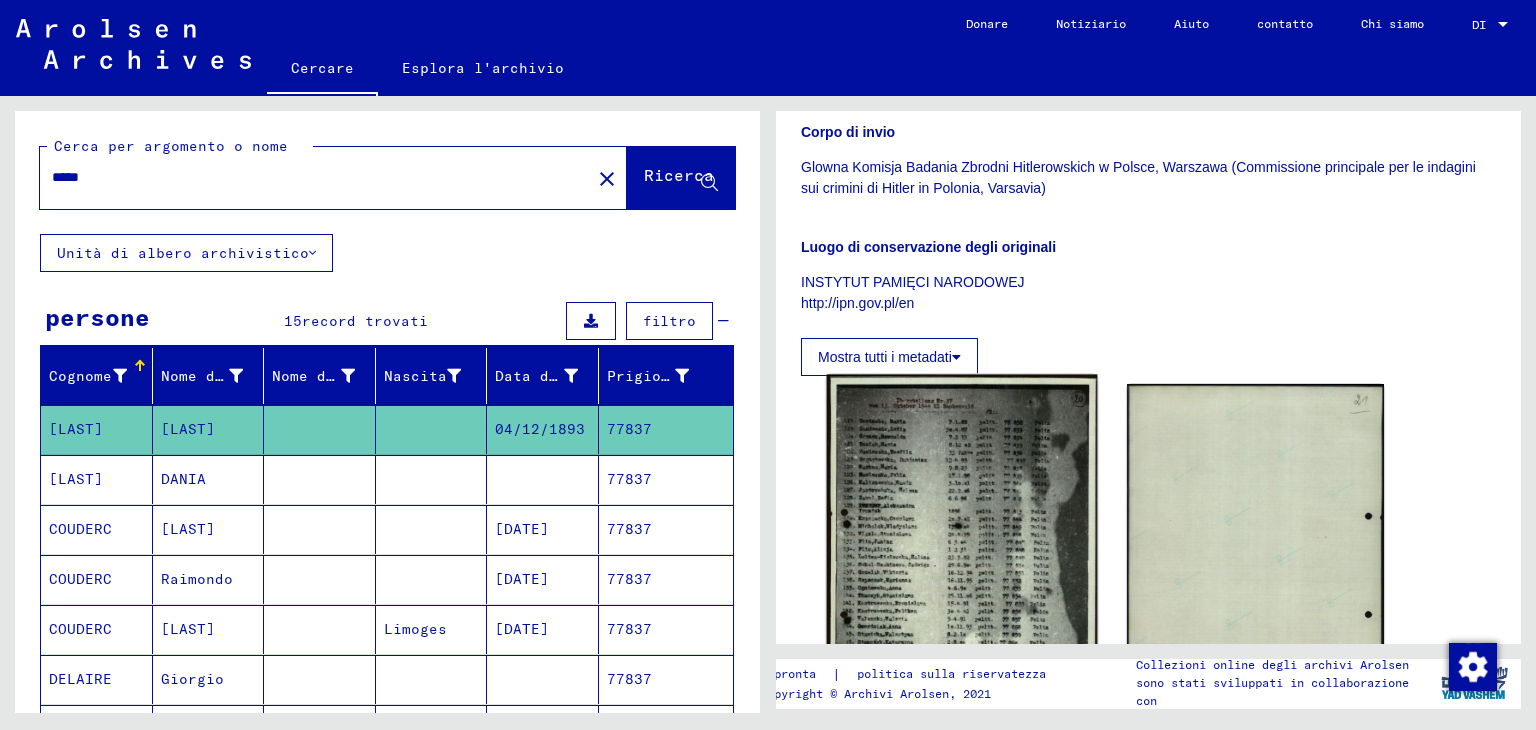 click 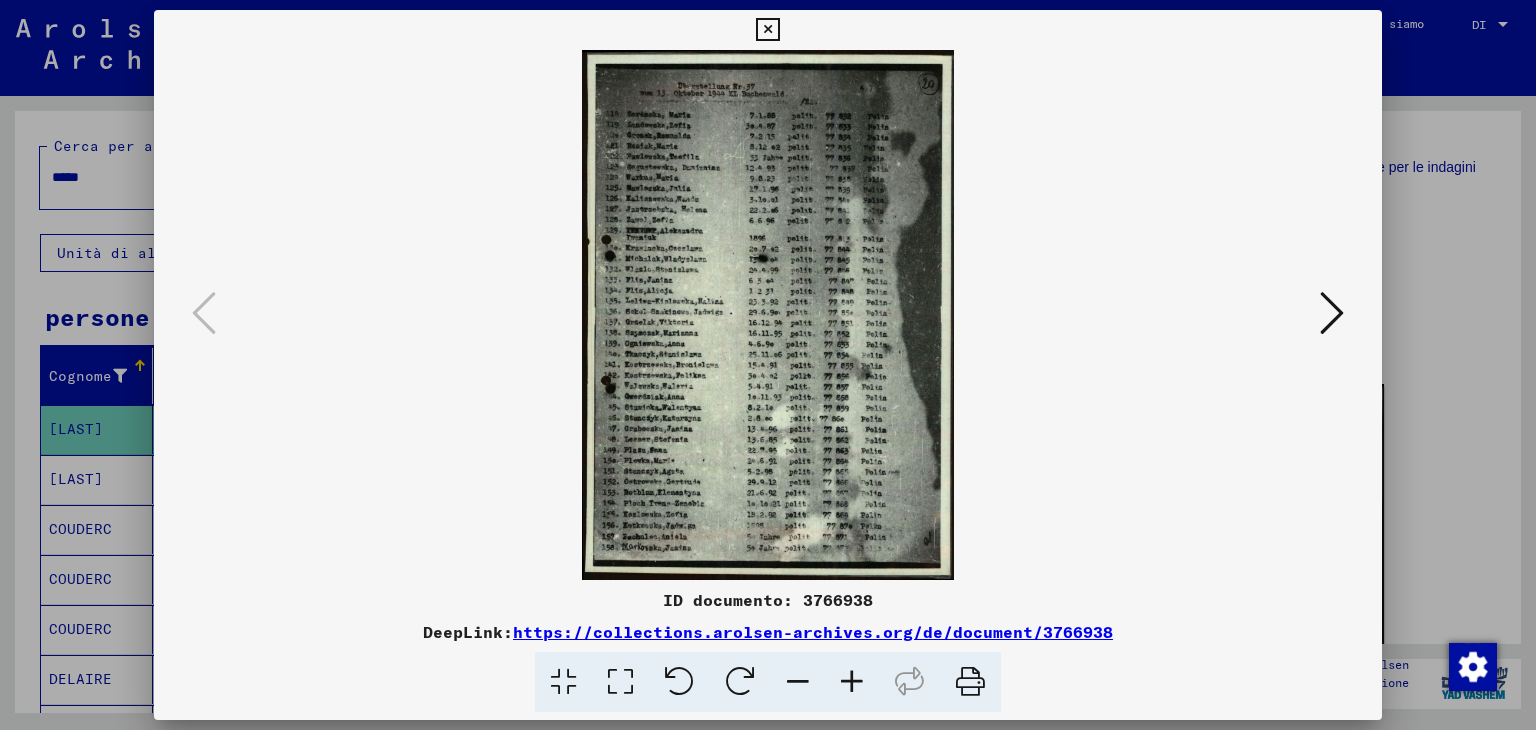 click at bounding box center (852, 682) 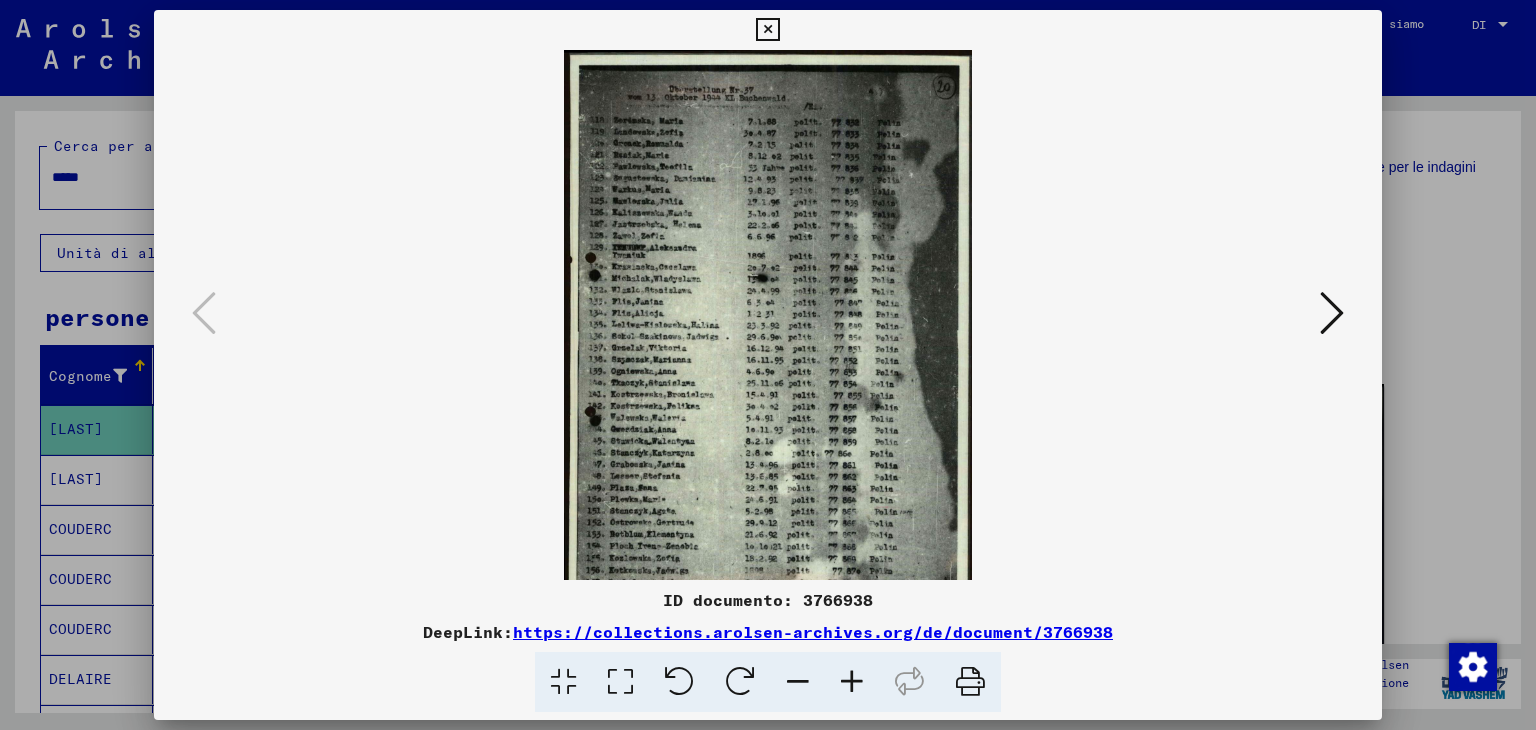 click at bounding box center [852, 682] 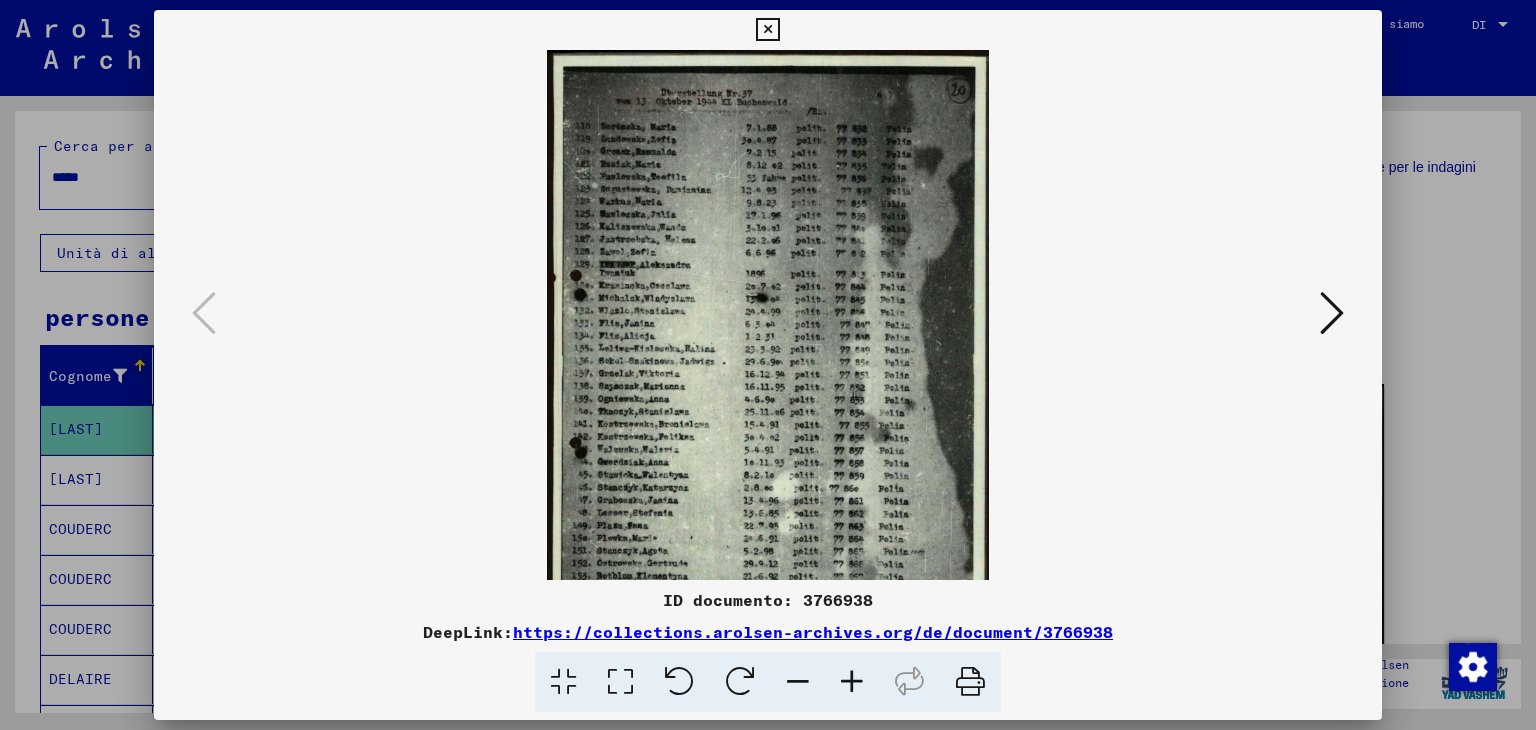 click at bounding box center [852, 682] 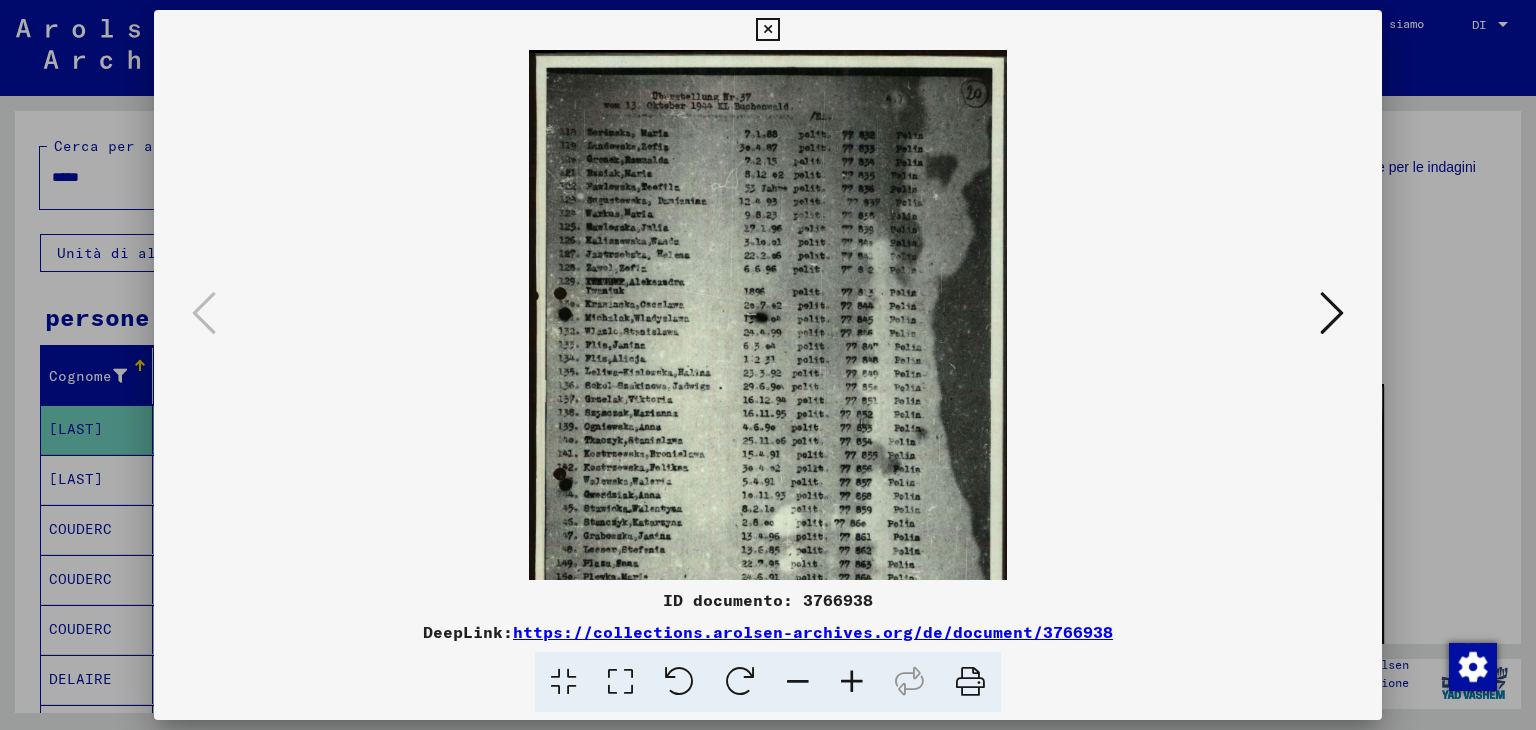 click at bounding box center [852, 682] 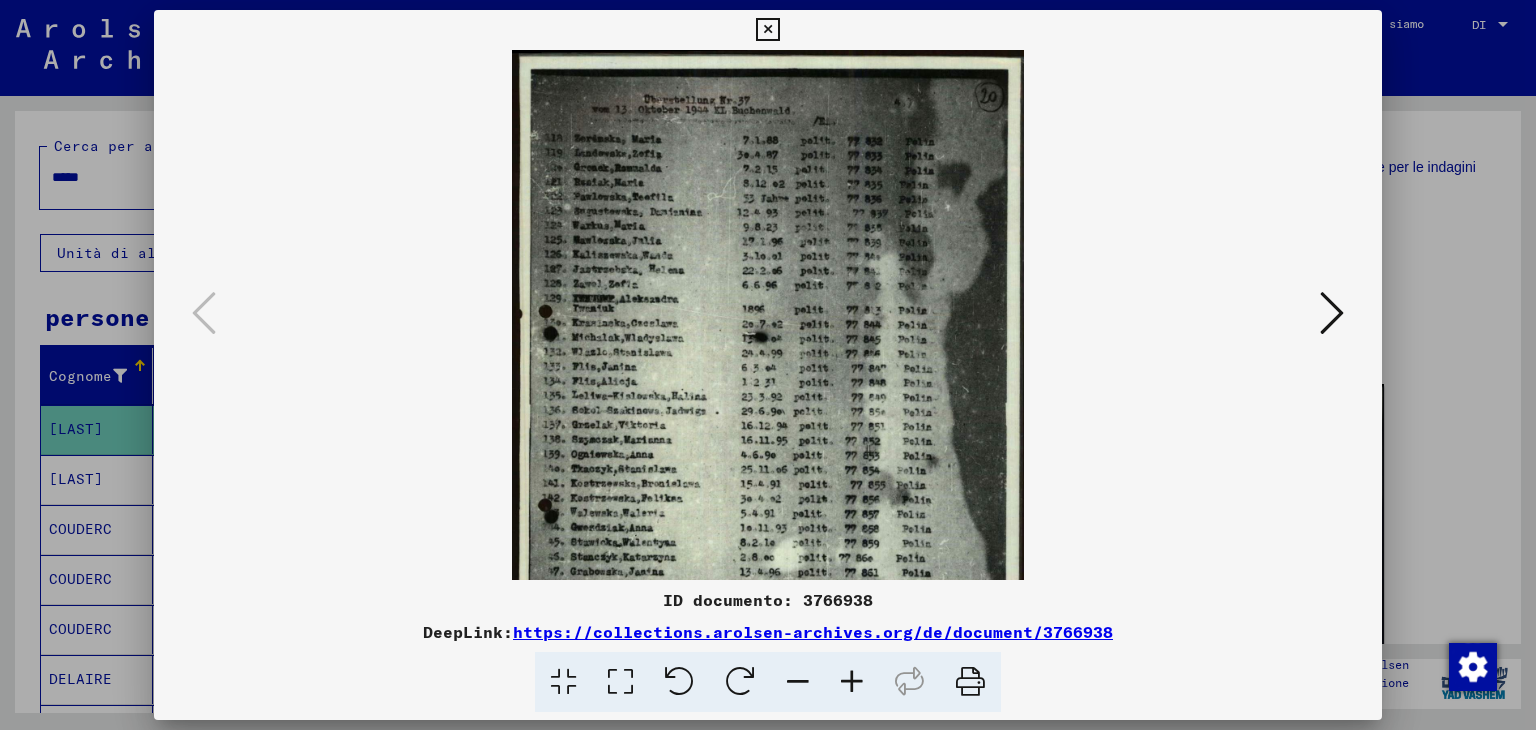 click at bounding box center (852, 682) 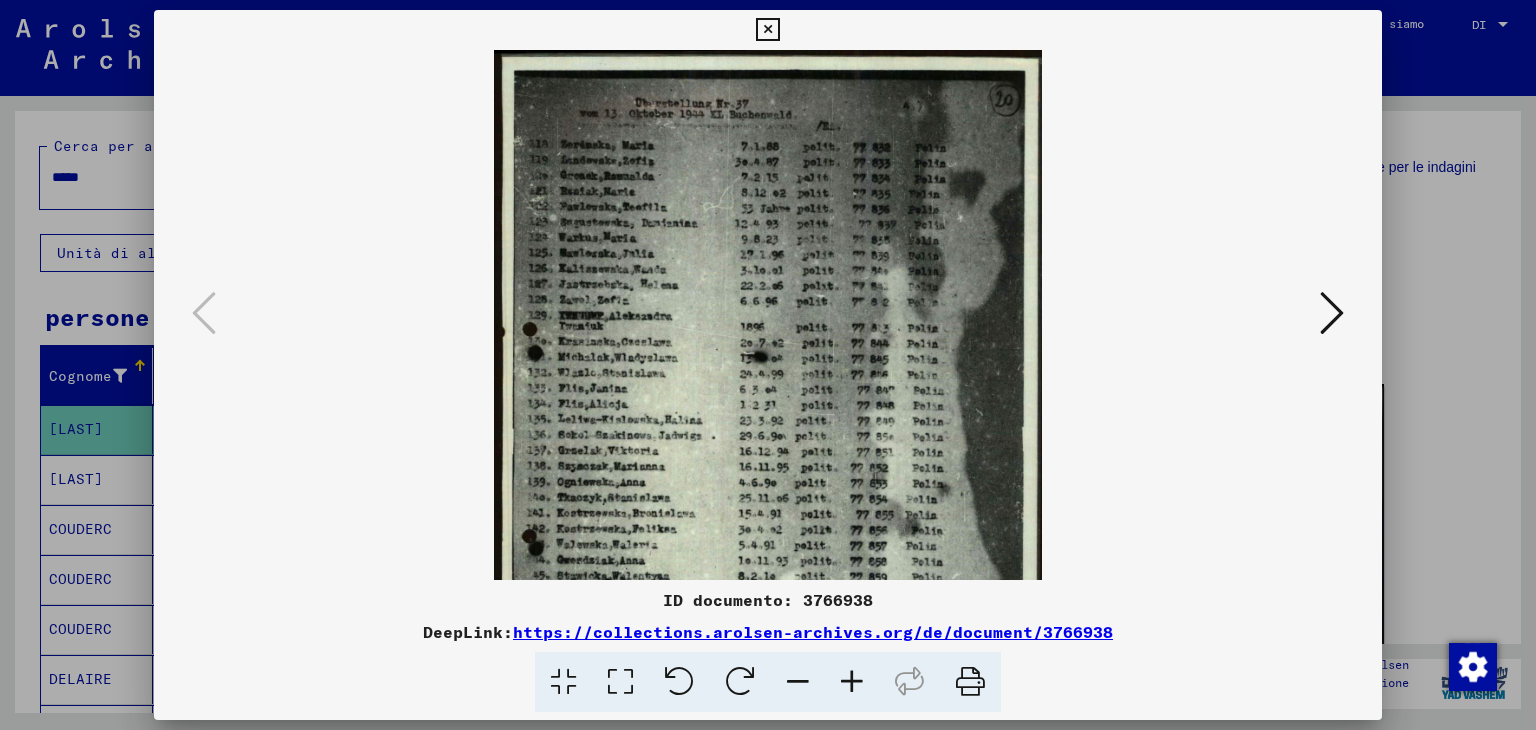 click at bounding box center (852, 682) 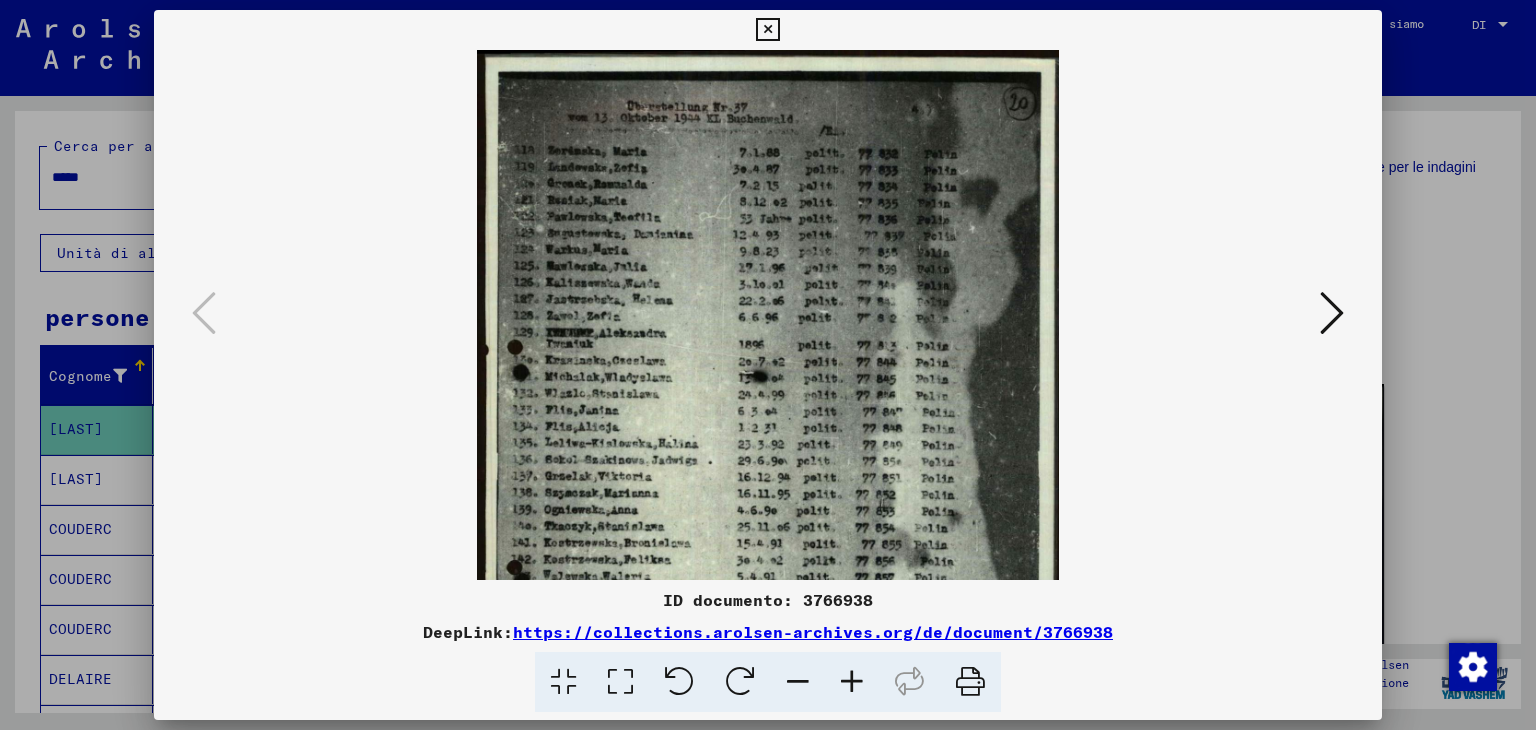 click at bounding box center [852, 682] 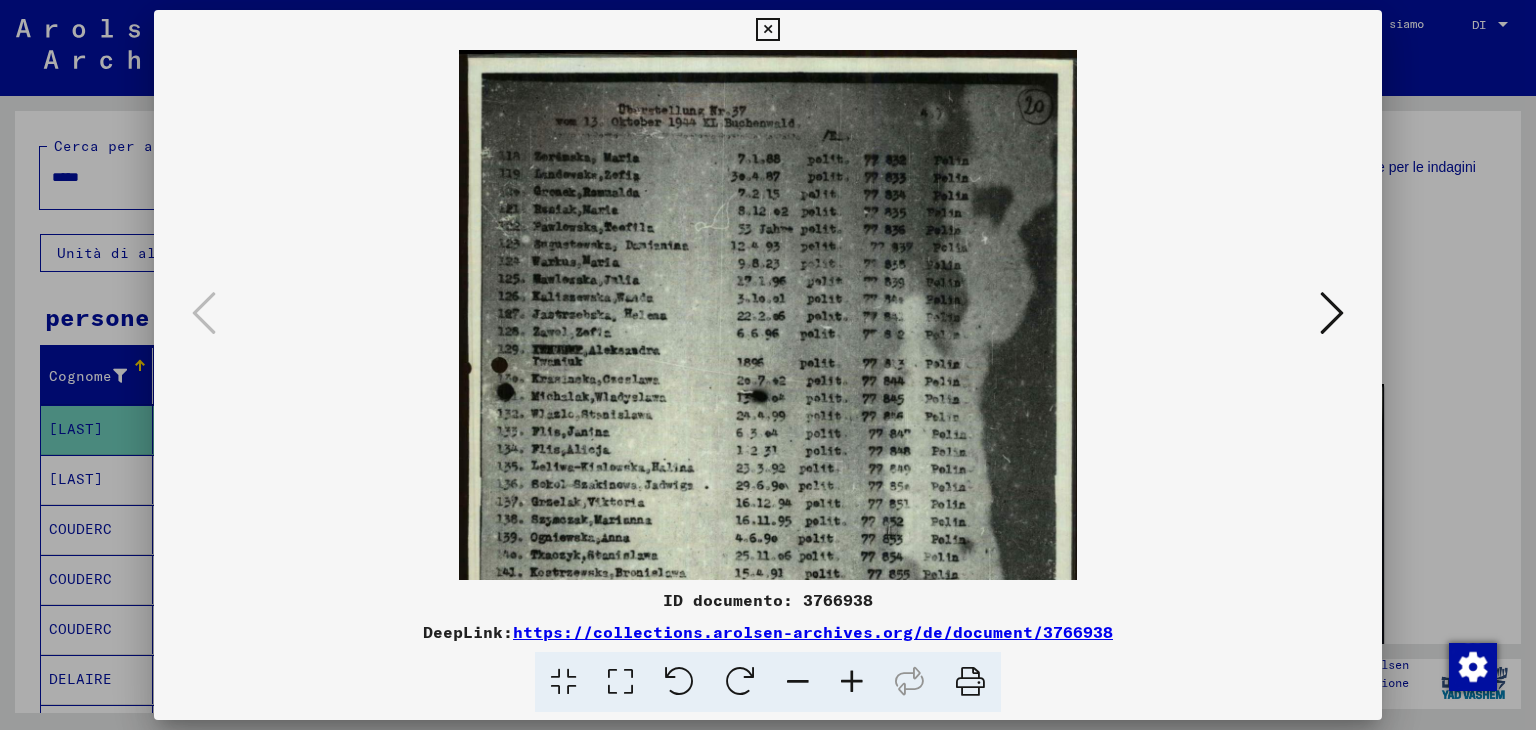 click at bounding box center (852, 682) 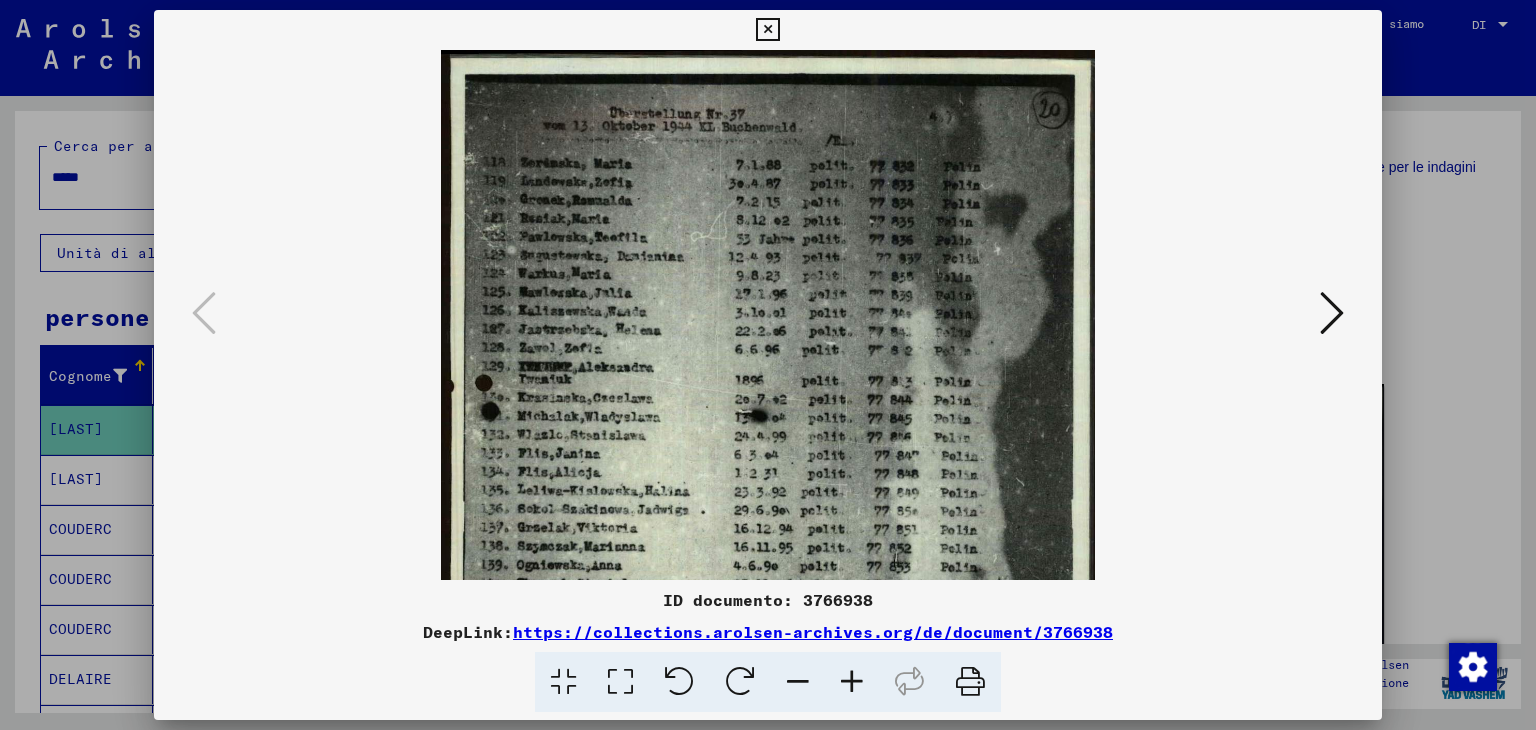 click at bounding box center [852, 682] 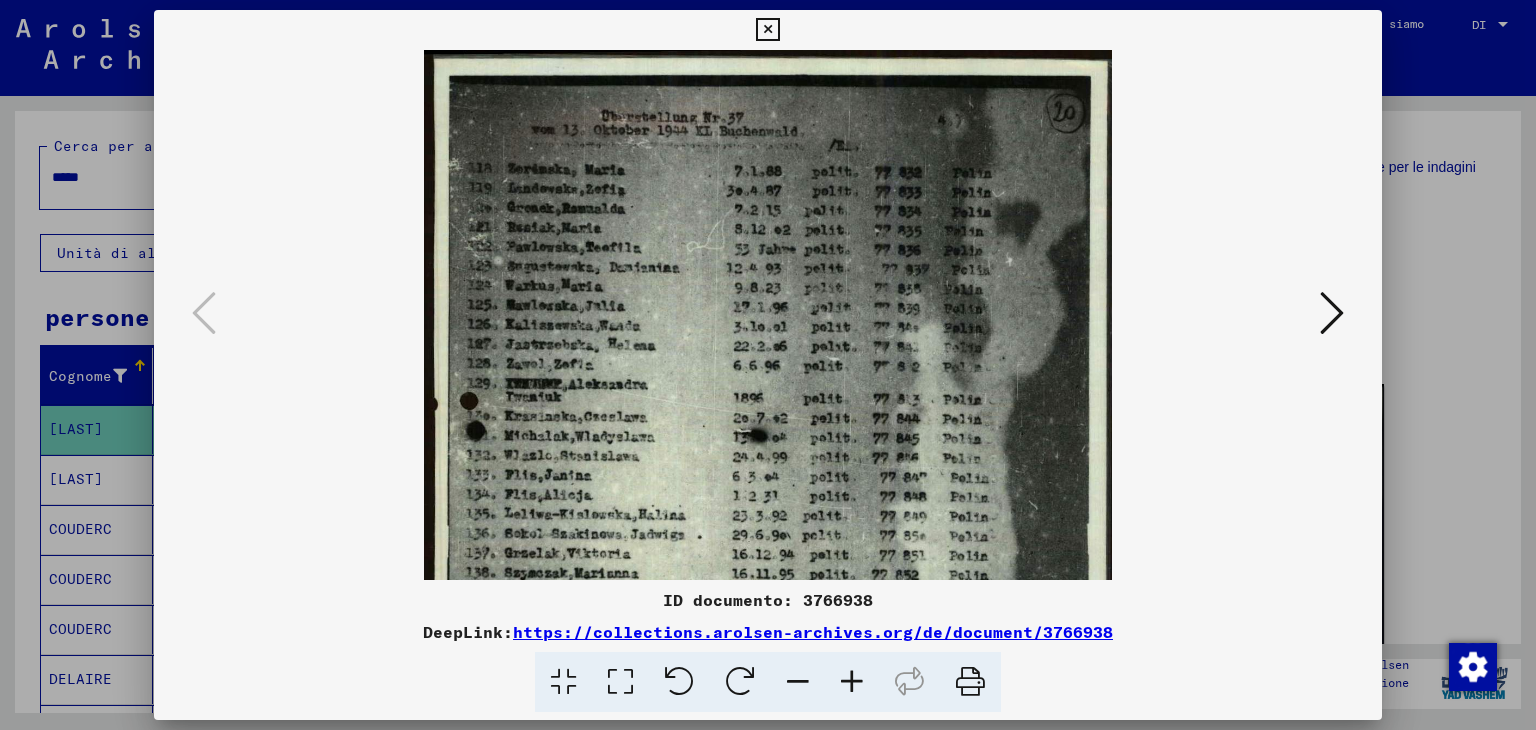 click at bounding box center (852, 682) 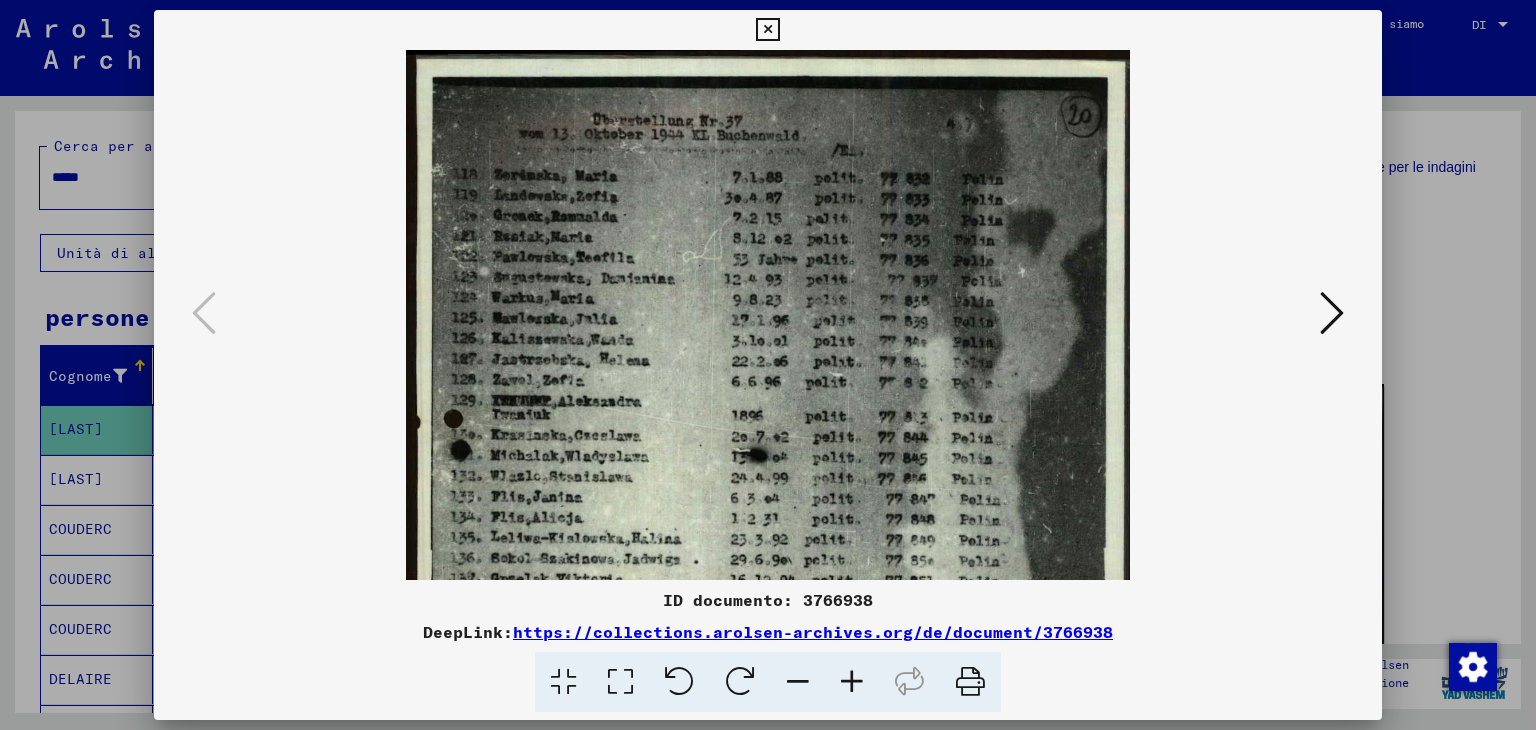 click at bounding box center (852, 682) 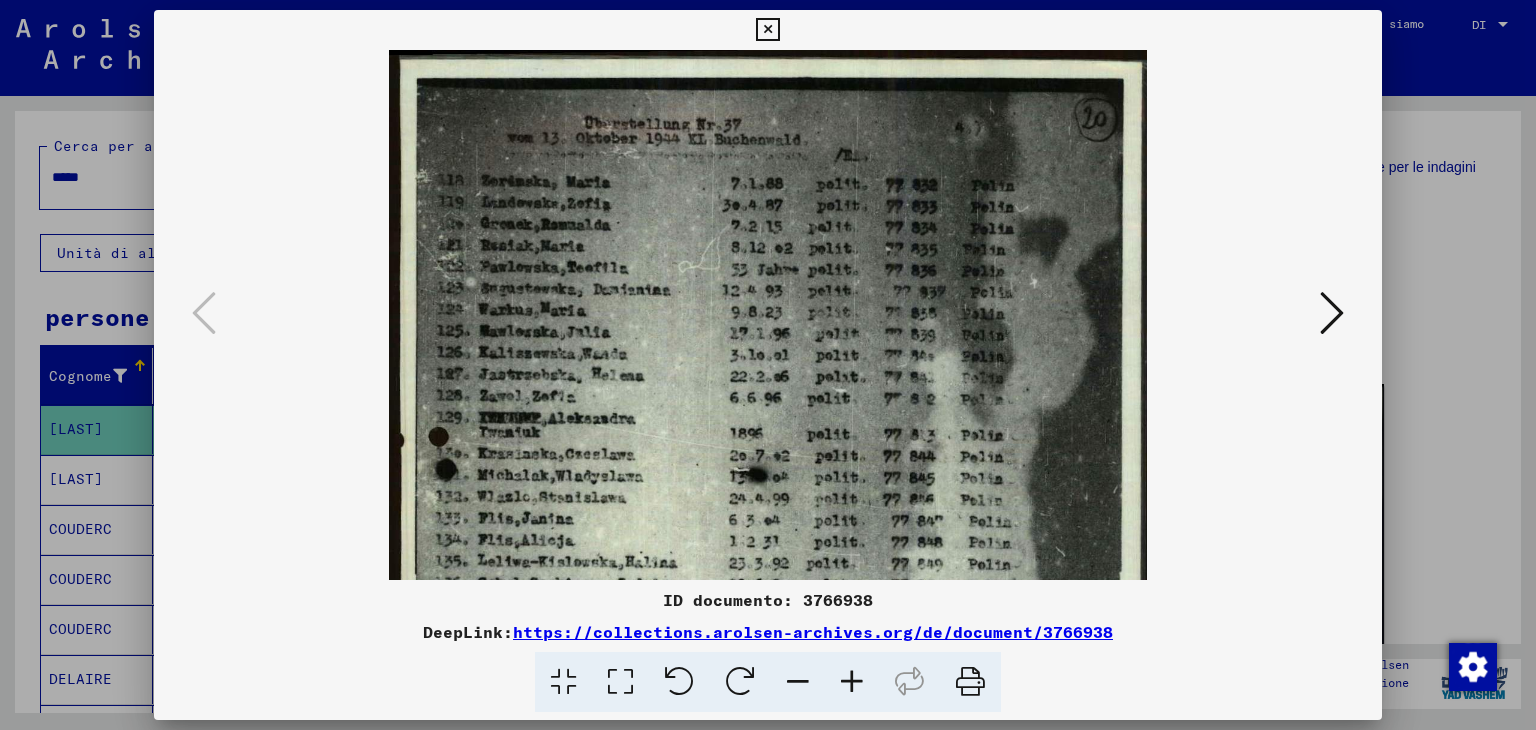 click at bounding box center [852, 682] 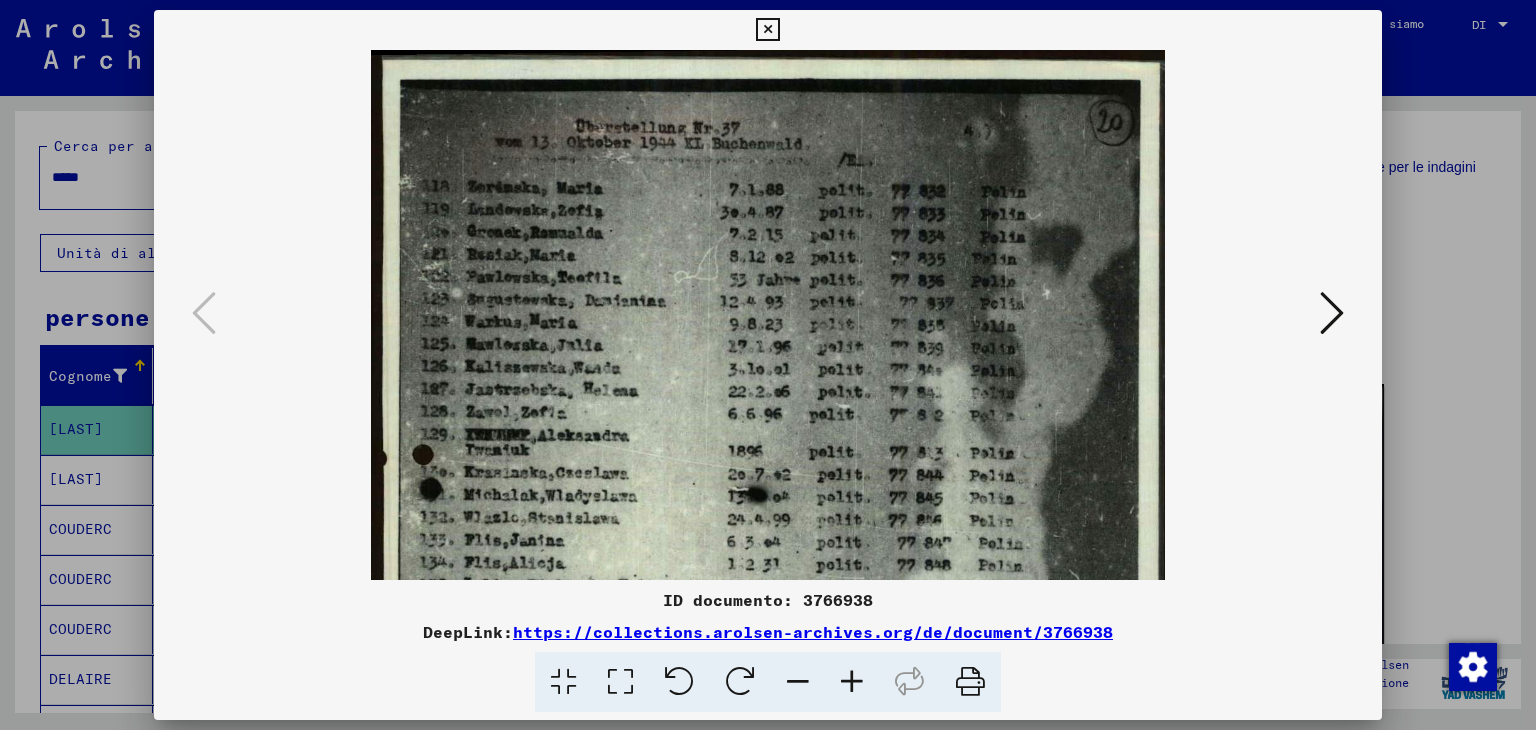 click at bounding box center [852, 682] 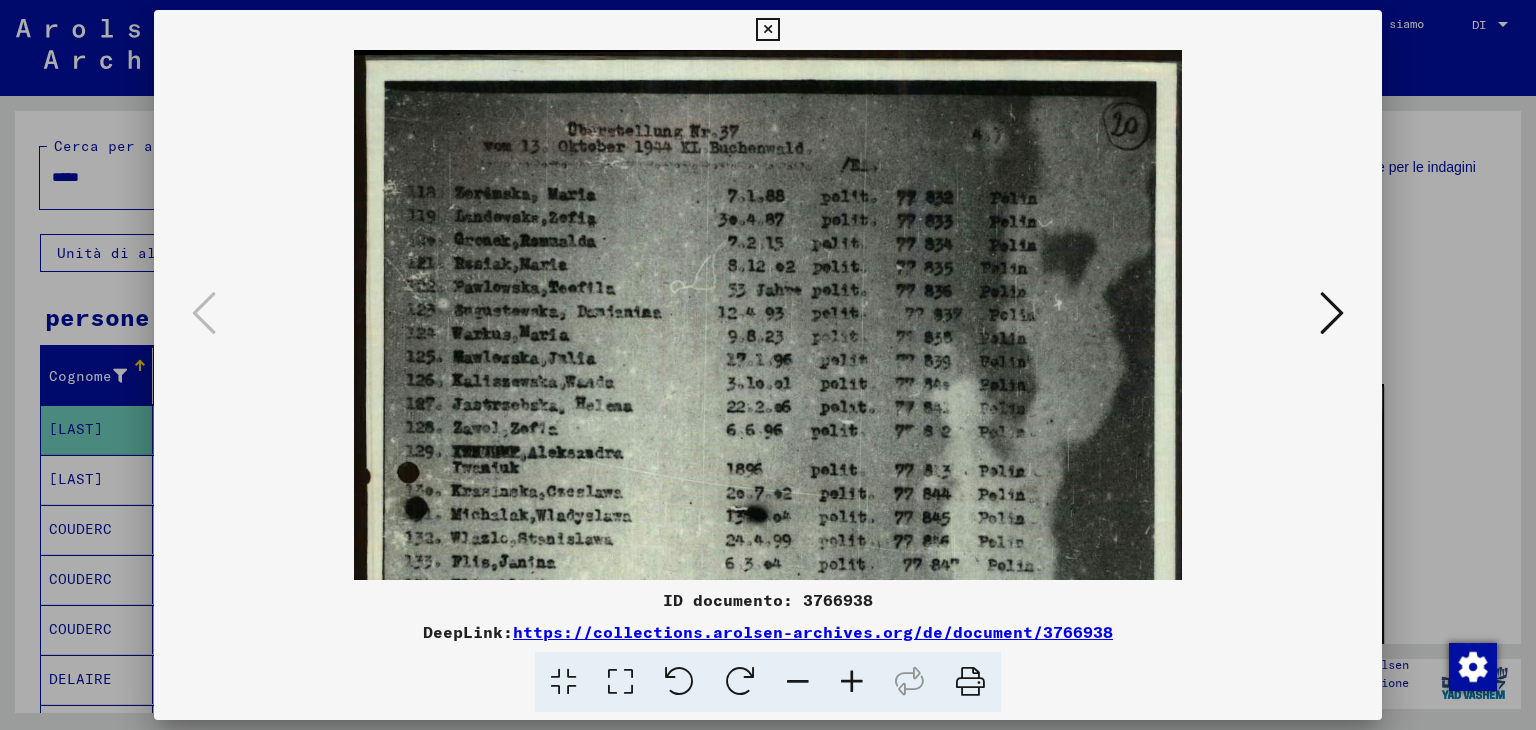 click at bounding box center [852, 682] 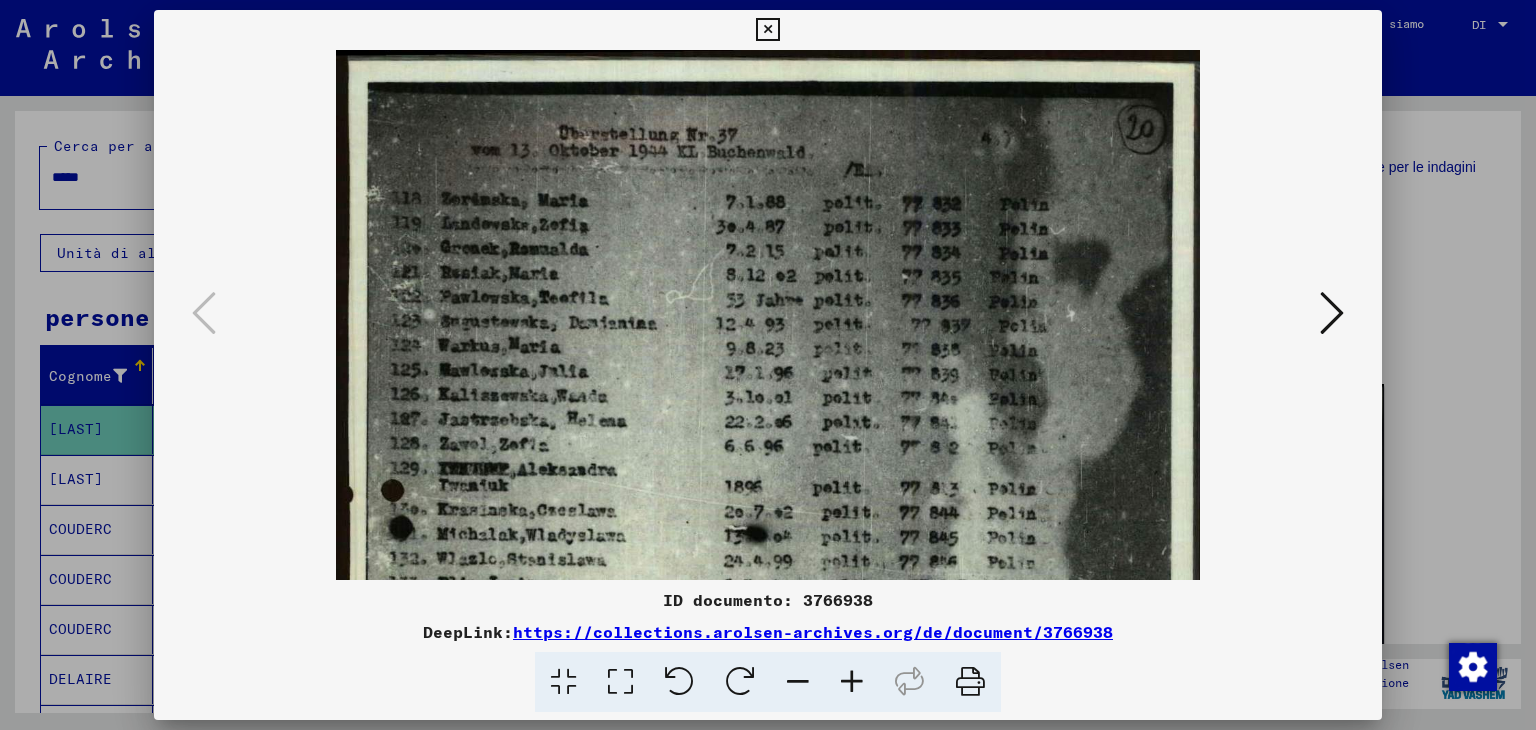 click at bounding box center (767, 30) 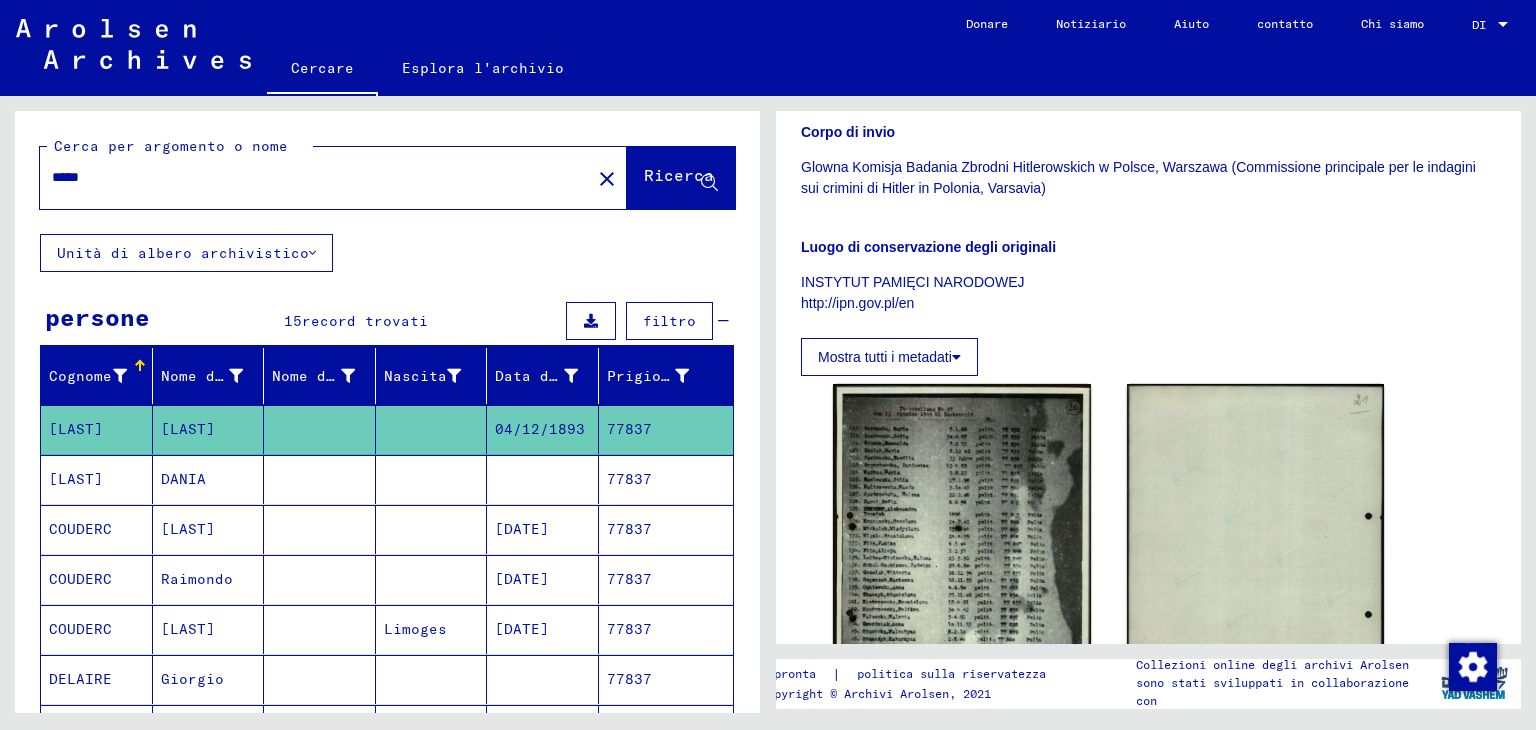 click on "77837" at bounding box center [629, 529] 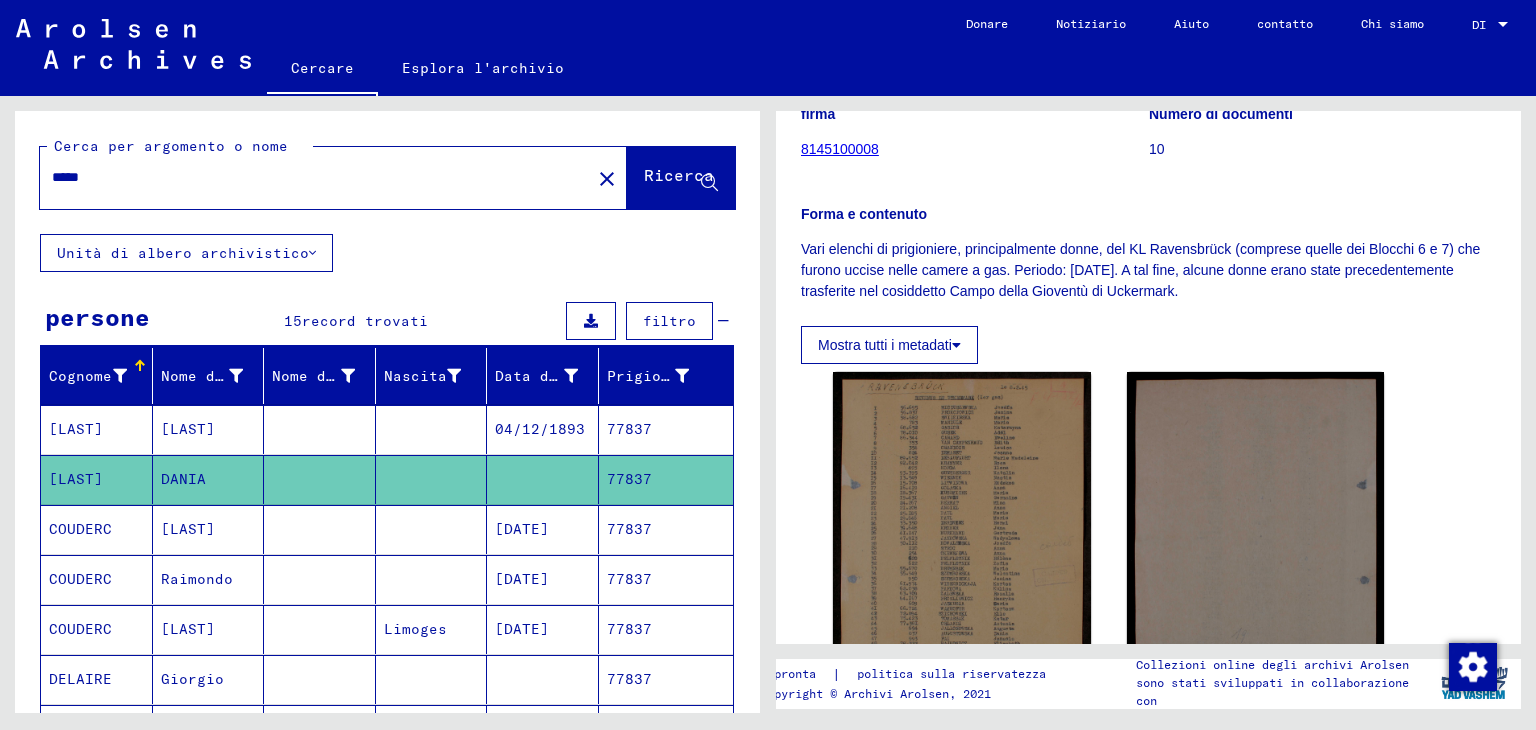 scroll, scrollTop: 400, scrollLeft: 0, axis: vertical 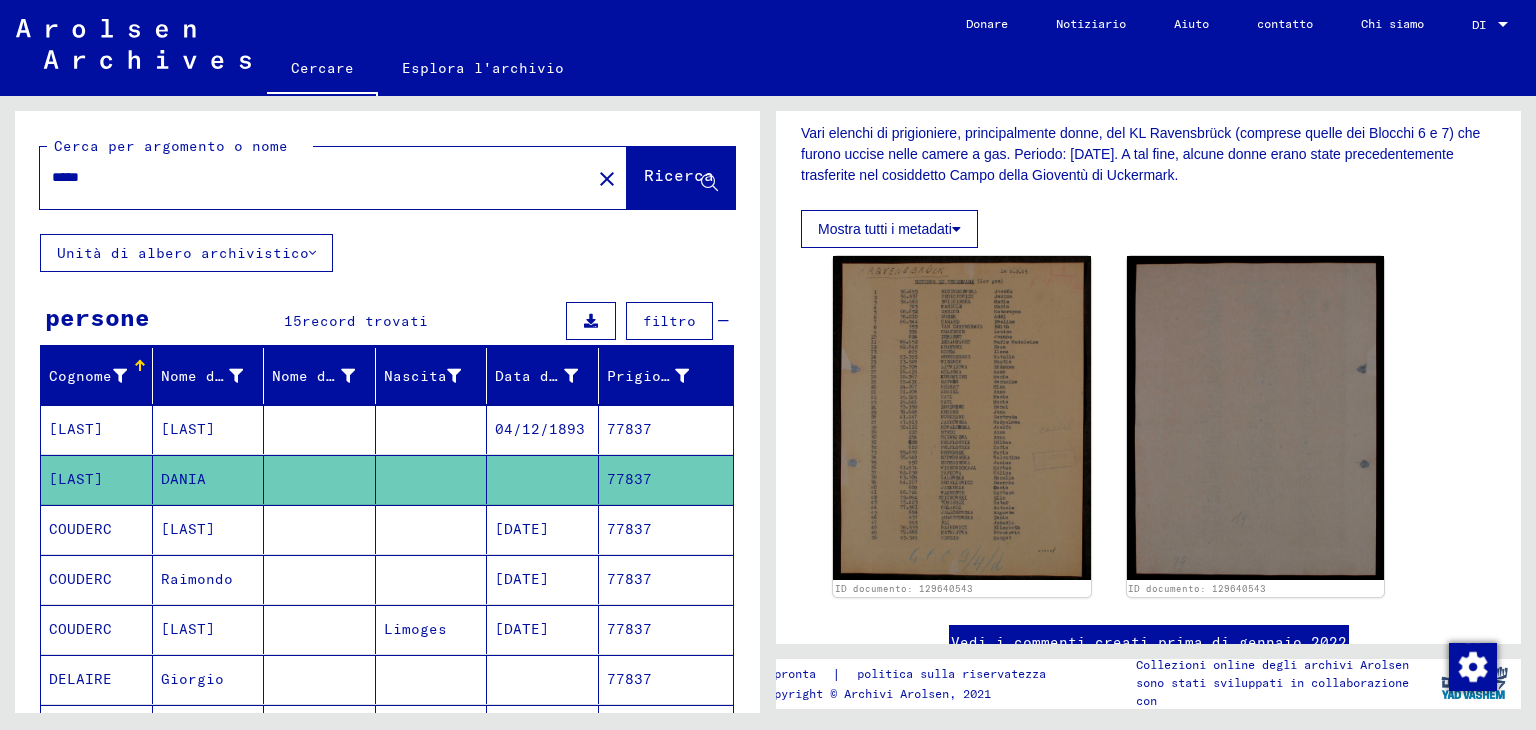 click on "04/12/1893" 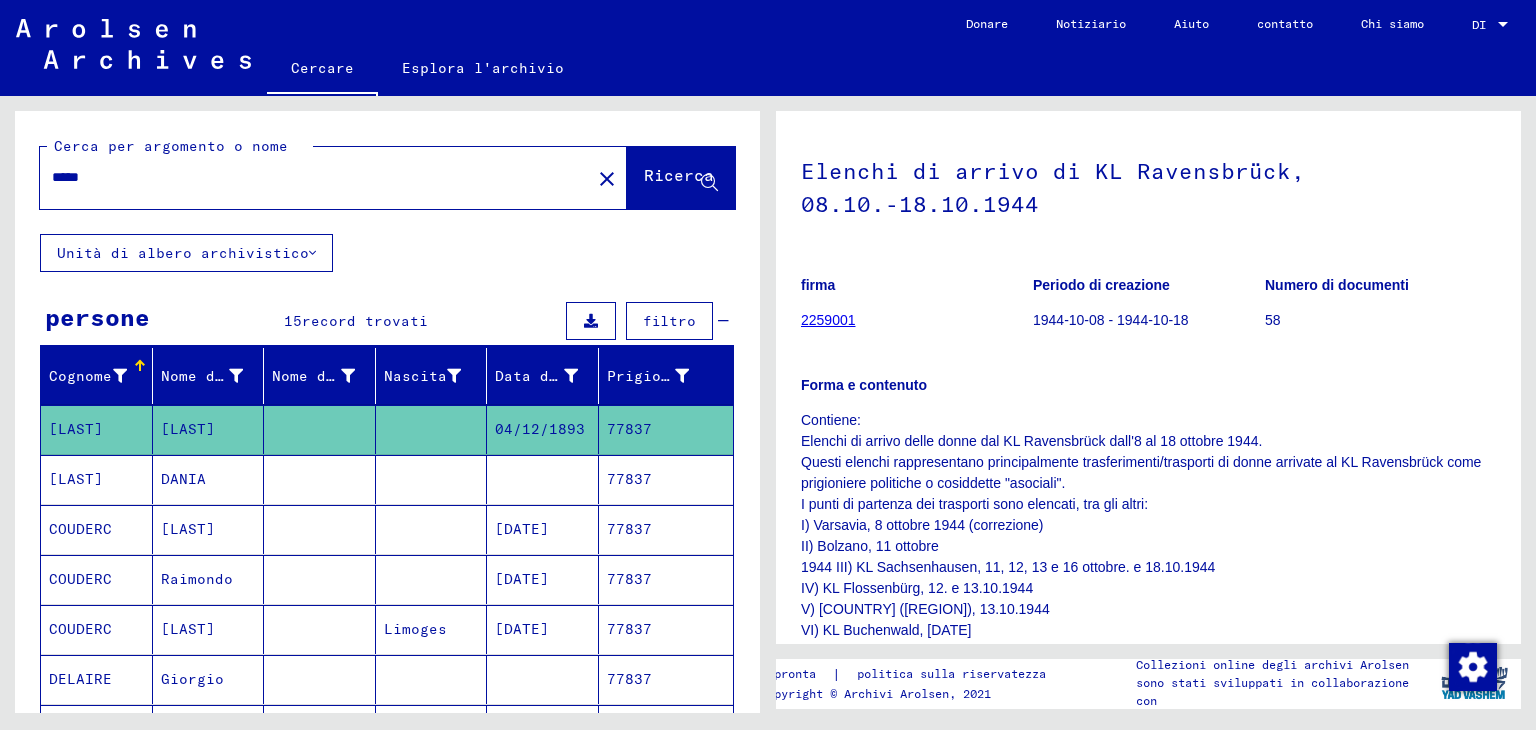 scroll, scrollTop: 200, scrollLeft: 0, axis: vertical 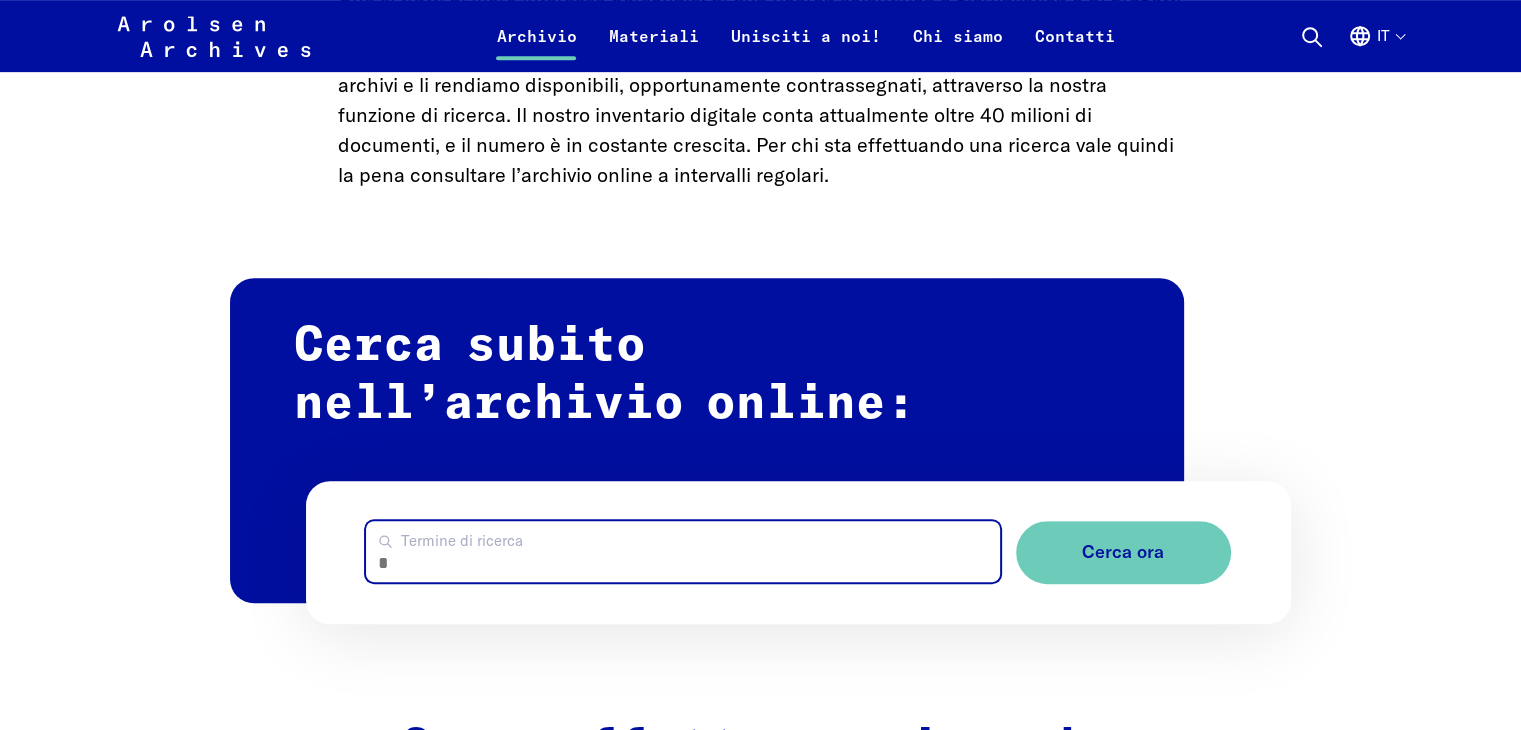 click on "Termine di ricerca" at bounding box center (682, 551) 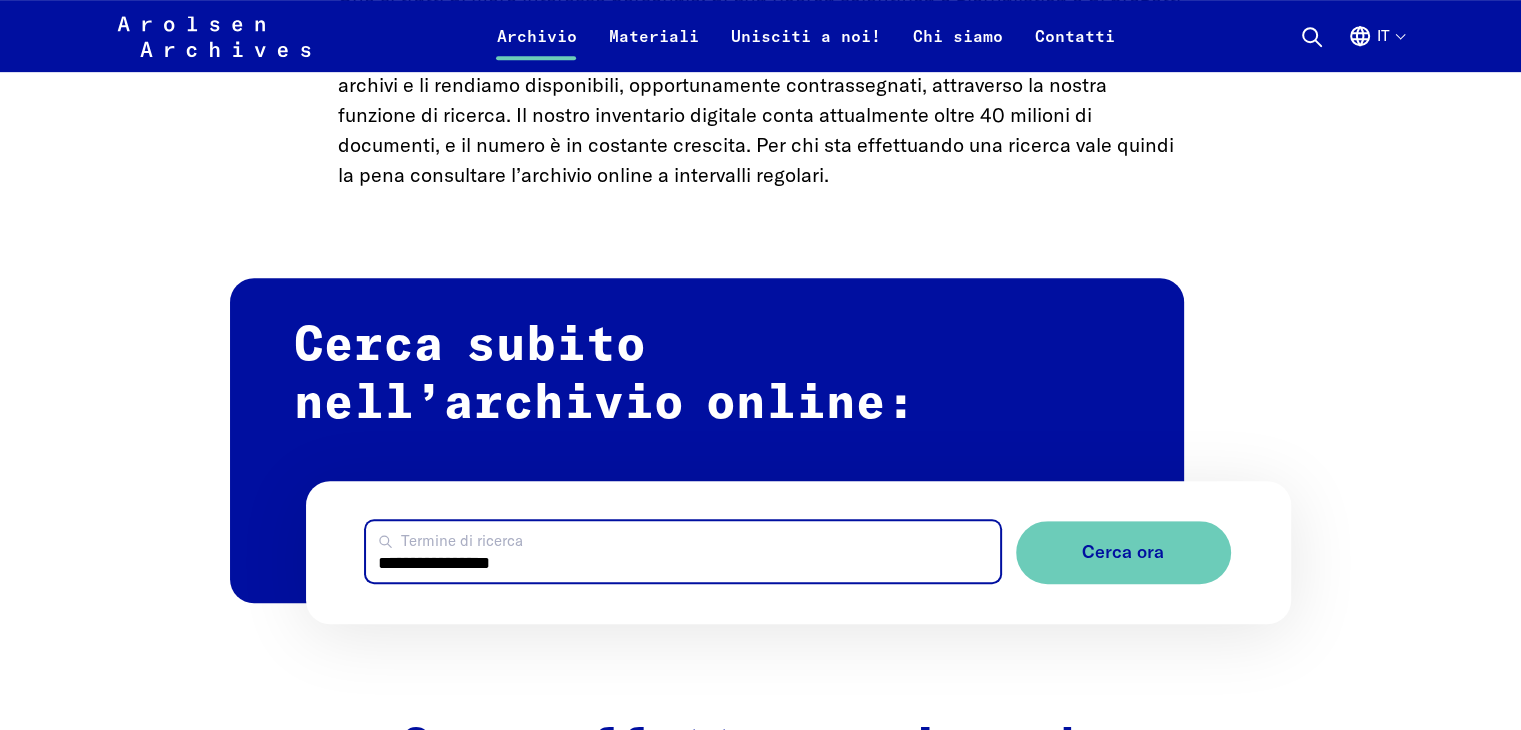 type on "**********" 